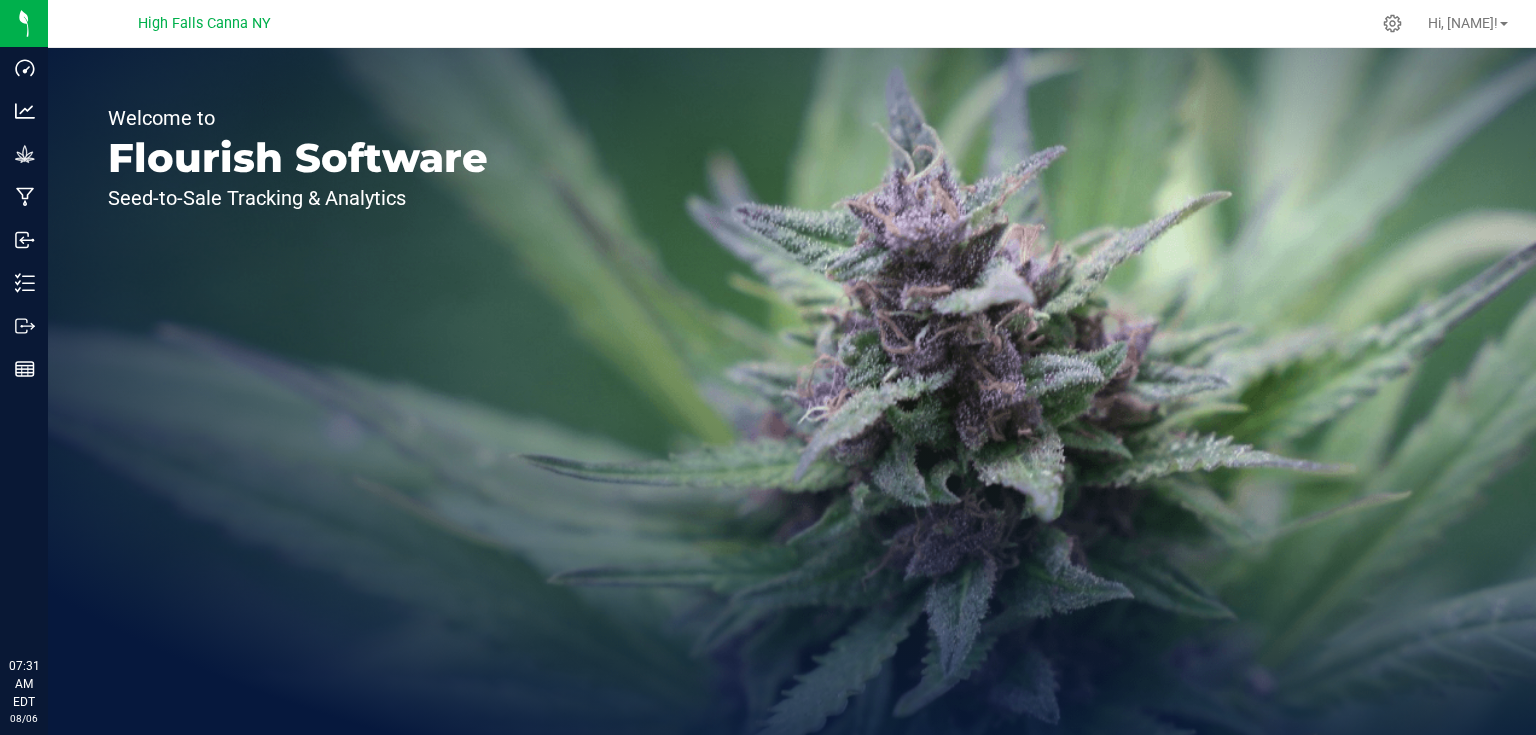 scroll, scrollTop: 0, scrollLeft: 0, axis: both 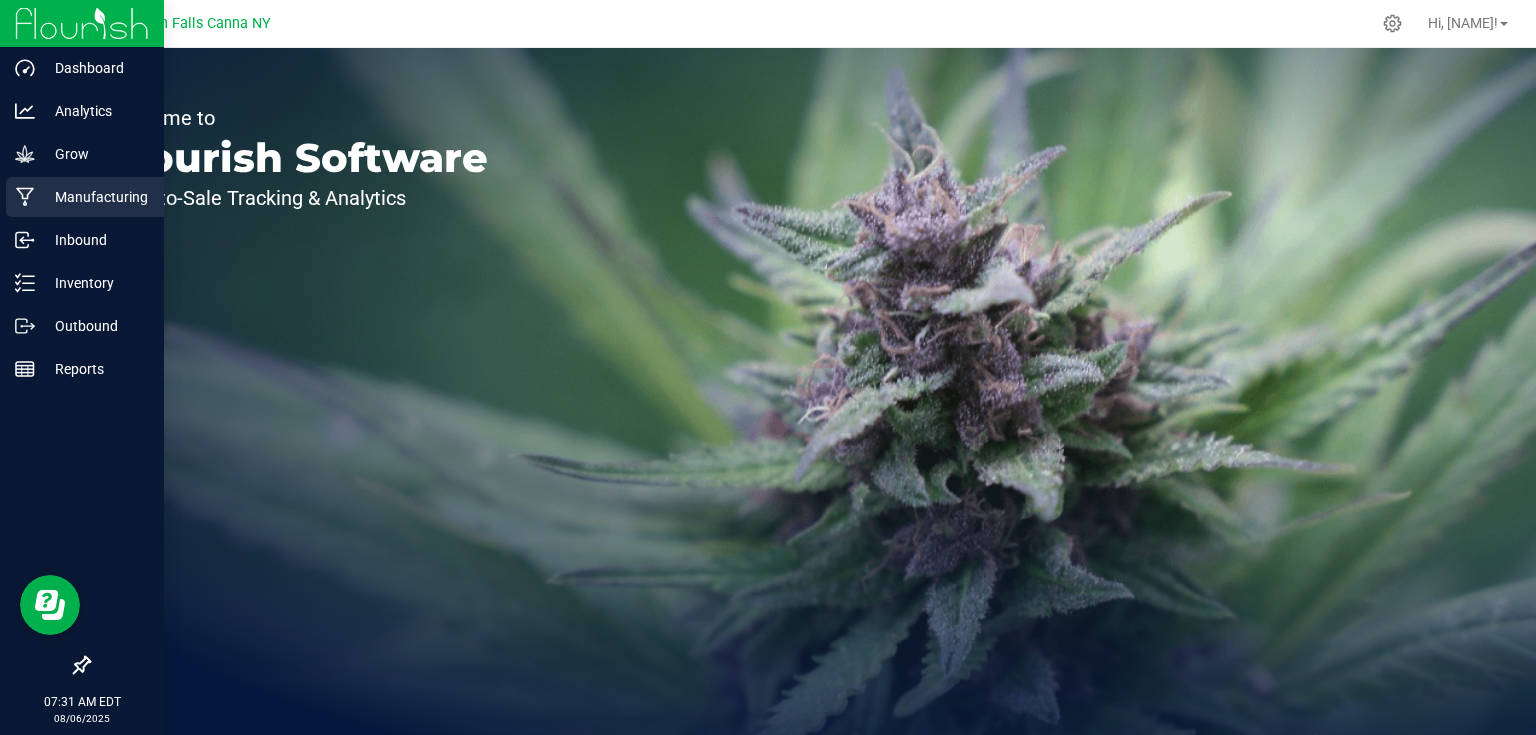 click on "Manufacturing" at bounding box center (95, 197) 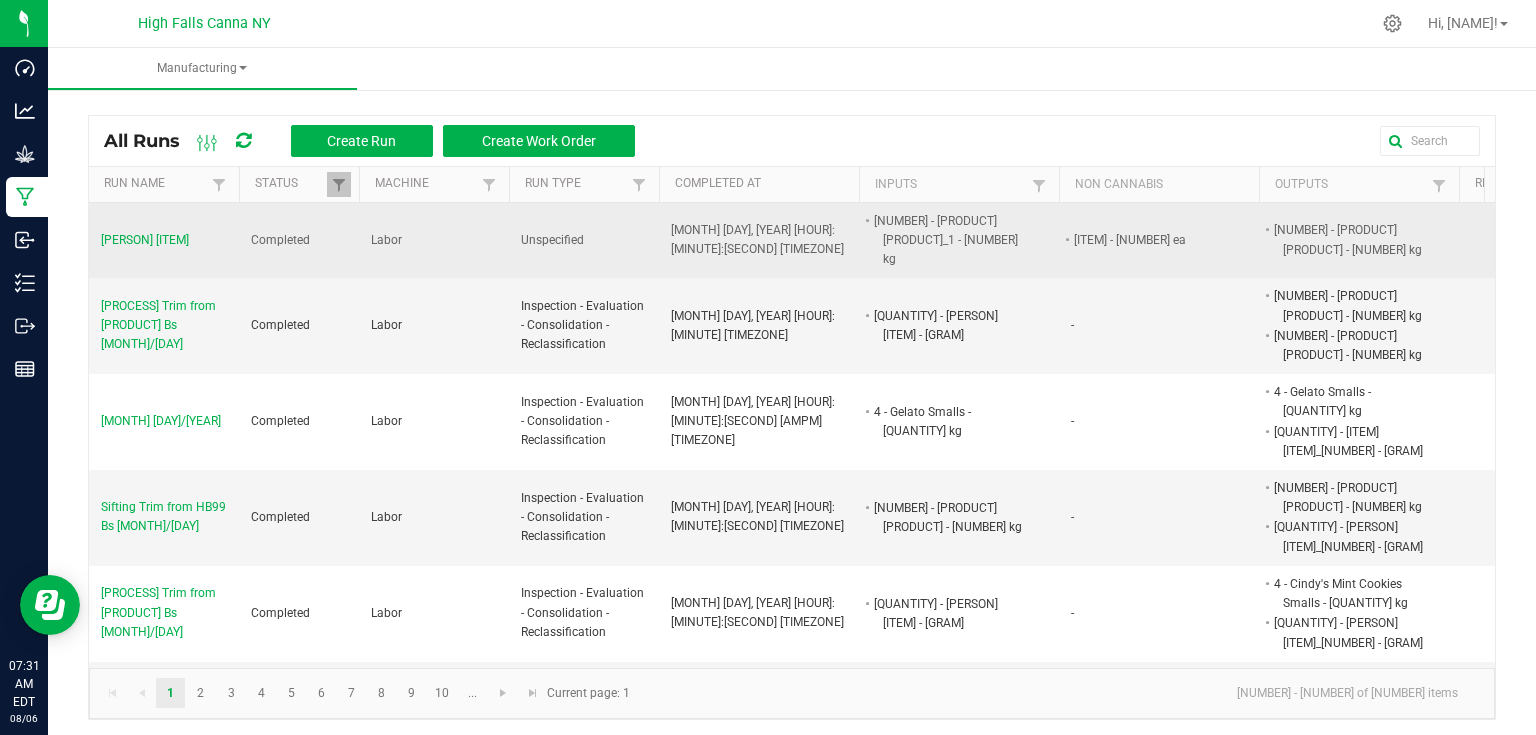 click on "[PERSON] [ITEM]" at bounding box center [145, 240] 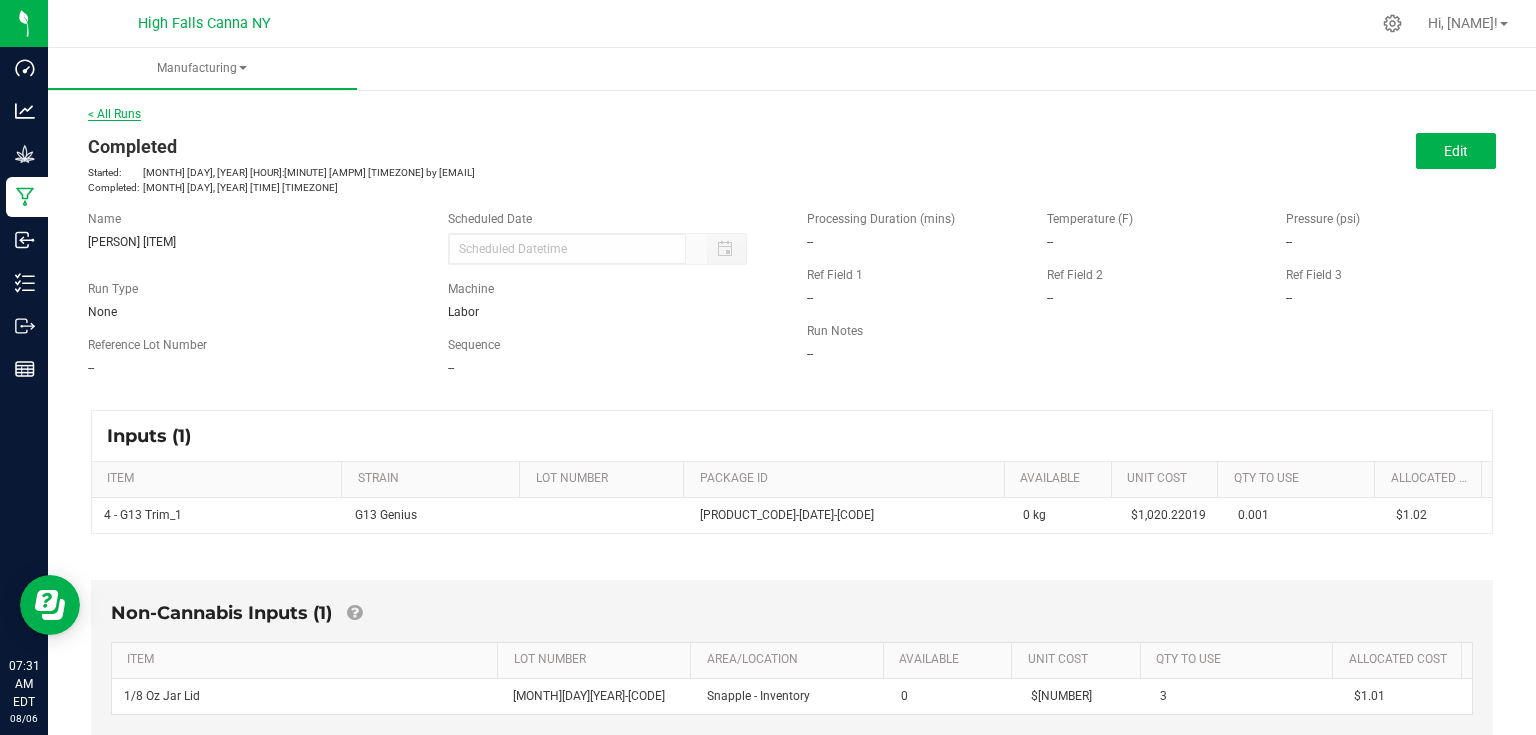 click on "< All Runs" at bounding box center (114, 114) 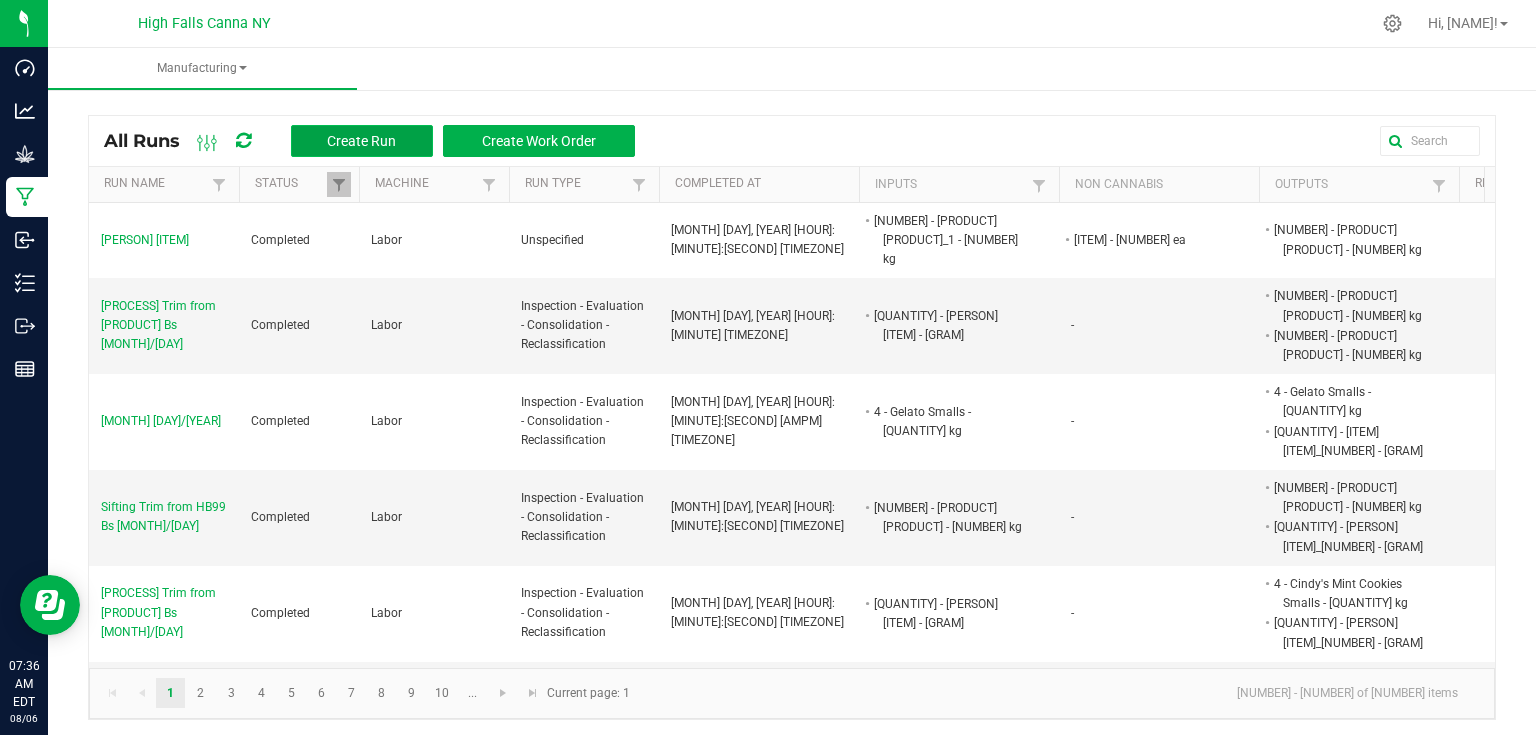 click on "Create Run" at bounding box center (362, 141) 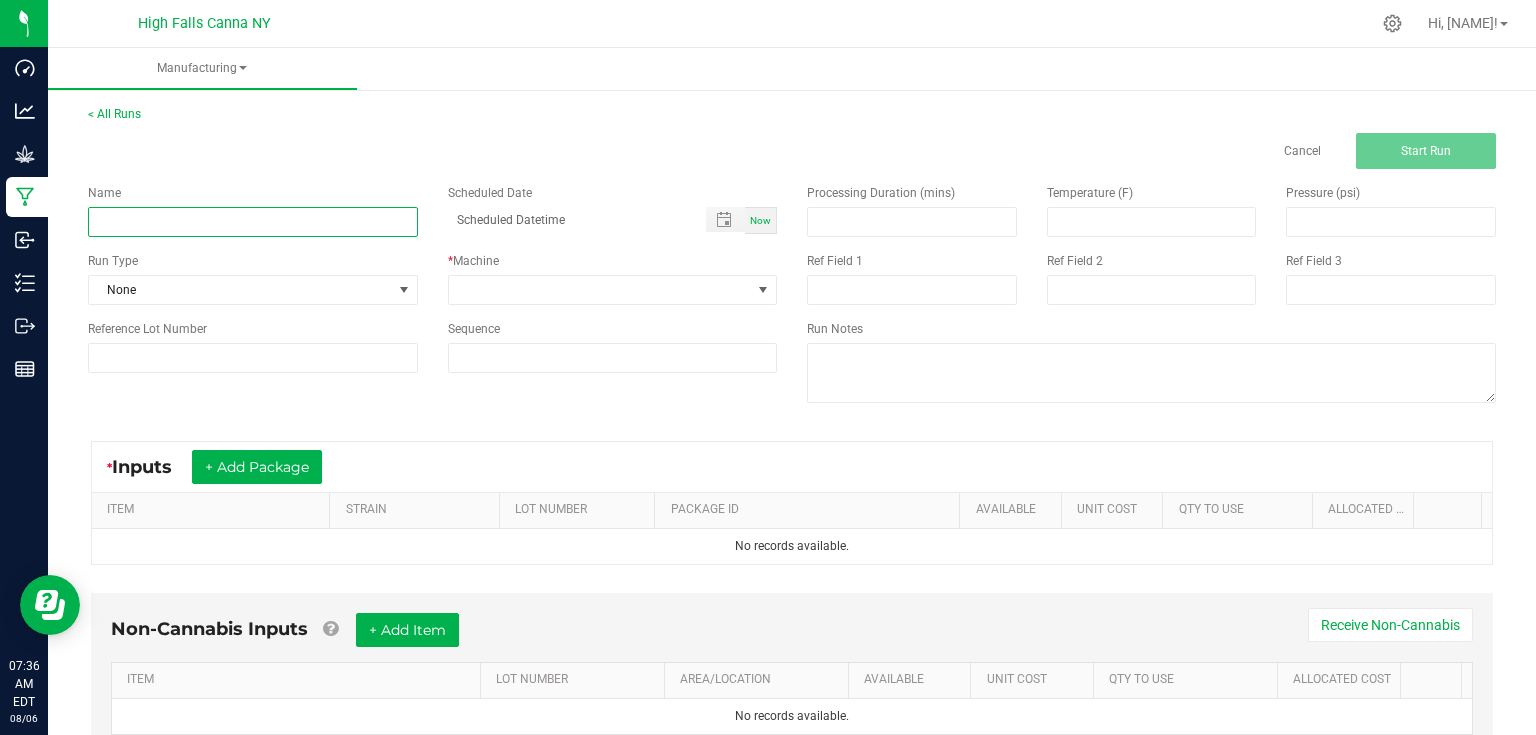 click at bounding box center [253, 222] 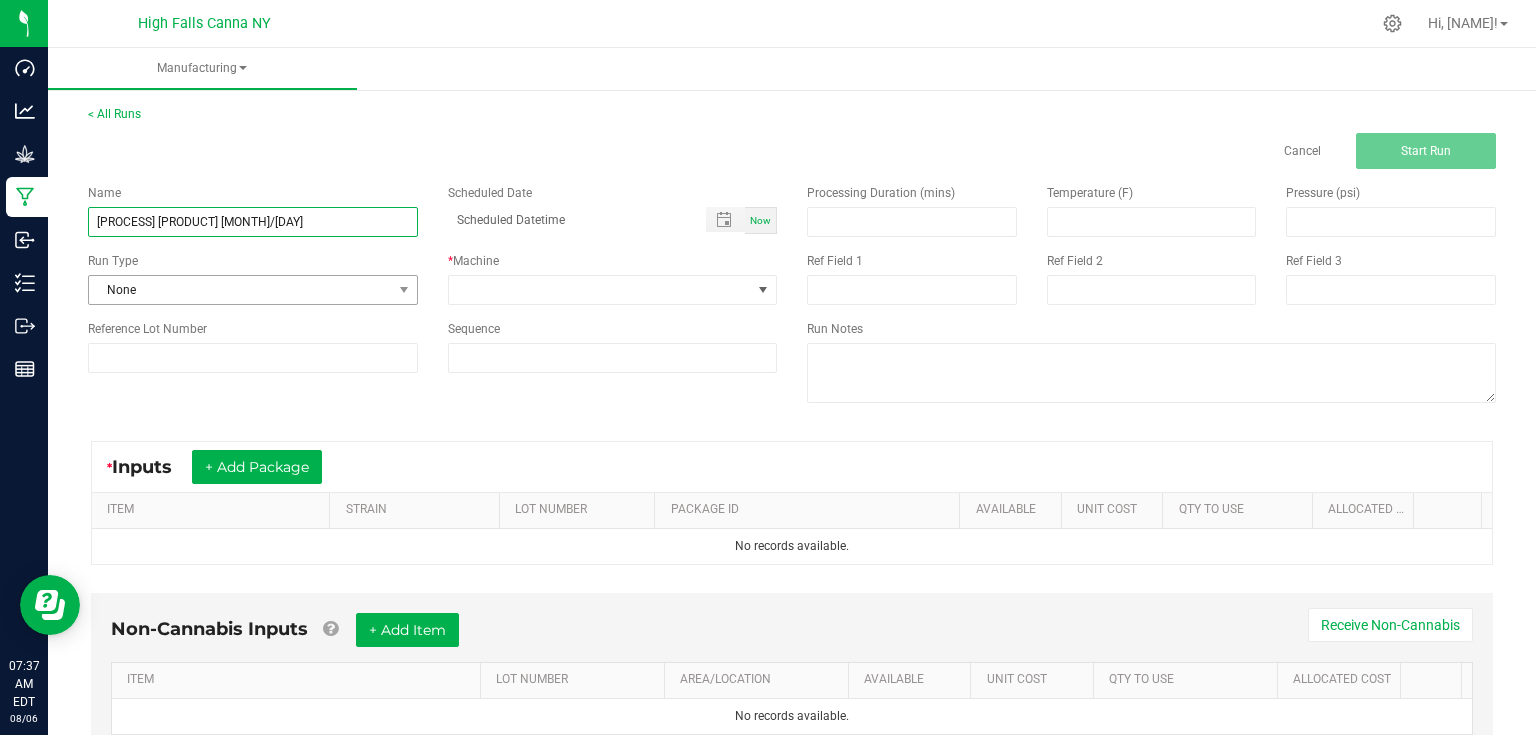 type on "[PROCESS] [PRODUCT] [MONTH]/[DAY]" 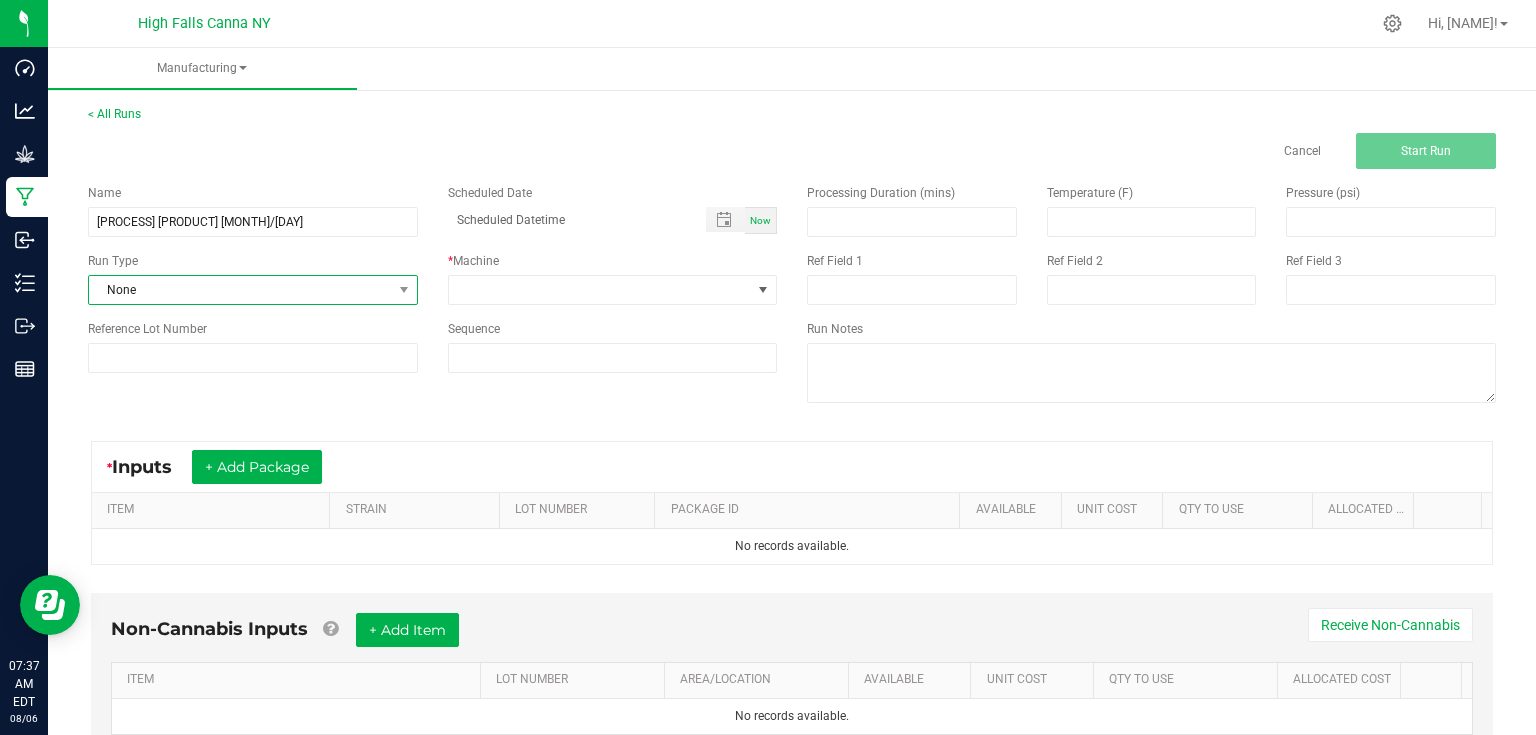 click on "None" at bounding box center (240, 290) 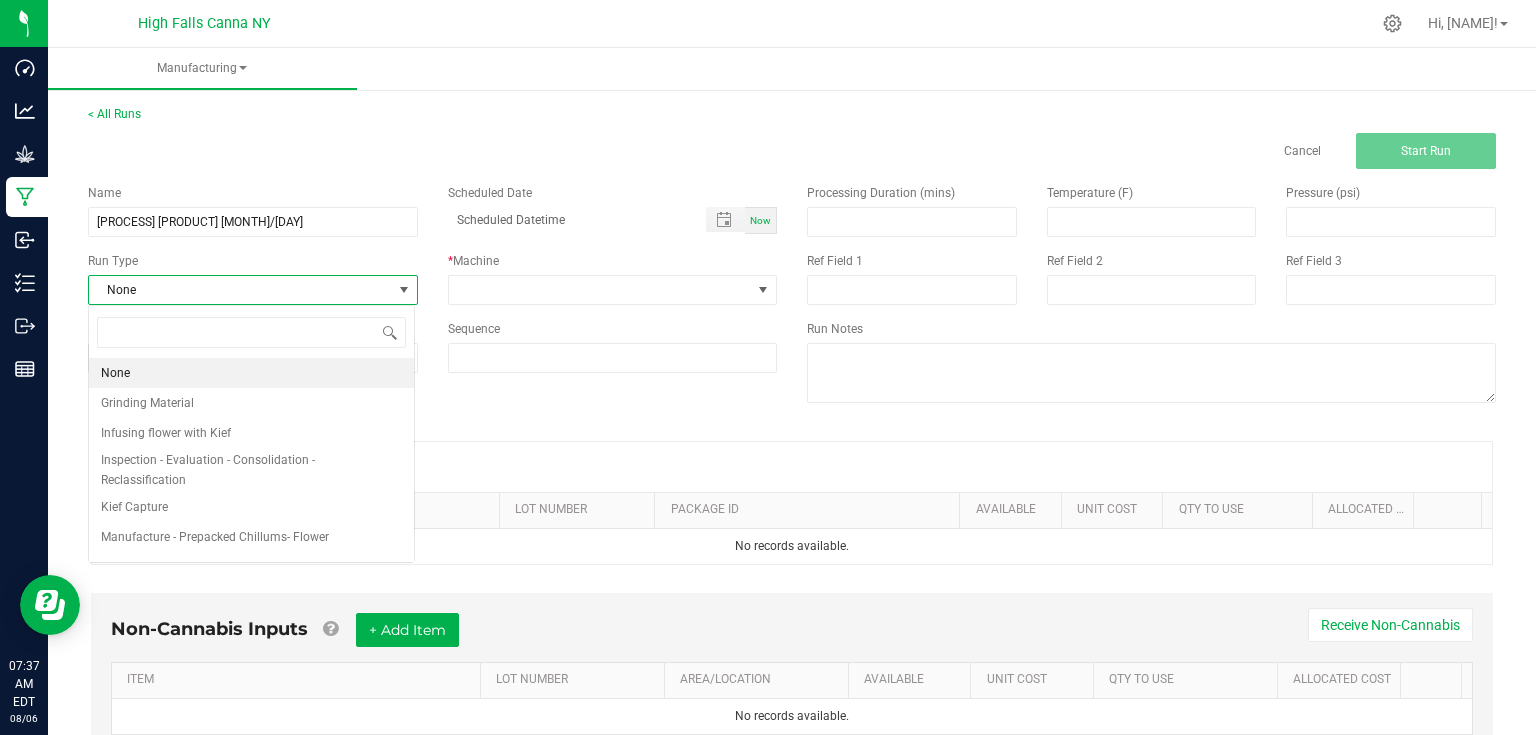 scroll, scrollTop: 99970, scrollLeft: 99673, axis: both 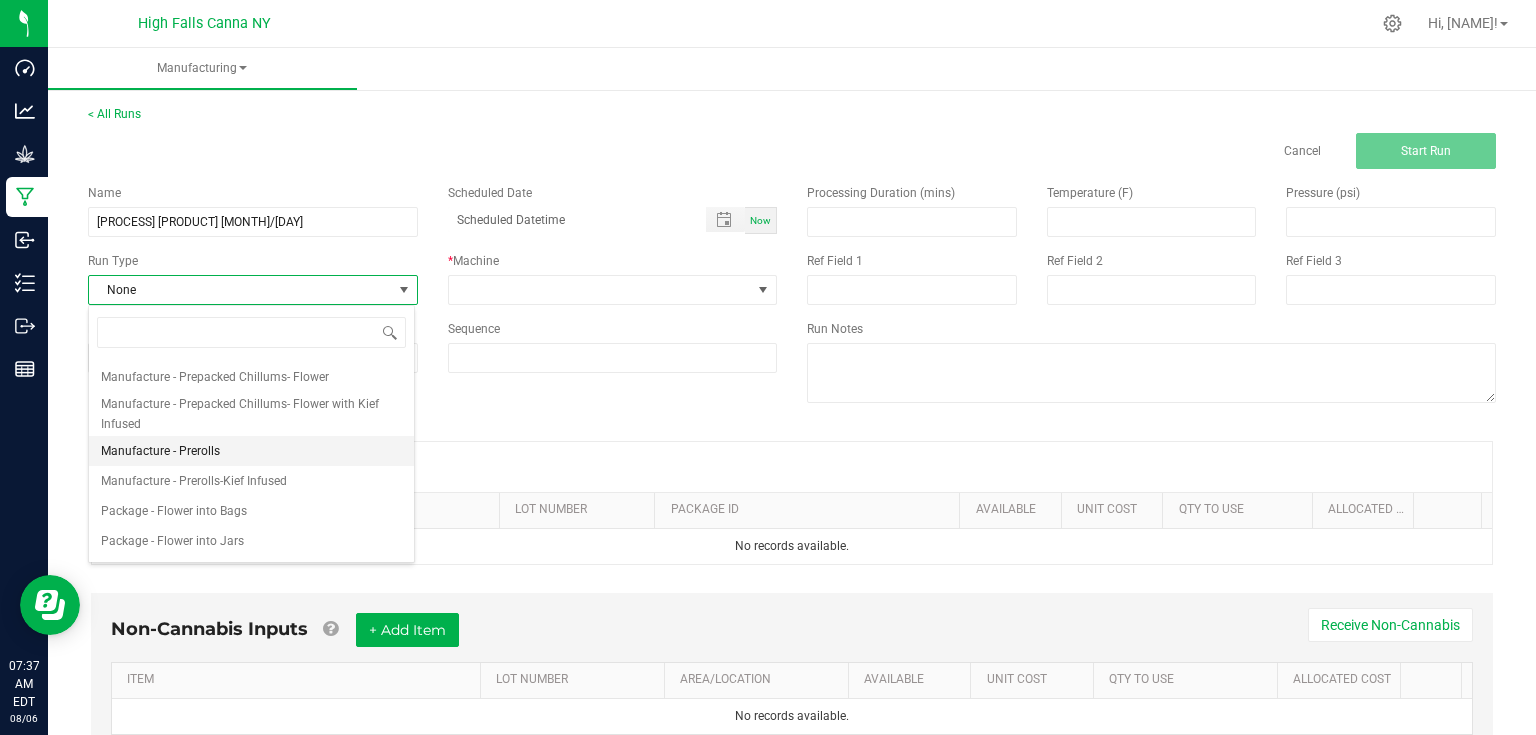 click on "Manufacture - Prerolls" at bounding box center [160, 451] 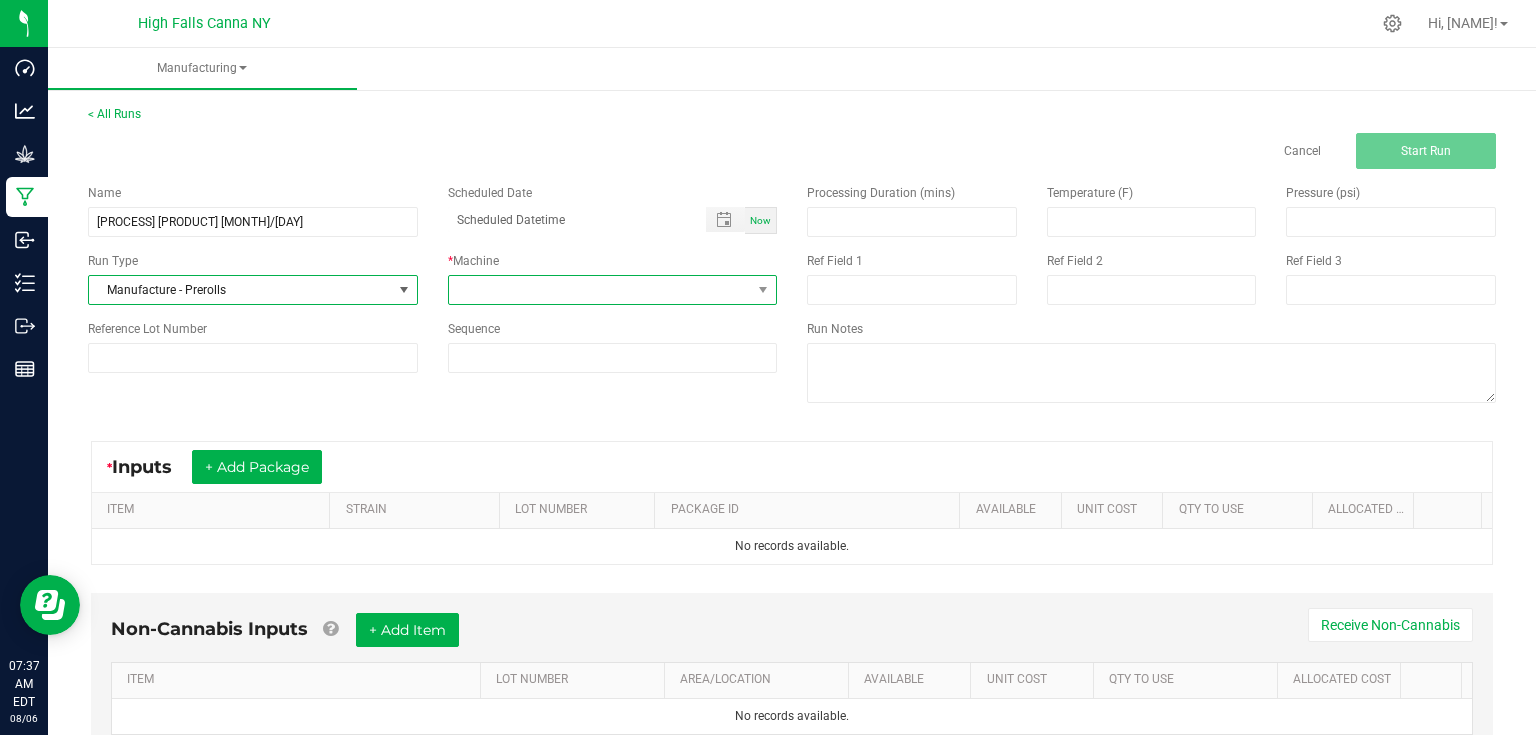 click at bounding box center (600, 290) 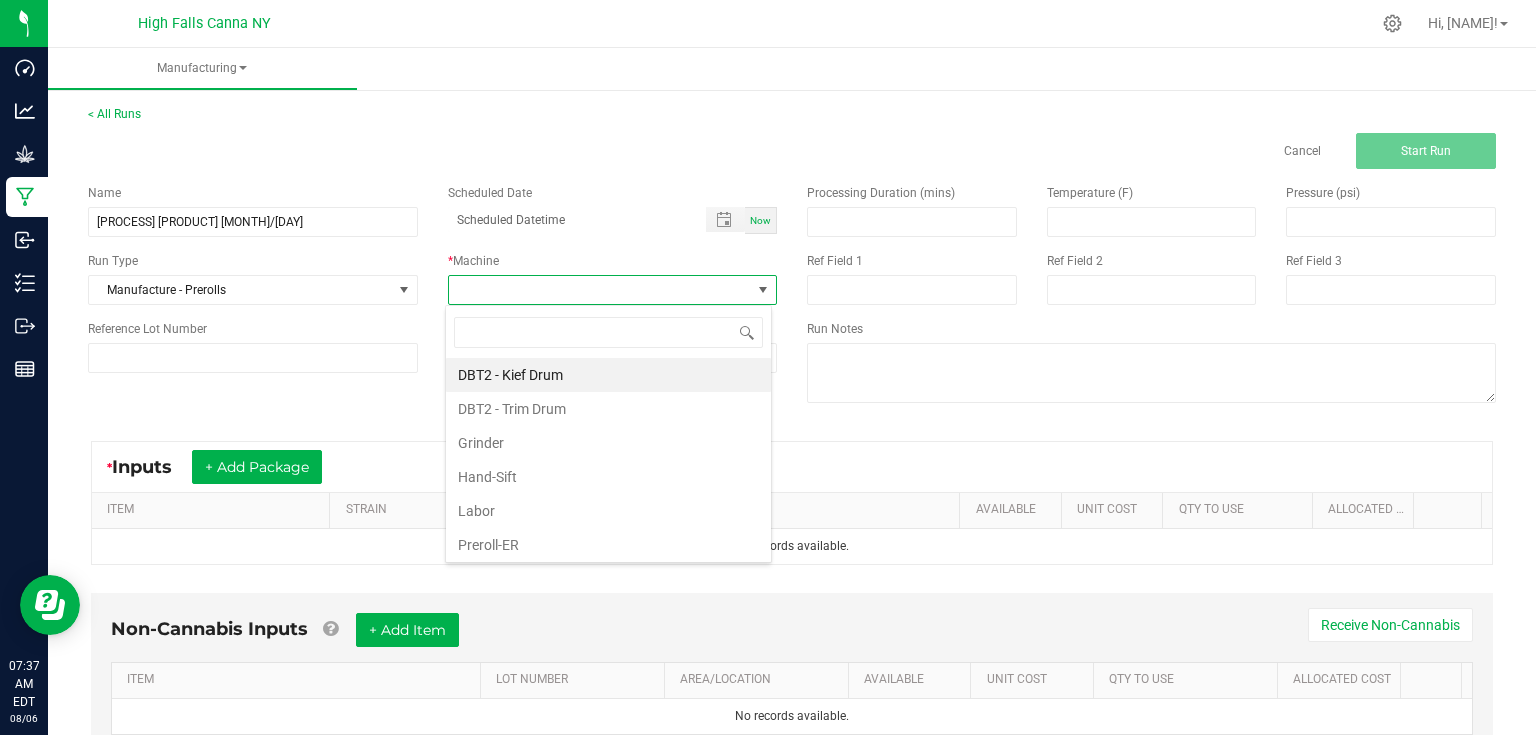 scroll, scrollTop: 99970, scrollLeft: 99673, axis: both 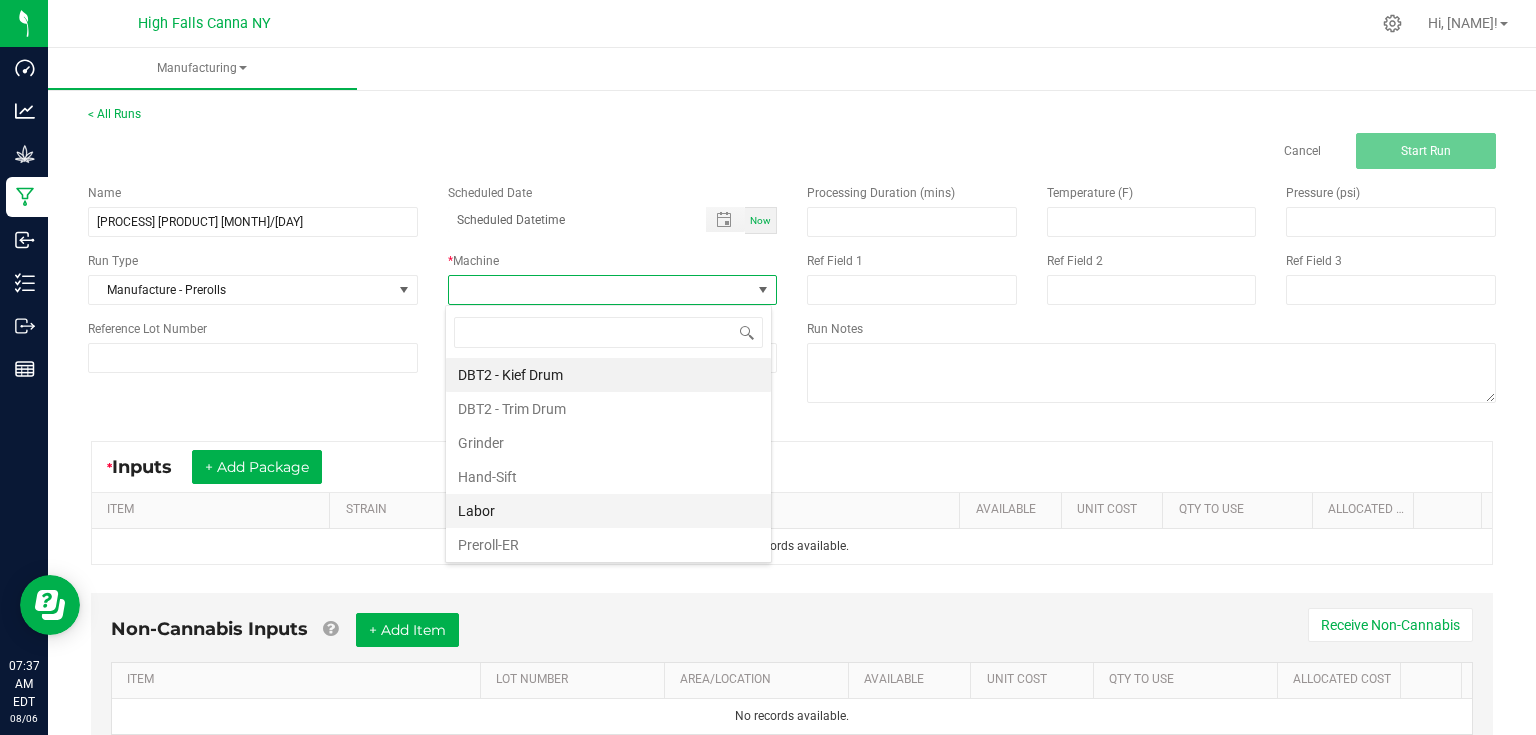 click on "Labor" at bounding box center [608, 511] 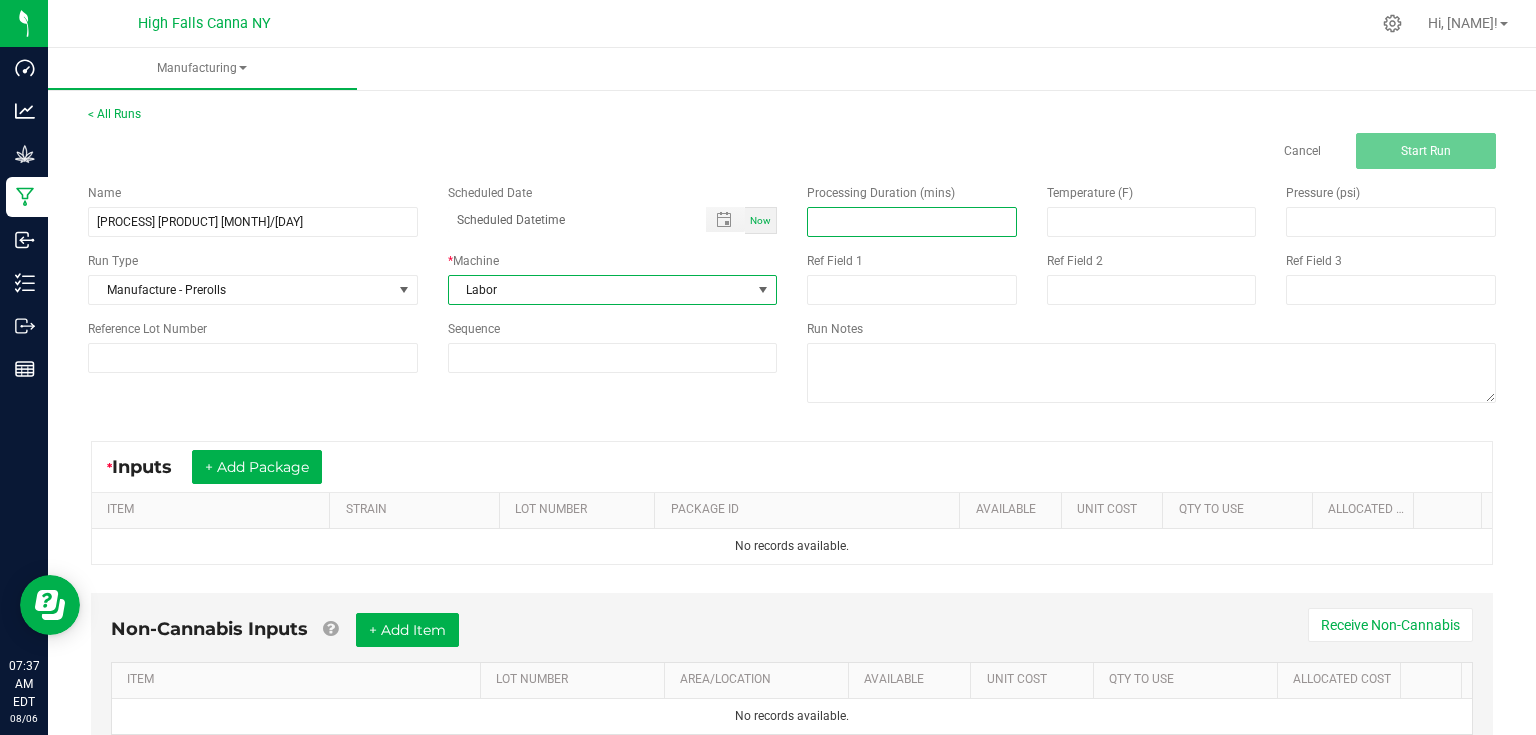 click at bounding box center (912, 222) 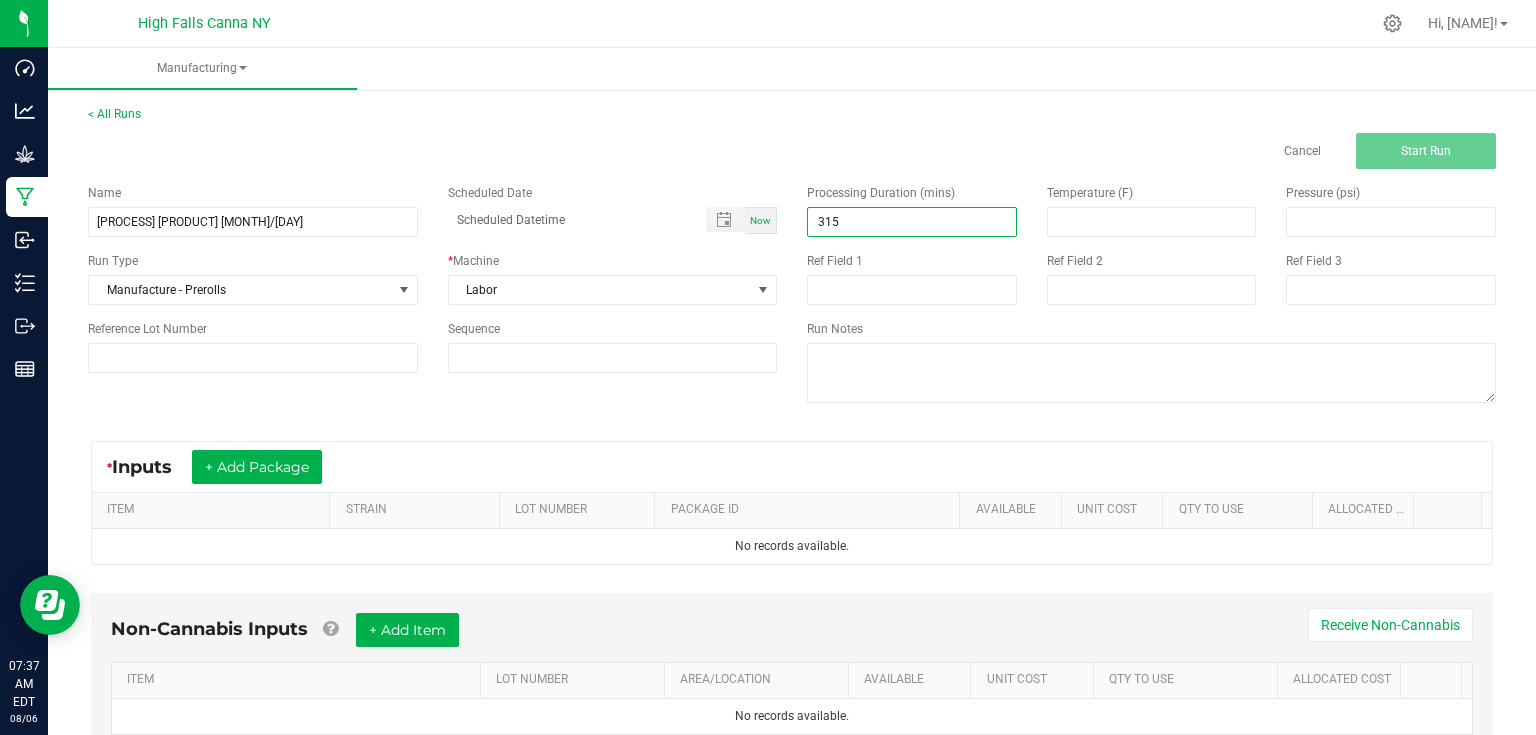type on "[NUMBER]" 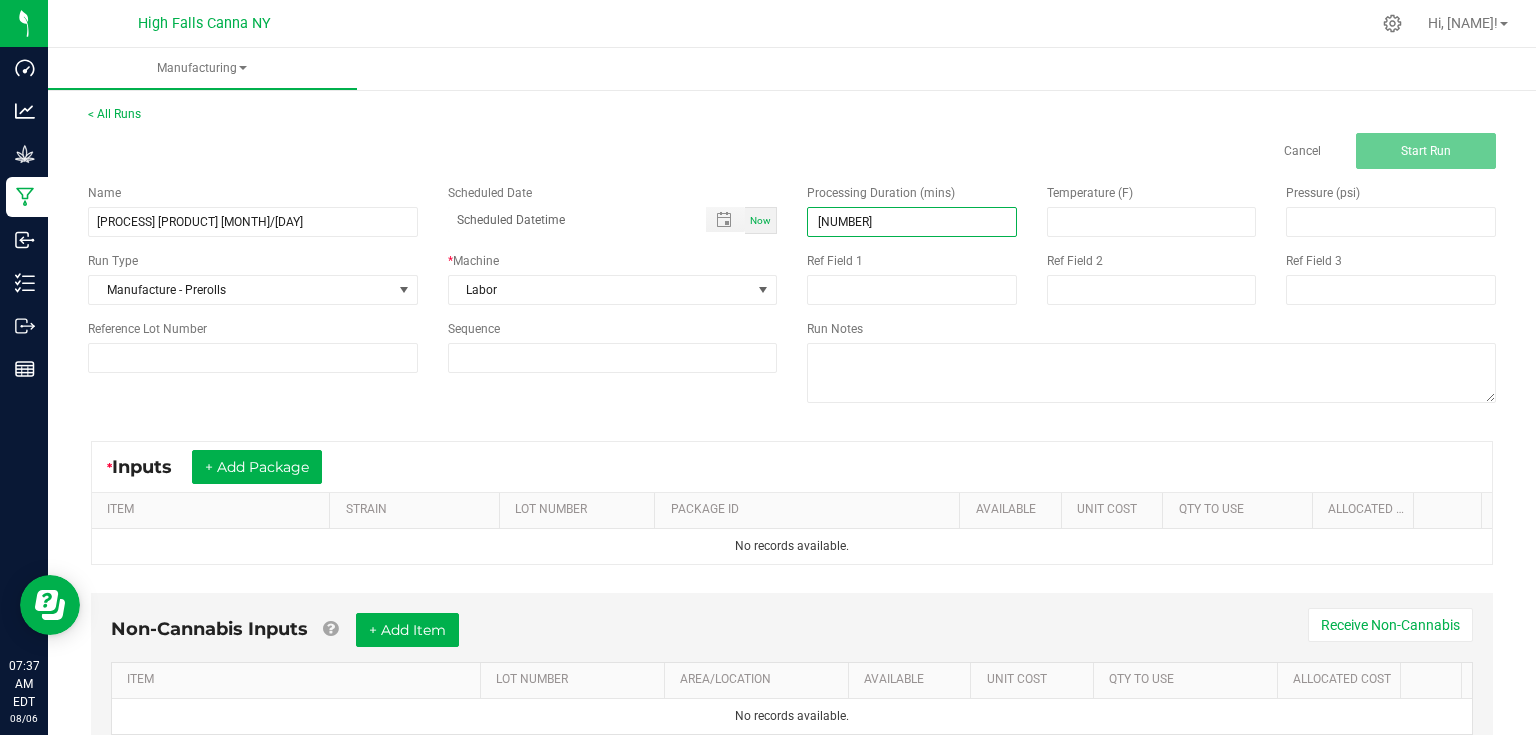 click on "Name  Manufacturing [PERSON] Joints [MONTH]/[DAY]  Scheduled Date  Now  Run Type  [ITEM] - [ITEM]  *   Machine  Labor  Reference Lot Number   Sequence" at bounding box center (432, 278) 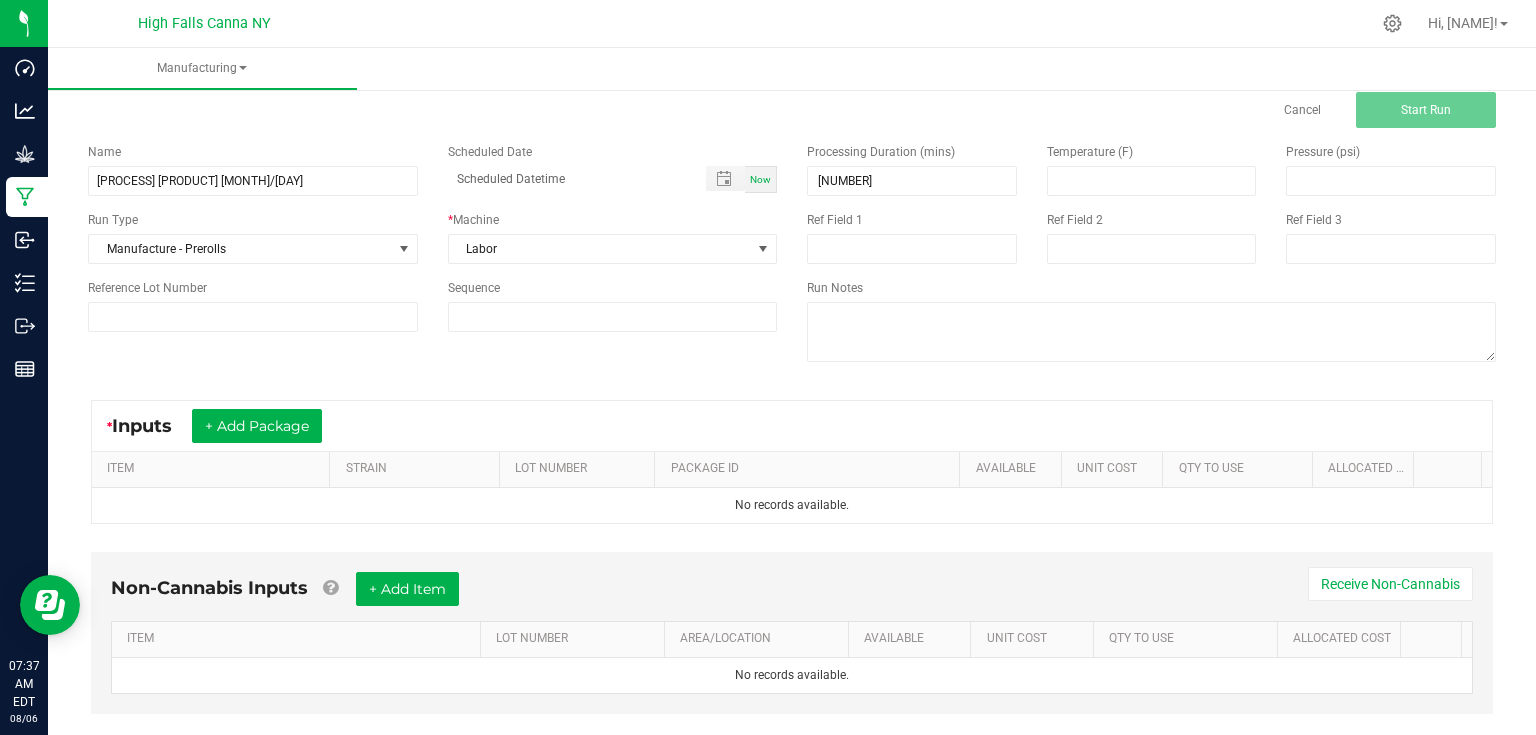 scroll, scrollTop: 75, scrollLeft: 0, axis: vertical 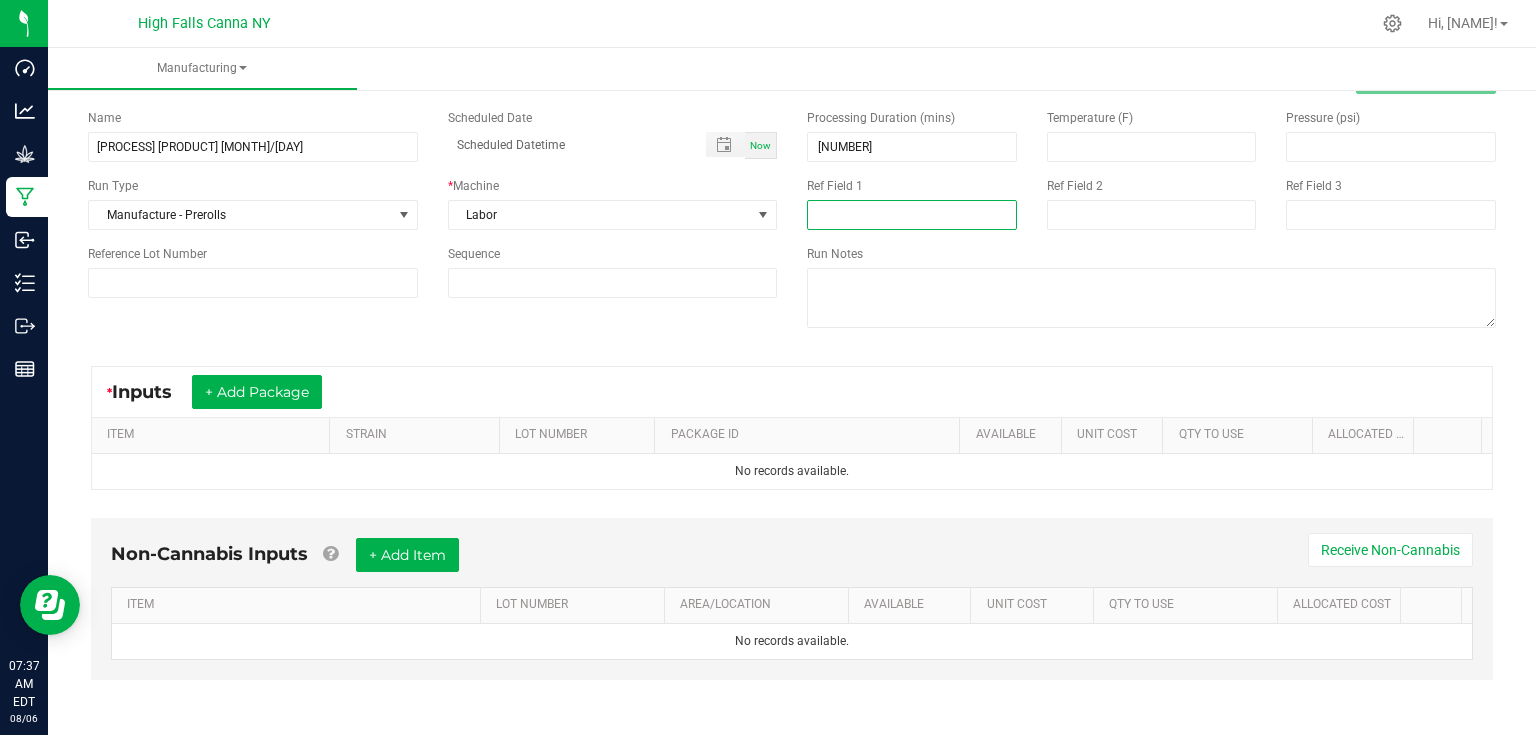 click at bounding box center [912, 215] 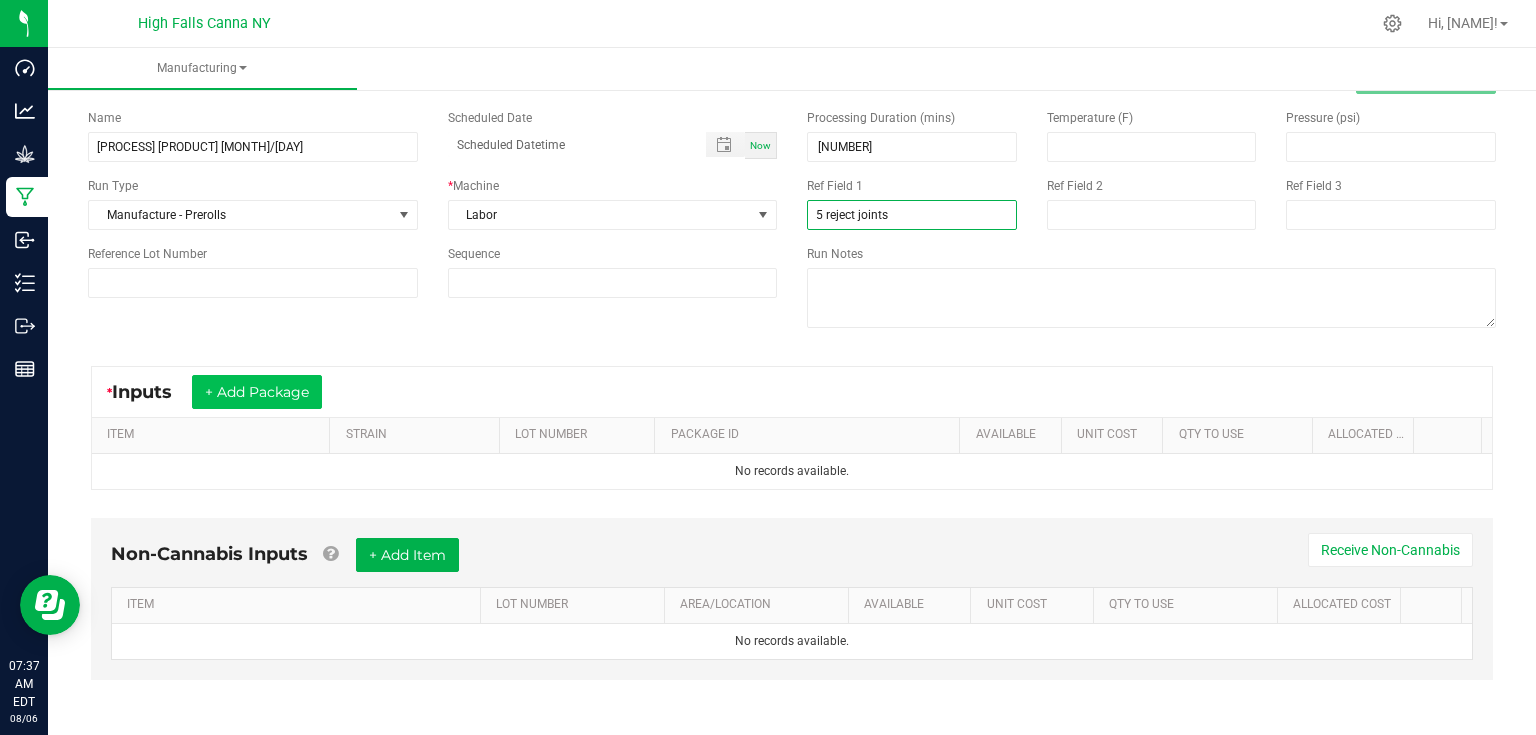type on "5 reject joints" 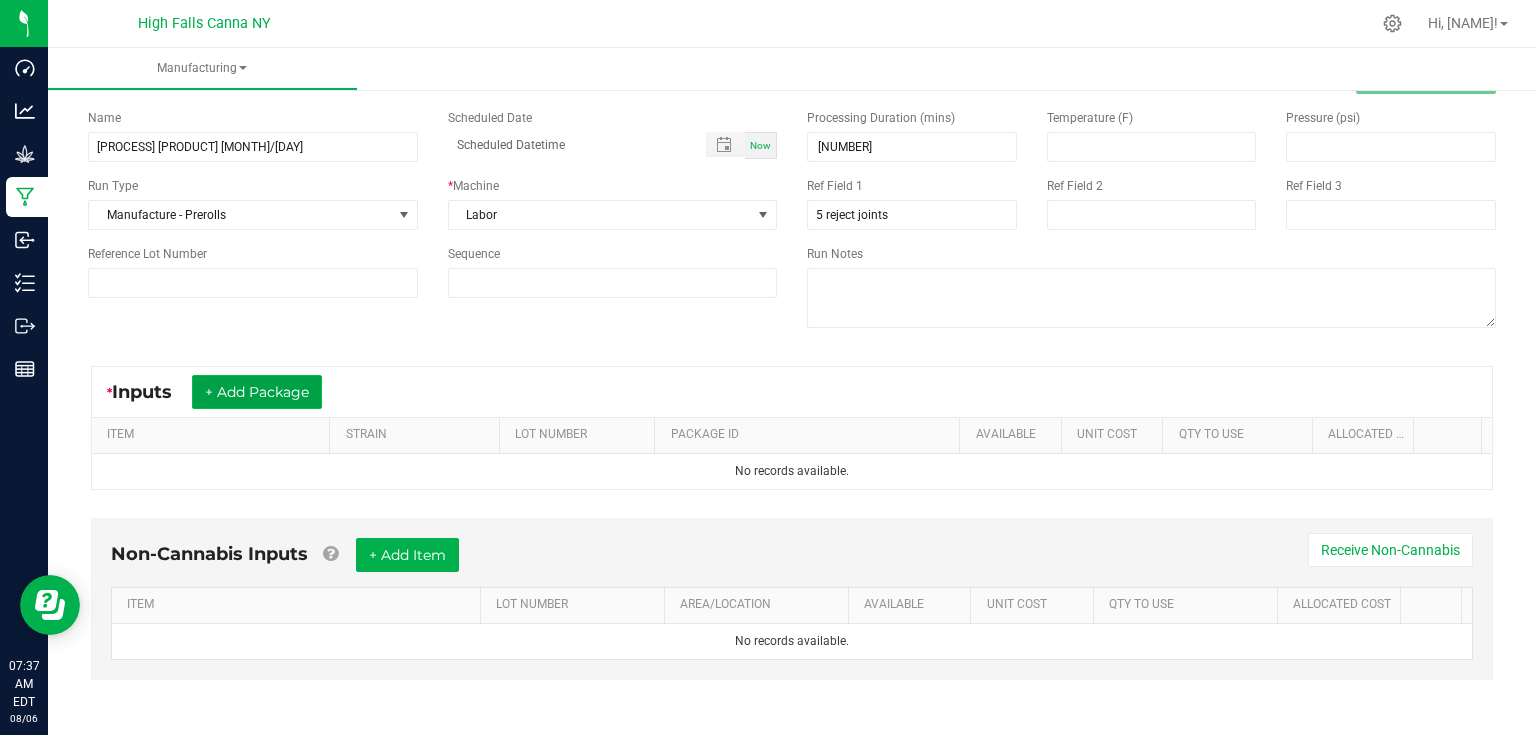 click on "+ Add Package" at bounding box center (257, 392) 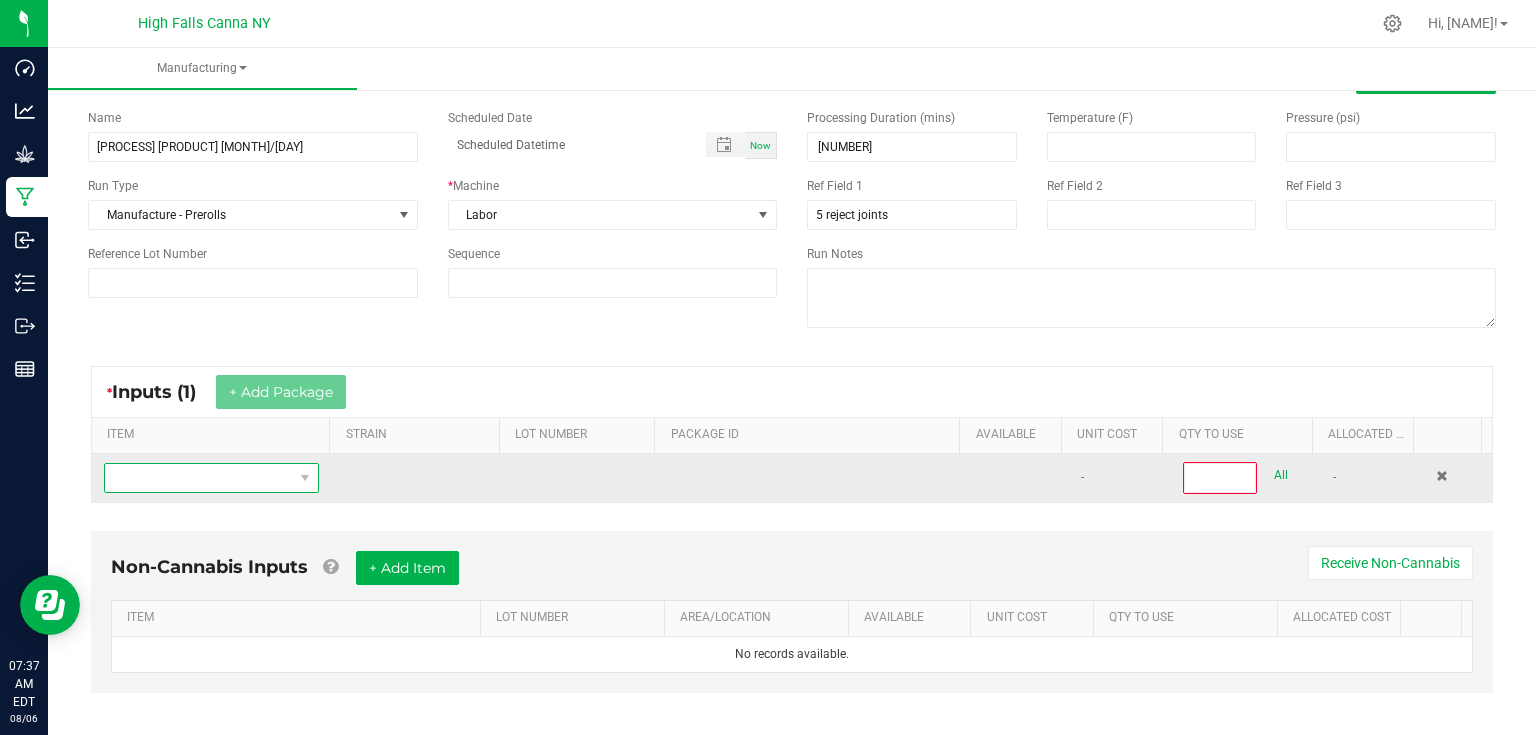 click at bounding box center (199, 478) 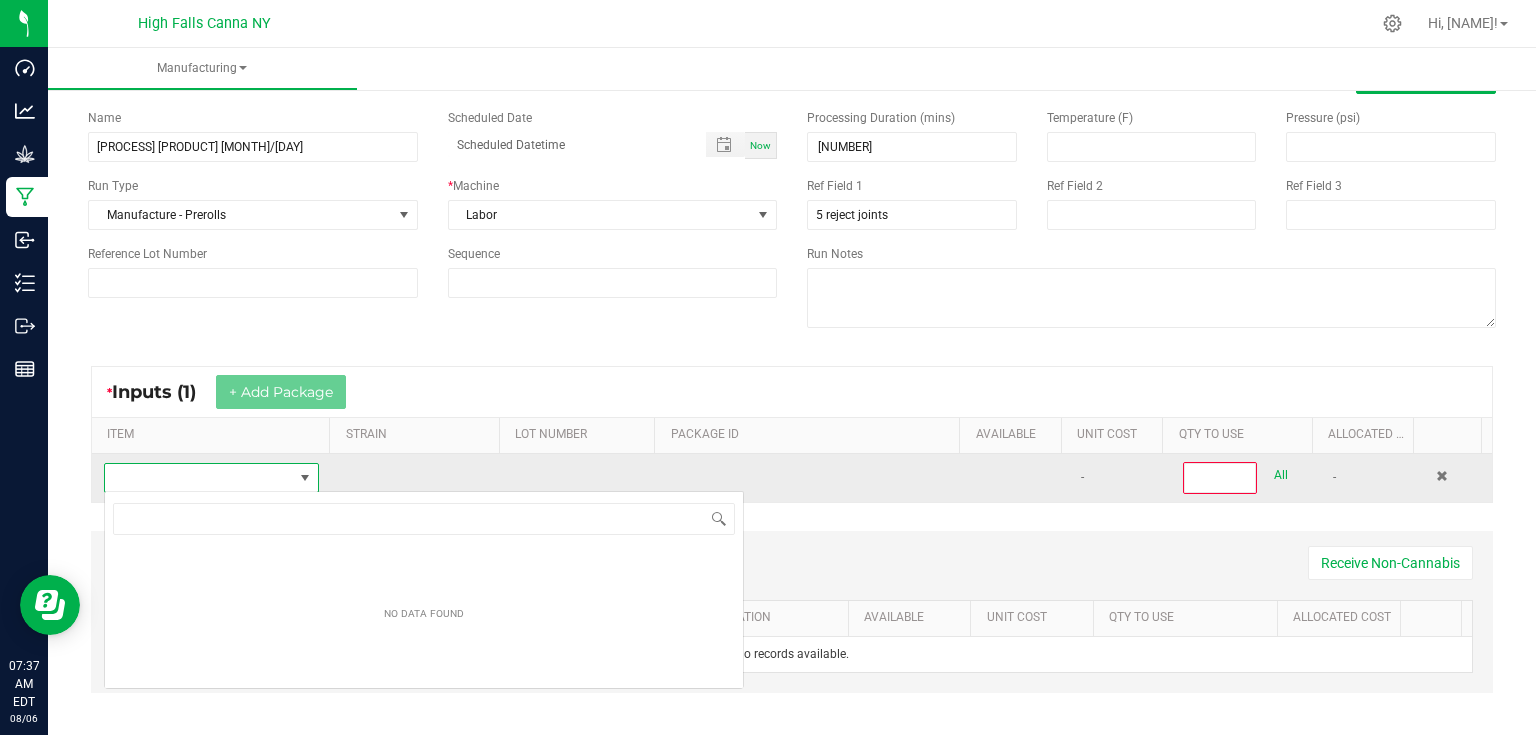 scroll, scrollTop: 99970, scrollLeft: 99788, axis: both 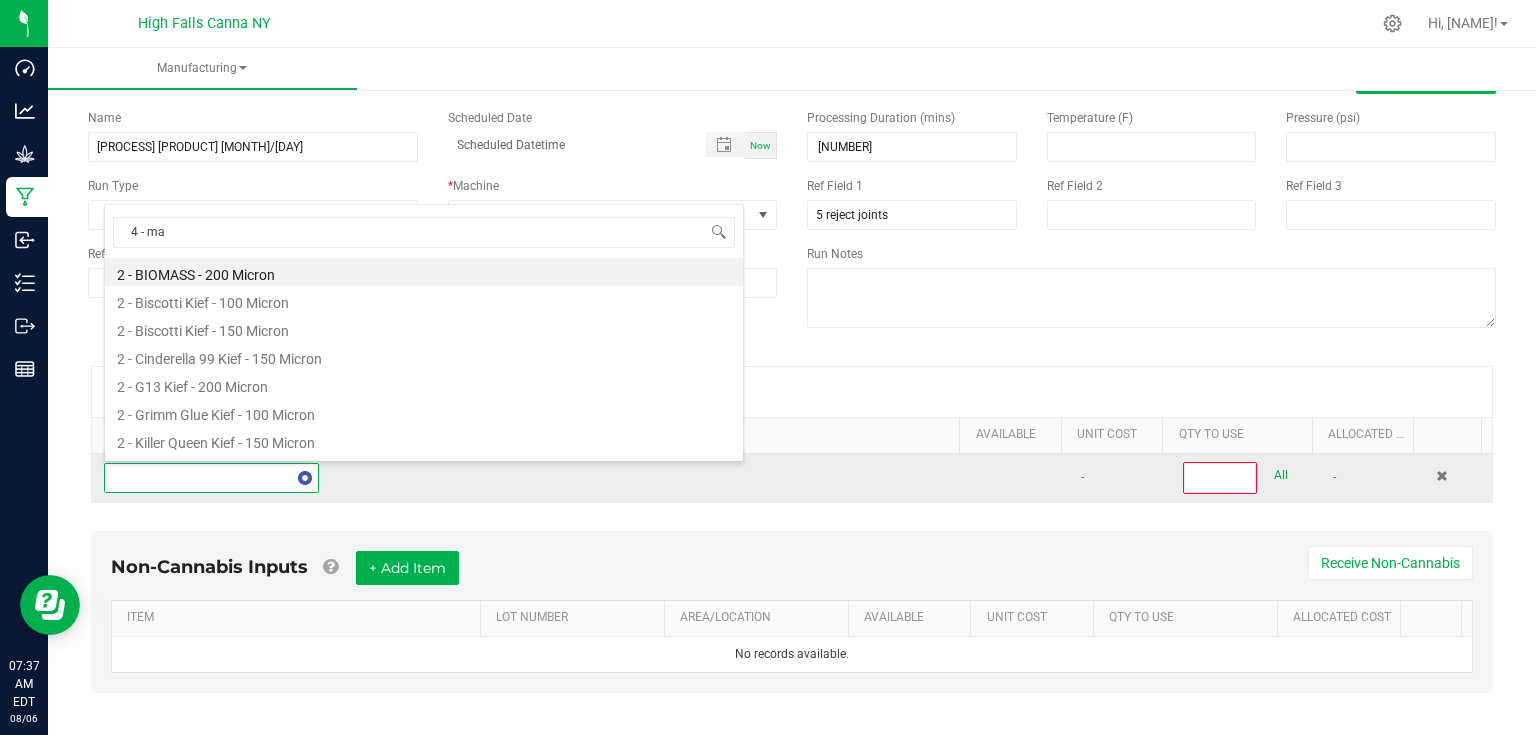 type on "4 - mac" 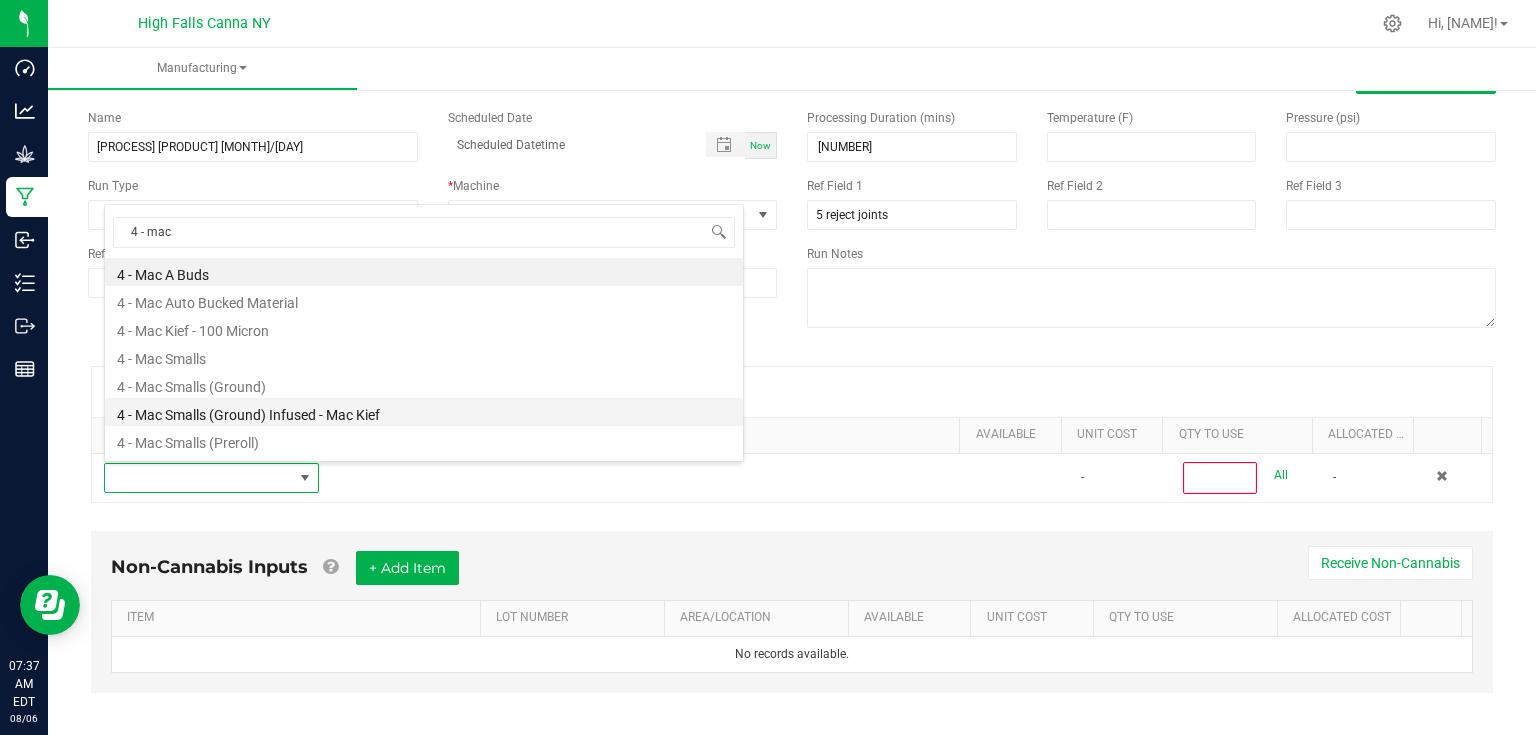 click on "4 - Mac Smalls (Ground) Infused - Mac Kief" at bounding box center [424, 412] 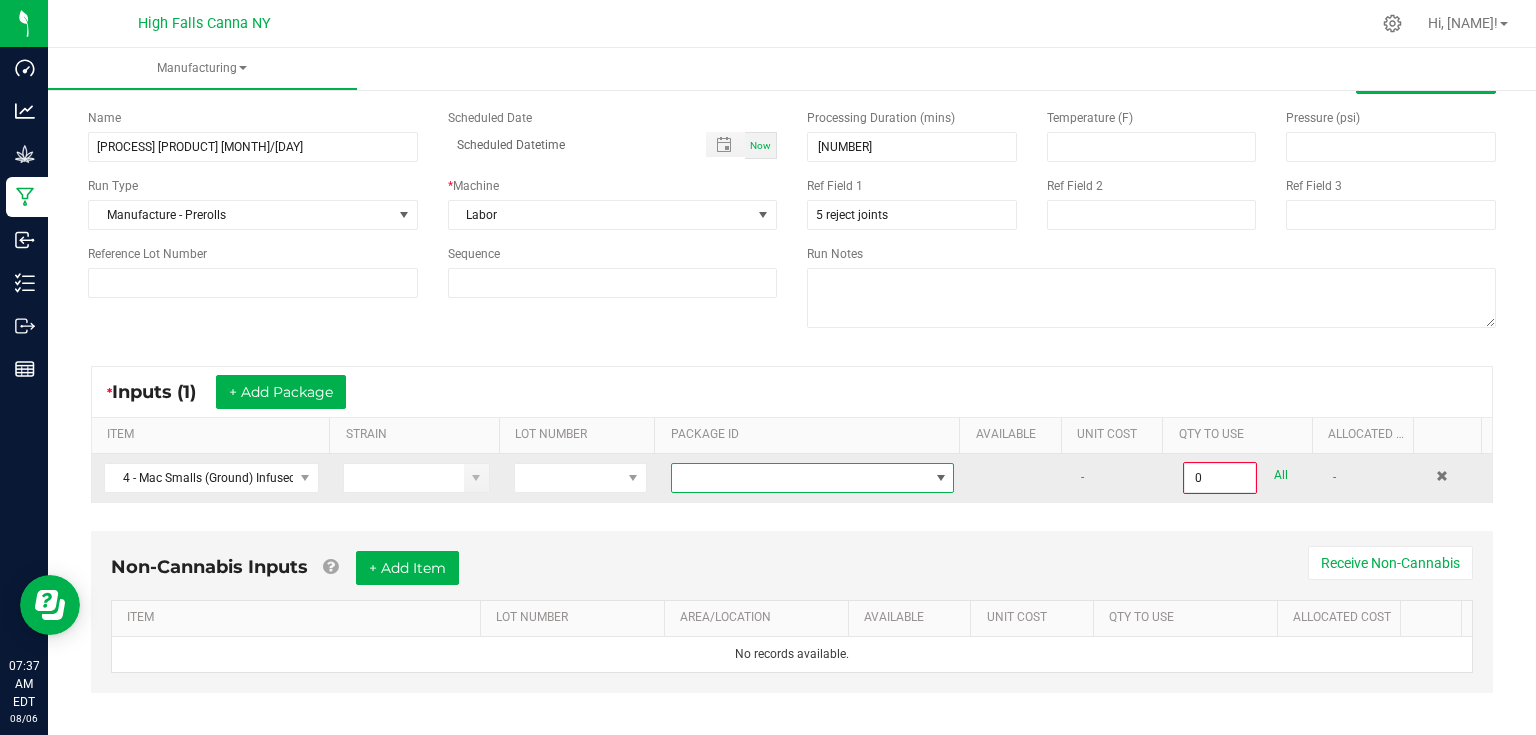 click at bounding box center (800, 478) 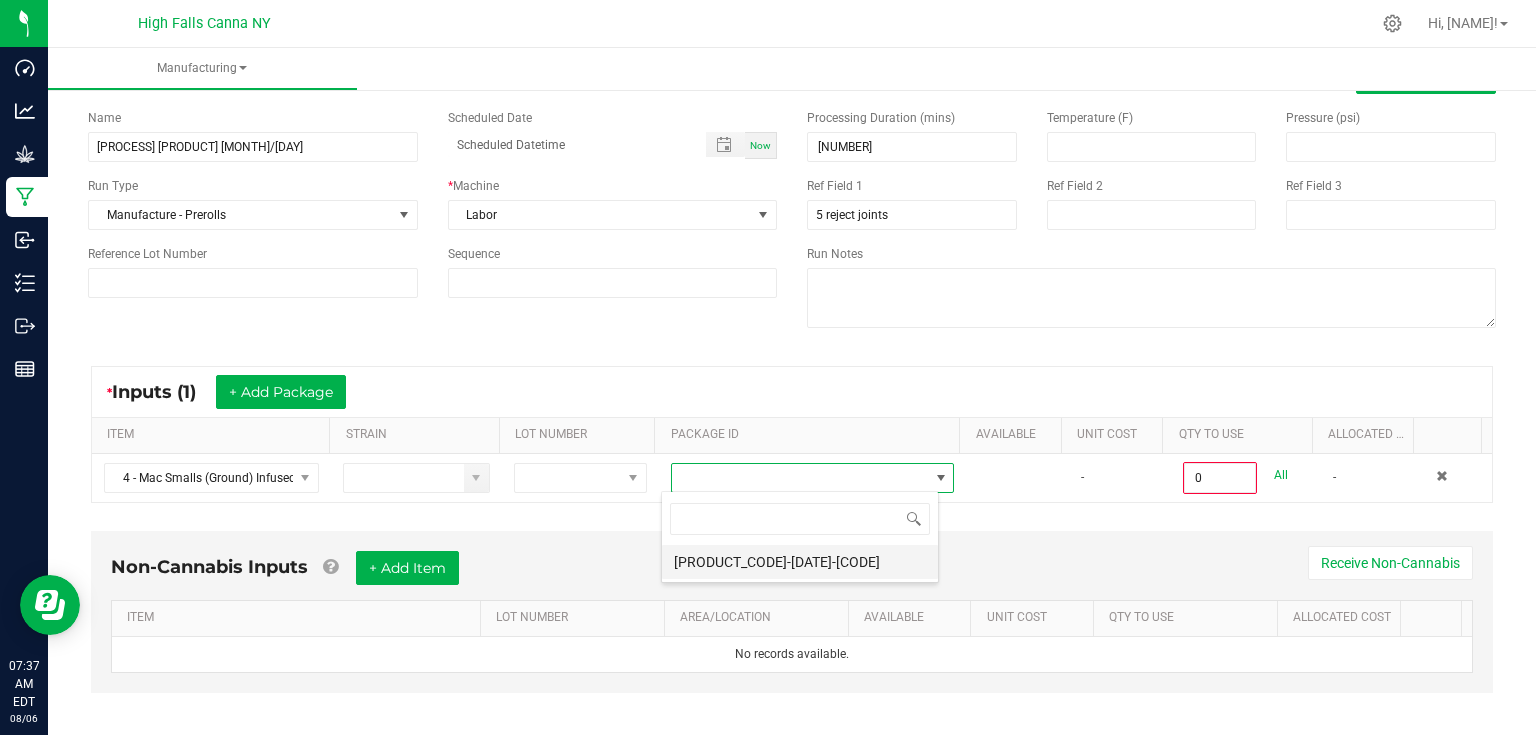 scroll, scrollTop: 99970, scrollLeft: 99721, axis: both 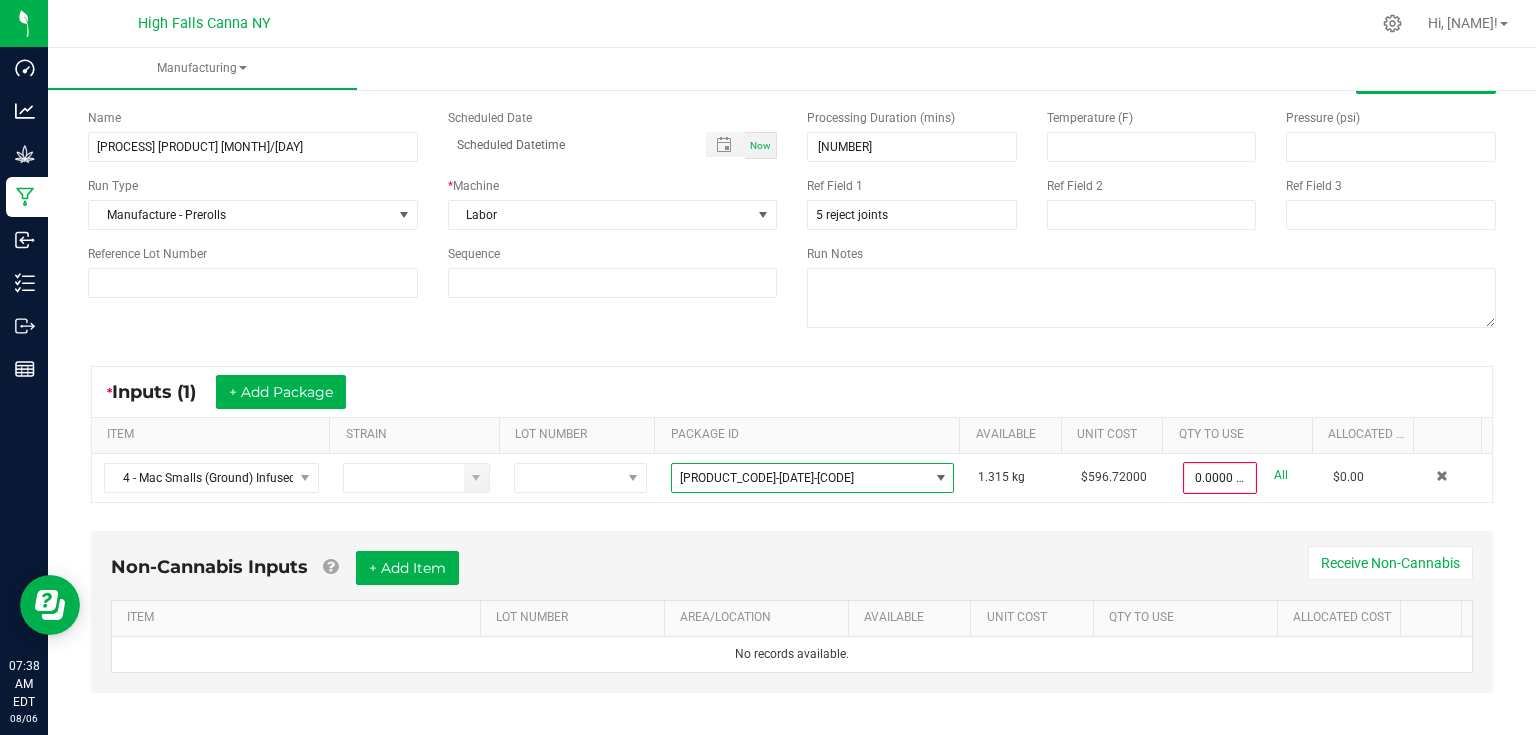 click on "Non-Cannabis Inputs   + Add Item   Receive Non-Cannabis  ITEM LOT NUMBER AREA/LOCATION AVAILABLE Unit Cost QTY TO USE Allocated Cost  No records available." at bounding box center (792, 612) 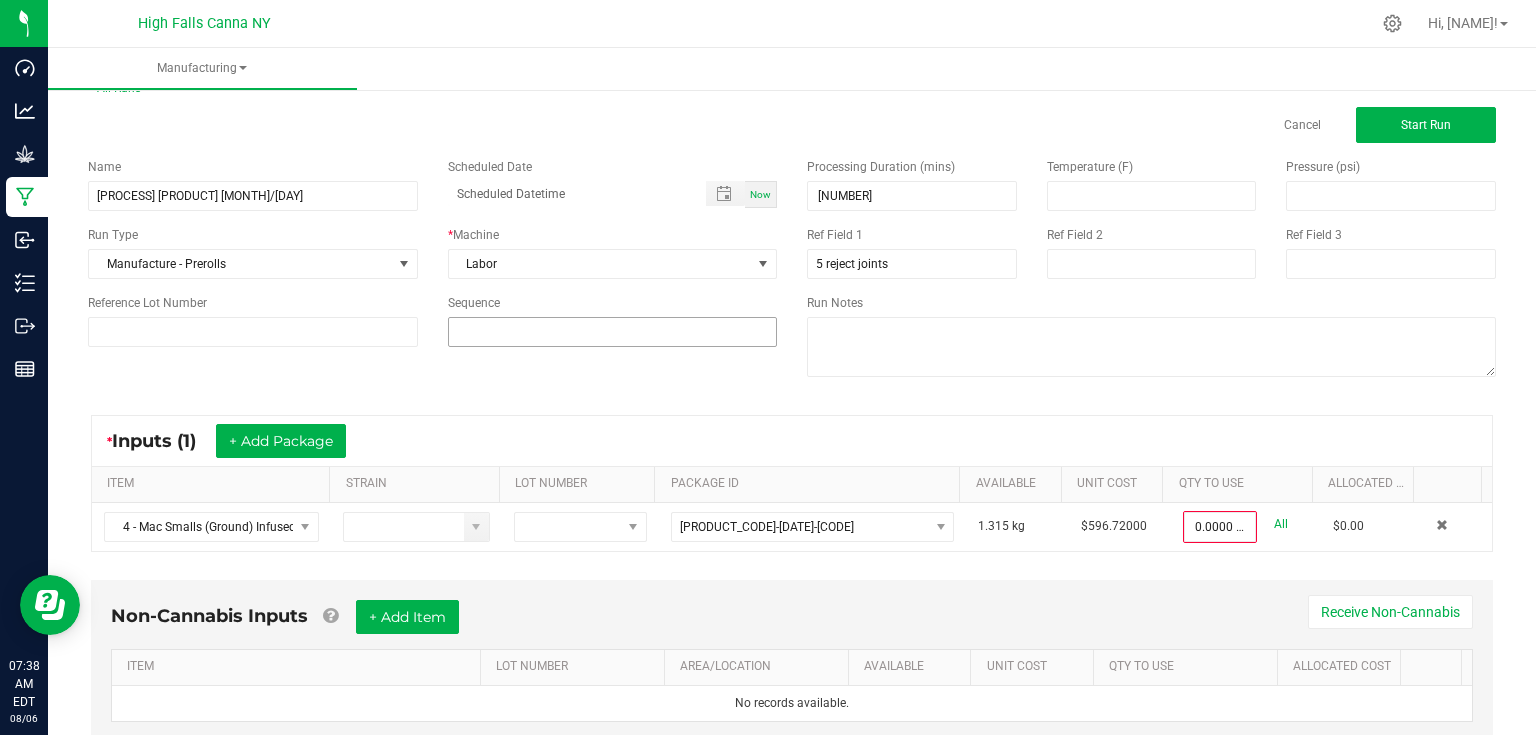 scroll, scrollTop: 0, scrollLeft: 0, axis: both 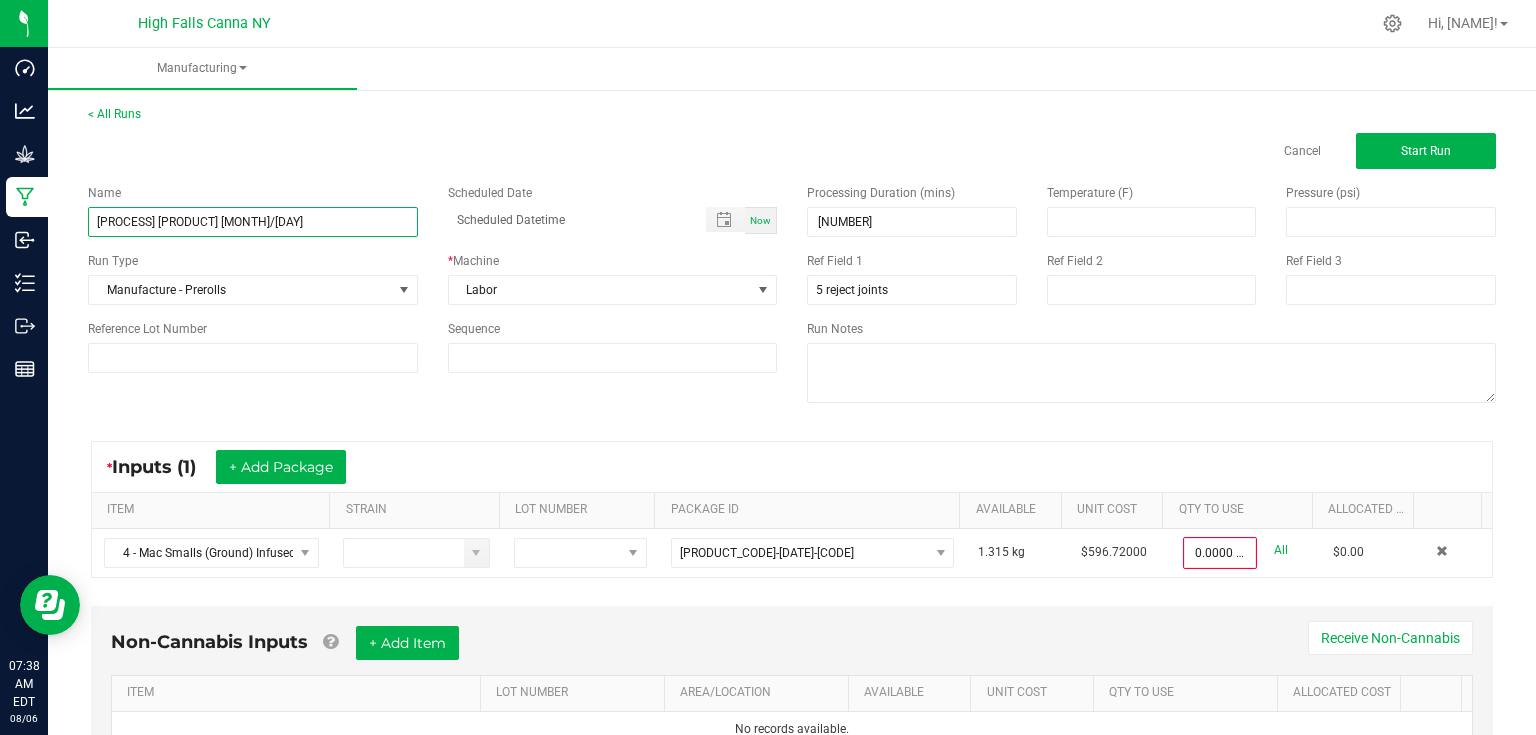 drag, startPoint x: 332, startPoint y: 224, endPoint x: -10, endPoint y: 230, distance: 342.0526 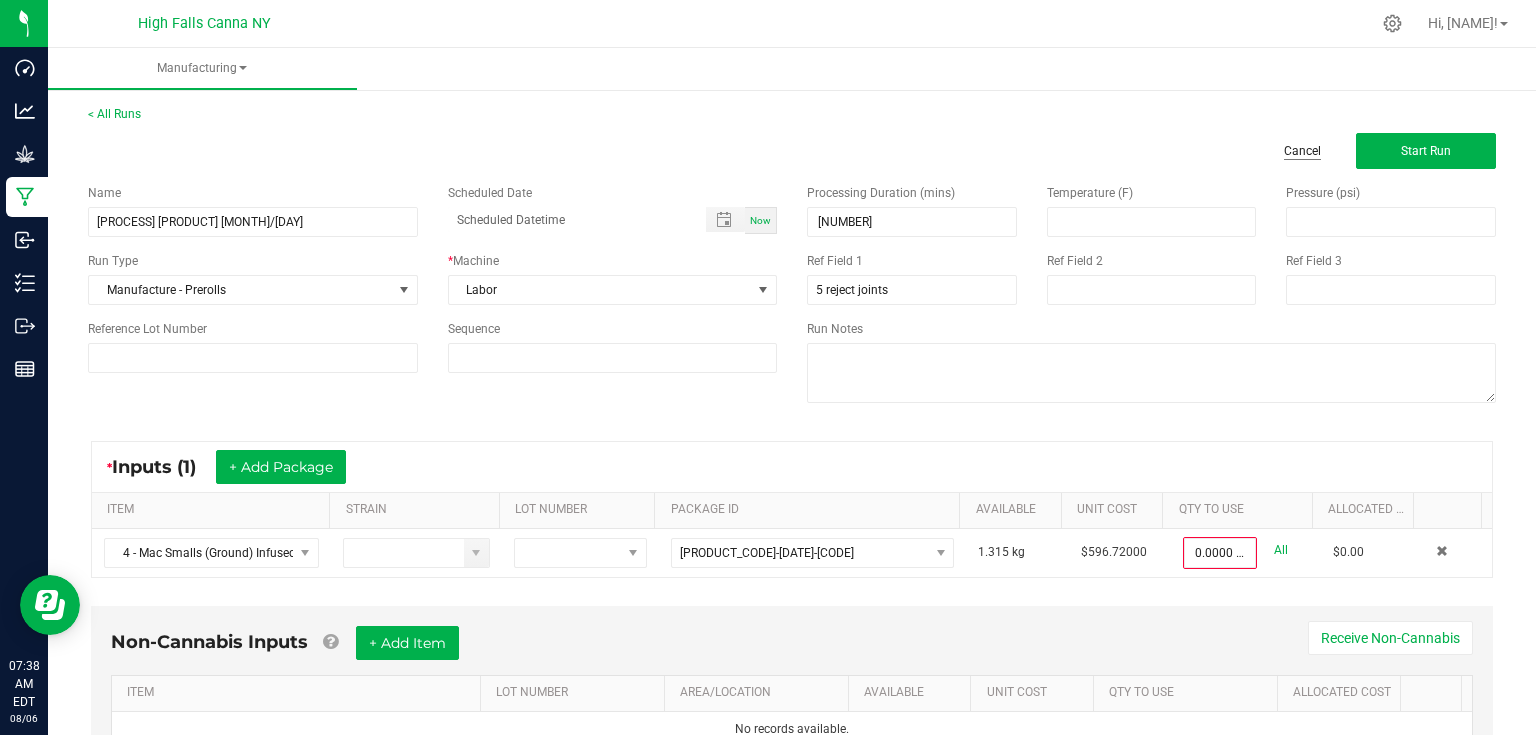 click on "Cancel" at bounding box center (1302, 151) 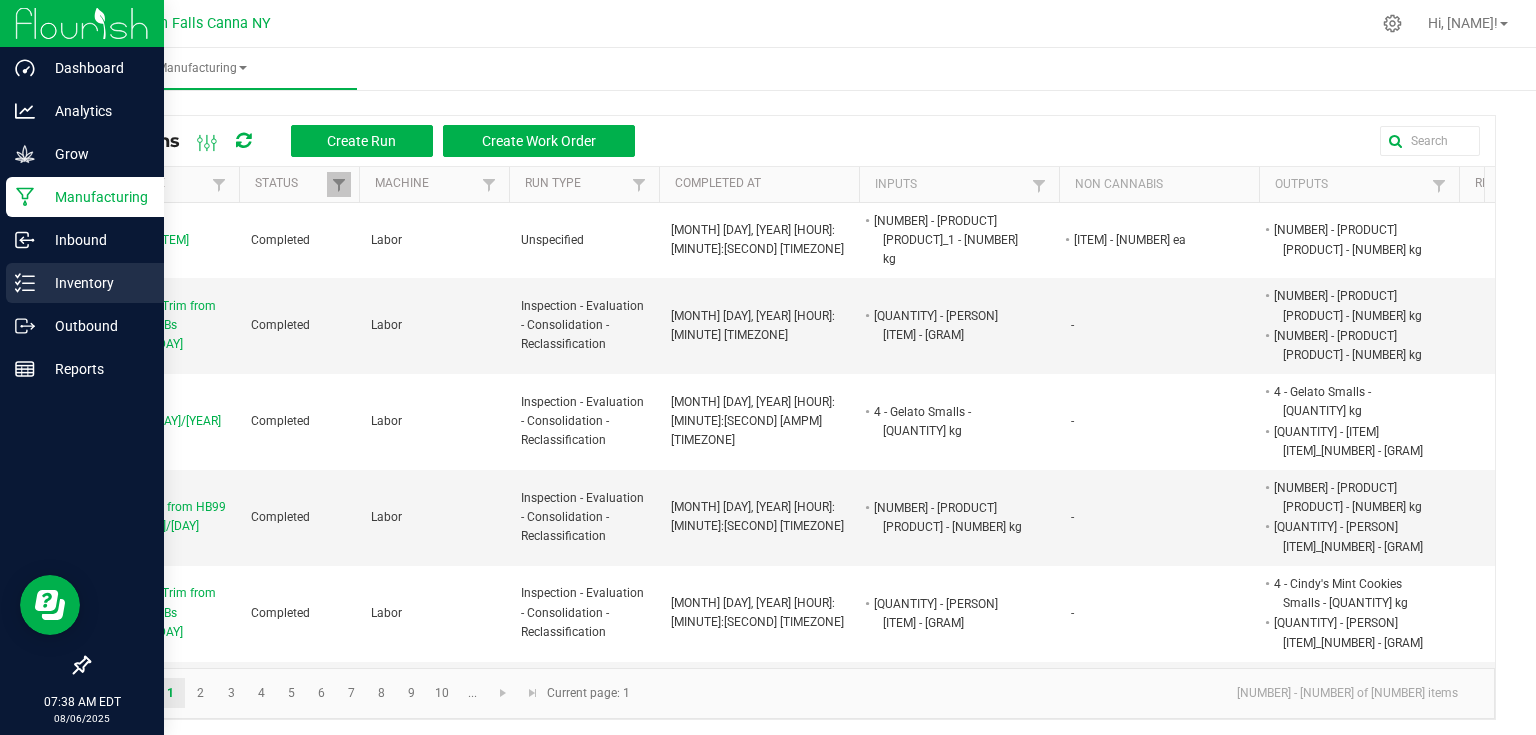 click on "Inventory" at bounding box center (95, 283) 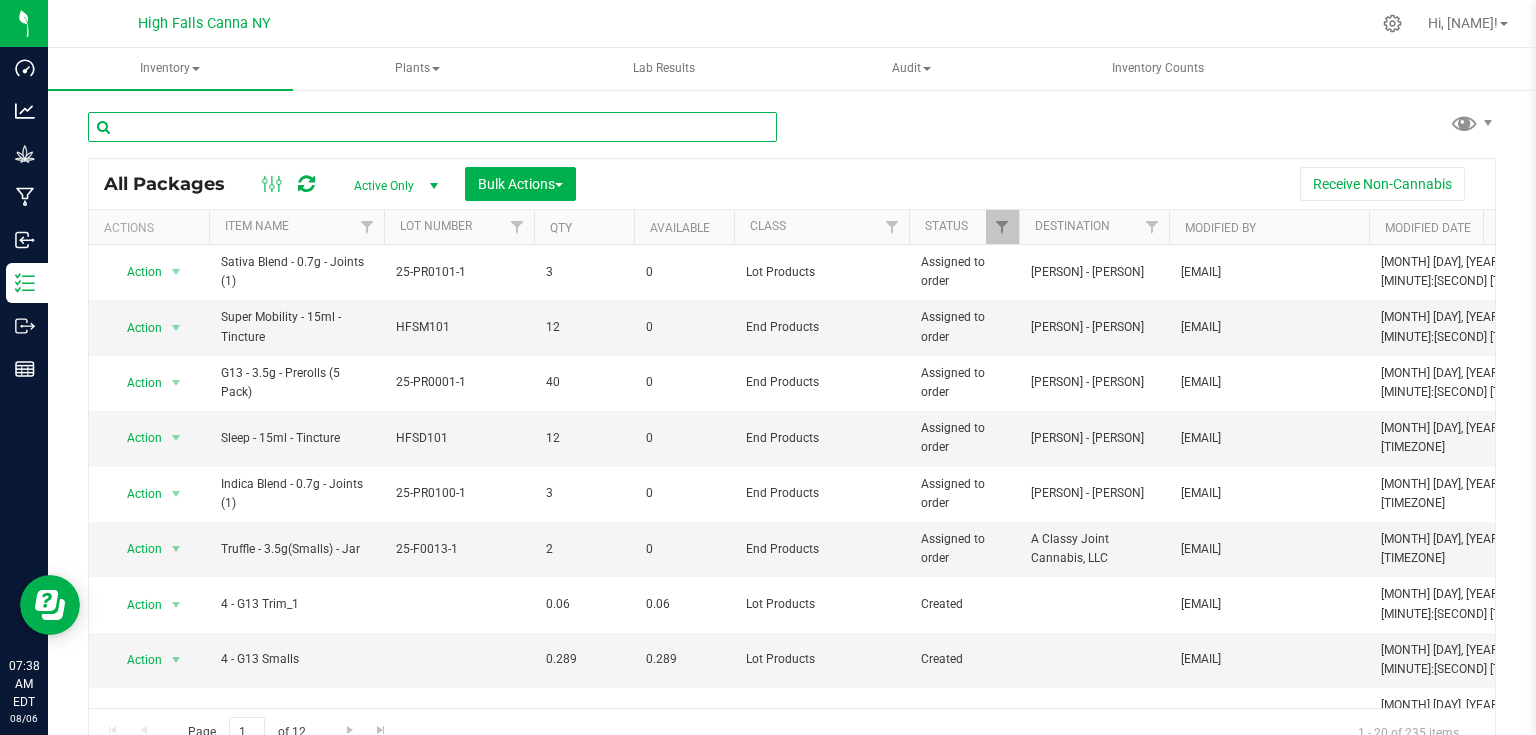click at bounding box center (432, 127) 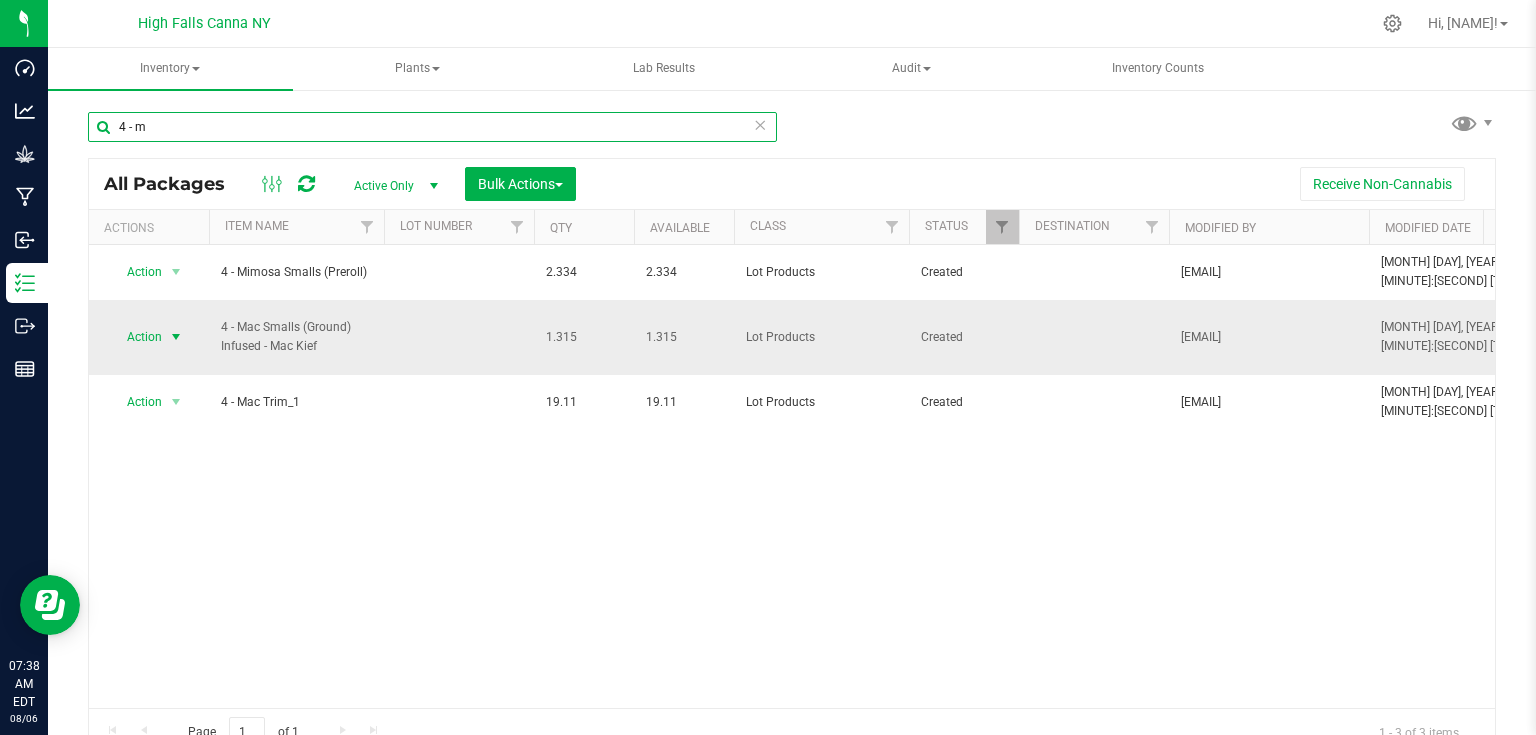 type on "4 - m" 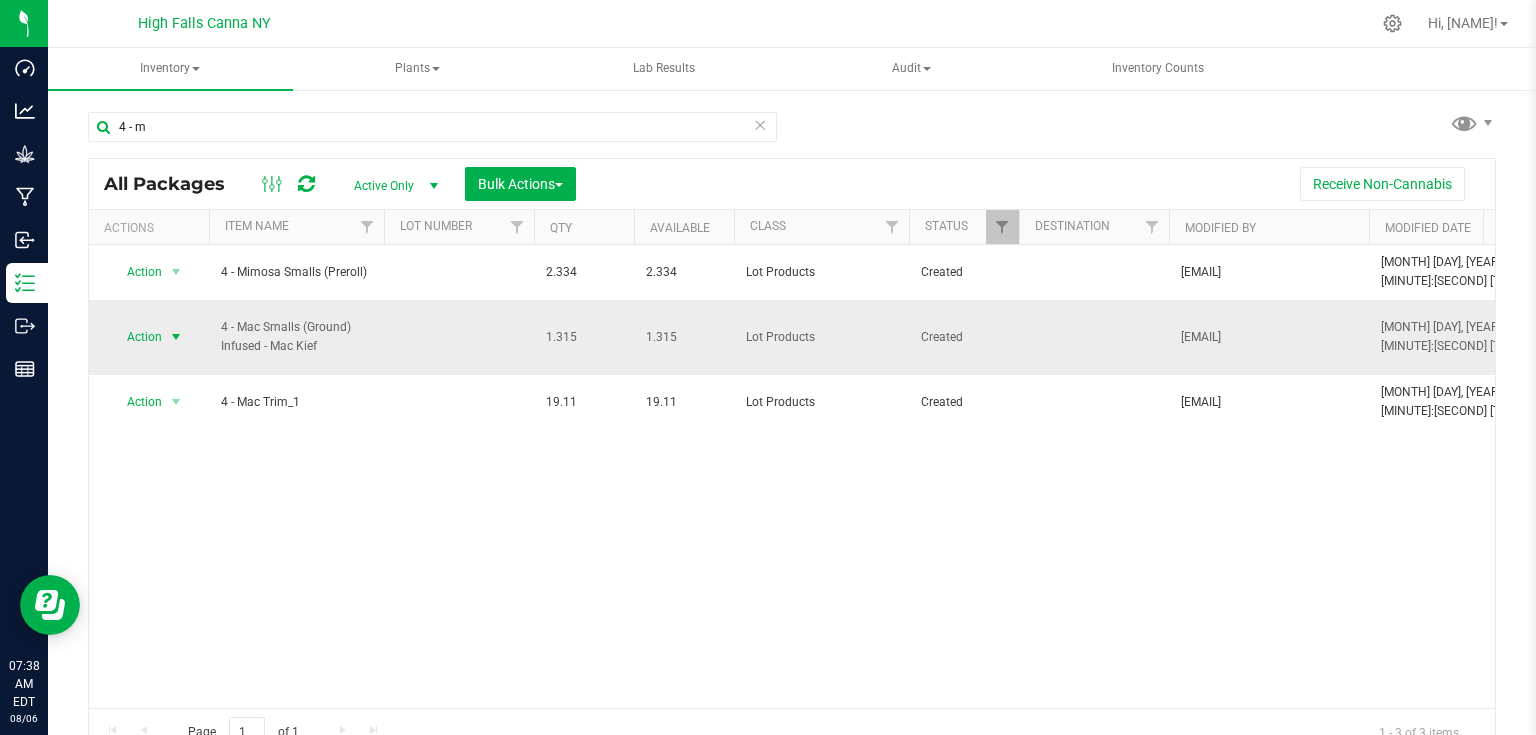 click at bounding box center [176, 337] 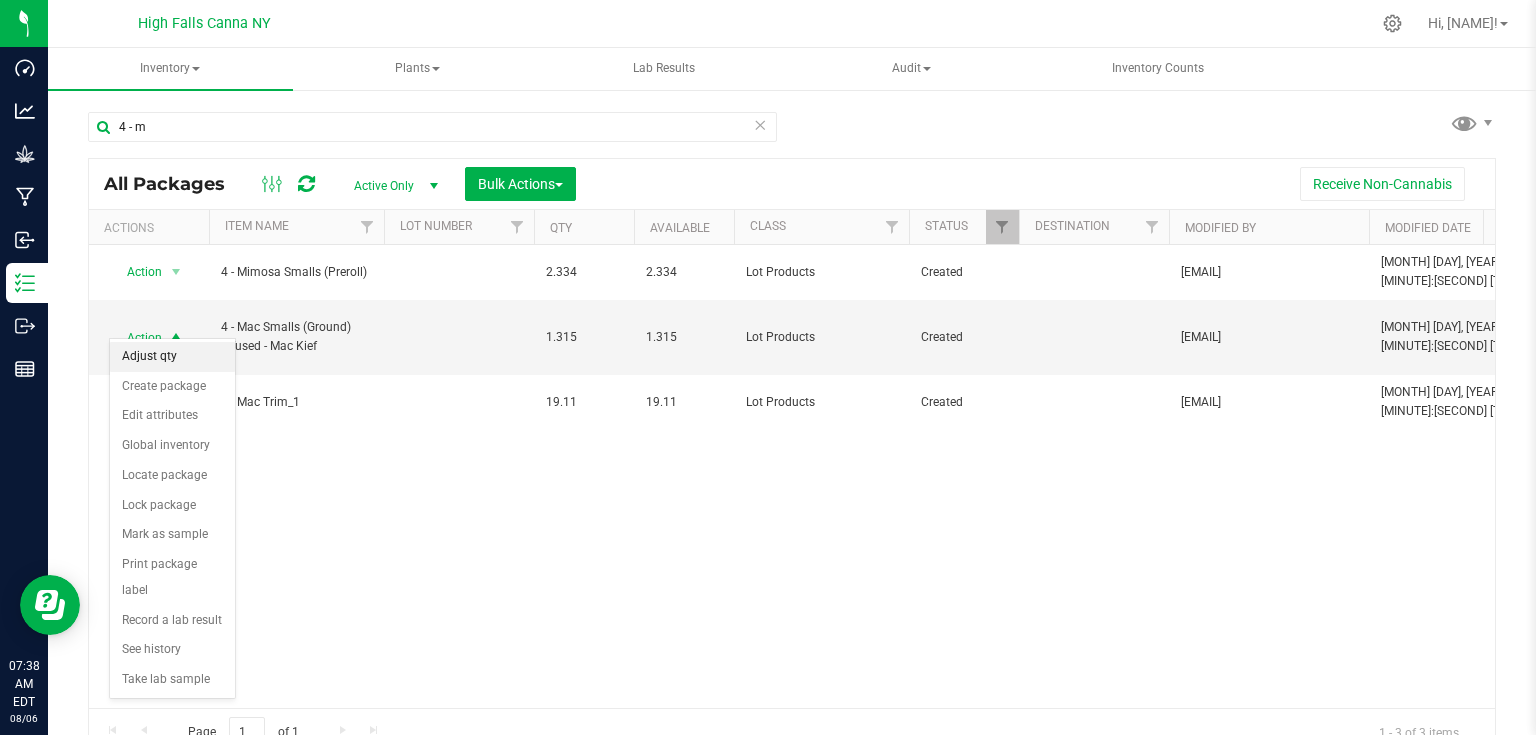 click on "Adjust qty" at bounding box center [172, 357] 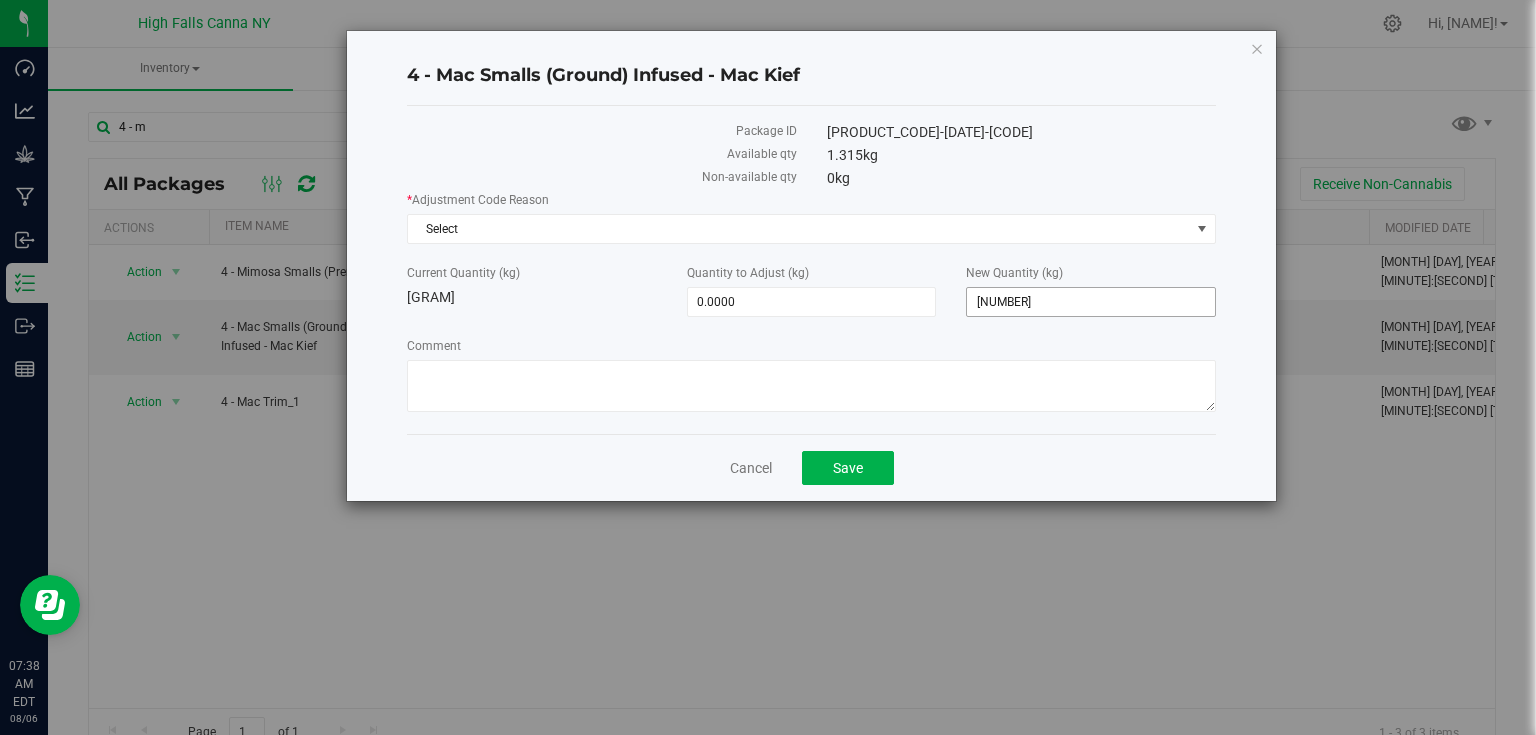 click on "[NUMBER] [NUMBER]" at bounding box center (1091, 302) 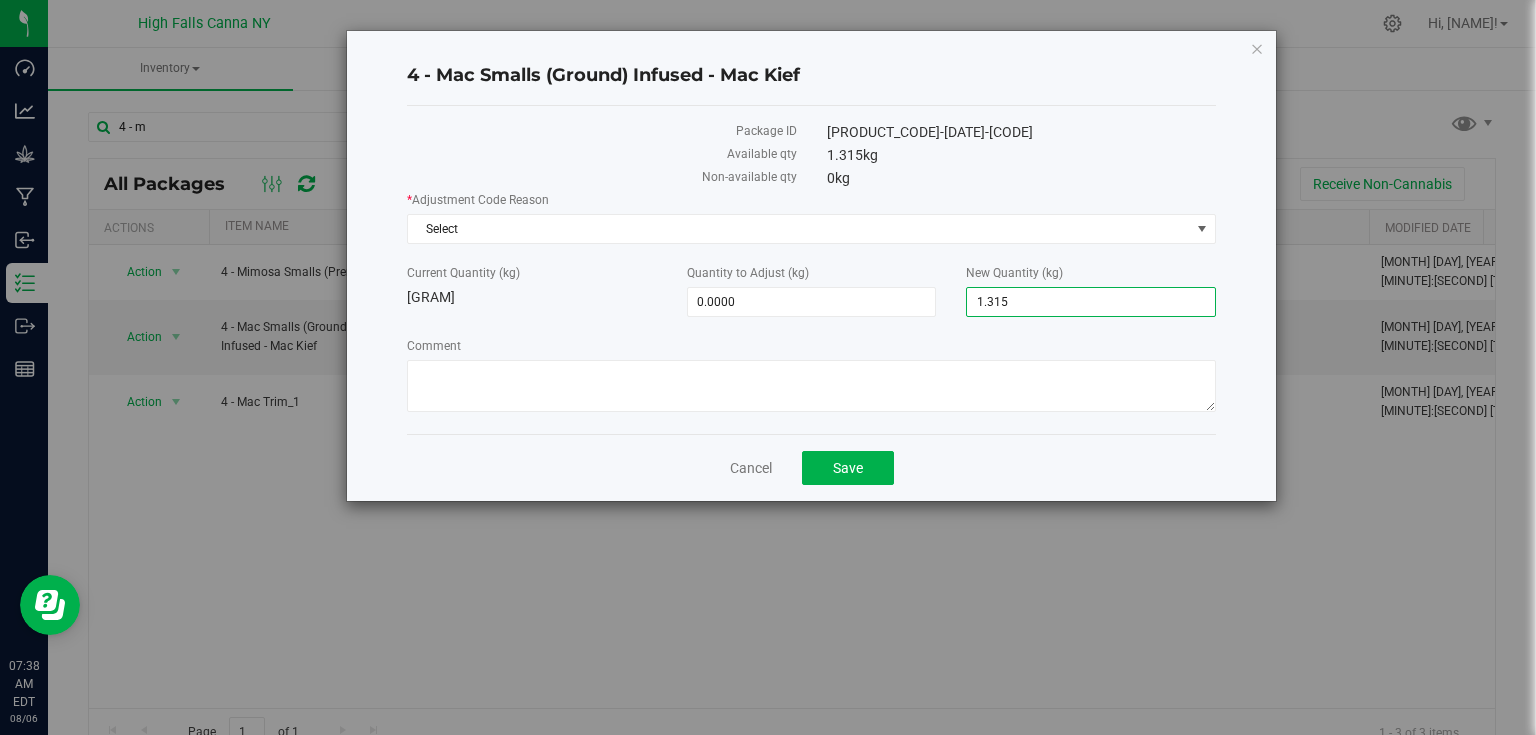 click on "1.315" at bounding box center (1091, 302) 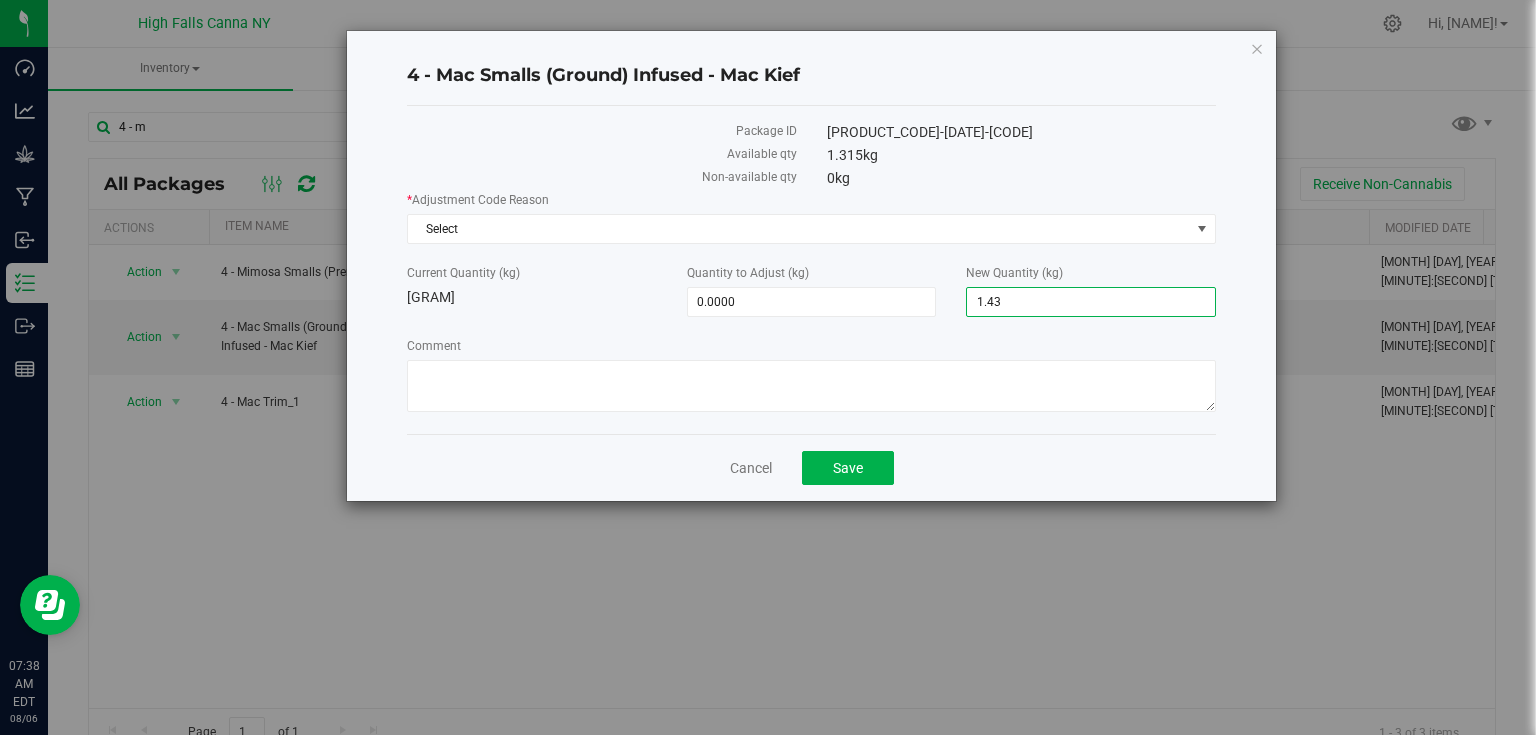 type on "[NUMBER]" 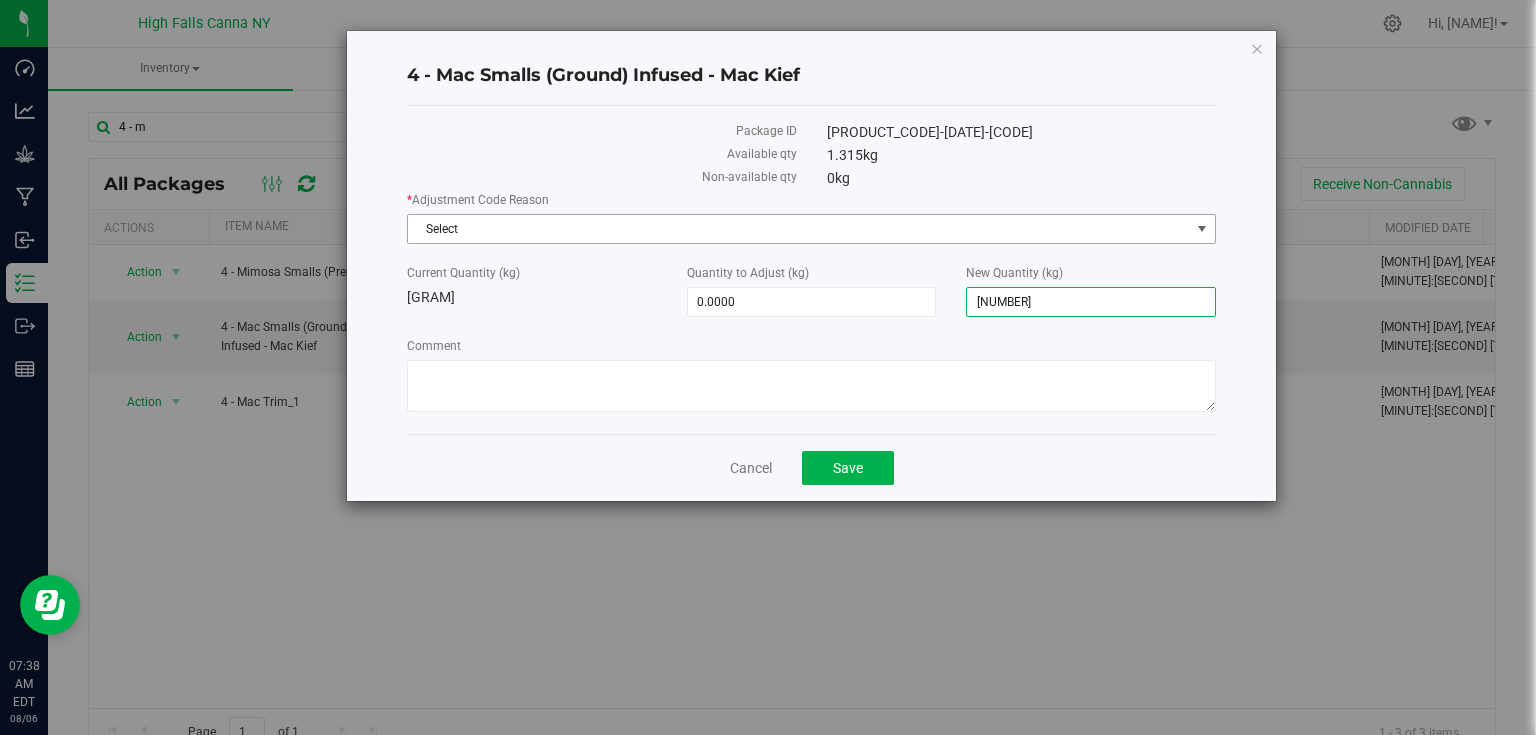 type on "0.1200" 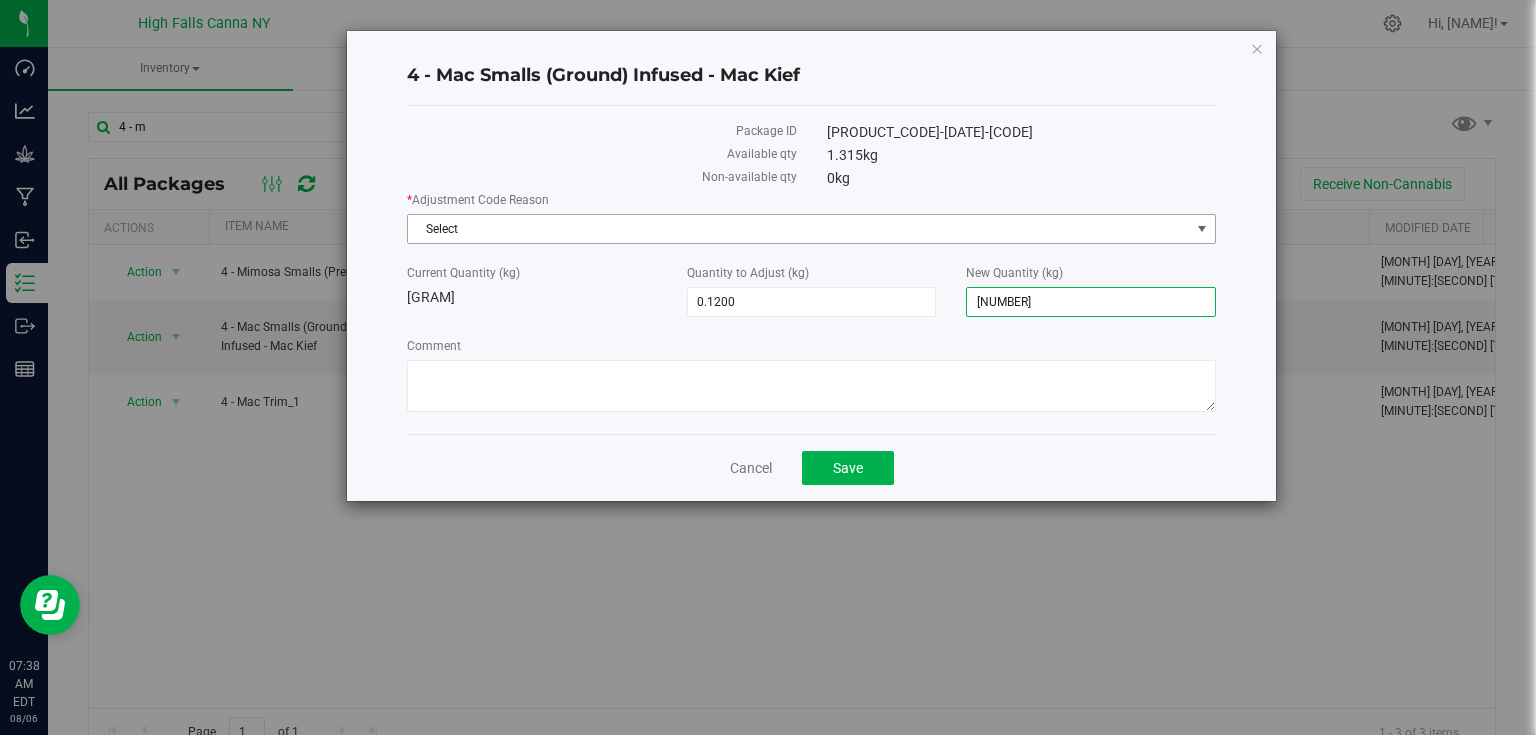 click on "Select" at bounding box center (799, 229) 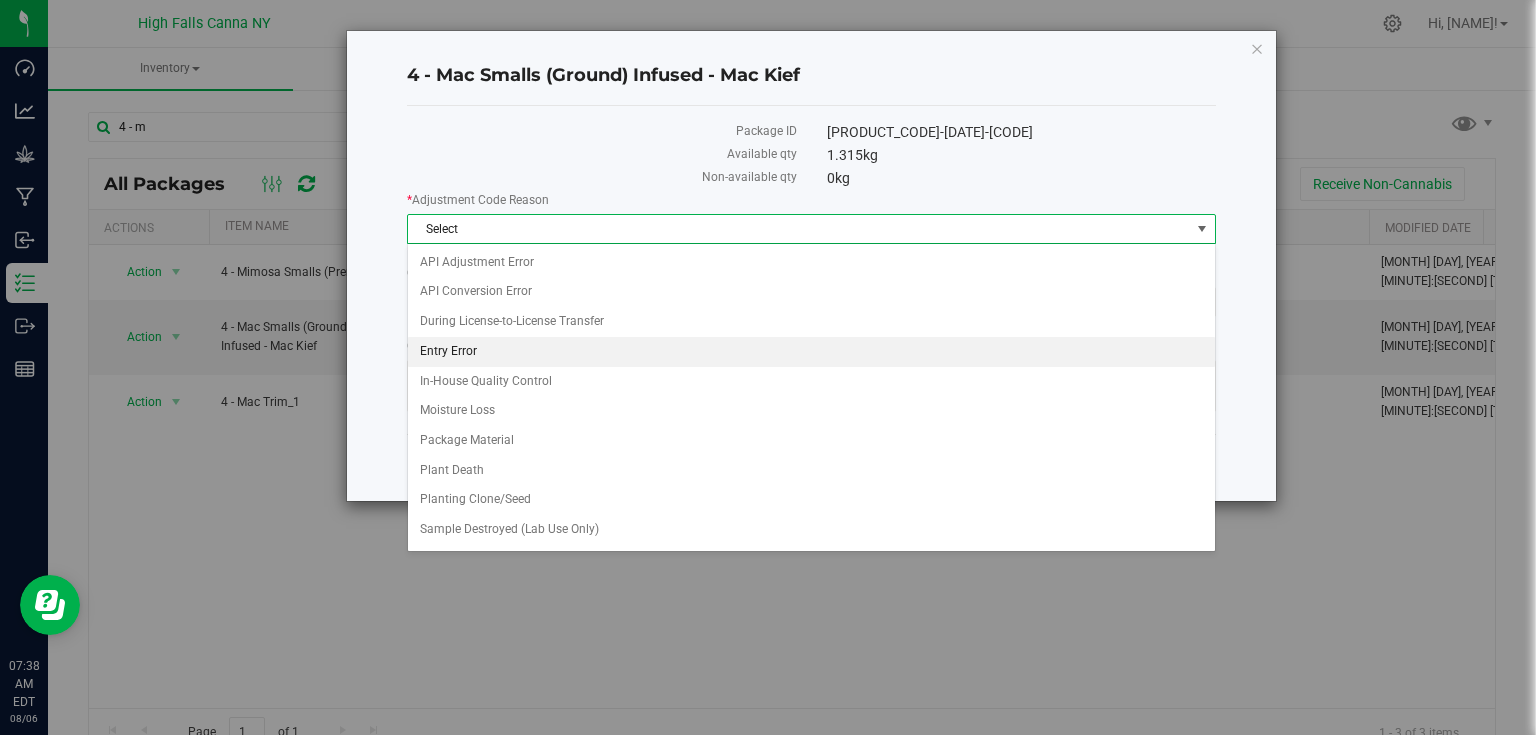 click on "Entry Error" at bounding box center [811, 352] 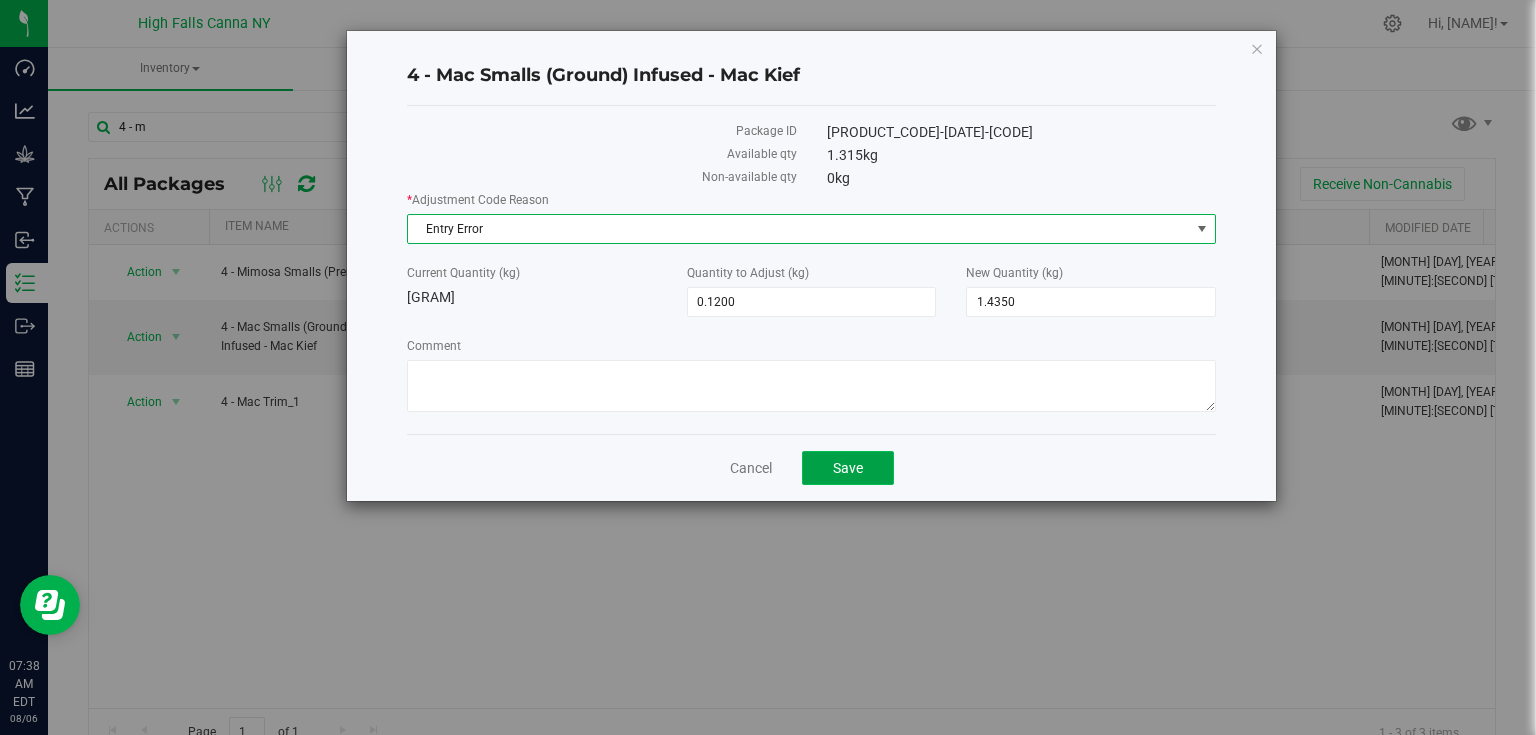 click on "Save" 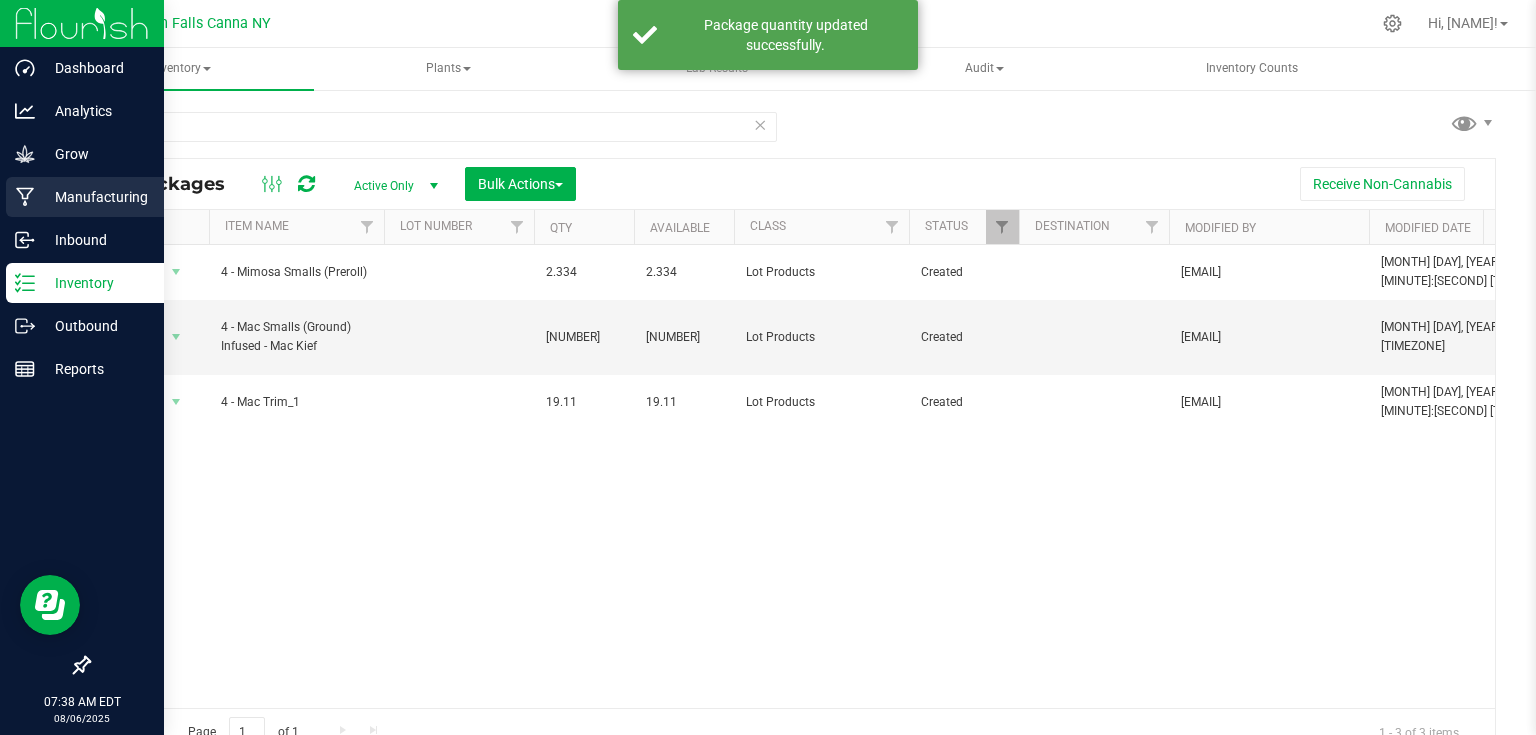 click on "Manufacturing" at bounding box center (95, 197) 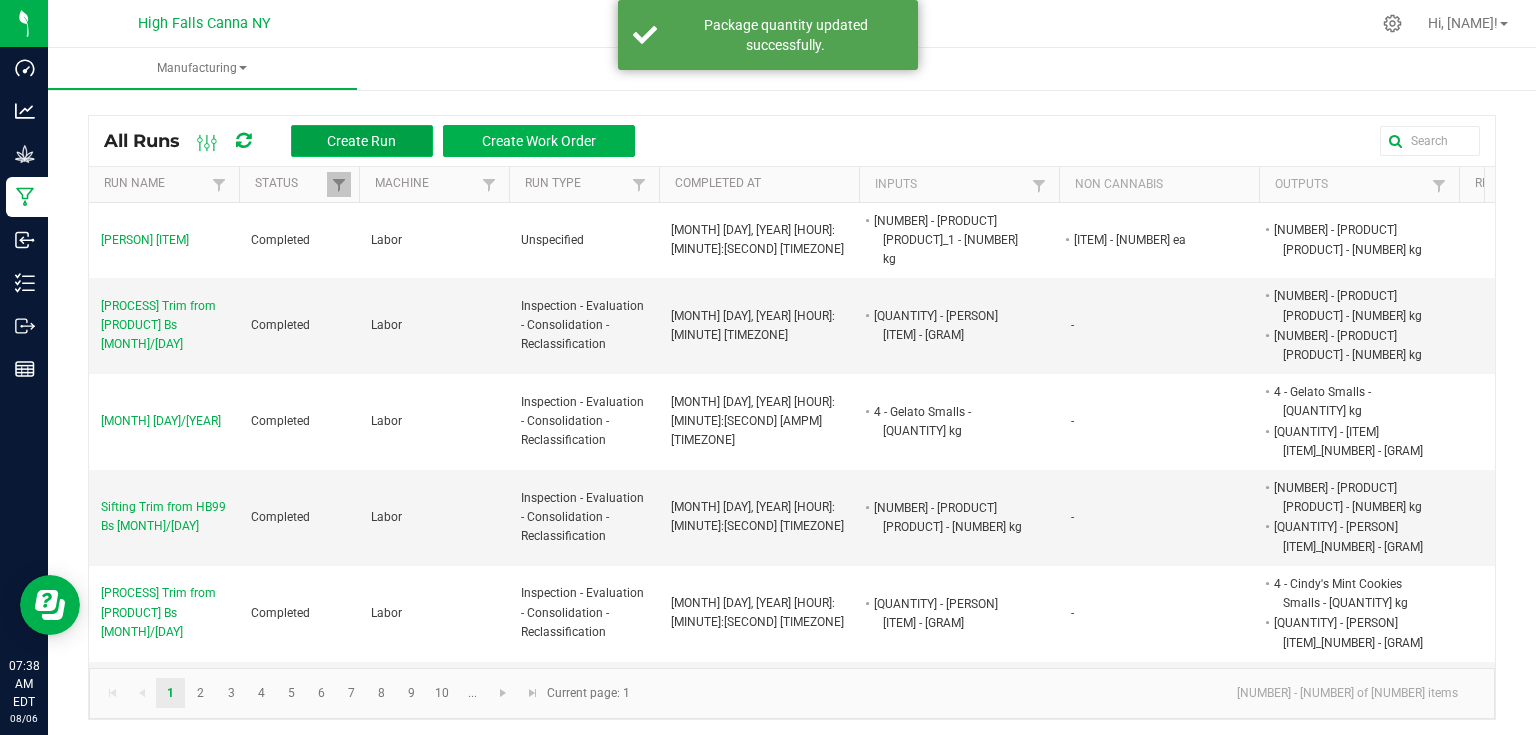 click on "Create Run" at bounding box center (362, 141) 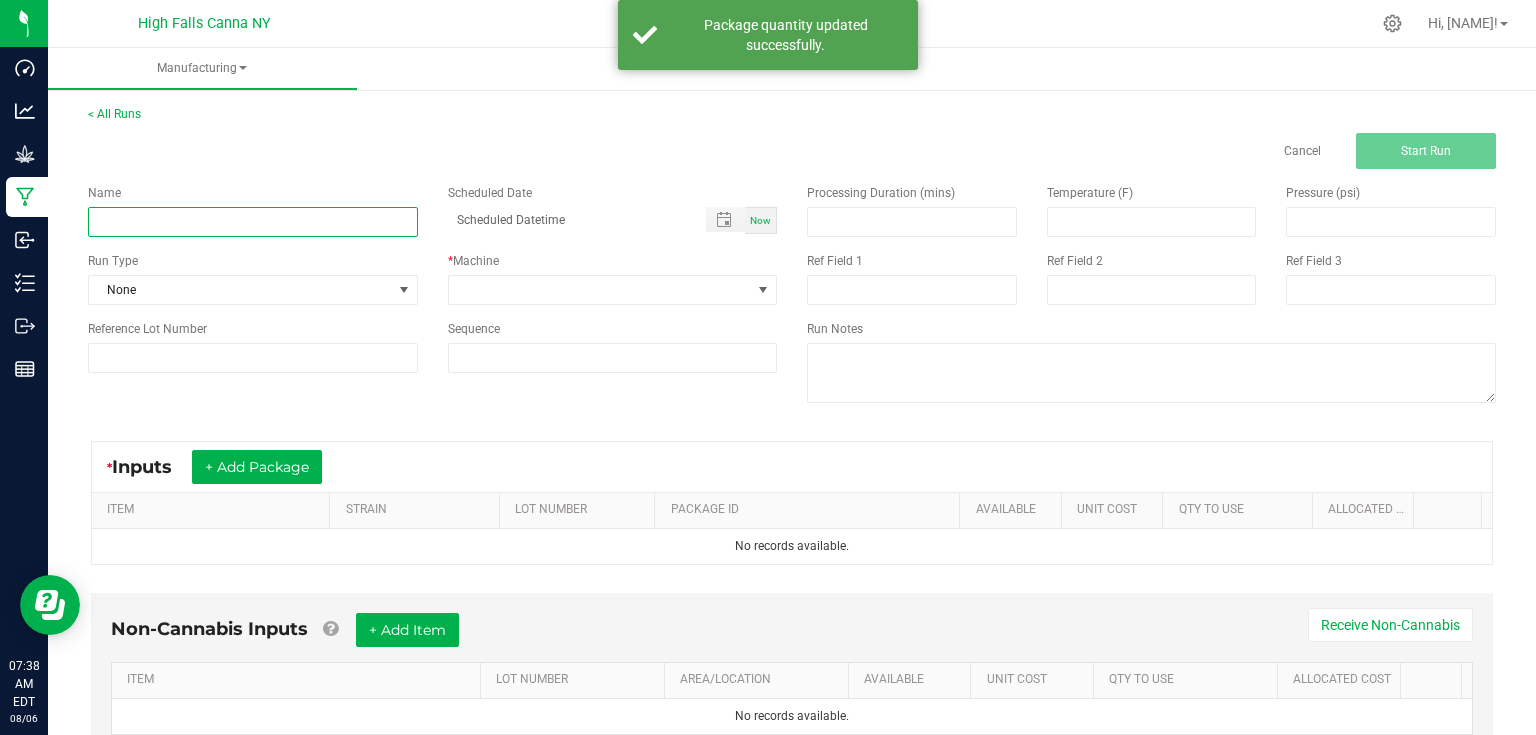 click at bounding box center (253, 222) 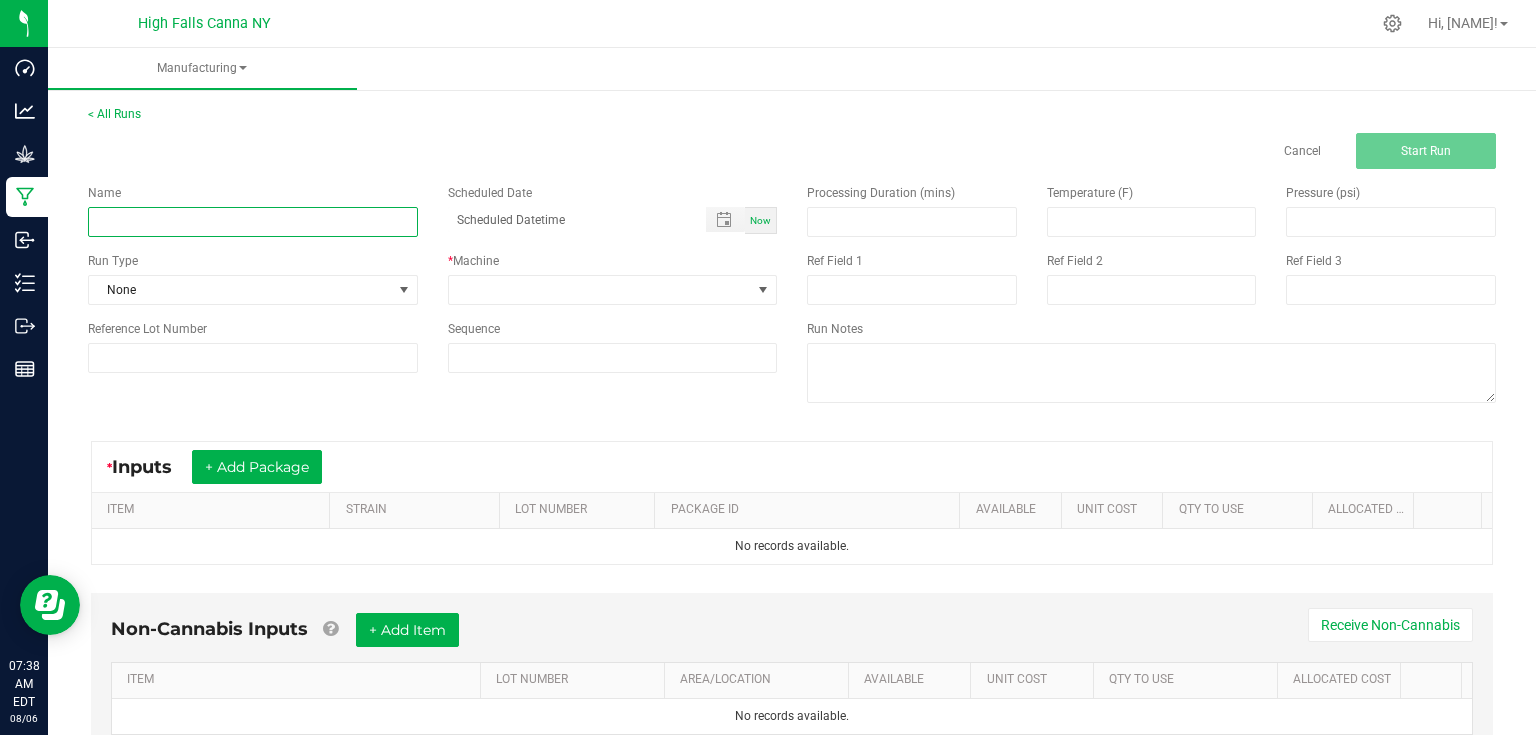 paste on "[PROCESS] [PRODUCT] [MONTH]/[DAY]" 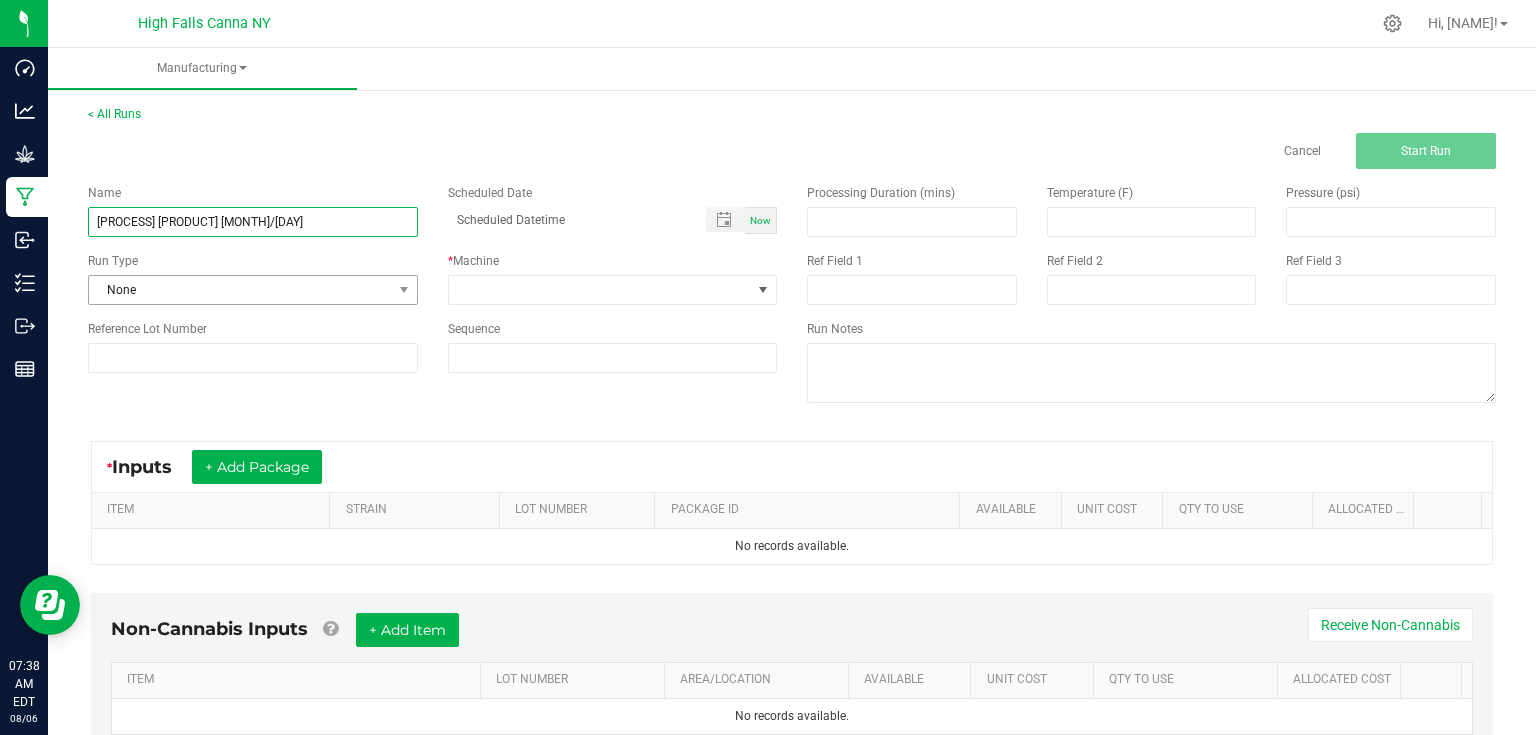 type on "[PROCESS] [PRODUCT] [MONTH]/[DAY]" 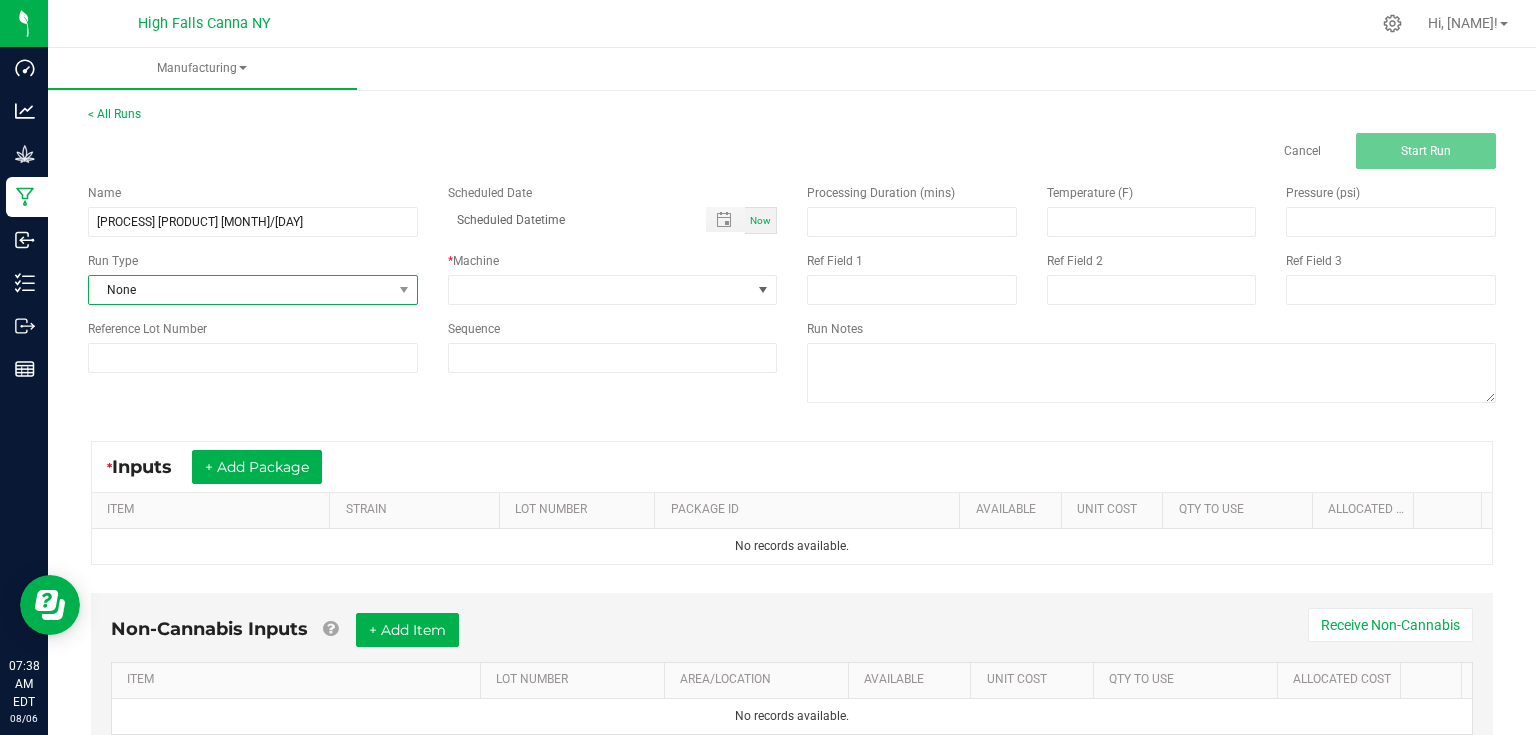click at bounding box center [403, 290] 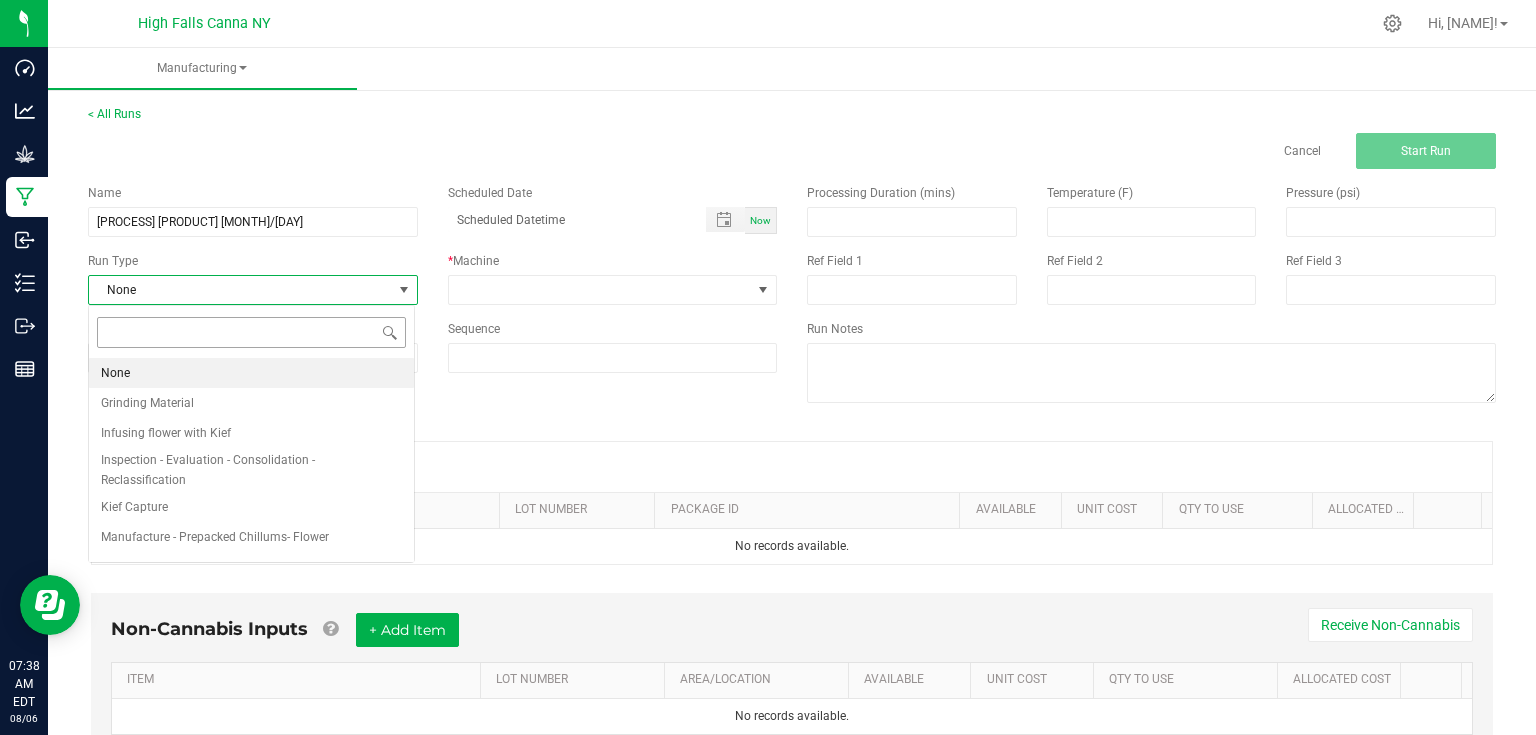 scroll, scrollTop: 99970, scrollLeft: 99673, axis: both 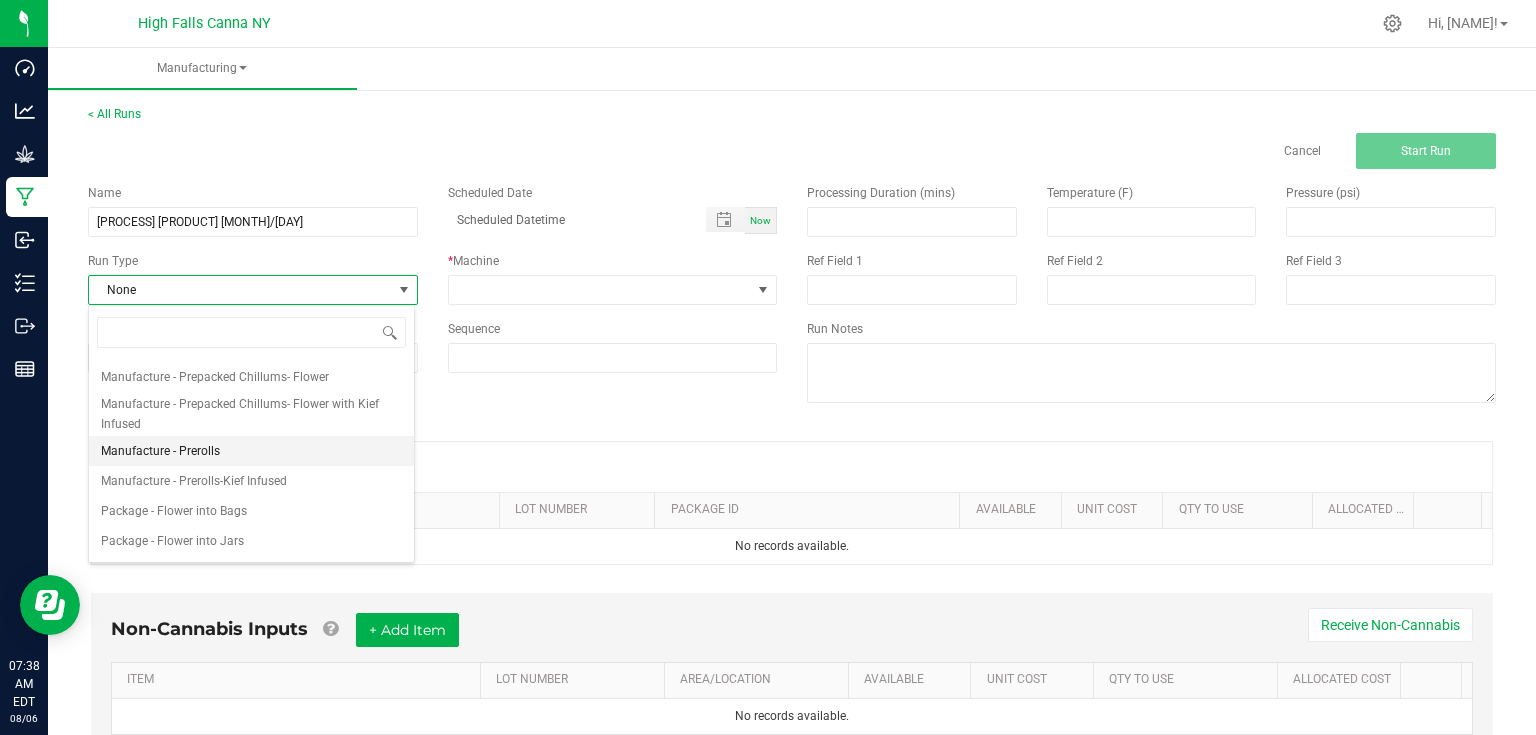 click on "Manufacture - Prerolls" at bounding box center (251, 451) 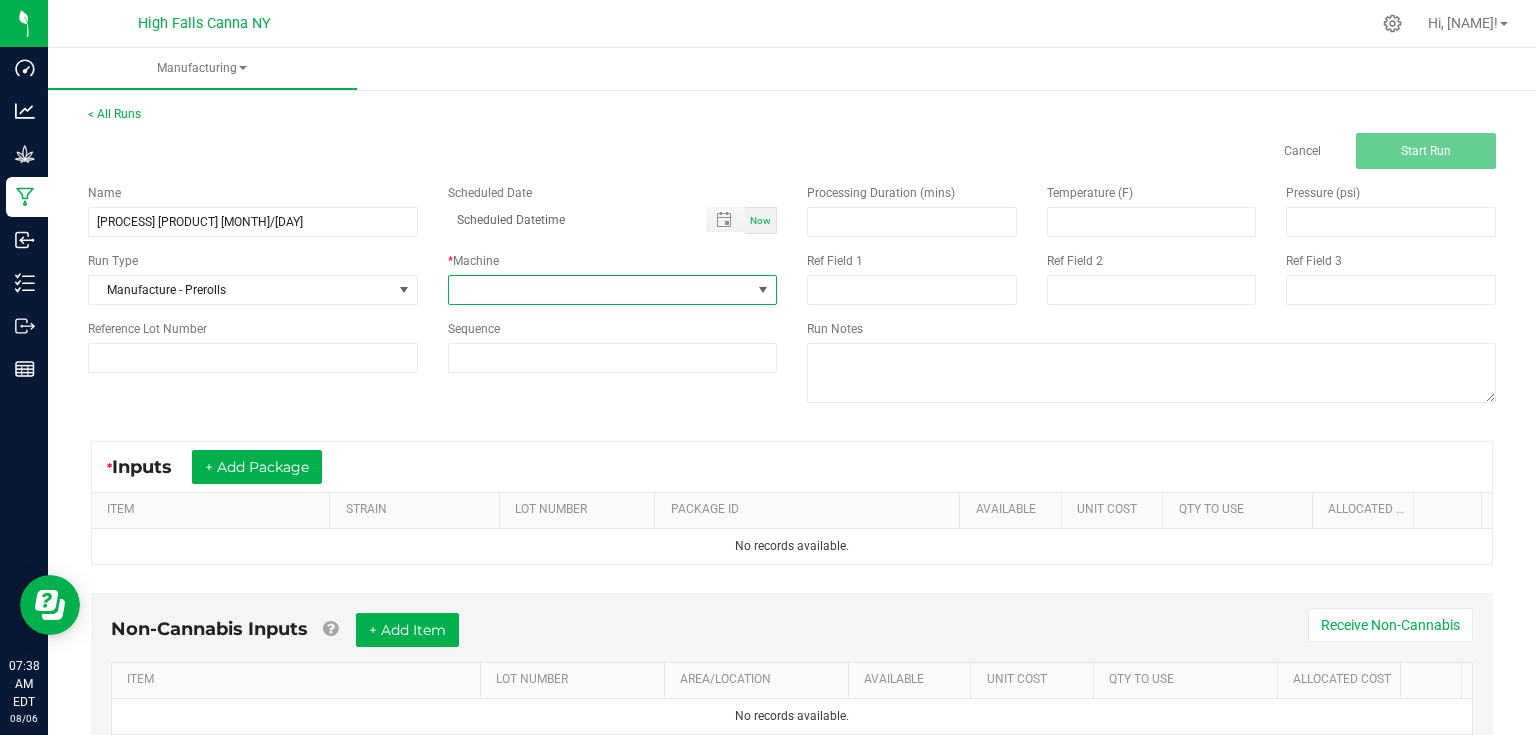 click at bounding box center [600, 290] 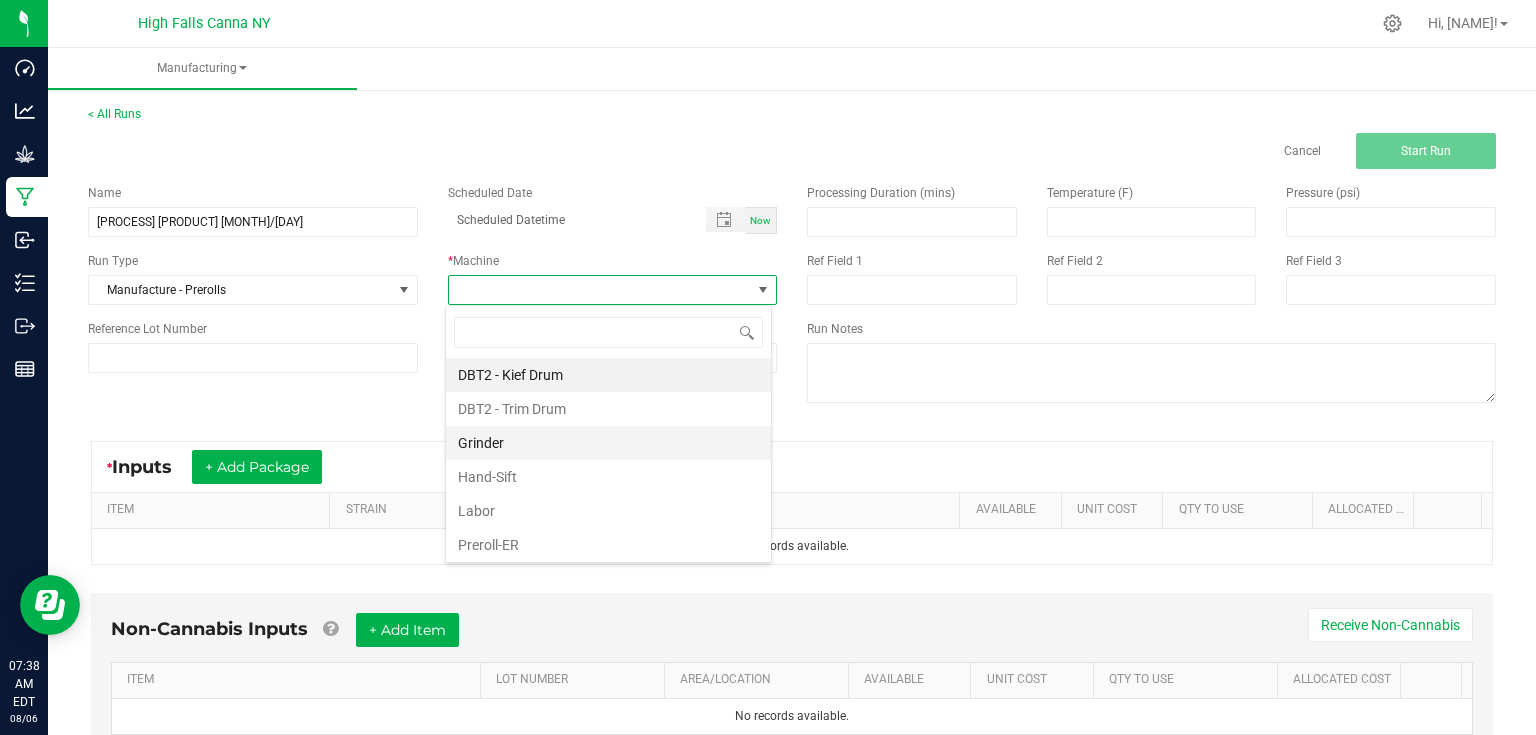 scroll, scrollTop: 99970, scrollLeft: 99673, axis: both 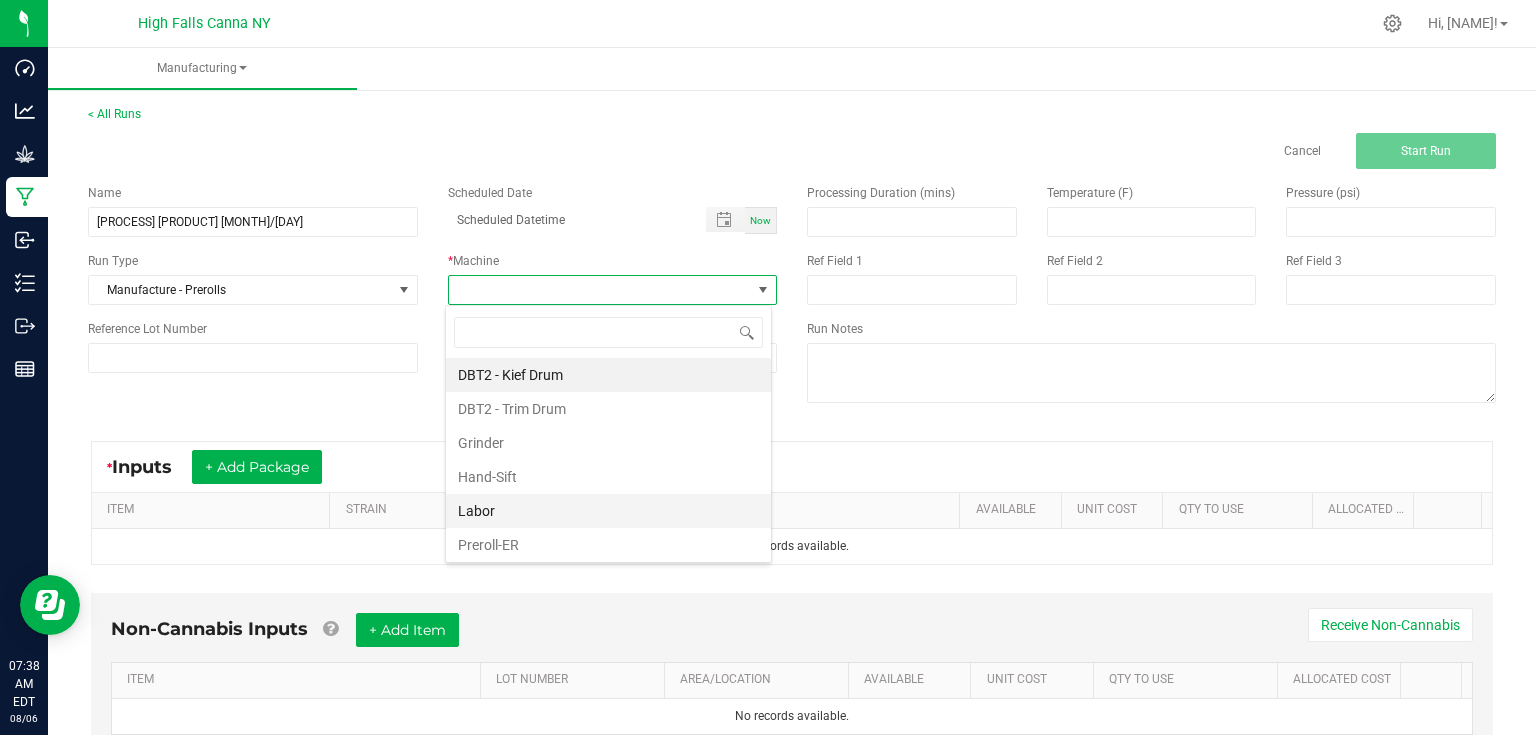 click on "Labor" at bounding box center (608, 511) 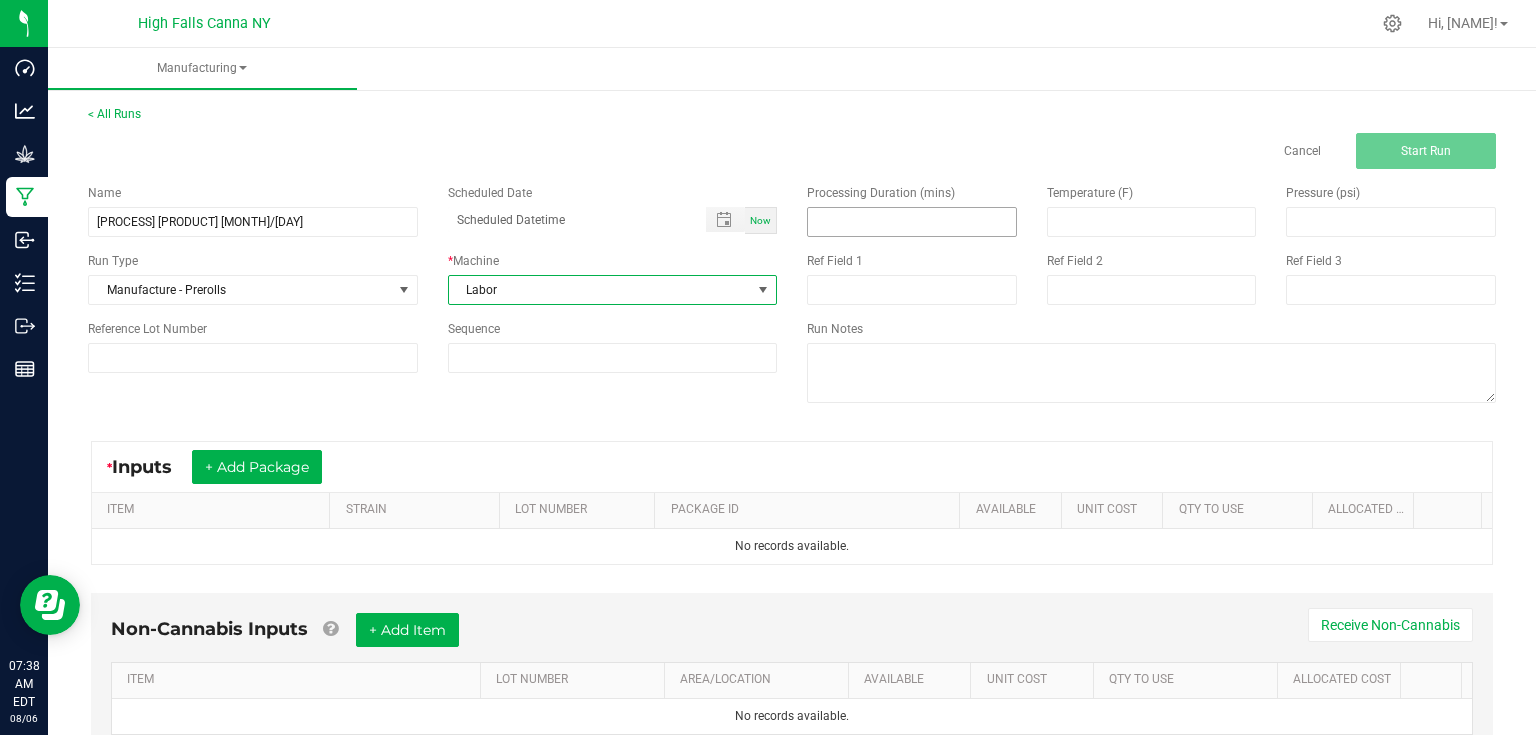 click at bounding box center [912, 222] 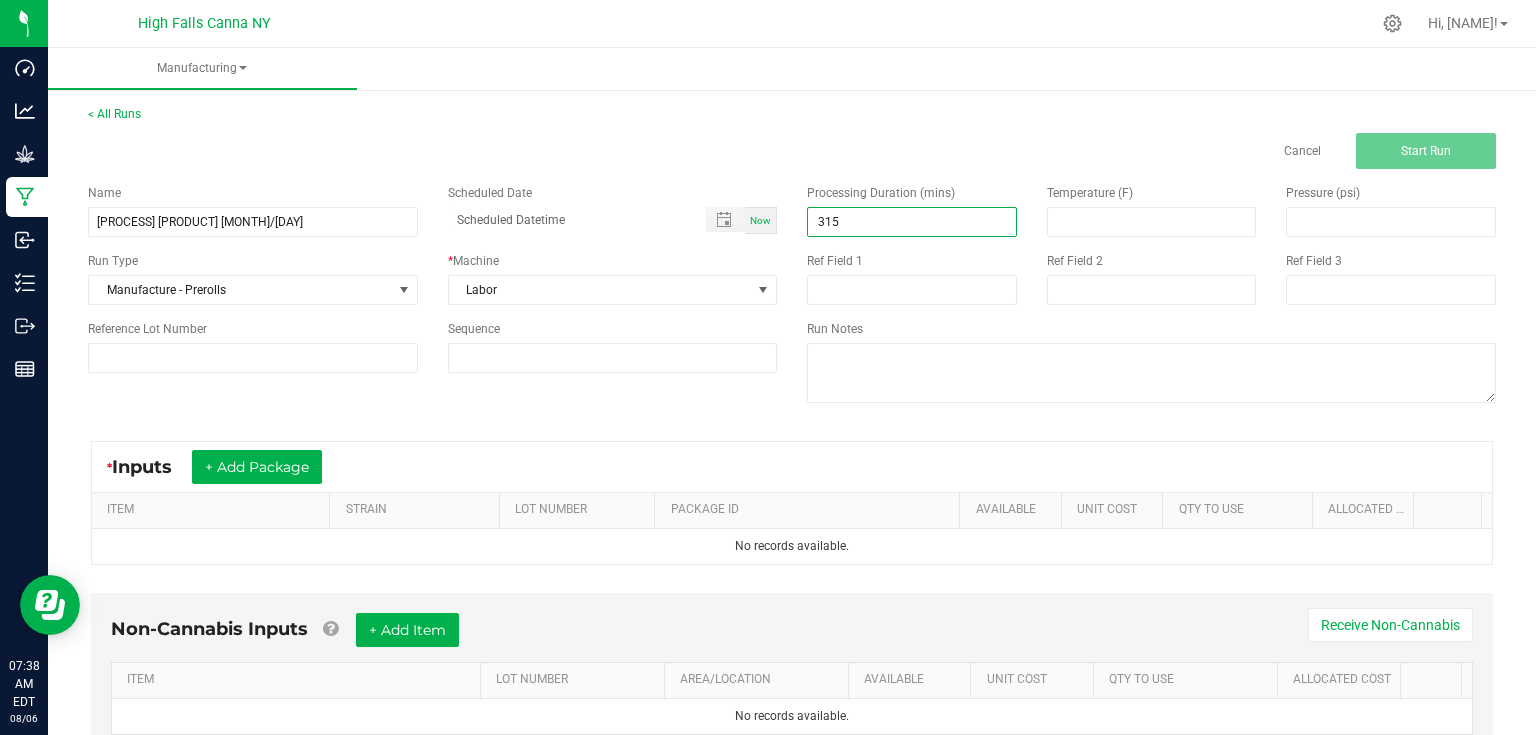 type on "[NUMBER]" 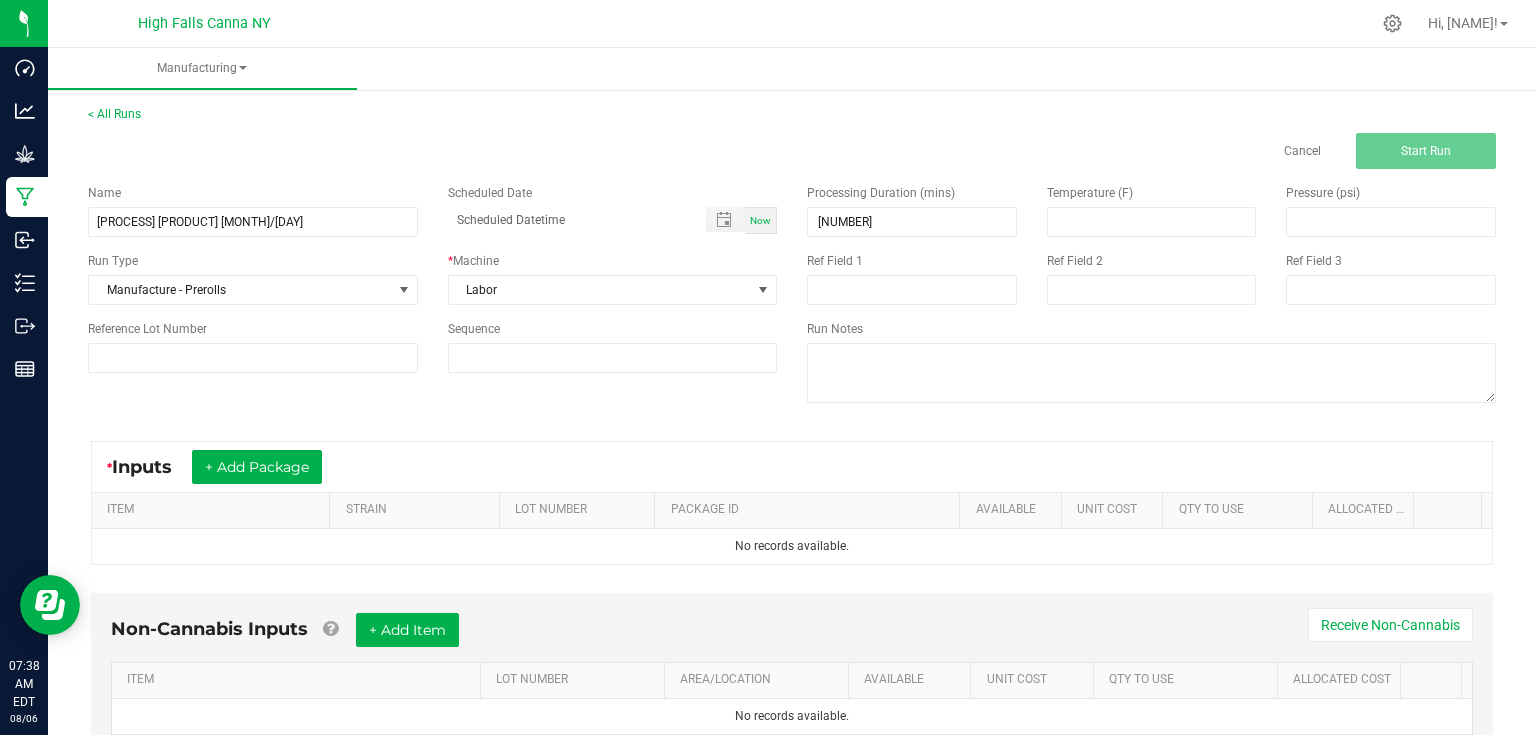 click on "Name Manufacturing Mac Joints [MONTH]/[DAY] Scheduled Date Now Run Type Manufacture - Prerolls * Machine Labor Reference Lot Number Sequence Processing Duration (mins) 315.00 Temperature (F) Pressure (psi) Ref Field 1 Ref Field 2 Ref Field 3 Run Notes" at bounding box center [792, 296] 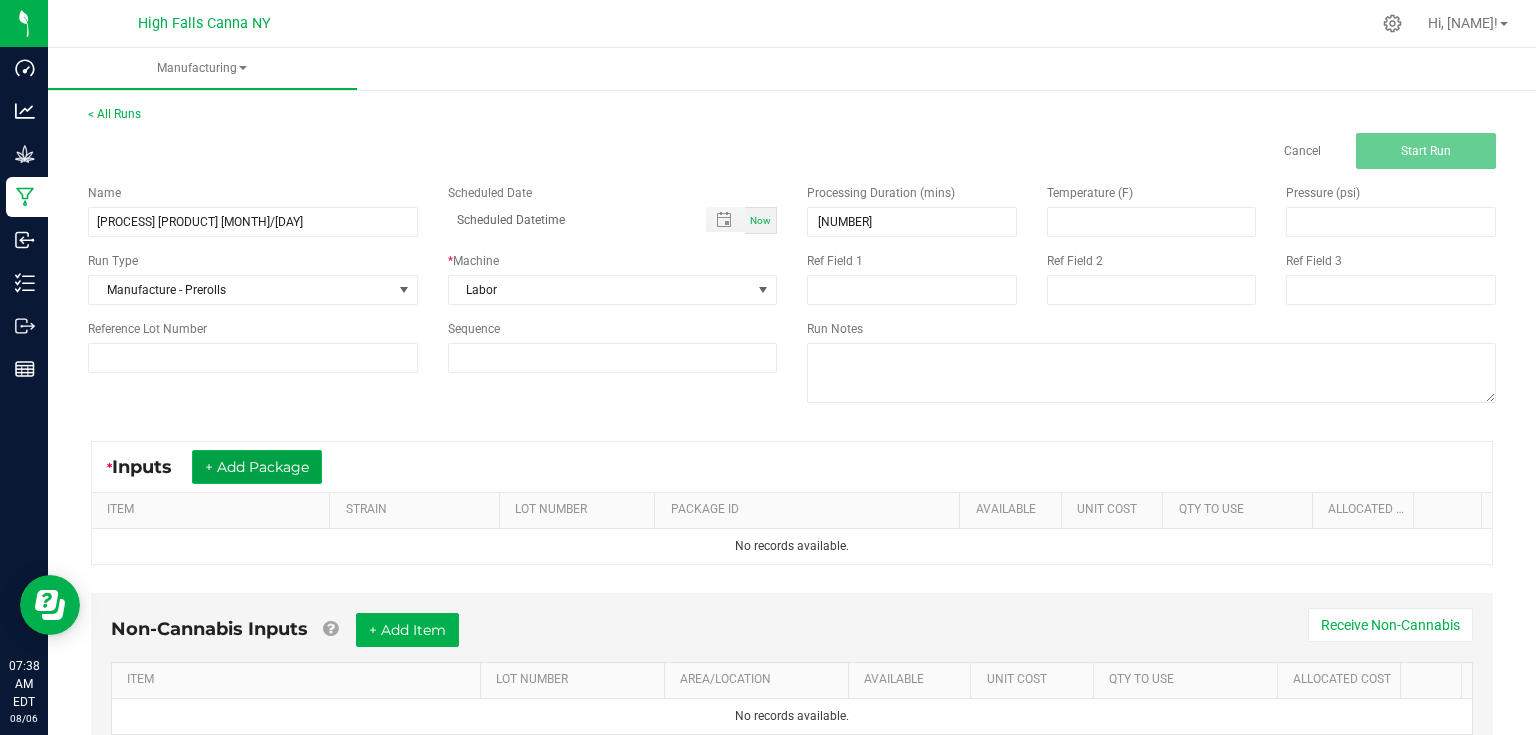 click on "+ Add Package" at bounding box center [257, 467] 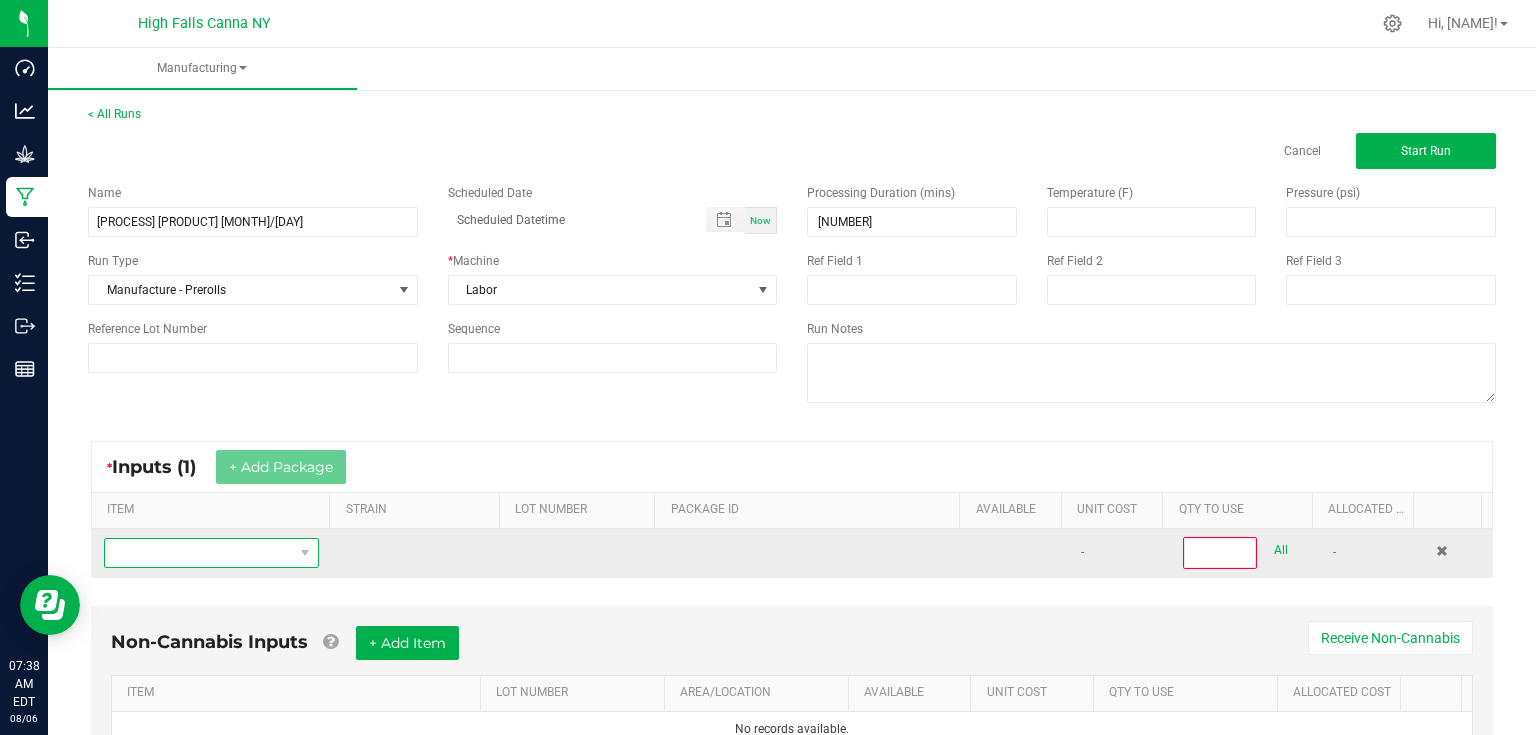 click at bounding box center (199, 553) 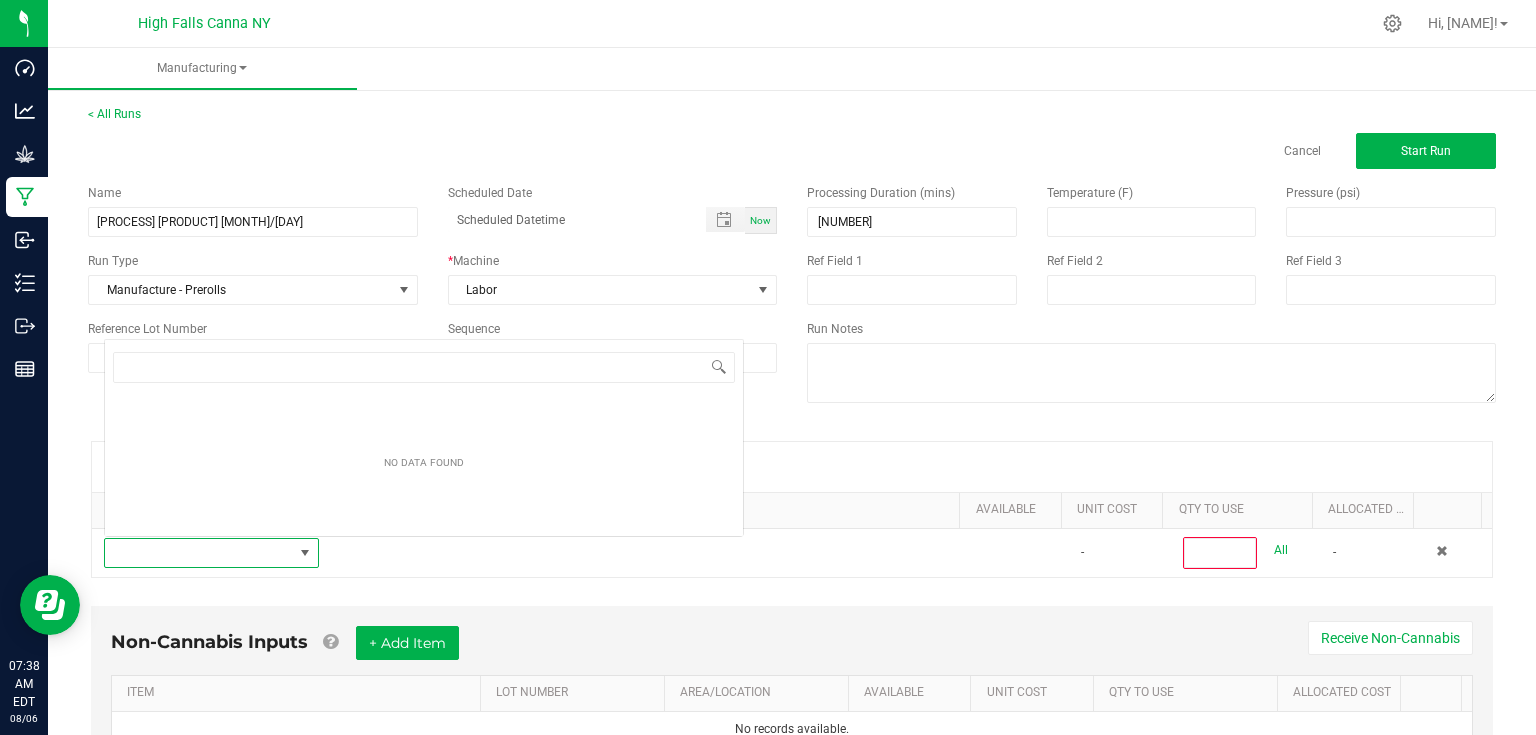 scroll, scrollTop: 0, scrollLeft: 0, axis: both 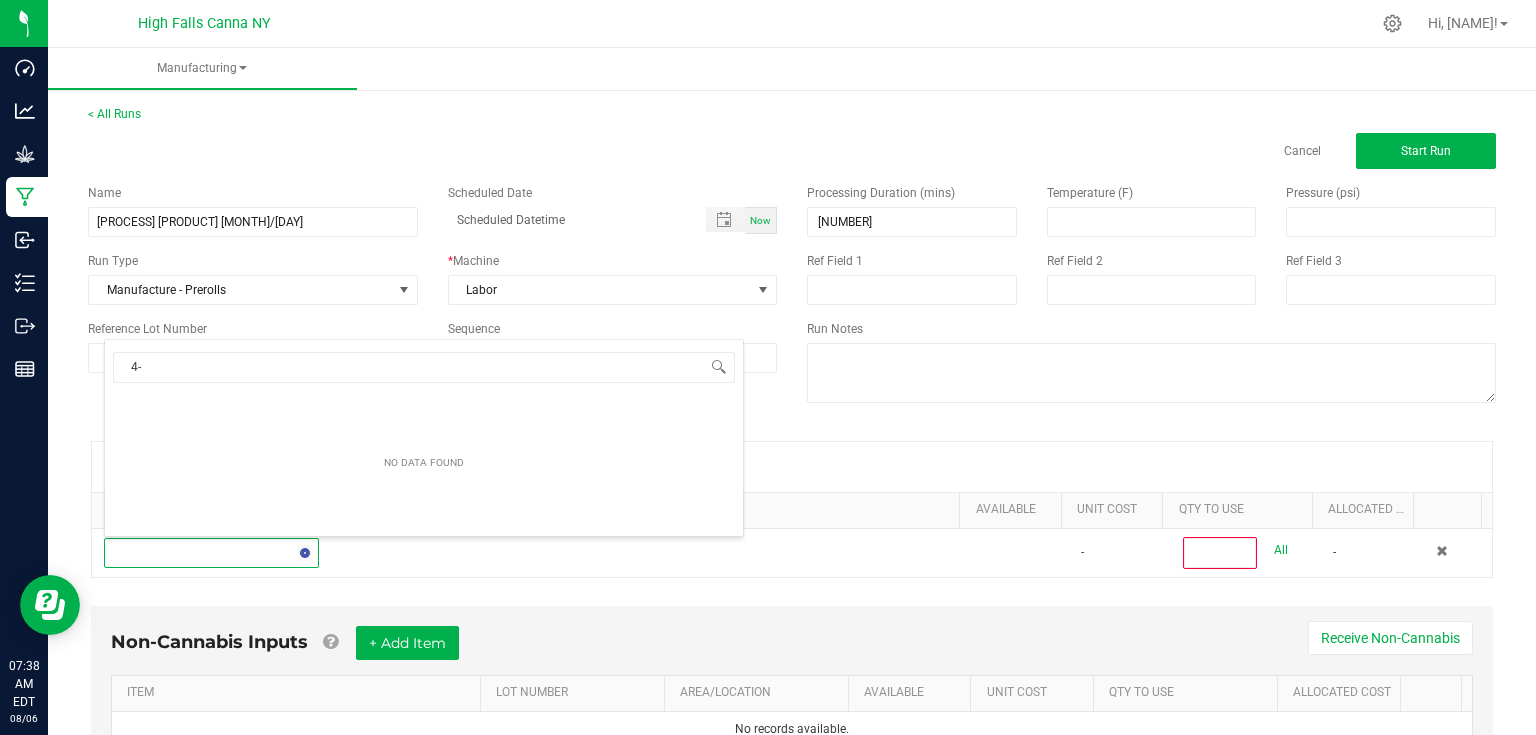 type on "4" 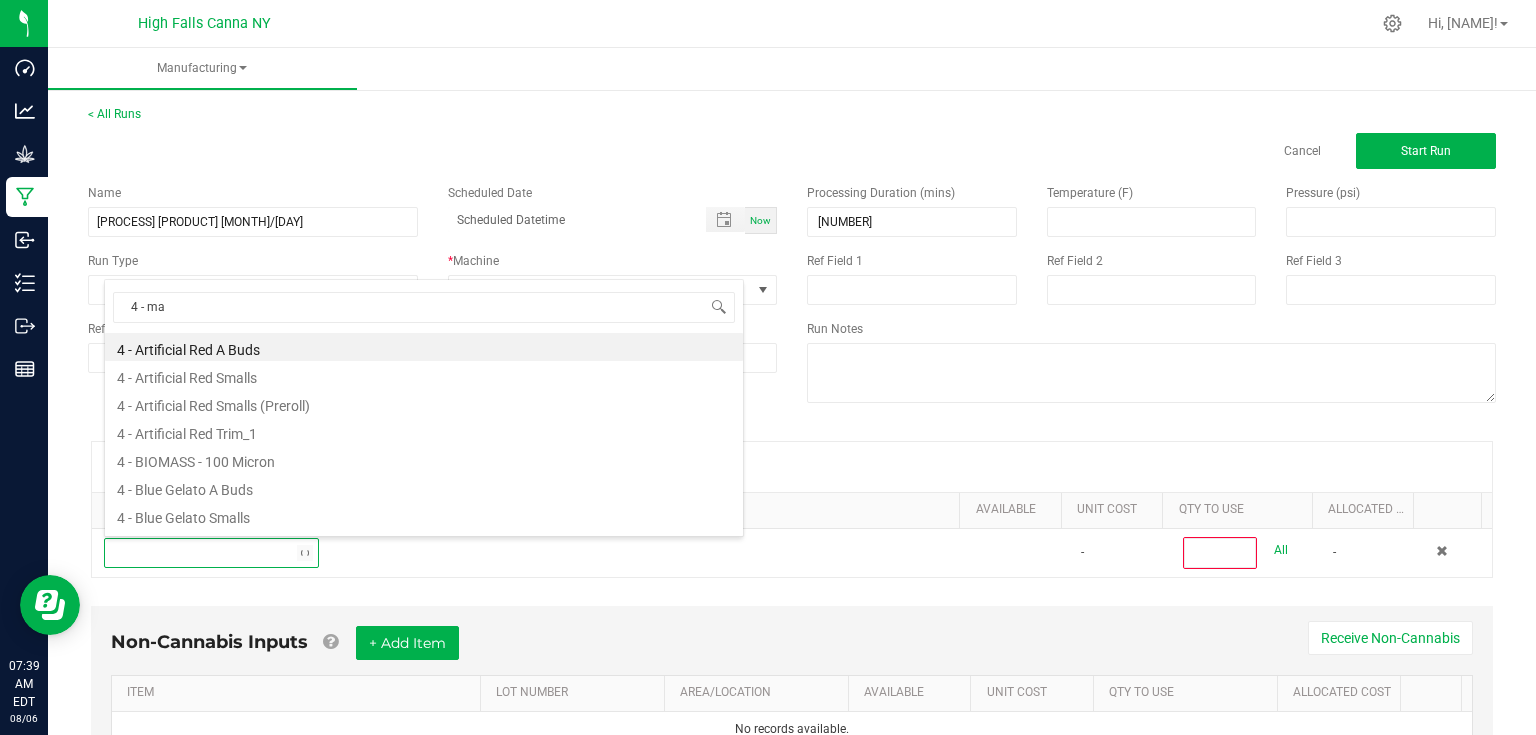 type on "4 - mac" 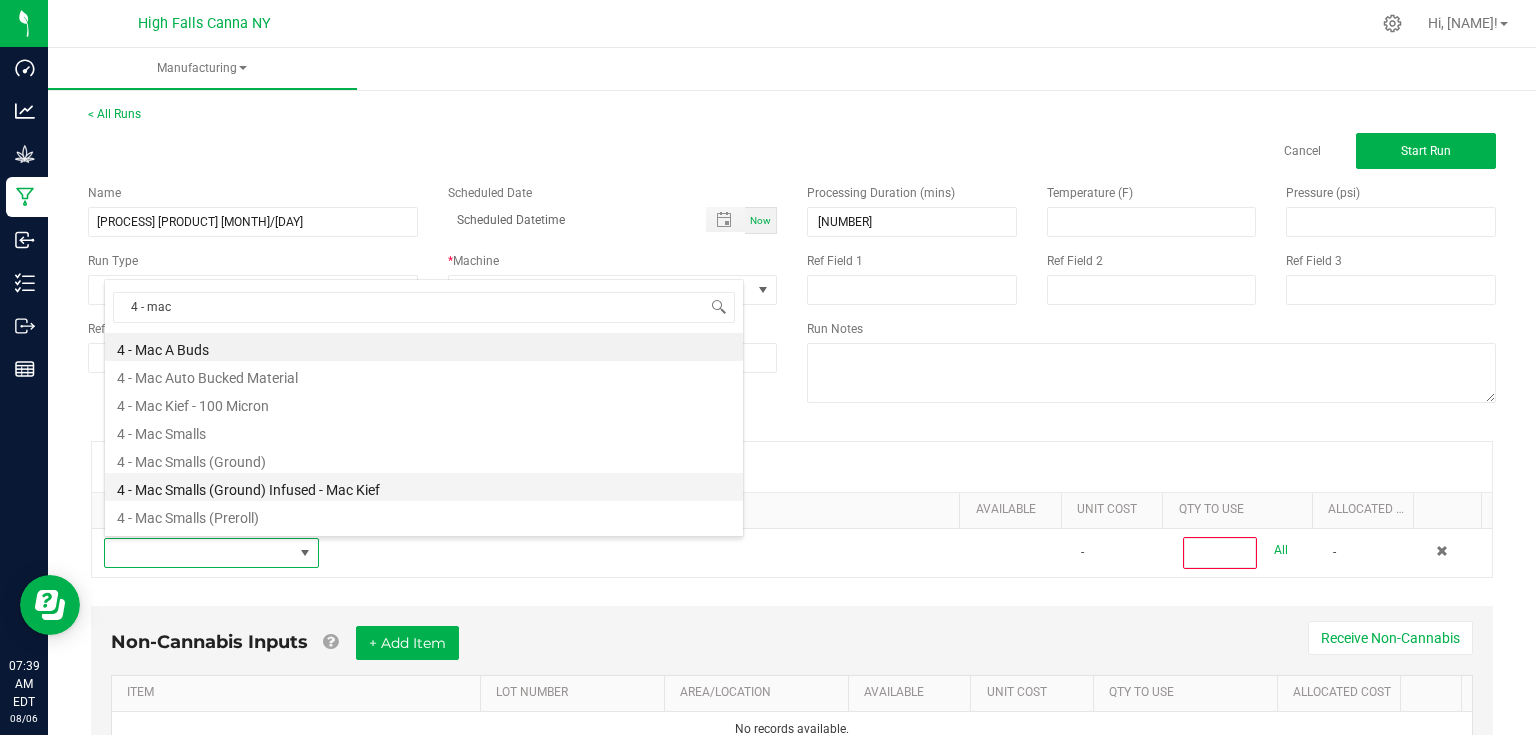 click on "4 - Mac Smalls (Ground) Infused - Mac Kief" at bounding box center [424, 487] 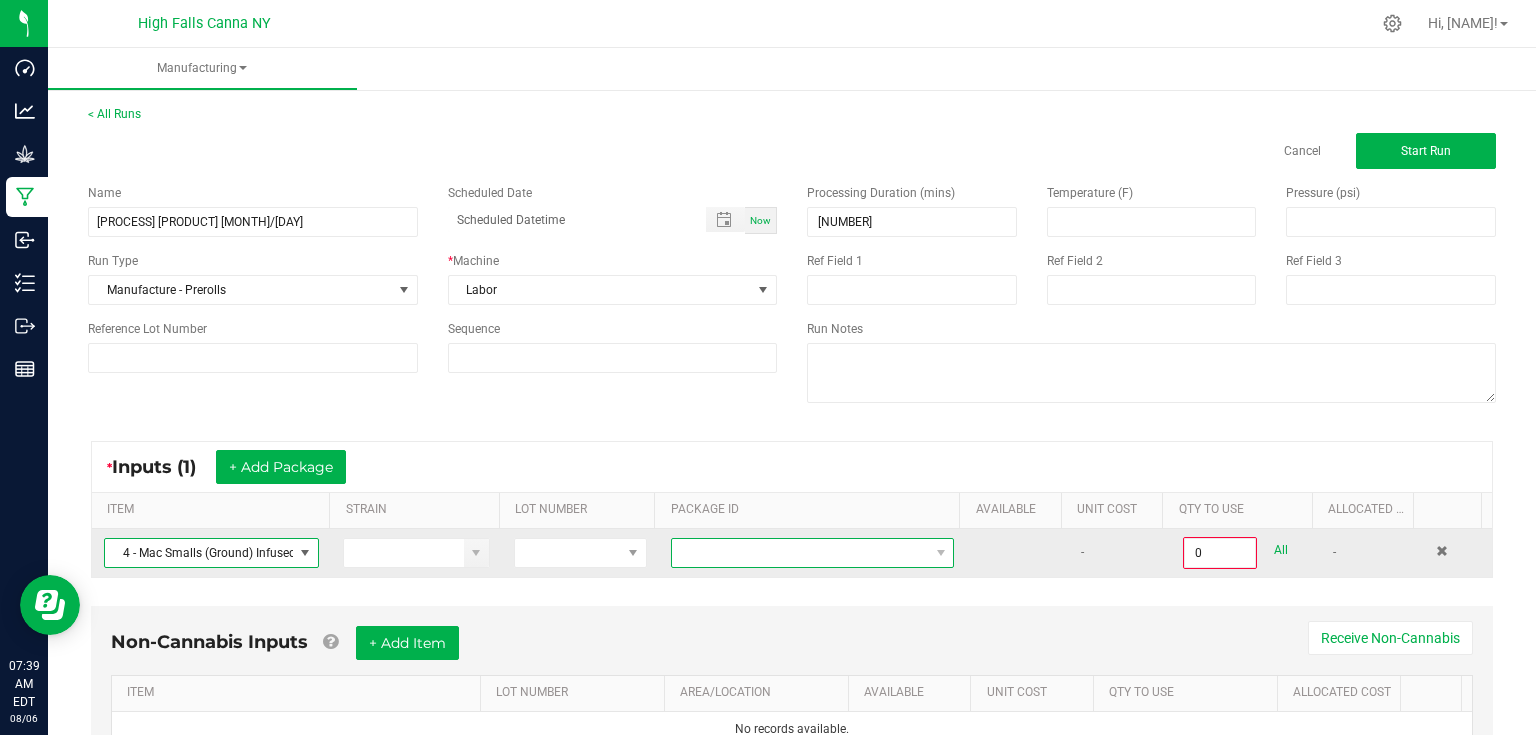 click at bounding box center (800, 553) 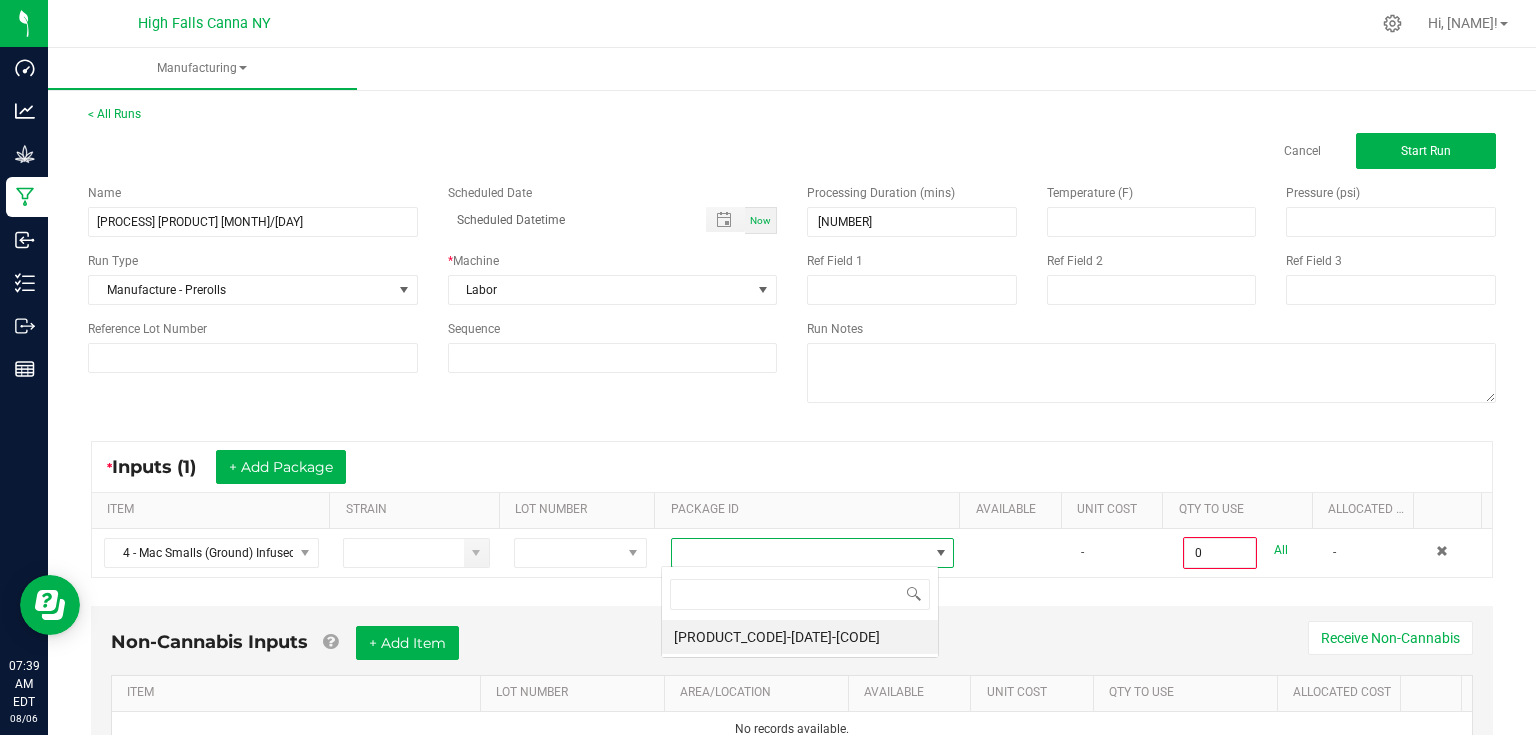 scroll, scrollTop: 99970, scrollLeft: 99721, axis: both 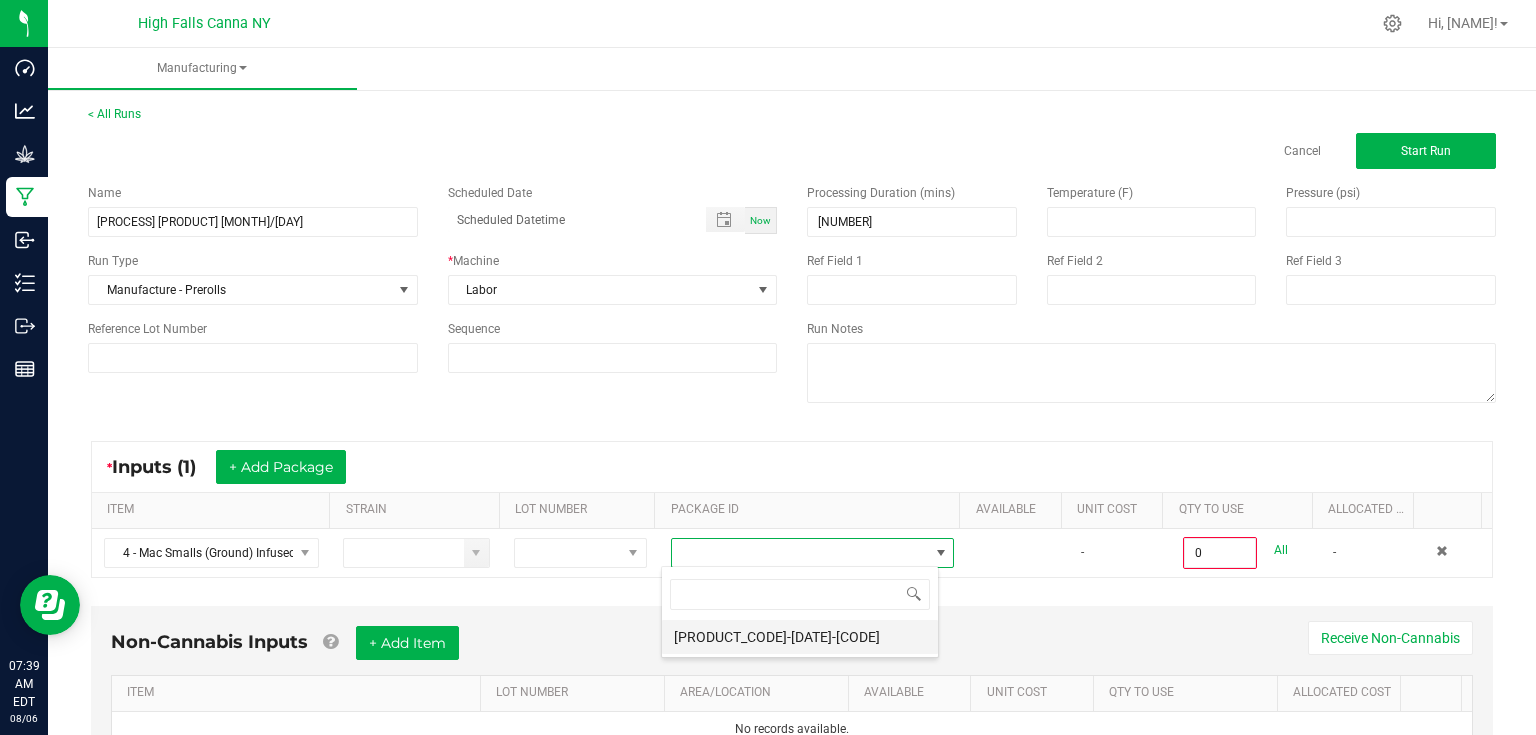 click on "[PRODUCT_CODE]-[DATE]-[CODE]" at bounding box center (800, 637) 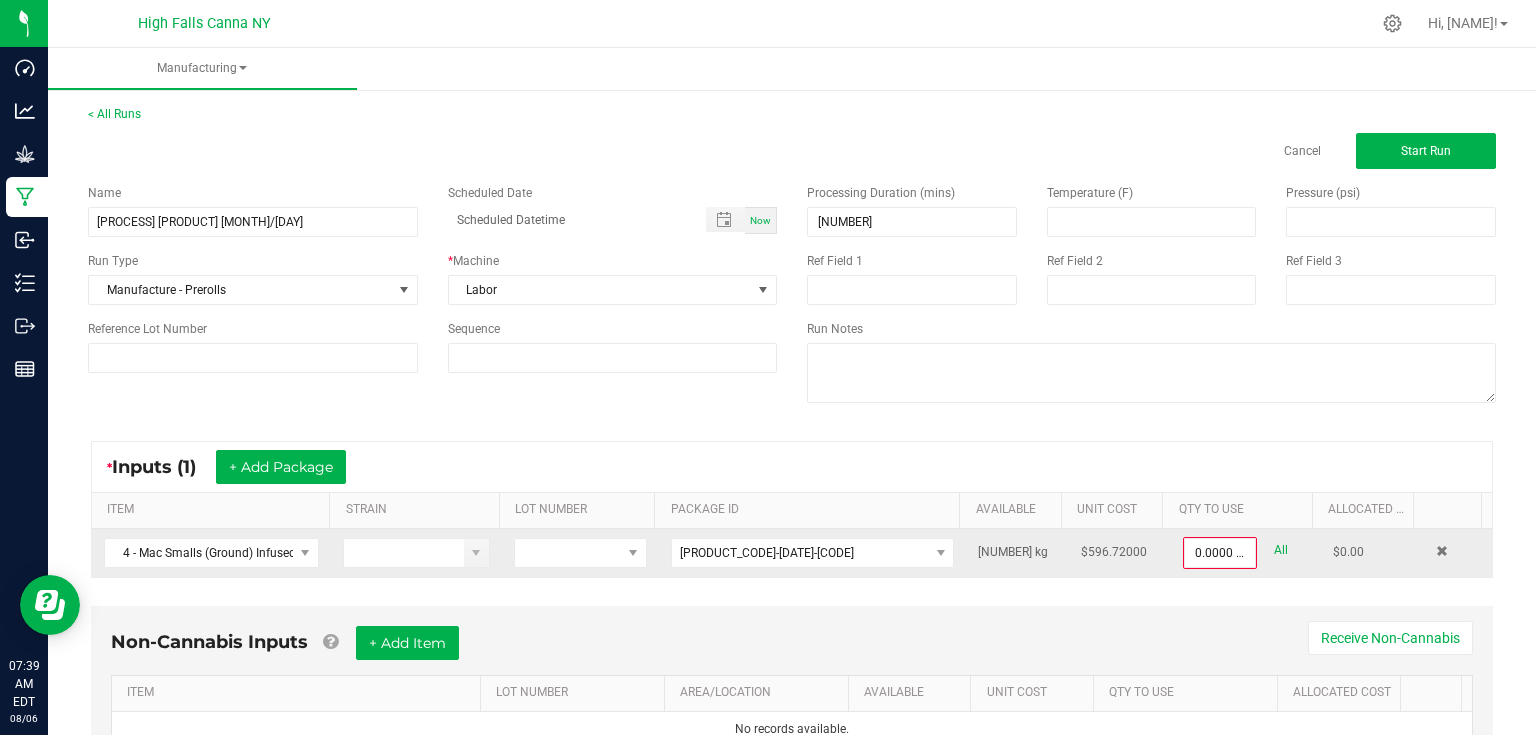 click on "All" at bounding box center [1281, 550] 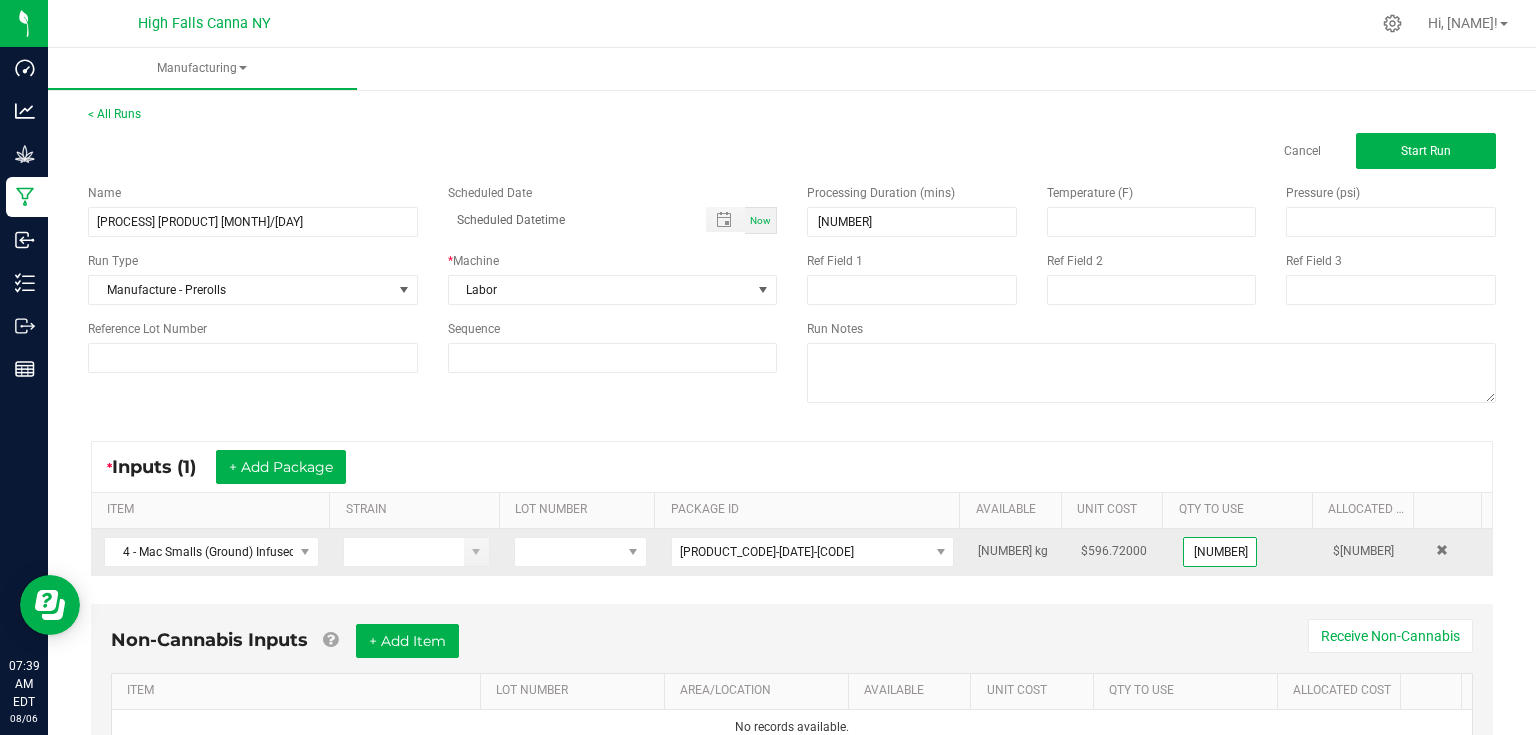 click on "[NUMBER]" at bounding box center [1220, 552] 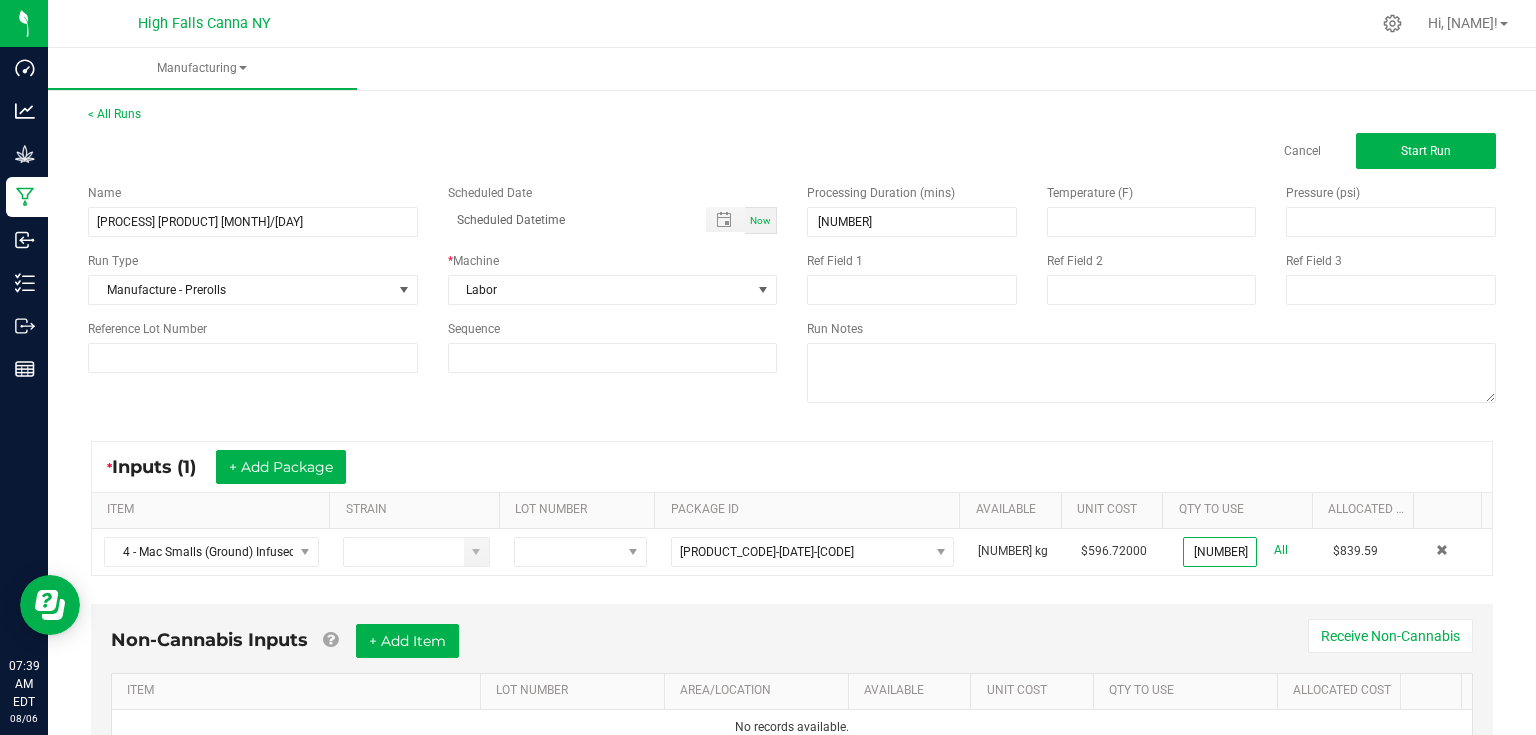 type on "[NUMBER] kg" 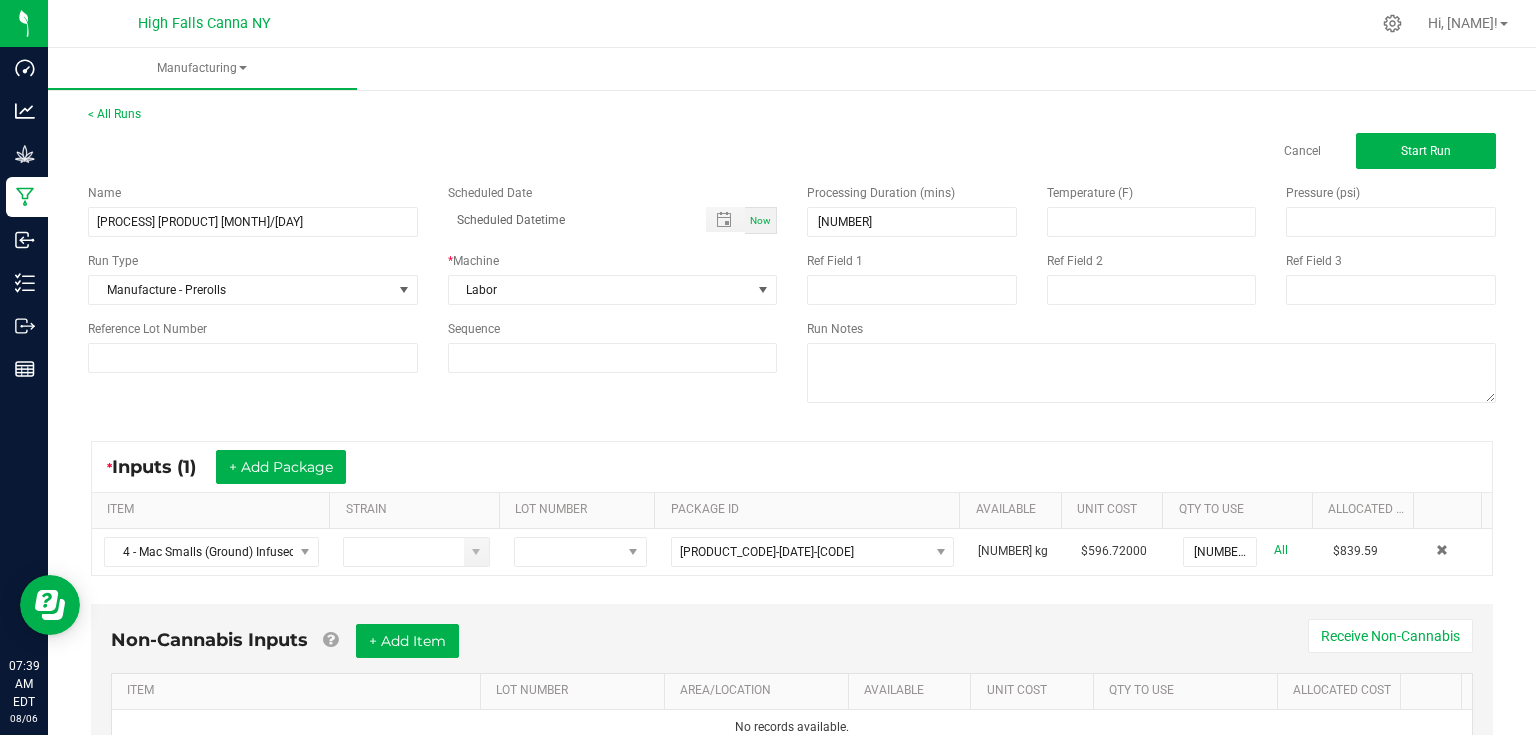 click on "Non-Cannabis Inputs   + Add Item   Receive Non-Cannabis  ITEM LOT NUMBER AREA/LOCATION AVAILABLE Unit Cost QTY TO USE Allocated Cost  No records available." at bounding box center (792, 699) 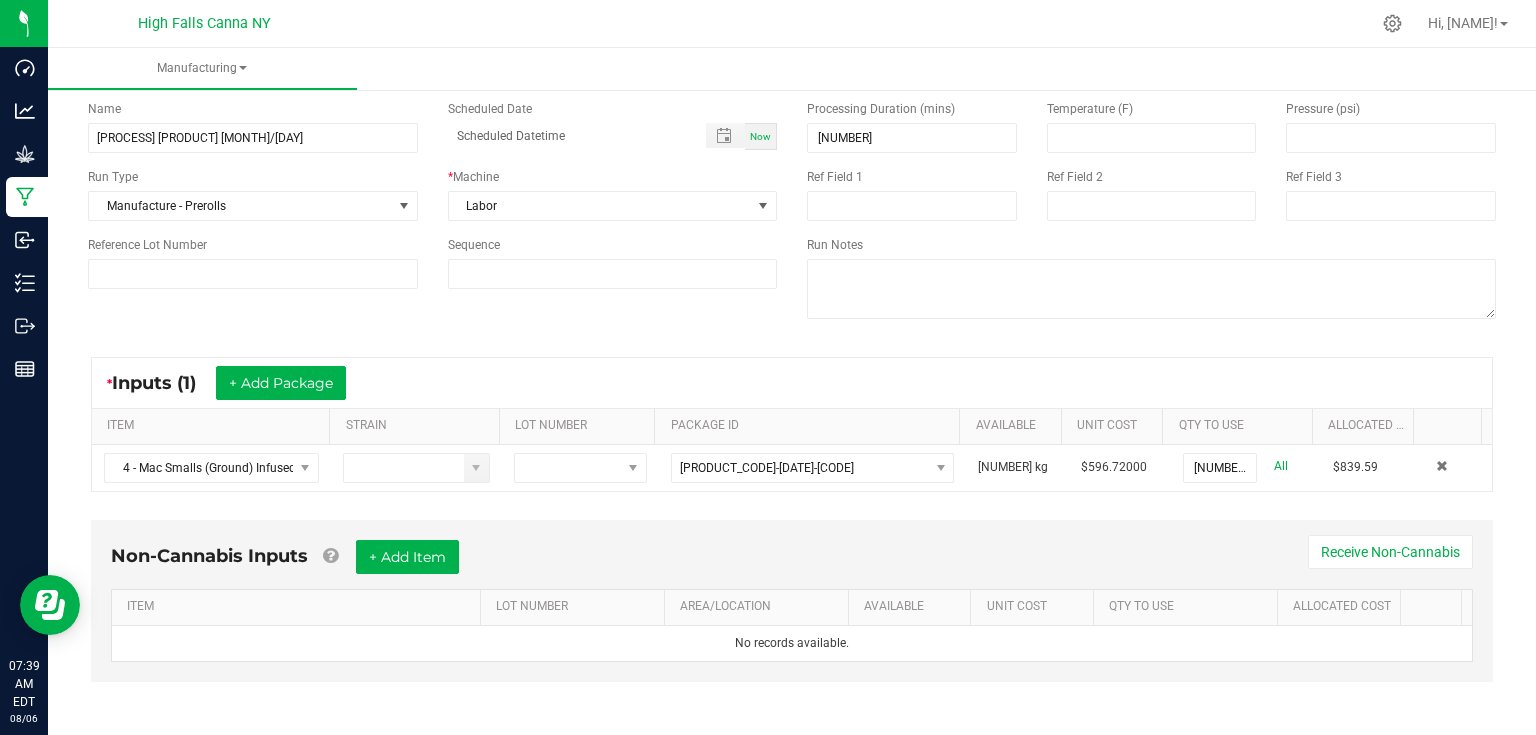 scroll, scrollTop: 85, scrollLeft: 0, axis: vertical 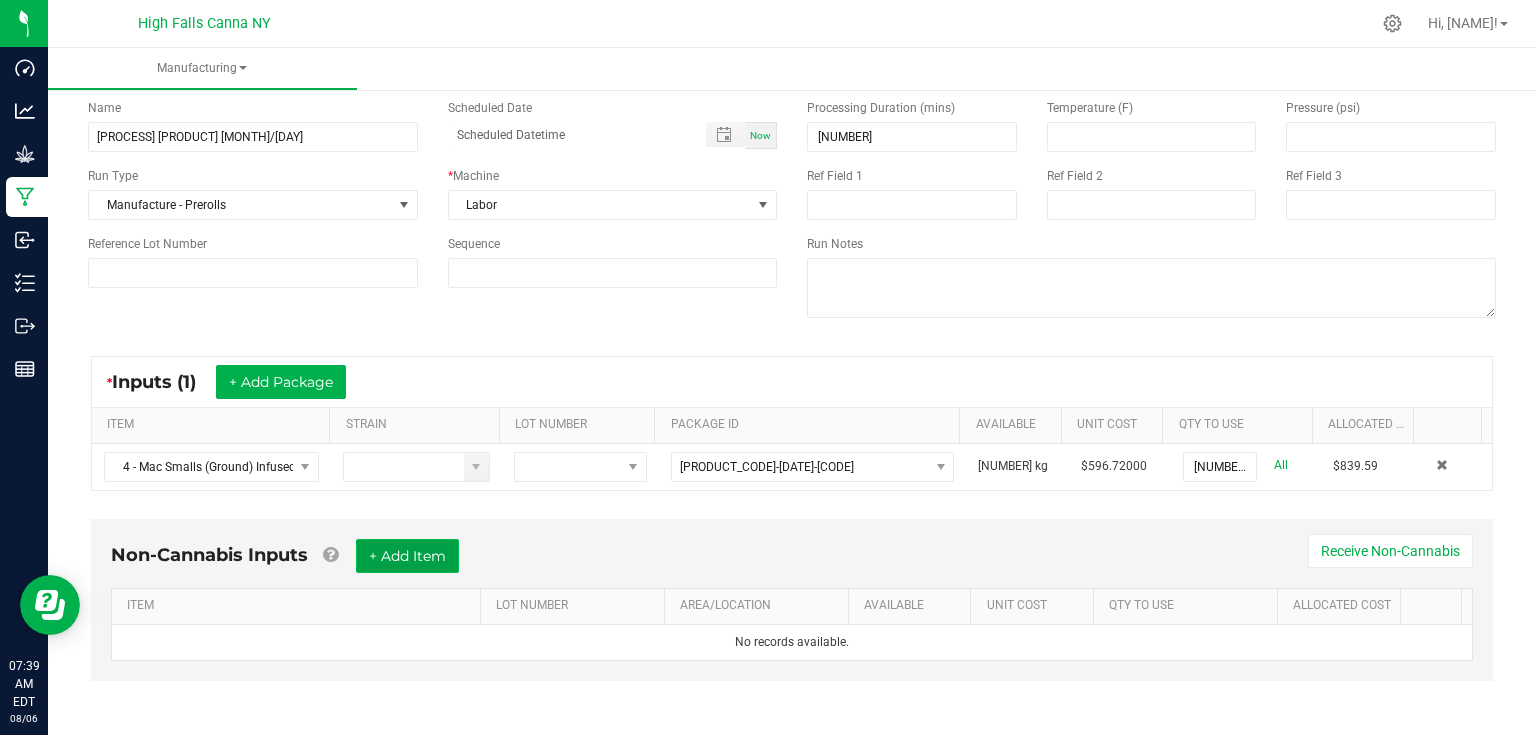 click on "+ Add Item" at bounding box center [407, 556] 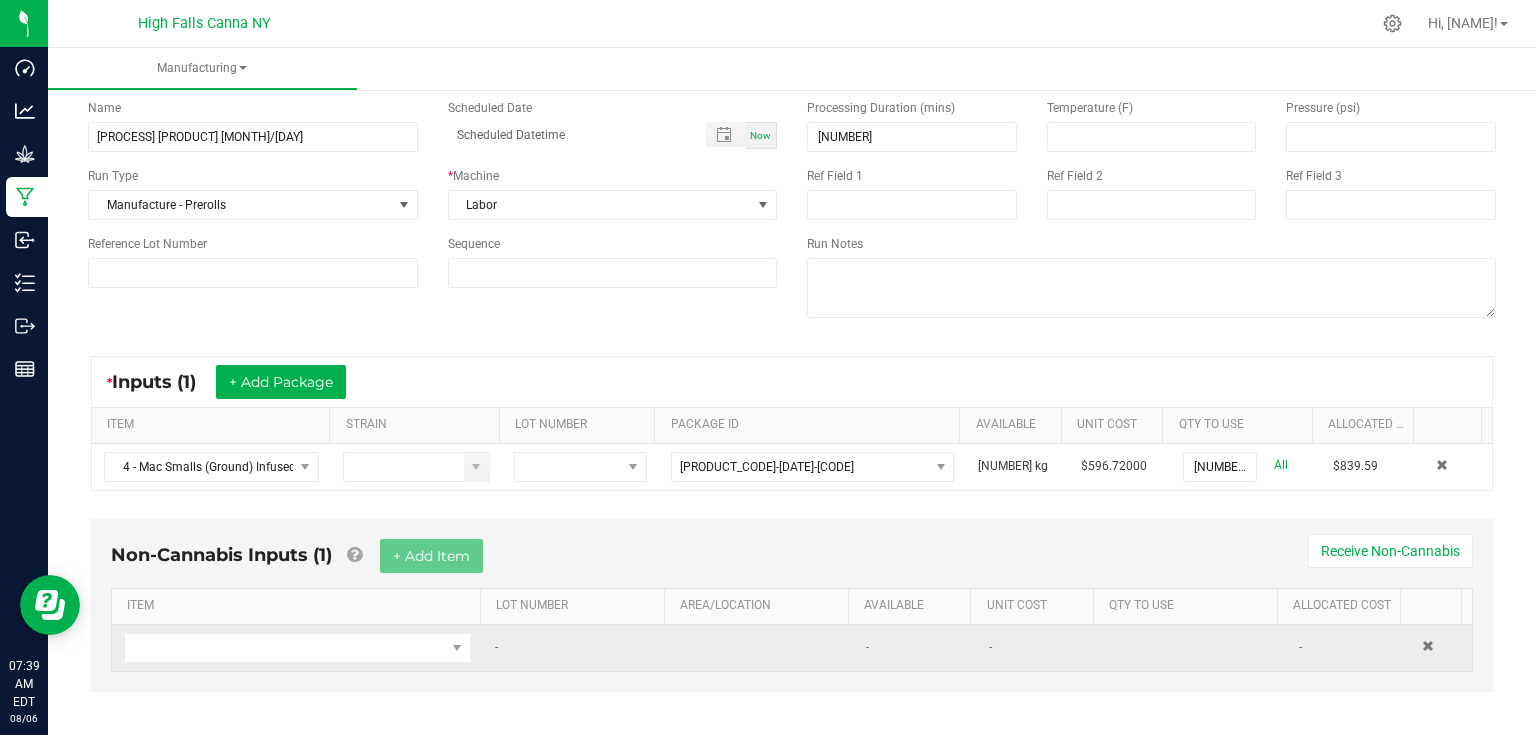 click at bounding box center [297, 648] 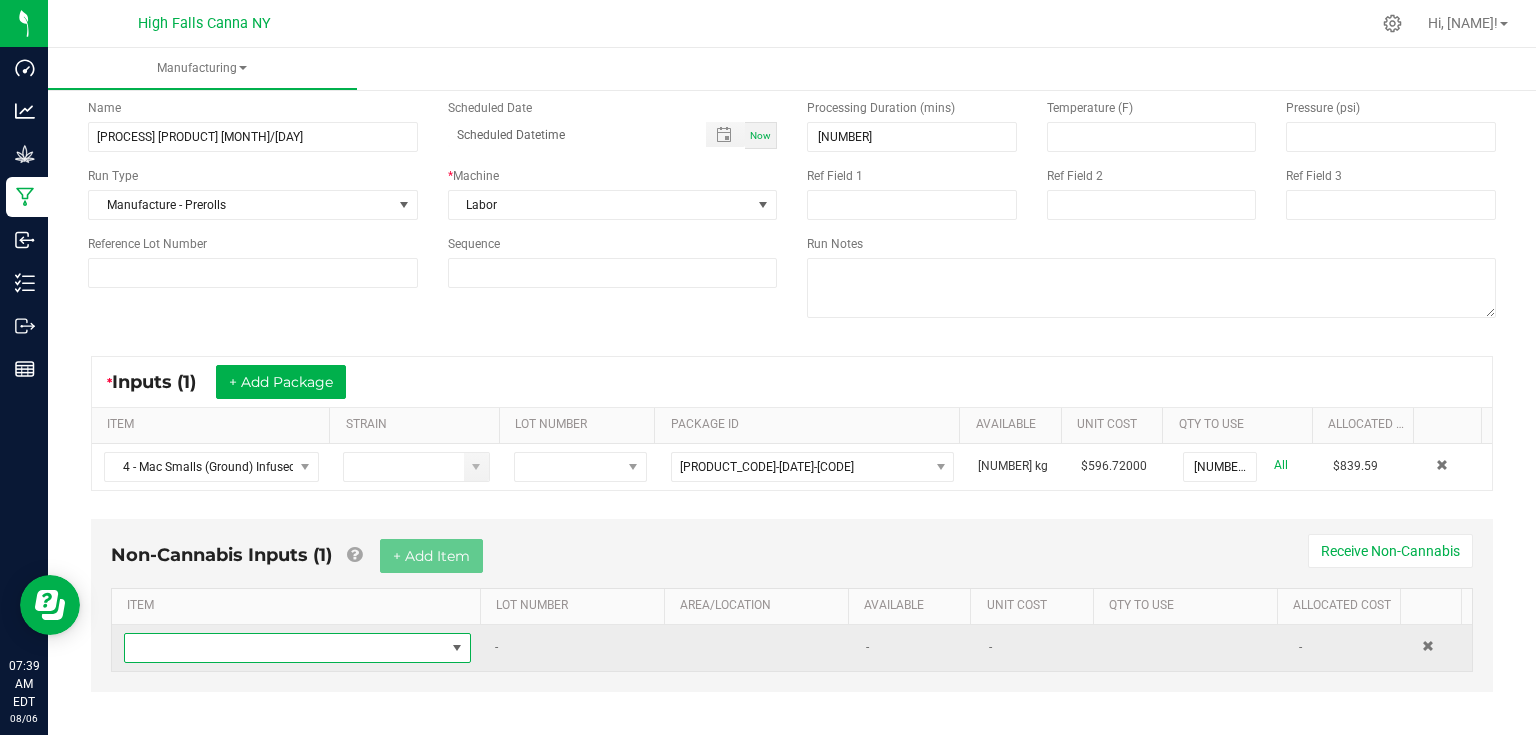 click at bounding box center (285, 648) 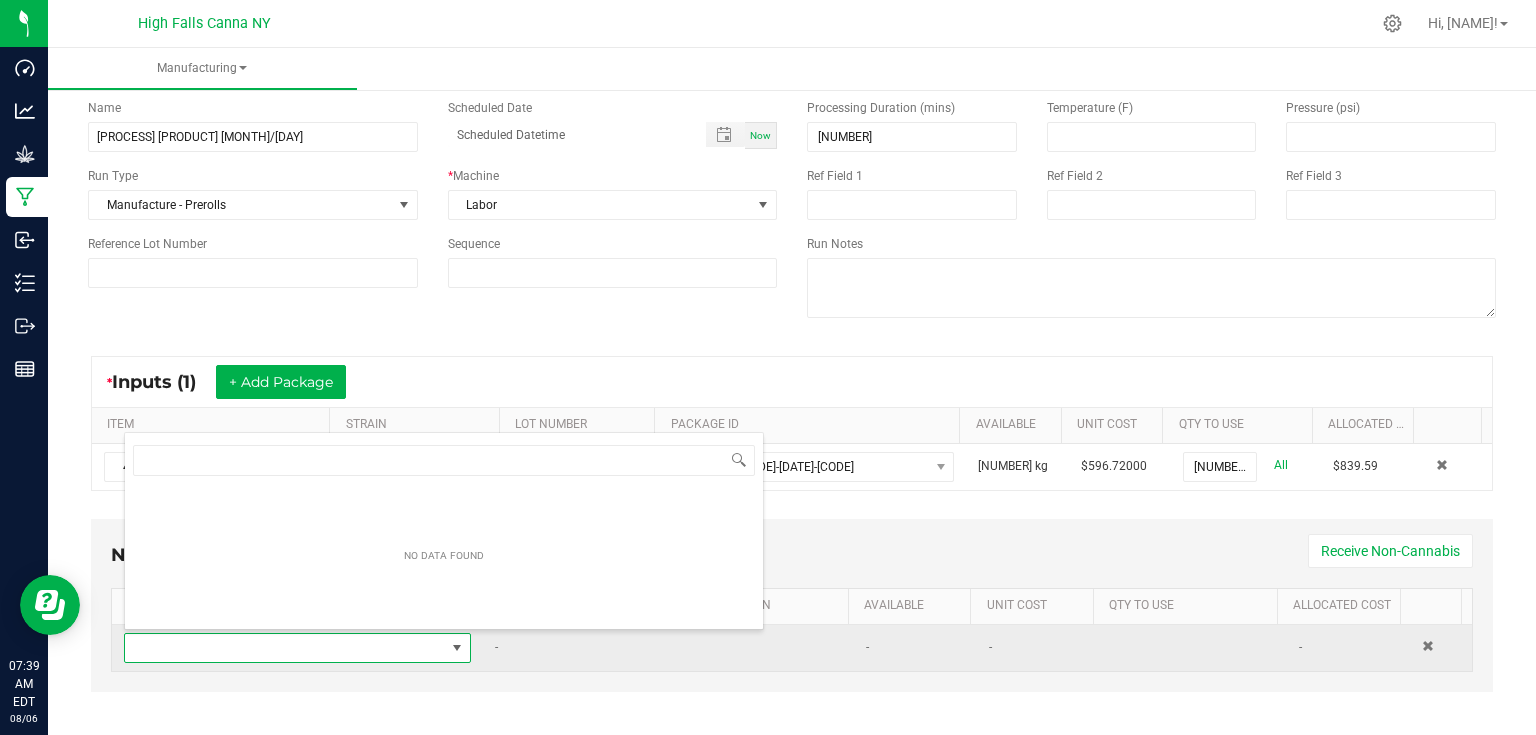 scroll, scrollTop: 99970, scrollLeft: 99659, axis: both 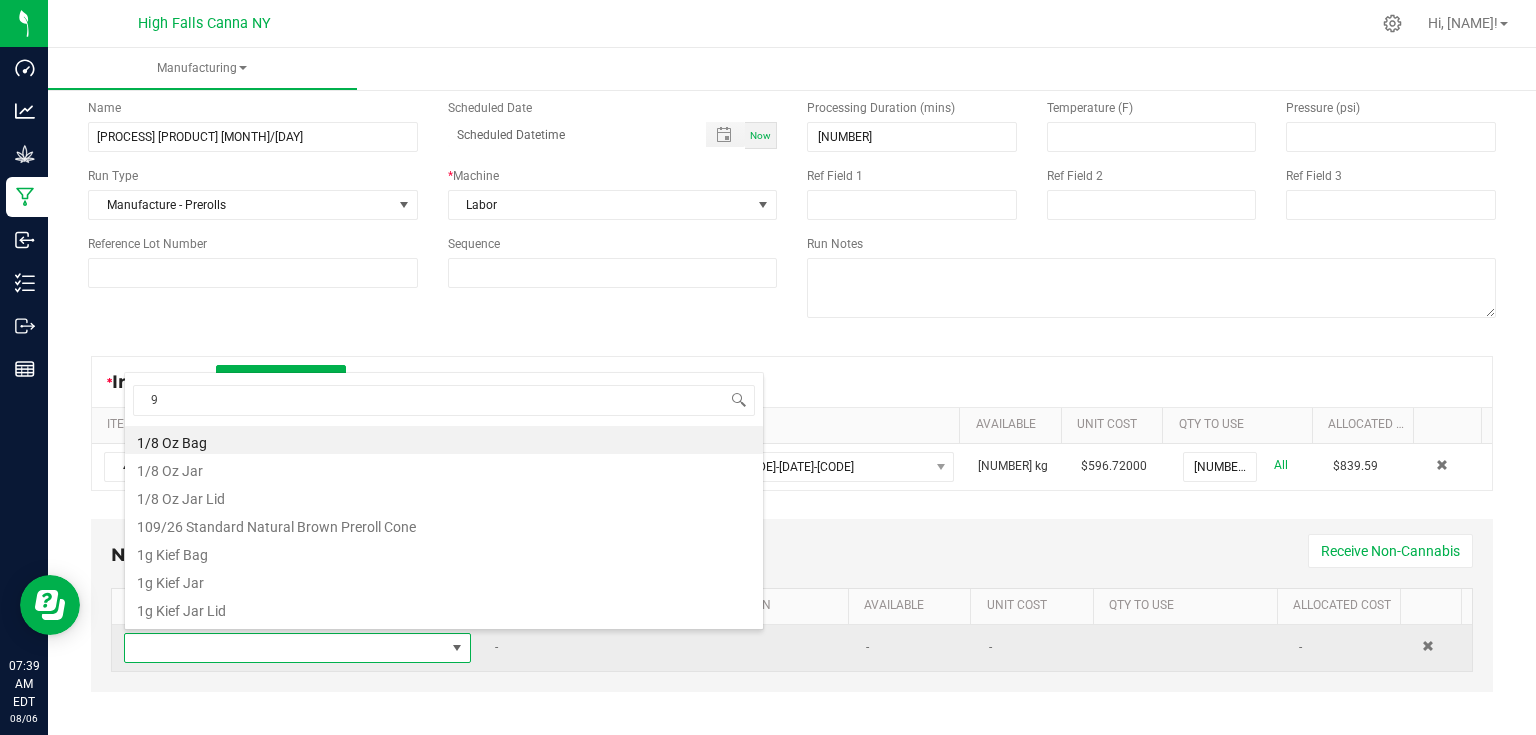 type on "98" 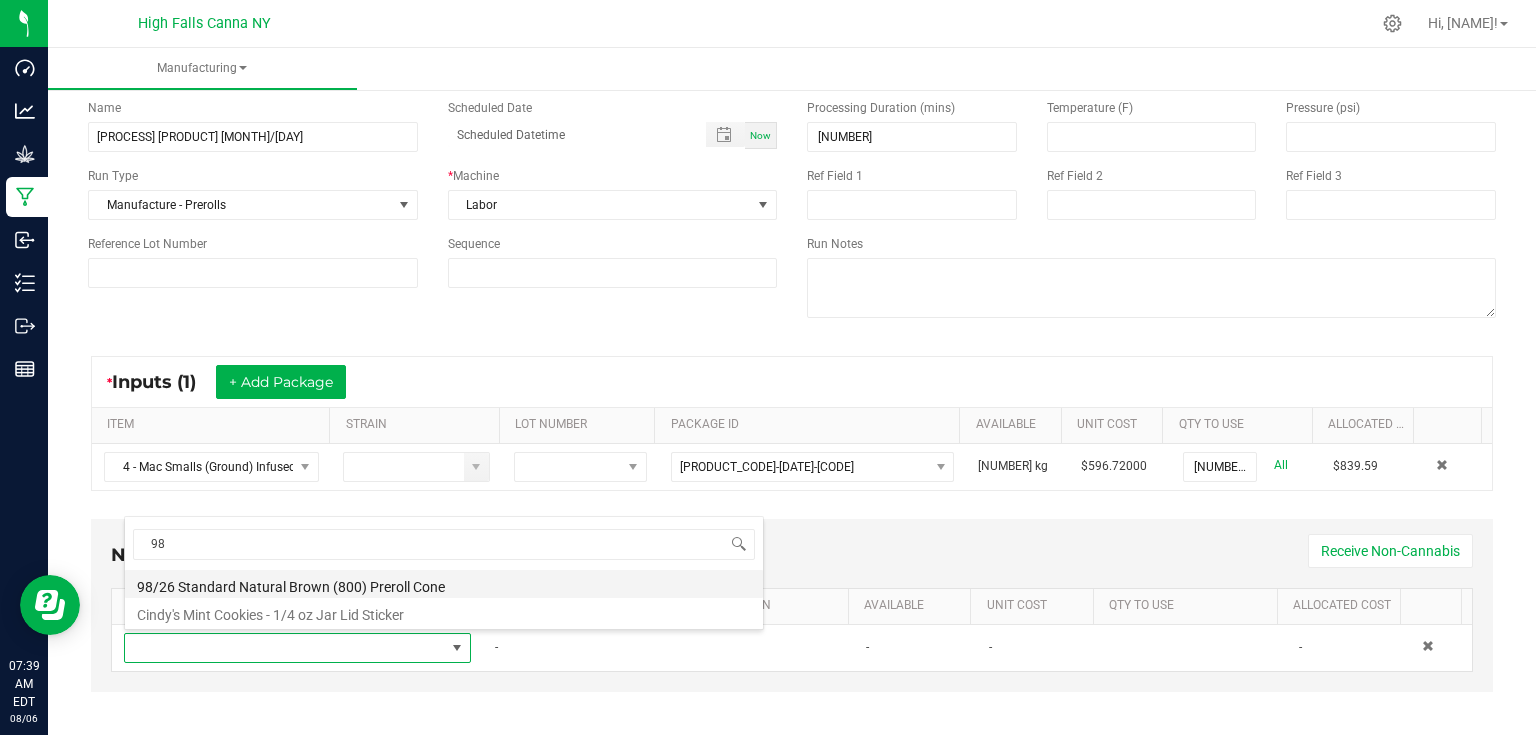 click on "98/26 Standard Natural Brown (800) Preroll Cone" at bounding box center (444, 584) 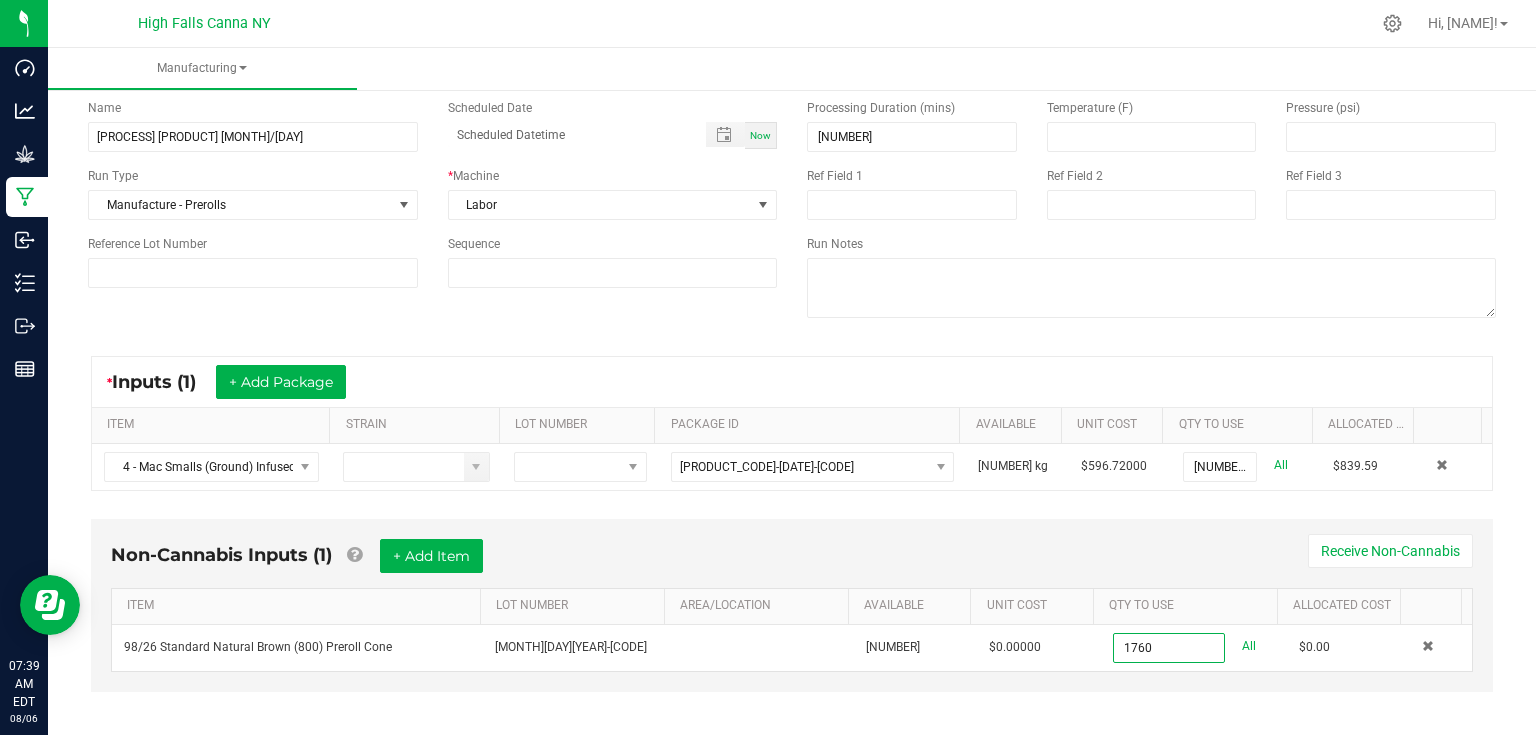 type on "1760 ea" 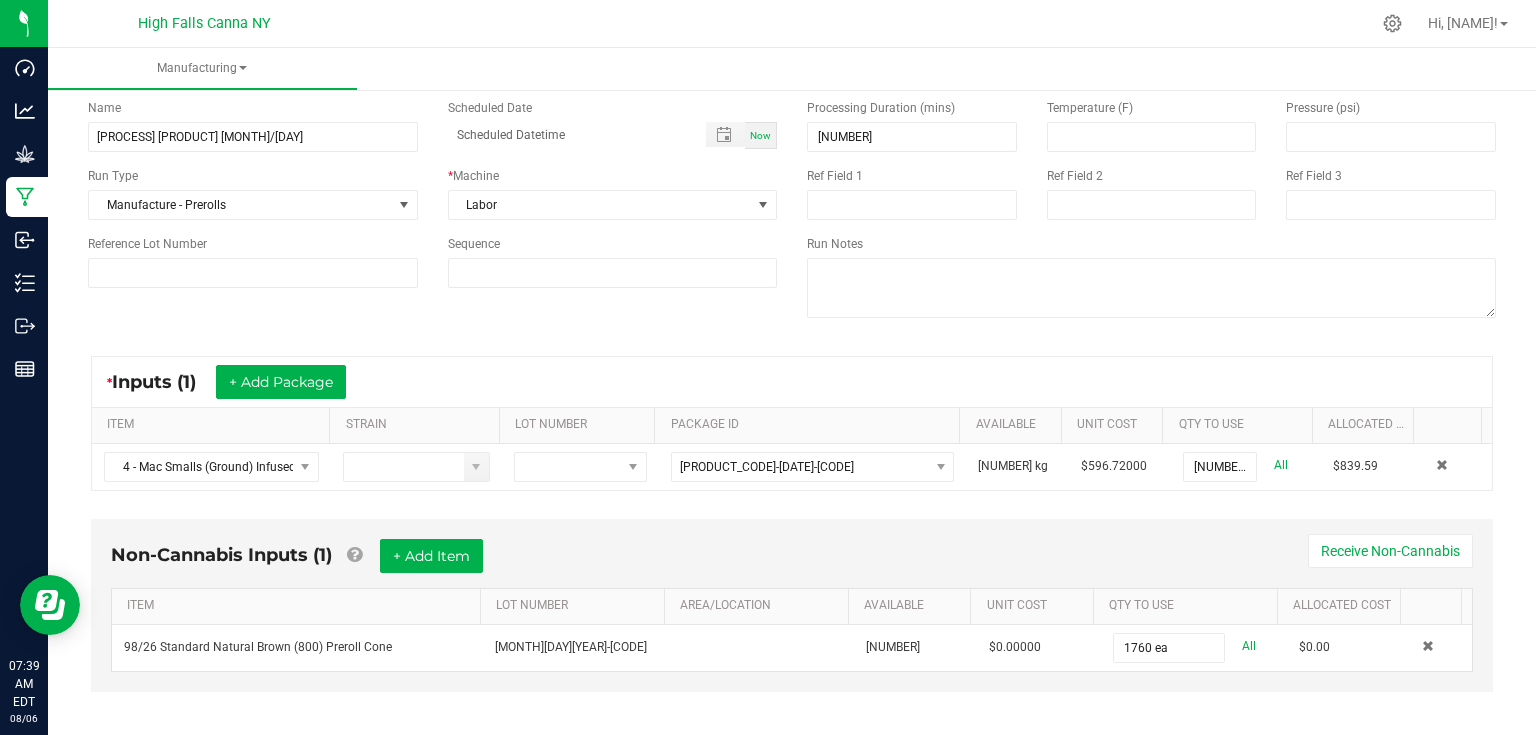 click on "Non-Cannabis Inputs (1)  + Add Item   Receive Non-Cannabis" at bounding box center (792, 563) 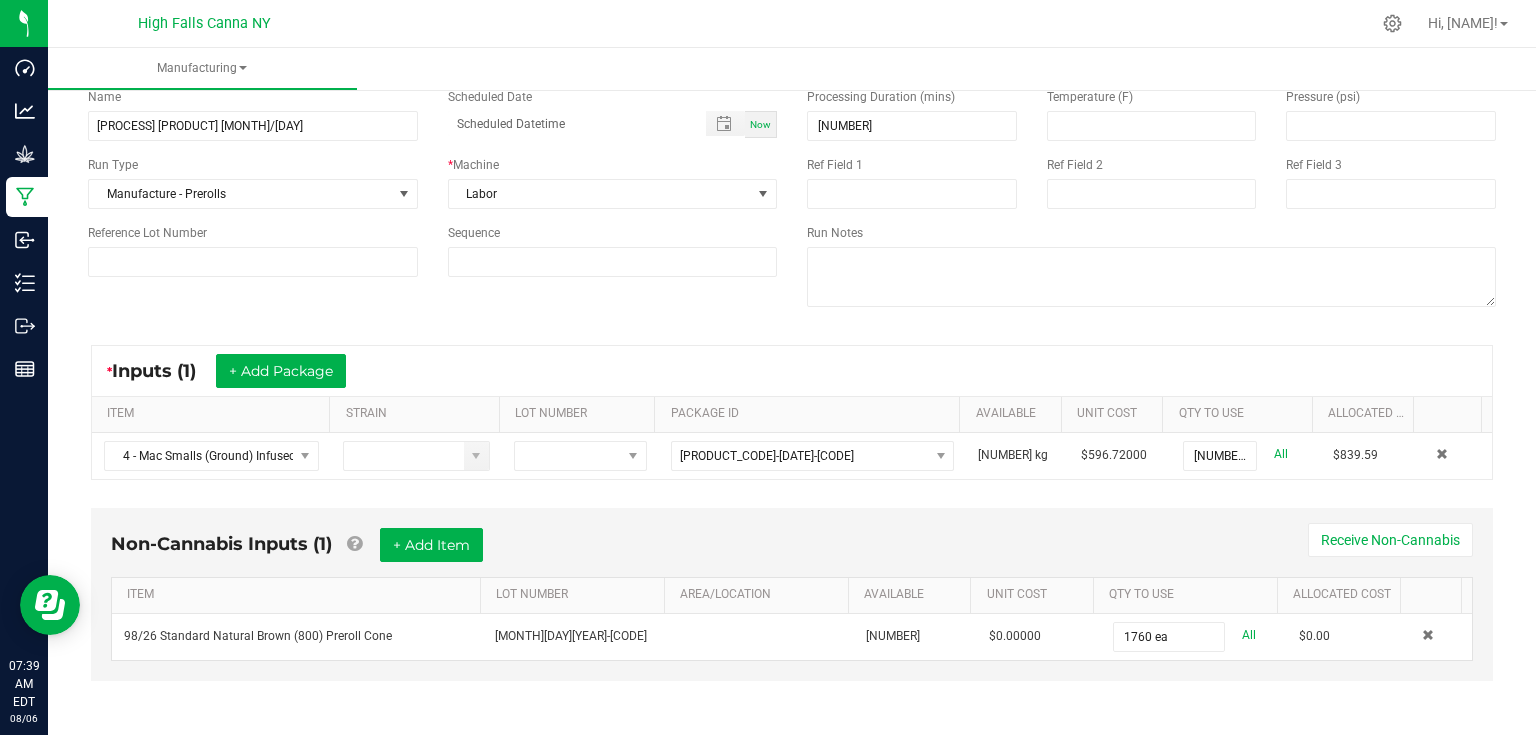 scroll, scrollTop: 0, scrollLeft: 0, axis: both 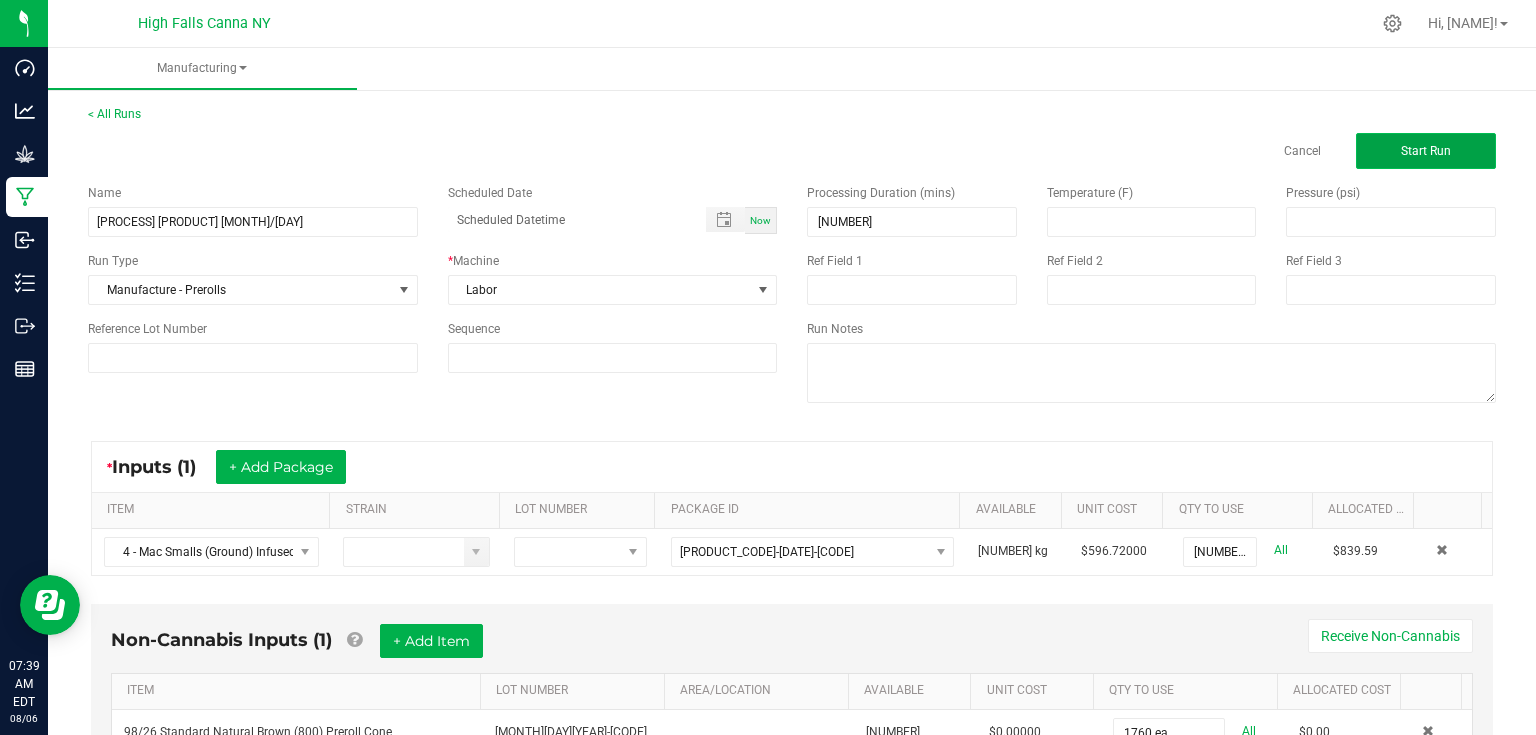click on "Start Run" 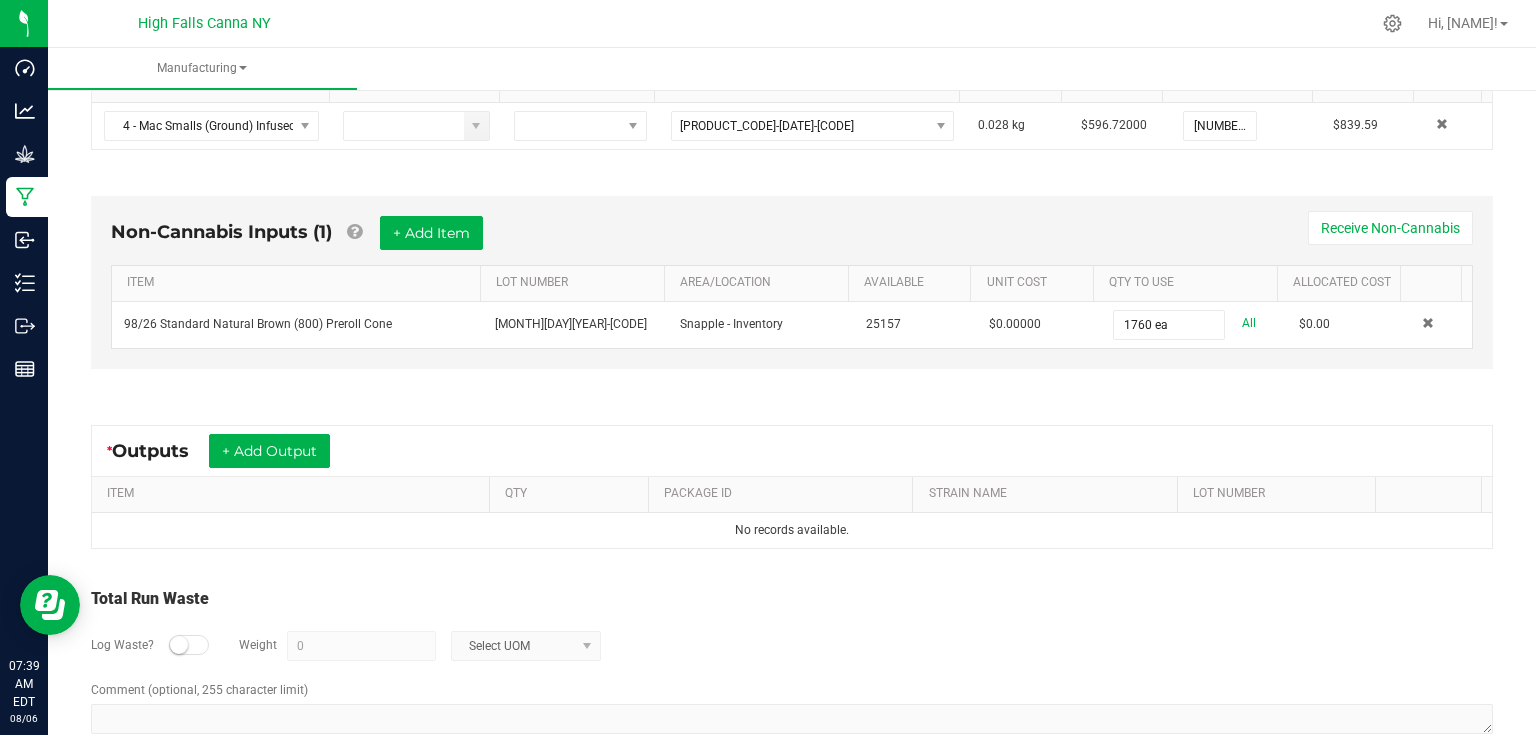 scroll, scrollTop: 480, scrollLeft: 0, axis: vertical 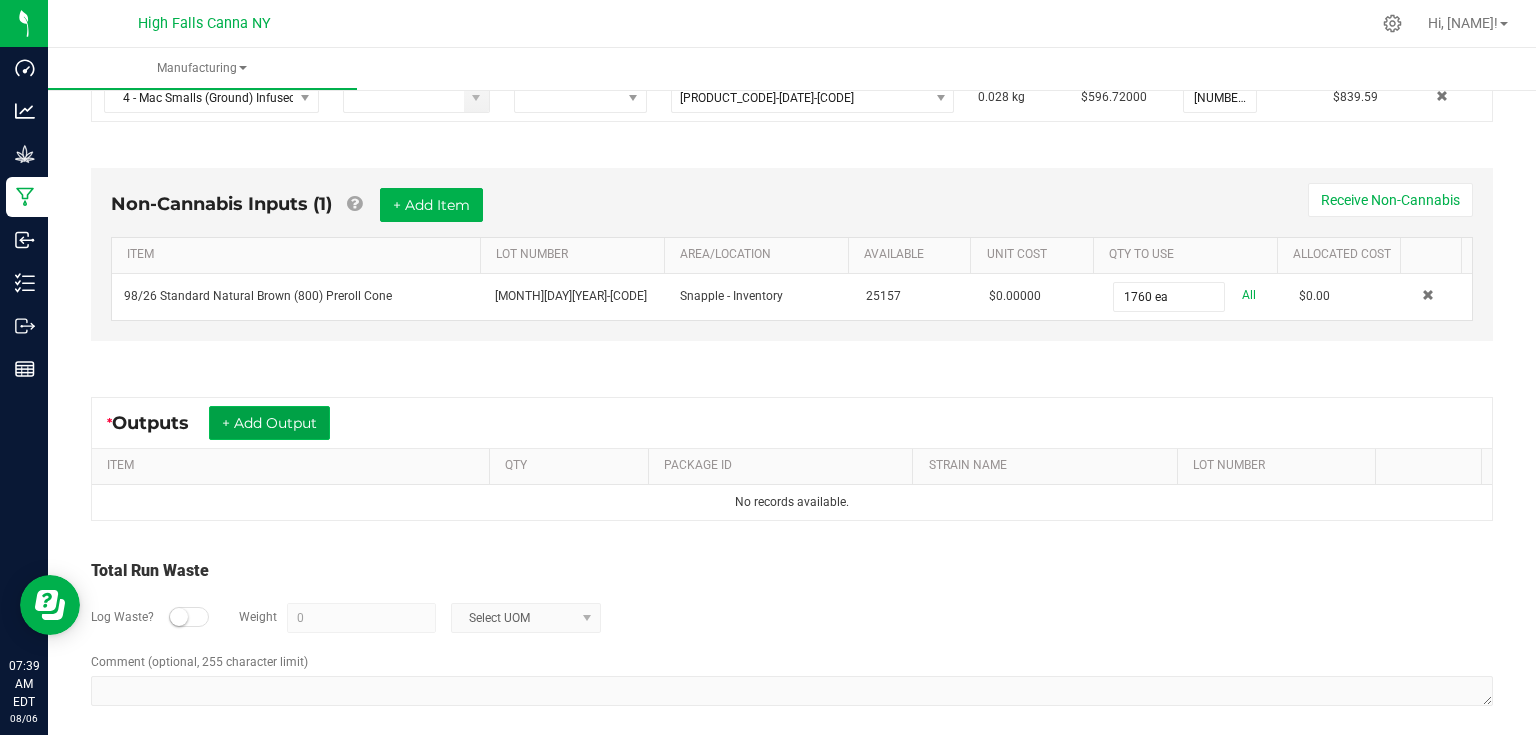 click on "+ Add Output" at bounding box center [269, 423] 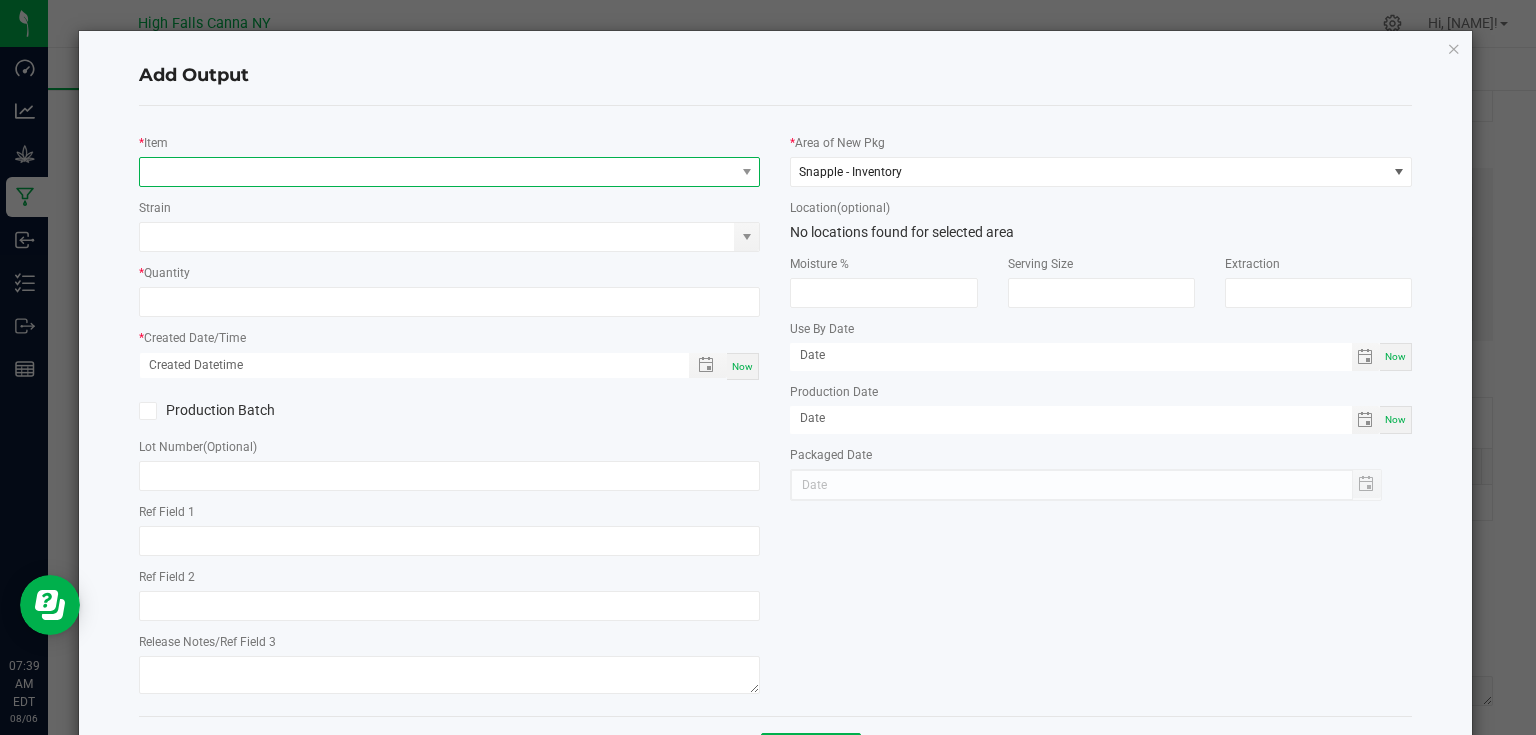 click at bounding box center [437, 172] 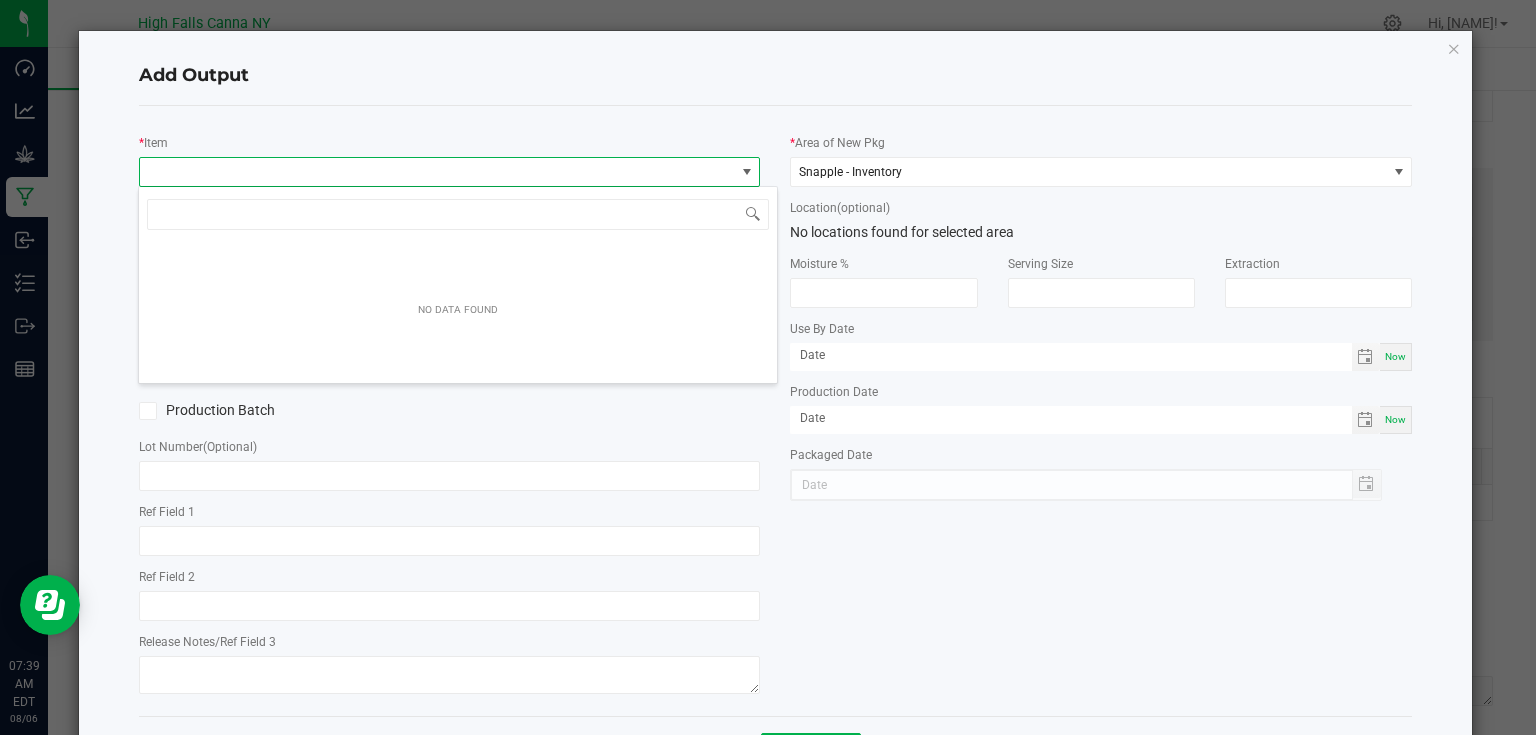 scroll, scrollTop: 99970, scrollLeft: 99383, axis: both 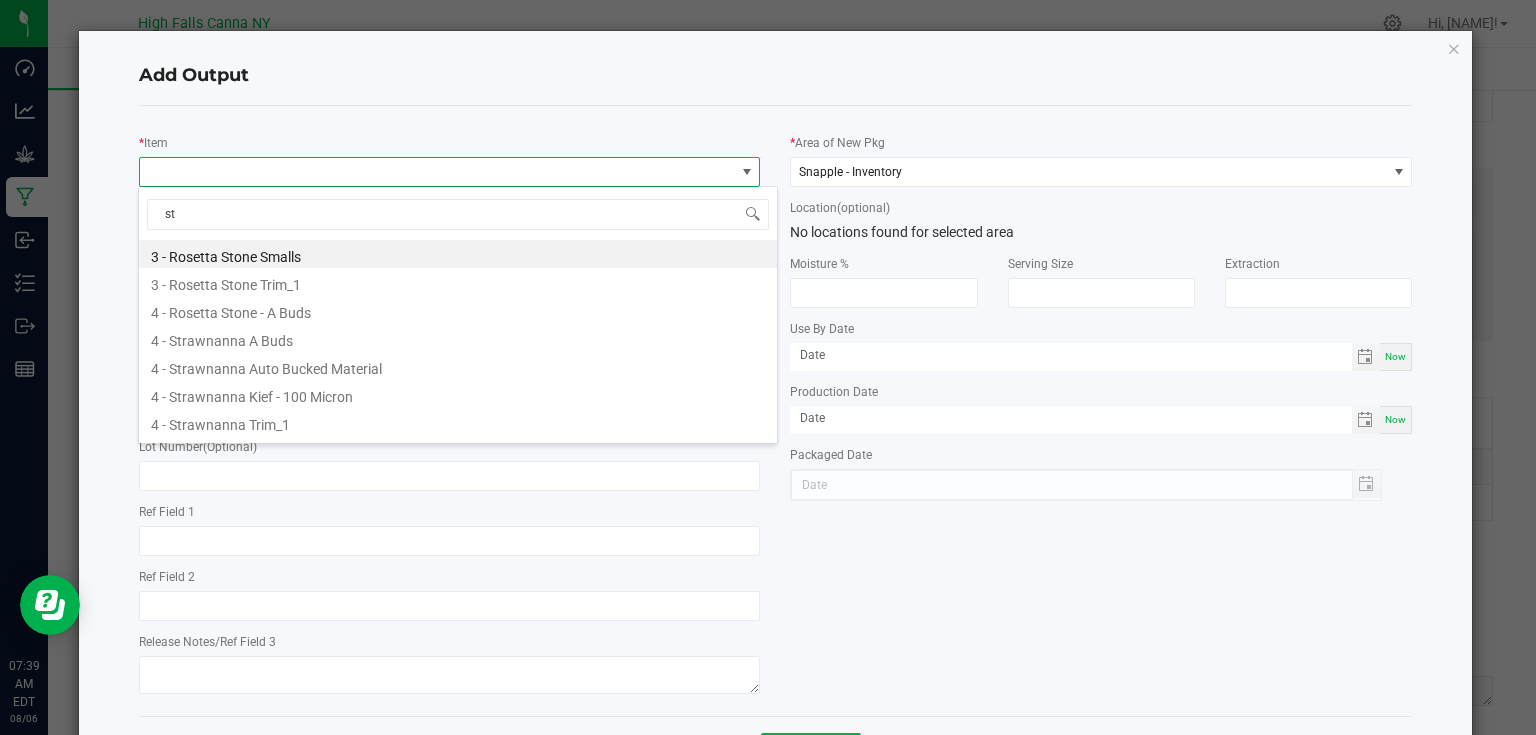 type on "ste" 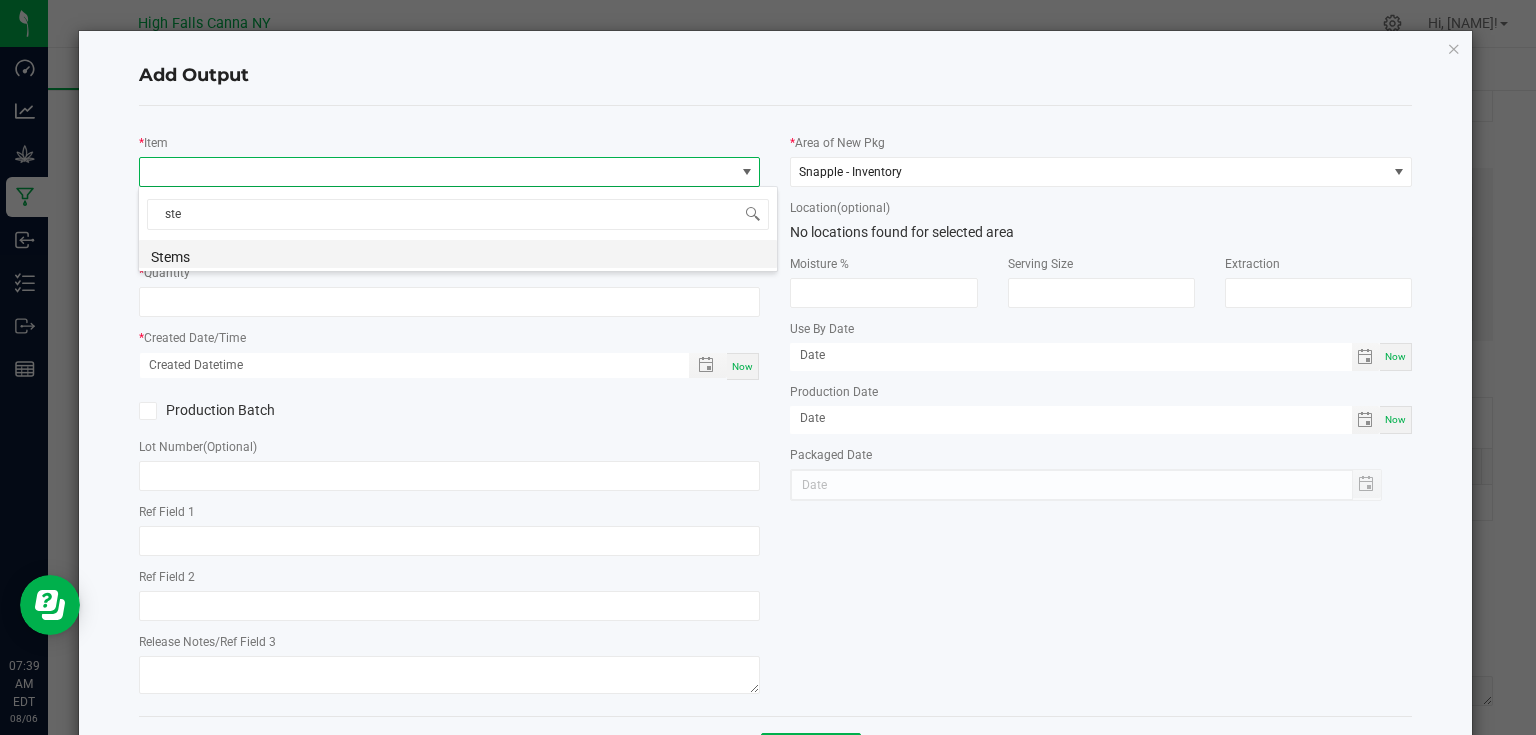 click on "Stems" at bounding box center (458, 254) 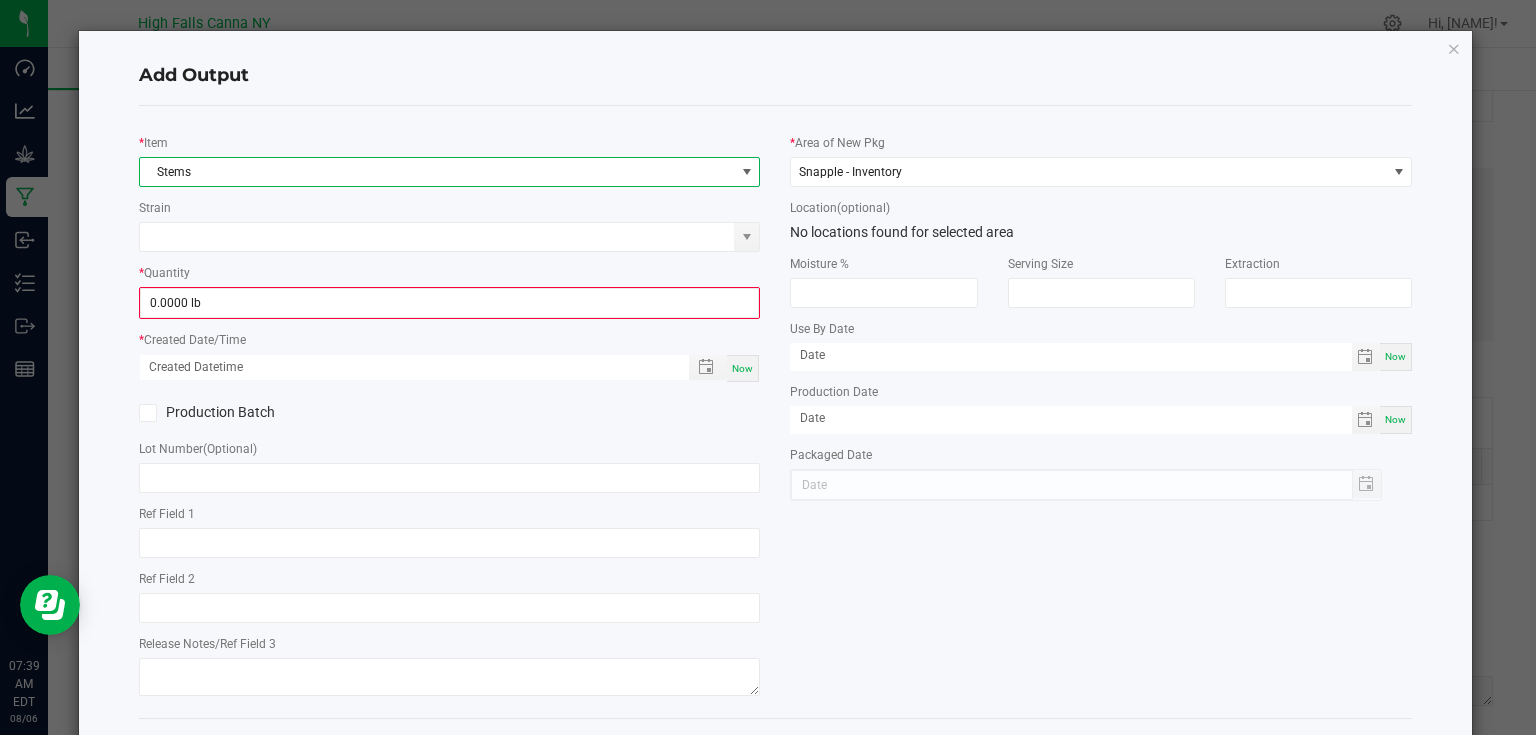 click on "*   Quantity  0.0000 lb" 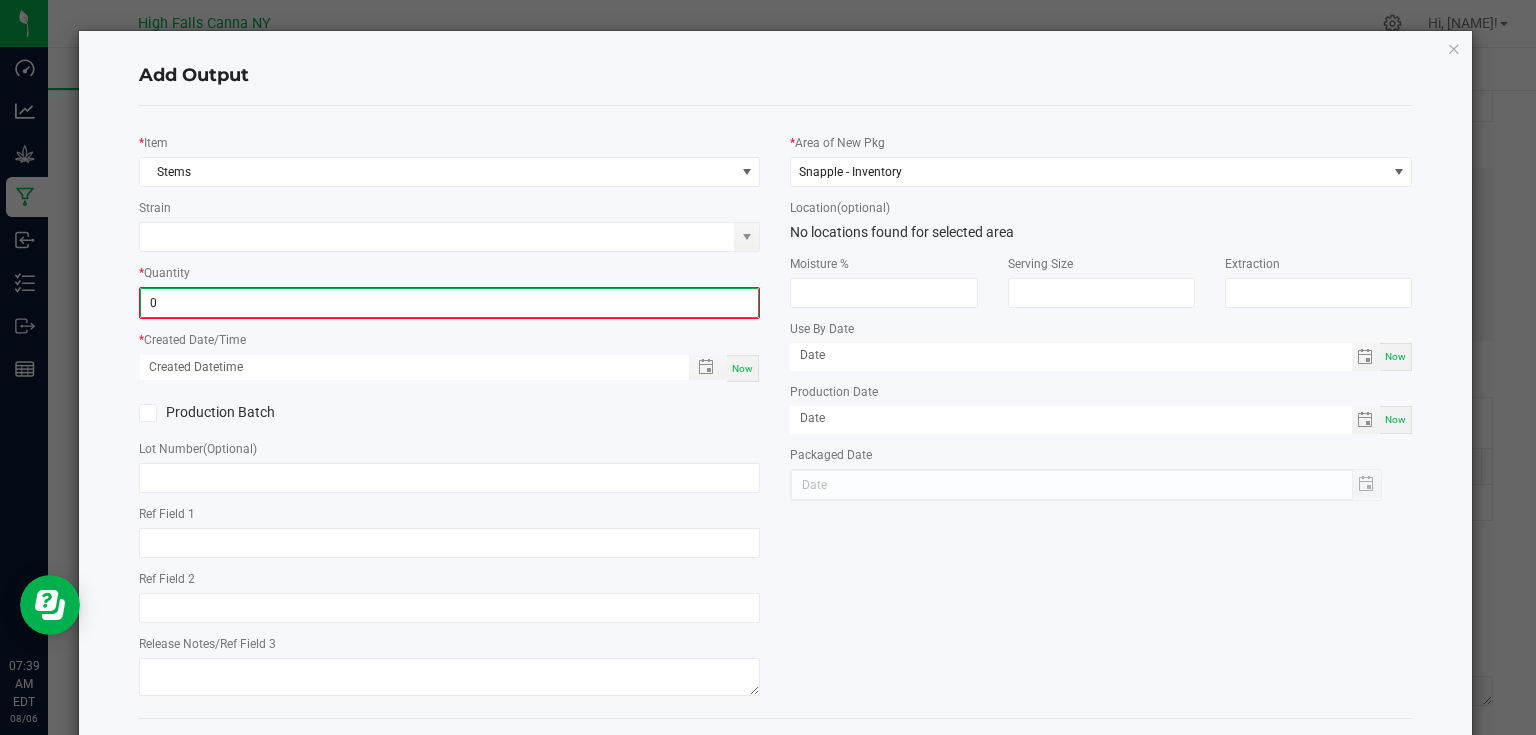 click on "0" at bounding box center (450, 303) 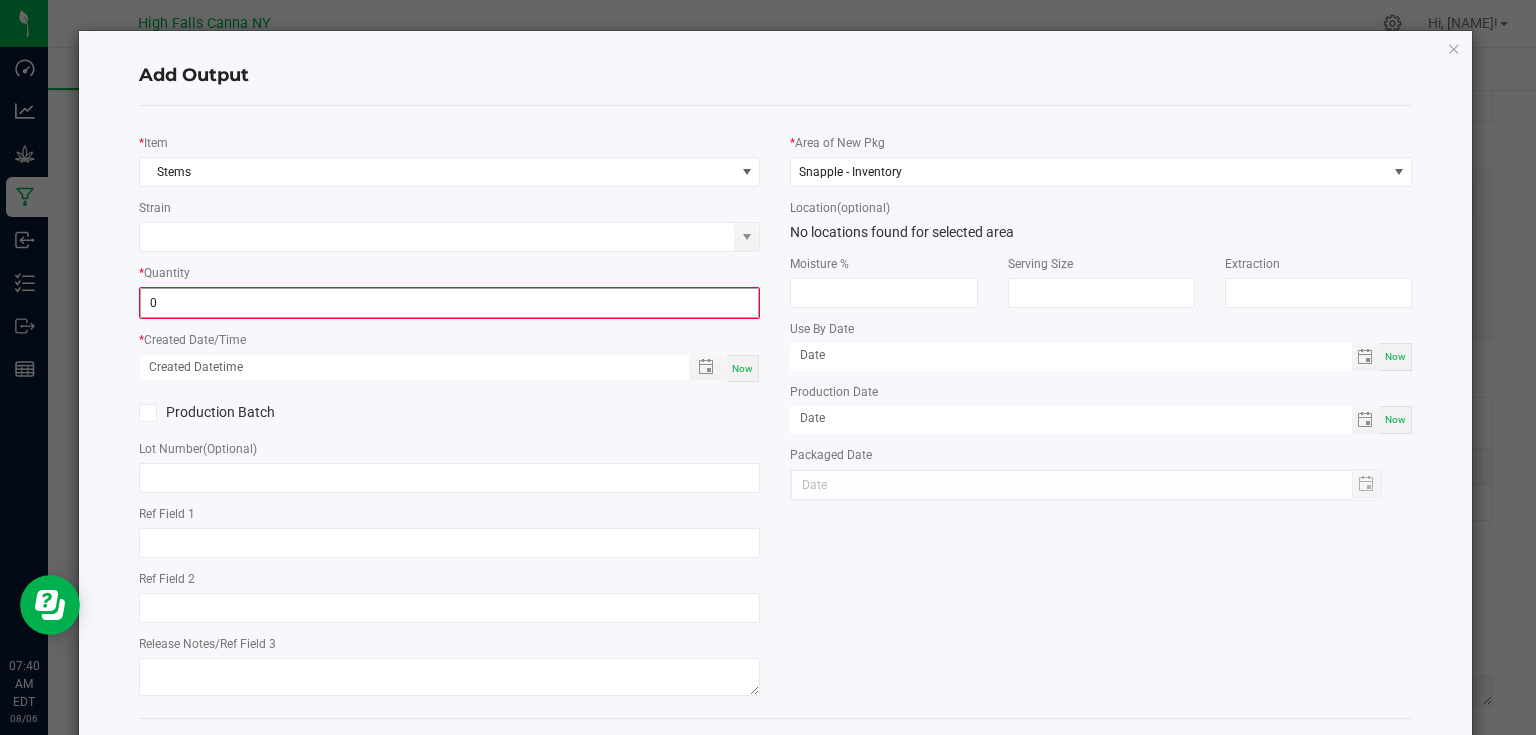 click on "0" at bounding box center [450, 303] 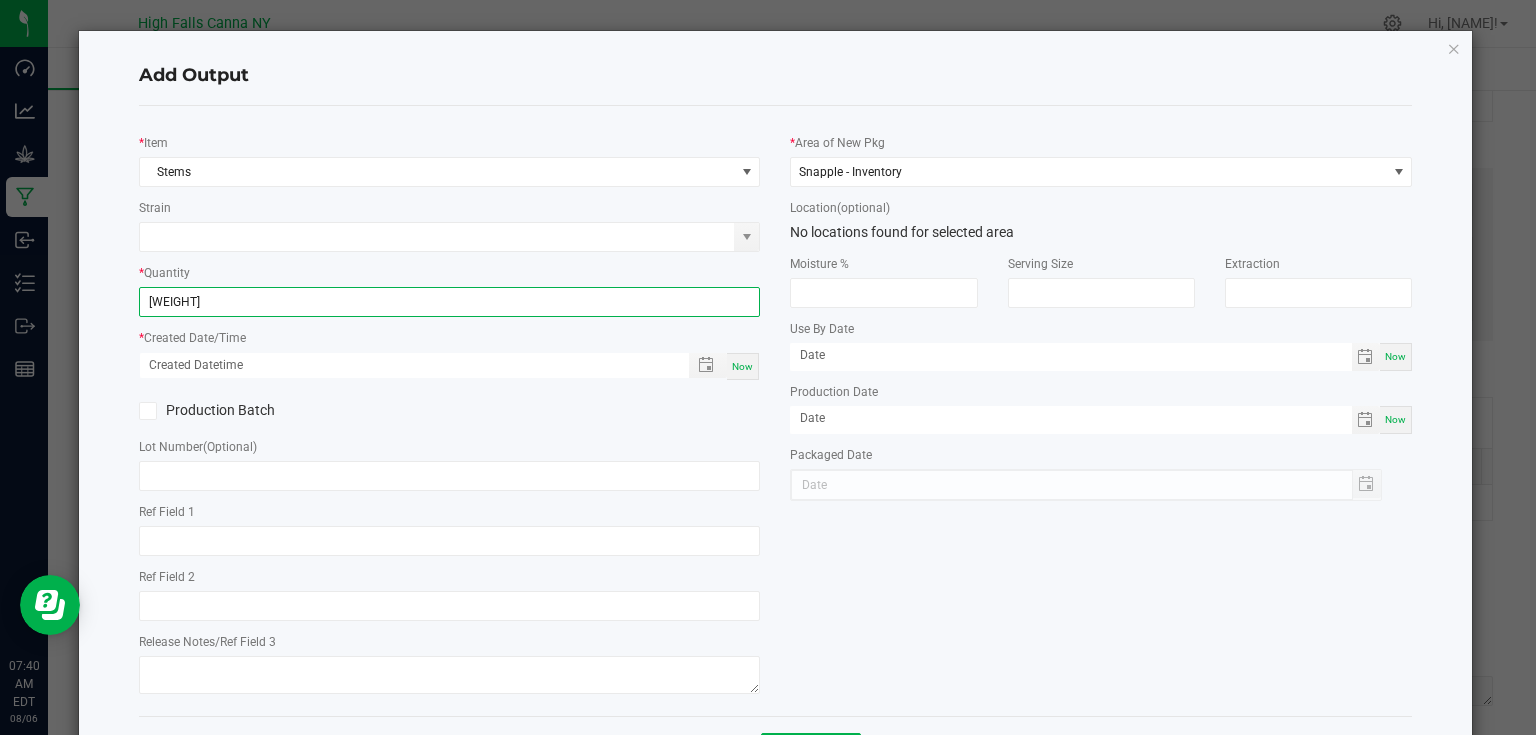 type on "0.1103 lb" 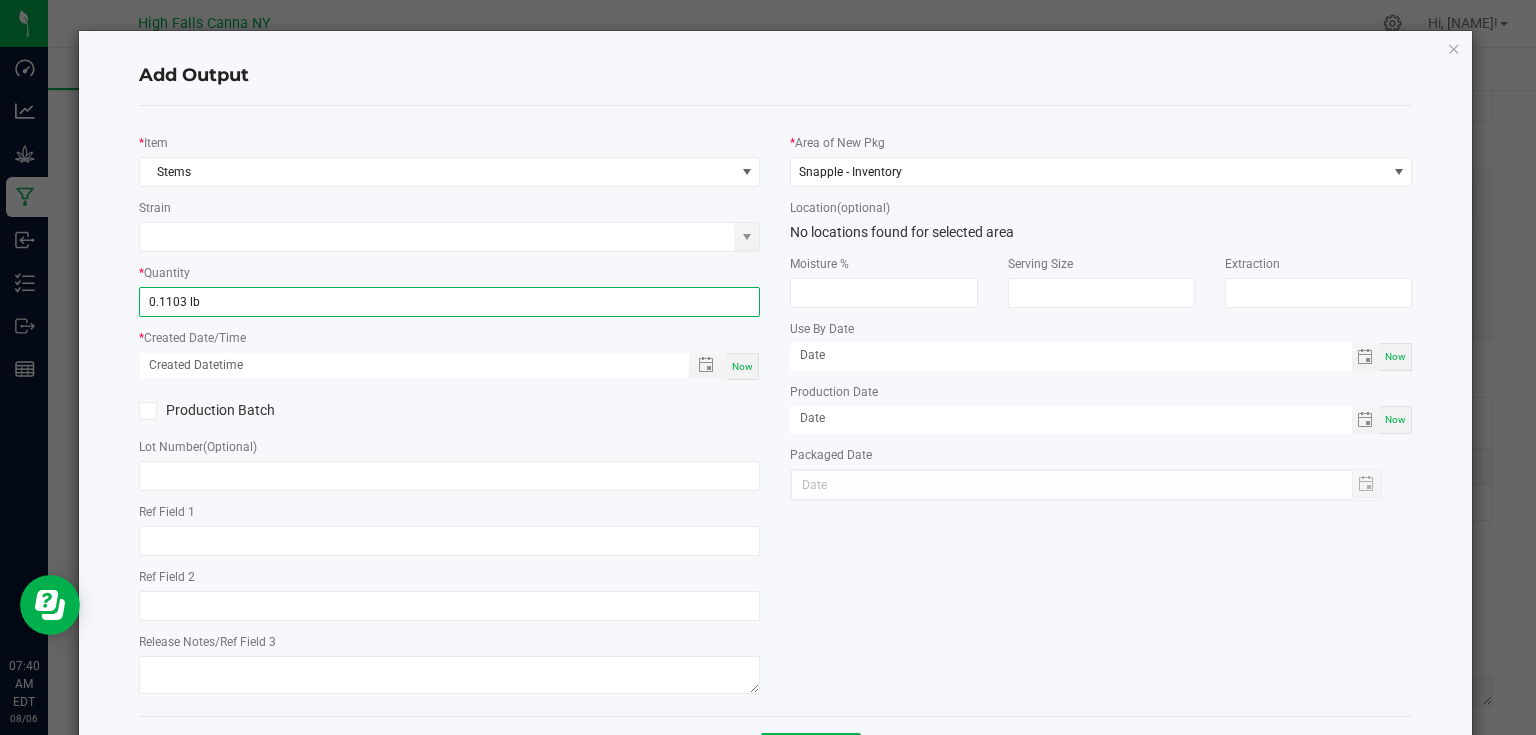 click on "*   Item  [ITEM]  Strain   *   Quantity  [WEIGHT]  *   Created Date/Time  Now  Production Batch   Lot Number  (Optional)     Ref Field 1   Ref Field 2   Release Notes/Ref Field 3" 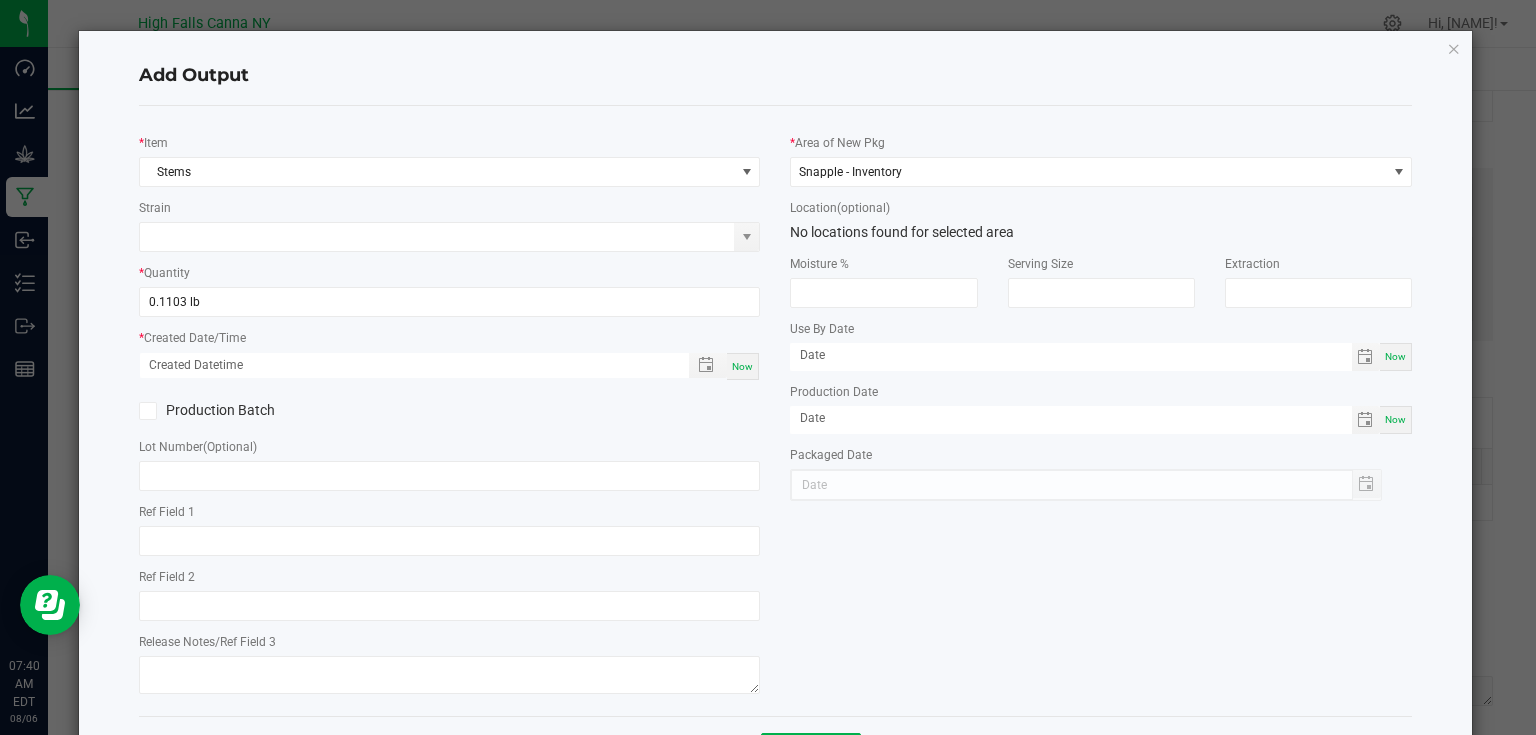 click on "Now" at bounding box center (742, 366) 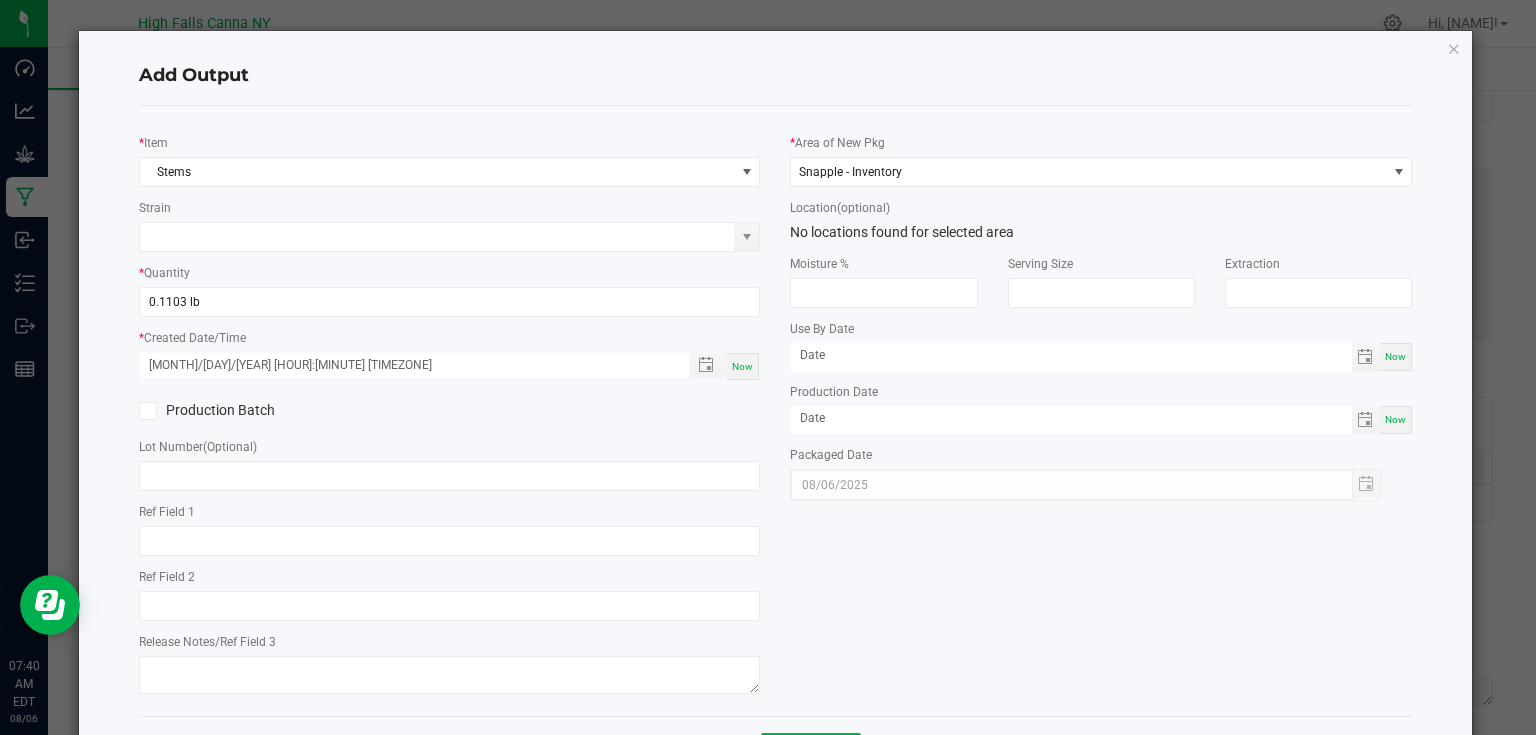 click on "Production Batch" 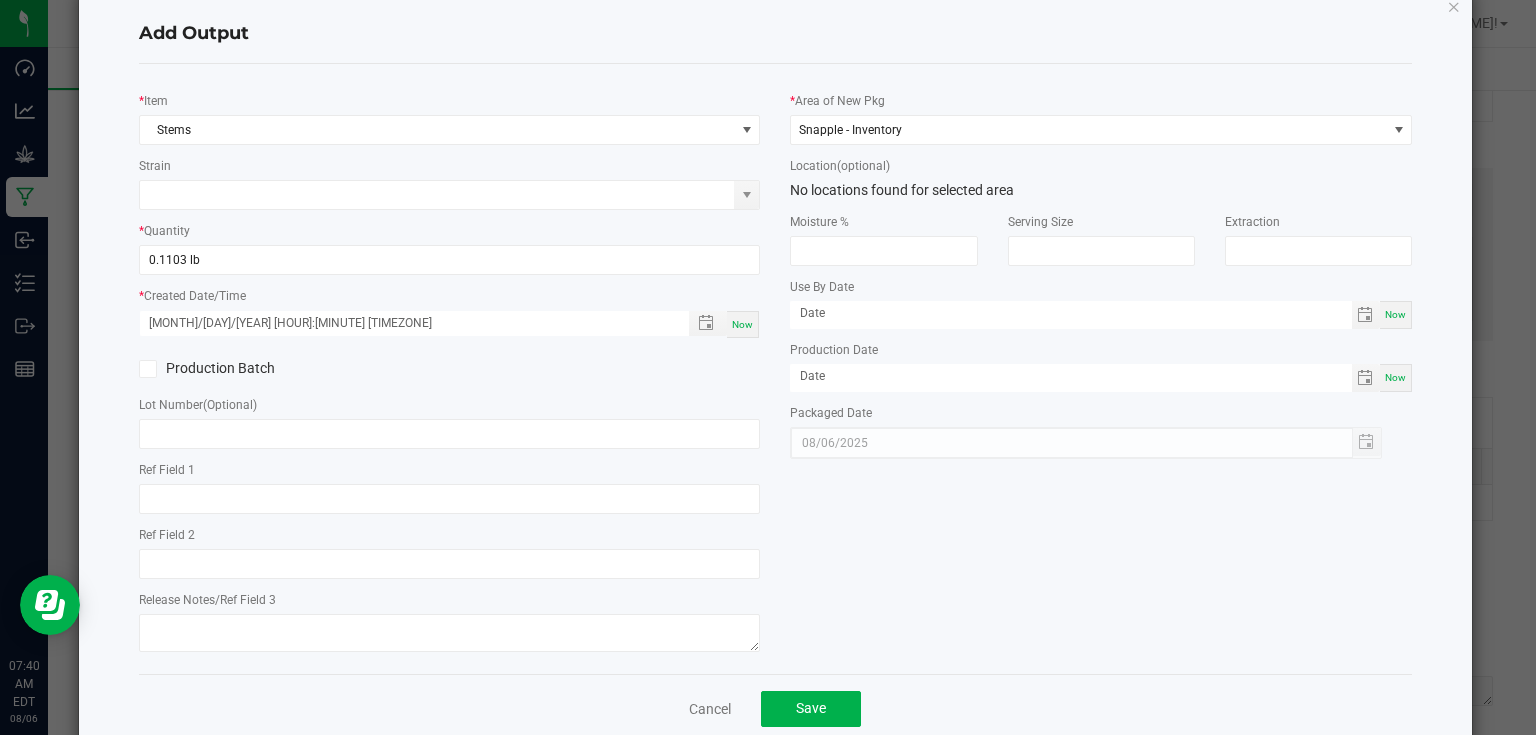 scroll, scrollTop: 81, scrollLeft: 0, axis: vertical 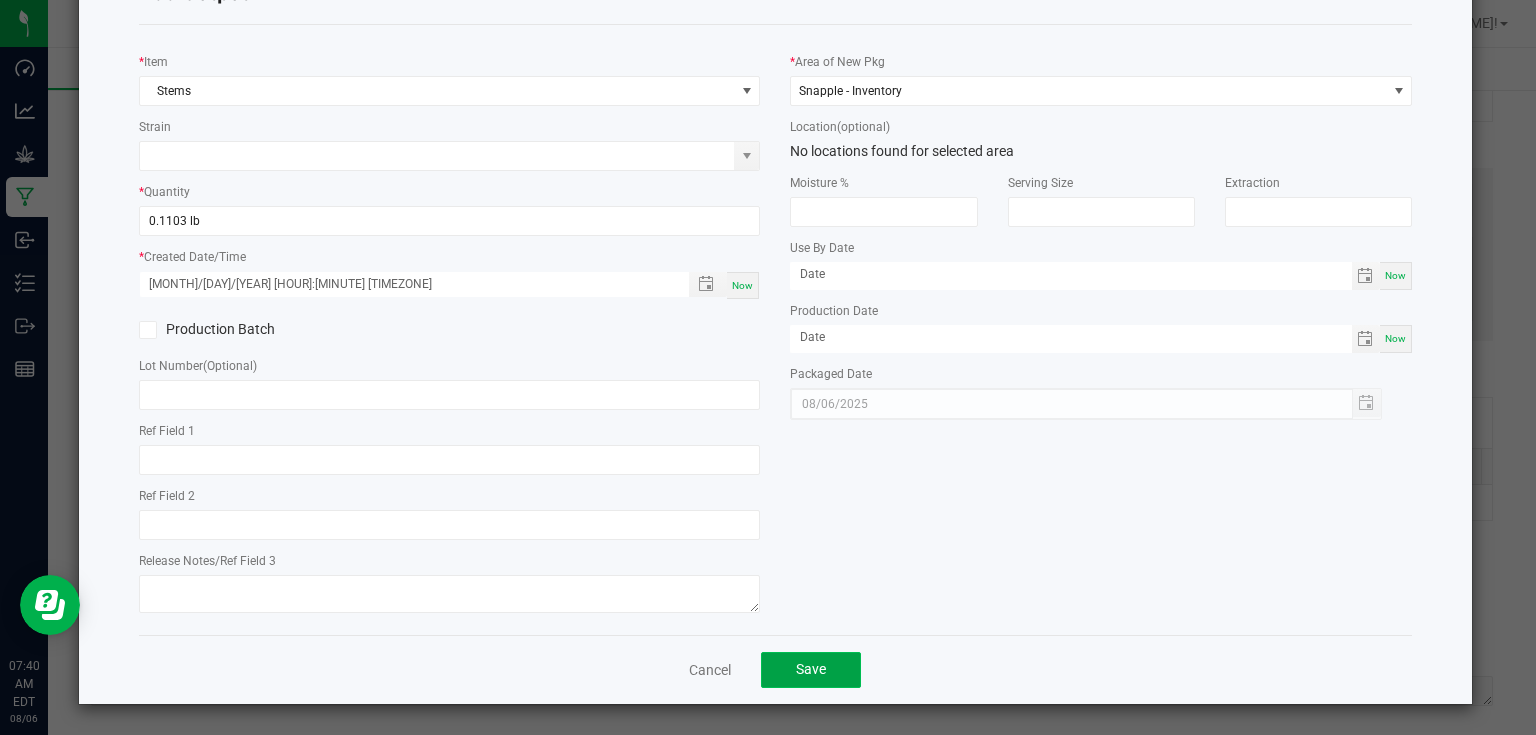 click on "Save" 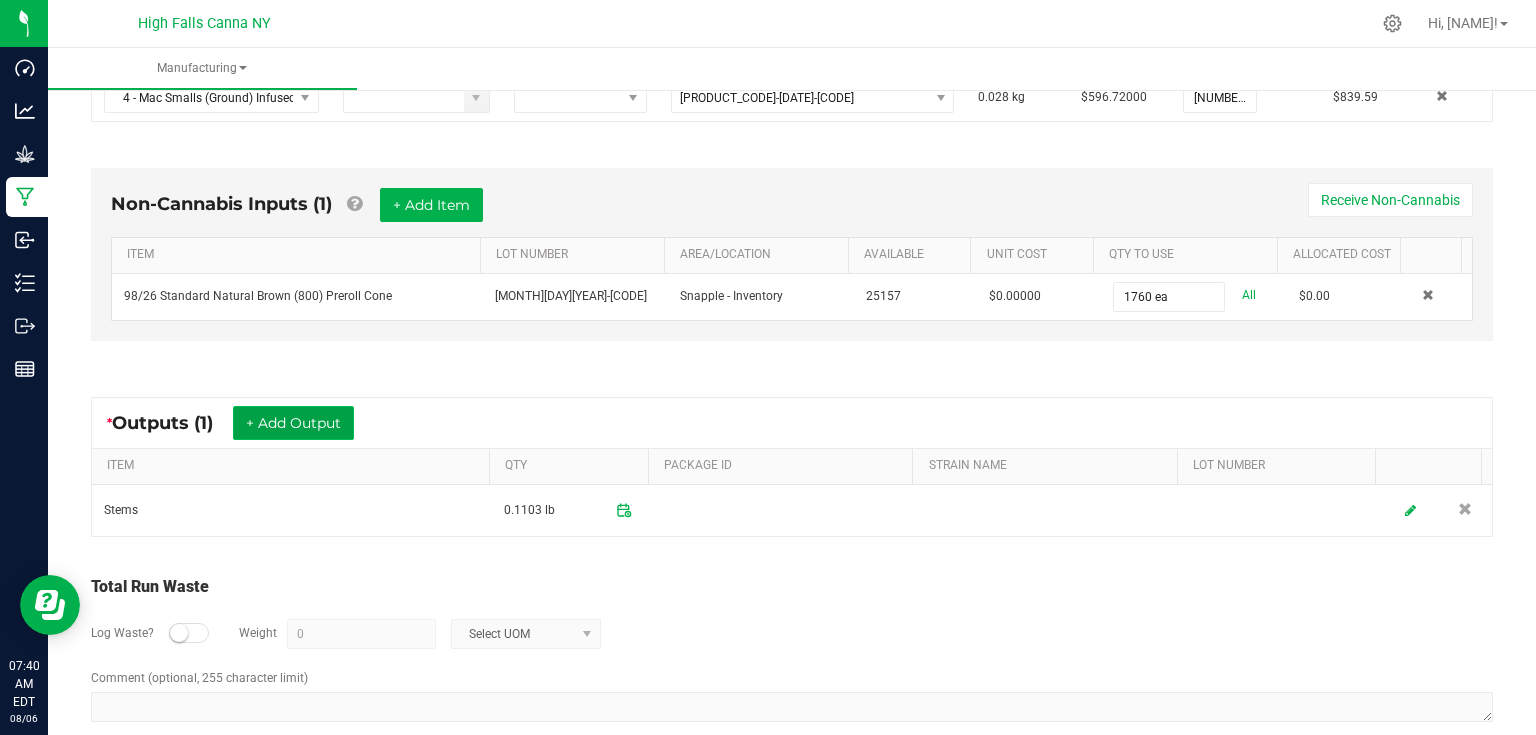 click on "+ Add Output" at bounding box center (293, 423) 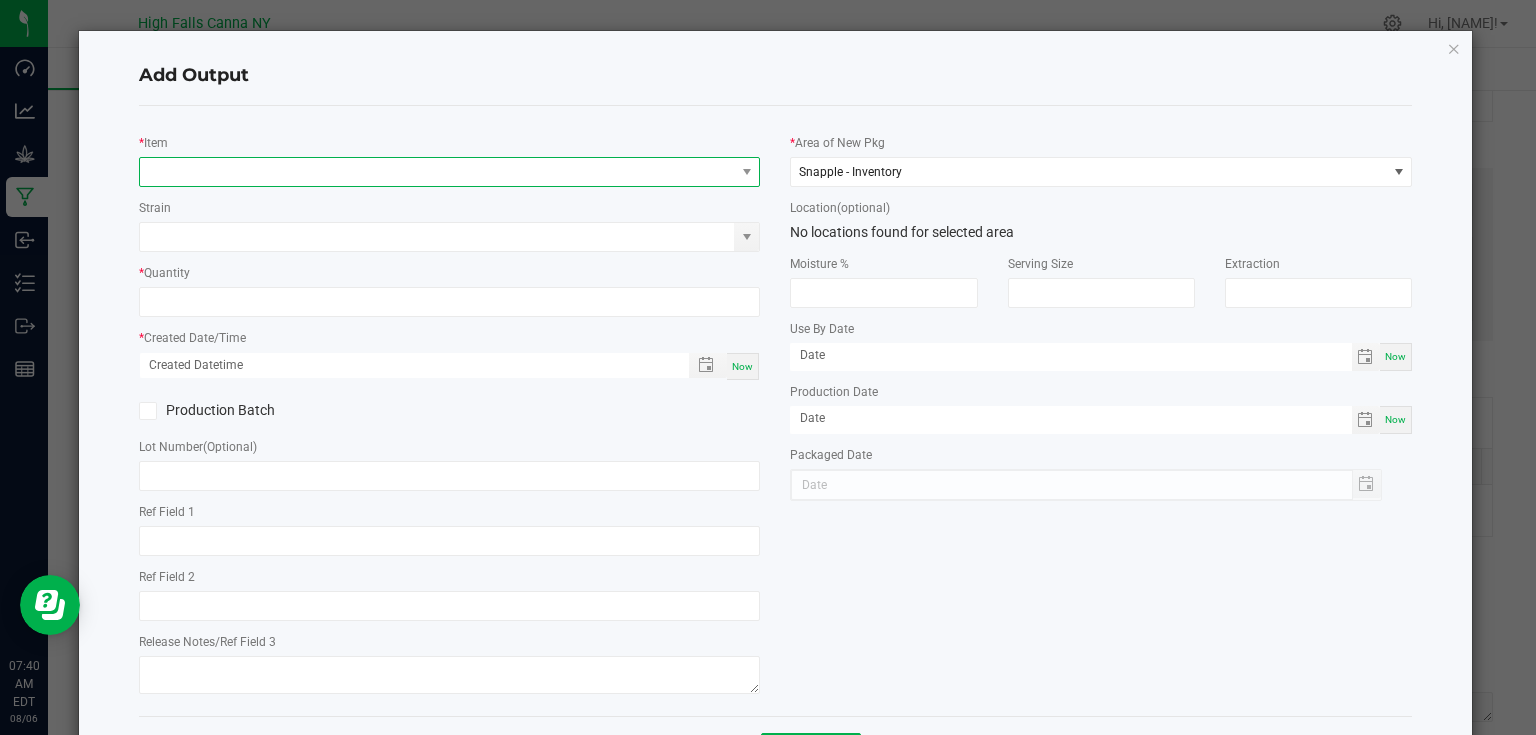 click at bounding box center [437, 172] 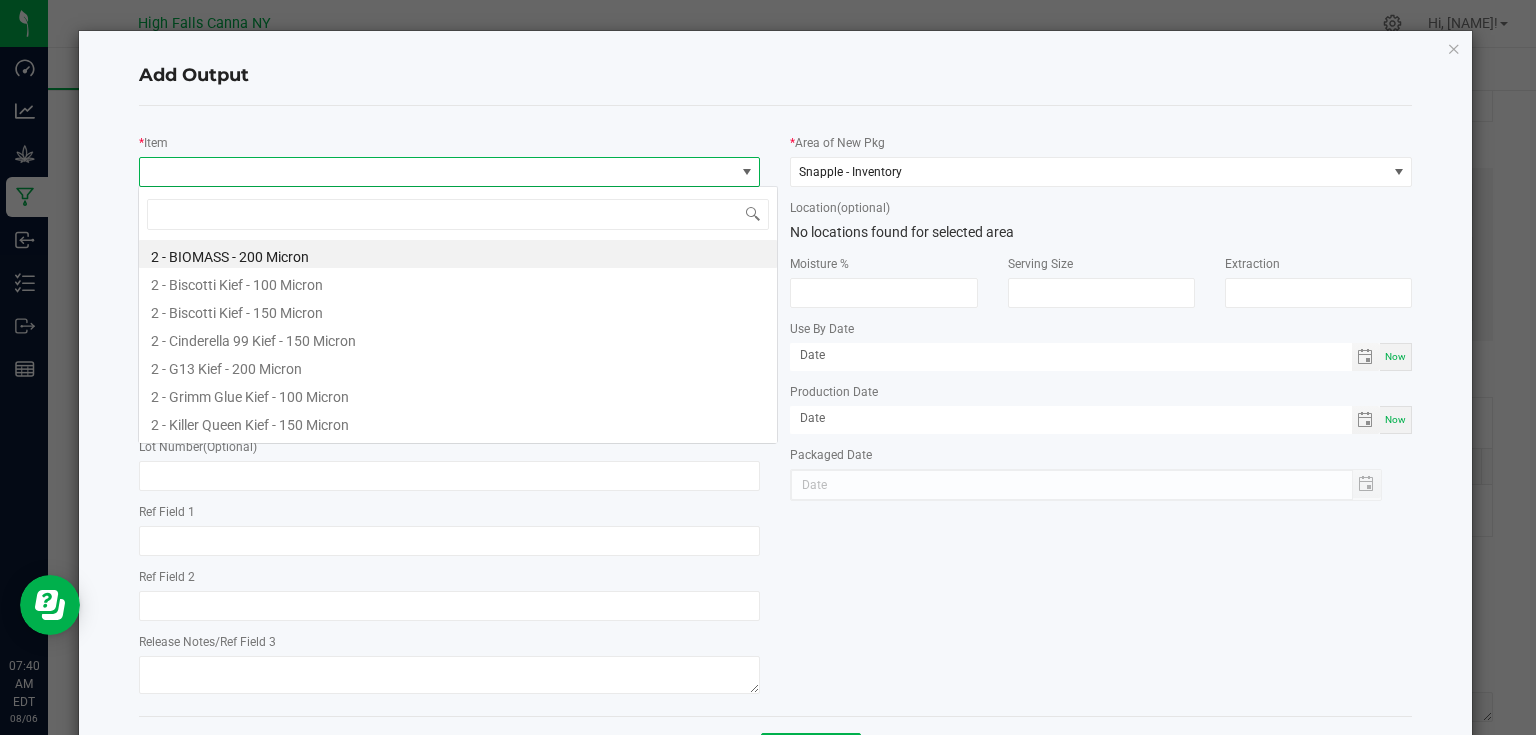 scroll, scrollTop: 99970, scrollLeft: 99383, axis: both 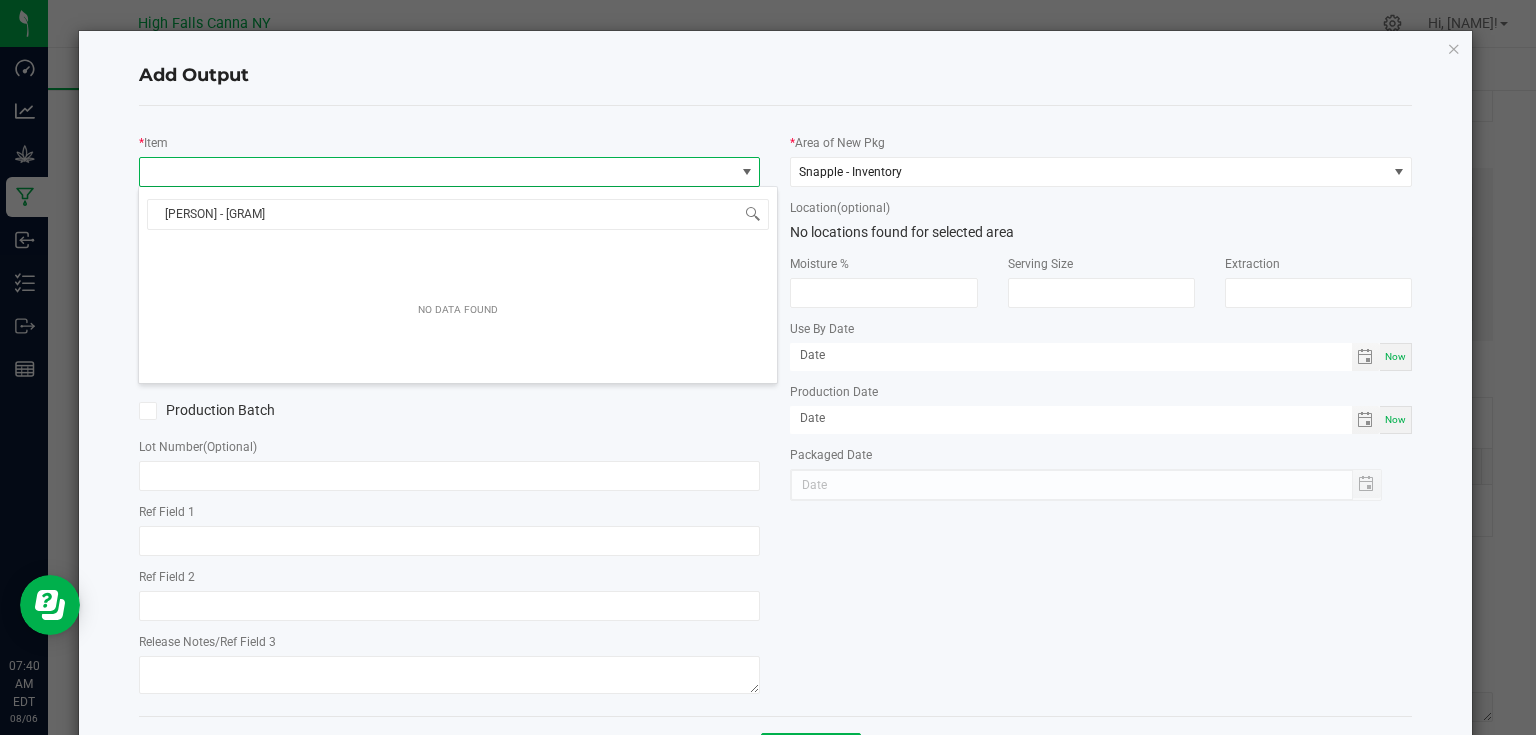 type on "[PERSON] - [GRAM]" 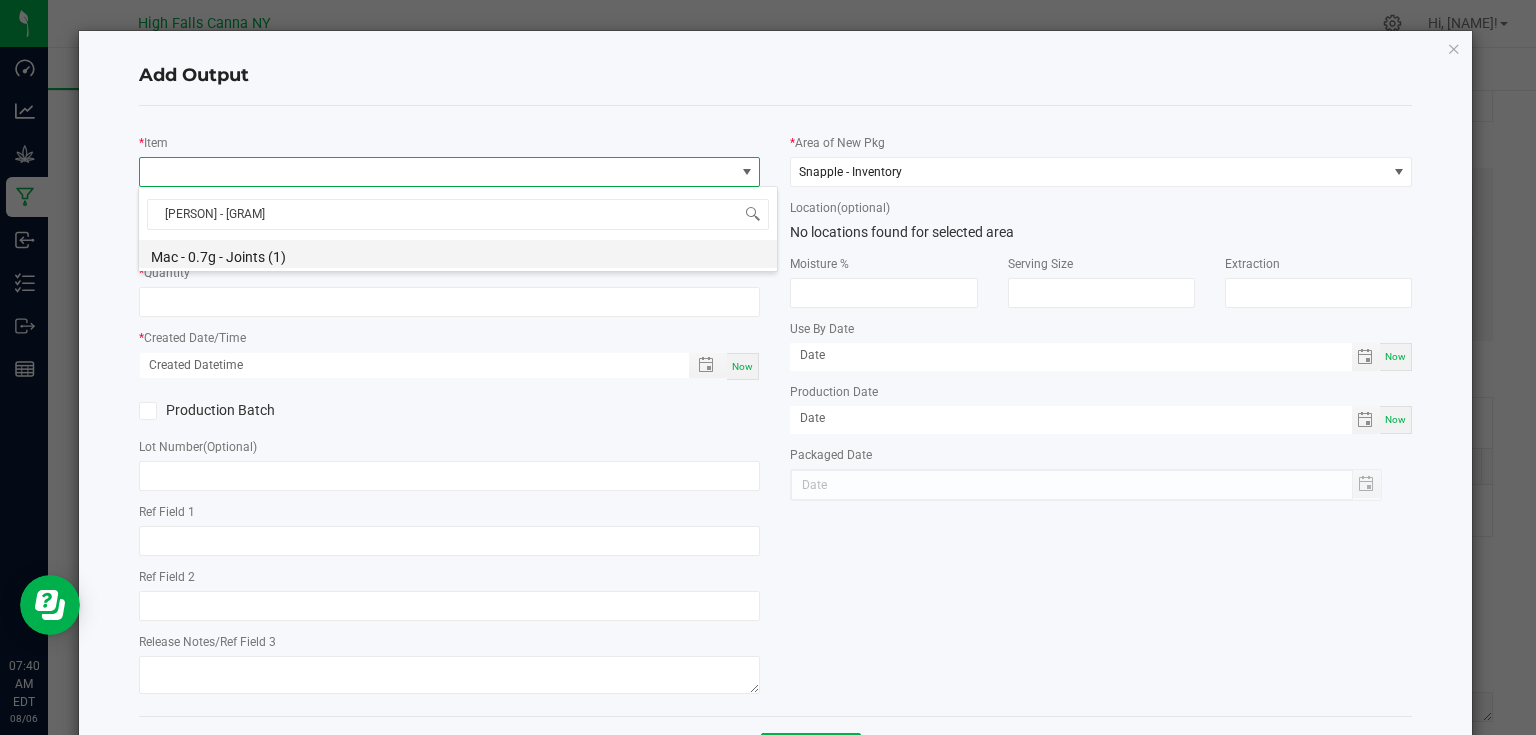 click on "Mac - 0.7g - Joints (1)" at bounding box center [458, 254] 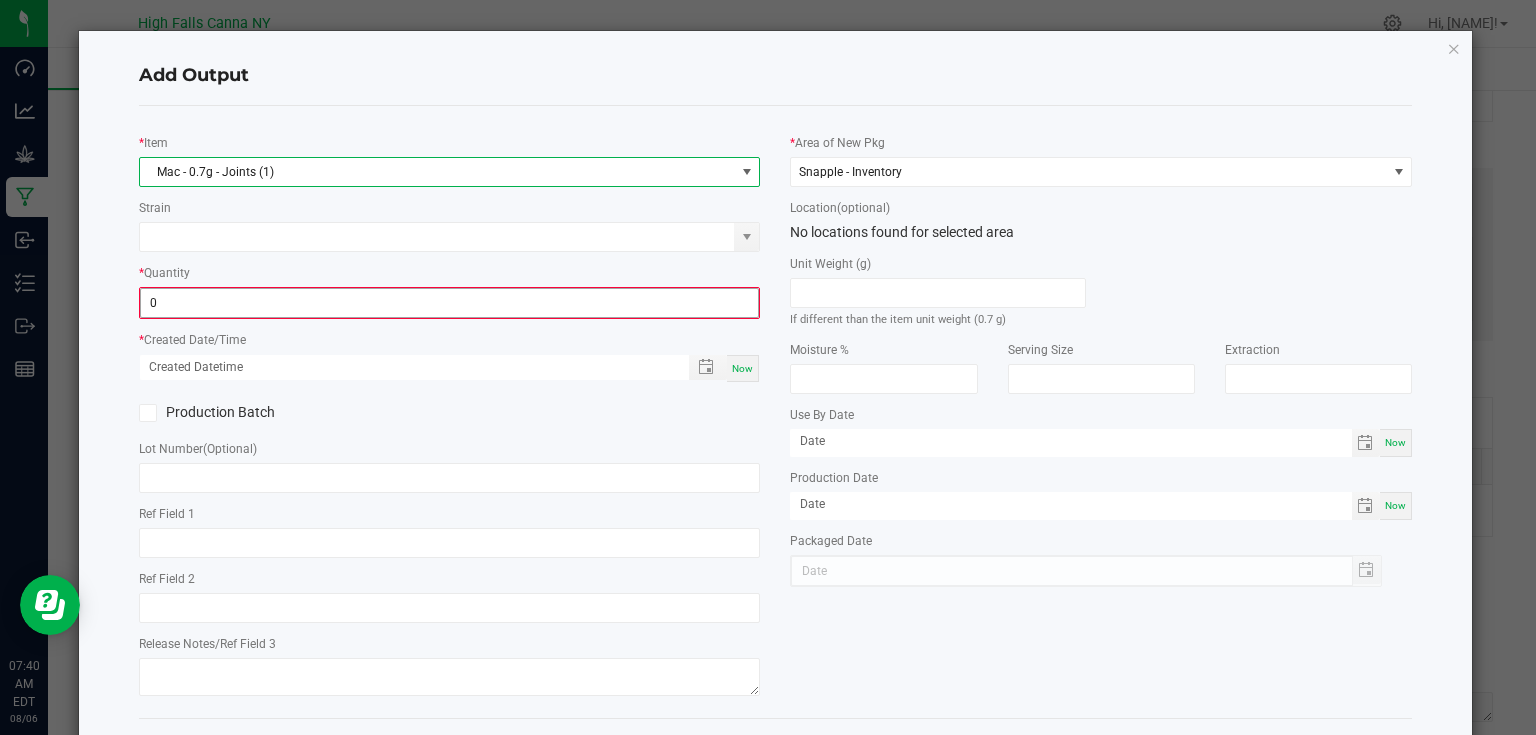 click on "0" at bounding box center [450, 303] 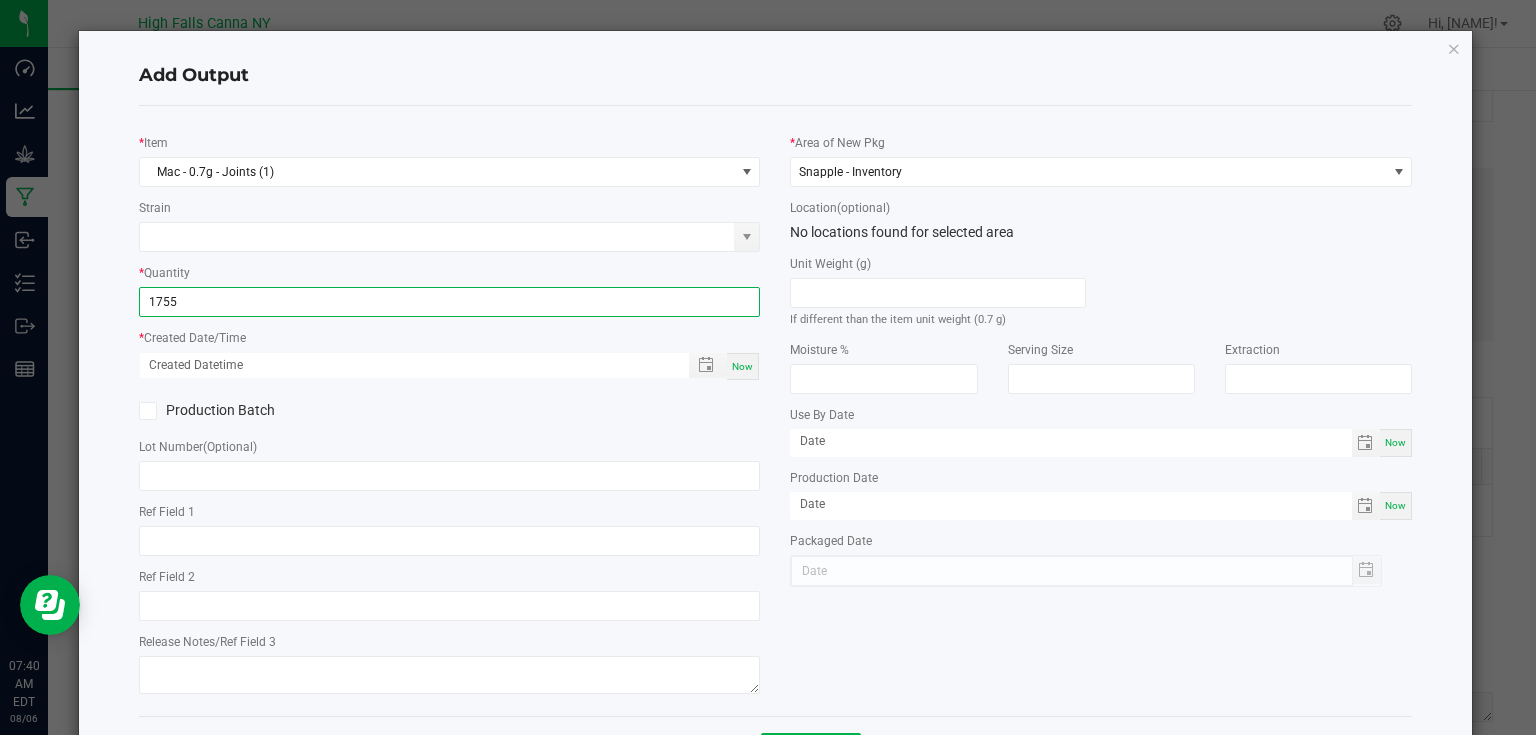 type on "1755 ea" 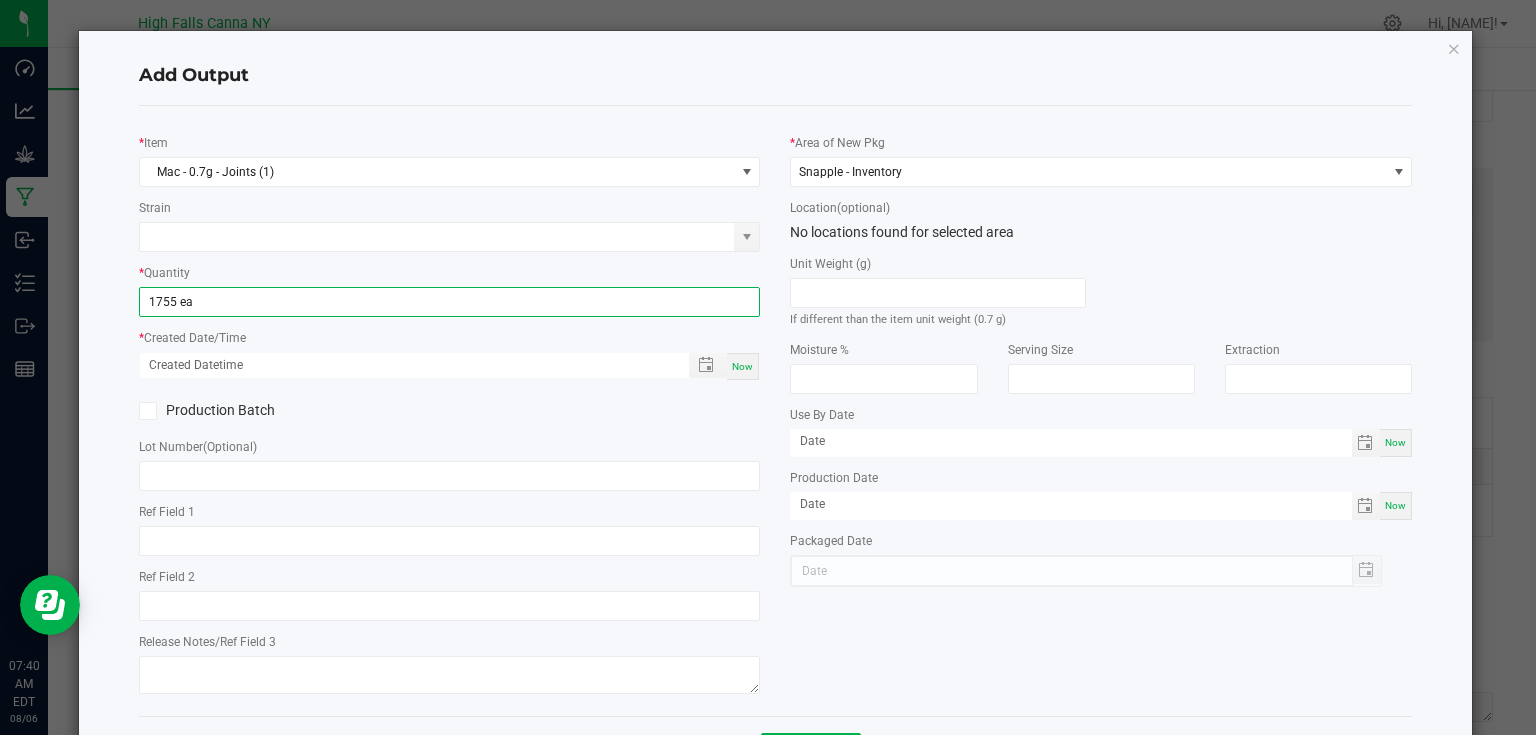 click on "Now" at bounding box center (742, 366) 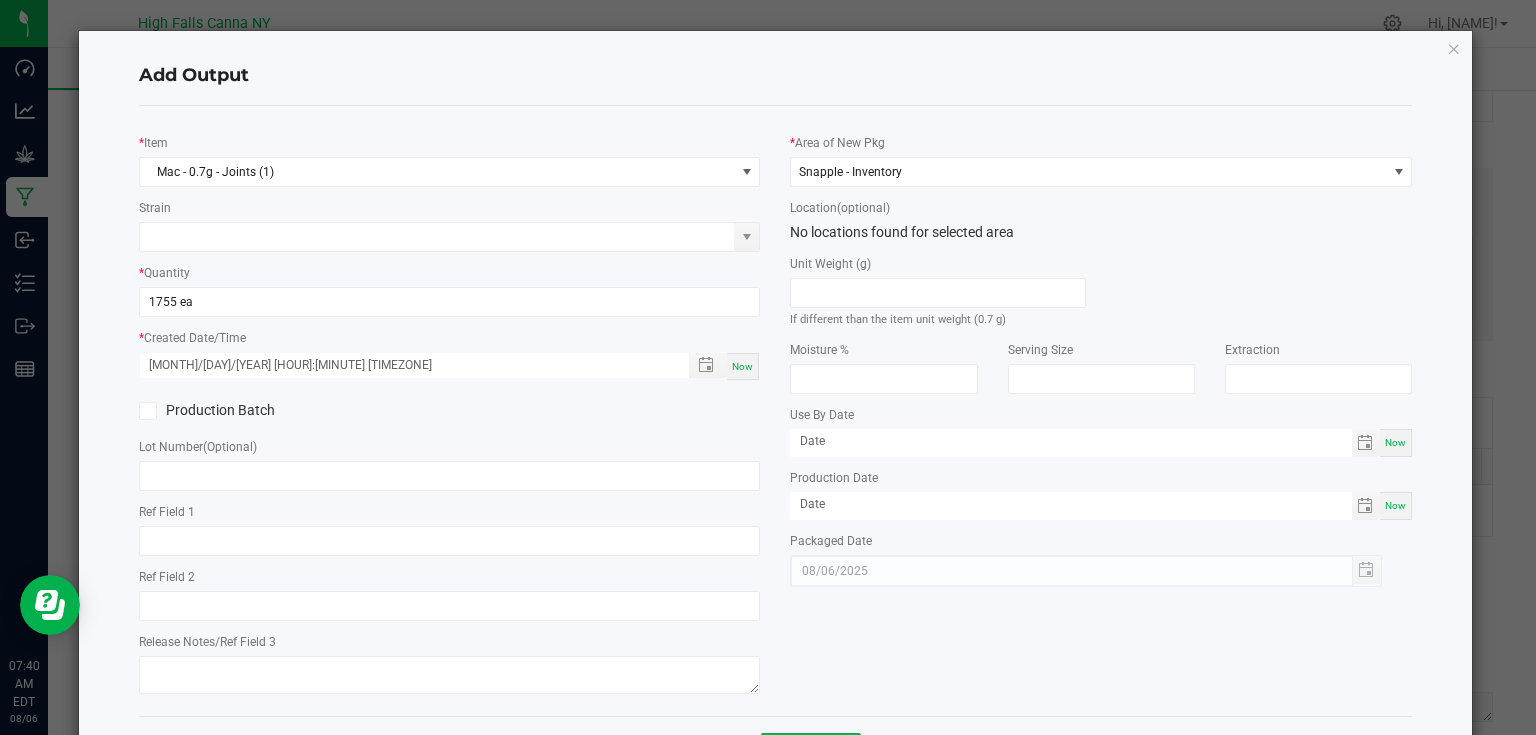 click on "Production Batch" 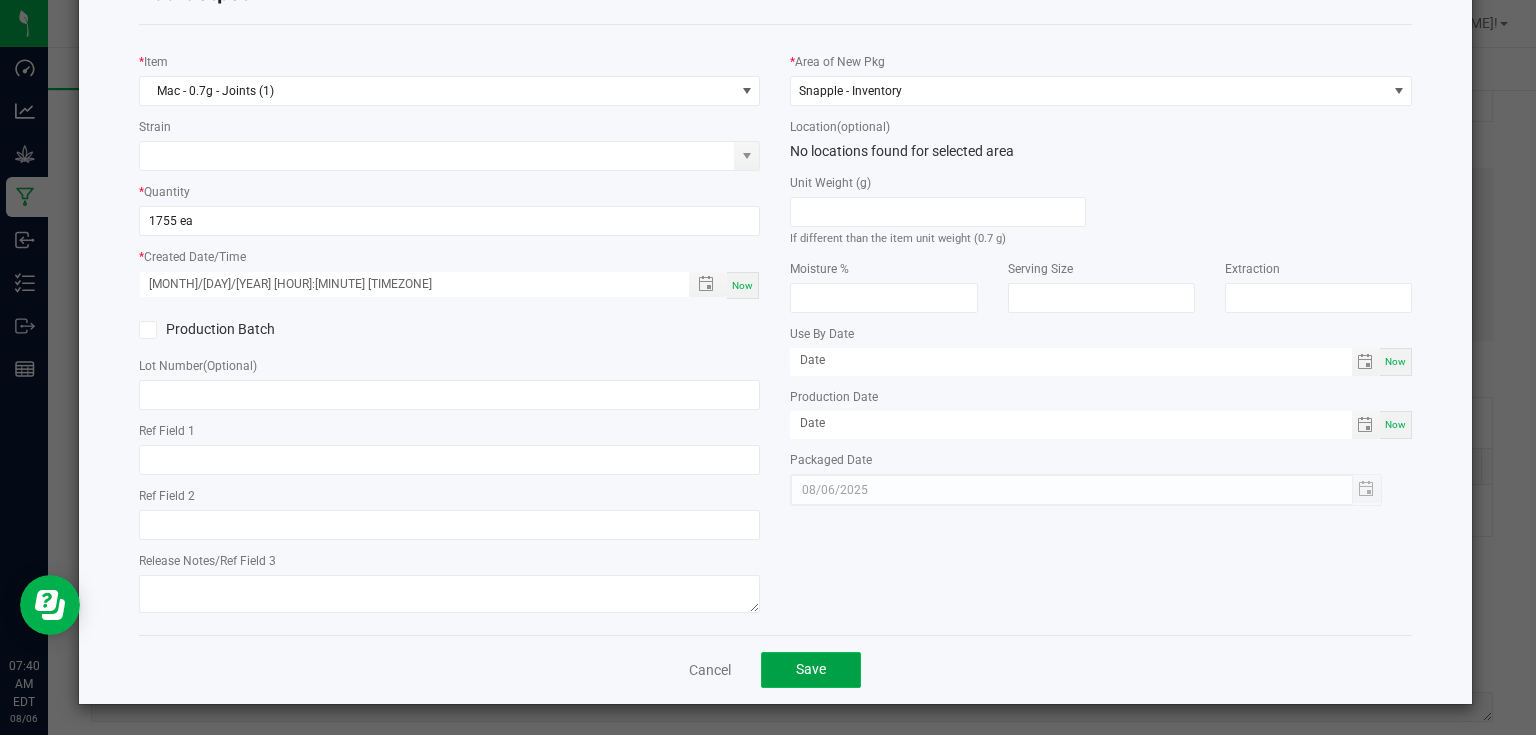 click on "Save" 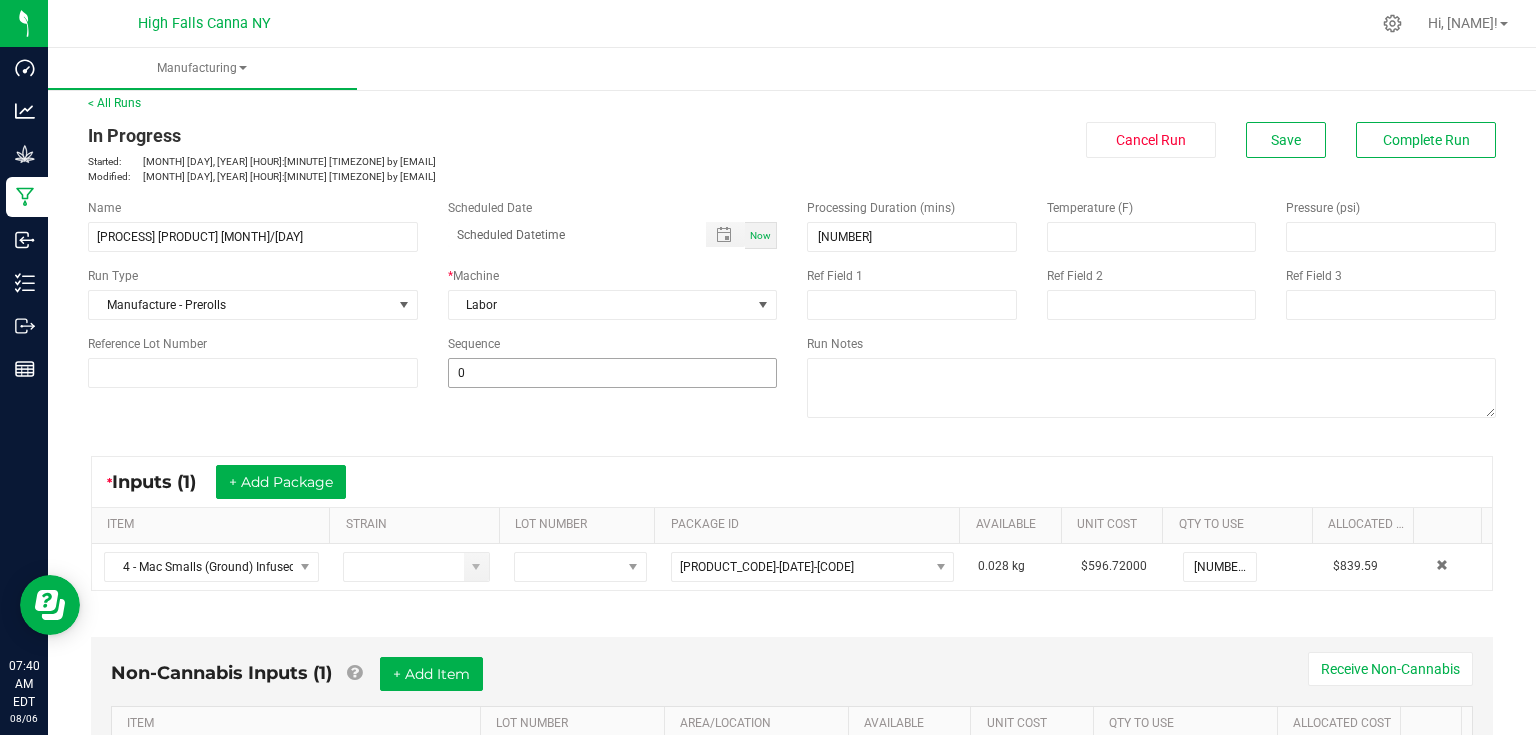 scroll, scrollTop: 0, scrollLeft: 0, axis: both 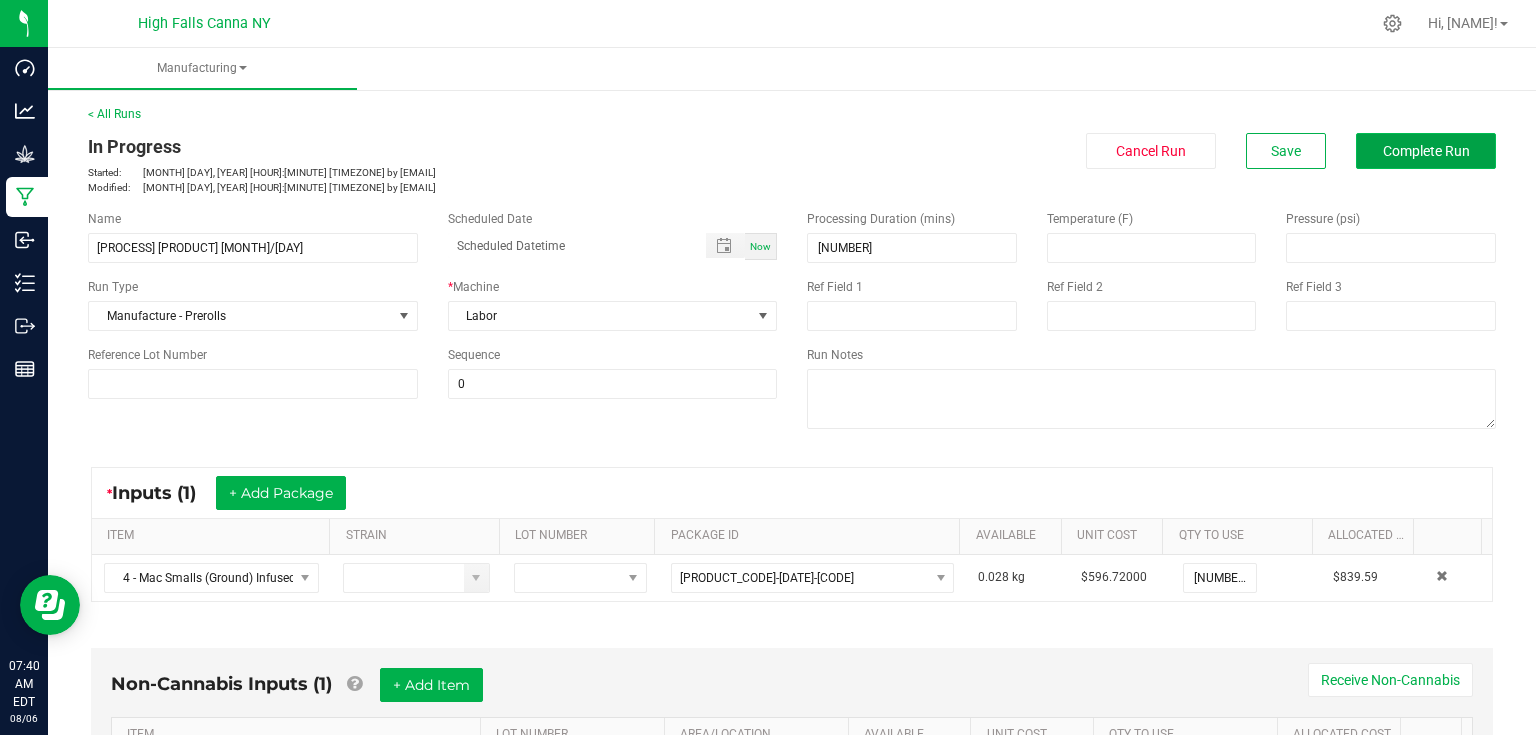 click on "Complete Run" at bounding box center [1426, 151] 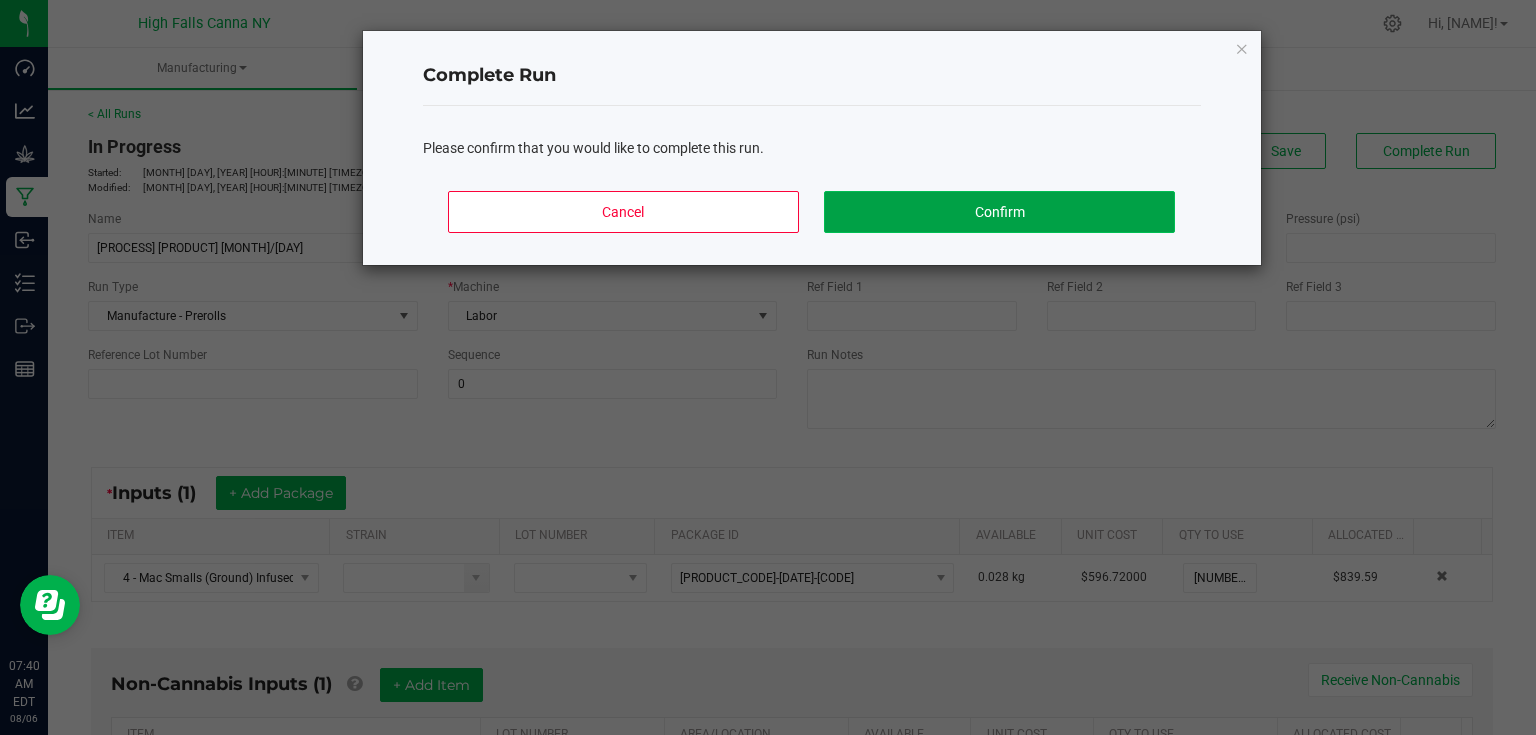 click on "Confirm" 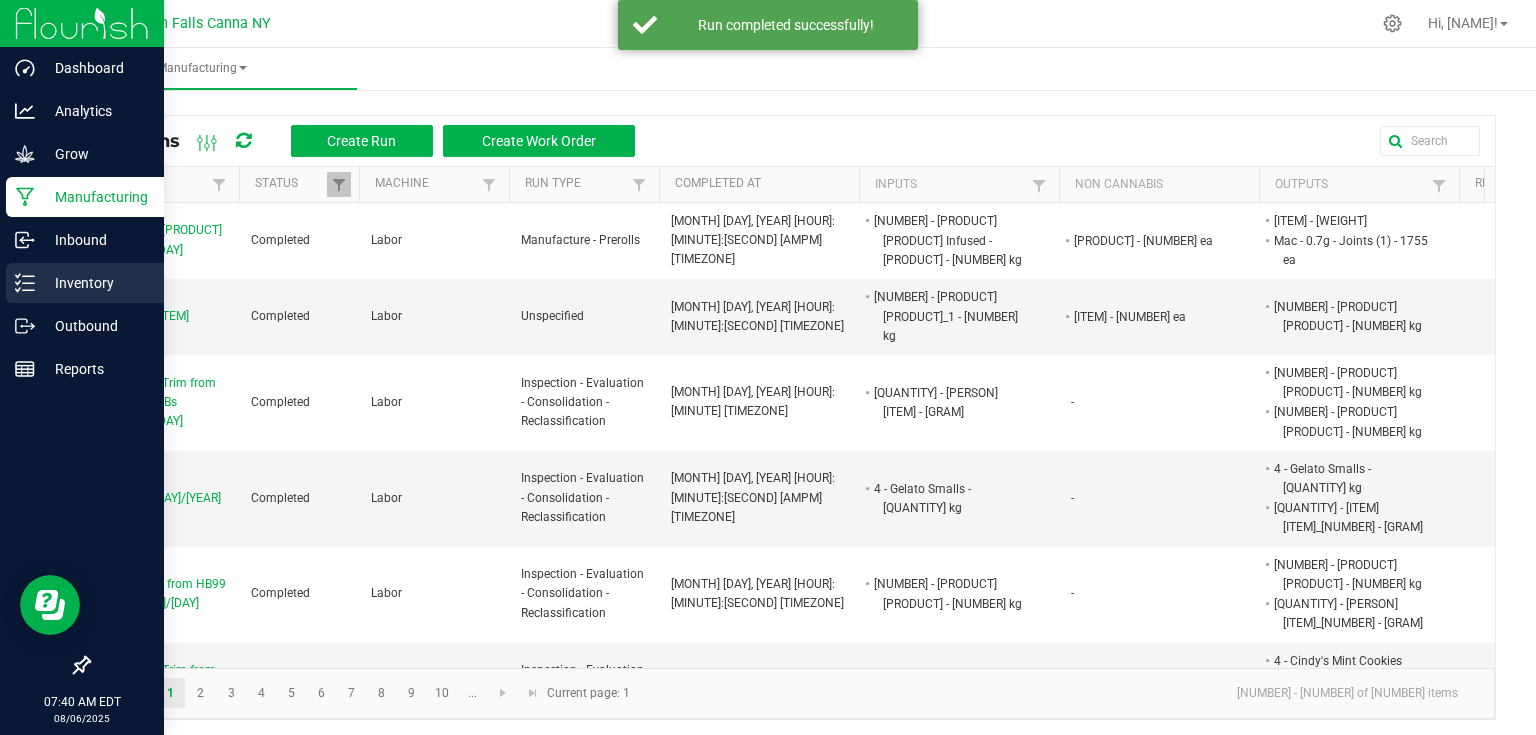 click on "Inventory" at bounding box center (95, 283) 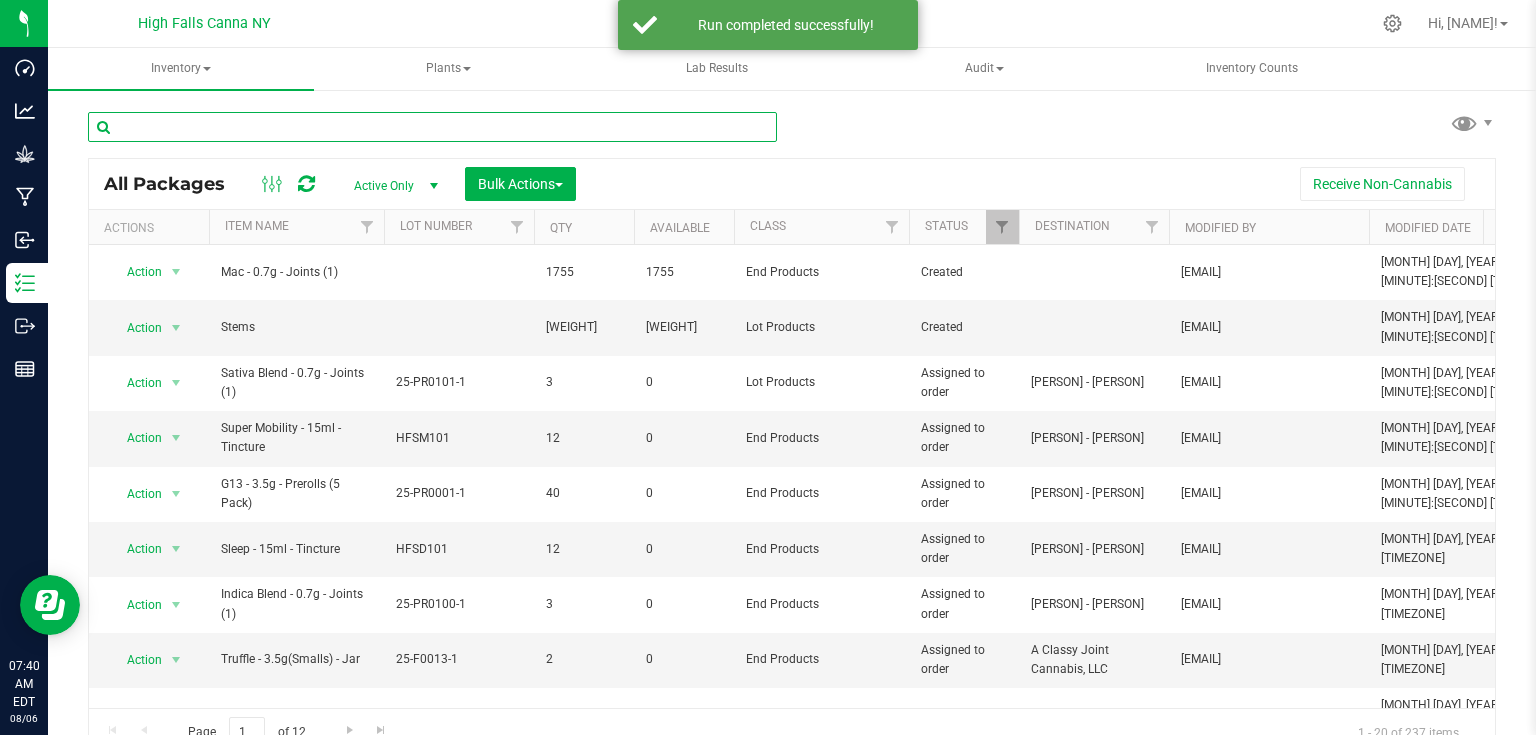 click at bounding box center [432, 127] 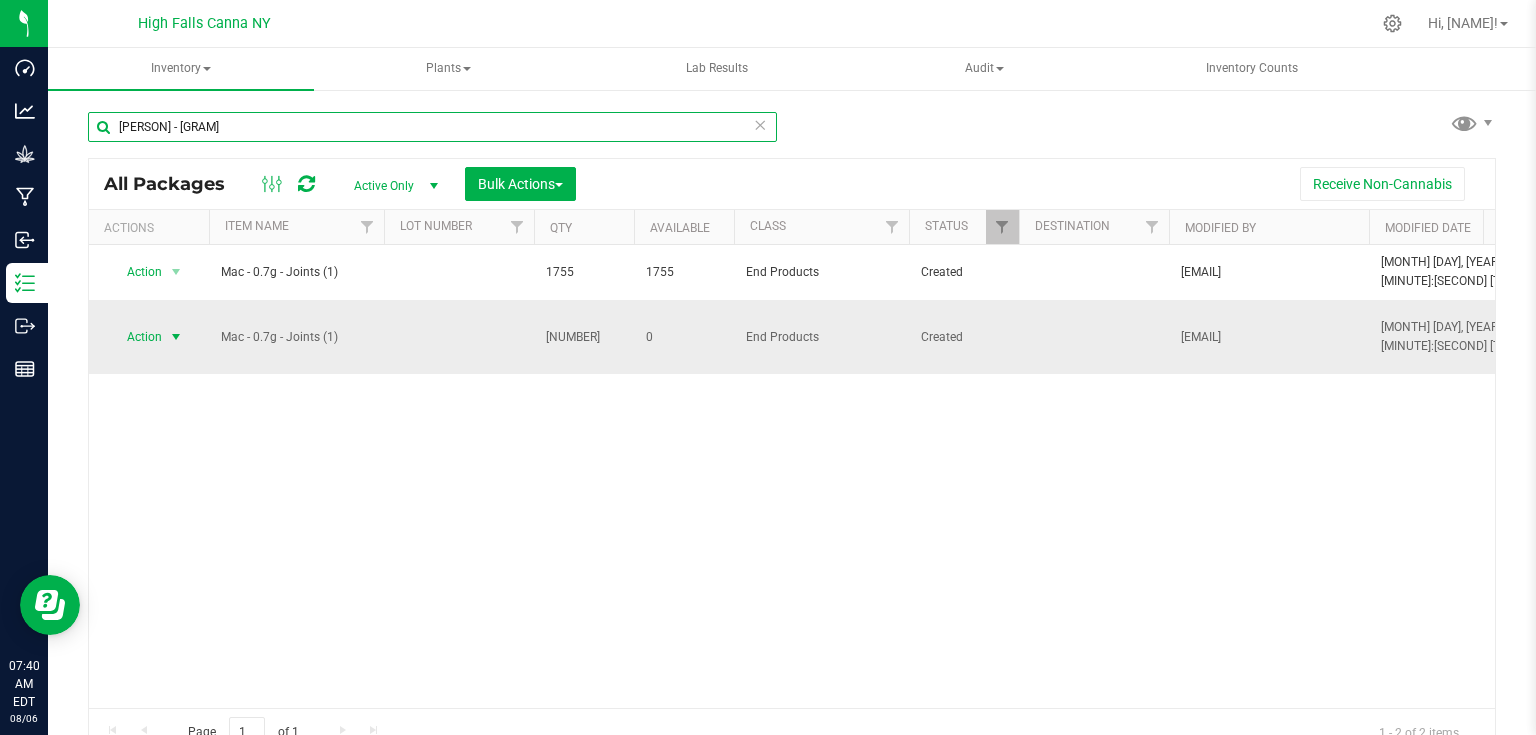 type on "[PERSON] - [GRAM]" 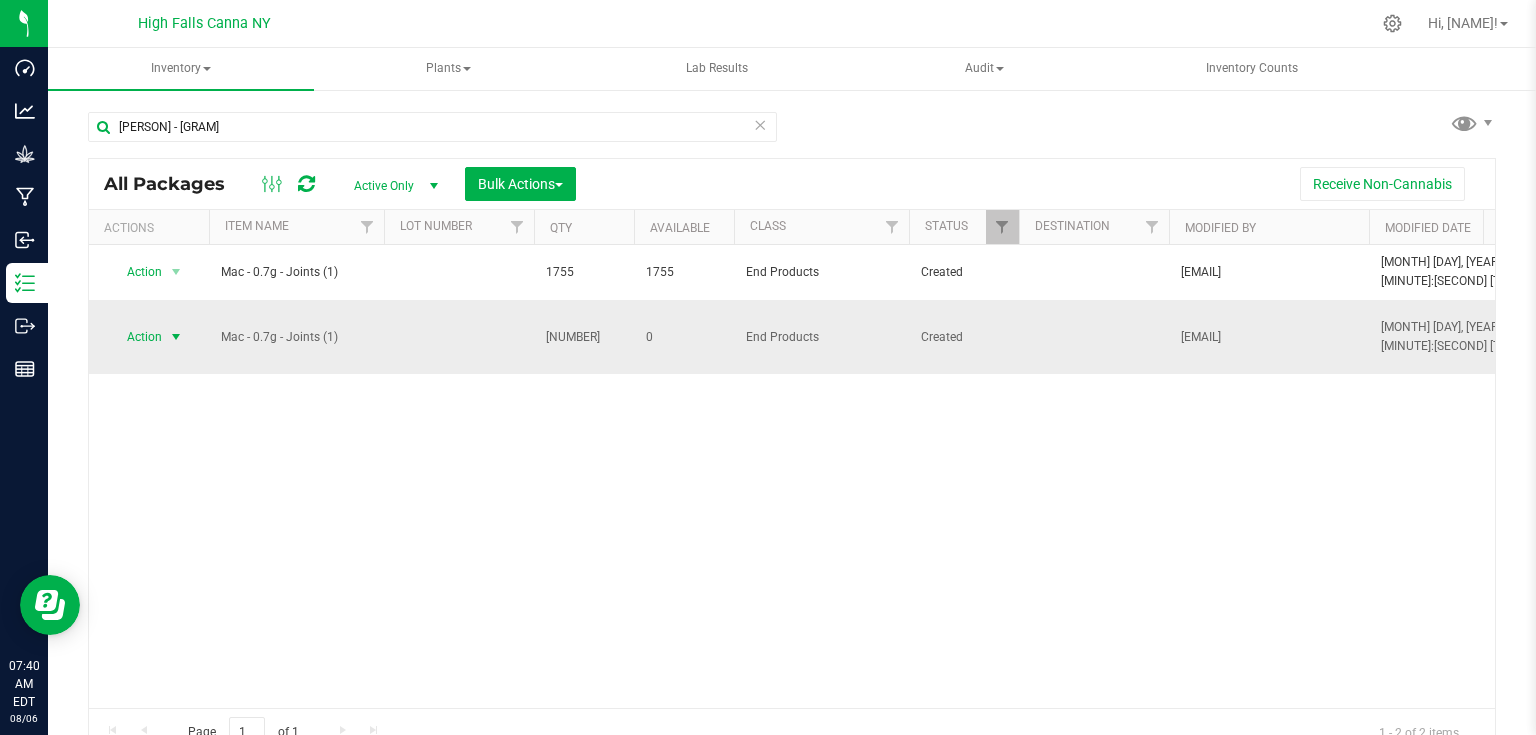 click at bounding box center (176, 337) 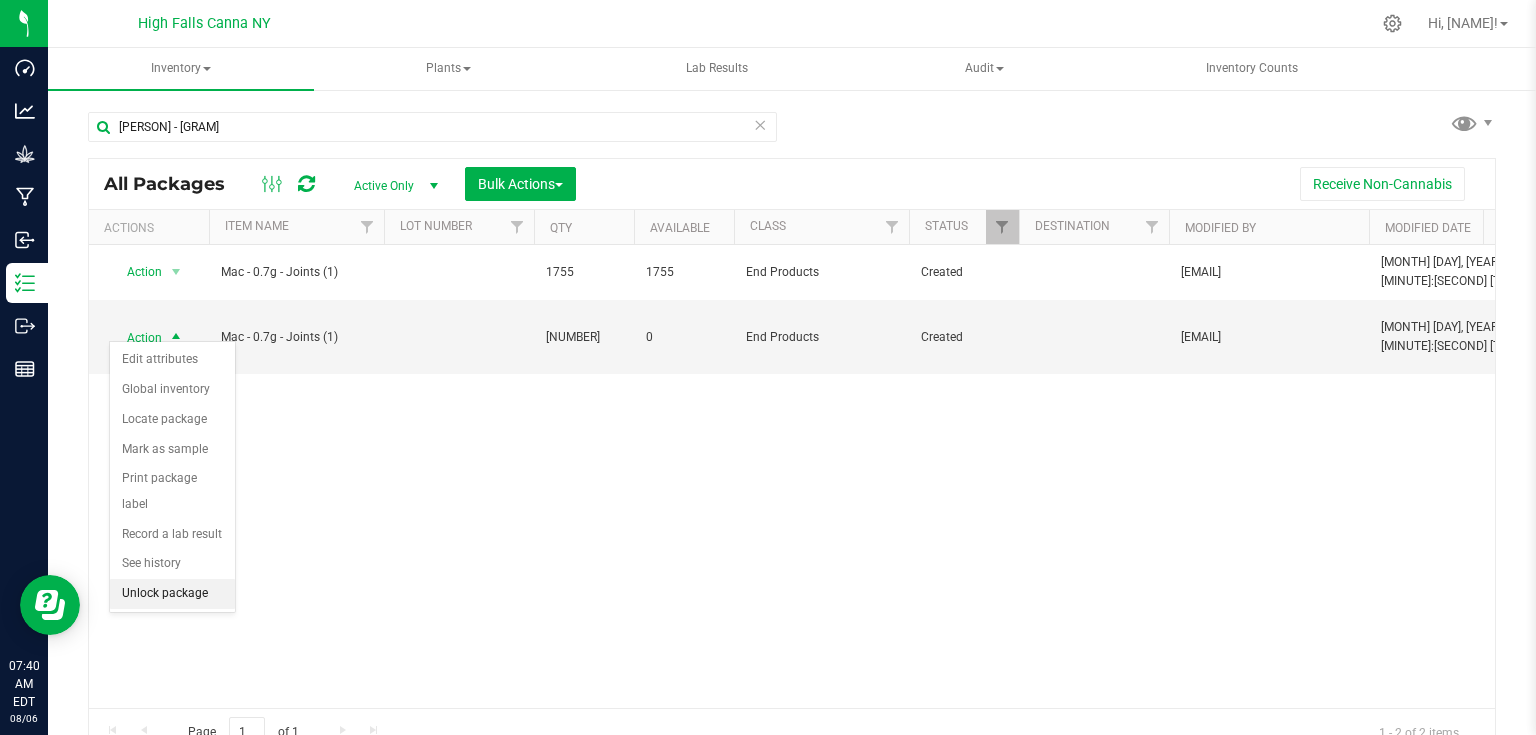 click on "Unlock package" at bounding box center [172, 594] 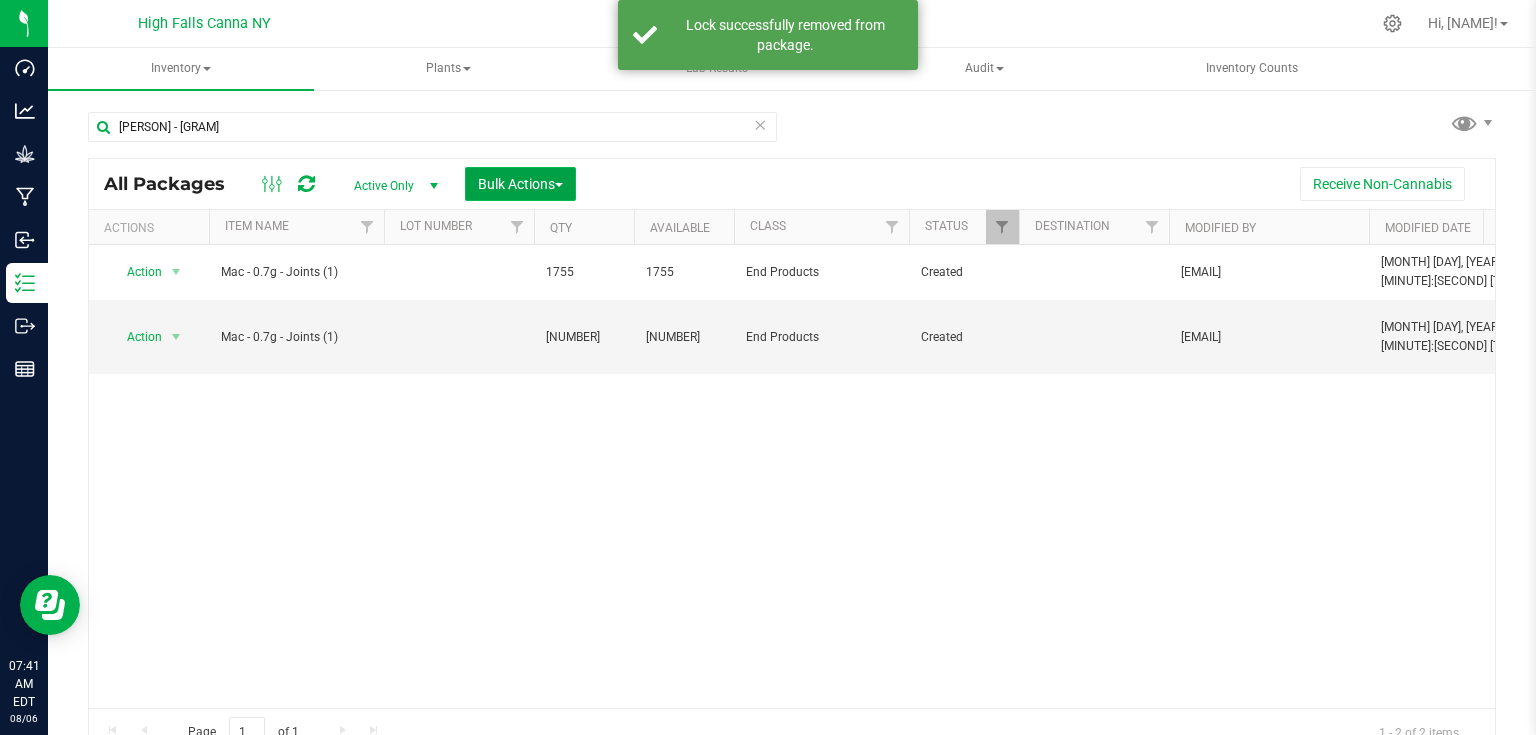 click on "Bulk Actions" at bounding box center [520, 184] 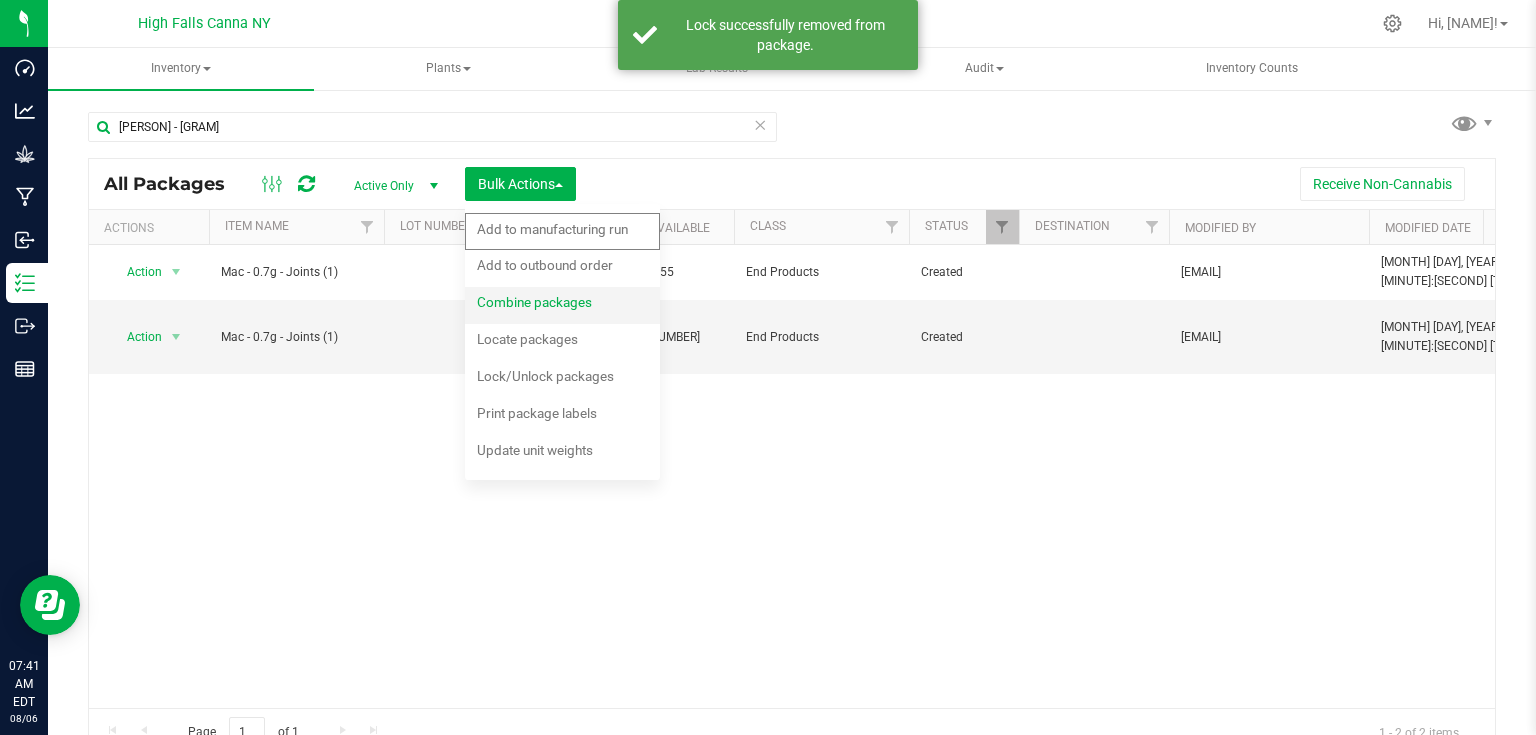 click on "Combine packages" at bounding box center (534, 302) 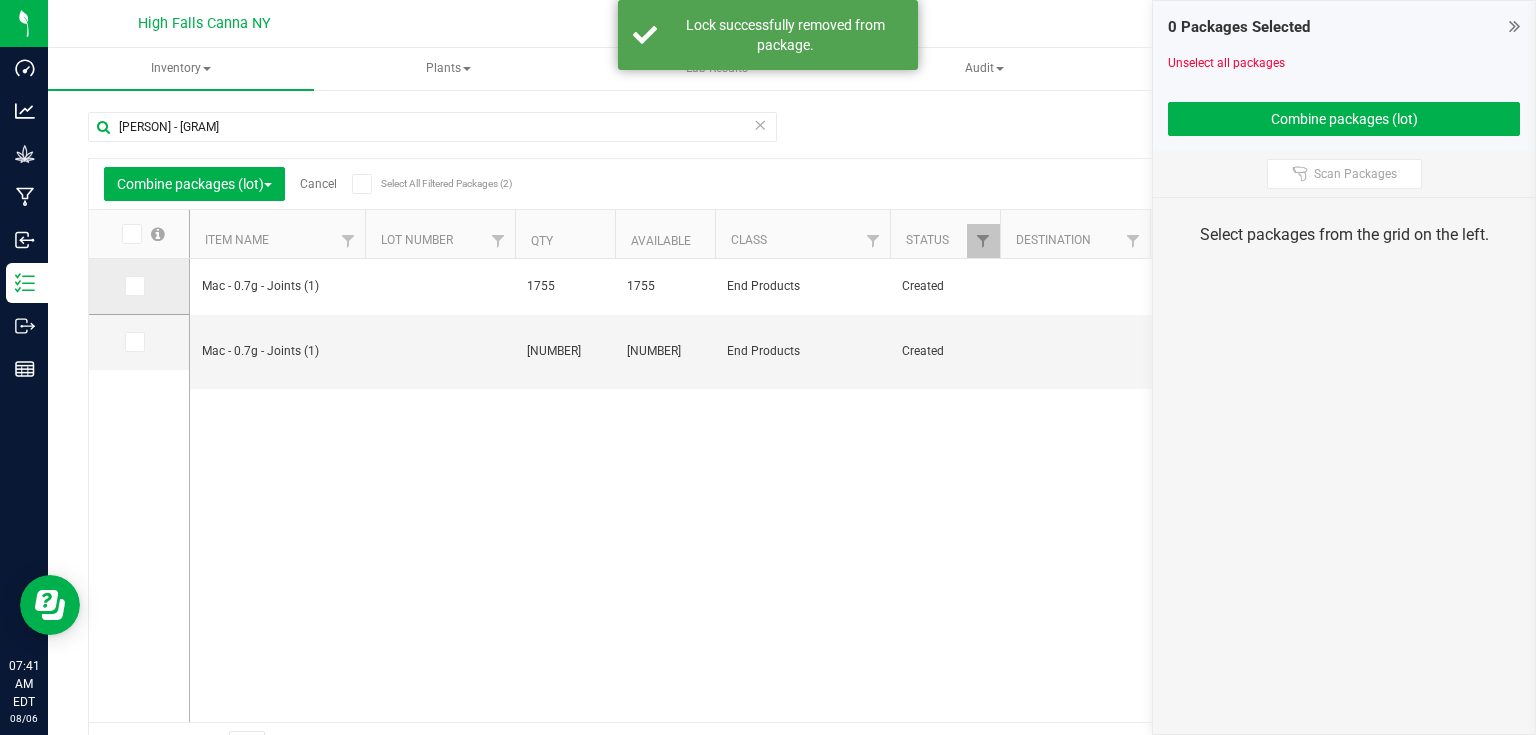 click at bounding box center (133, 286) 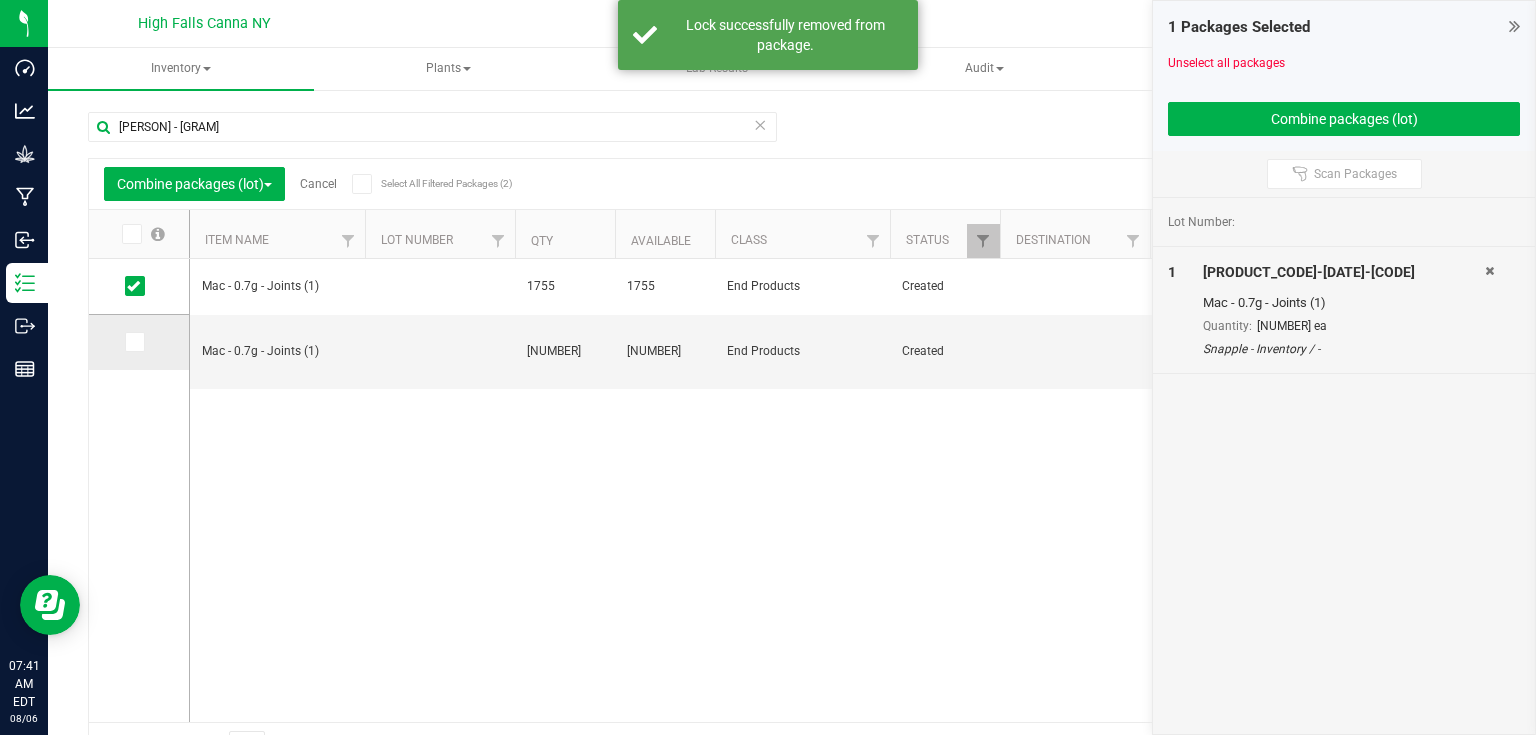 click at bounding box center [135, 342] 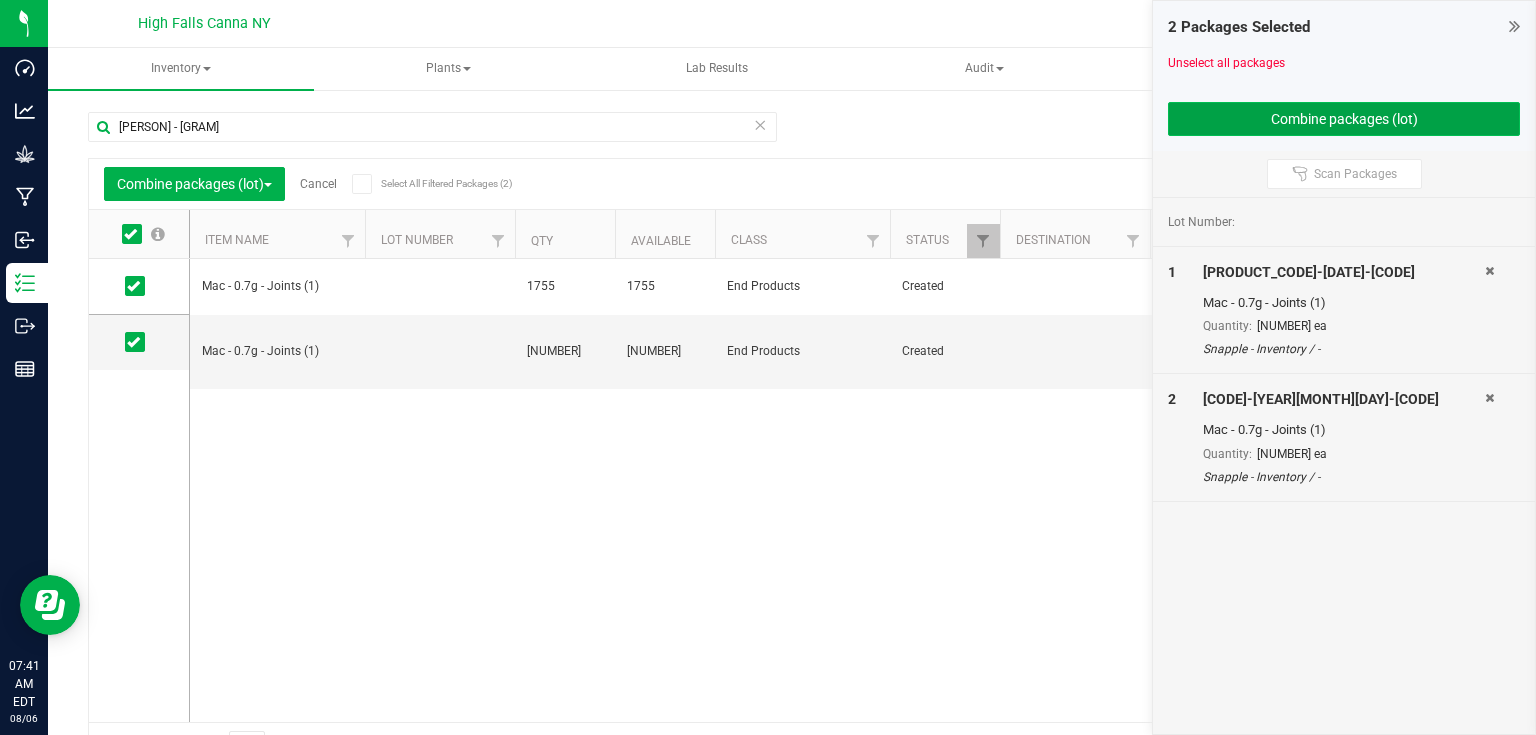 click on "Combine packages (lot)" at bounding box center [1344, 119] 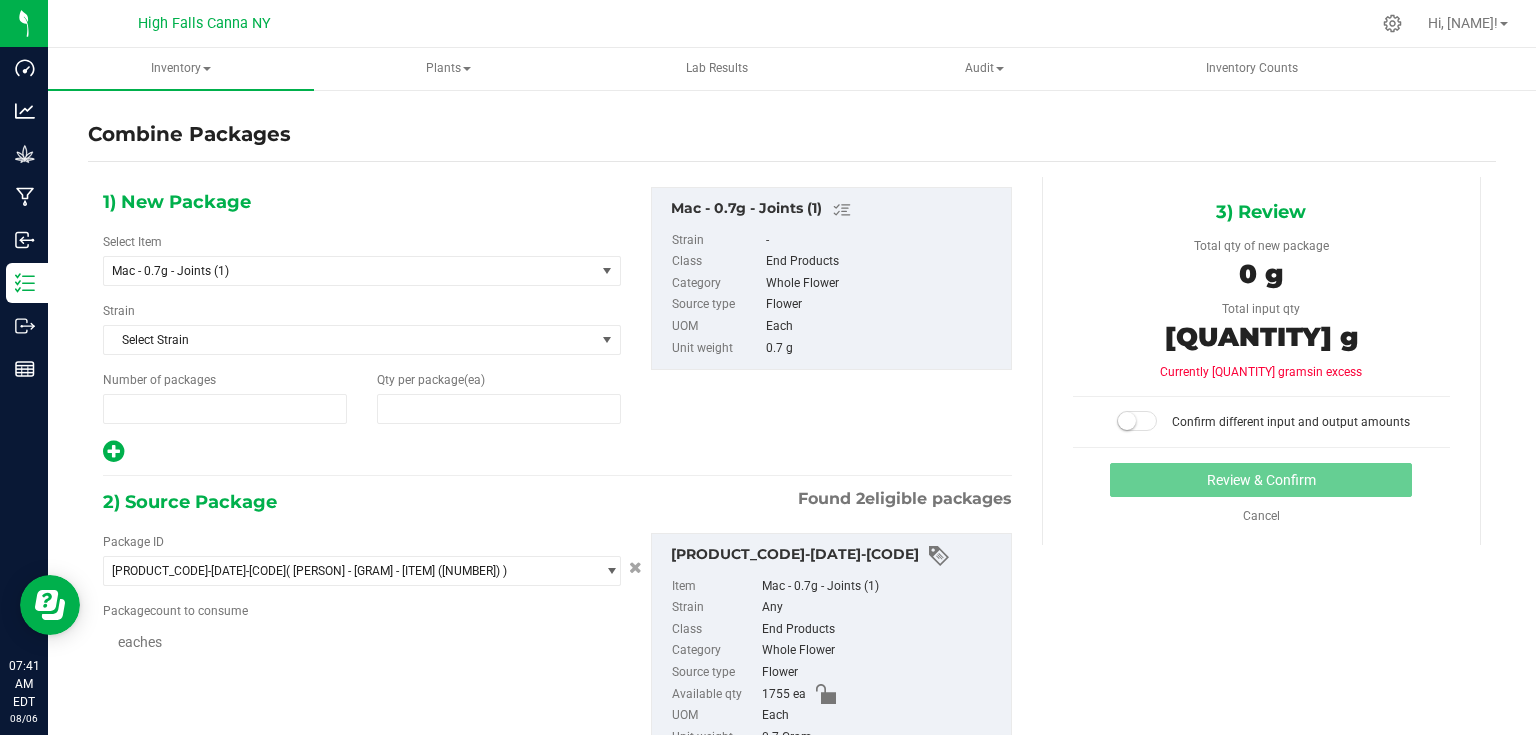 type on "1" 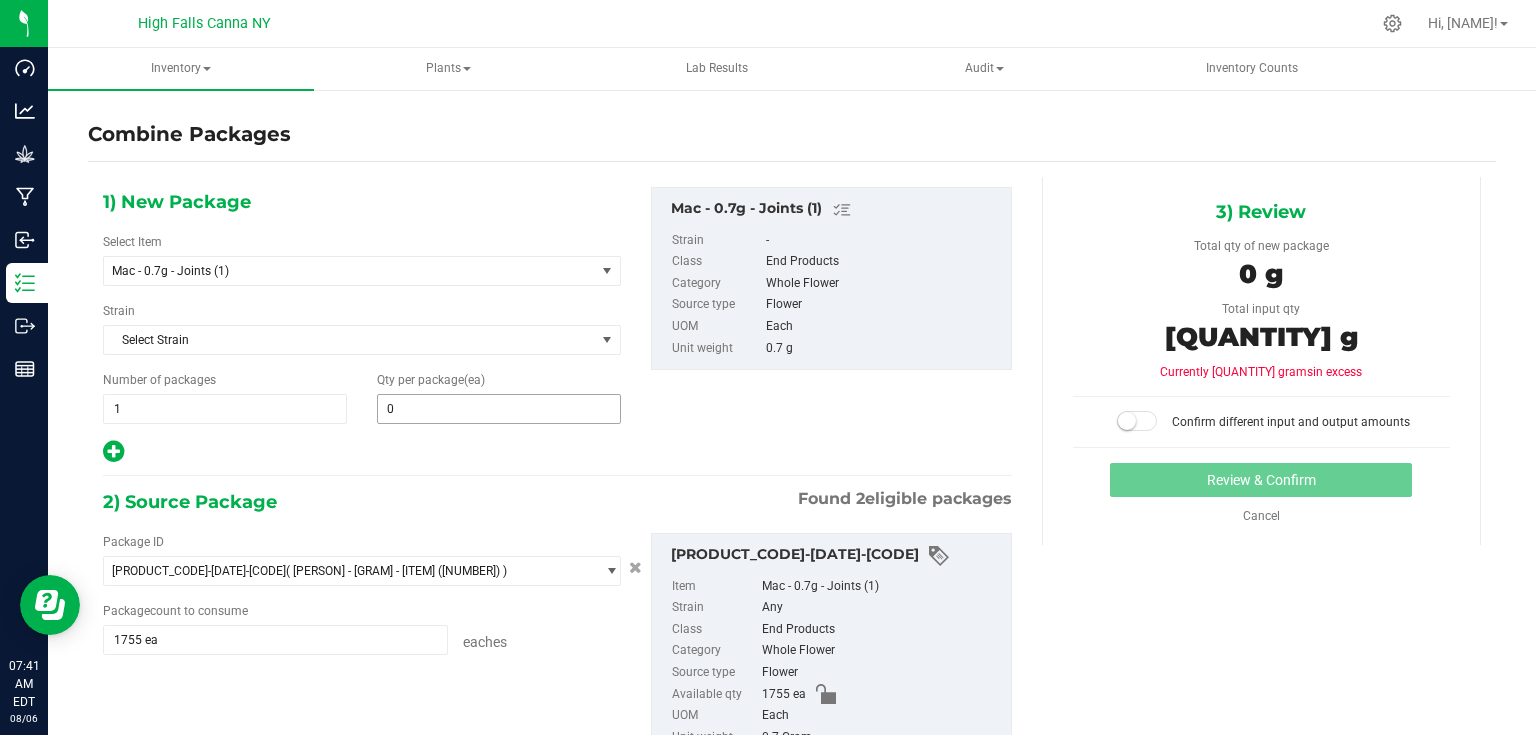 type 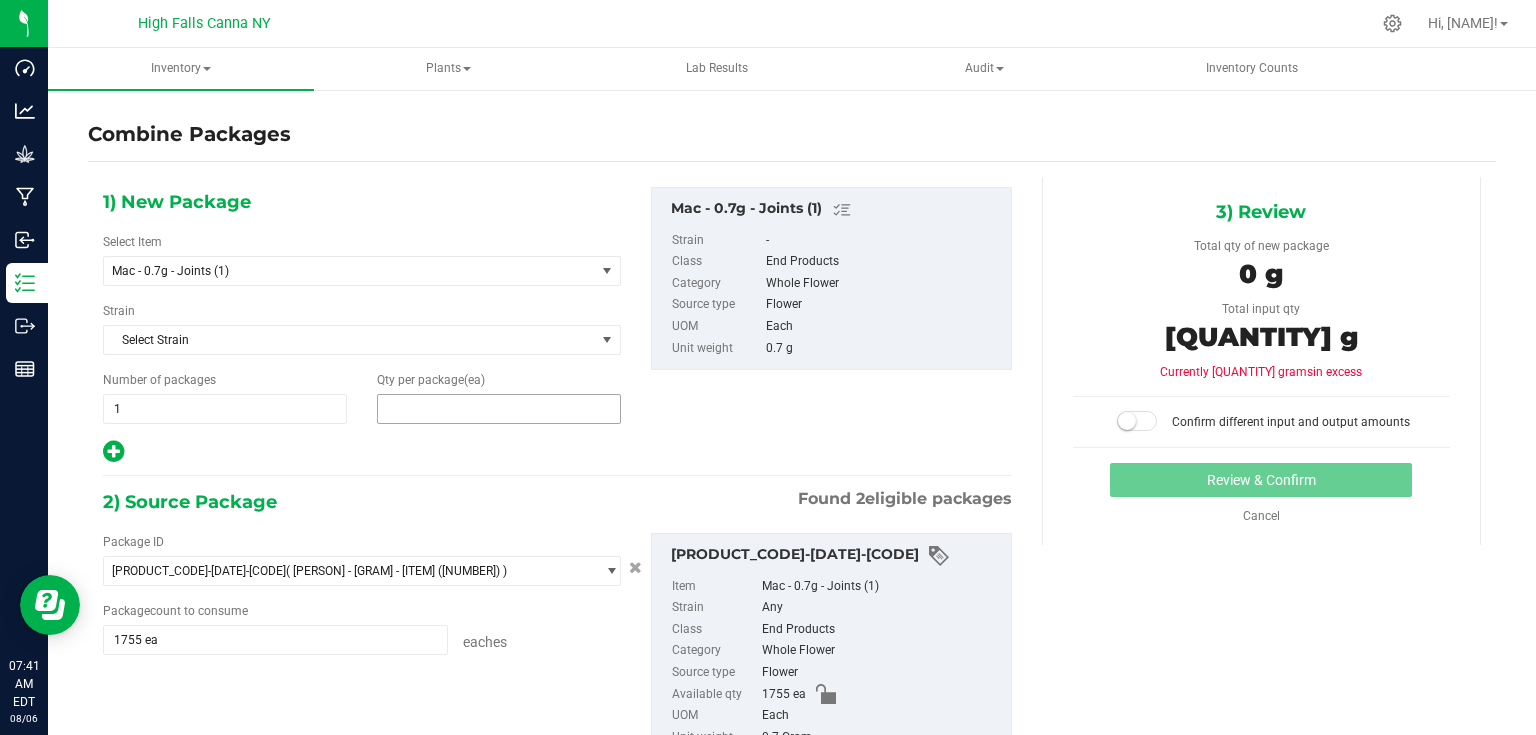 click at bounding box center [499, 409] 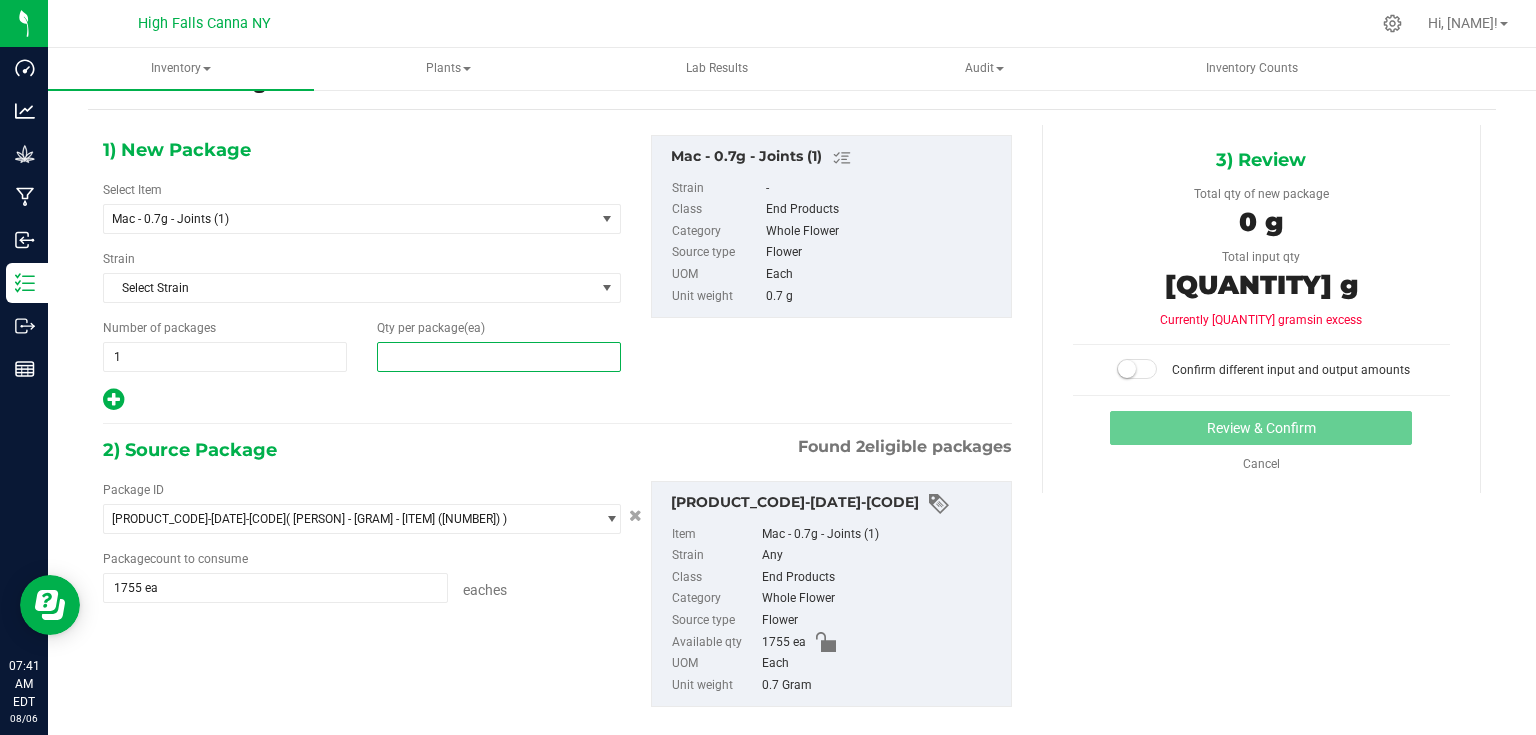scroll, scrollTop: 80, scrollLeft: 0, axis: vertical 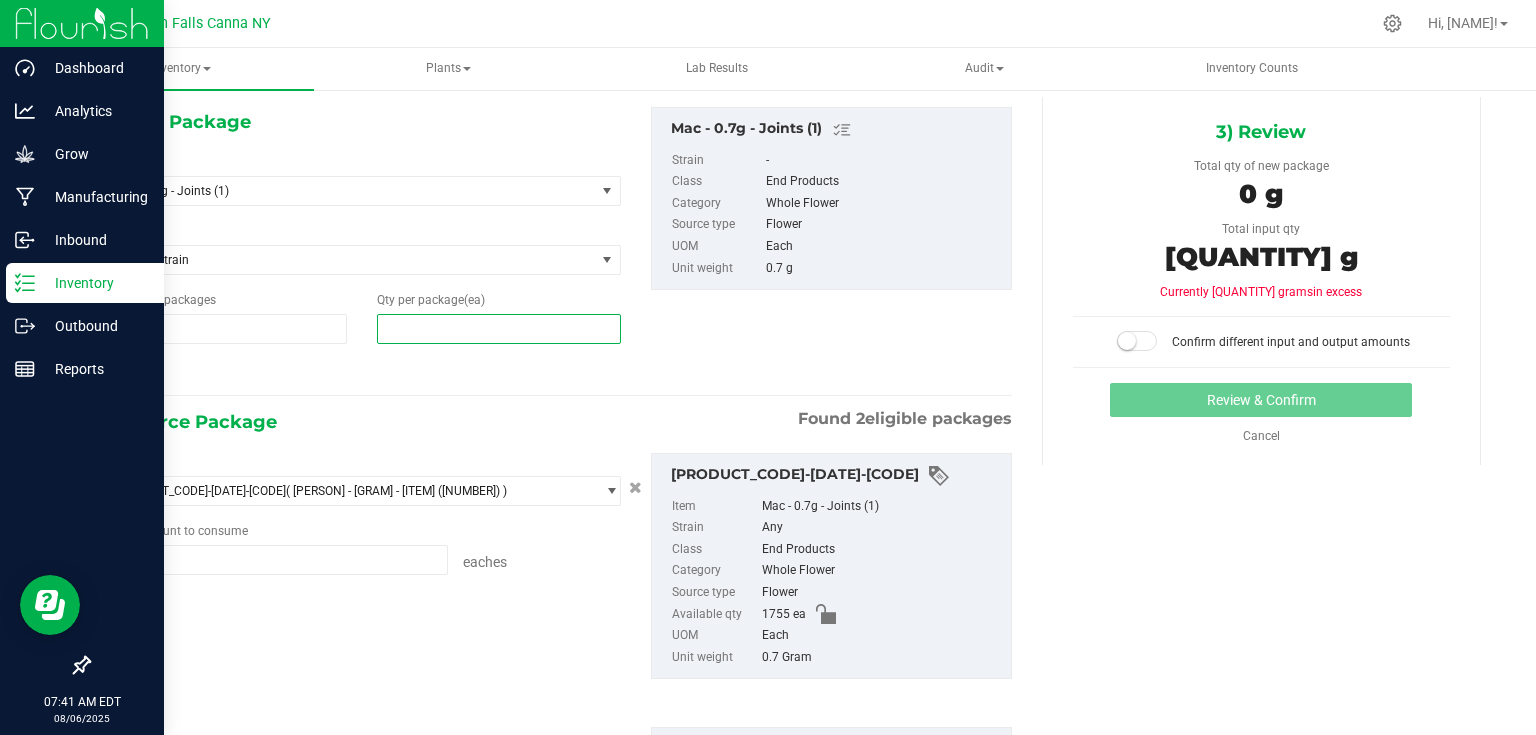 type on "0" 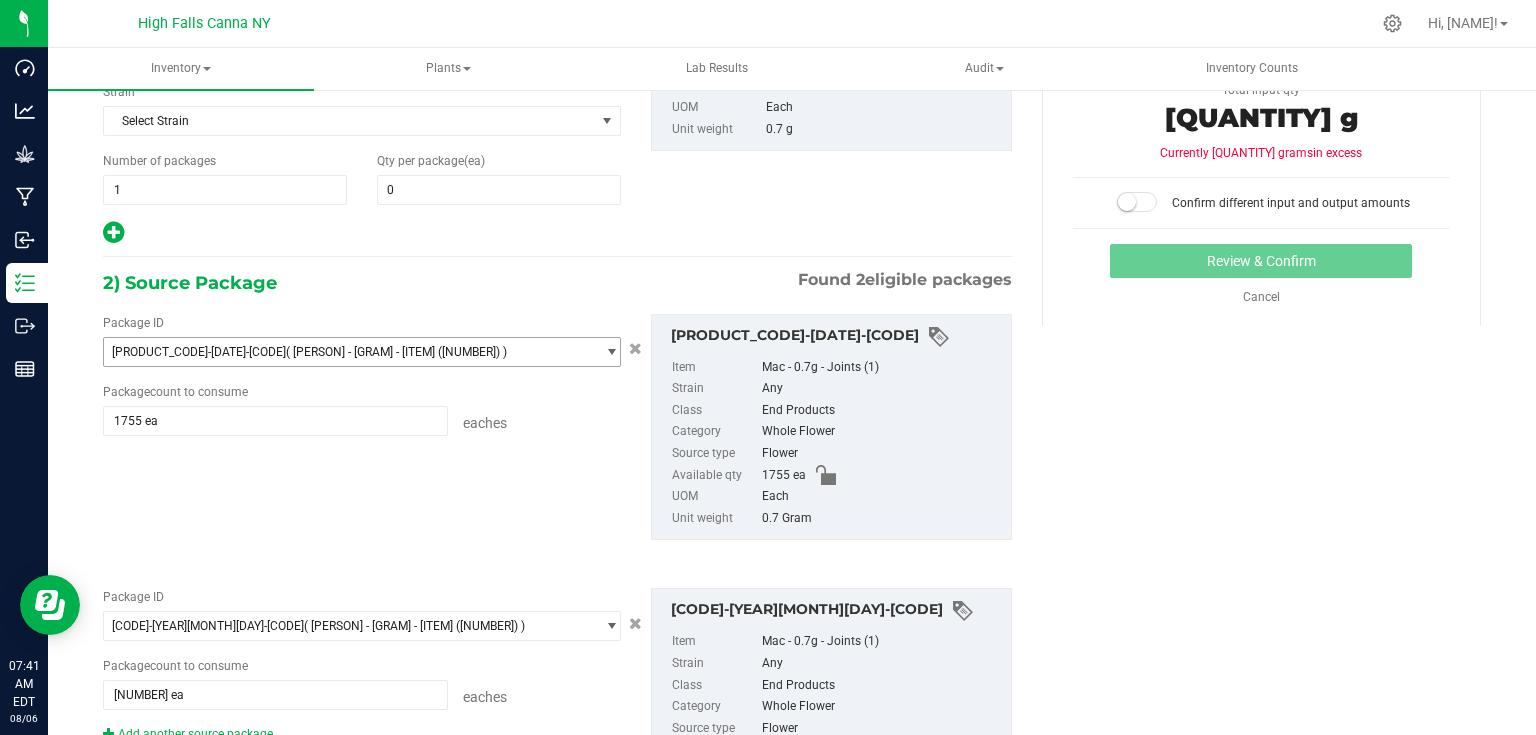 scroll, scrollTop: 240, scrollLeft: 0, axis: vertical 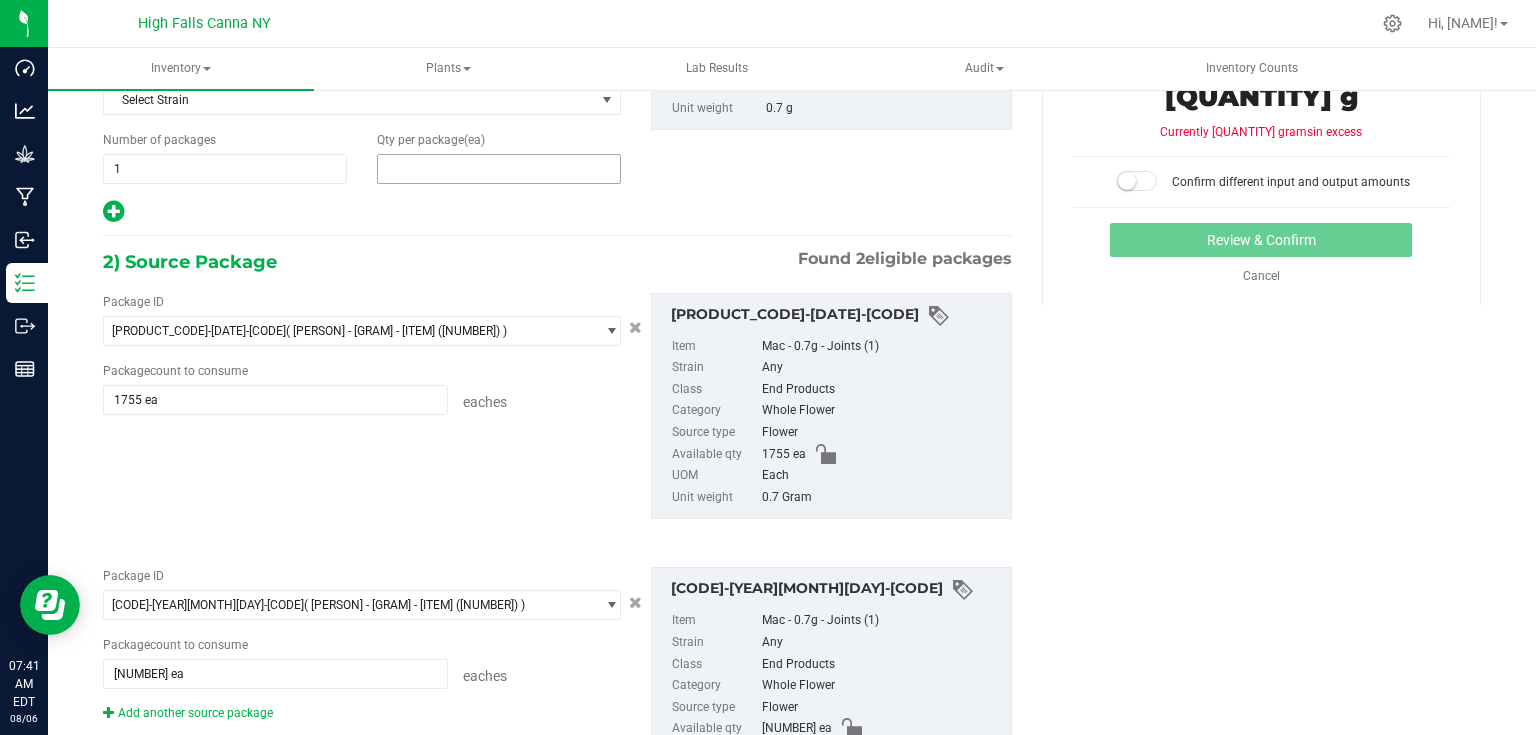 click at bounding box center (499, 169) 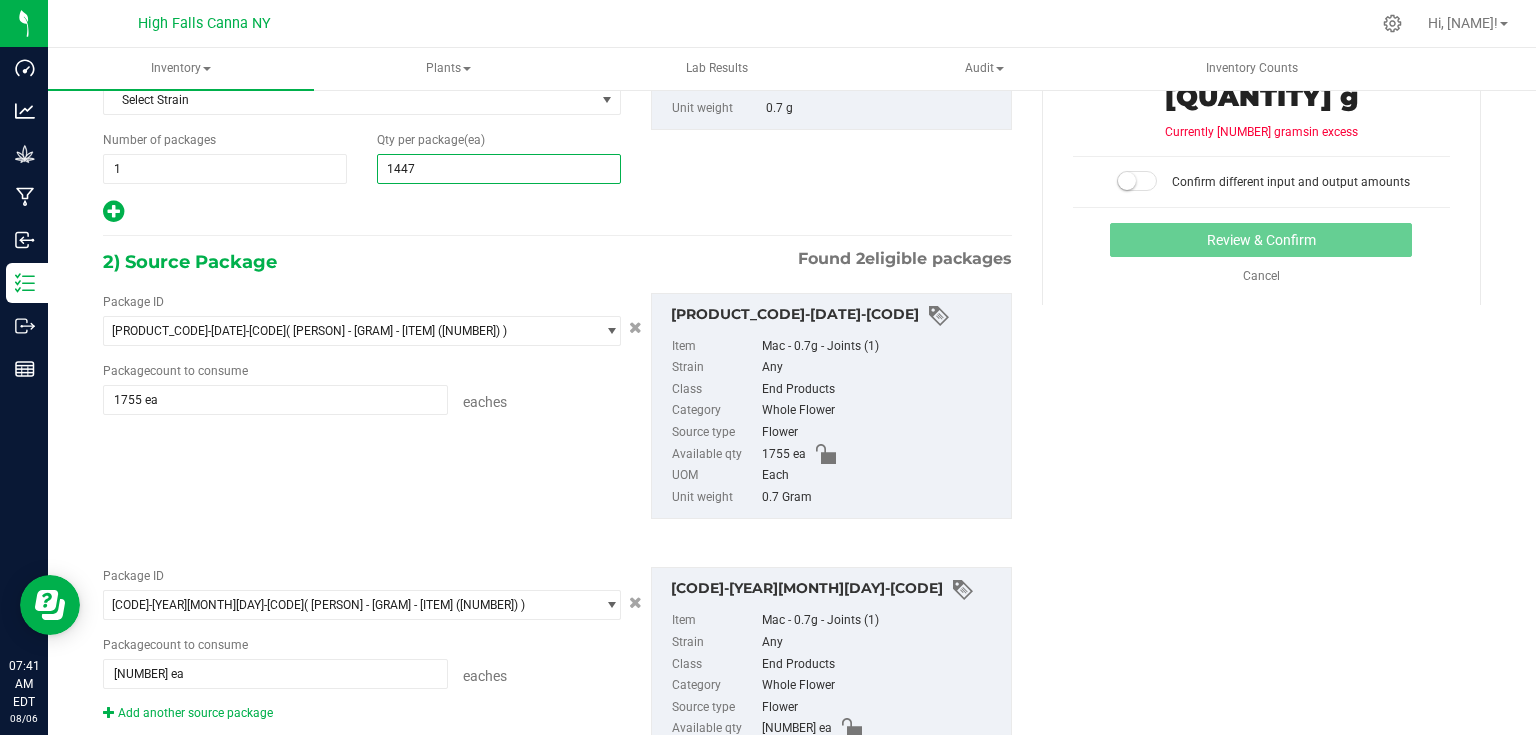 type on "[NUMBER]" 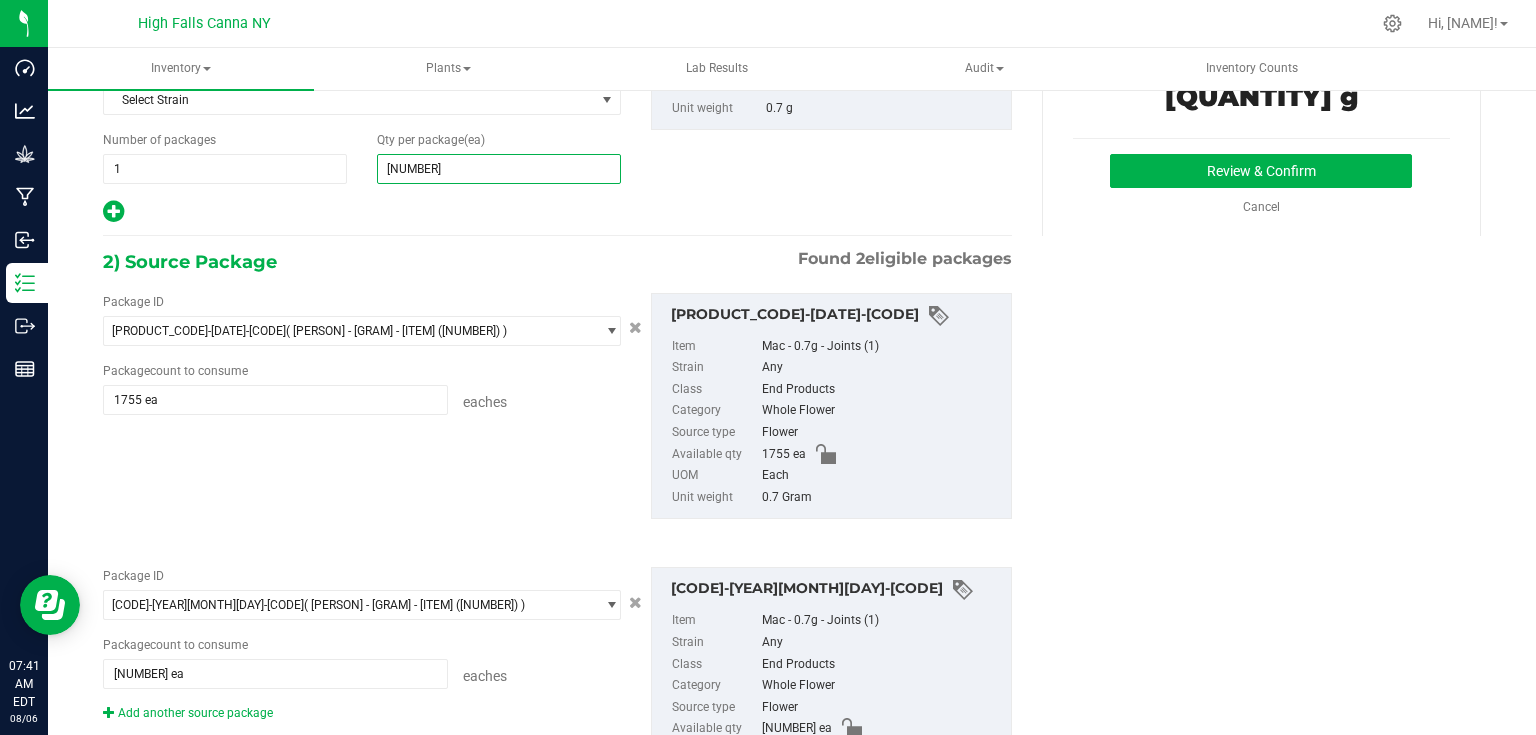 type on "[NUMBER]" 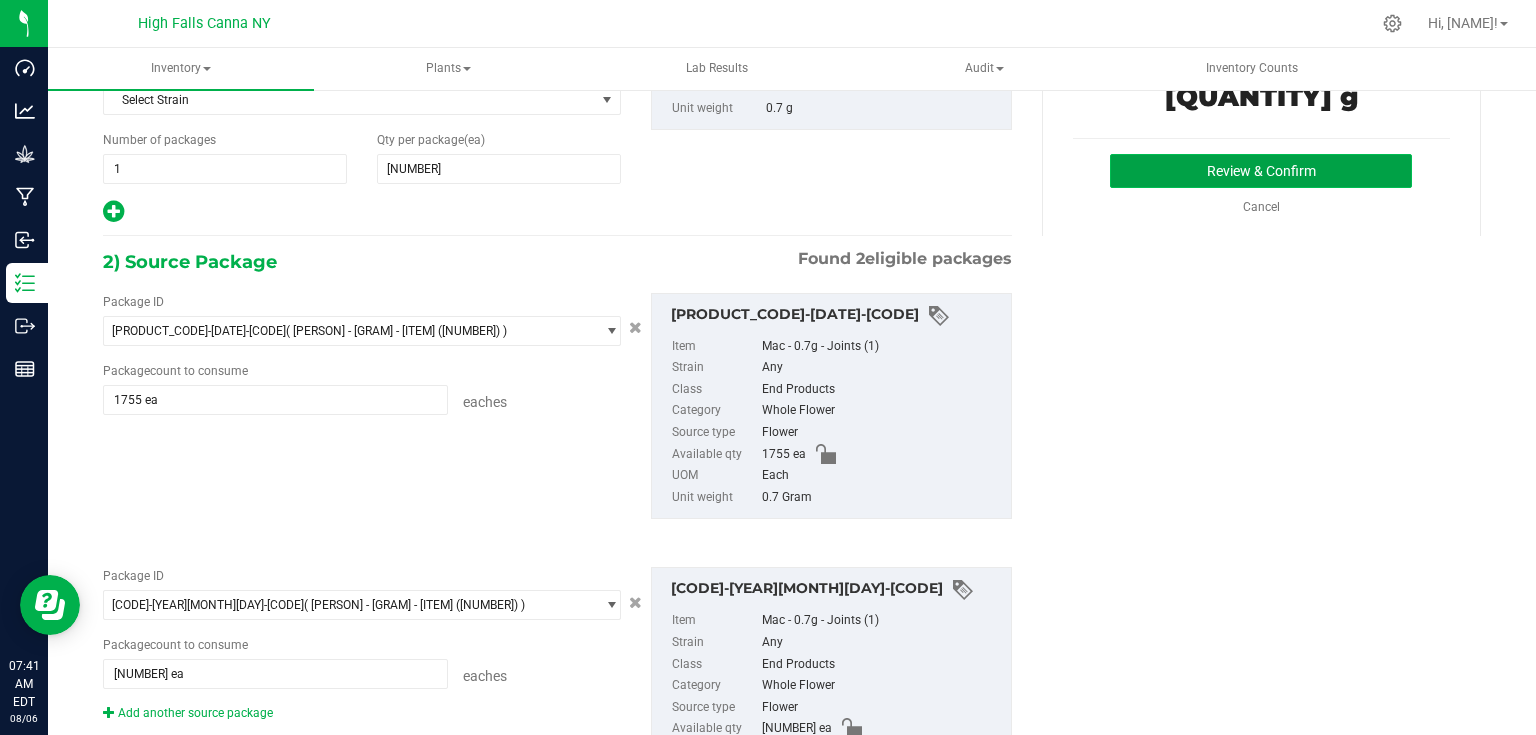 click on "Review & Confirm" at bounding box center (1261, 171) 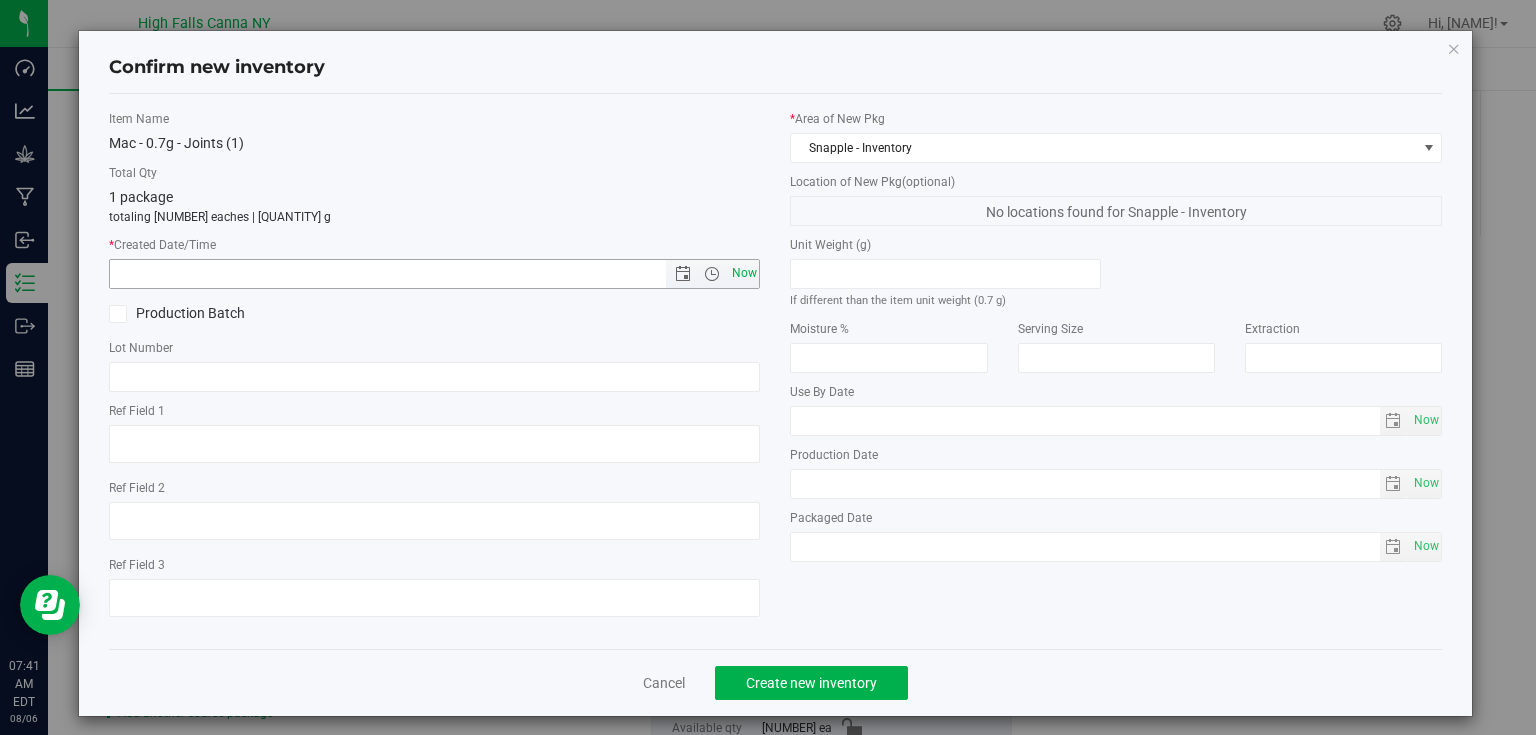 click on "Now" at bounding box center [744, 273] 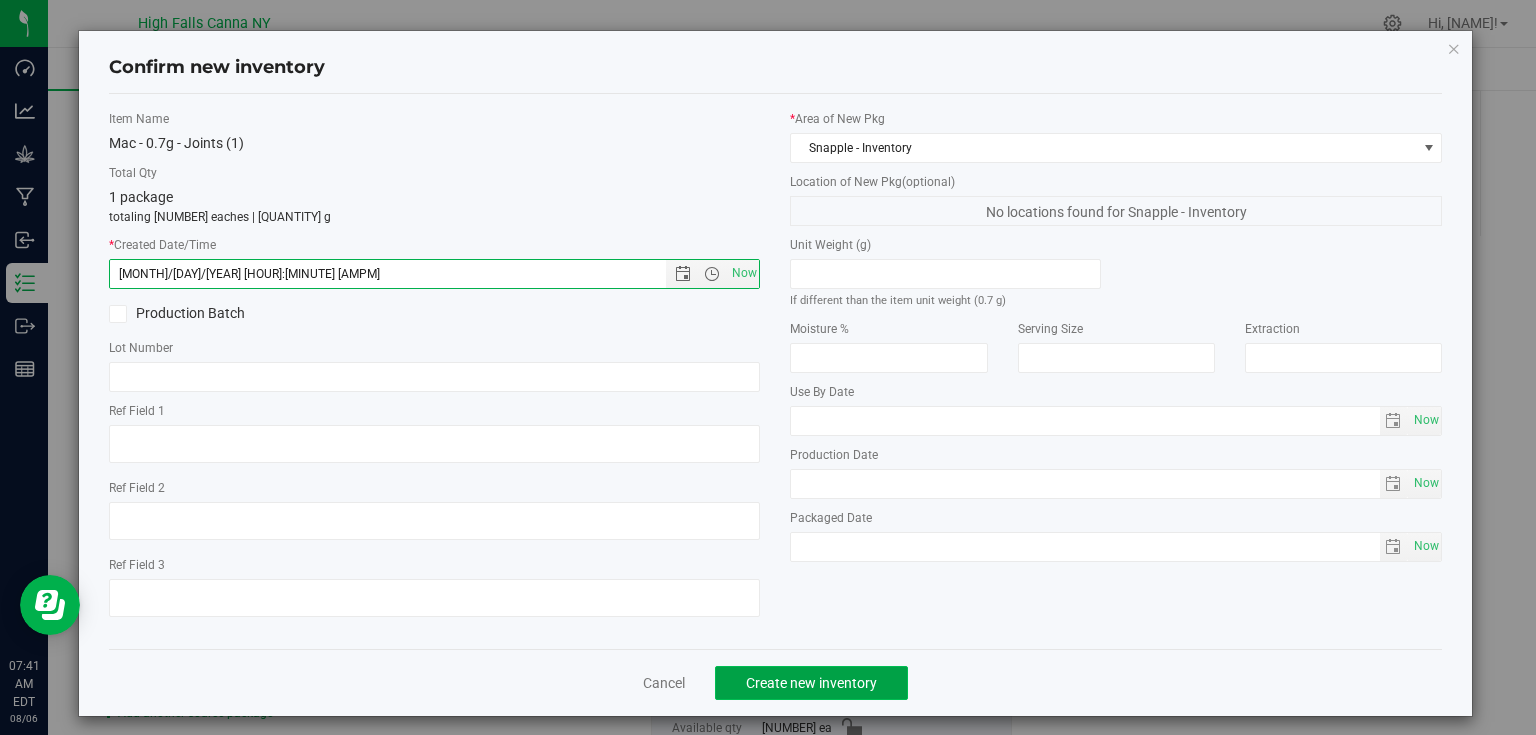 click on "Create new inventory" 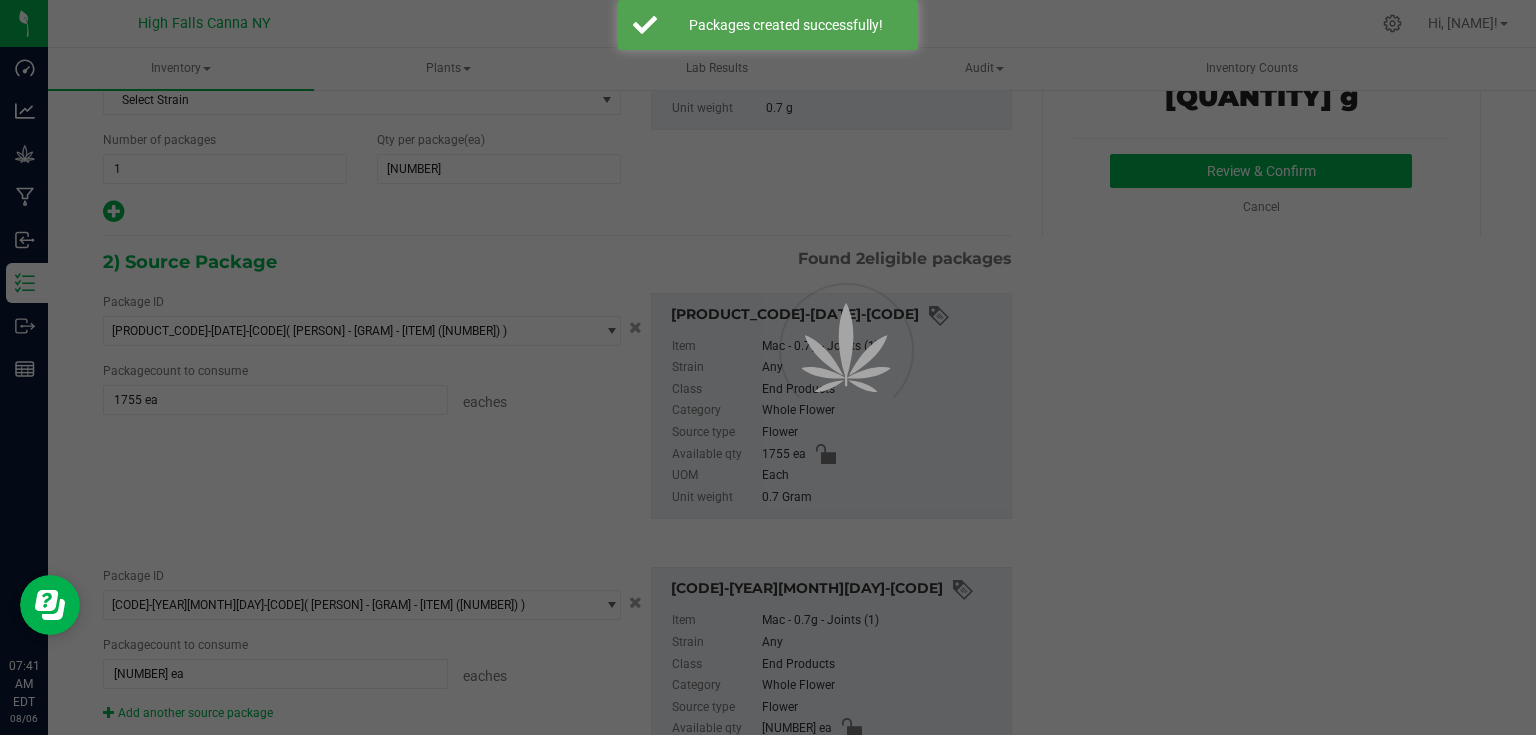 scroll, scrollTop: 0, scrollLeft: 0, axis: both 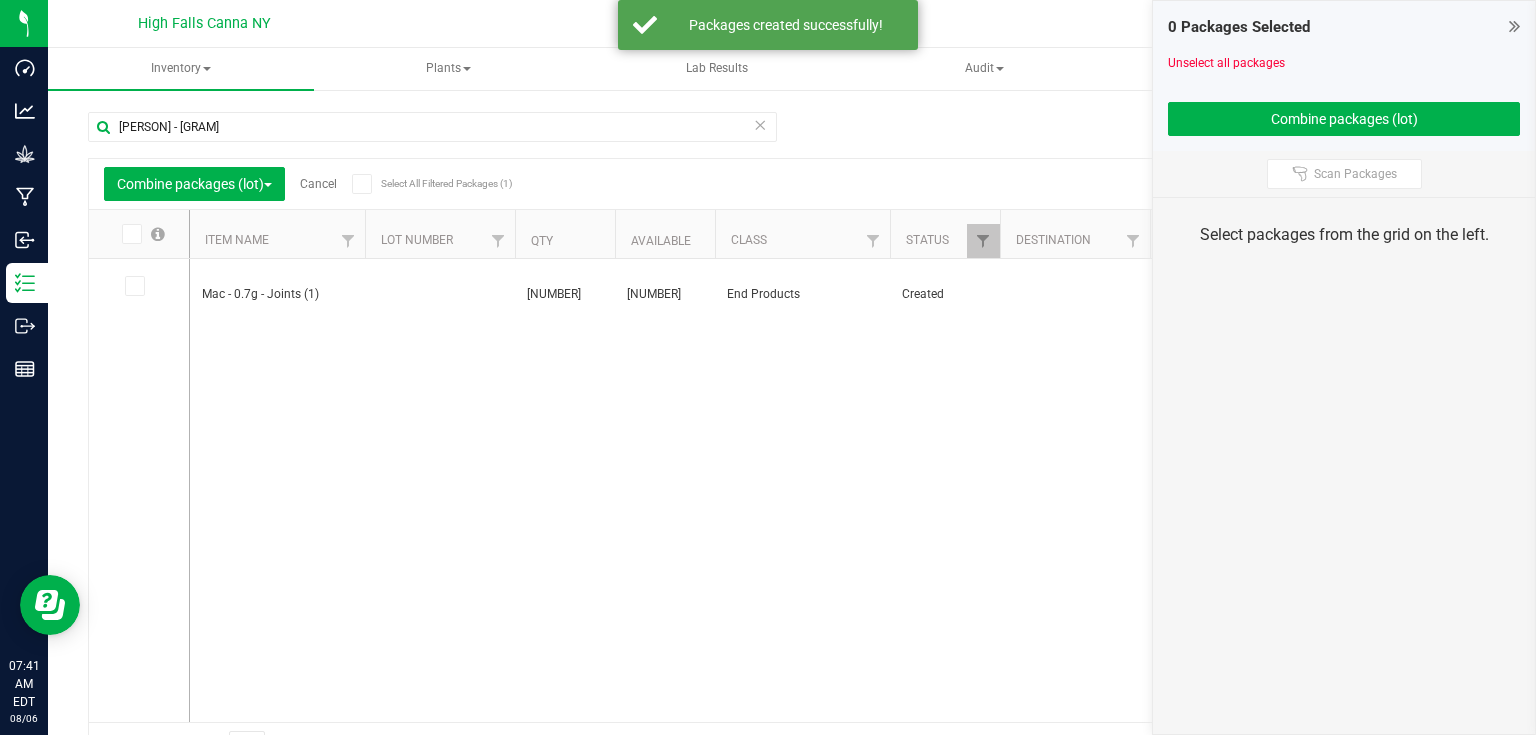 click on "Cancel" at bounding box center [318, 184] 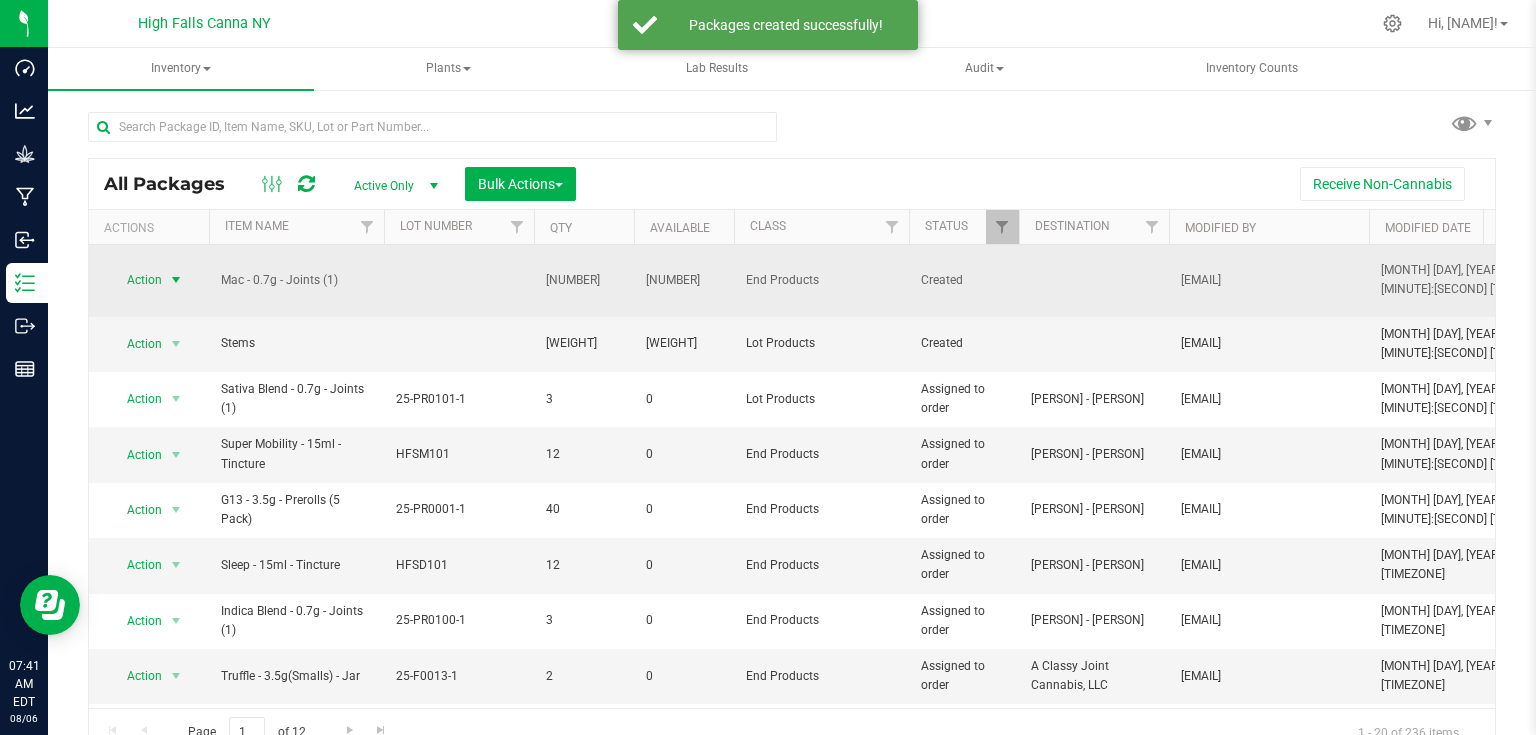 click at bounding box center [176, 280] 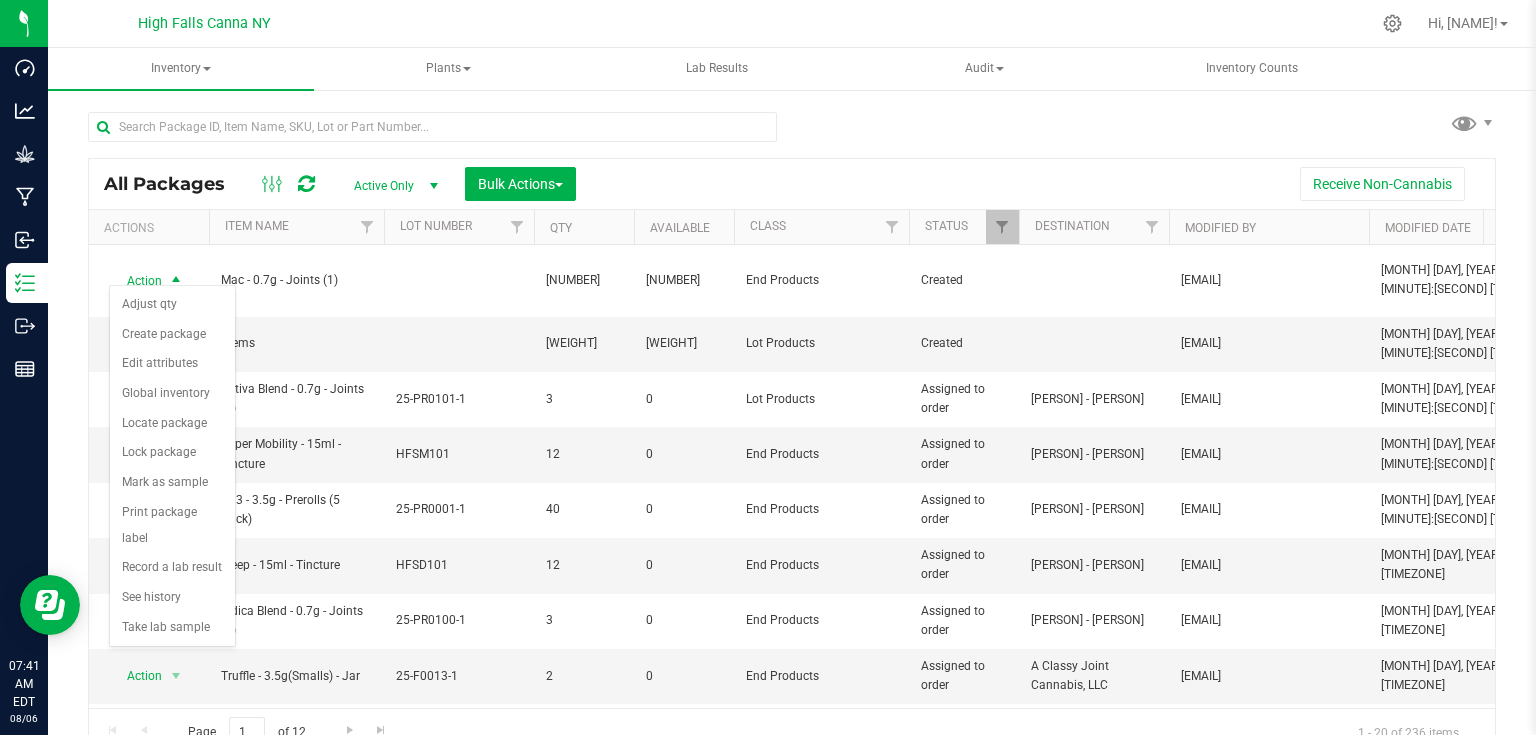 click on "All Packages
Active Only Active Only Lab Samples Locked All
Bulk Actions
Add to manufacturing run
Add to outbound order" at bounding box center (792, 393) 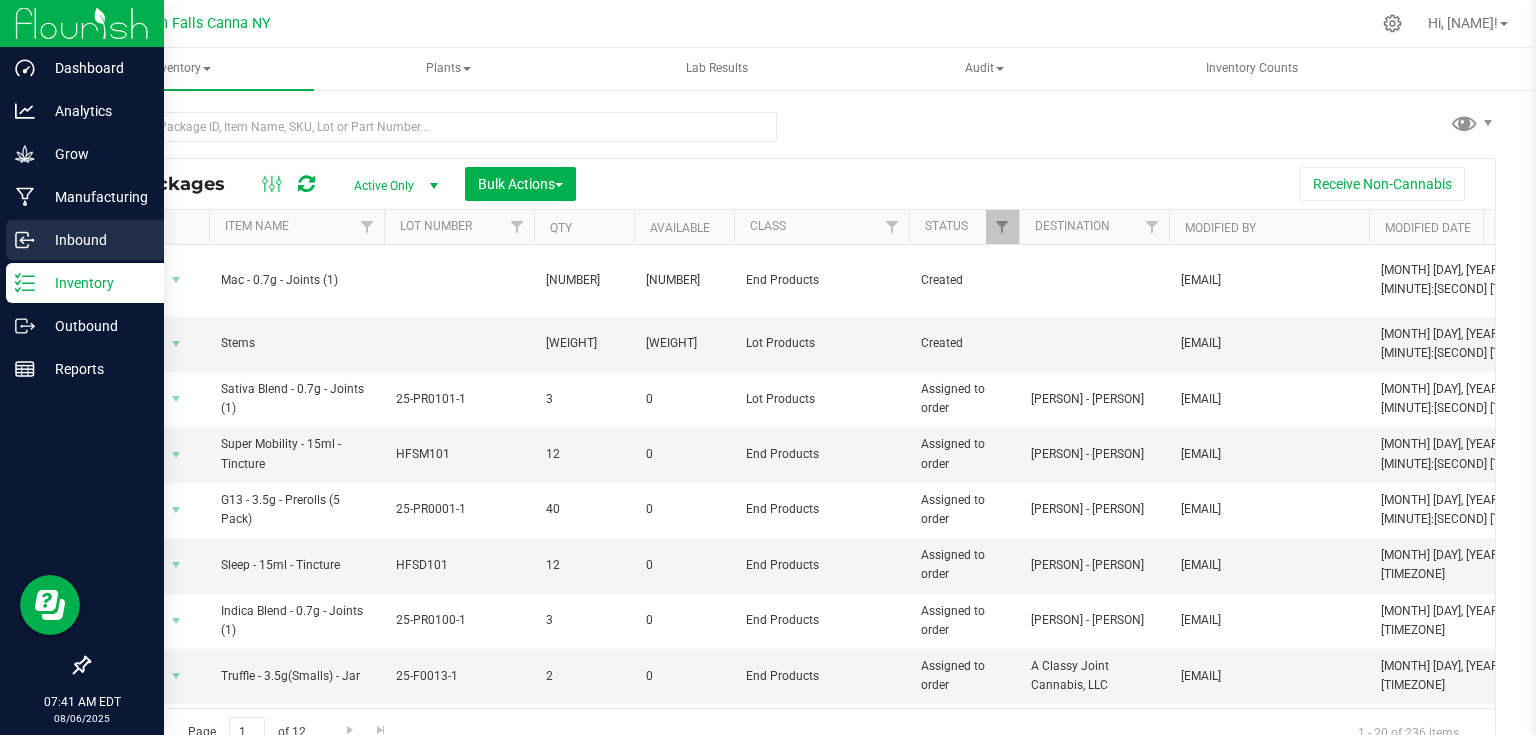 click on "Inbound" at bounding box center (95, 240) 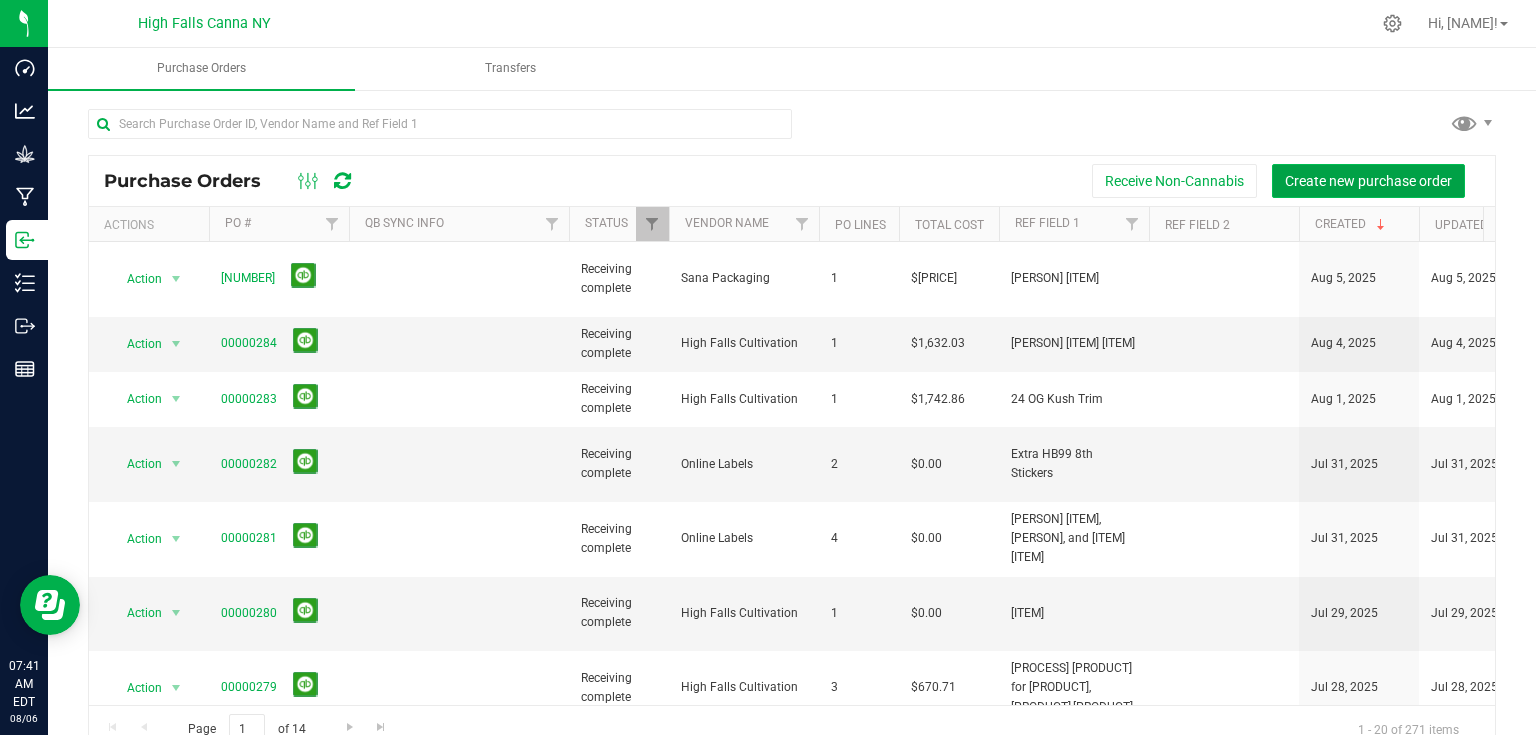 click on "Create new purchase order" at bounding box center (1368, 181) 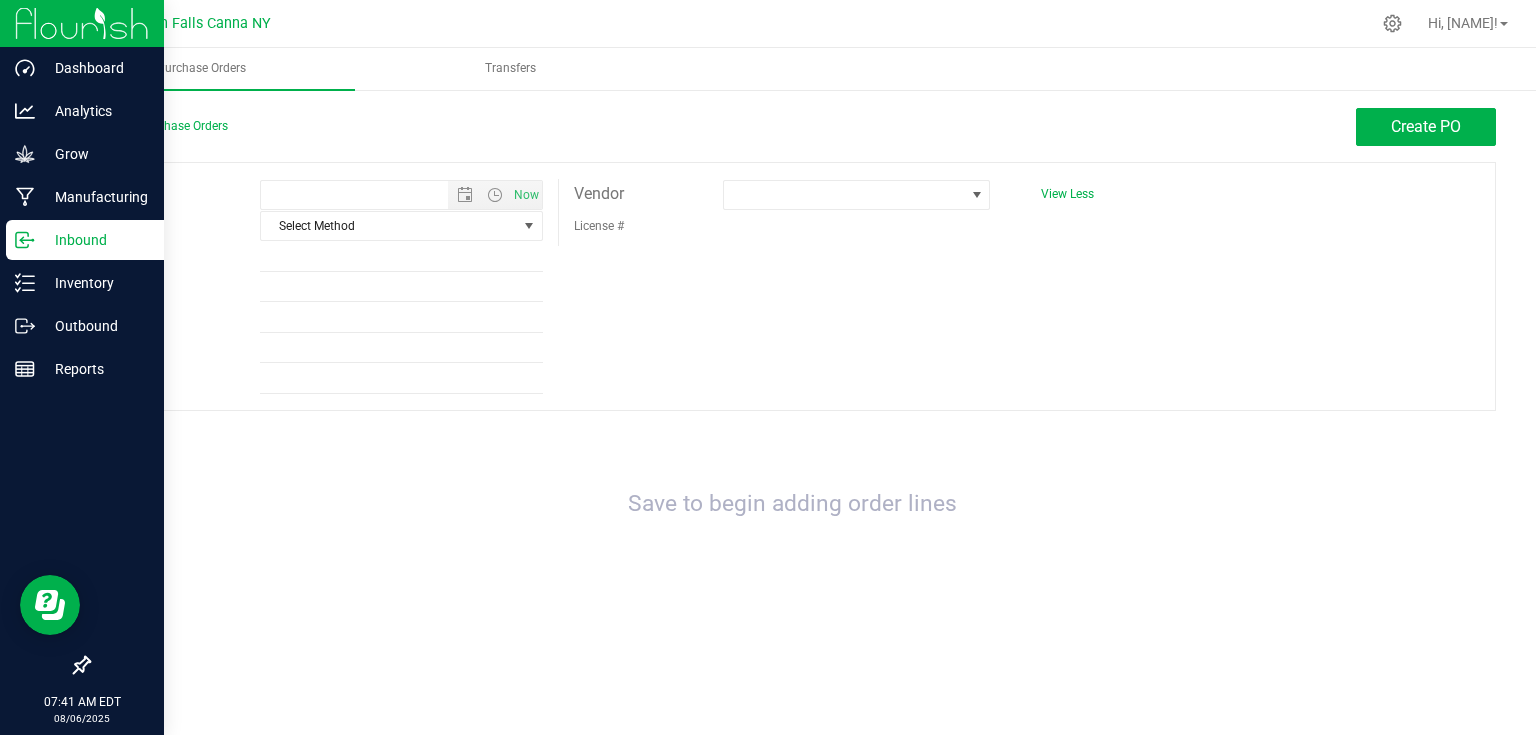type on "[MONTH]/[DAY]/[YEAR] [HOUR]:[MINUTE] [AMPM]" 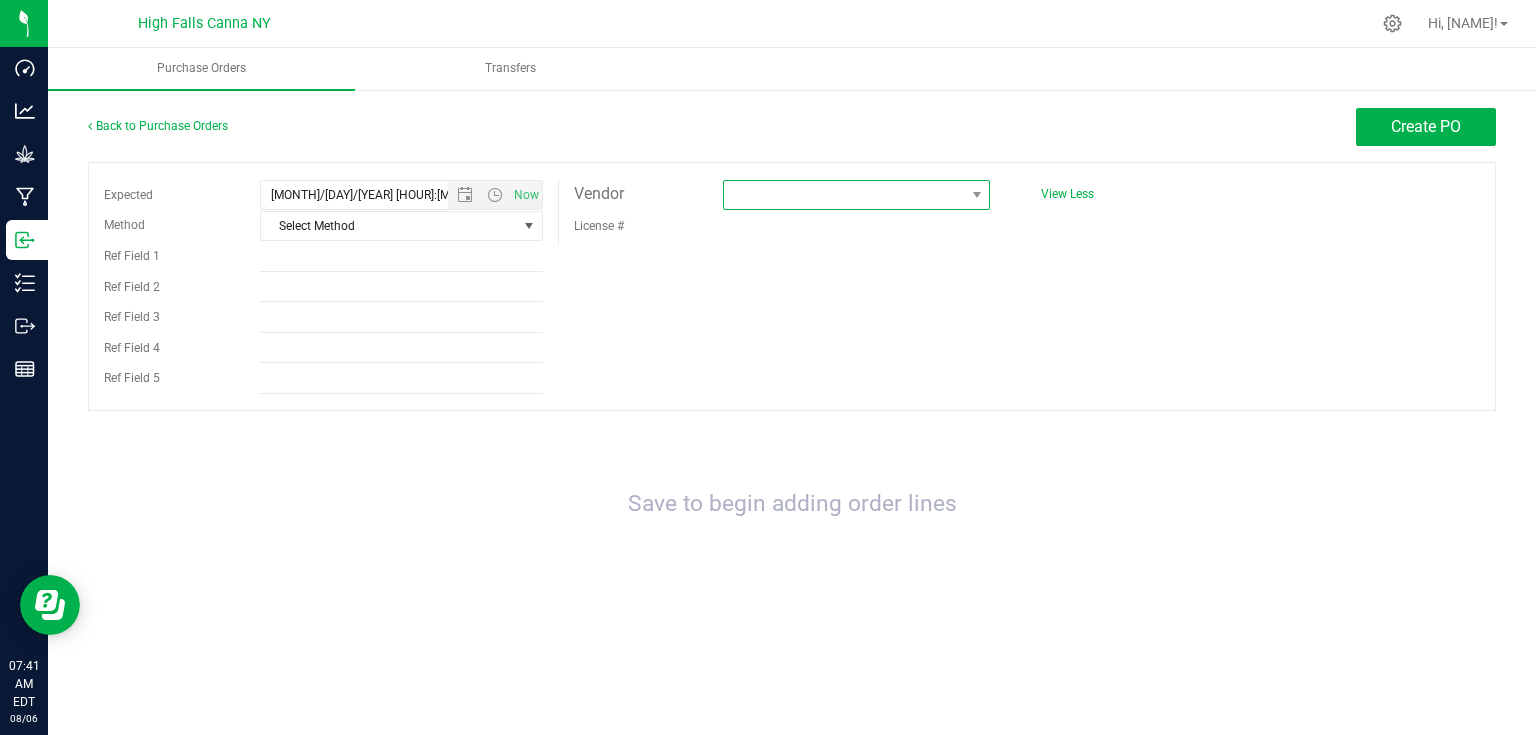 click at bounding box center [844, 195] 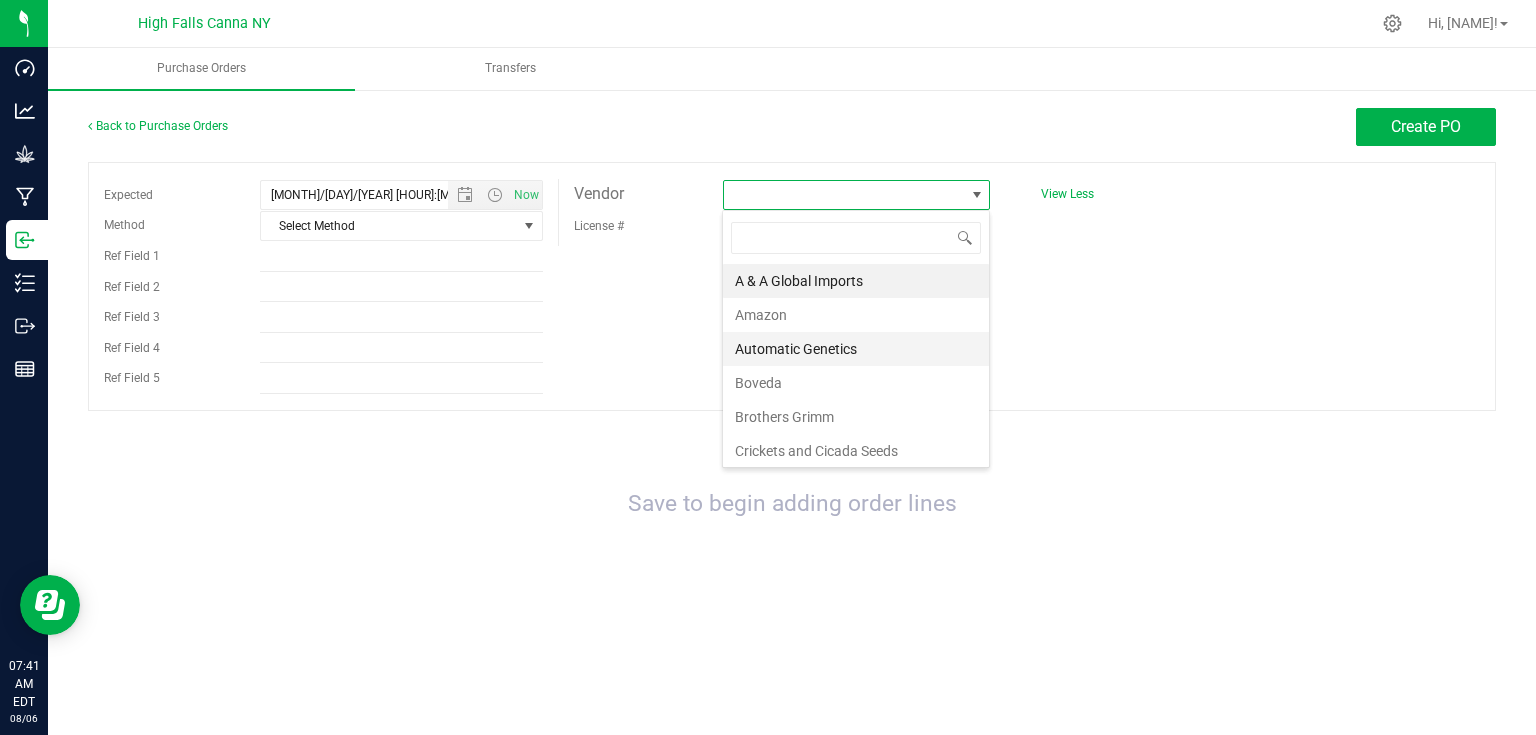 scroll, scrollTop: 99970, scrollLeft: 99732, axis: both 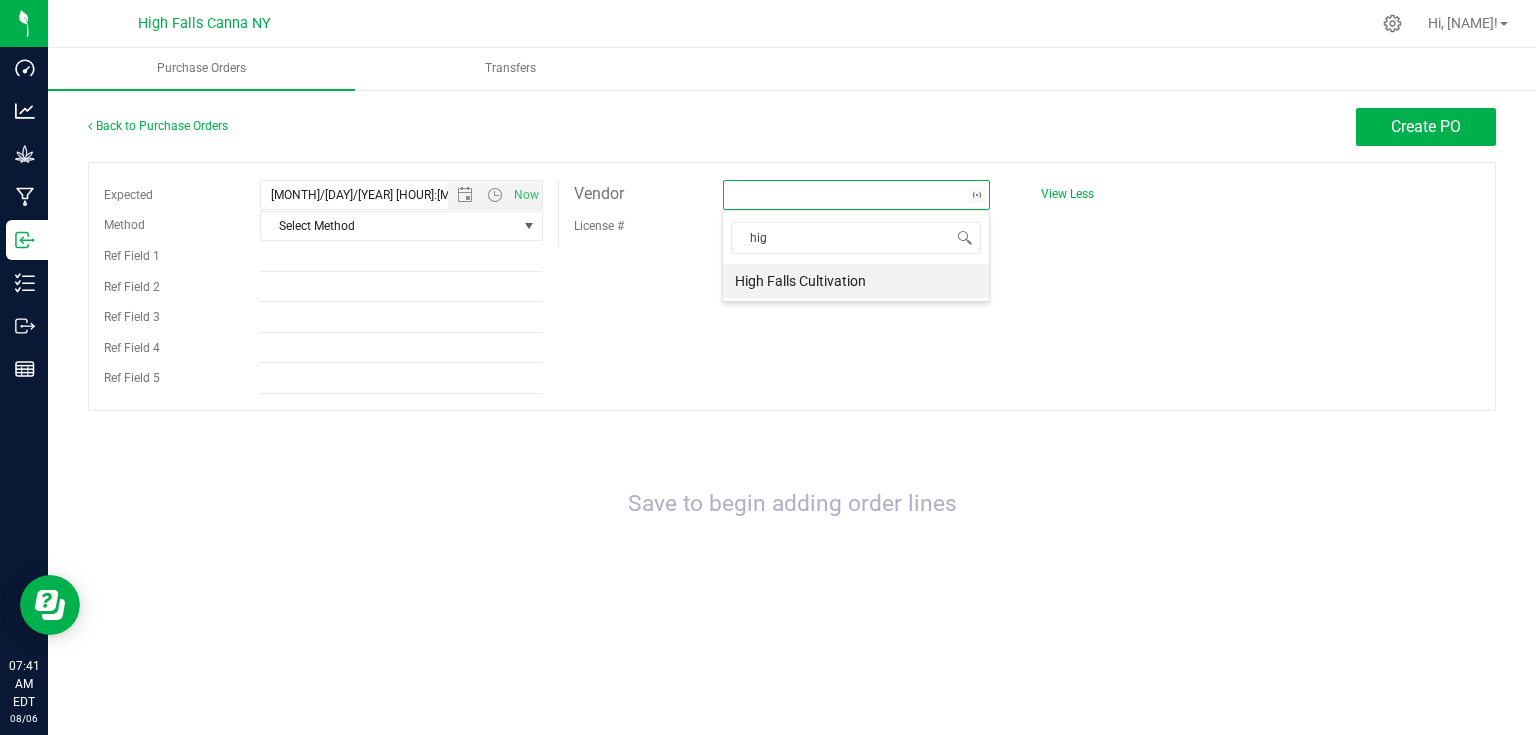 type on "high" 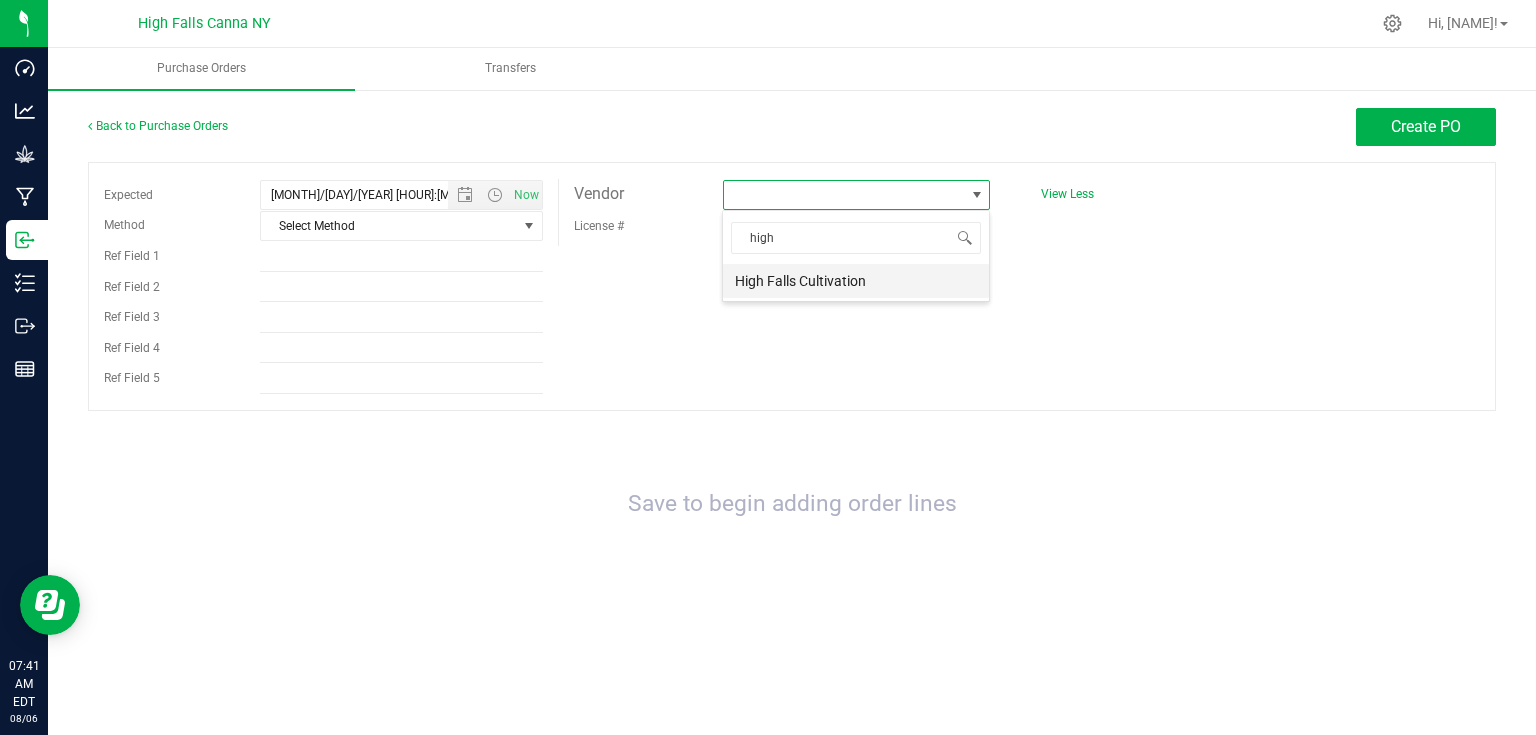 click on "High Falls Cultivation" at bounding box center (856, 281) 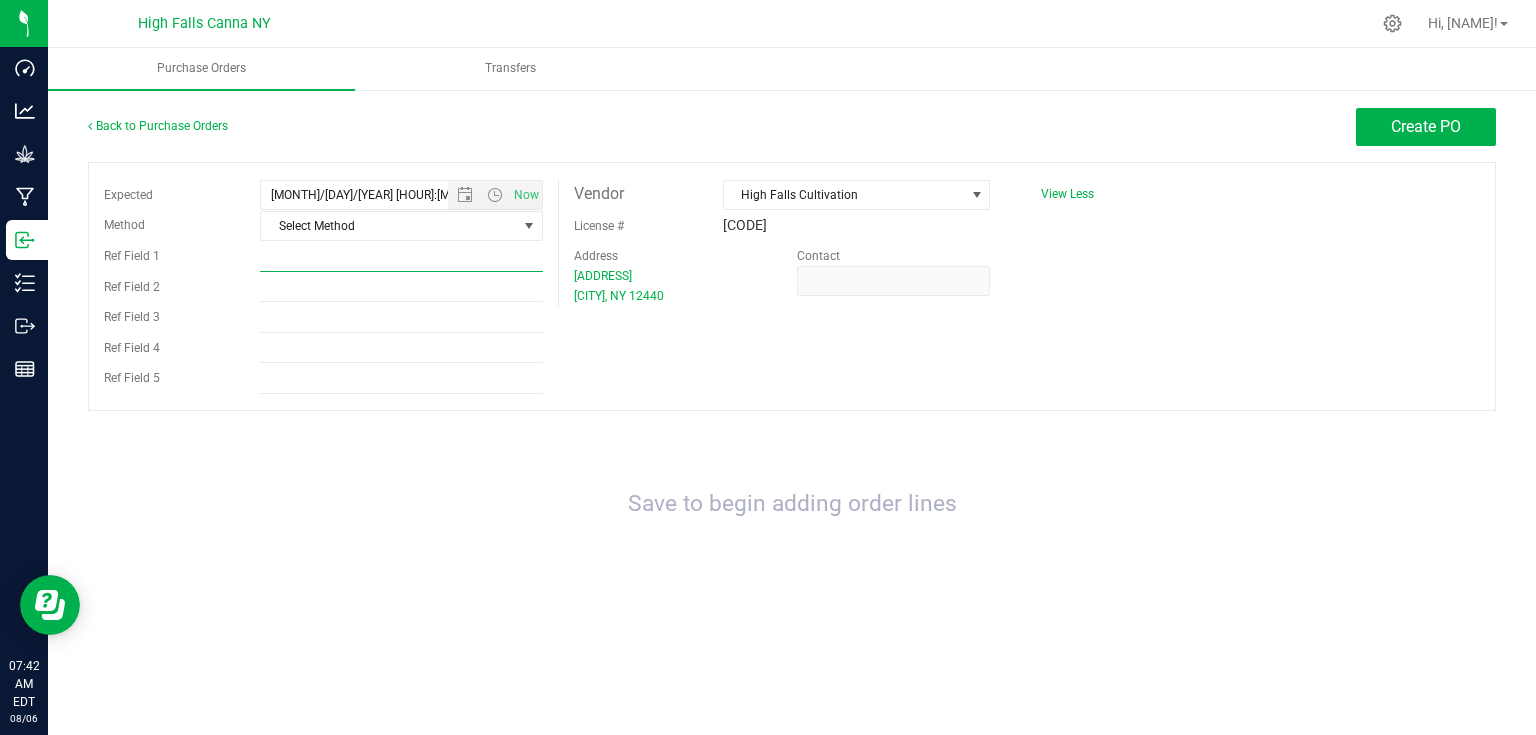 click on "Ref Field 1" at bounding box center (401, 257) 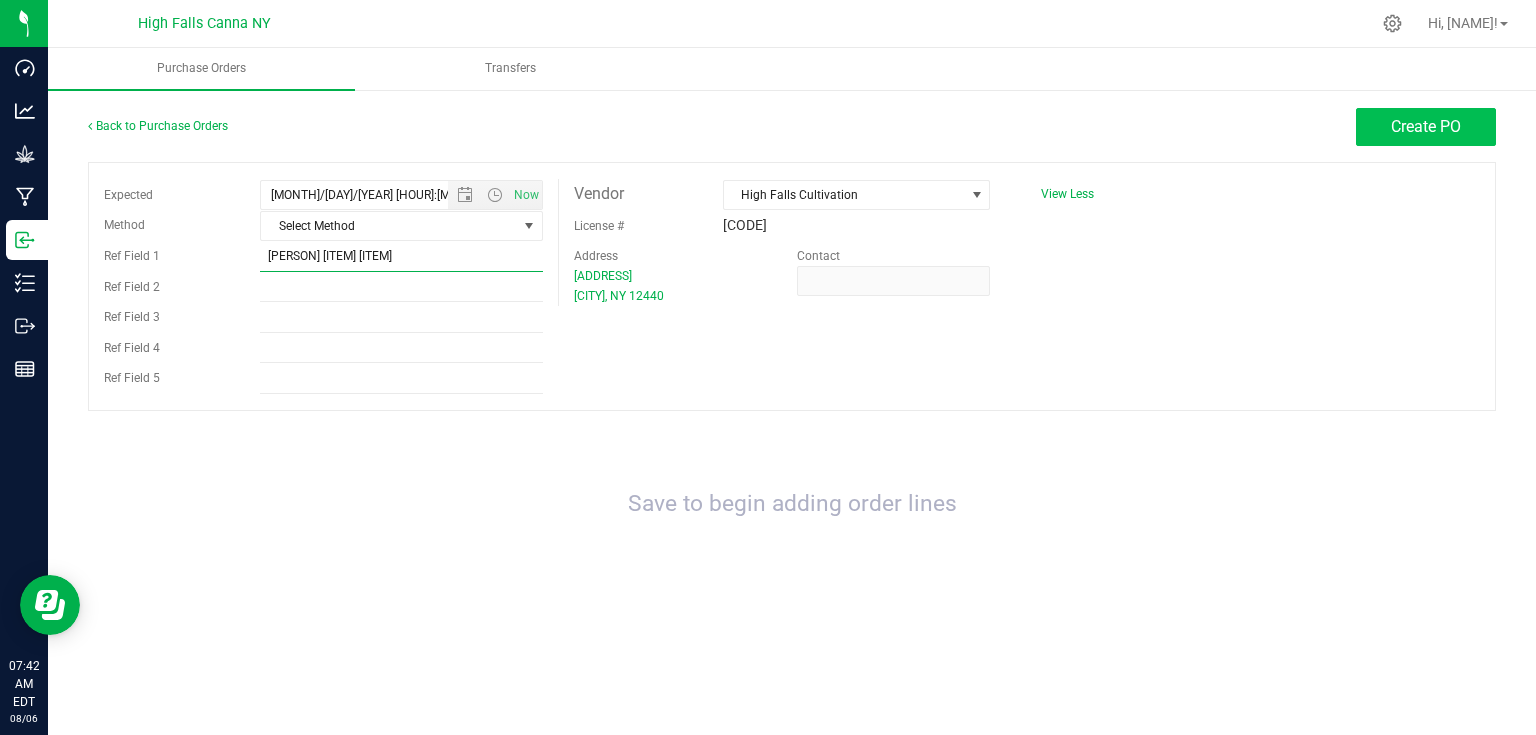 type on "[PERSON] [ITEM] [ITEM]" 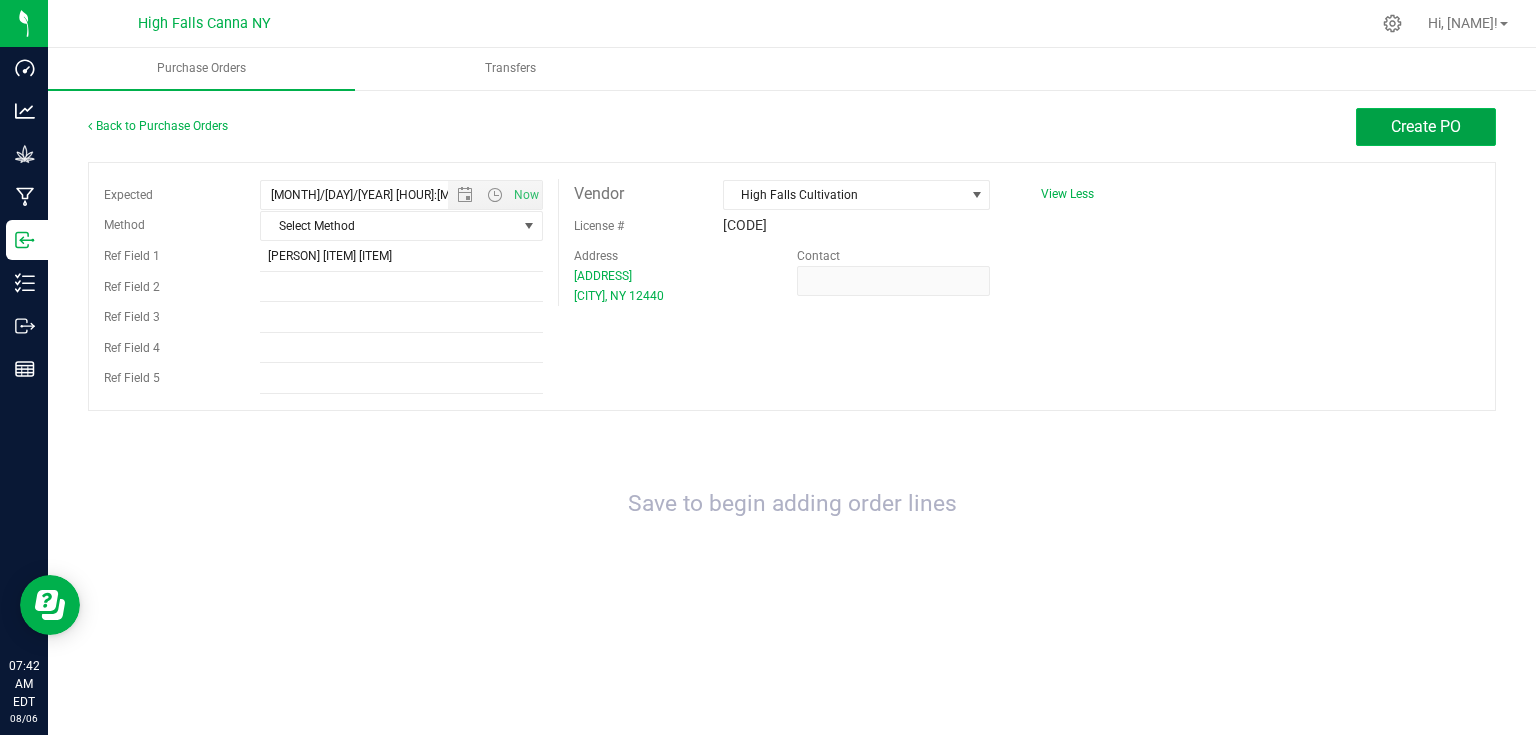 click on "Create PO" at bounding box center [1426, 126] 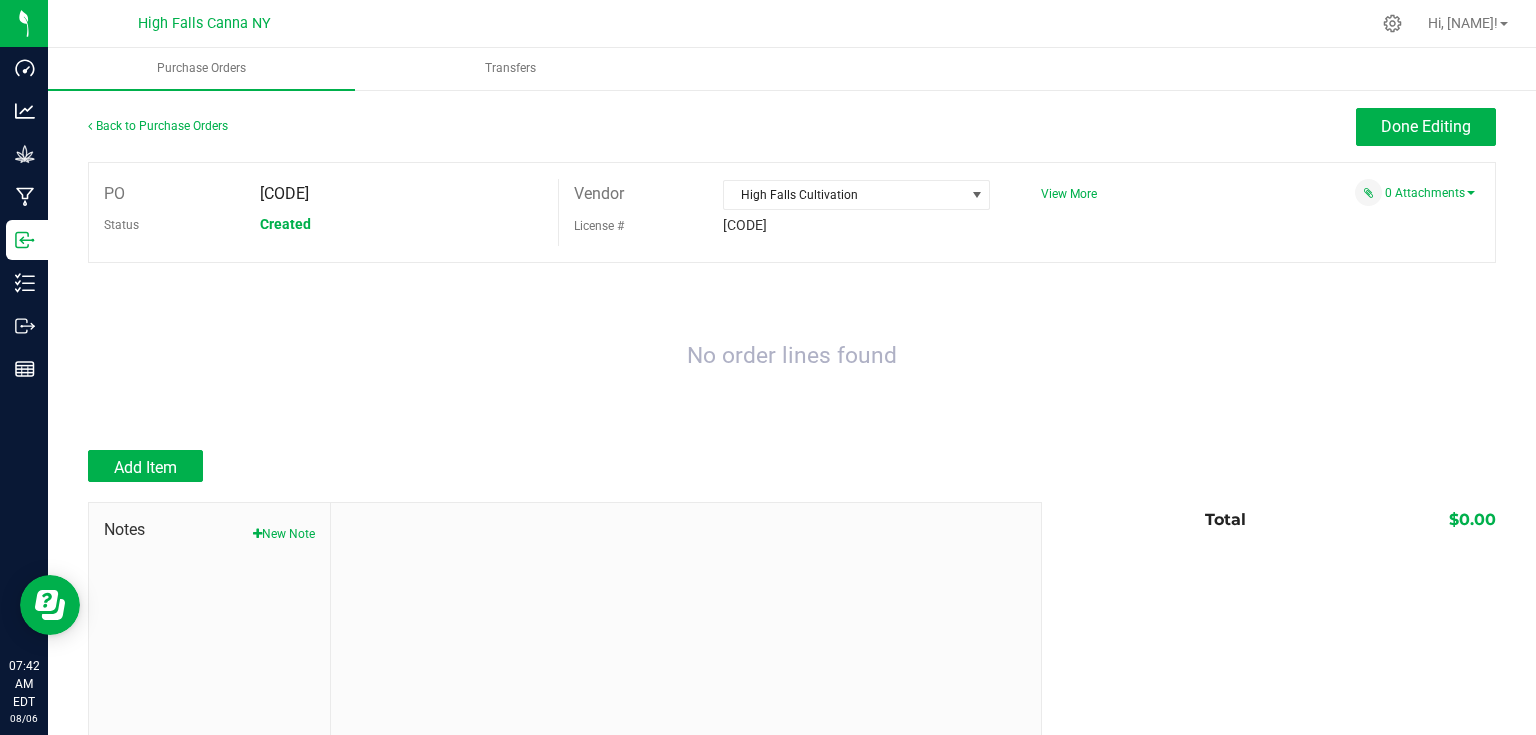 click on "Add Item" at bounding box center [557, 466] 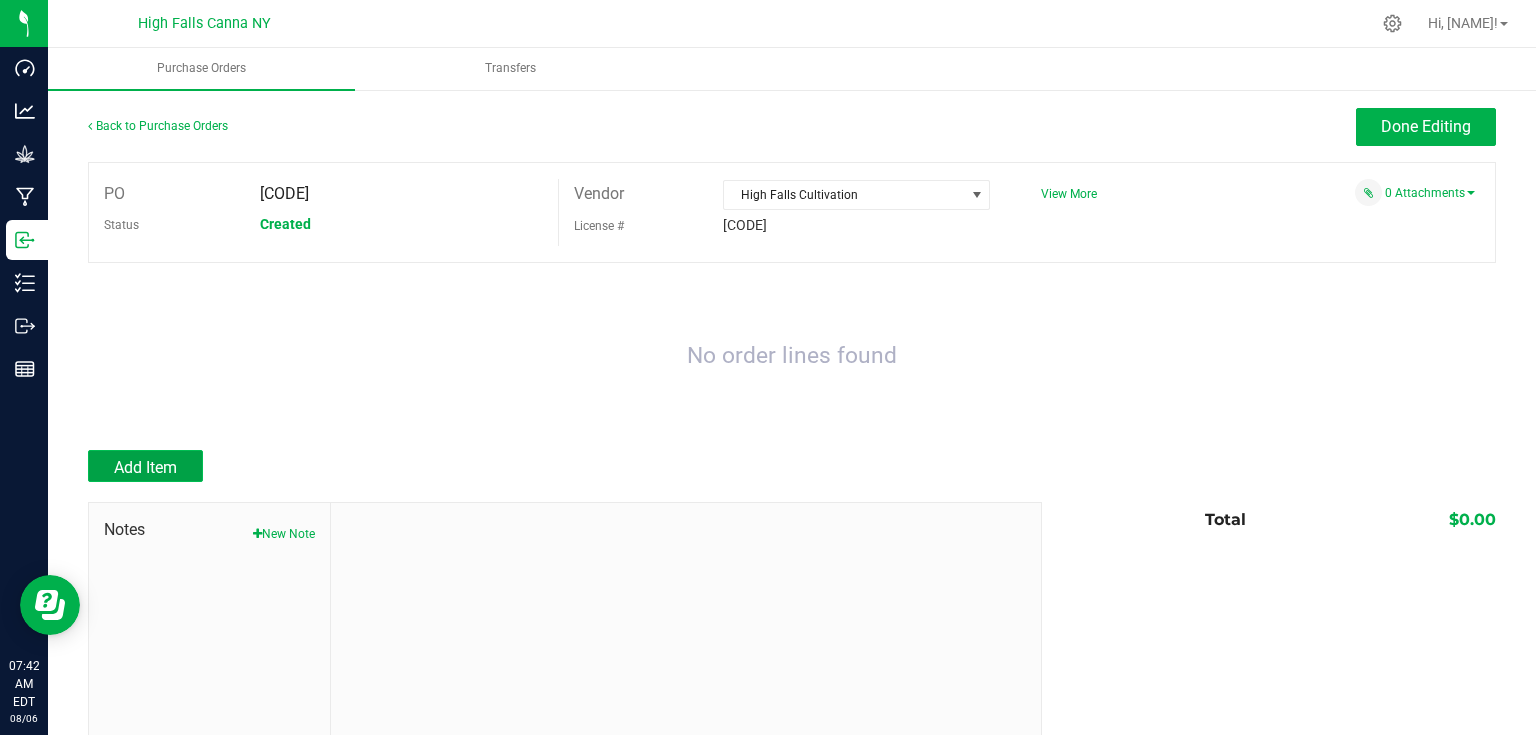 click on "Add Item" at bounding box center [145, 466] 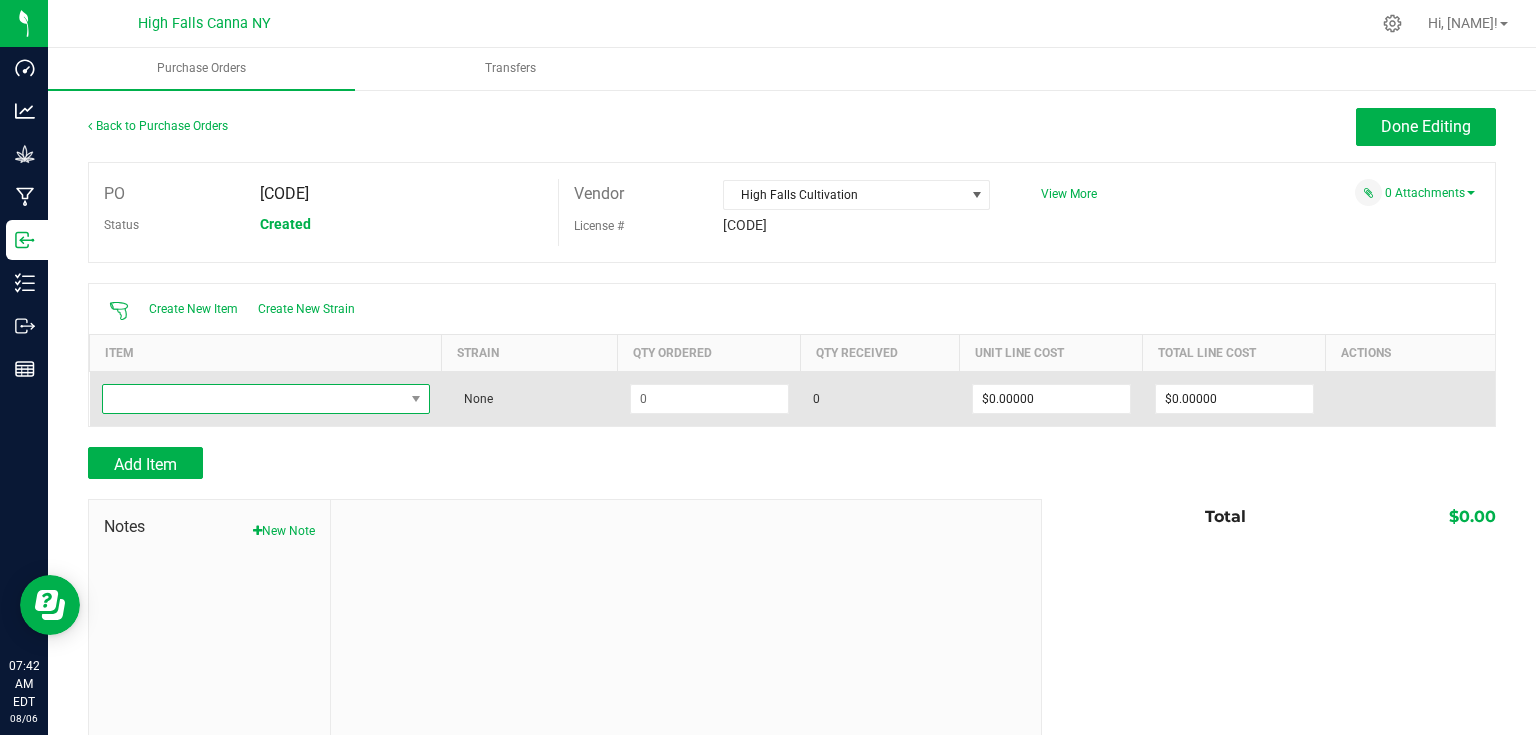 click at bounding box center [253, 399] 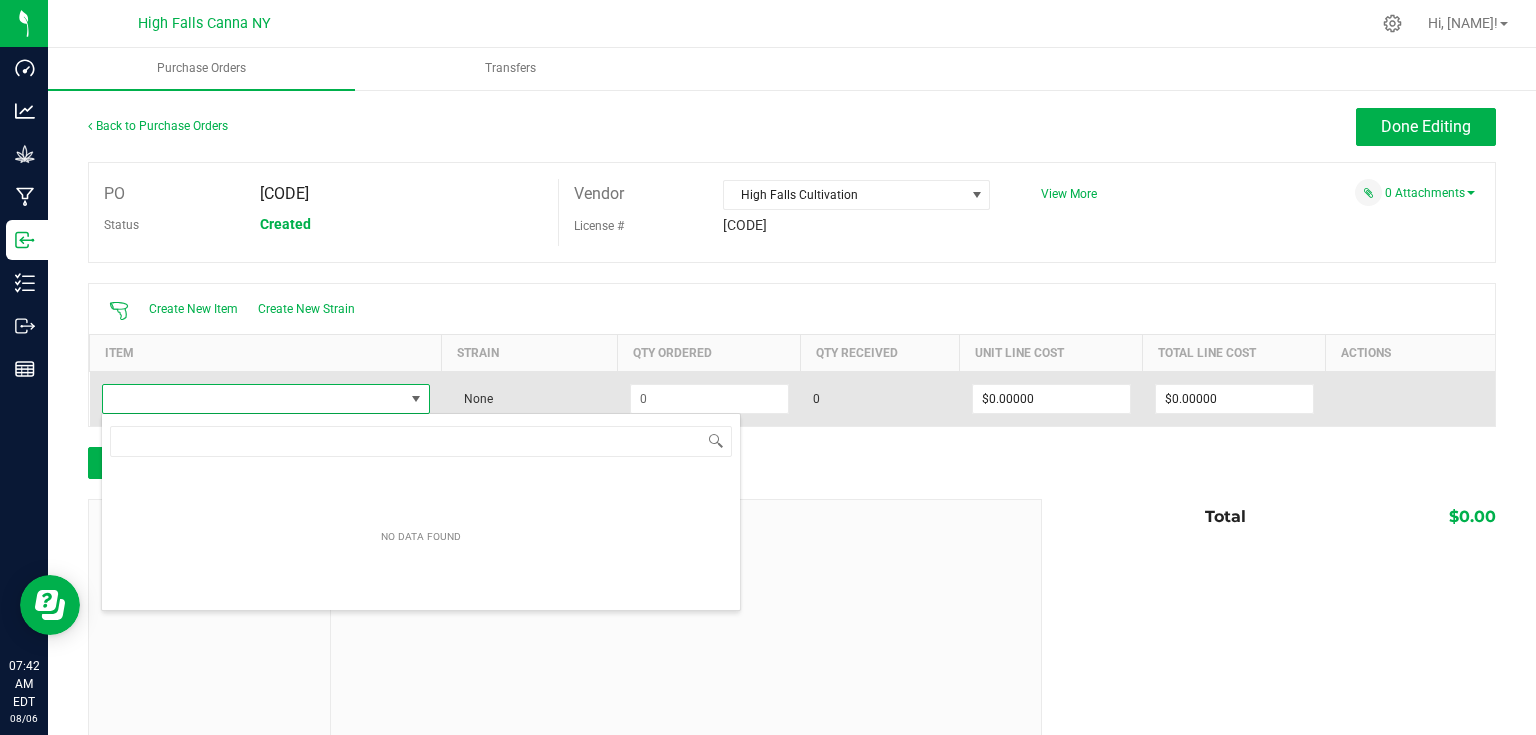 scroll, scrollTop: 99970, scrollLeft: 99674, axis: both 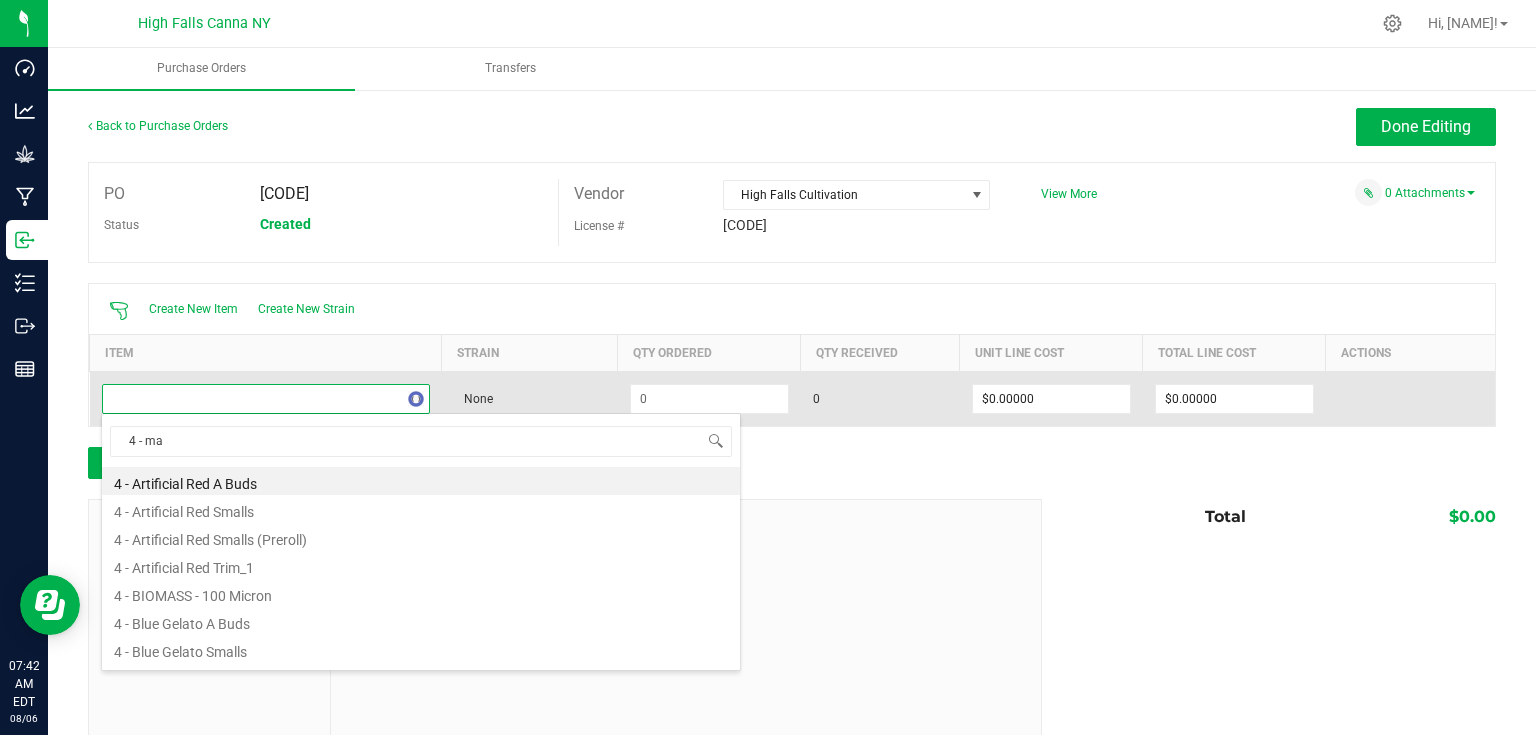 type on "4 - mac" 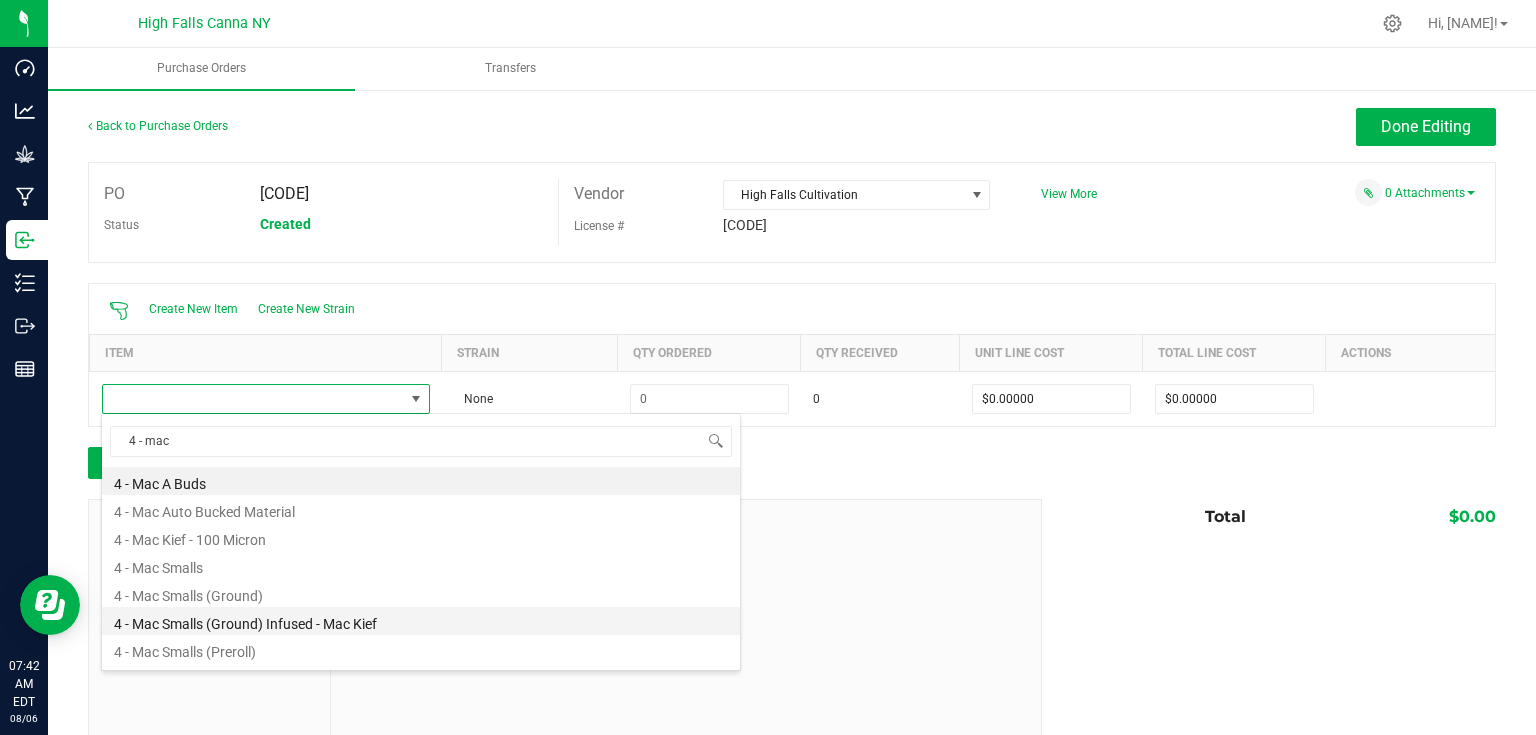 click on "4 - Mac Smalls (Ground) Infused - Mac Kief" at bounding box center [421, 621] 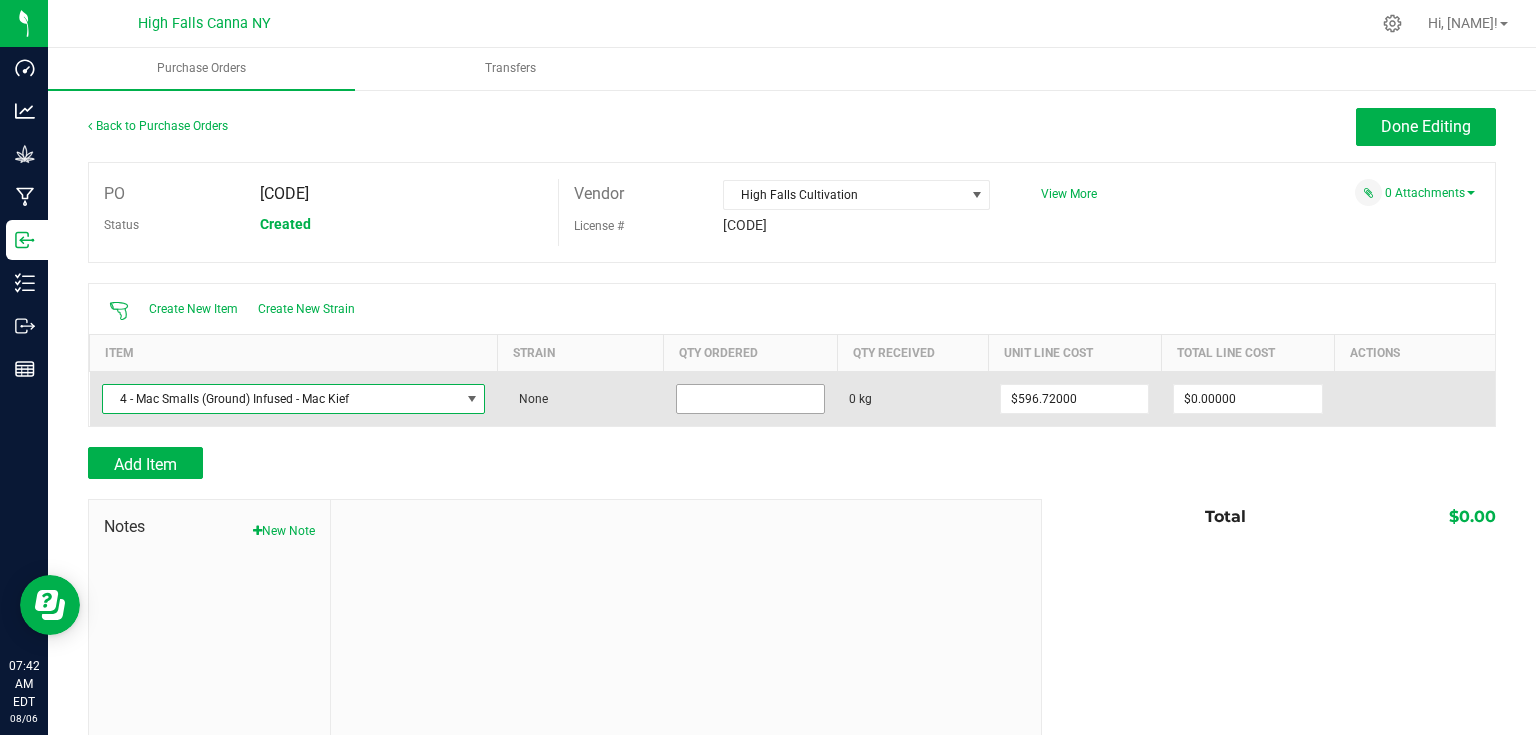 click at bounding box center (750, 399) 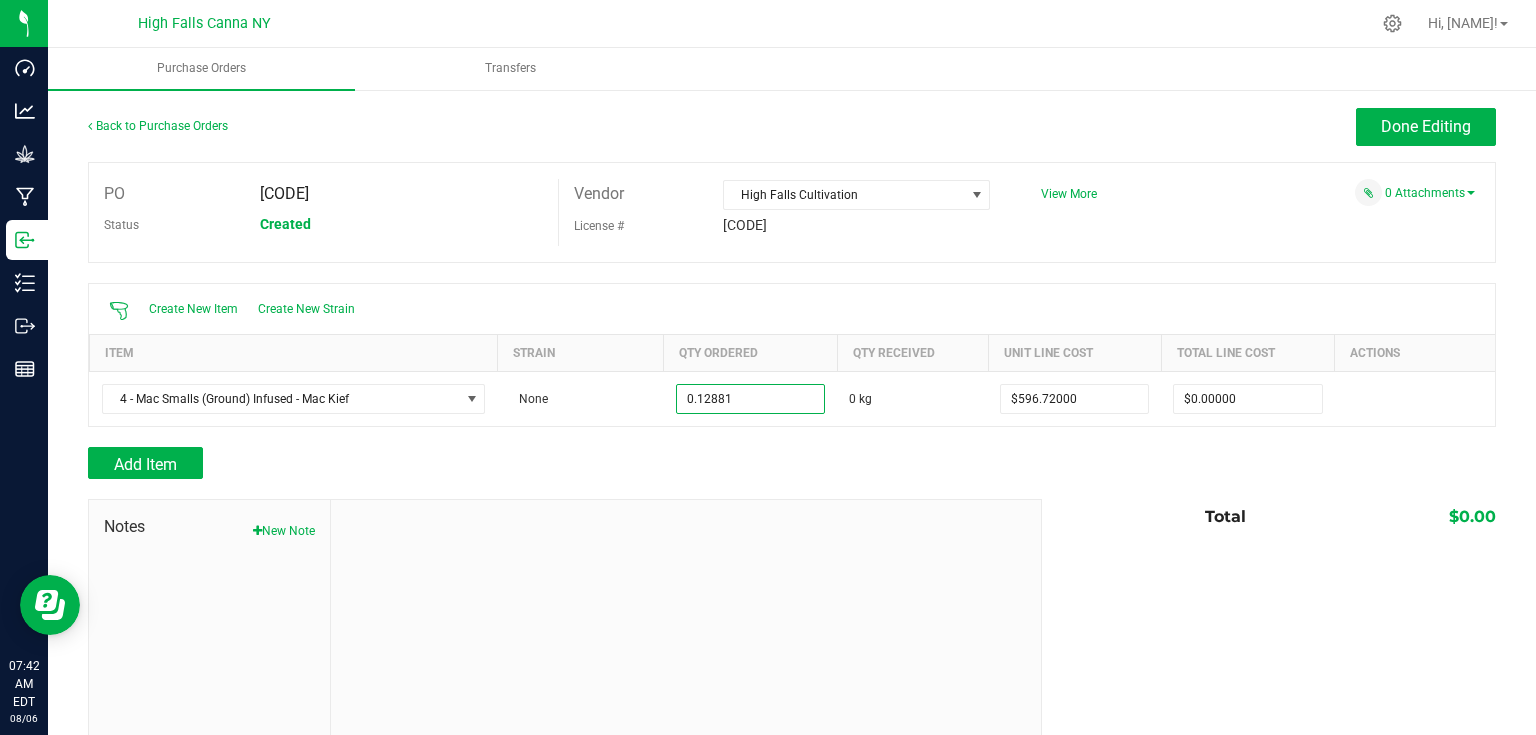 type on "[QUANTITY] kg" 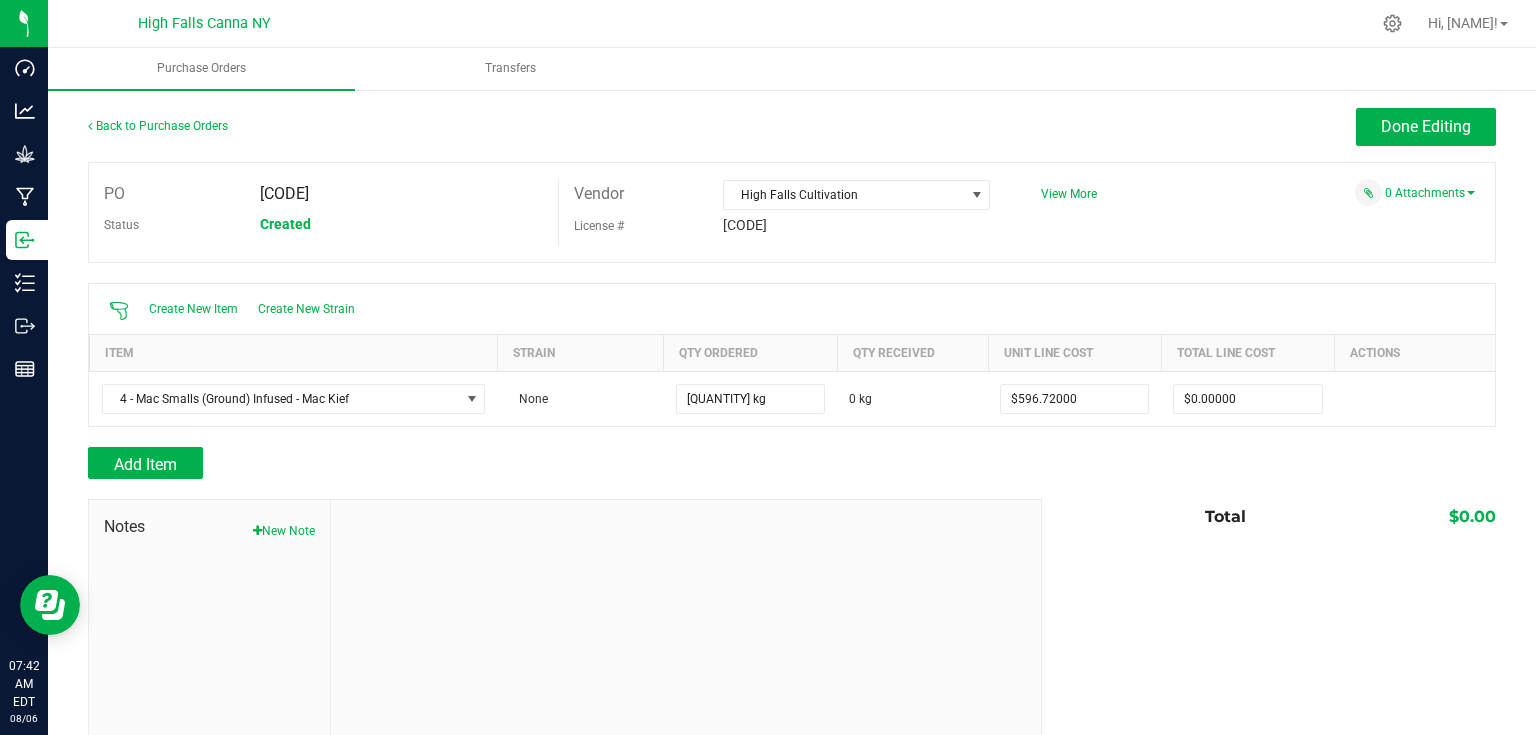 click on "Add Item" at bounding box center (557, 463) 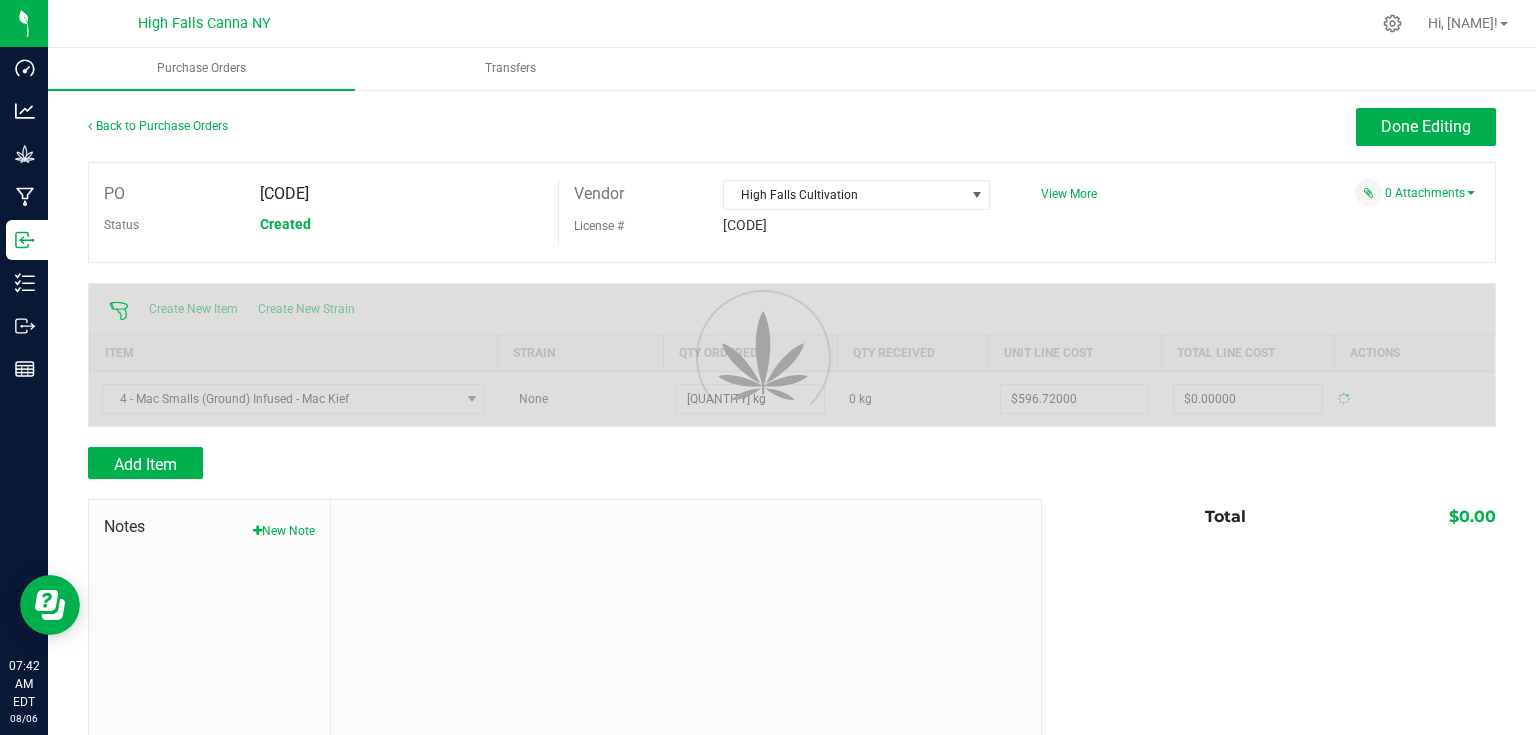 type on "$[NUMBER]" 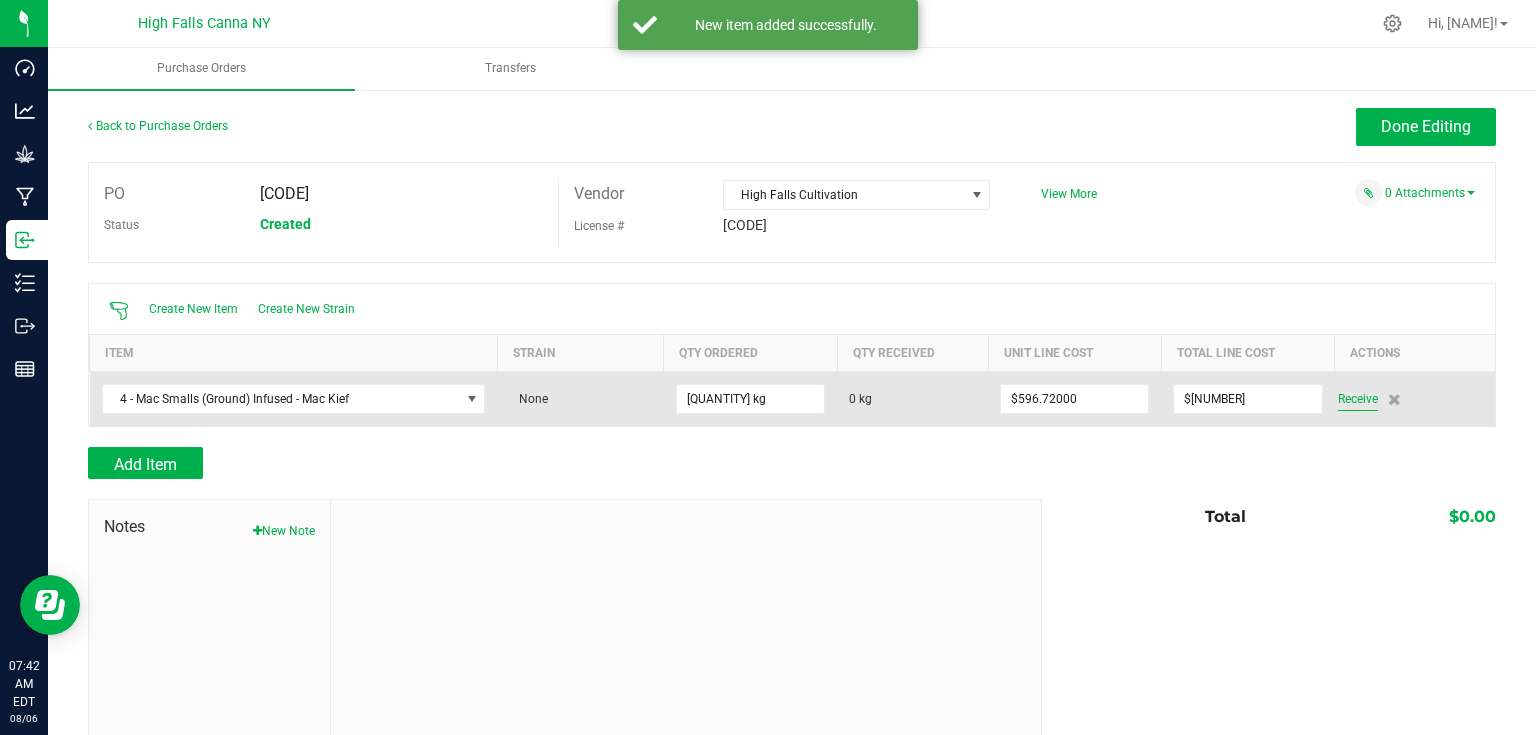 click on "Receive" at bounding box center (1358, 399) 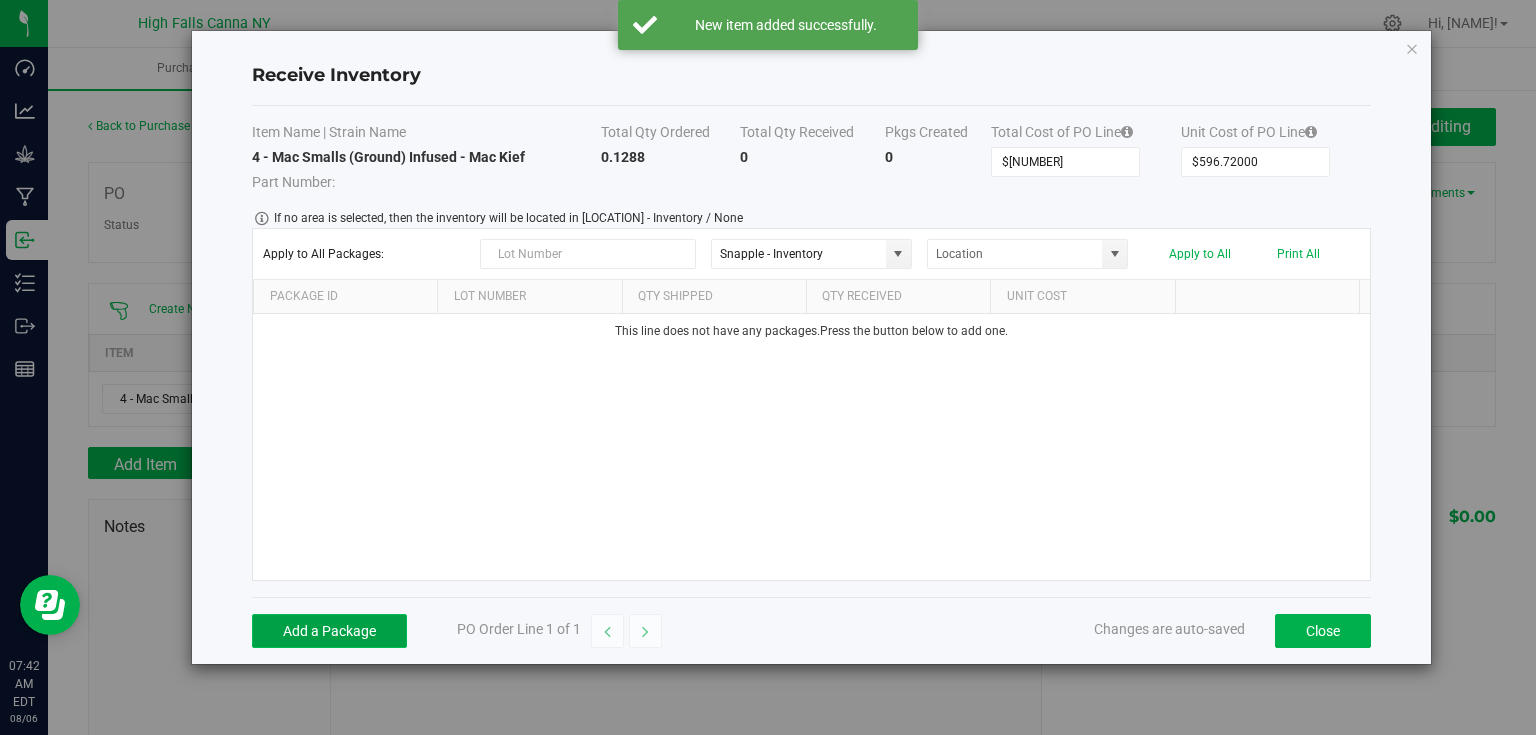 click on "Add a Package" at bounding box center (329, 631) 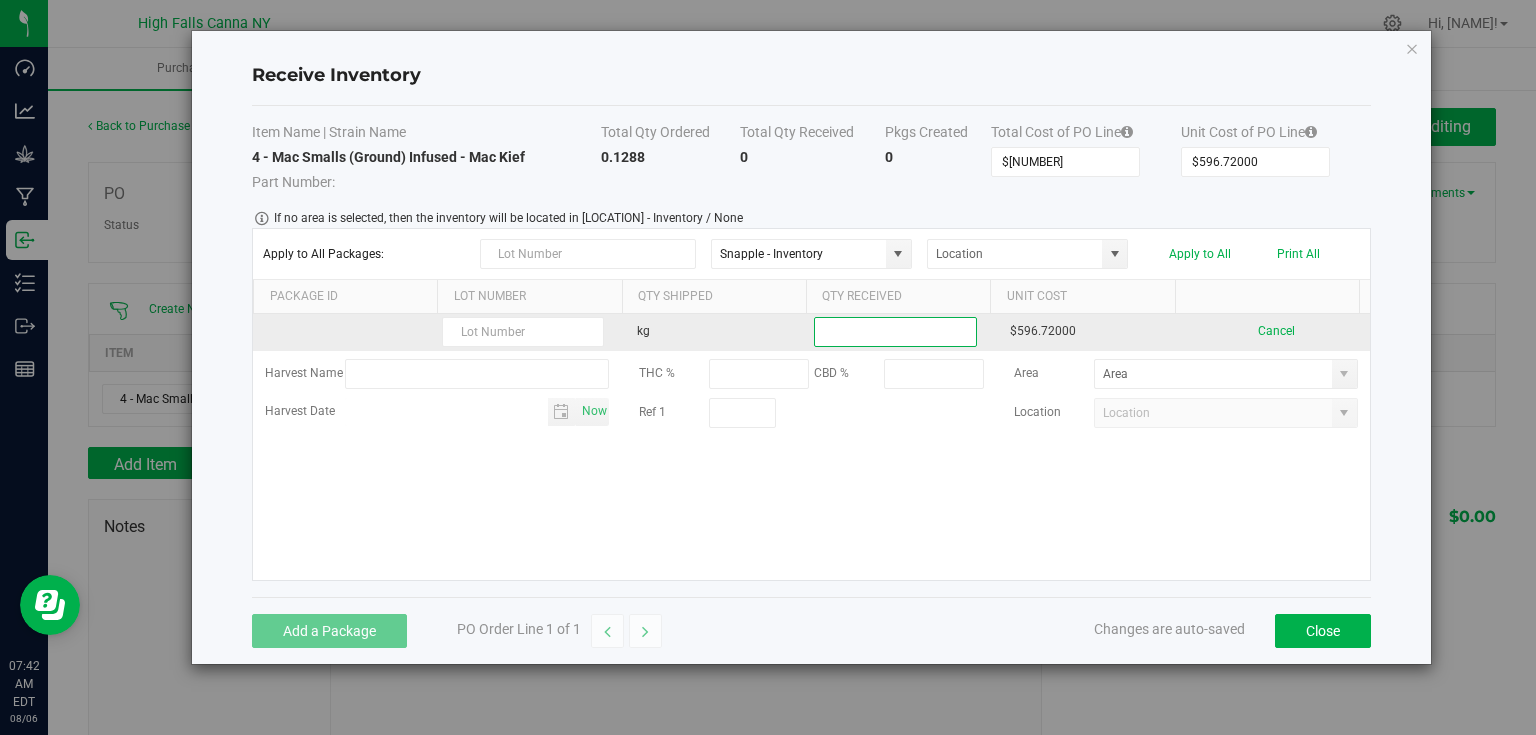 click at bounding box center [895, 332] 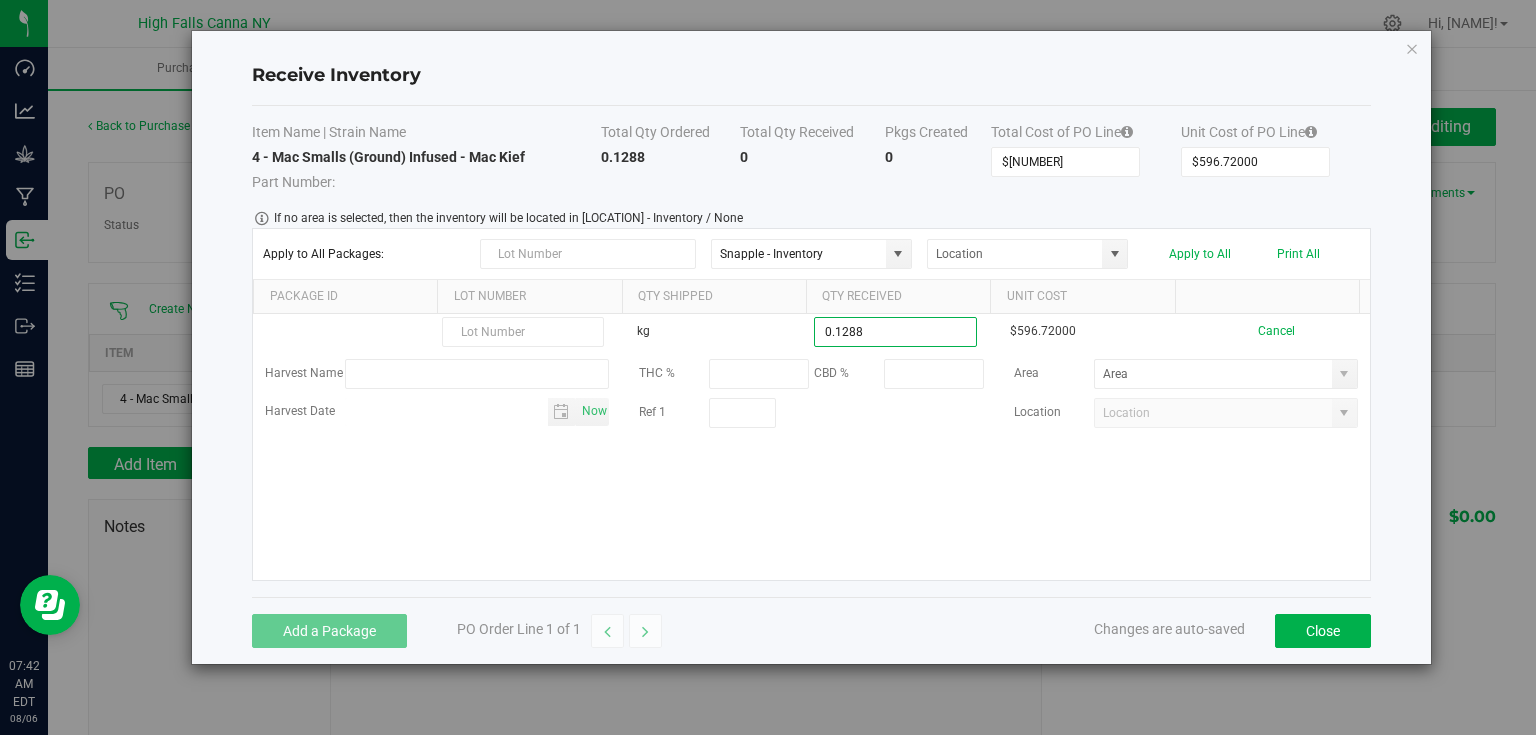 type on "[QUANTITY] kg" 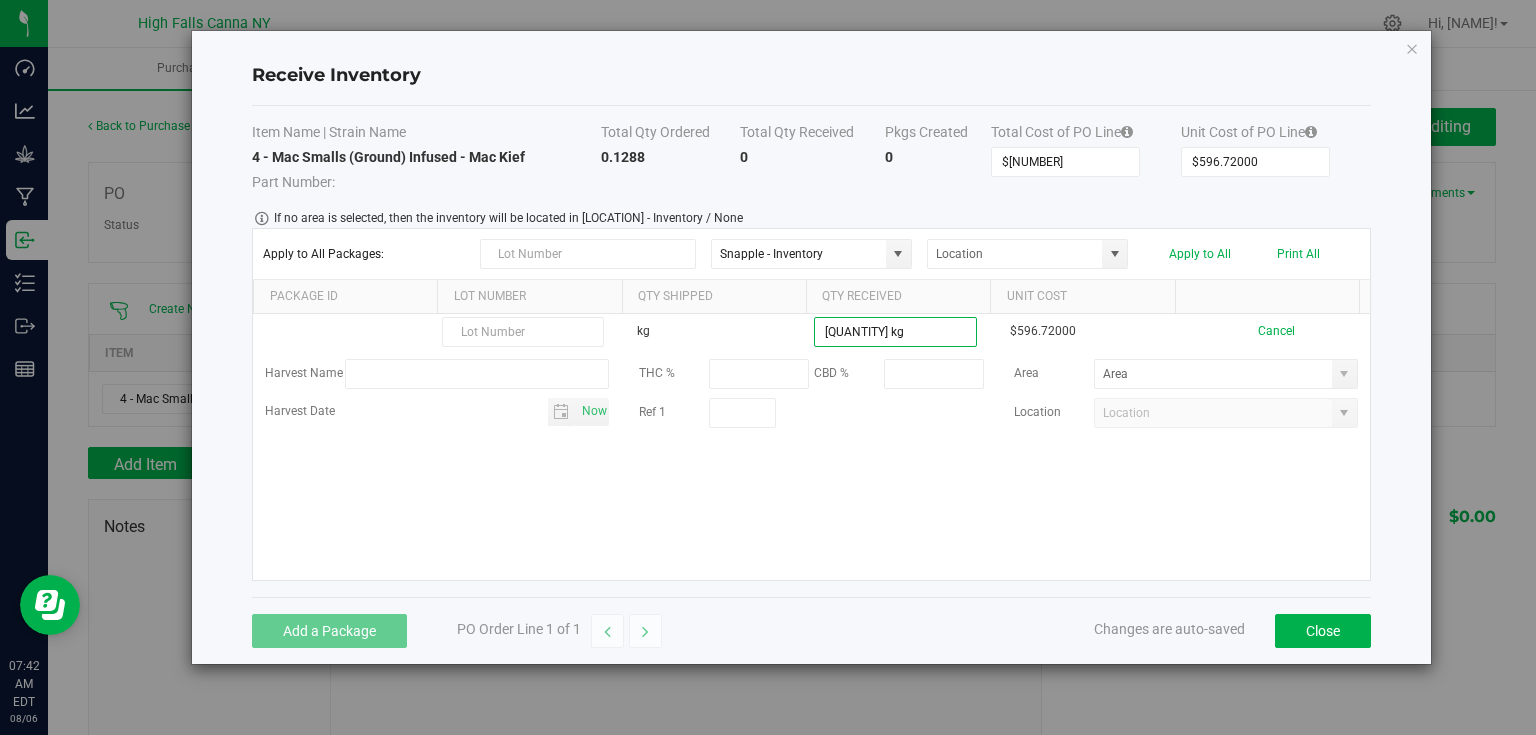 click on "[UNIT] [QUANTITY] [UNIT] $[PRICE] Cancel Harvest Name THC % CBD % Area Harvest Date Now Ref 1 Location" at bounding box center [811, 447] 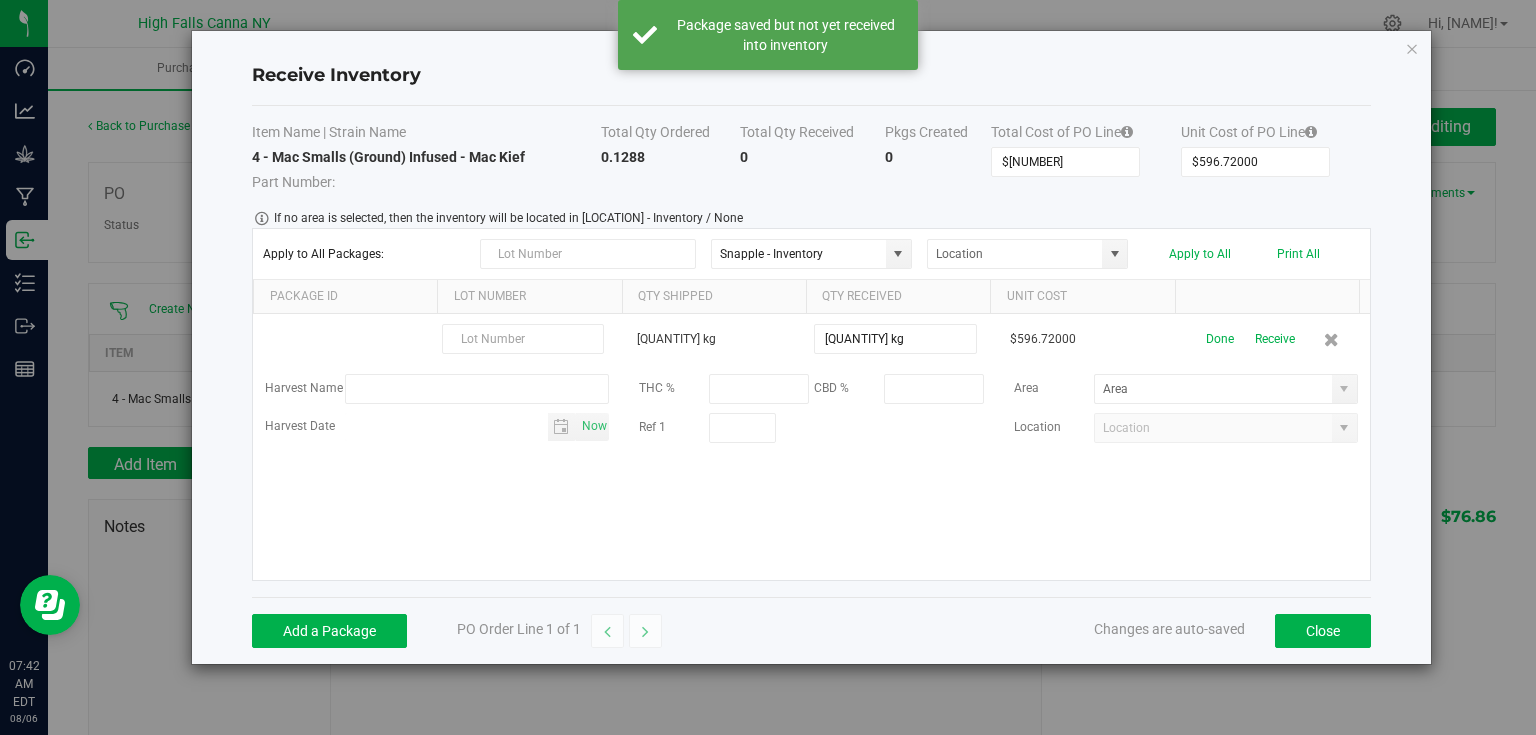 click on "Receive" at bounding box center [1275, 339] 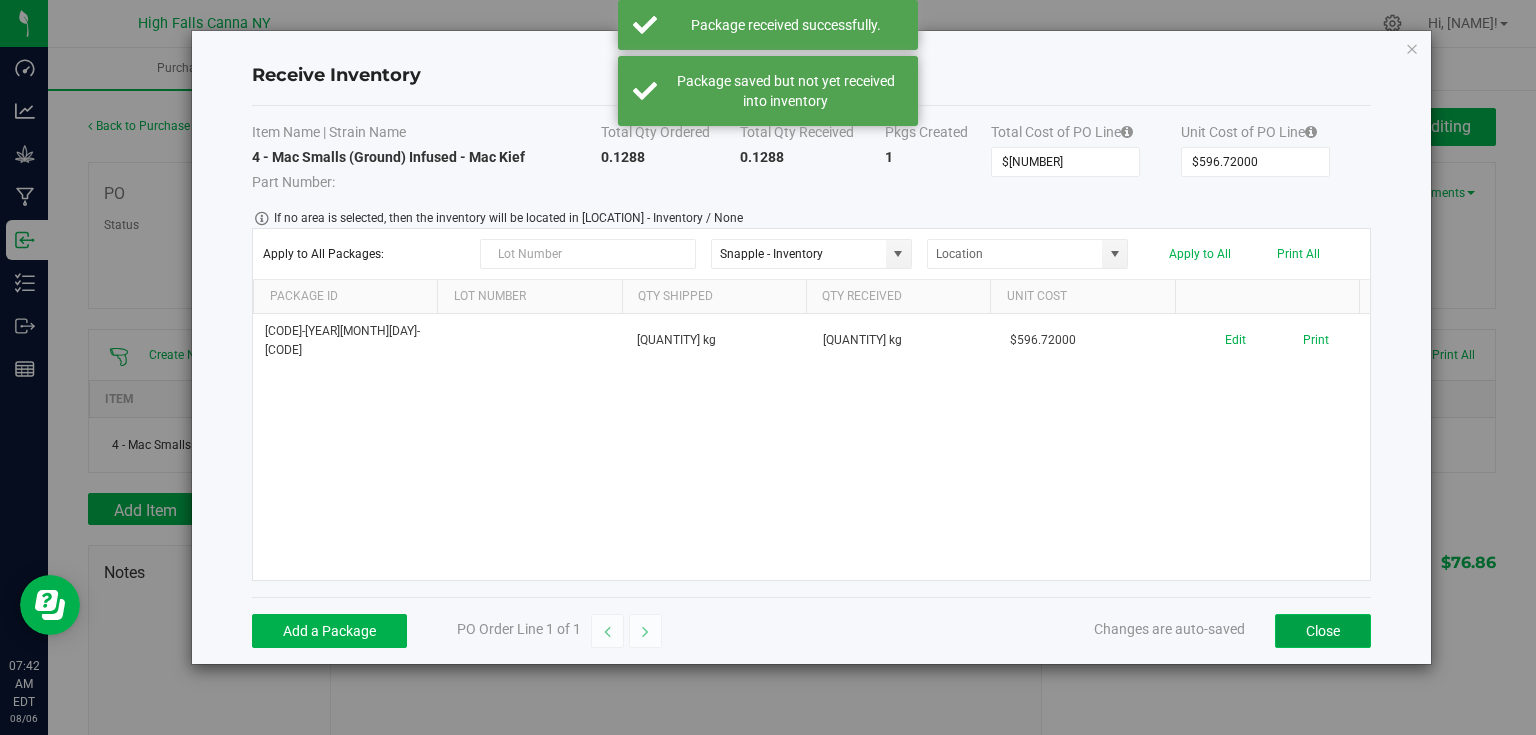 click on "Close" at bounding box center (1323, 631) 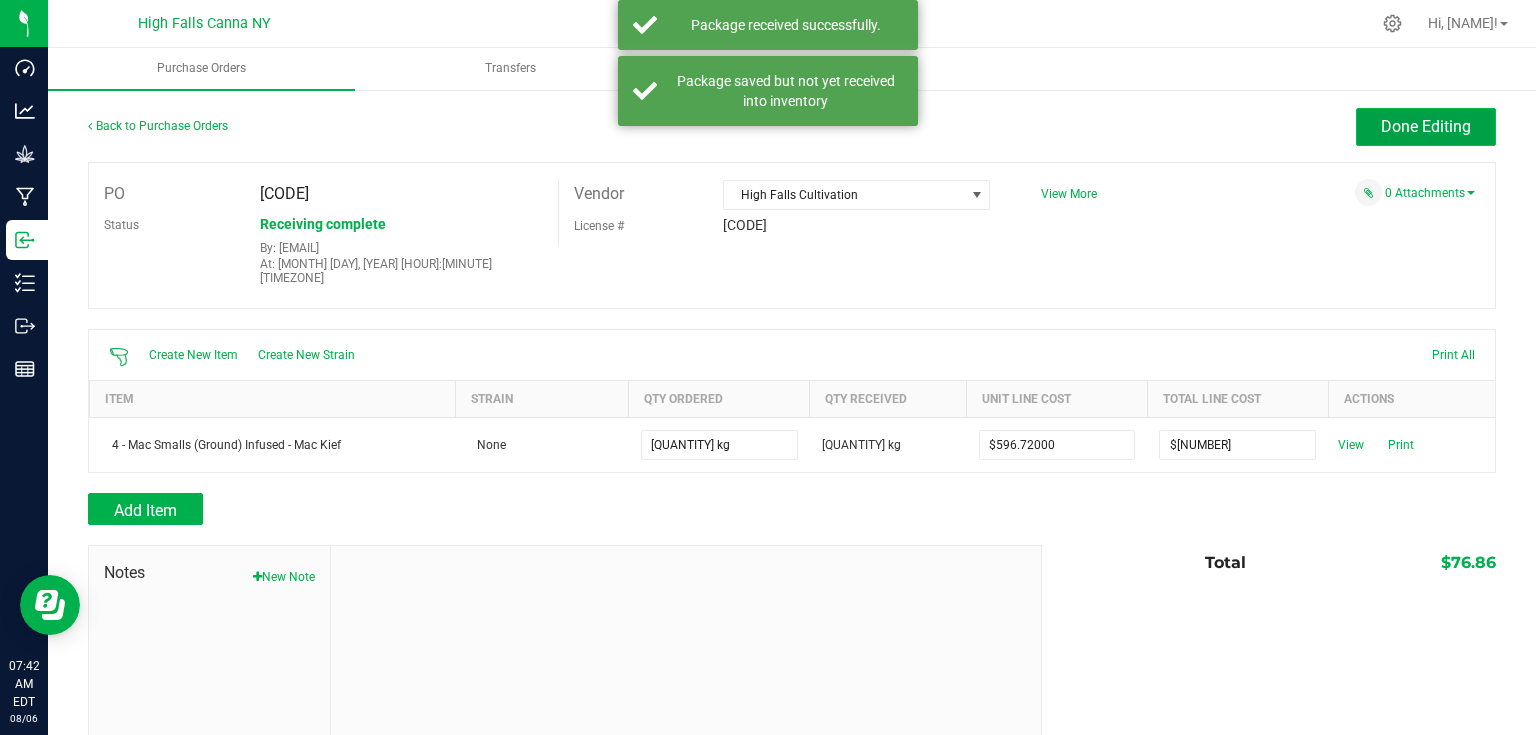 click on "Done Editing" at bounding box center (1426, 127) 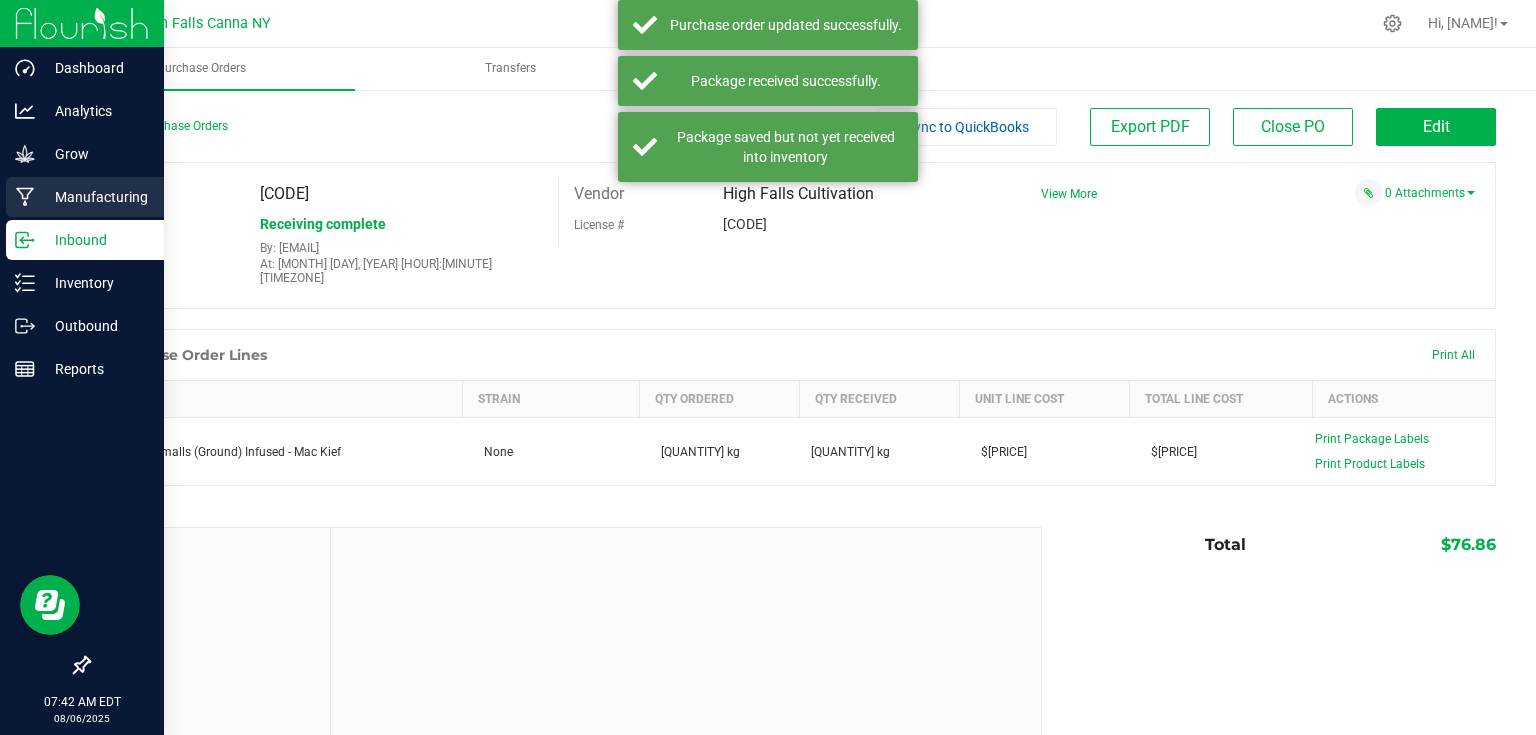 click on "Manufacturing" at bounding box center [95, 197] 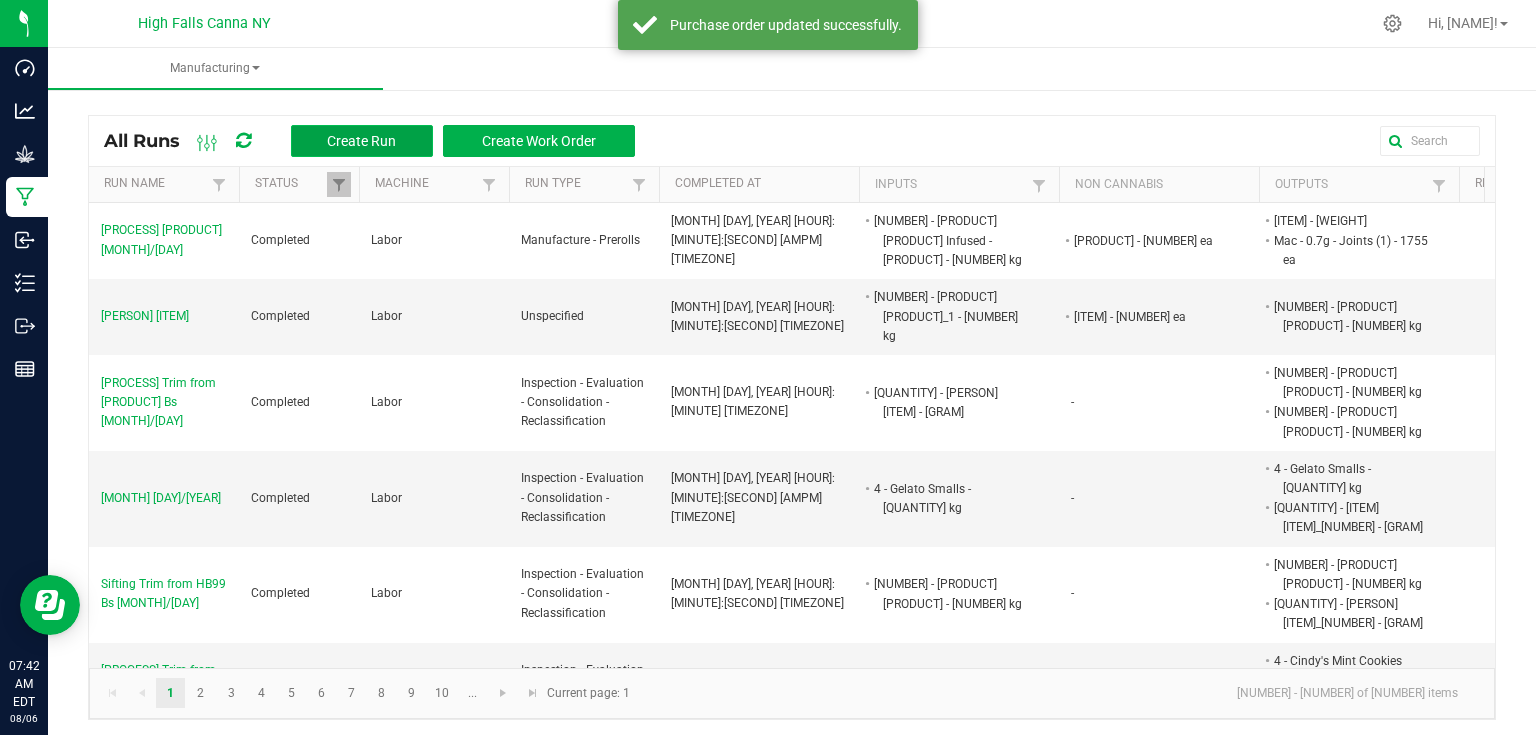 click on "Create Run" at bounding box center (362, 141) 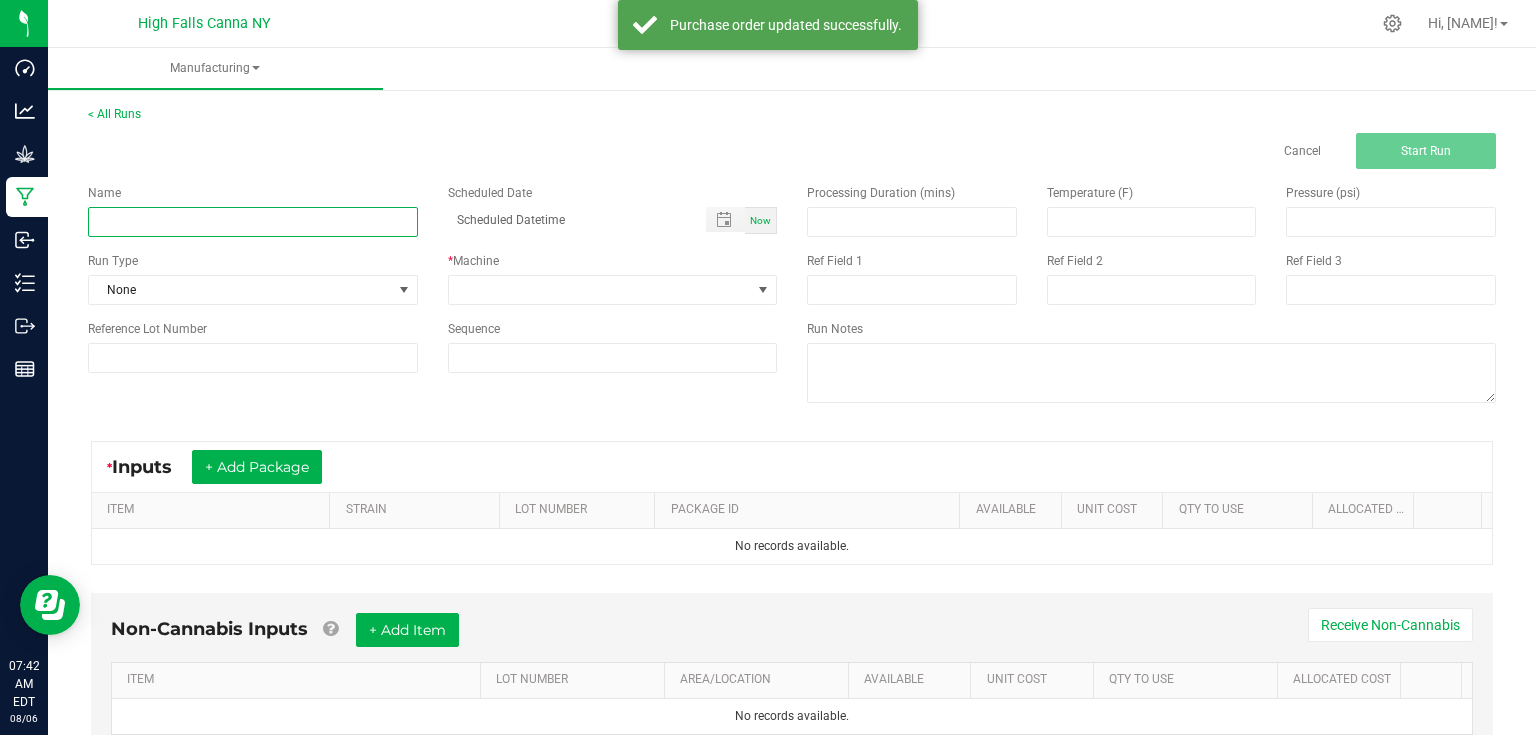 click at bounding box center [253, 222] 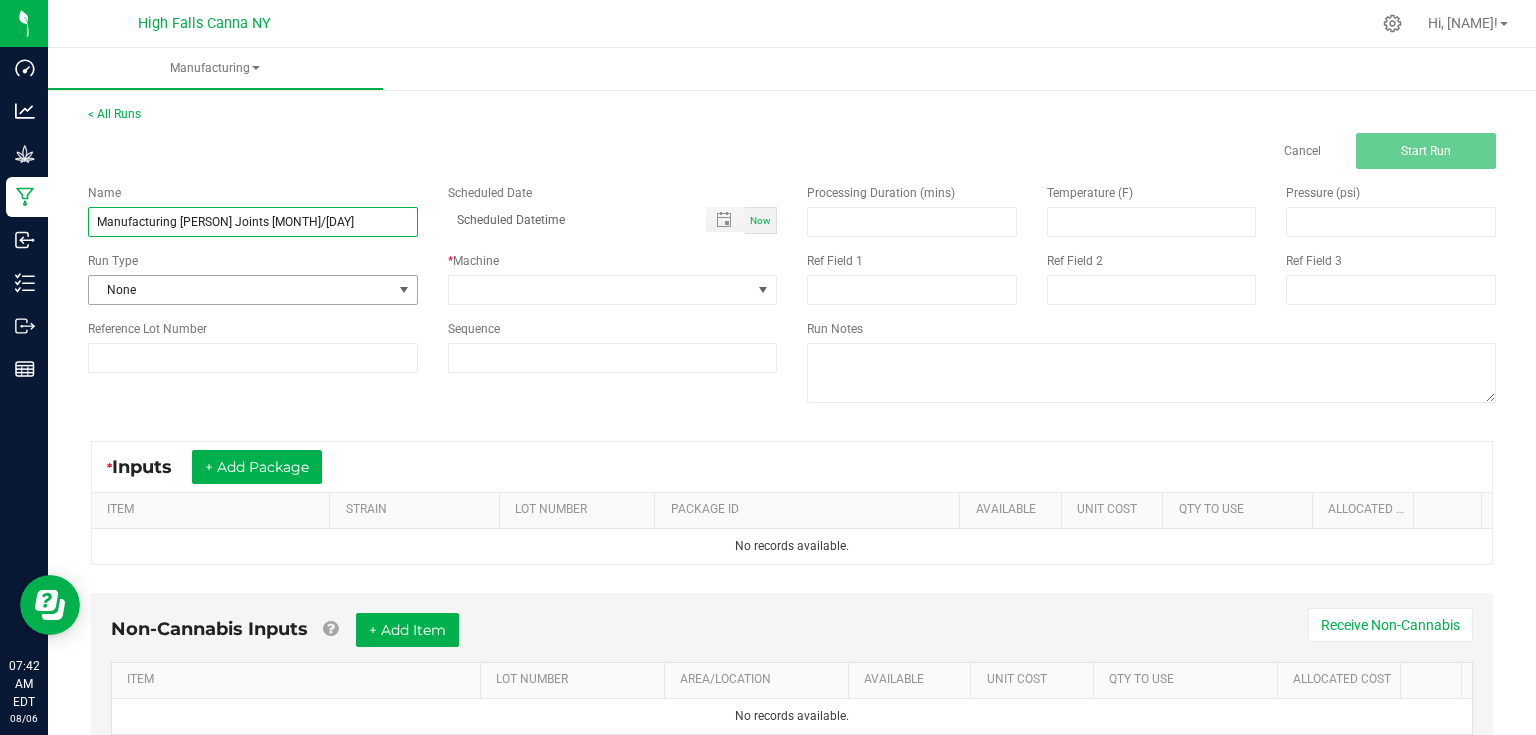type on "Manufacturing [PERSON] Joints [MONTH]/[DAY]" 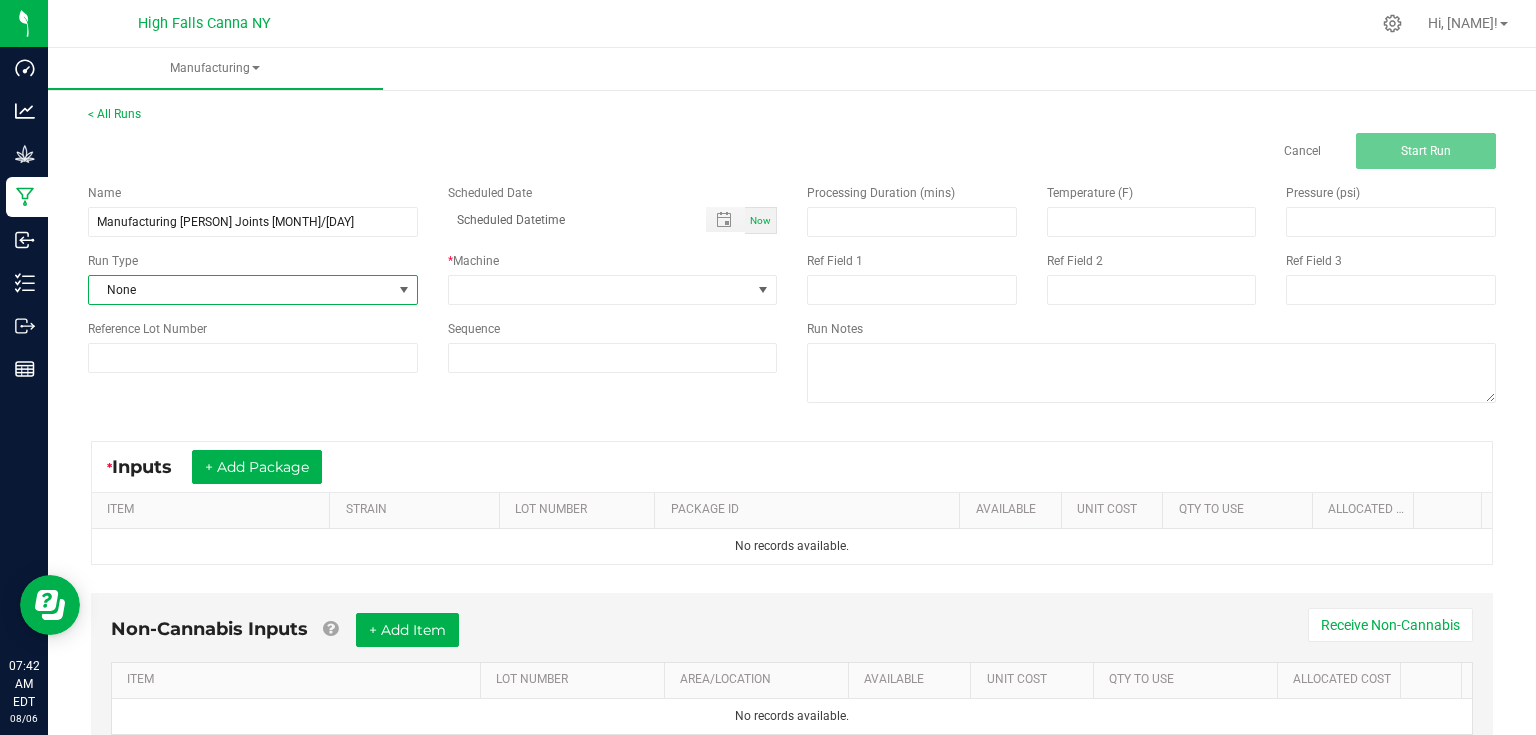 click at bounding box center (404, 290) 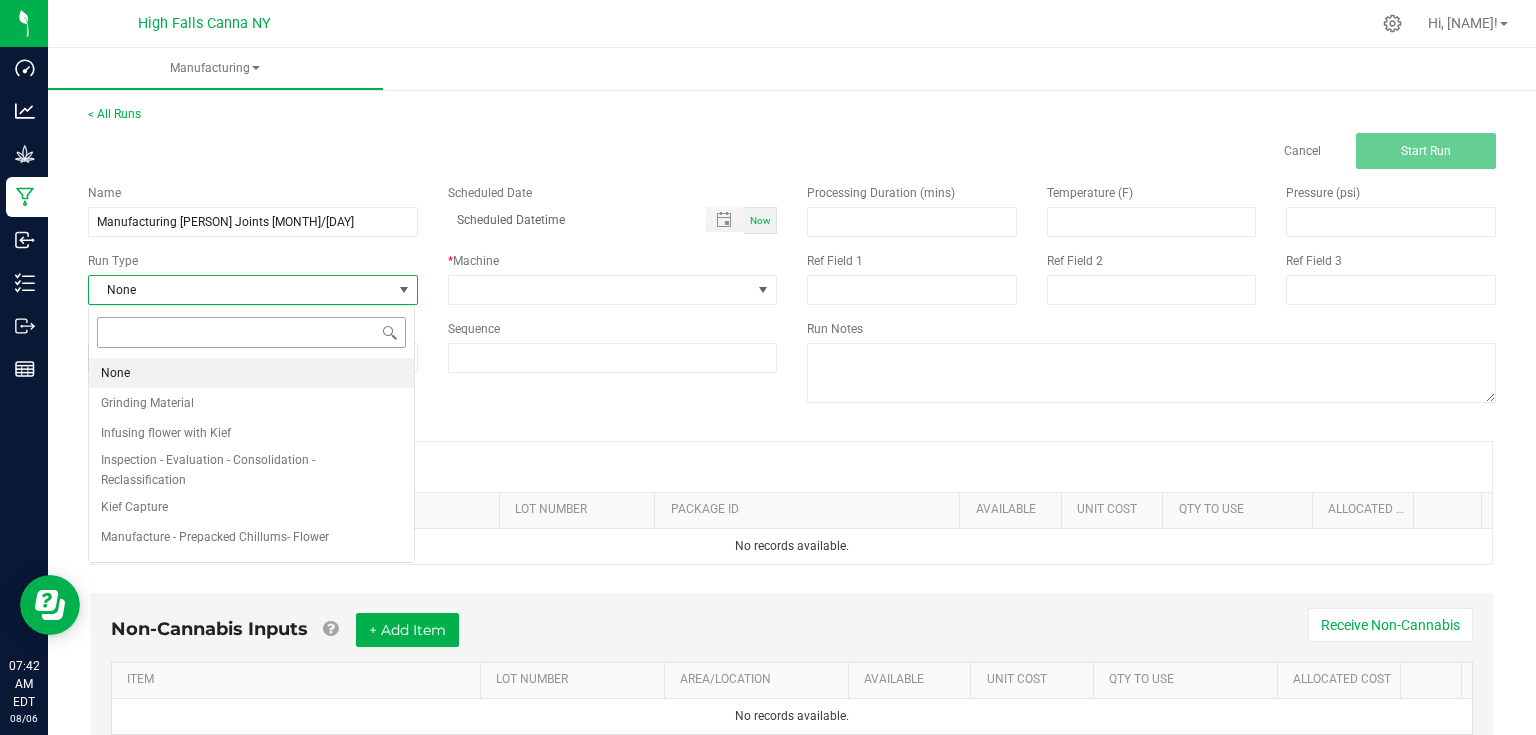 scroll, scrollTop: 99970, scrollLeft: 99673, axis: both 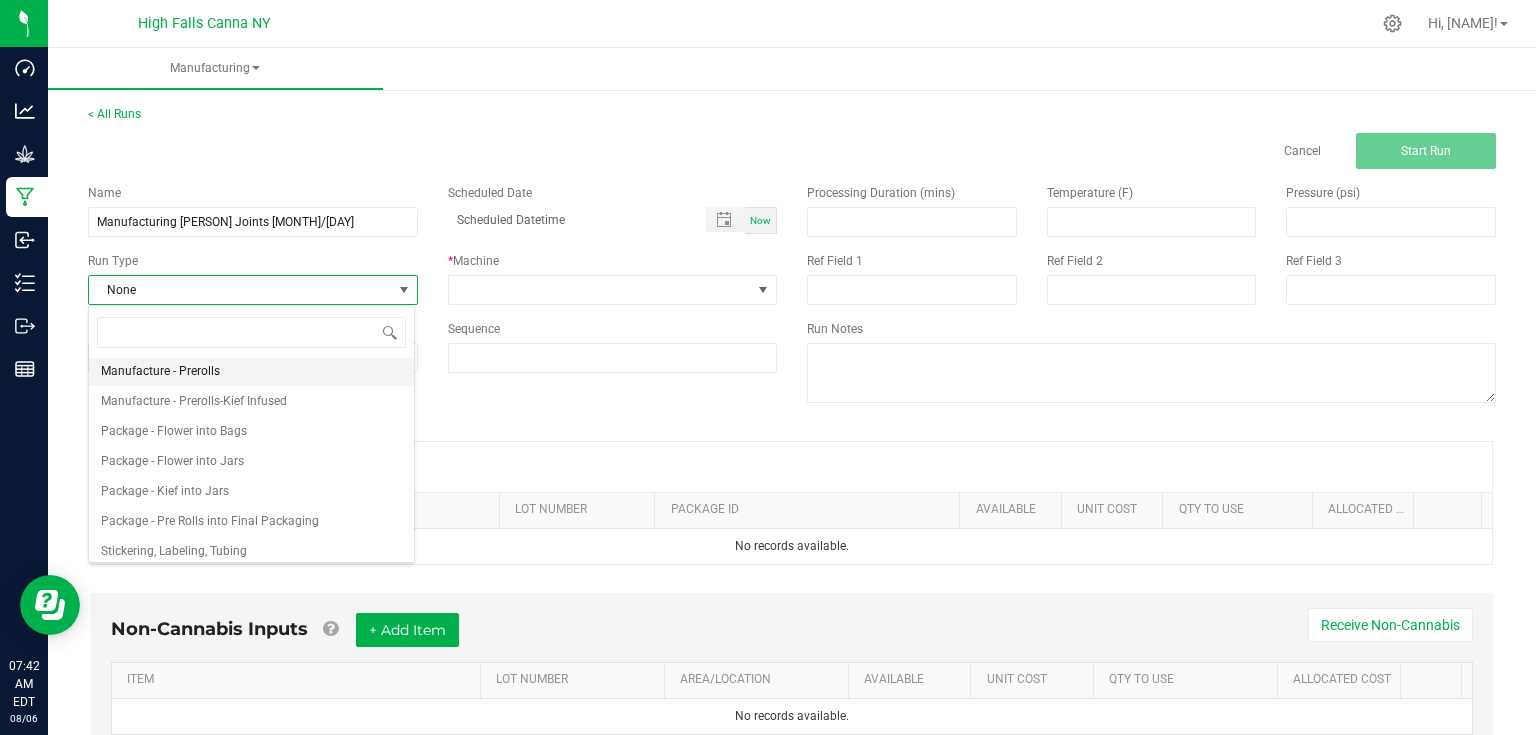 click on "Manufacture - Prerolls" at bounding box center [251, 371] 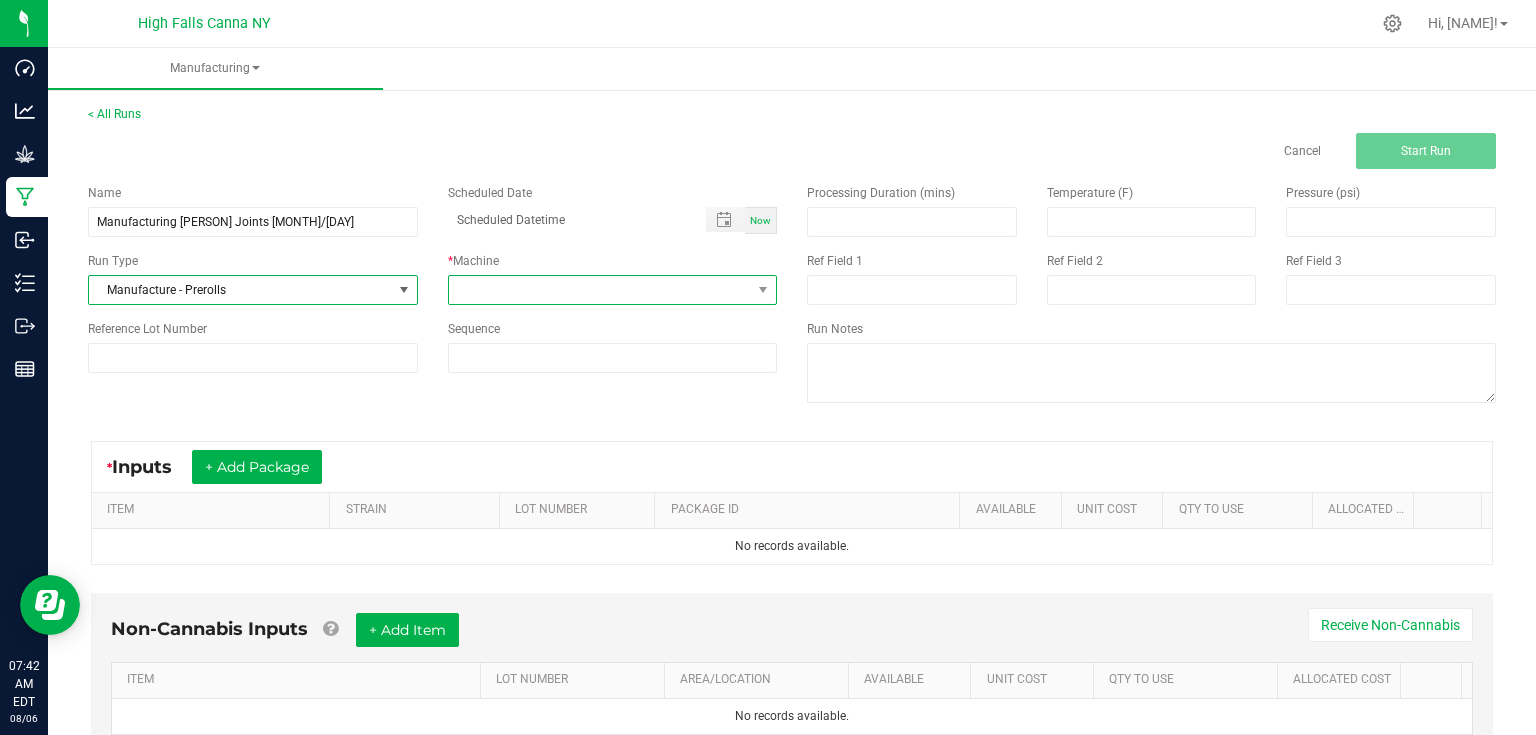 click at bounding box center (600, 290) 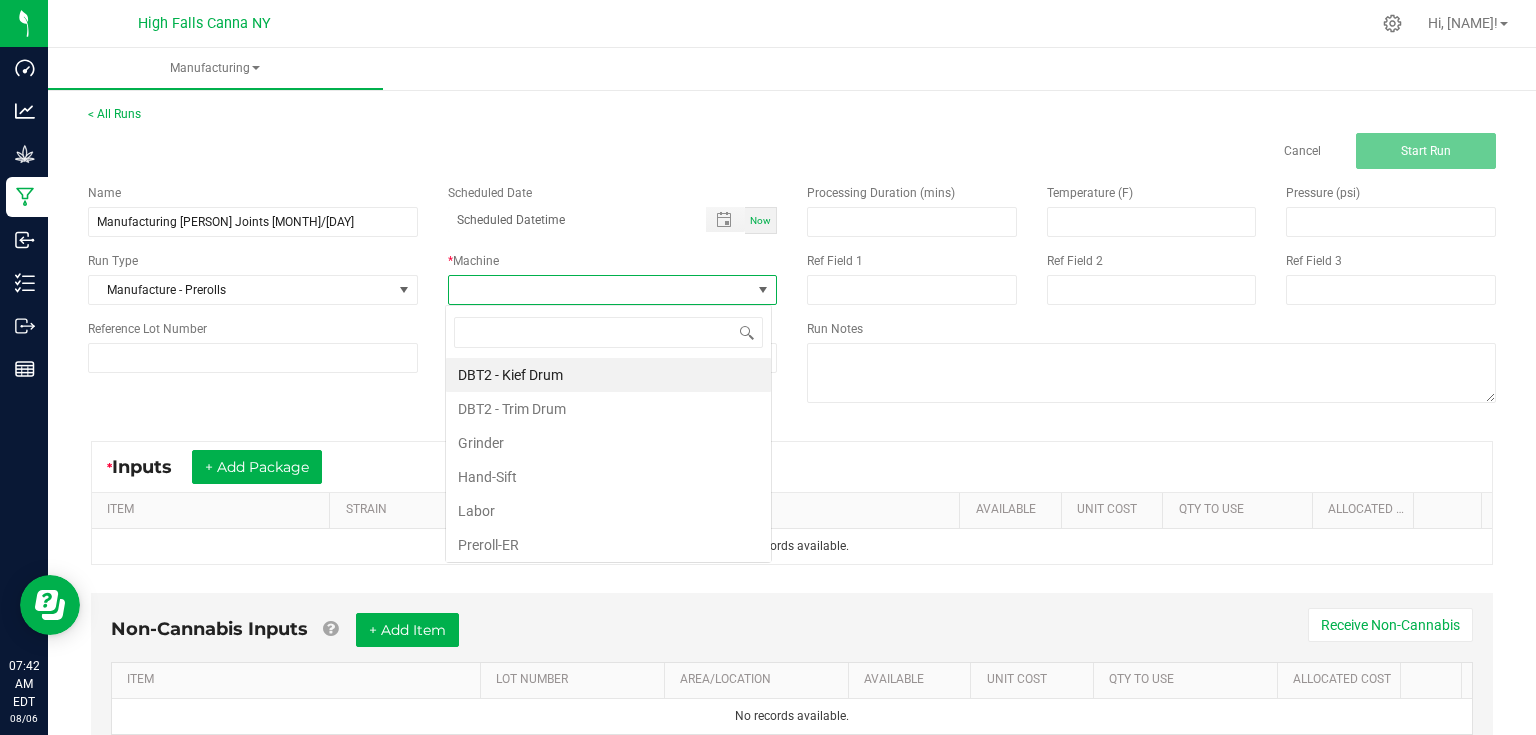 scroll, scrollTop: 99970, scrollLeft: 99673, axis: both 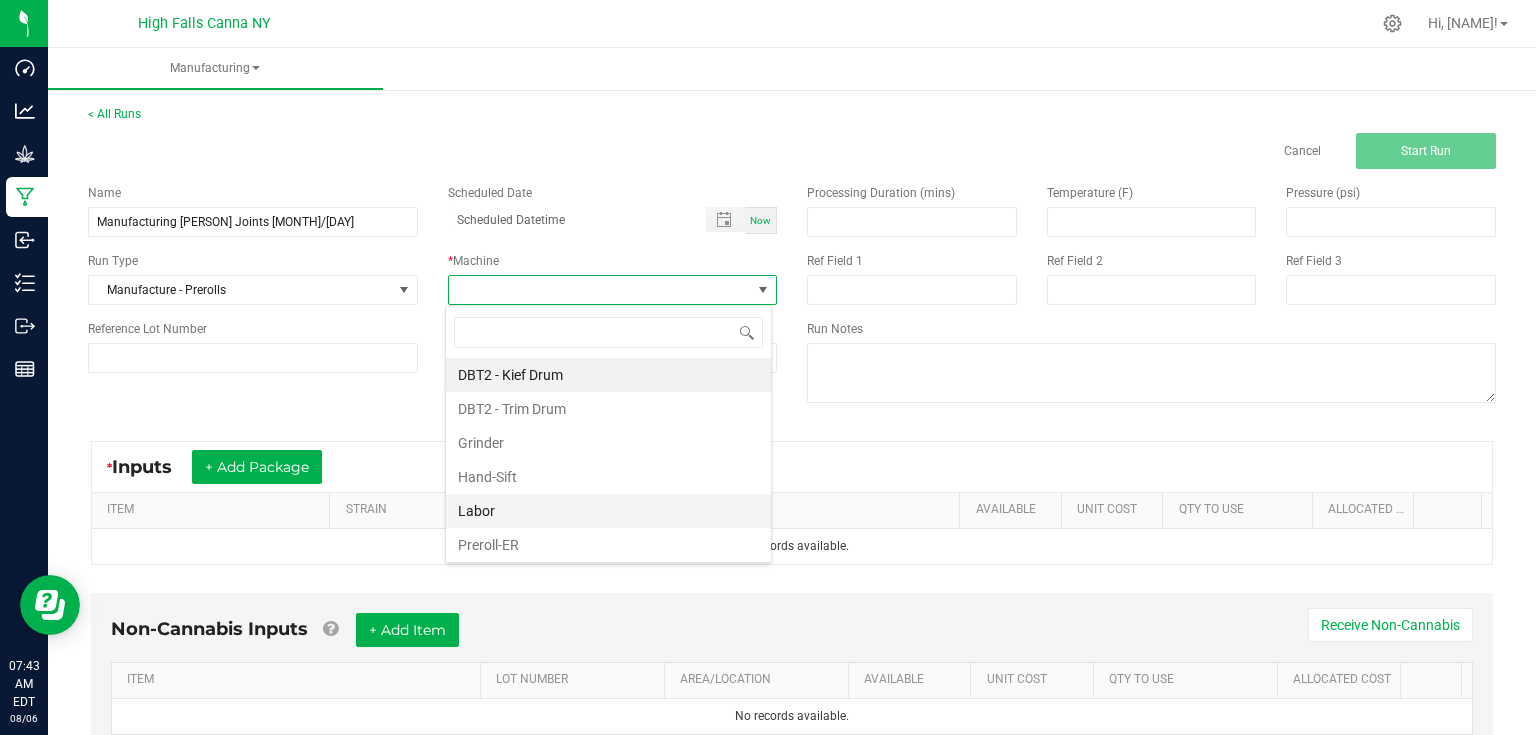 click on "Labor" at bounding box center [608, 511] 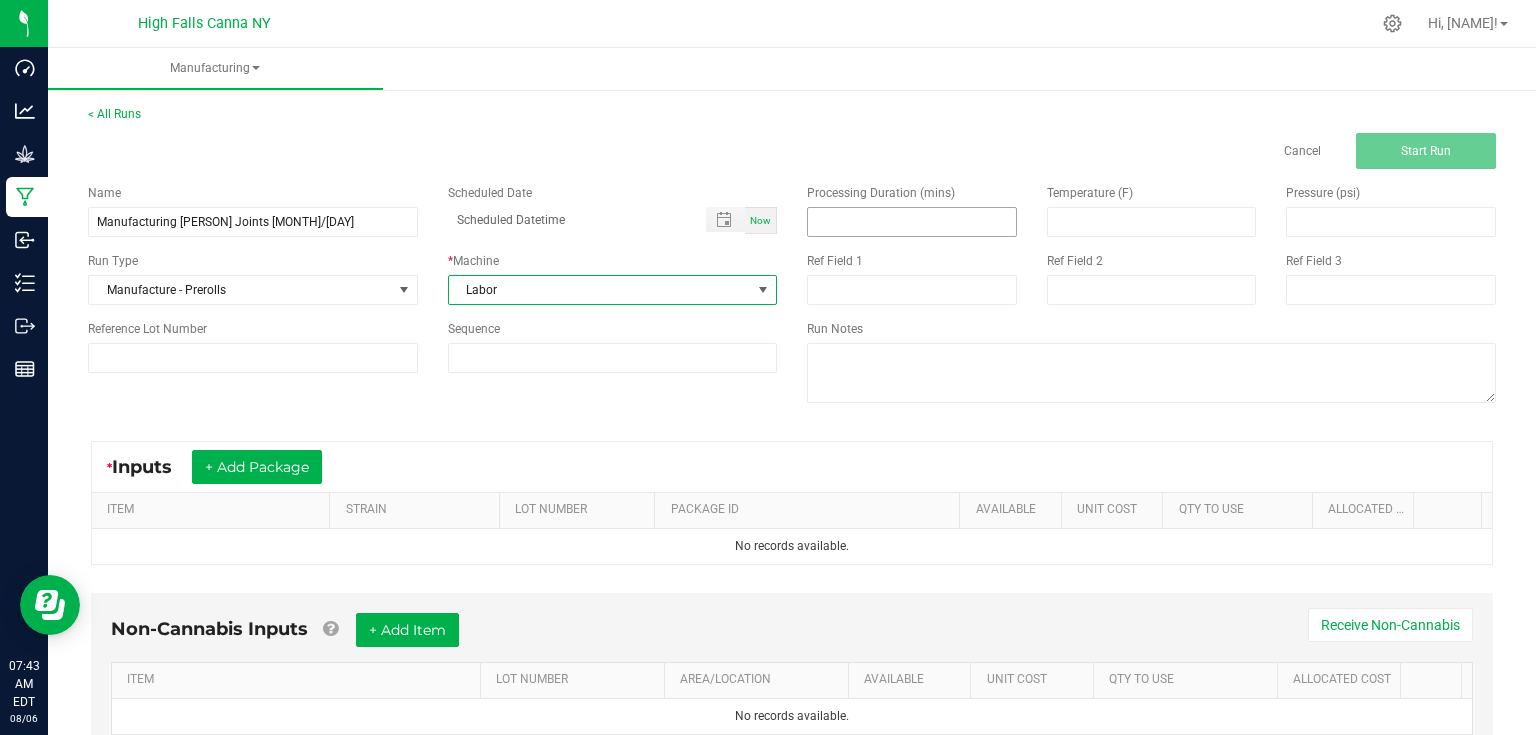 click at bounding box center (912, 222) 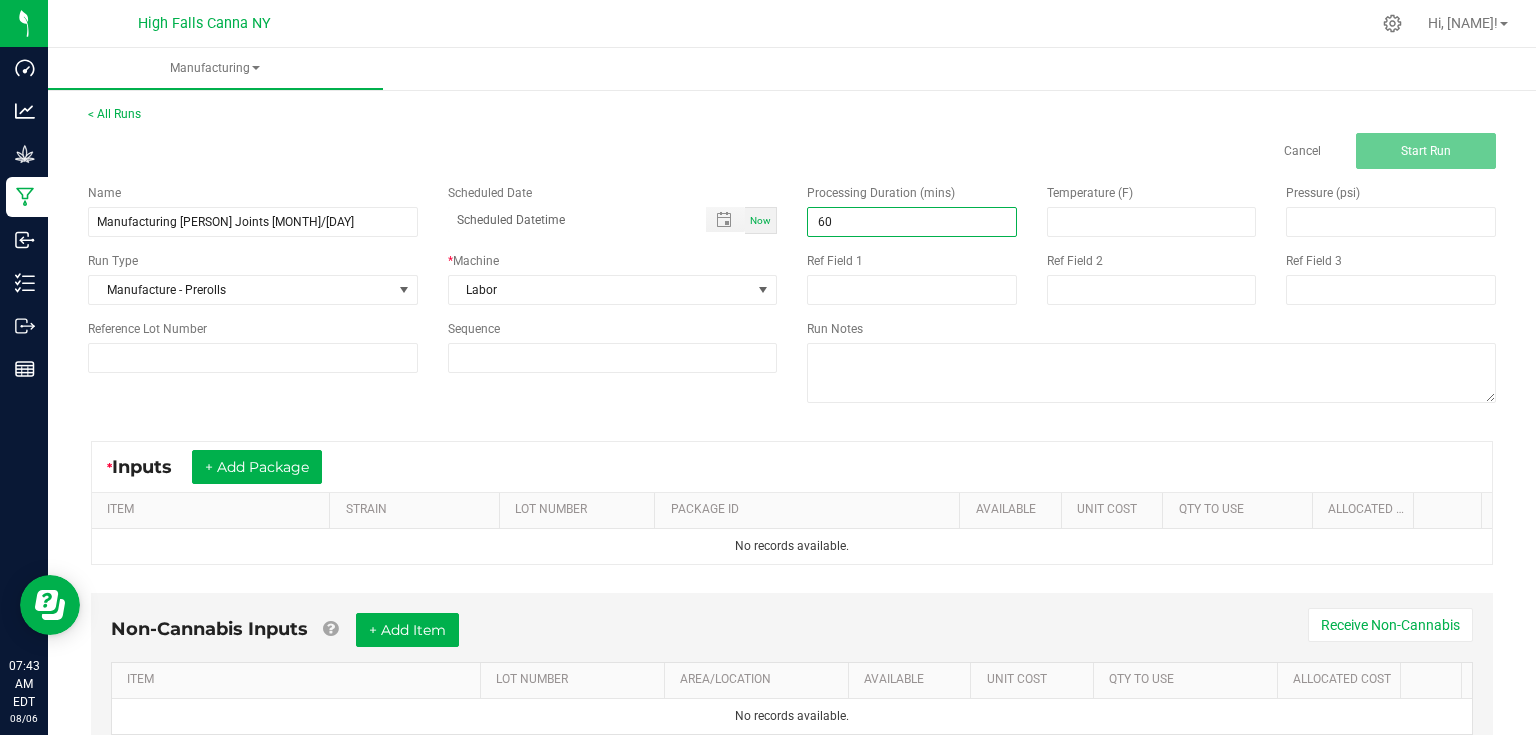 type on "60.00" 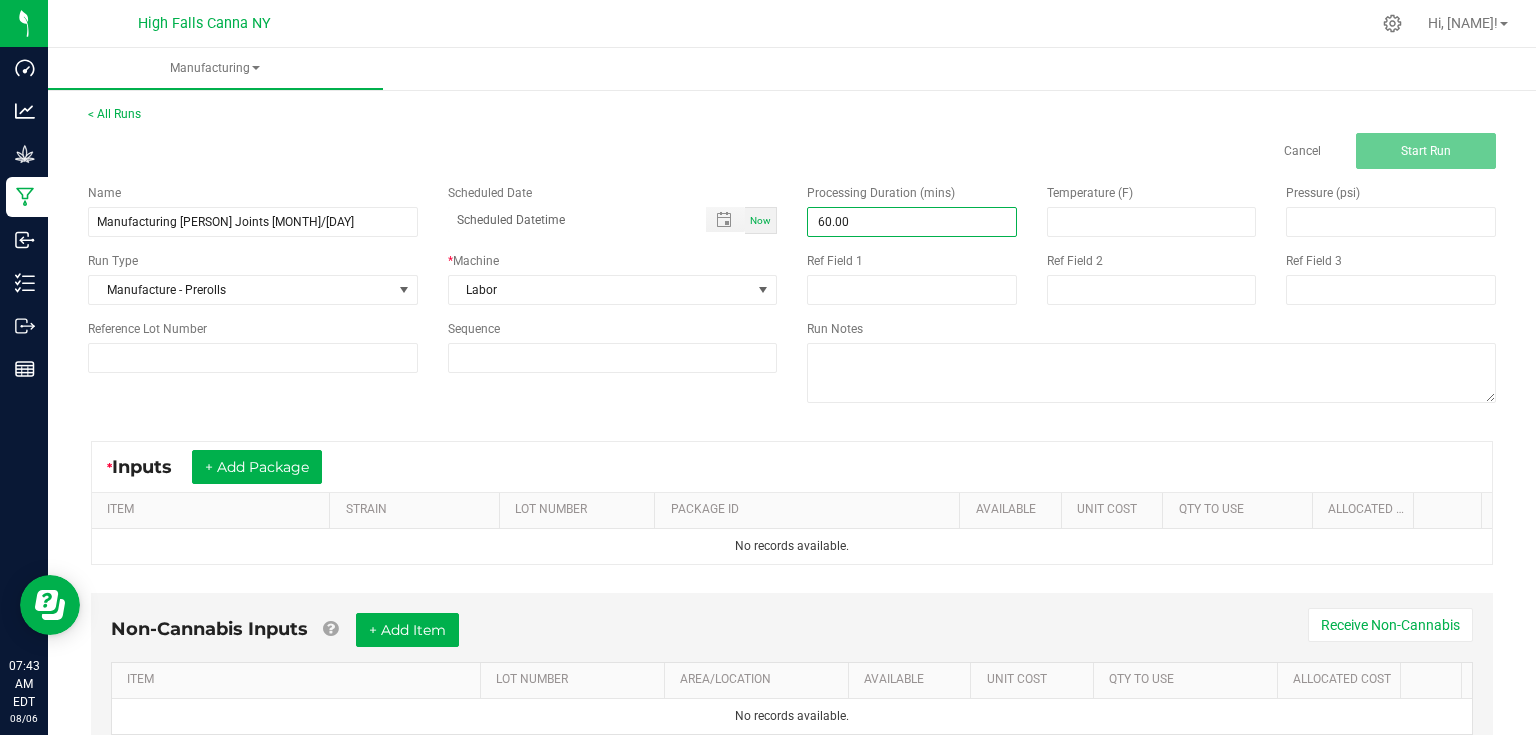click on "*    Inputs    + Add Package" at bounding box center (792, 467) 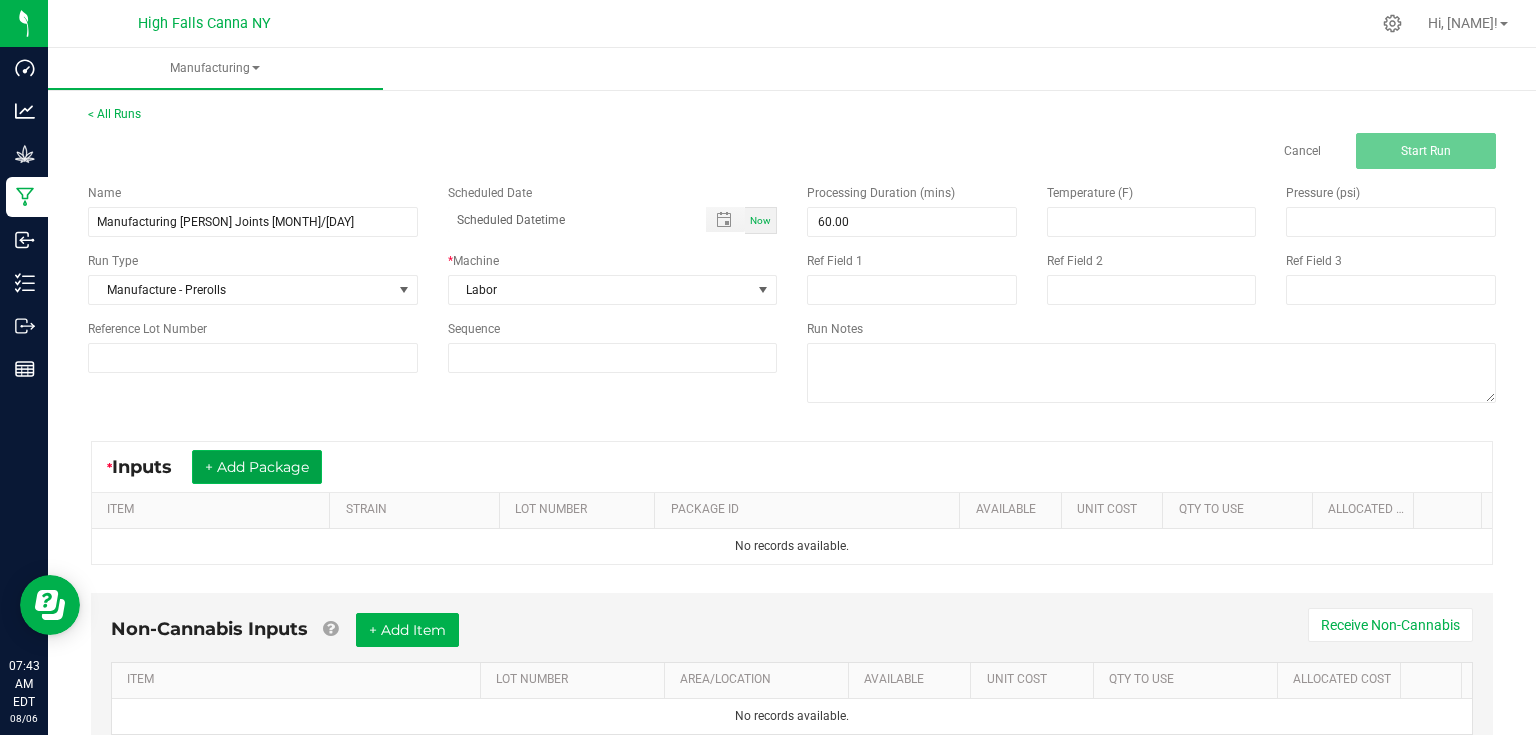 click on "+ Add Package" at bounding box center [257, 467] 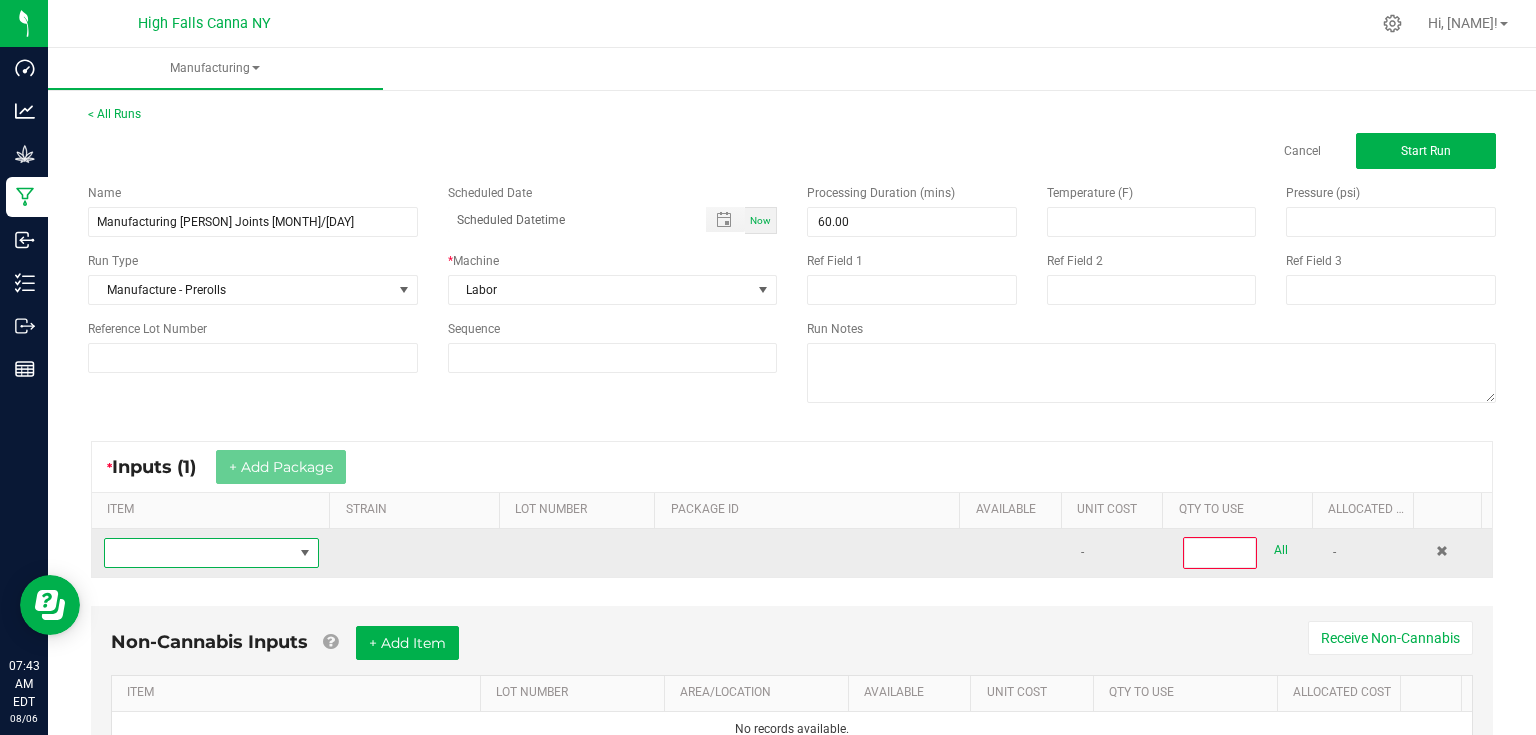 click at bounding box center (199, 553) 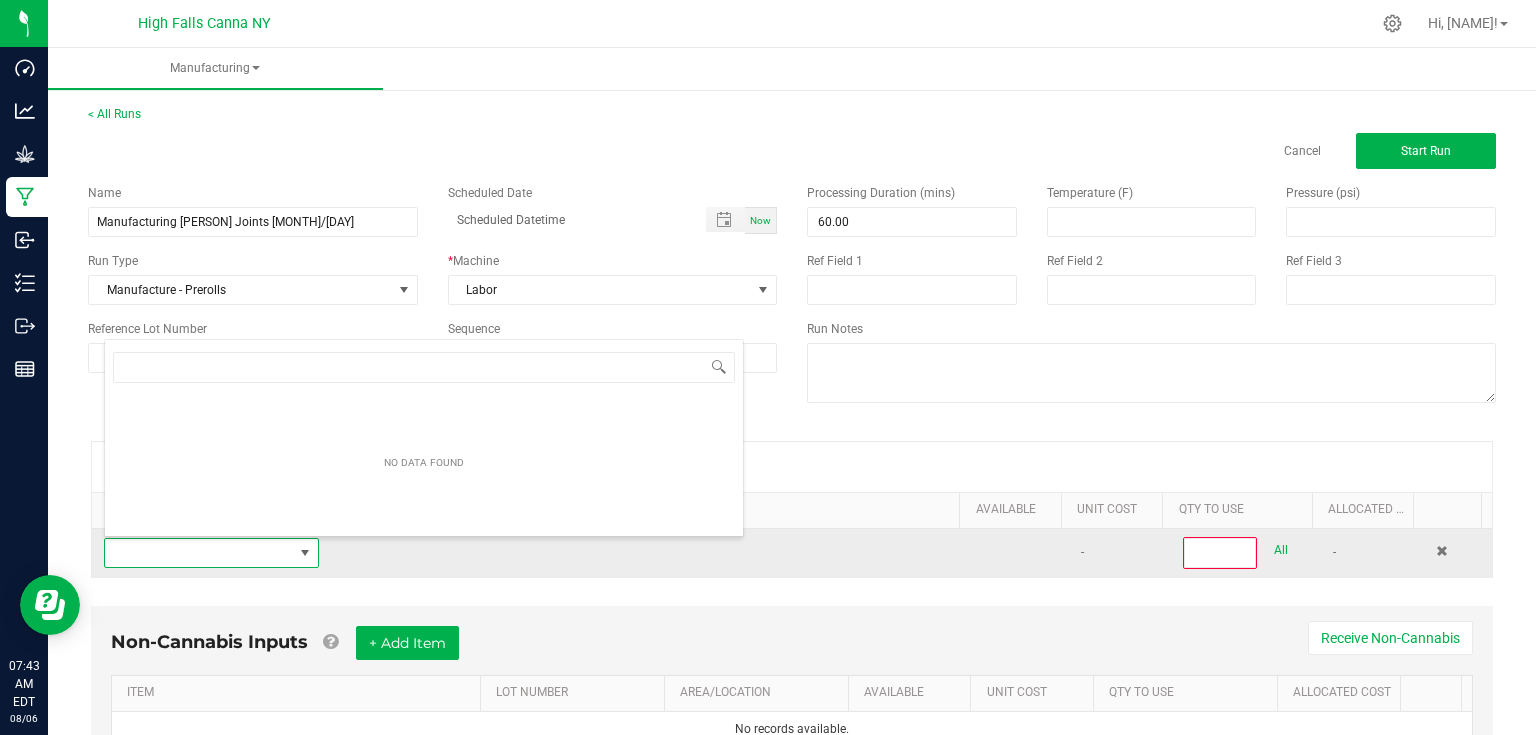 scroll, scrollTop: 99970, scrollLeft: 99788, axis: both 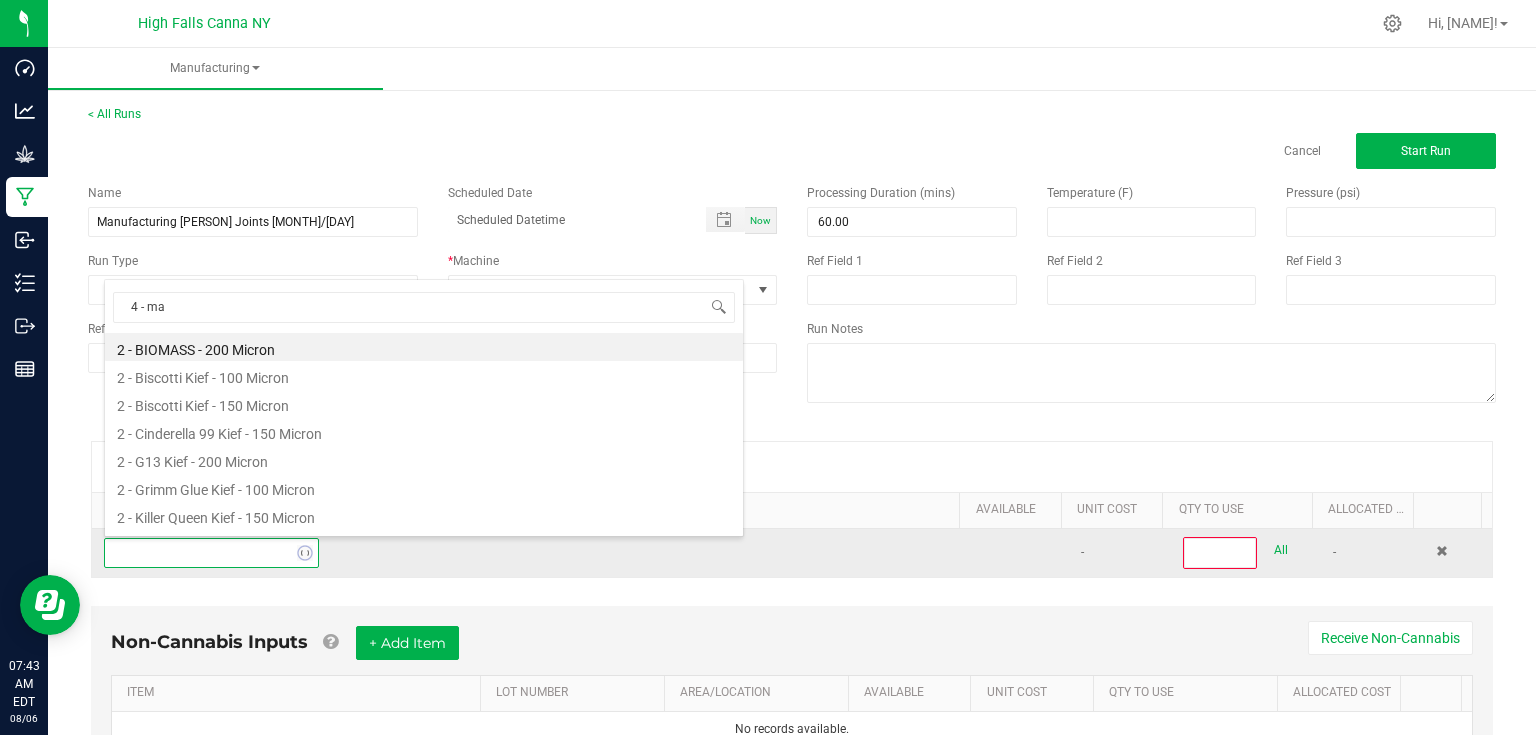 type on "4 - mac" 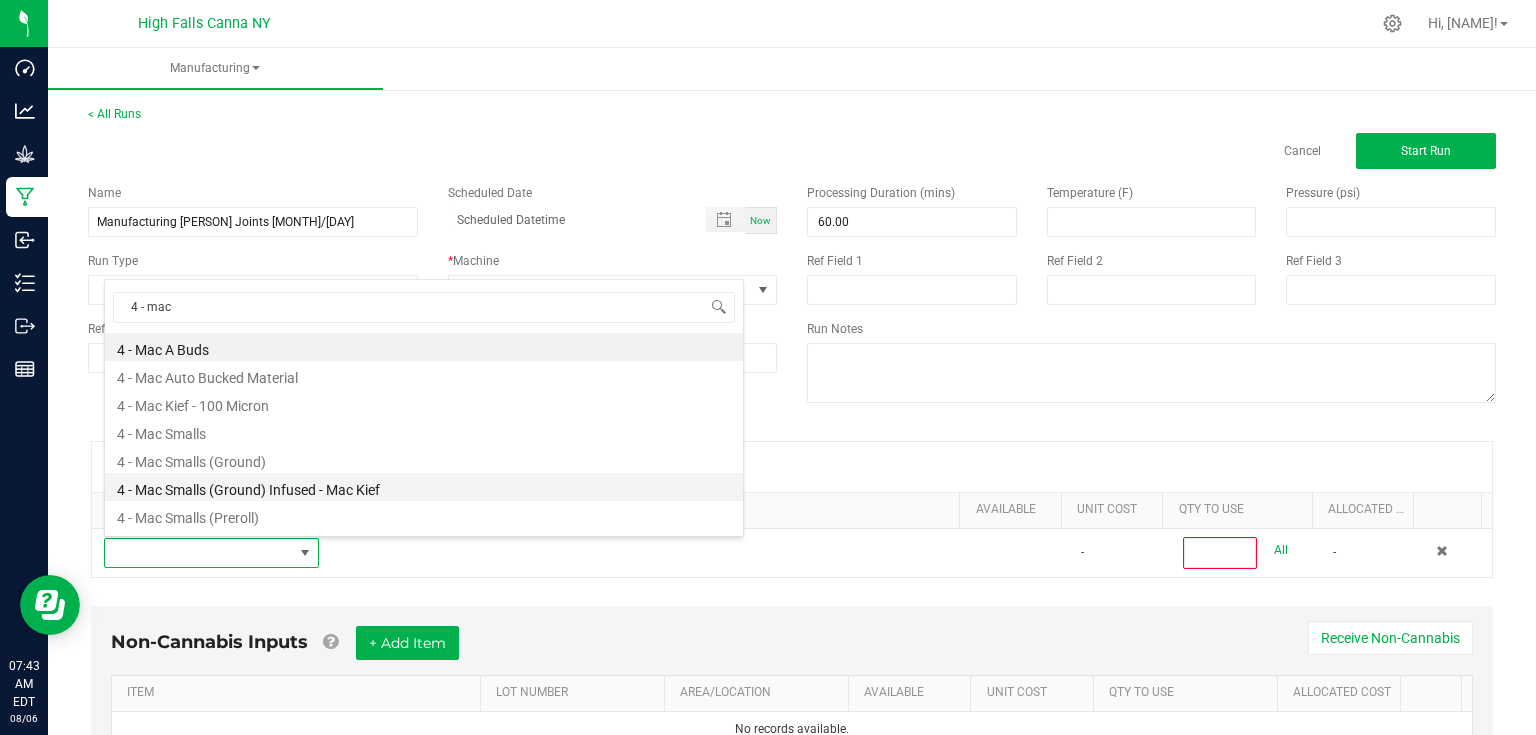 click on "4 - Mac Smalls (Ground) Infused - Mac Kief" at bounding box center [424, 487] 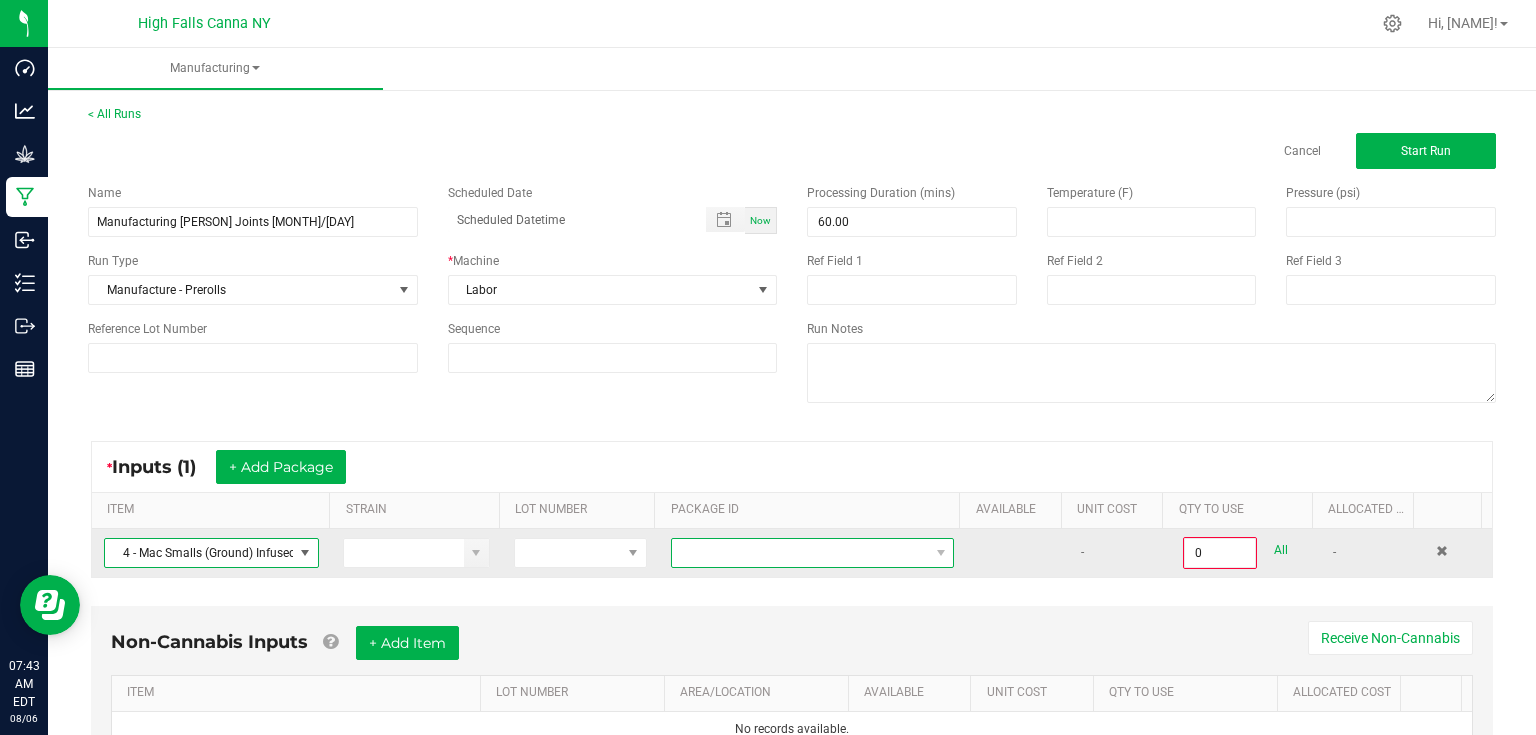 click at bounding box center [800, 553] 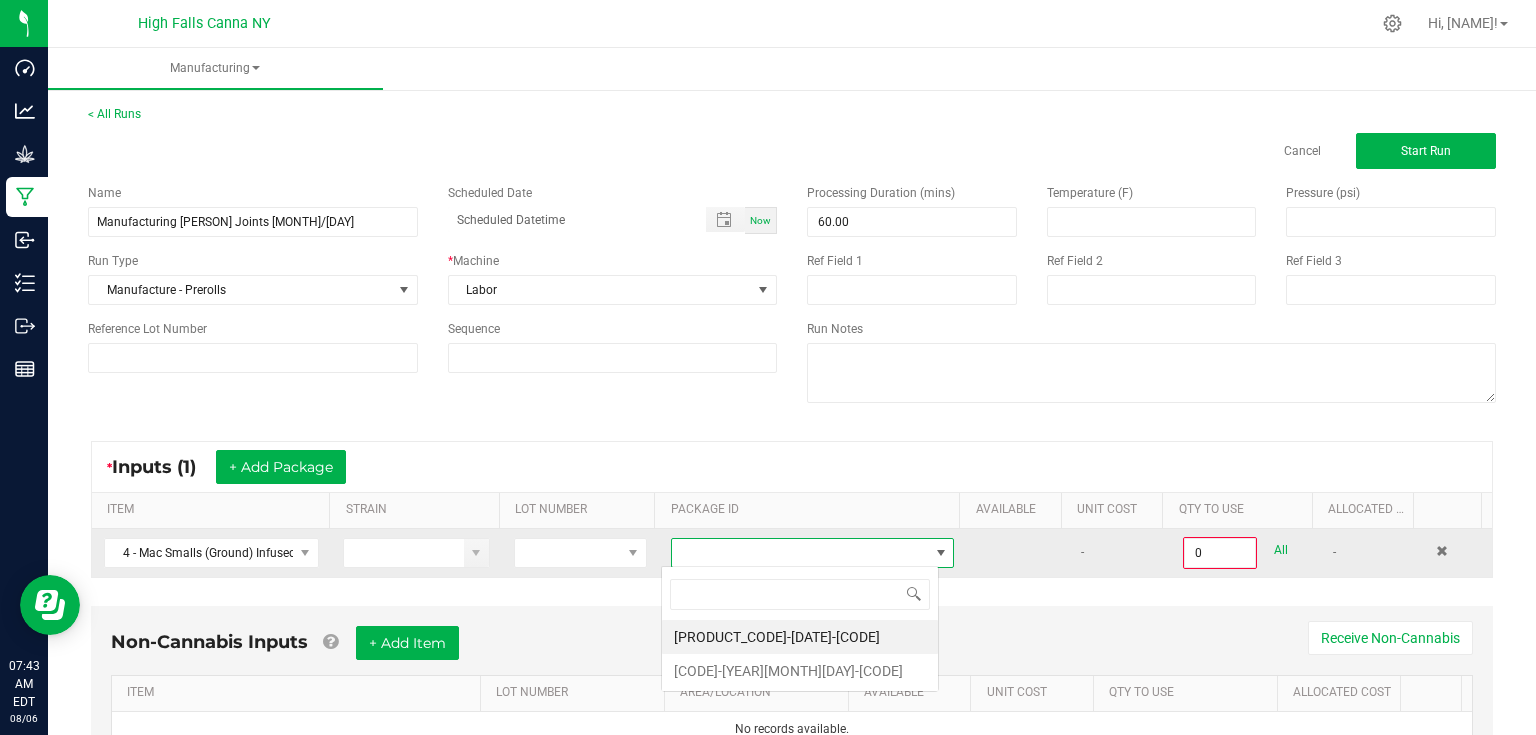 scroll, scrollTop: 99970, scrollLeft: 99721, axis: both 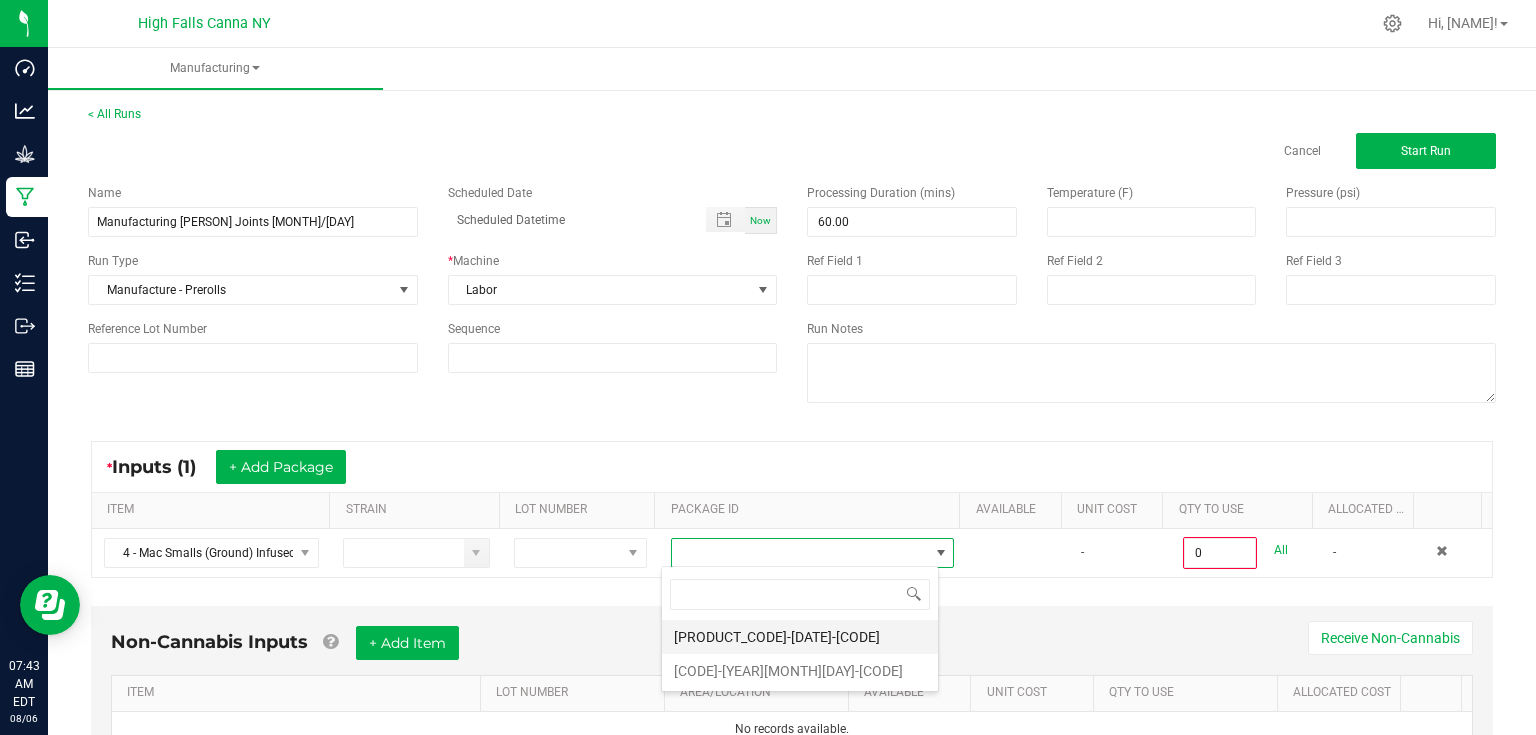 click on "[PRODUCT_CODE]-[DATE]-[CODE]" at bounding box center (800, 637) 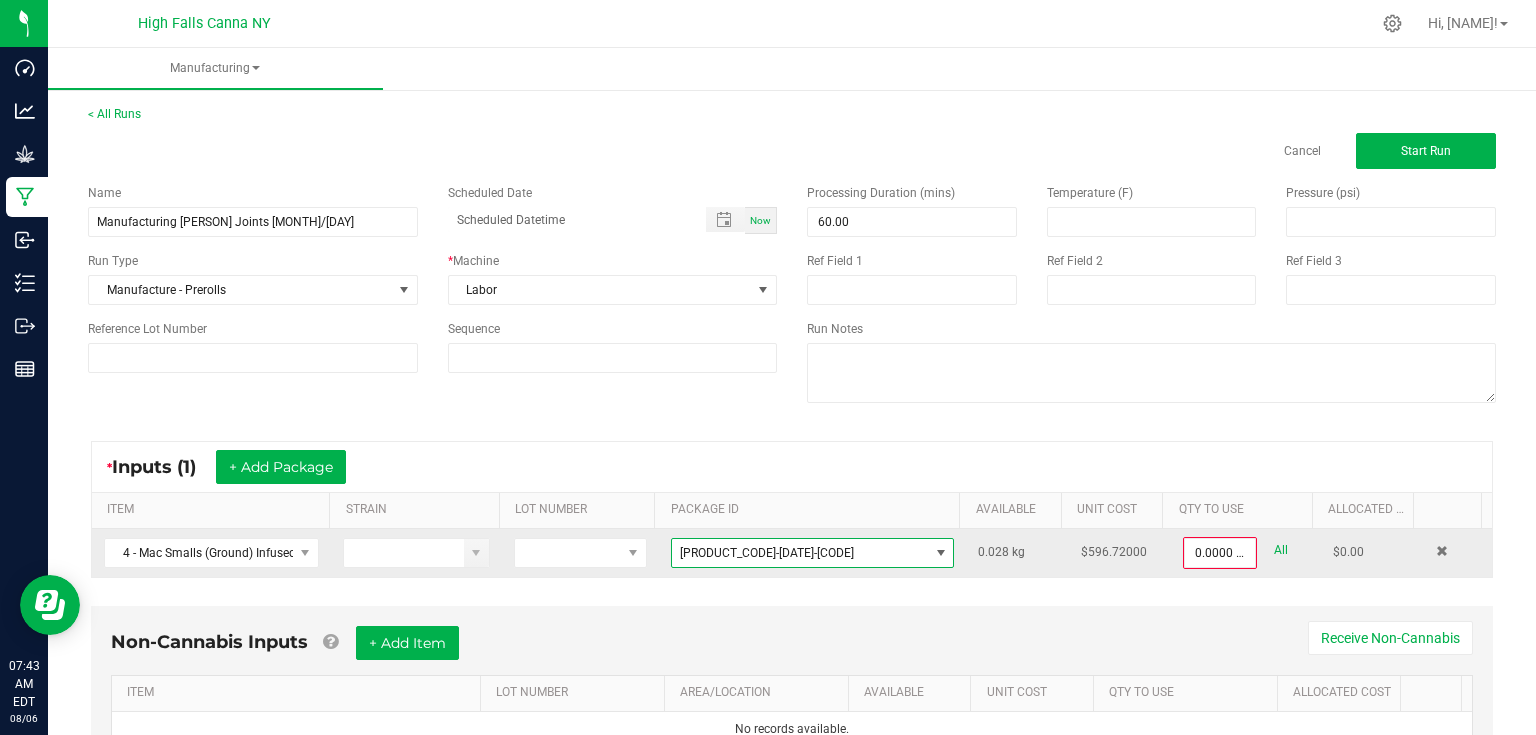 click on "[PRODUCT_CODE]-[DATE]-[CODE]" at bounding box center (767, 553) 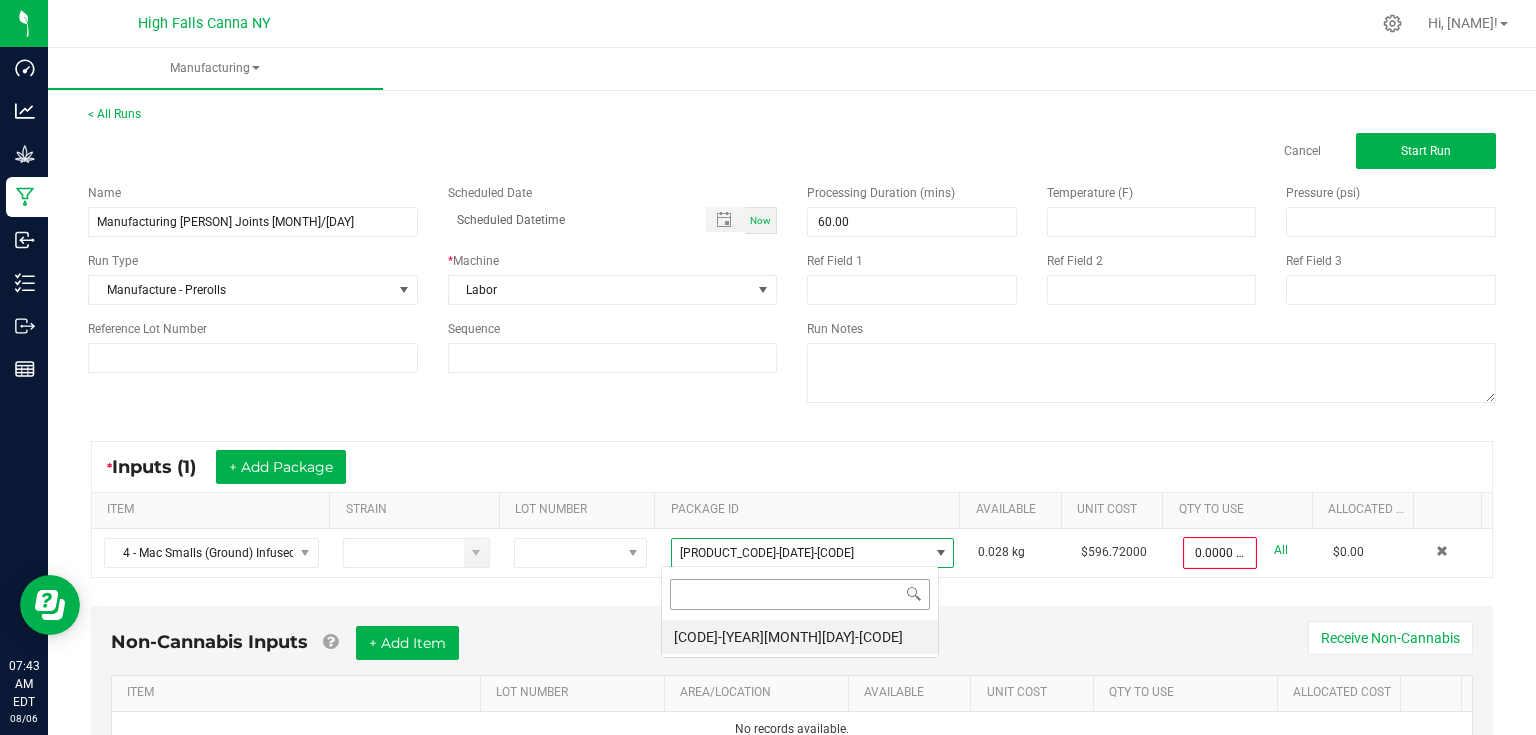 scroll, scrollTop: 99970, scrollLeft: 99721, axis: both 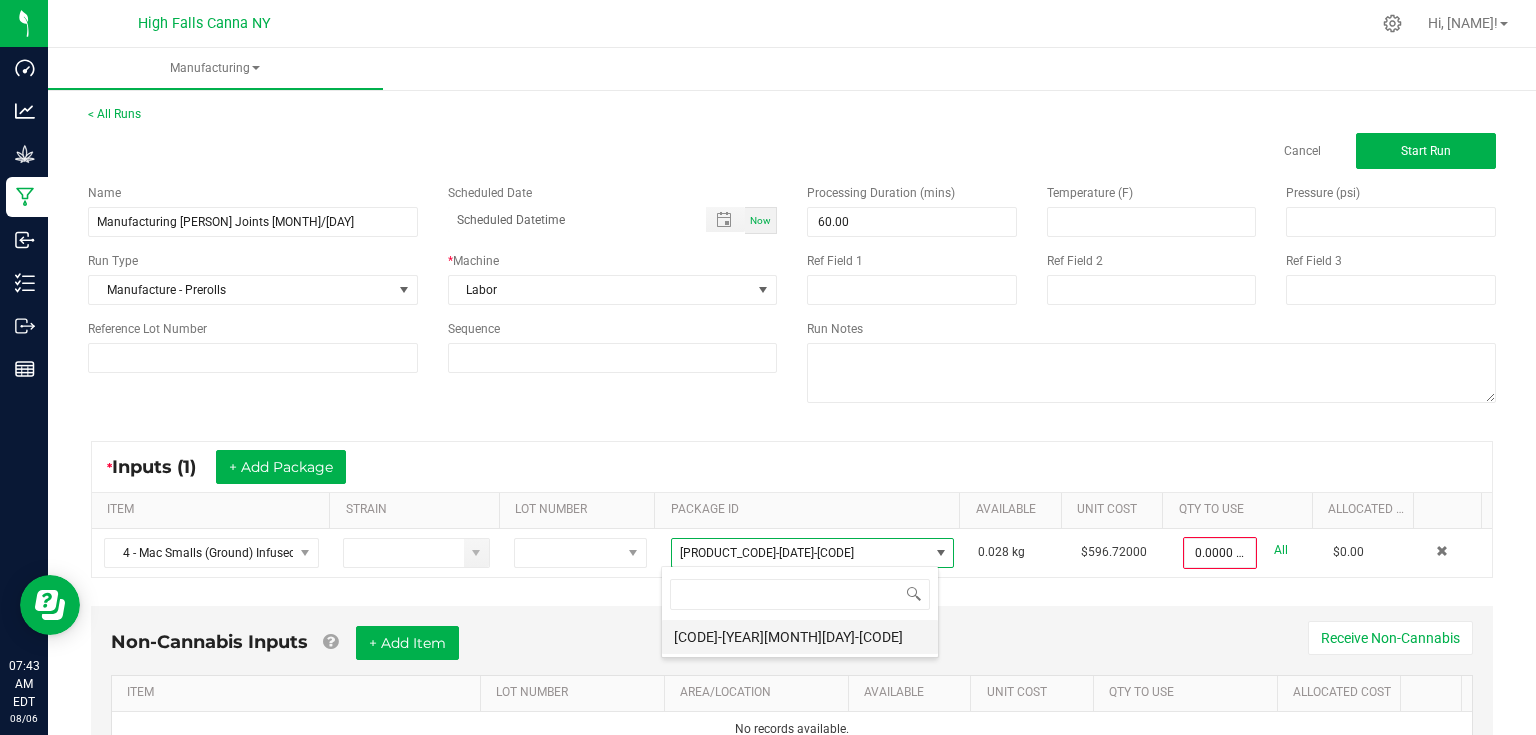 click on "[CODE]-[YEAR][MONTH][DAY]-[CODE]" at bounding box center [800, 637] 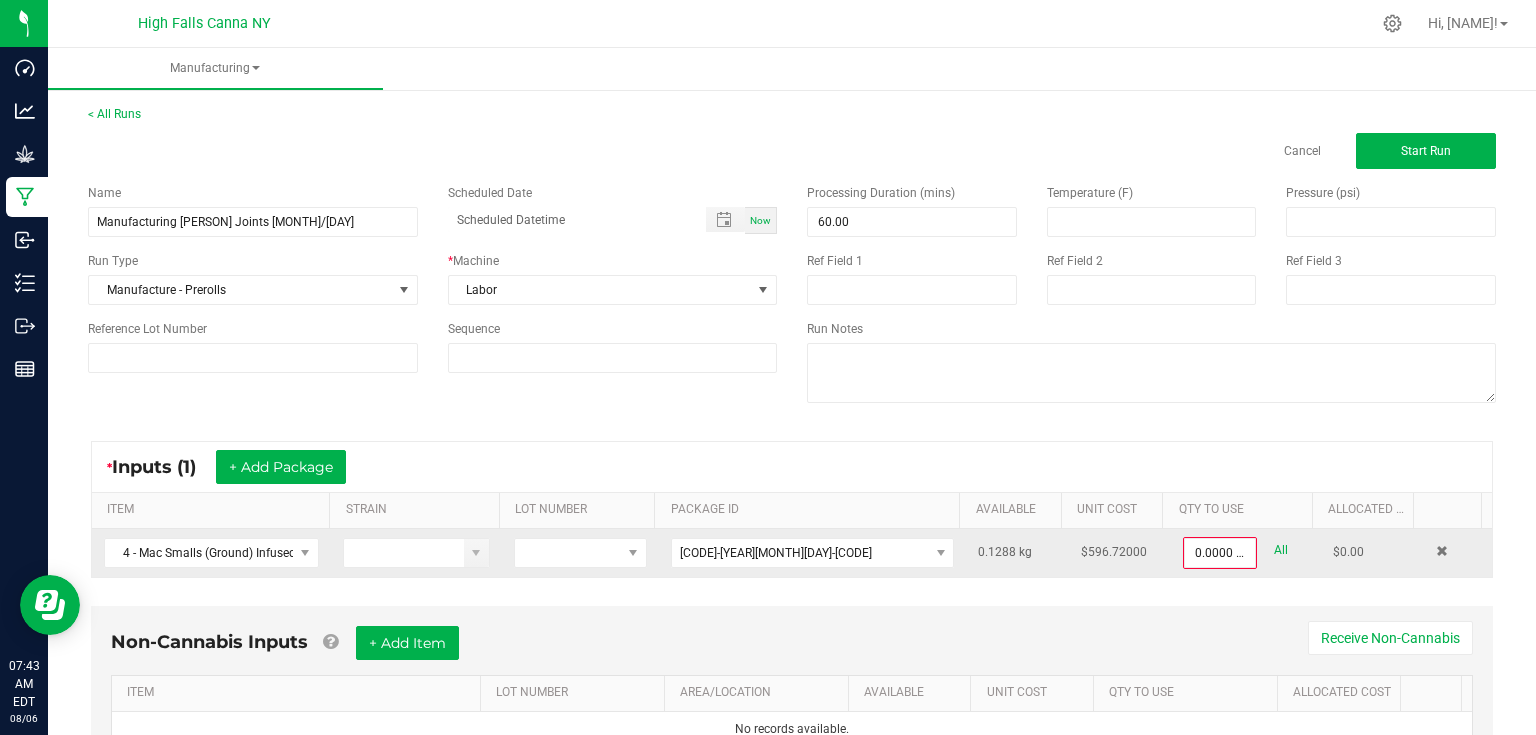 click on "All" at bounding box center (1281, 550) 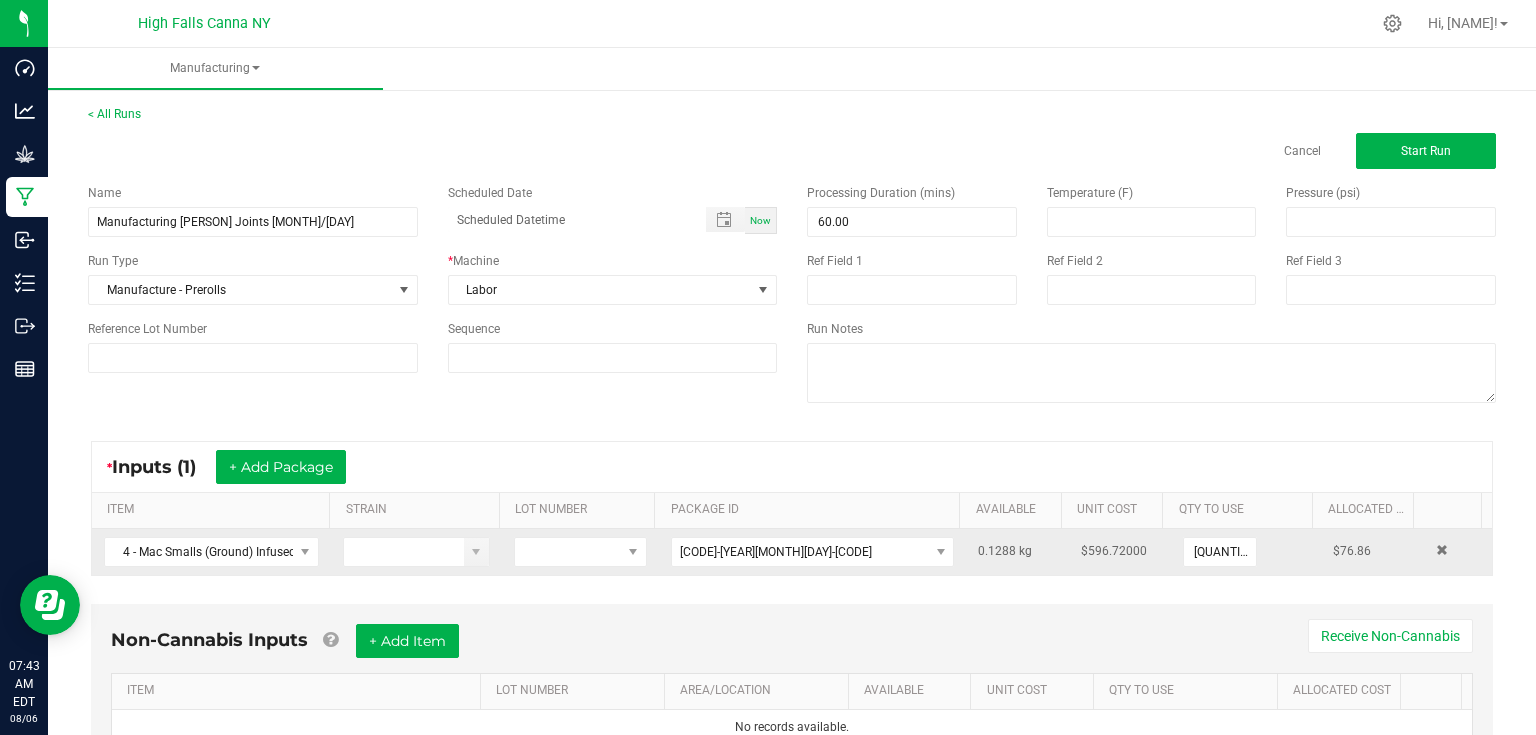 click on "Non-Cannabis Inputs   + Add Item   Receive Non-Cannabis  ITEM LOT NUMBER AREA/LOCATION AVAILABLE Unit Cost QTY TO USE Allocated Cost  No records available." at bounding box center [792, 699] 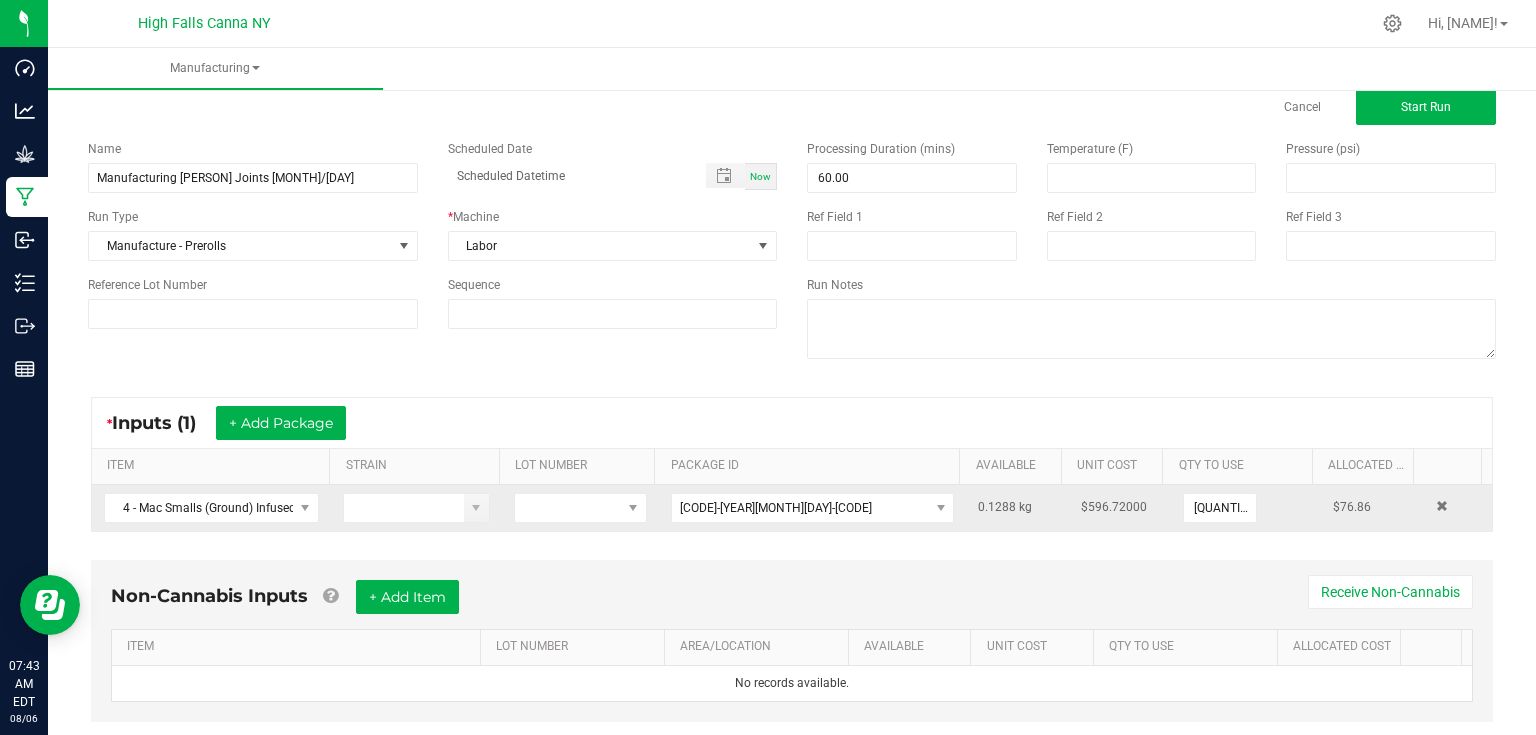 scroll, scrollTop: 85, scrollLeft: 0, axis: vertical 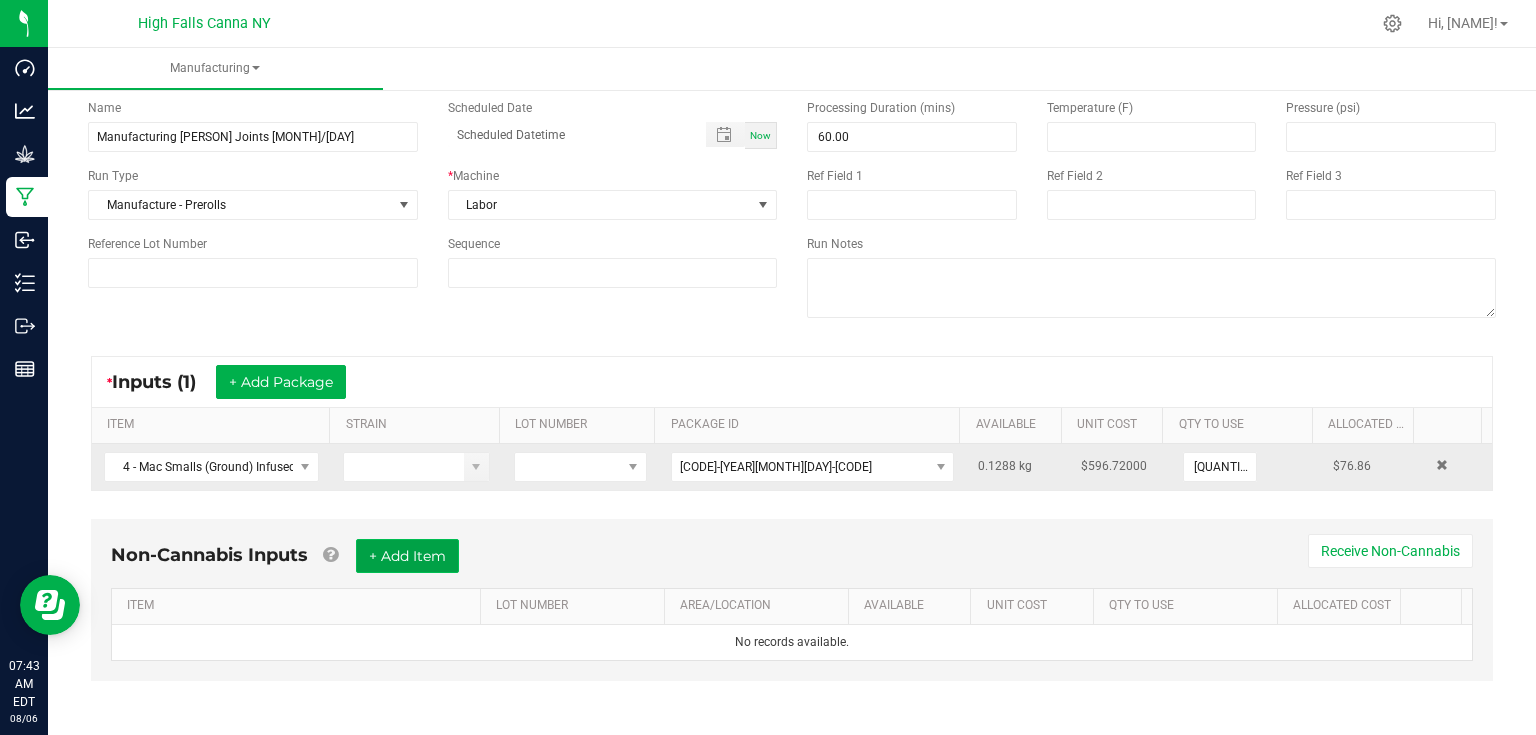 click on "+ Add Item" at bounding box center [407, 556] 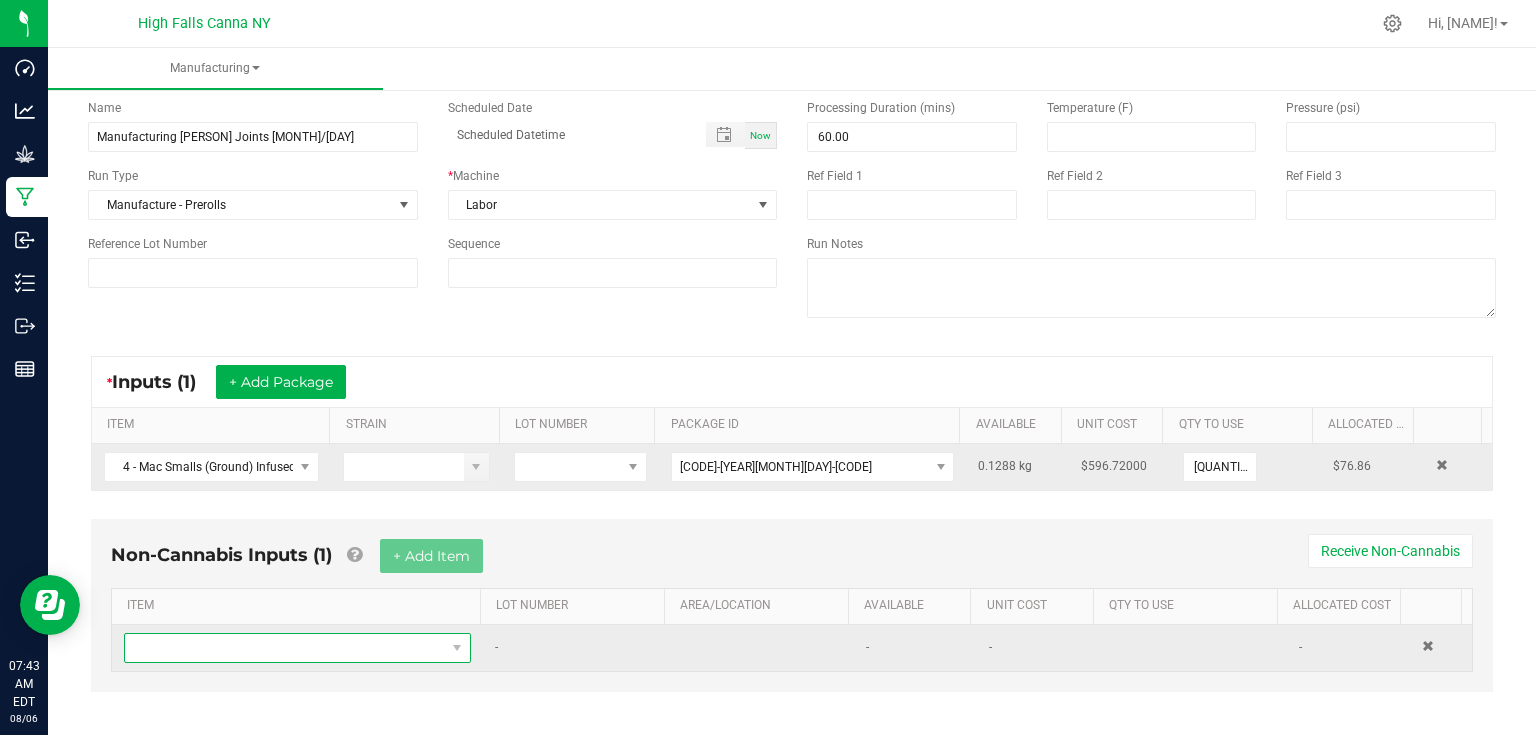 click at bounding box center (285, 648) 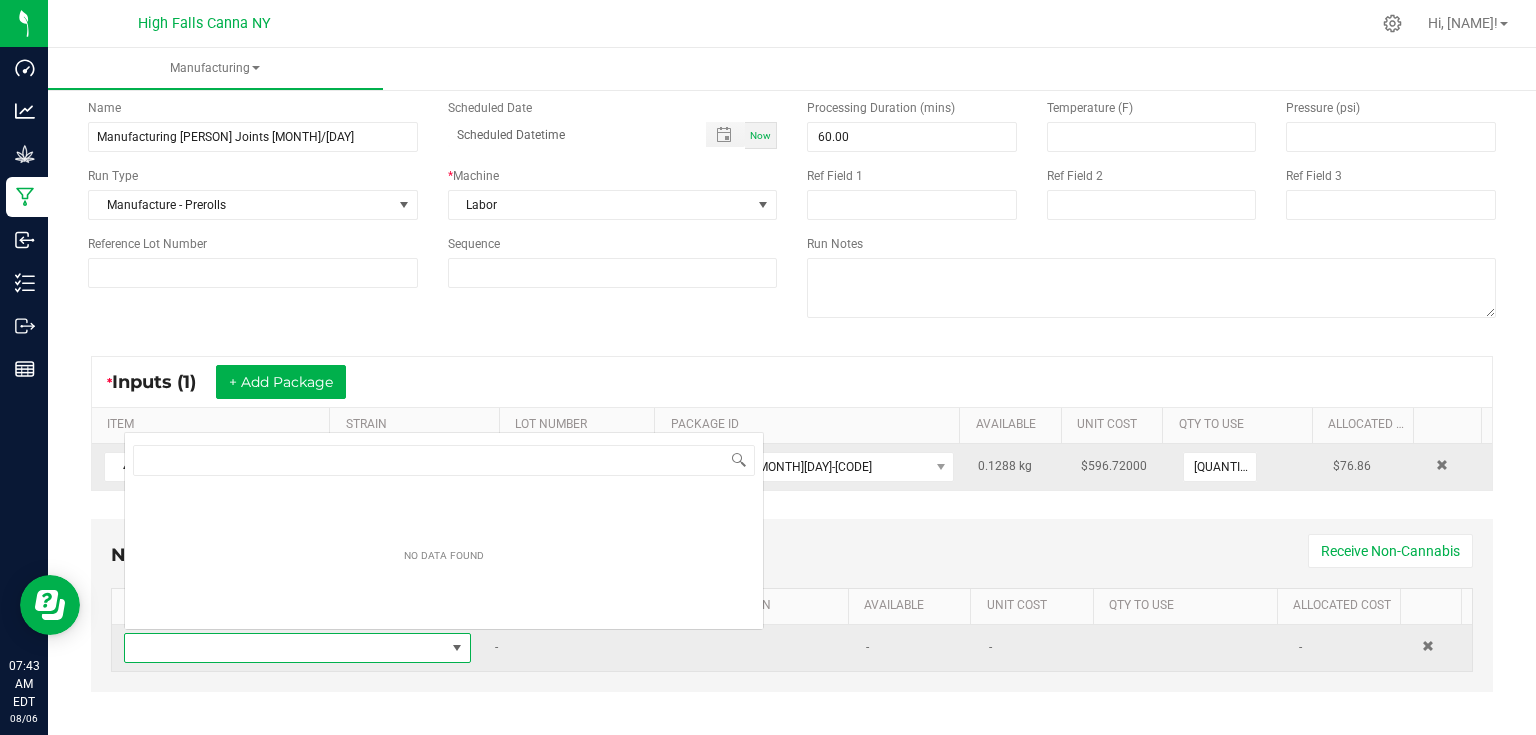 scroll, scrollTop: 0, scrollLeft: 0, axis: both 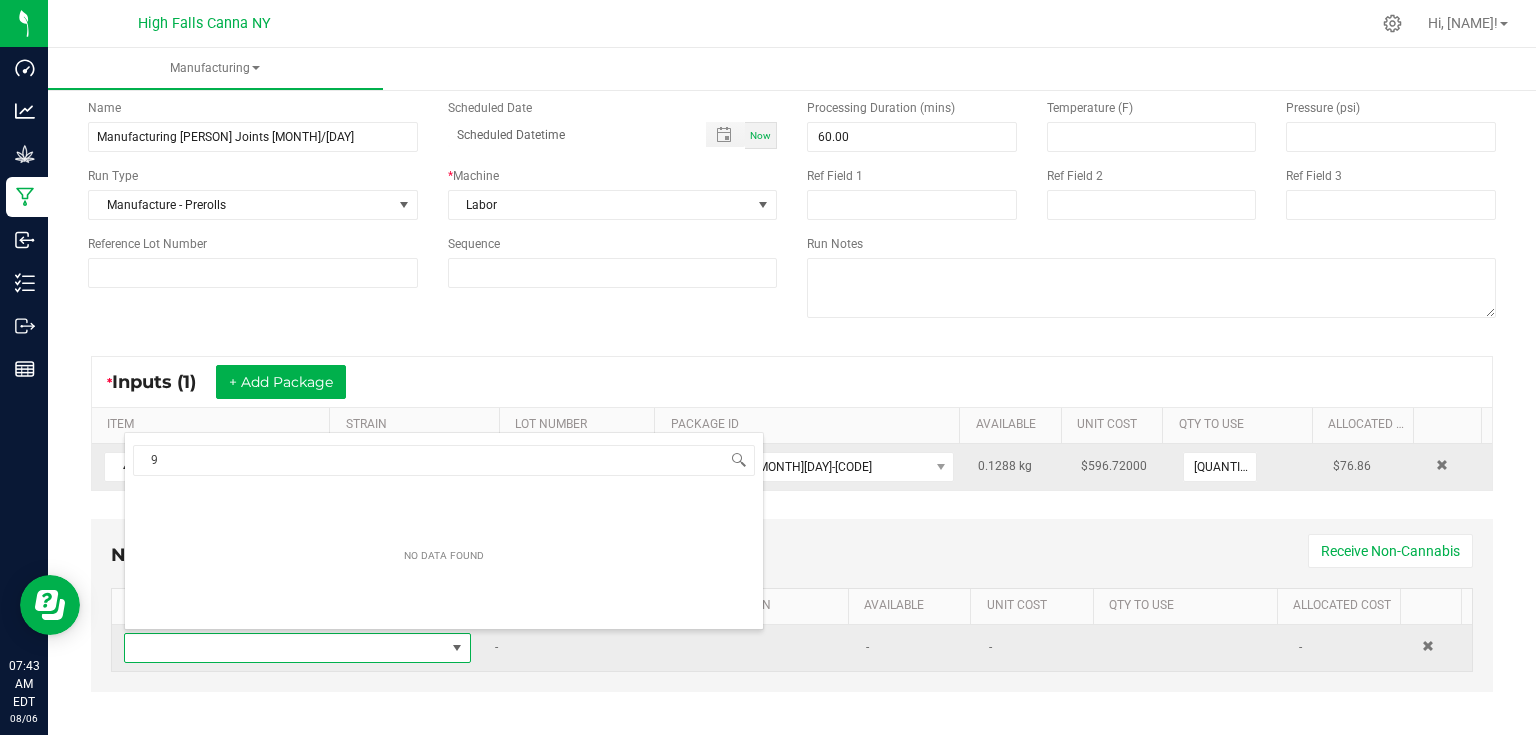 type on "98" 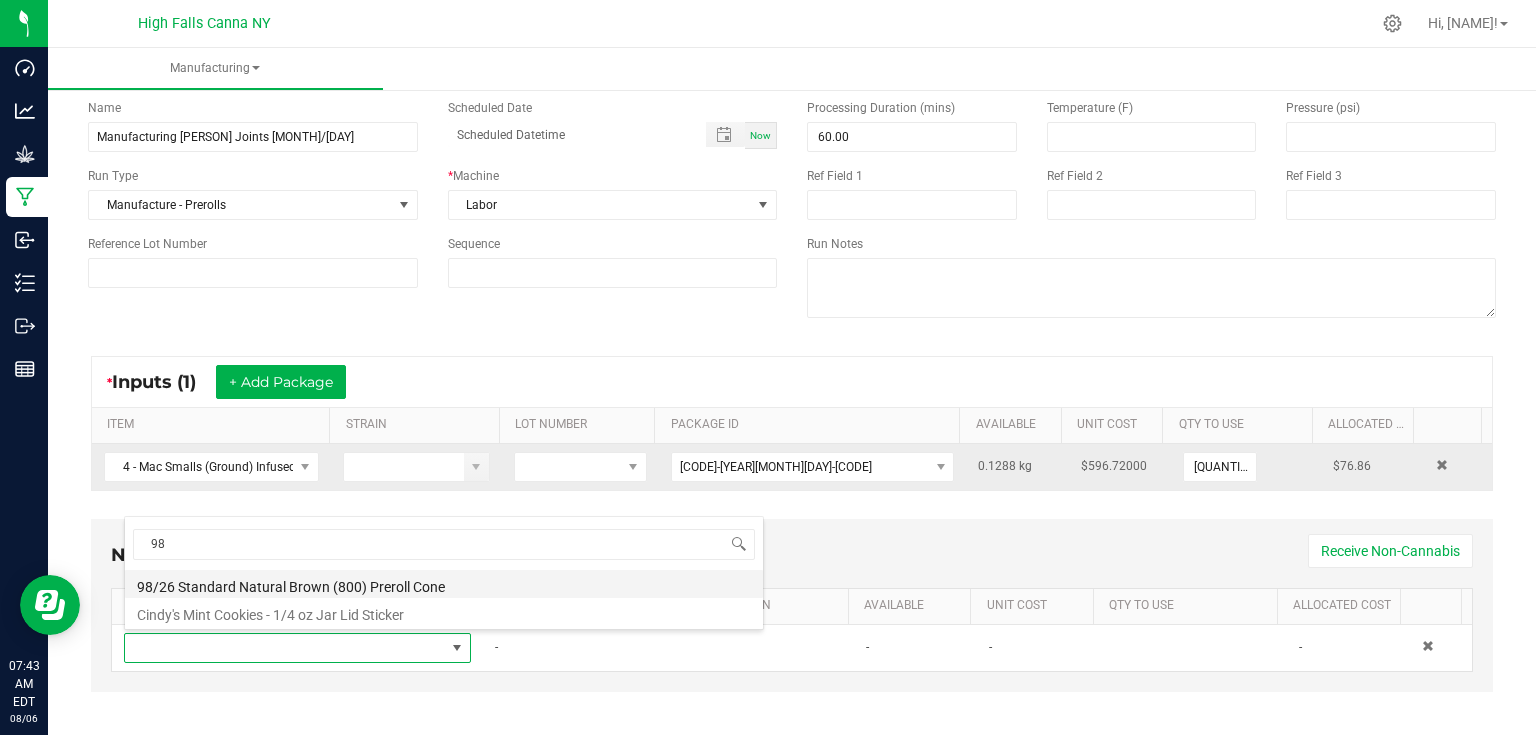 click on "98/26 Standard Natural Brown (800) Preroll Cone" at bounding box center [444, 584] 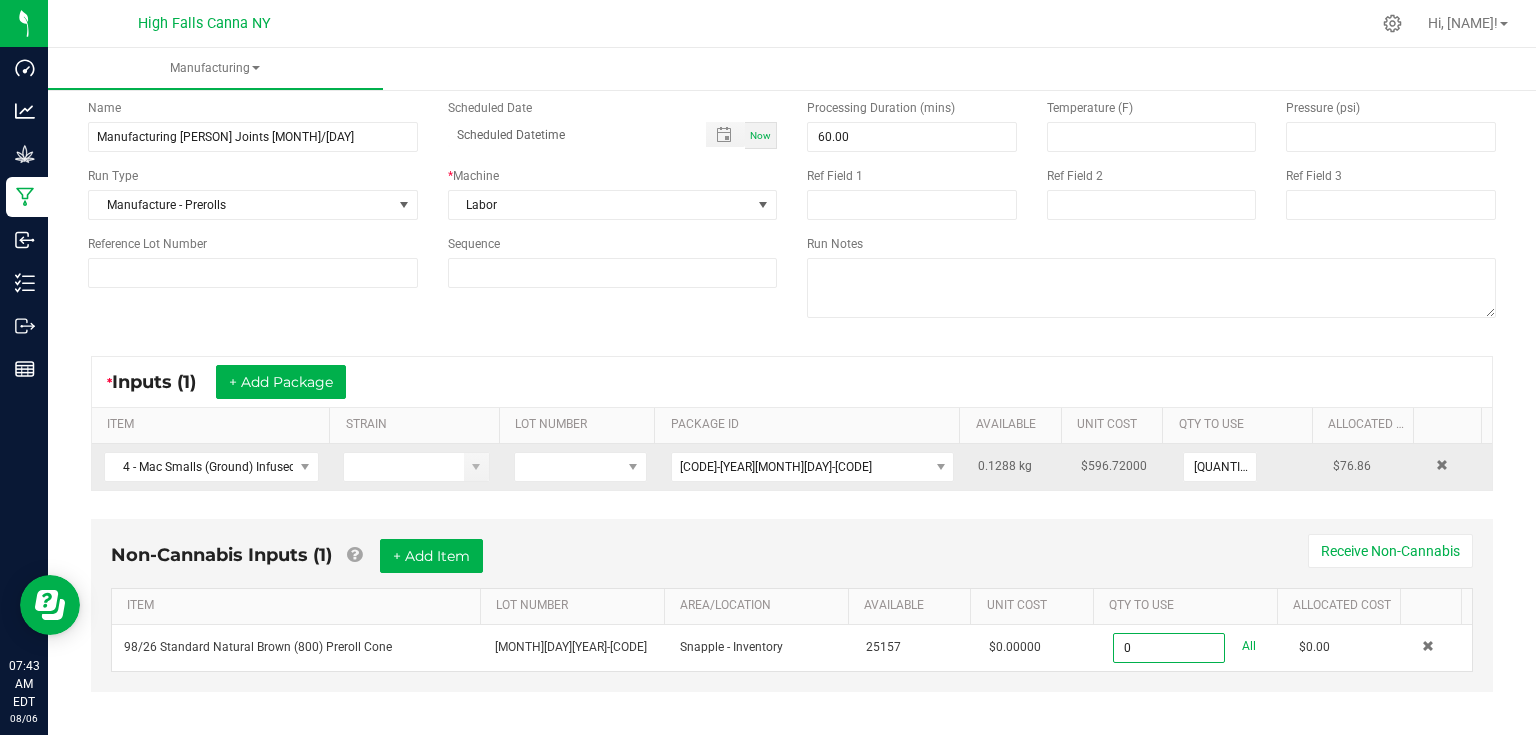 scroll, scrollTop: 0, scrollLeft: 0, axis: both 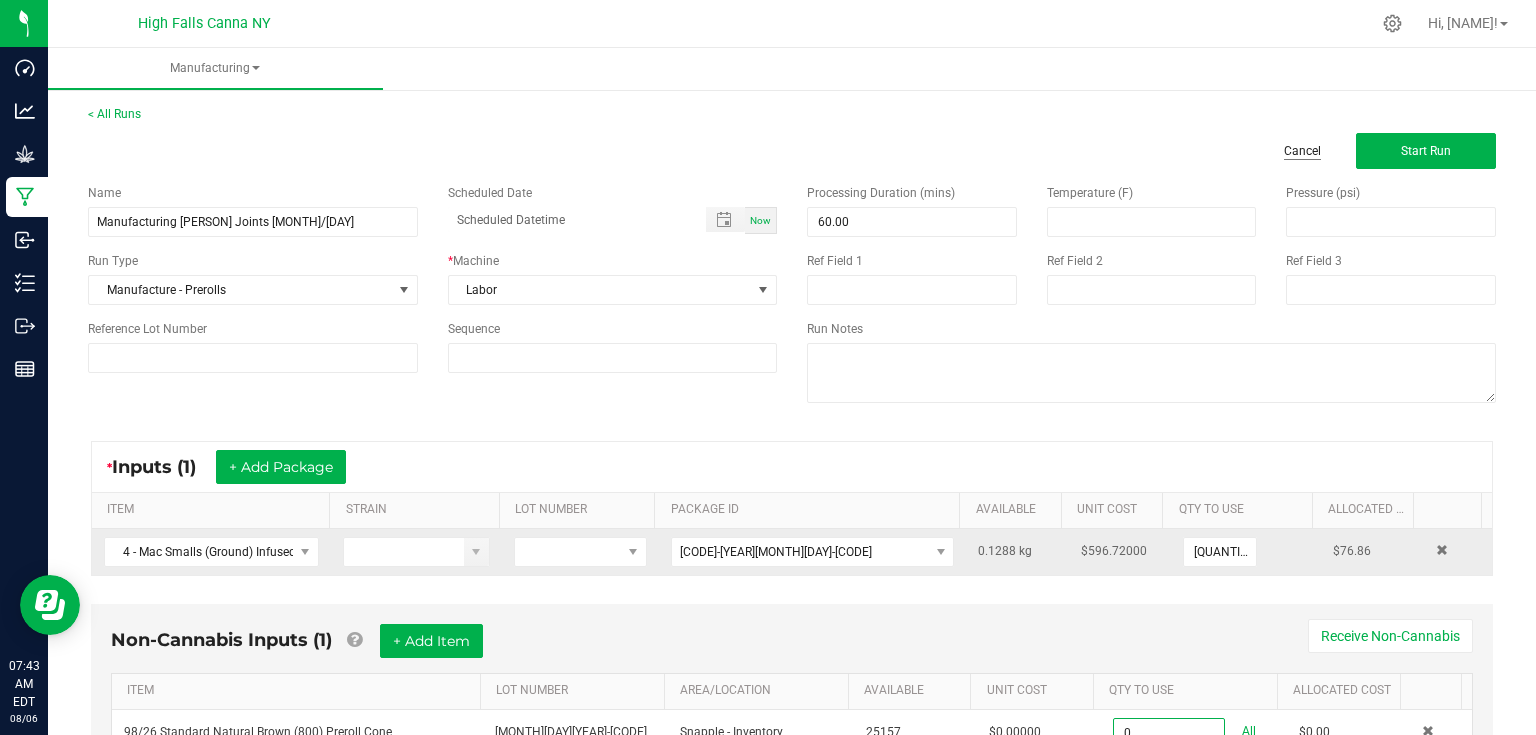 type on "0 ea" 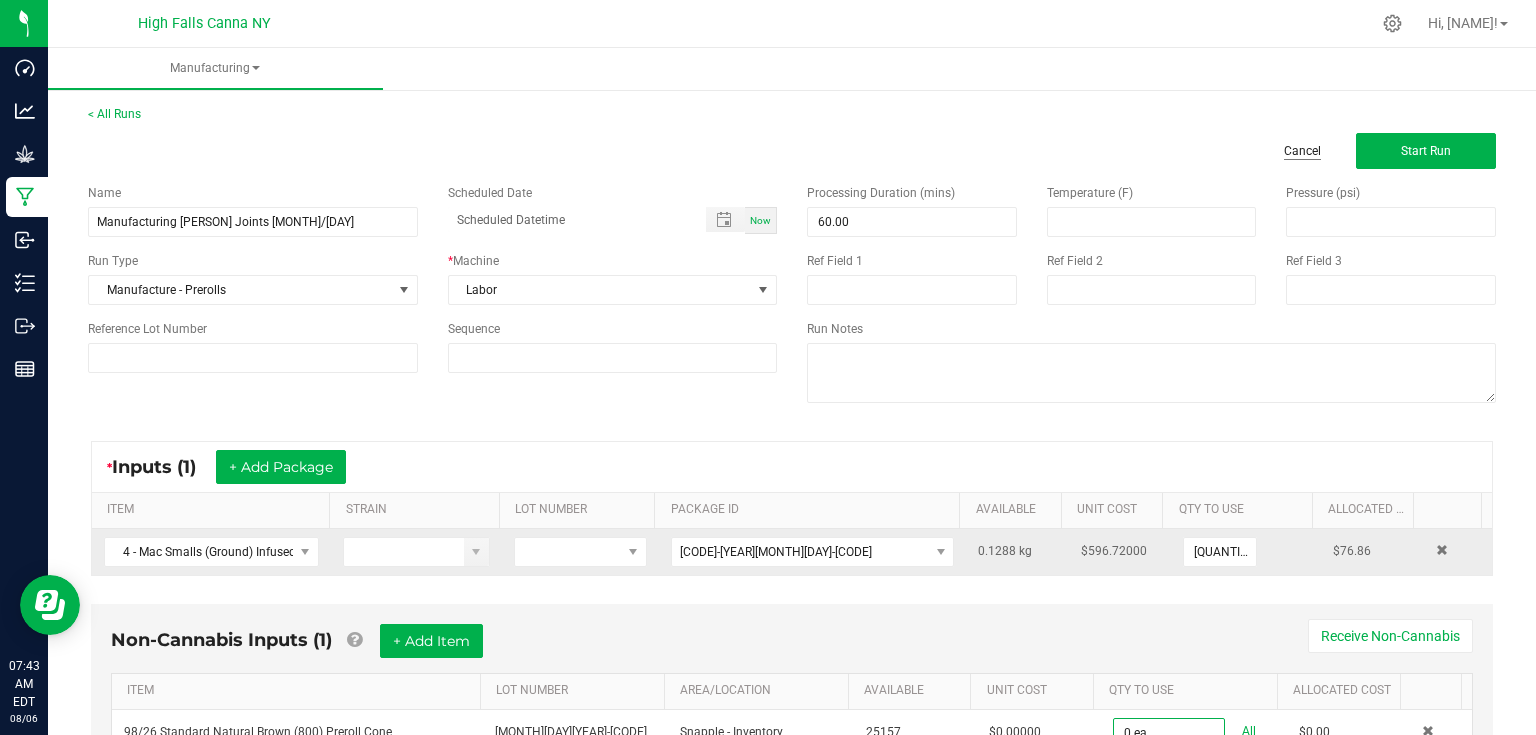 click on "Cancel" at bounding box center (1302, 151) 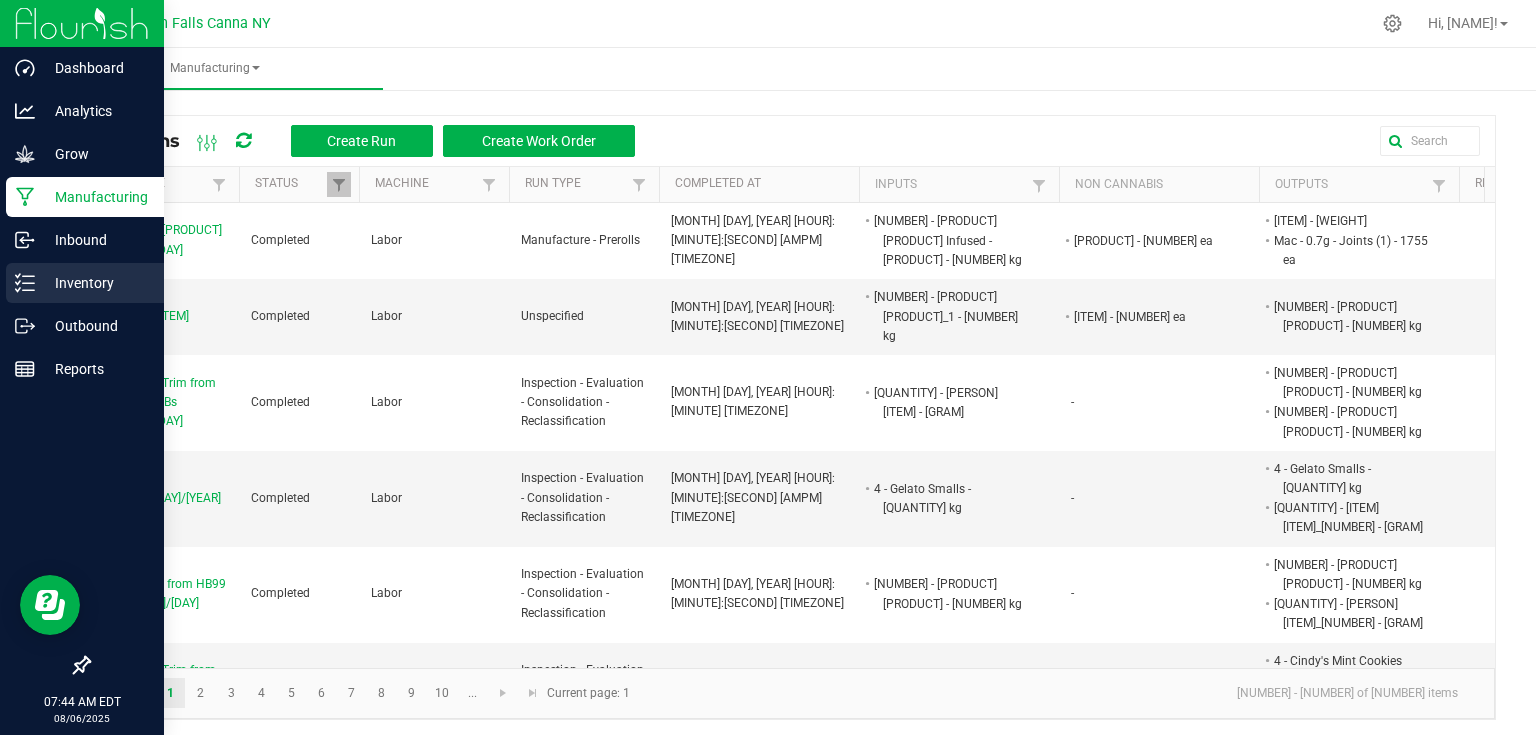 click 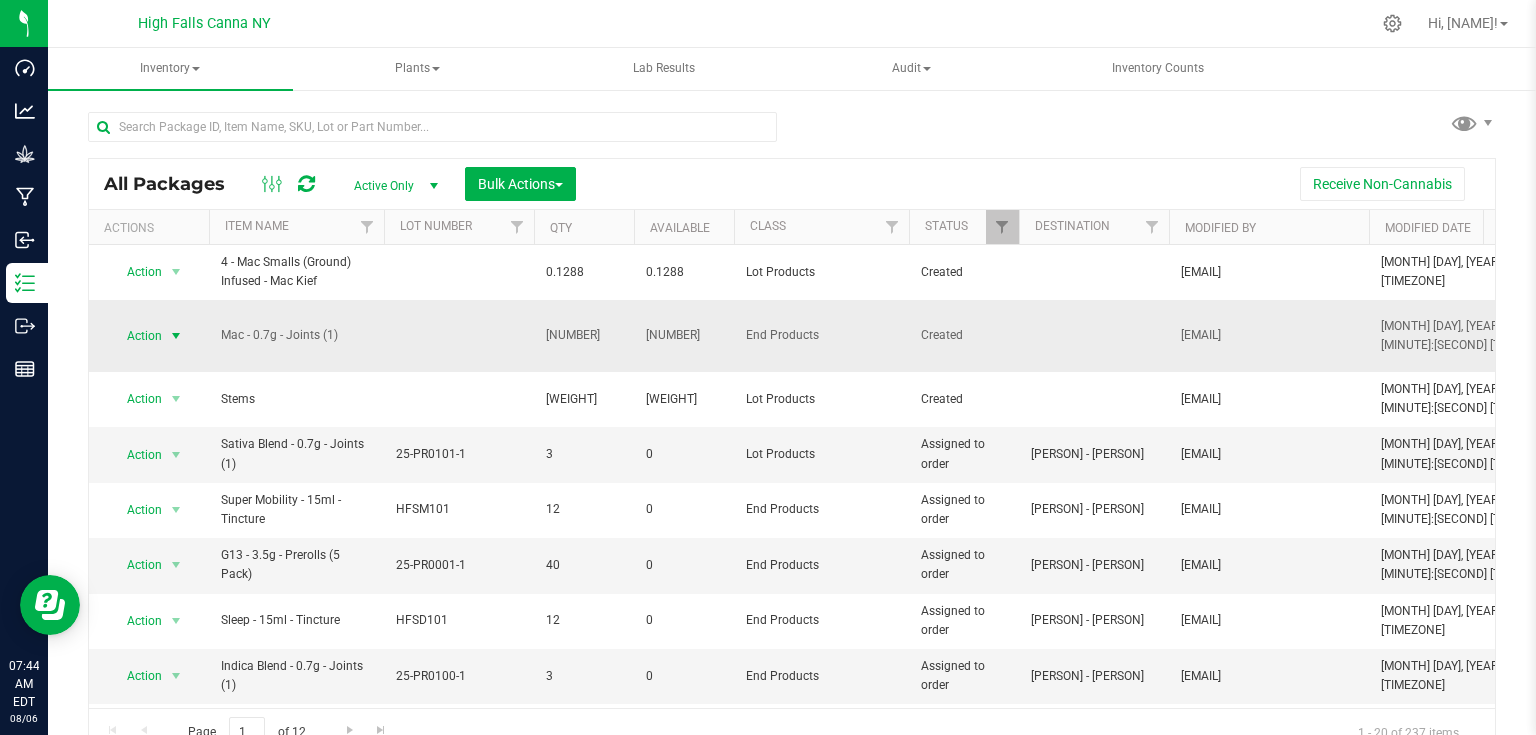 click on "Action" at bounding box center (136, 336) 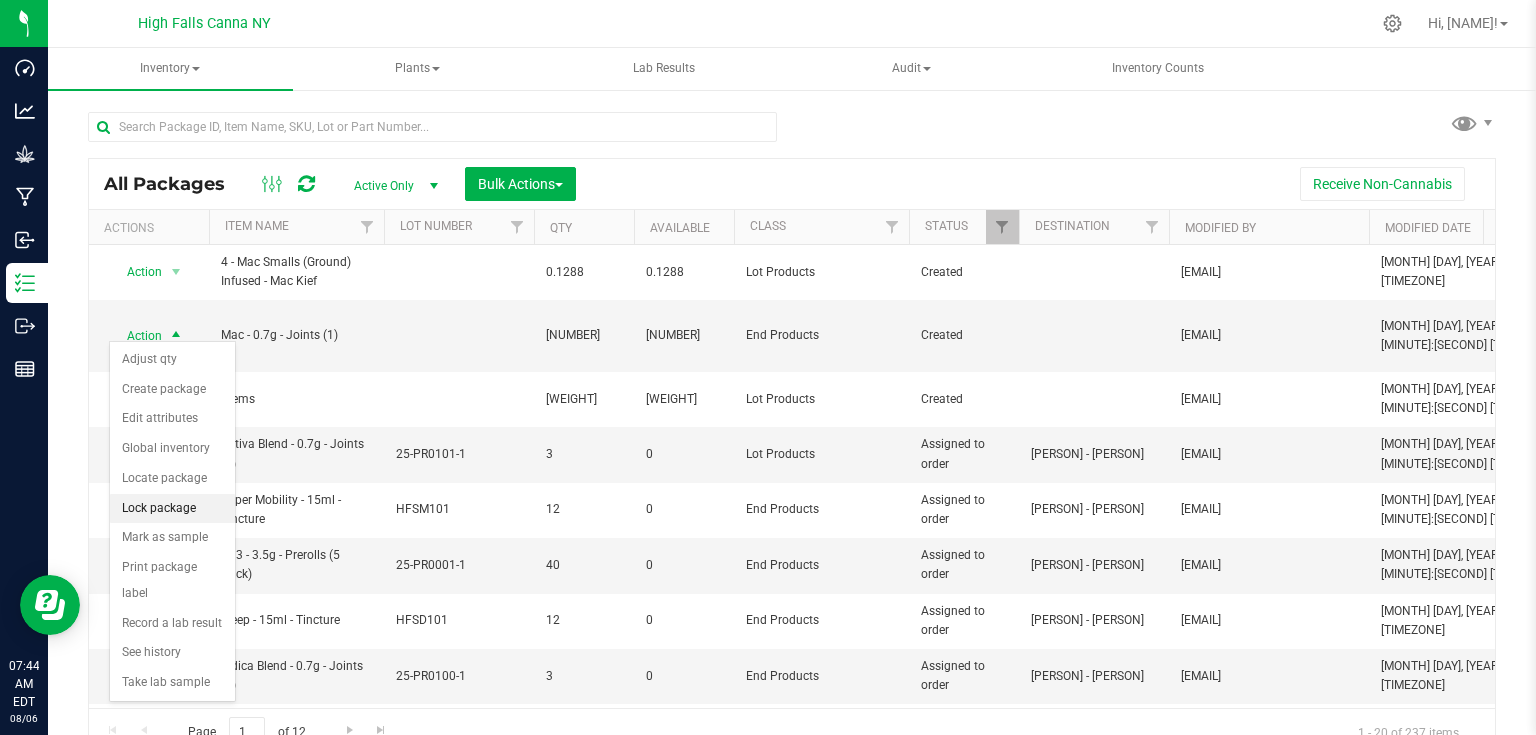 click on "Lock package" at bounding box center [172, 509] 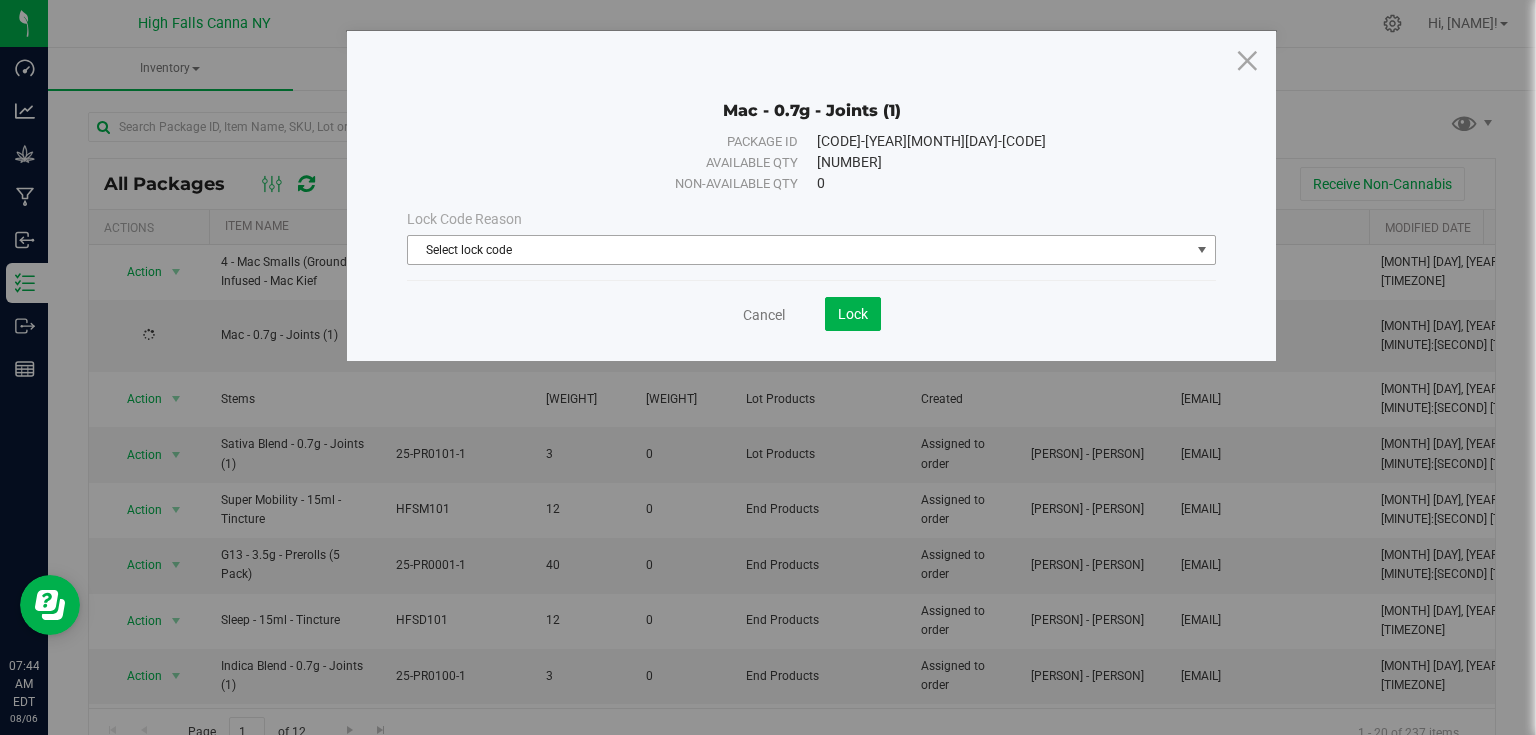 click on "Select lock code" at bounding box center [799, 250] 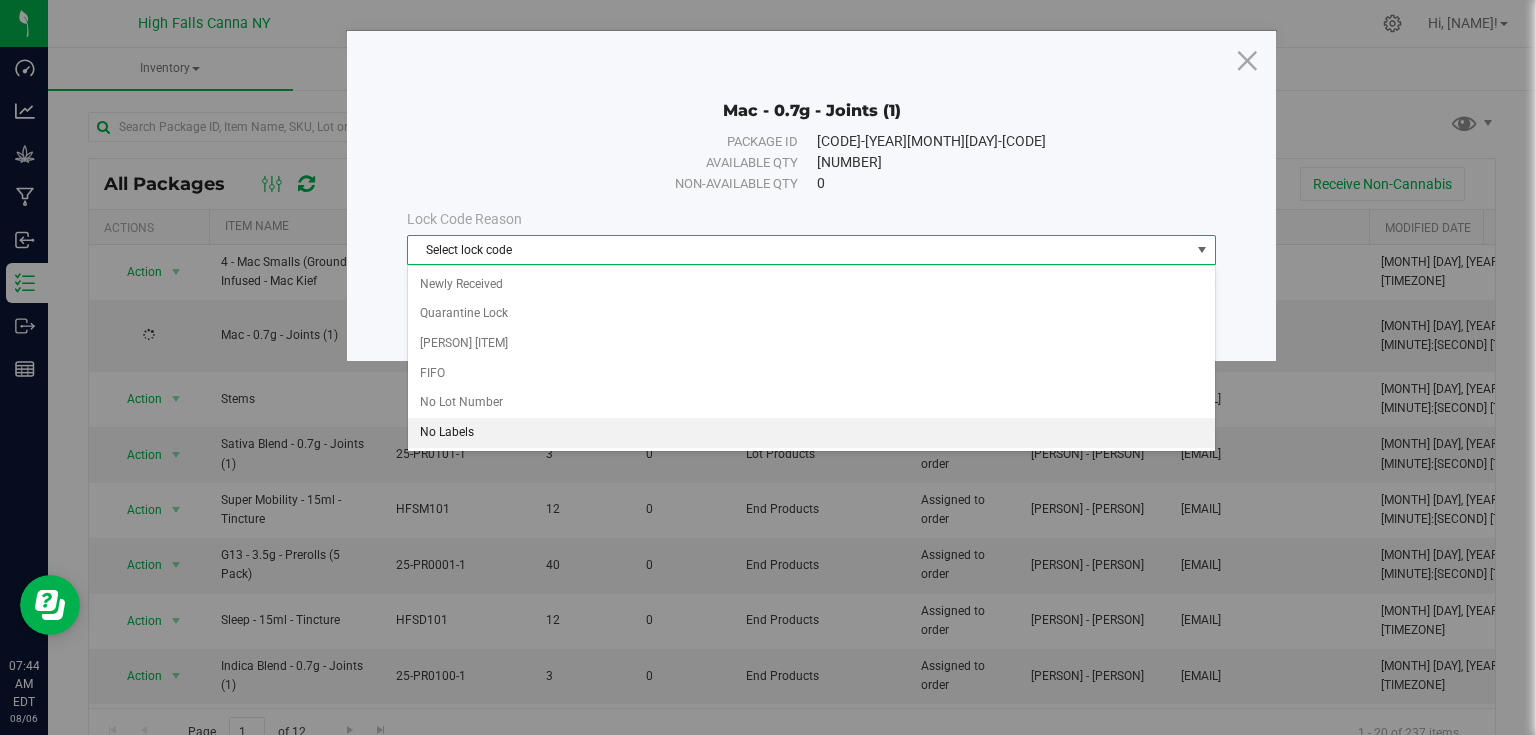 click on "No Labels" at bounding box center (811, 433) 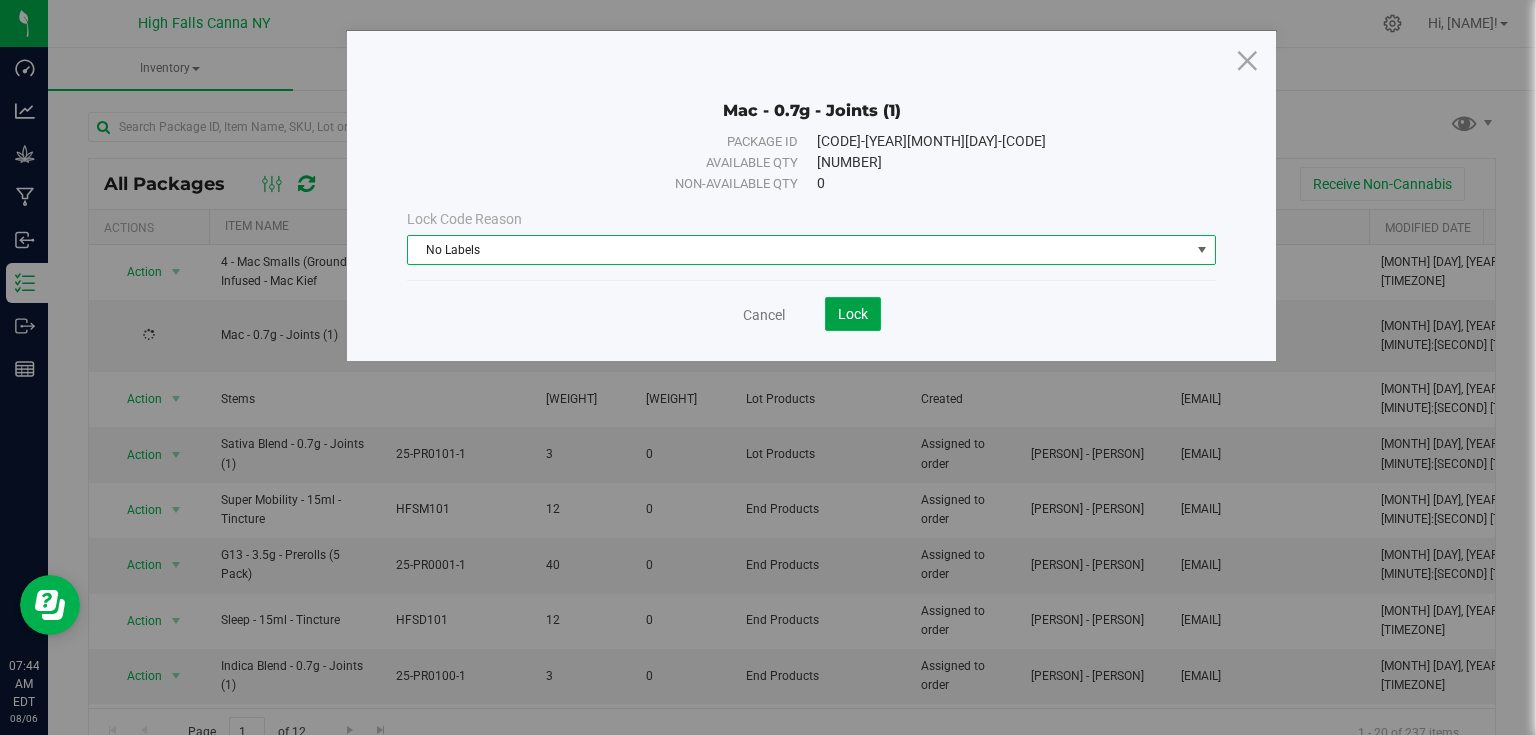 click on "Lock" 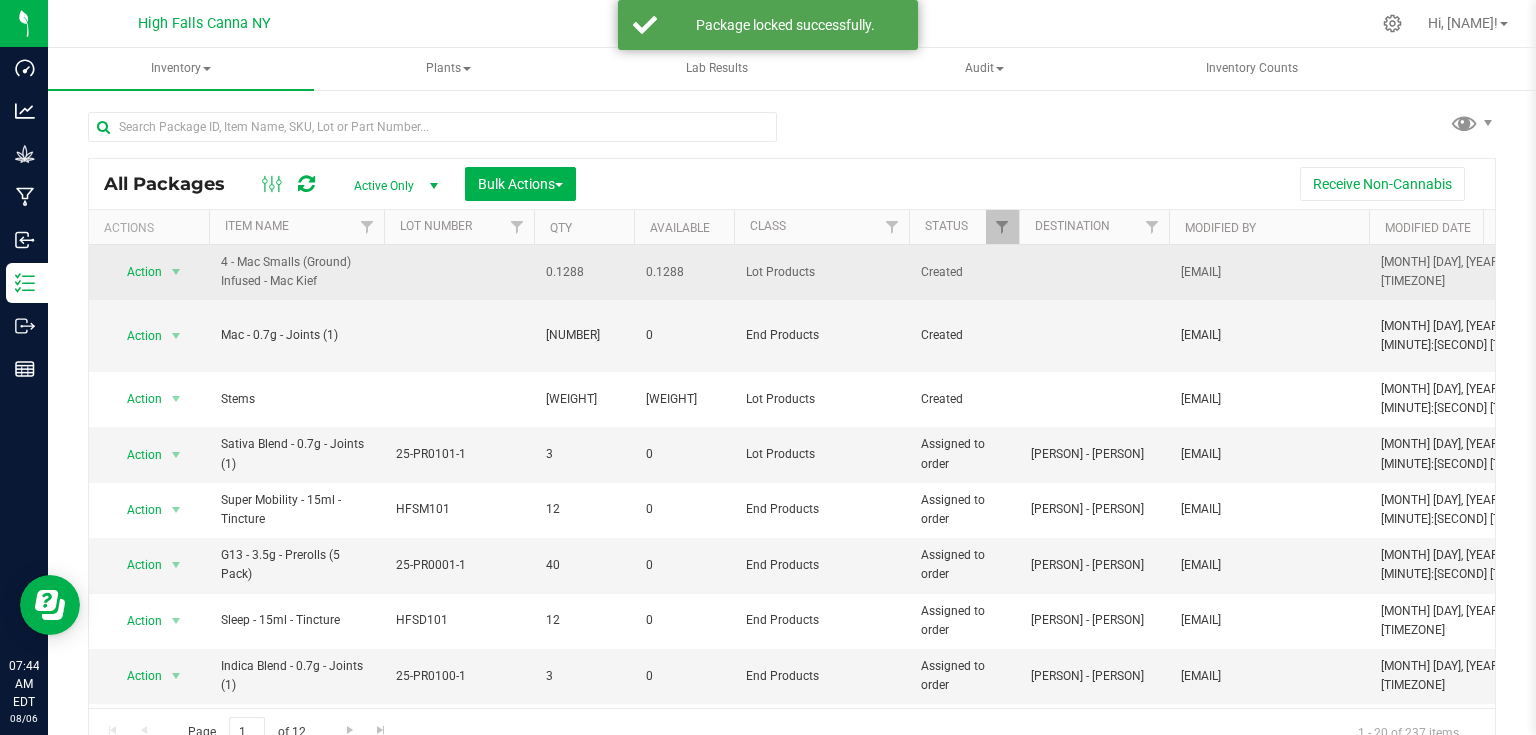 click on "Action Action Adjust qty Create package Edit attributes Global inventory Locate package Lock package Mark as sample Print package label Record a lab result See history Take lab sample" at bounding box center [149, 272] 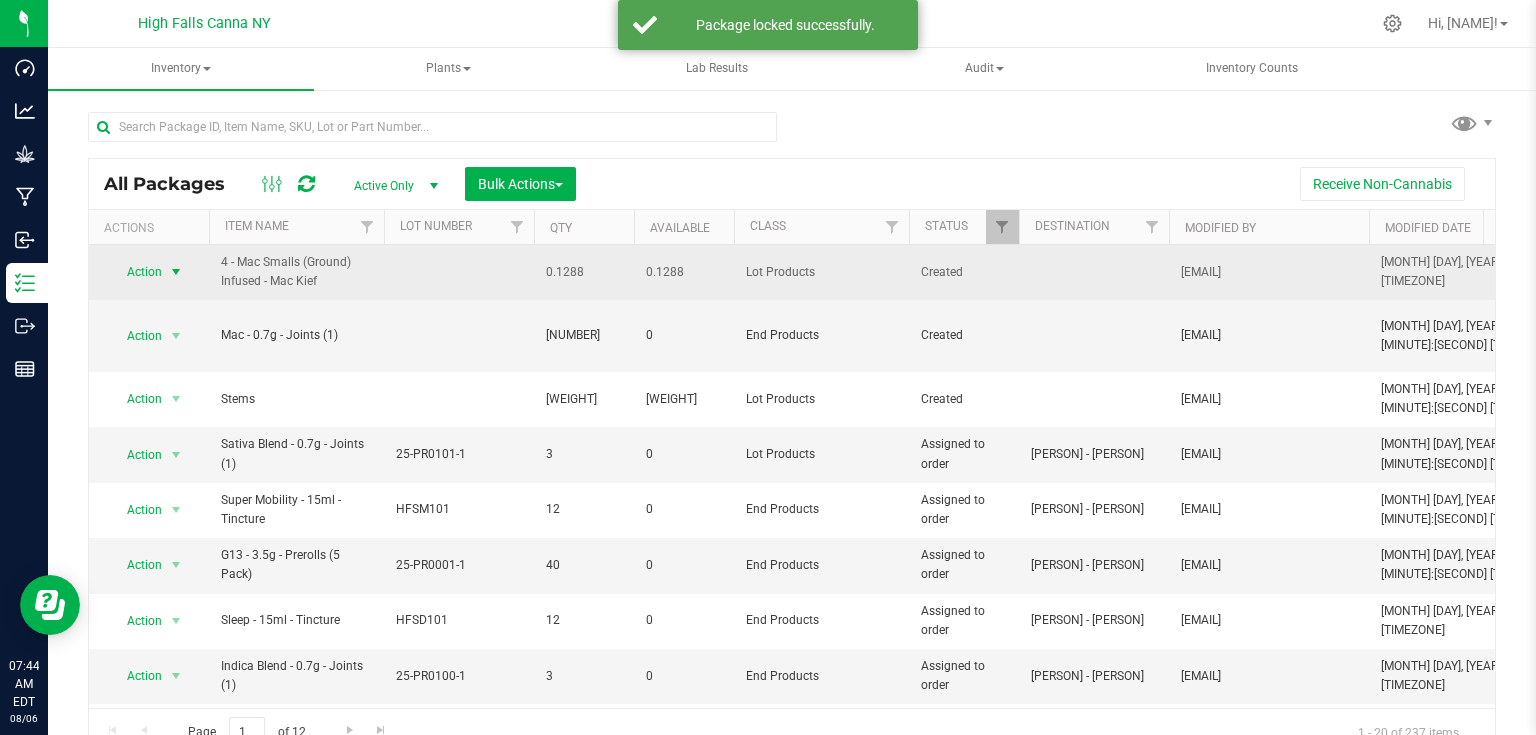 click at bounding box center (176, 272) 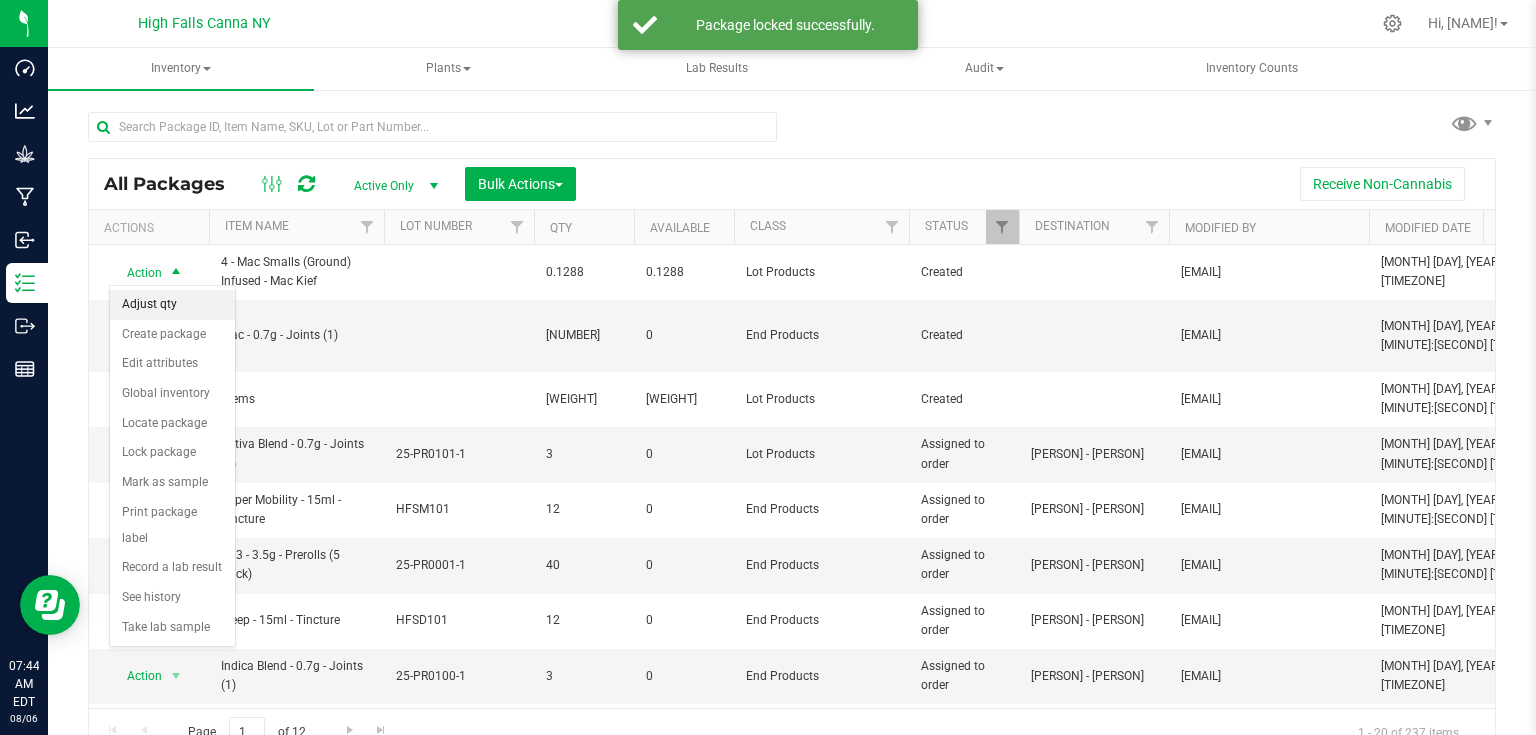 click on "Adjust qty" at bounding box center (172, 305) 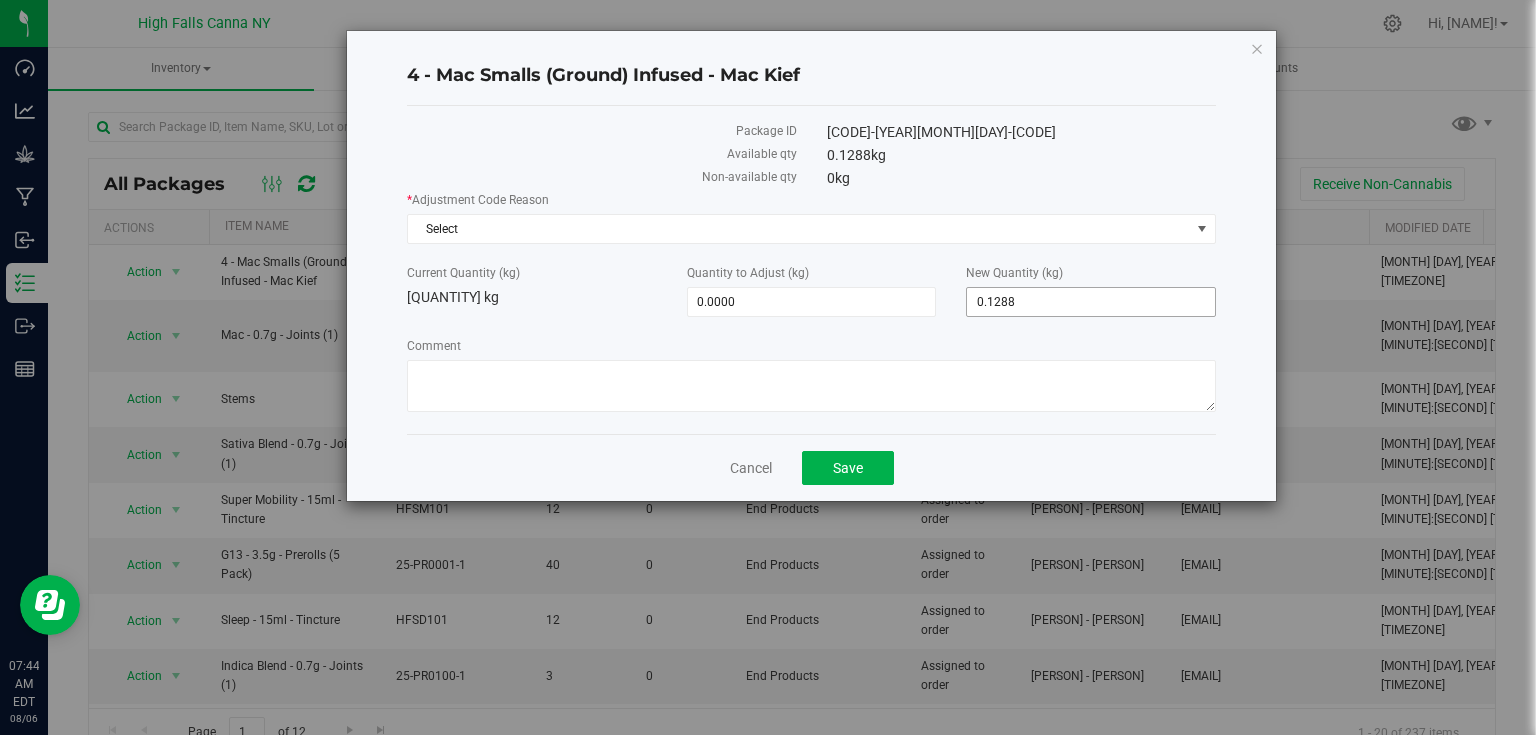 click on "0.1288 0.1288" at bounding box center [1091, 302] 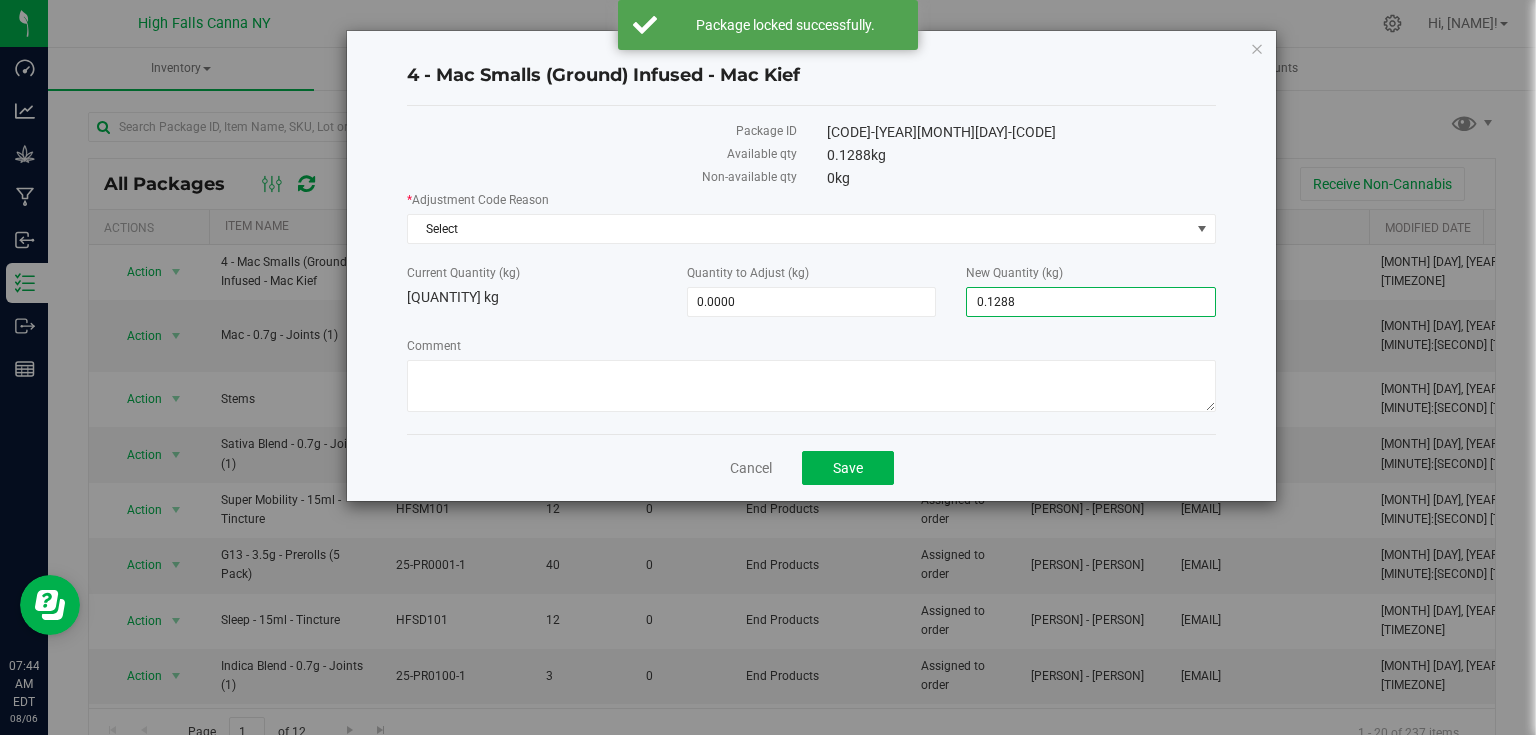 click on "0.1288" at bounding box center (1091, 302) 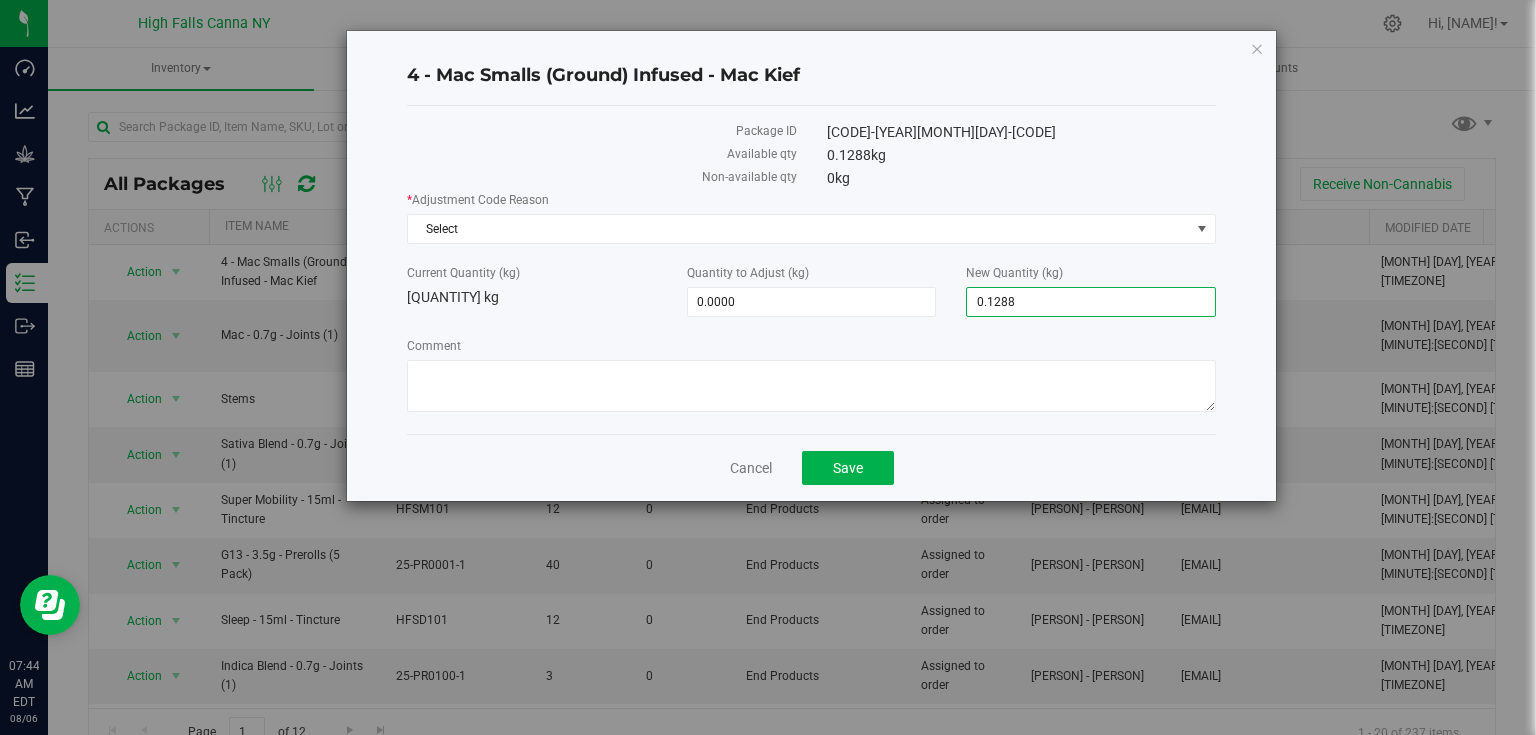 type on "0" 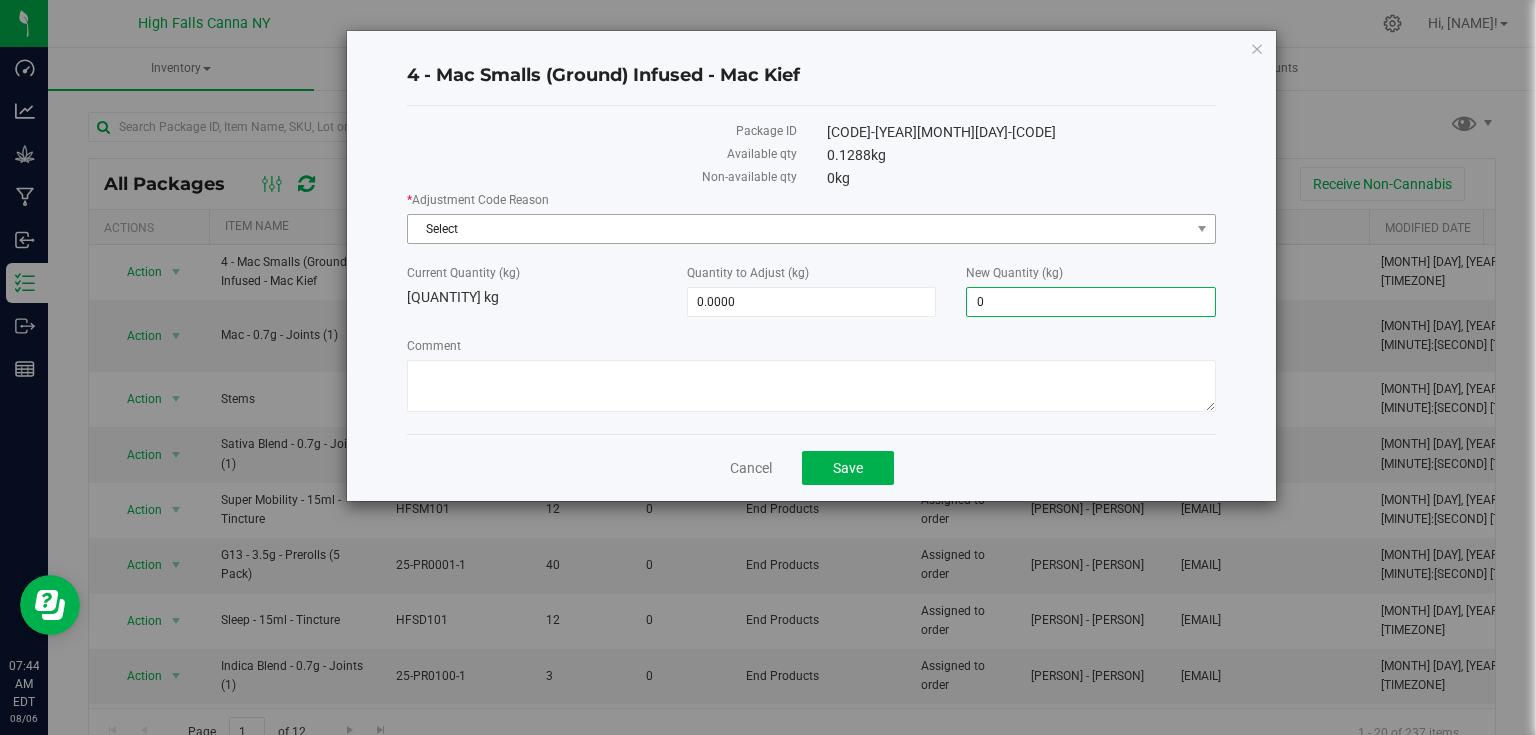 type on "-0.1288" 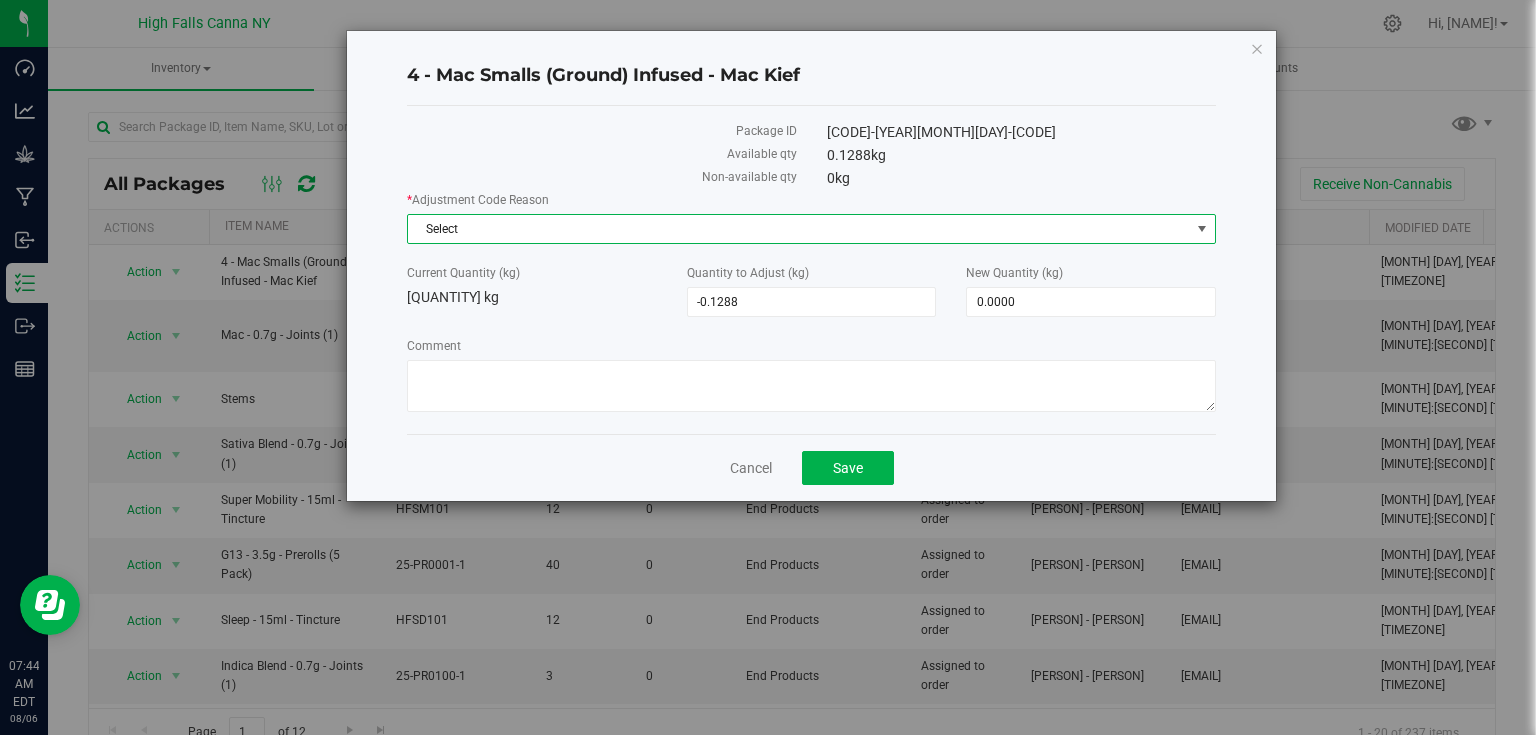 click on "Select" at bounding box center (799, 229) 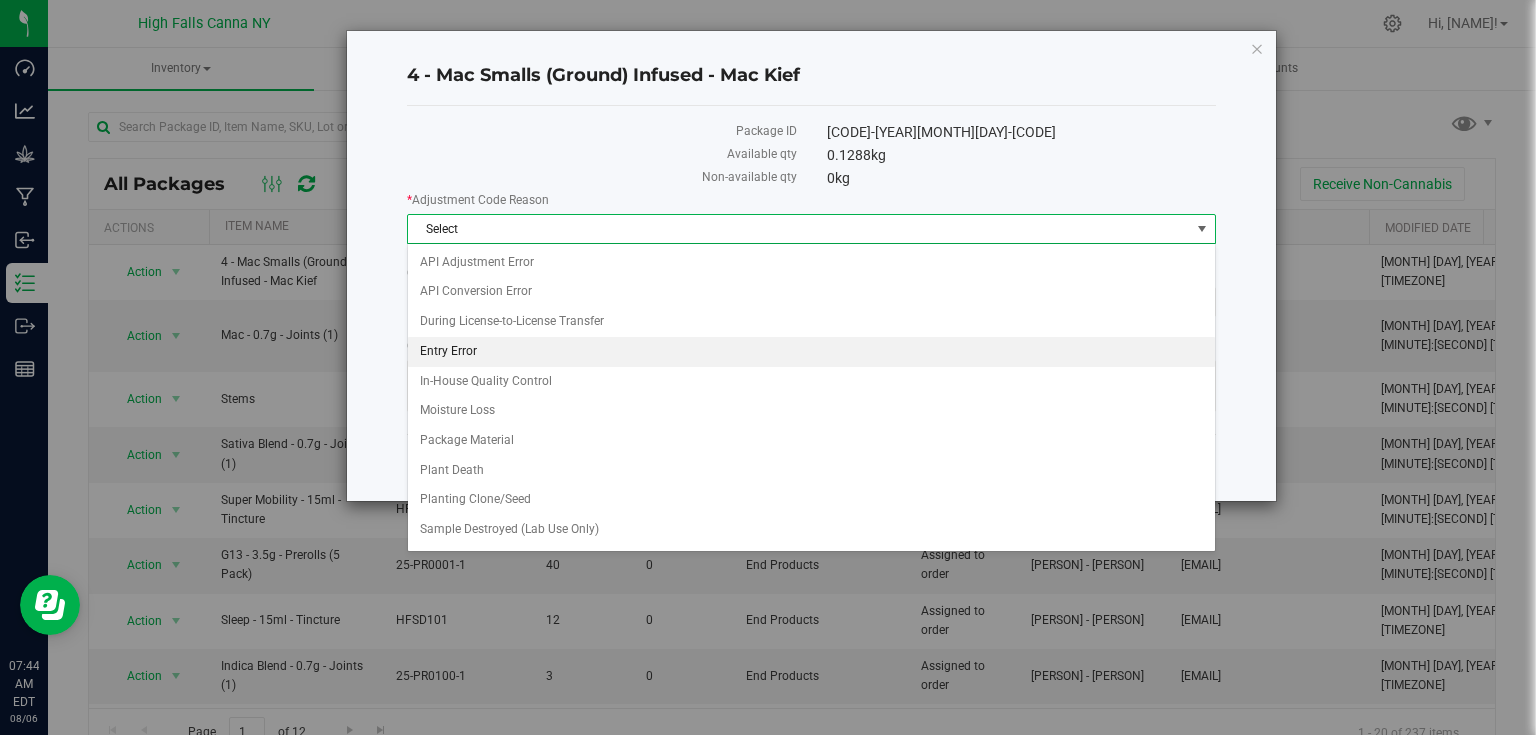 click on "Entry Error" at bounding box center (811, 352) 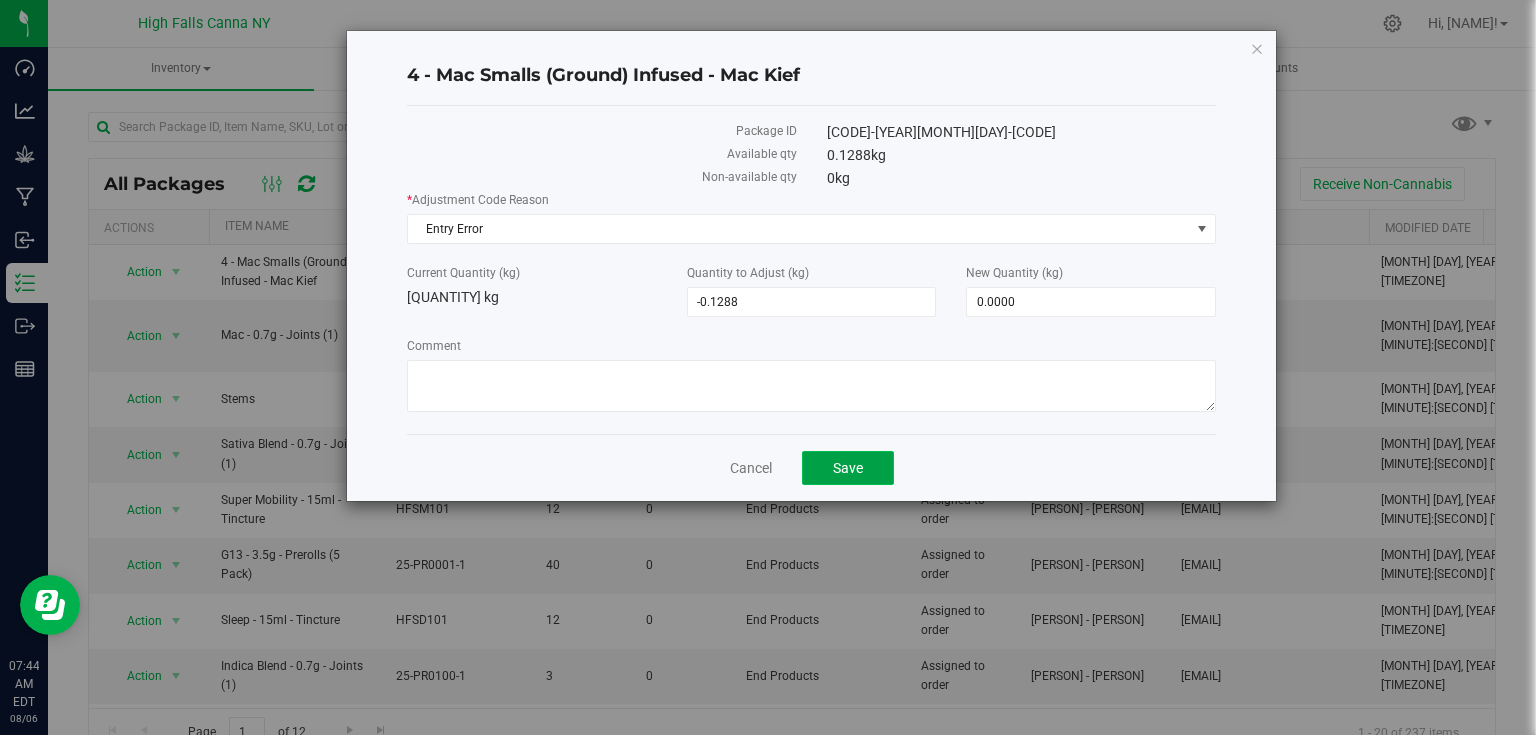 click on "Save" 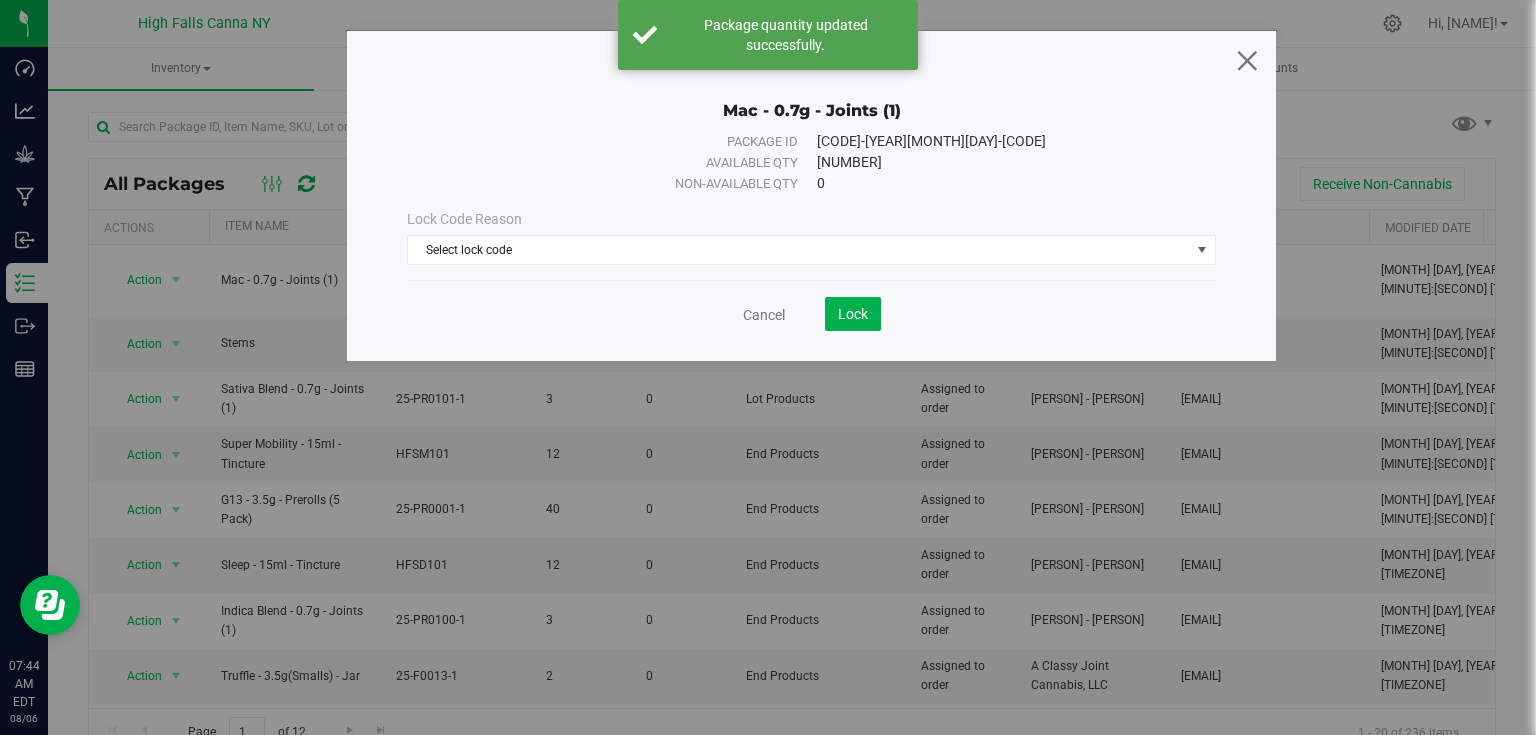 click at bounding box center (1247, 60) 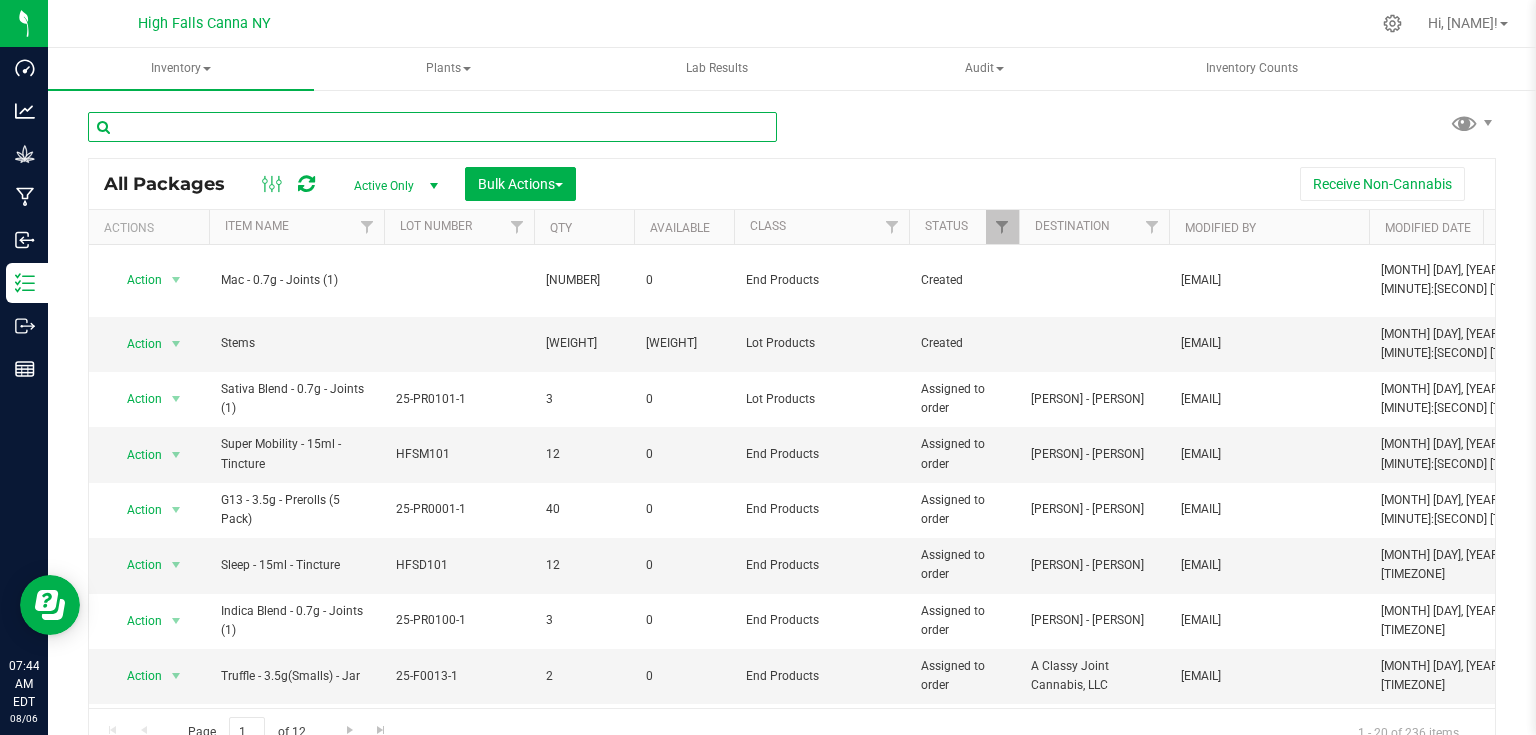 click at bounding box center (432, 127) 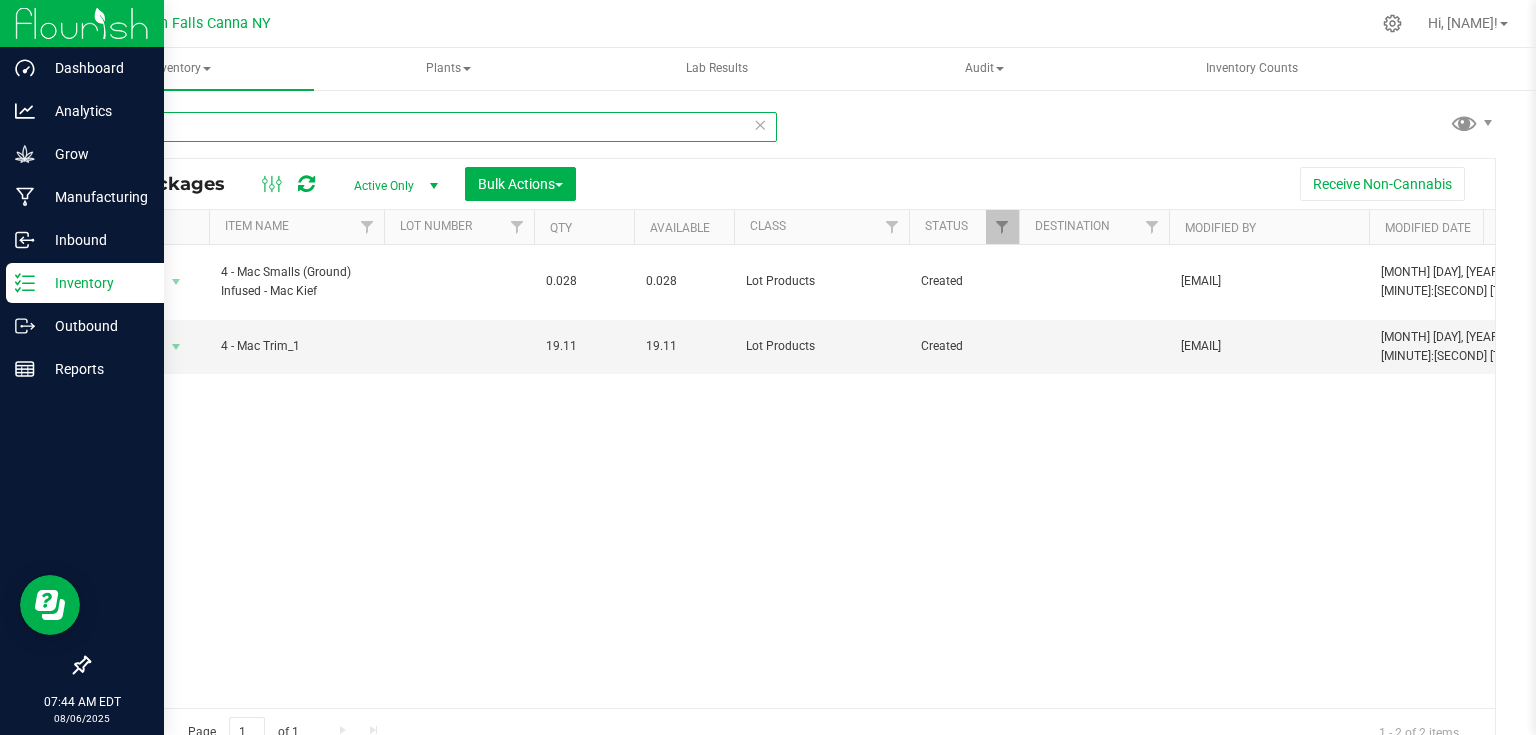 type on "4 - mac" 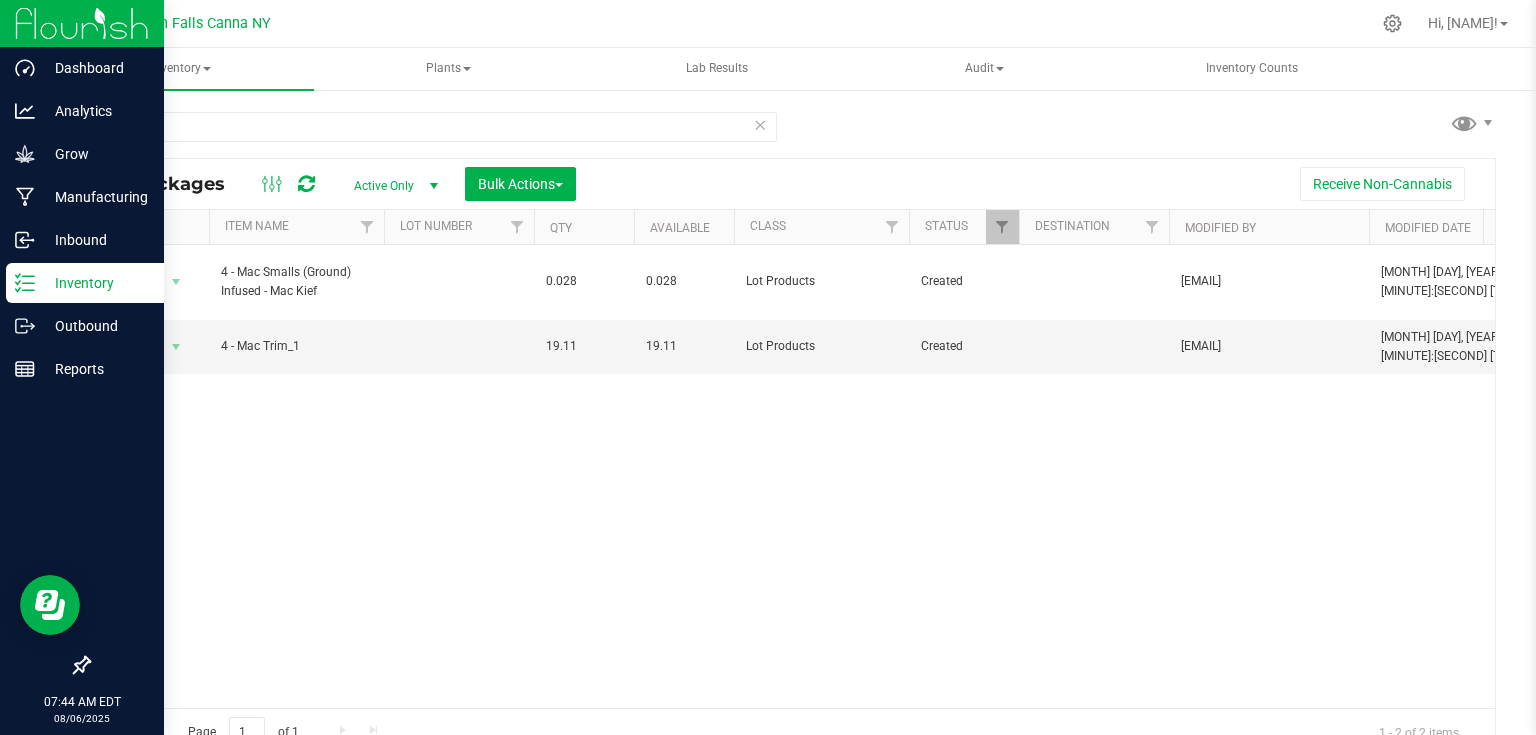click at bounding box center [82, 23] 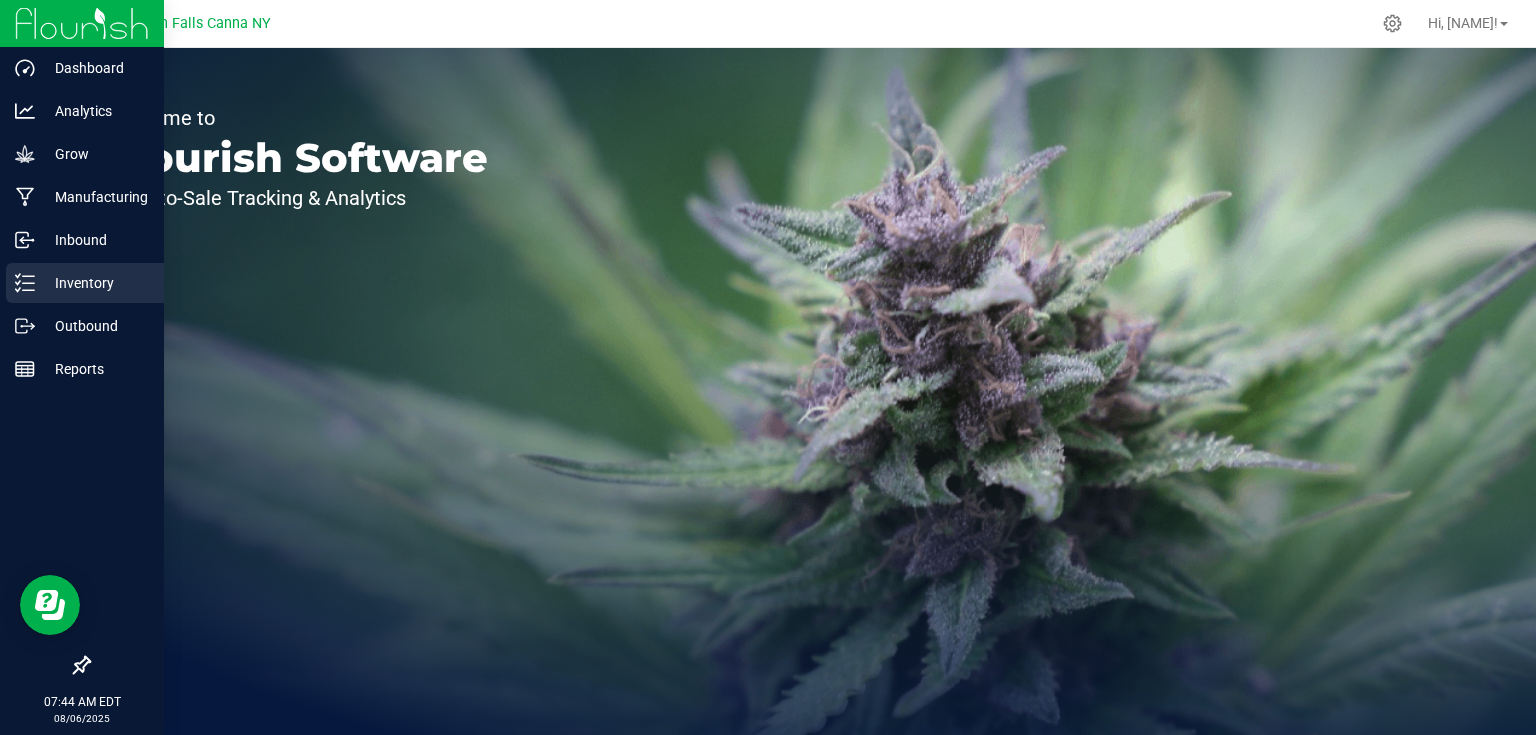 click on "Inventory" at bounding box center [95, 283] 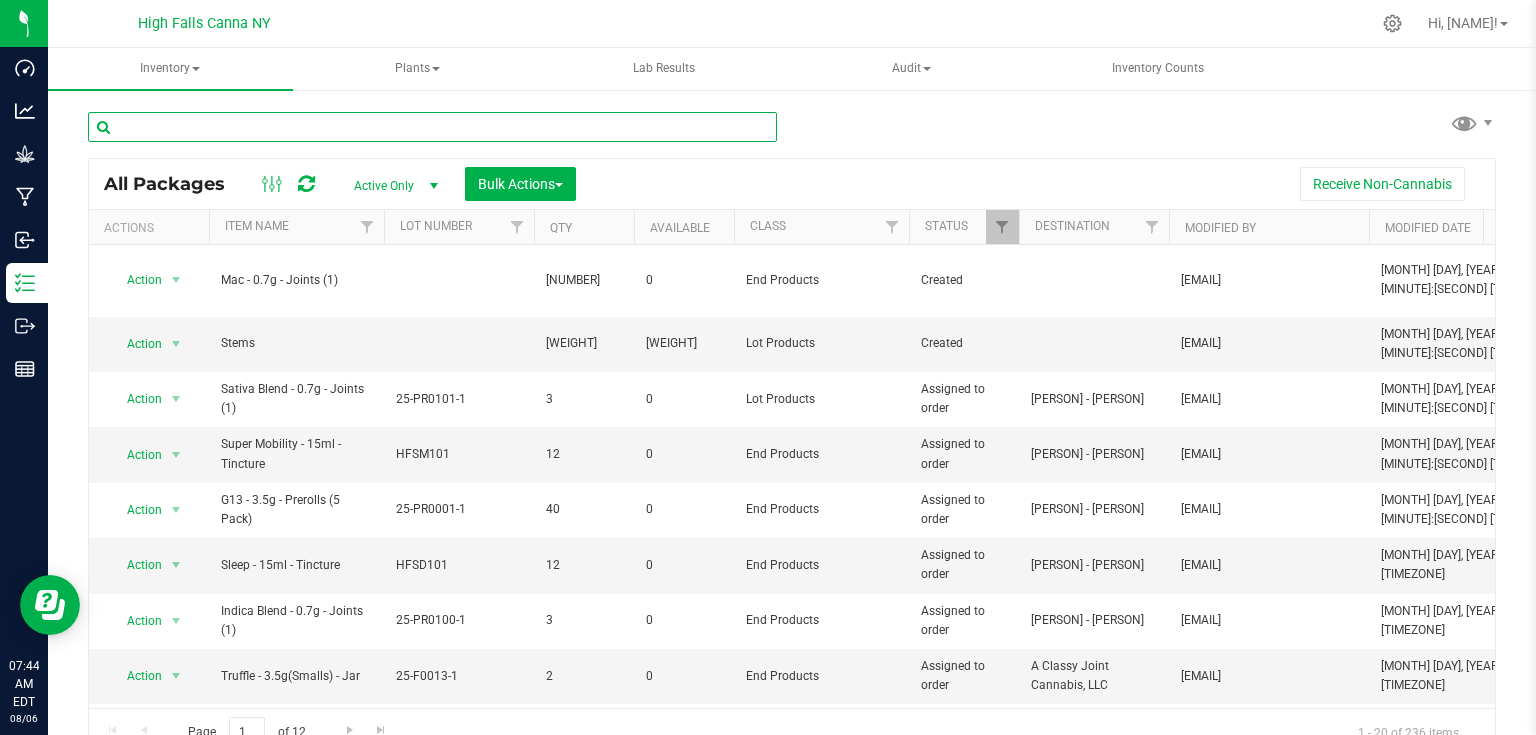 click at bounding box center (432, 127) 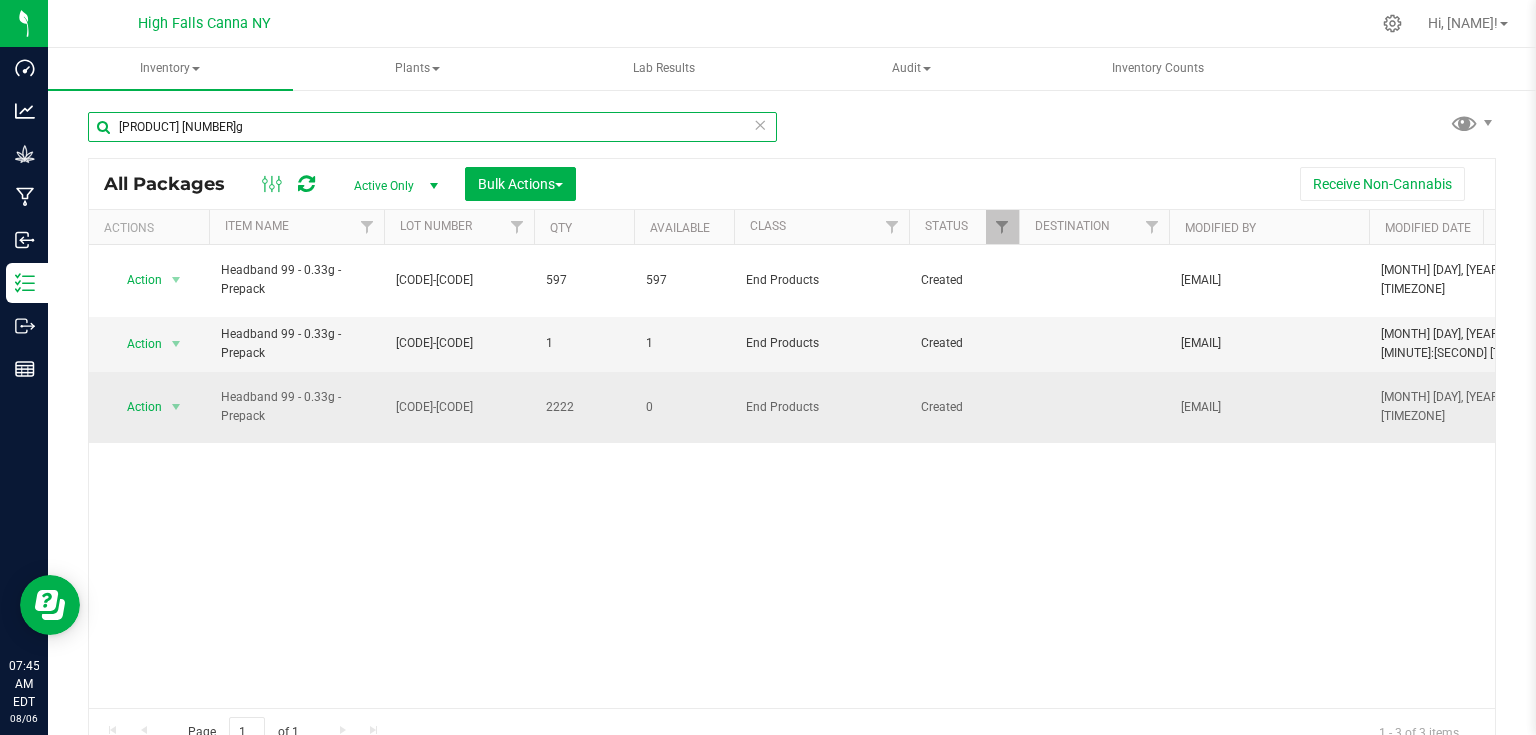 type on "[PRODUCT] [NUMBER]g" 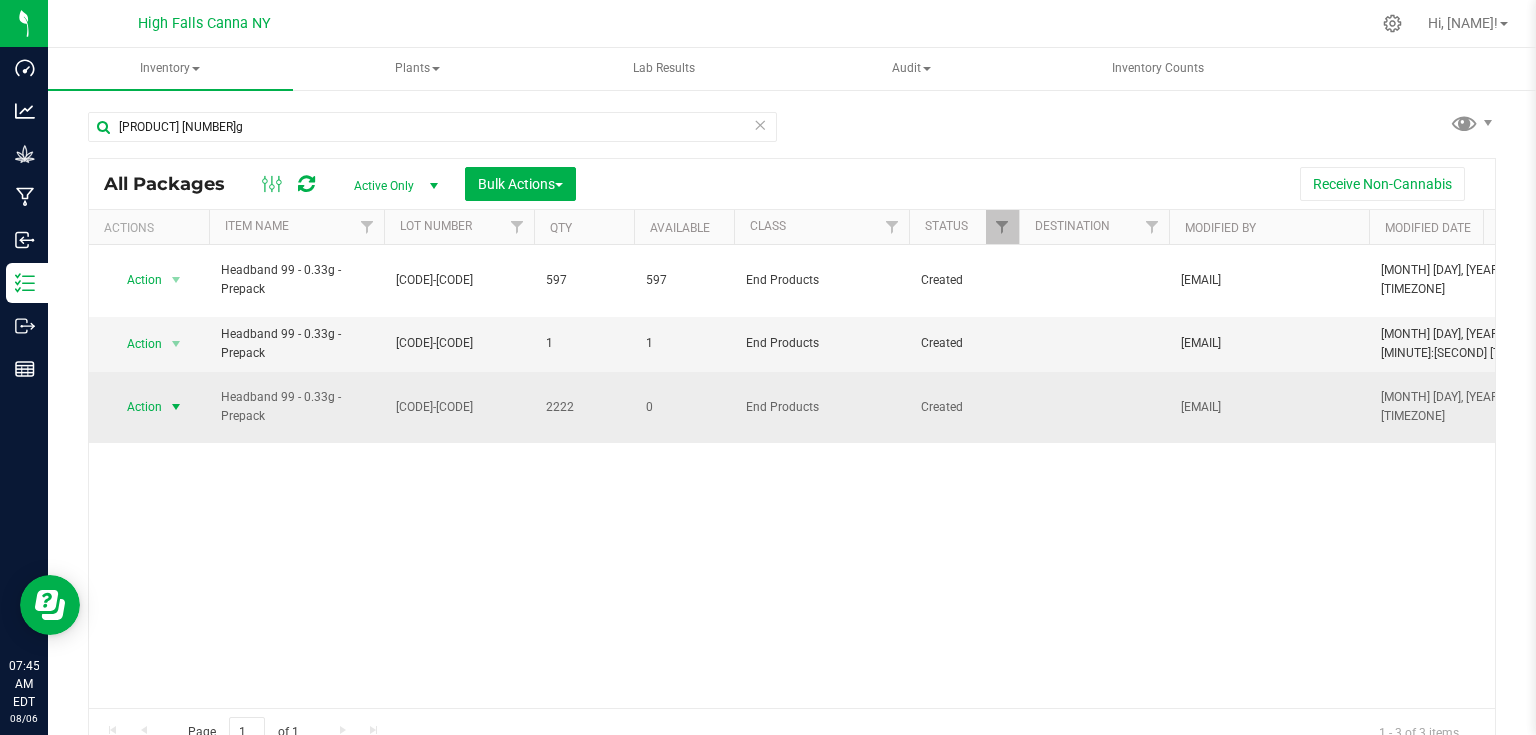 click at bounding box center [176, 407] 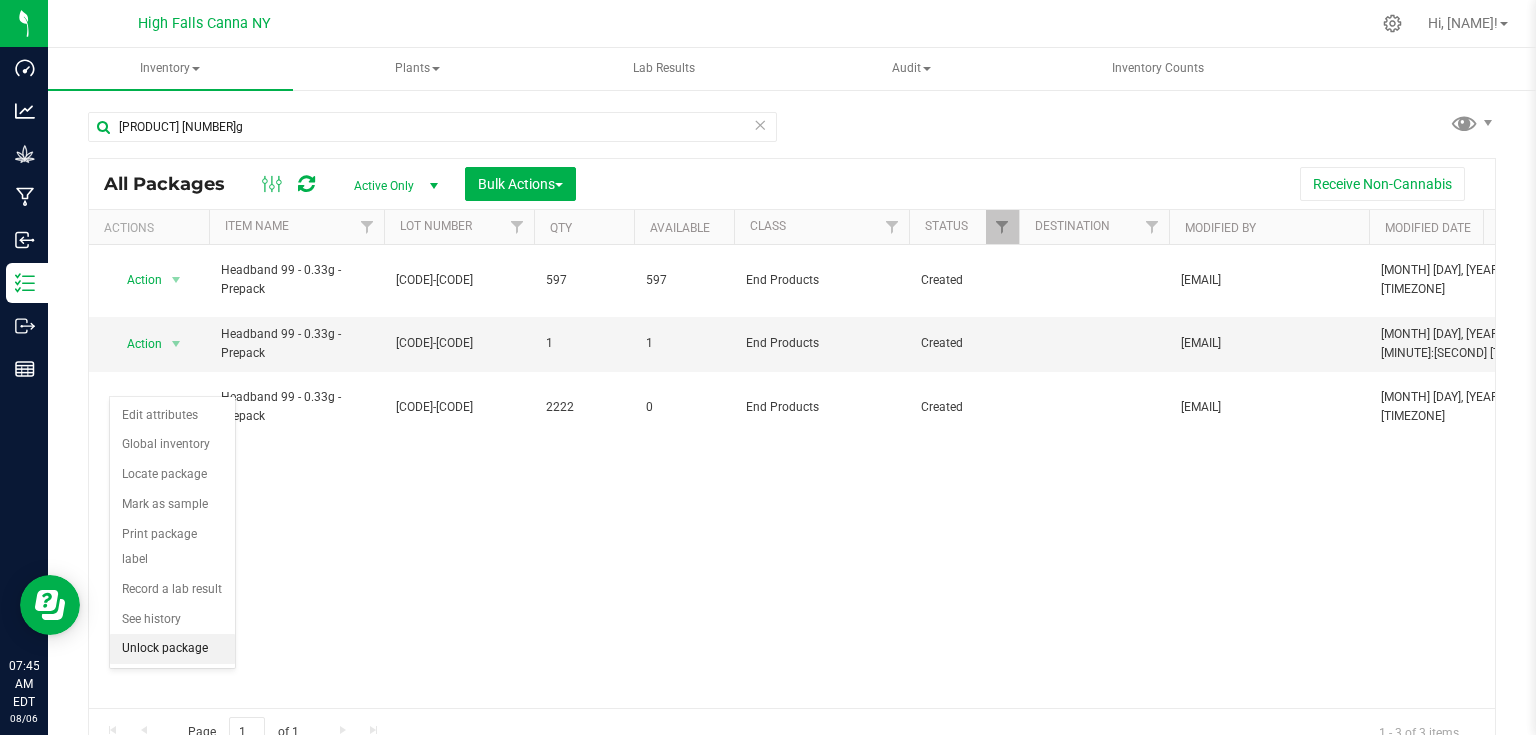 click on "Unlock package" at bounding box center (172, 649) 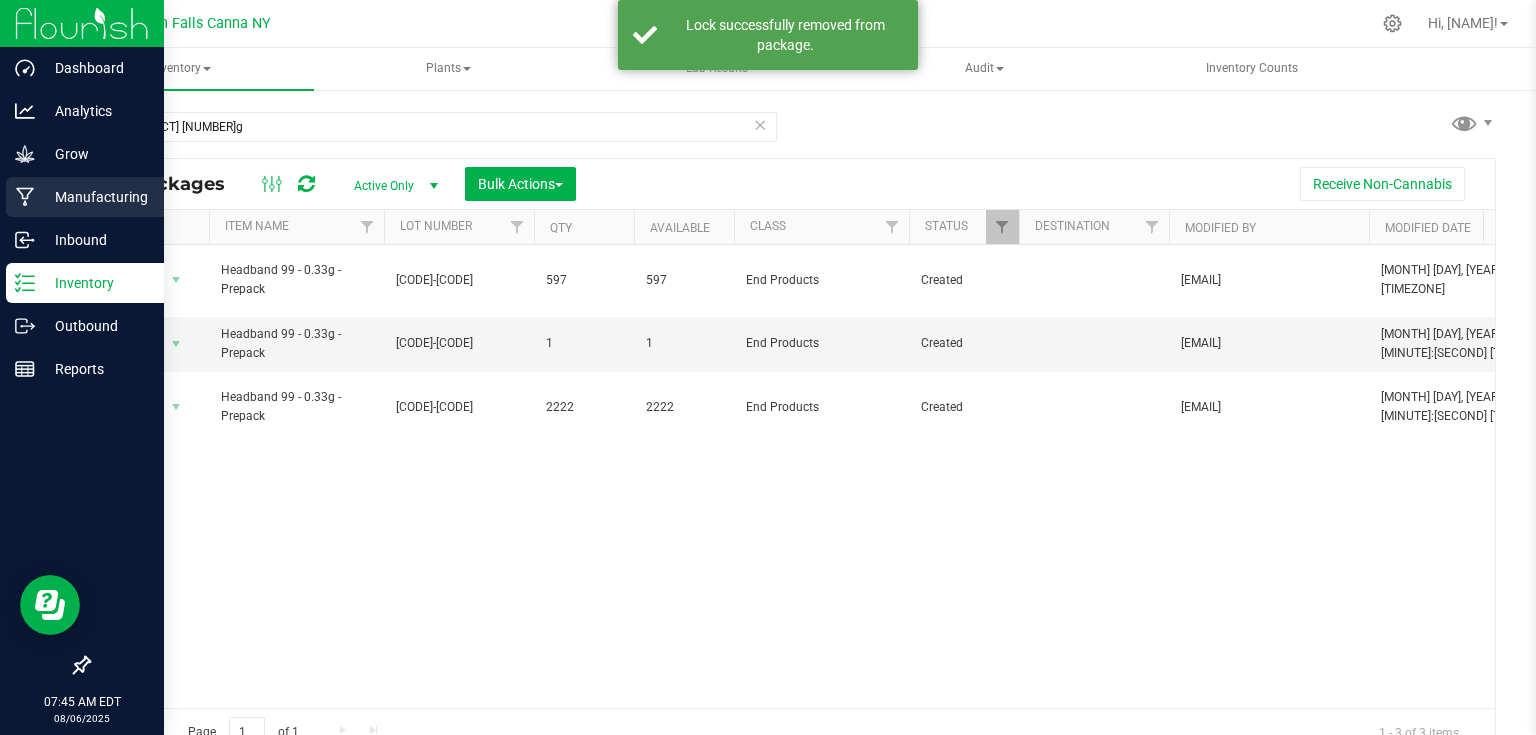 click 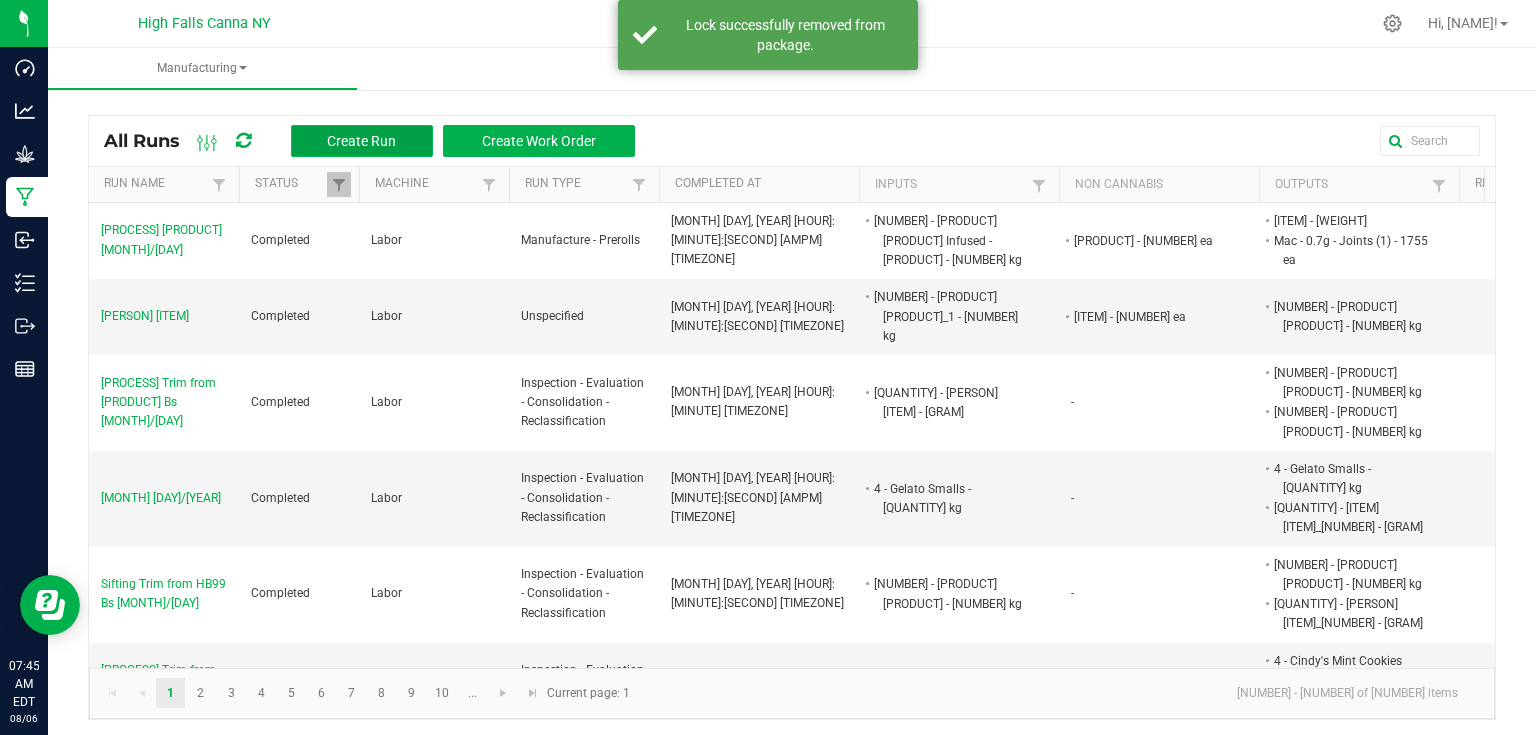 click on "Create Run" at bounding box center (362, 141) 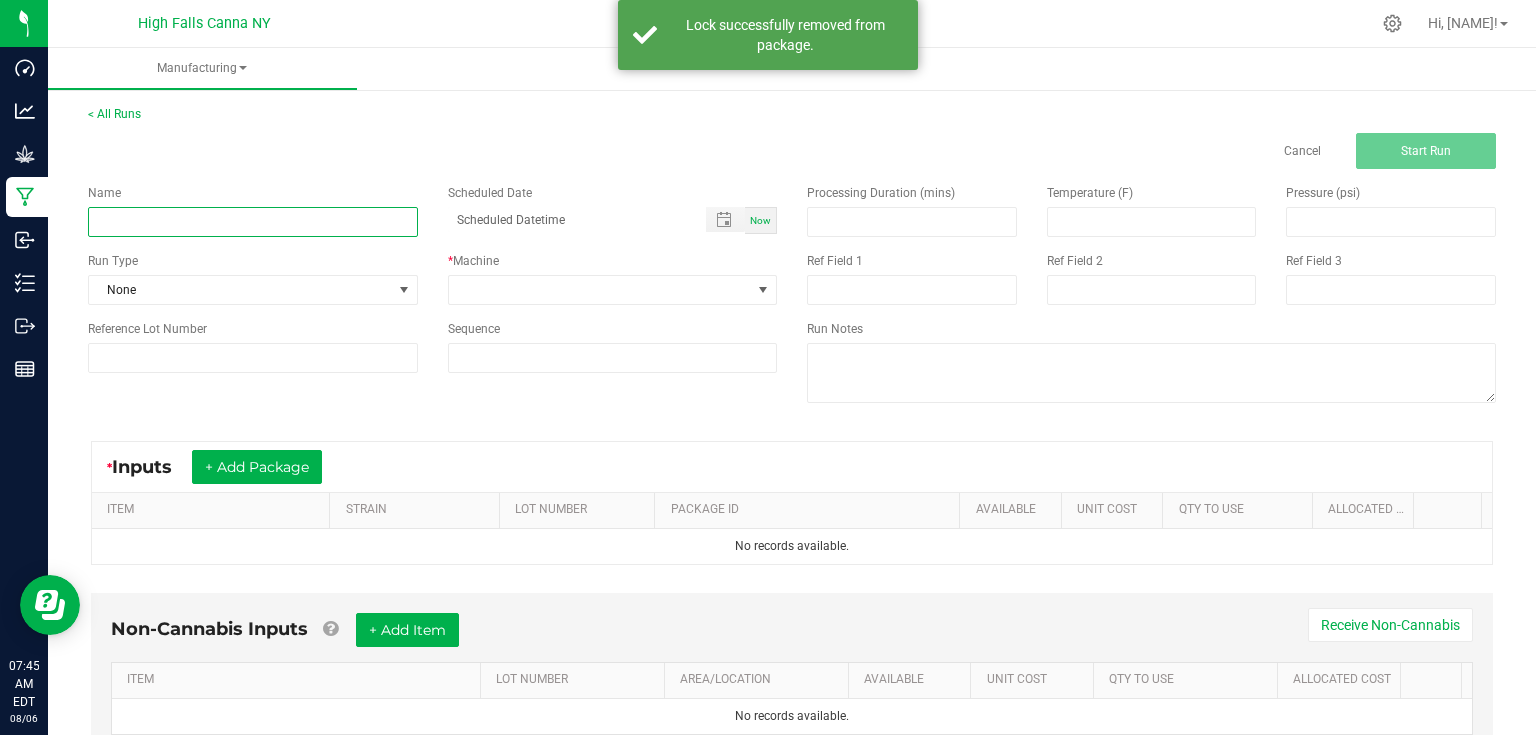 click at bounding box center [253, 222] 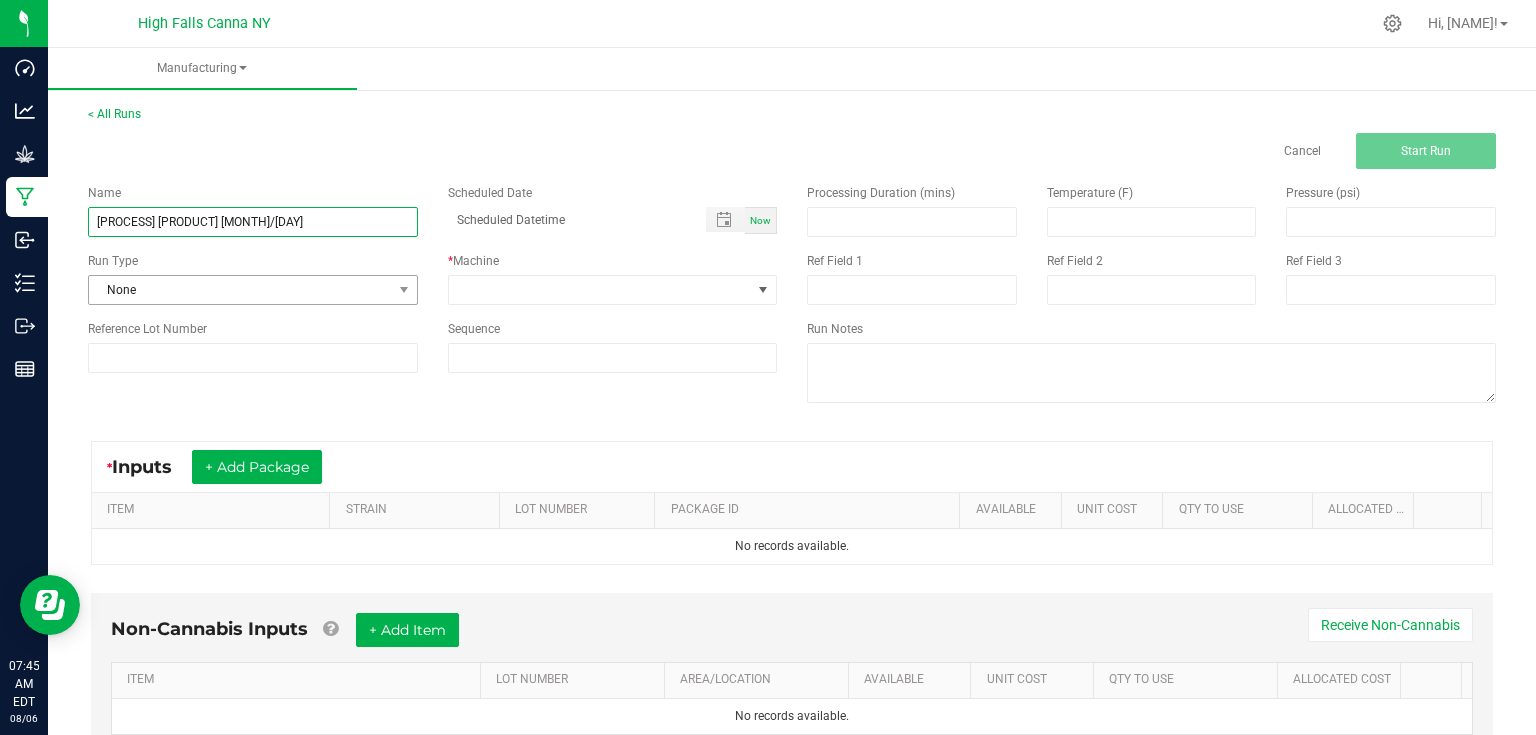 type on "[PROCESS] [PRODUCT] [MONTH]/[DAY]" 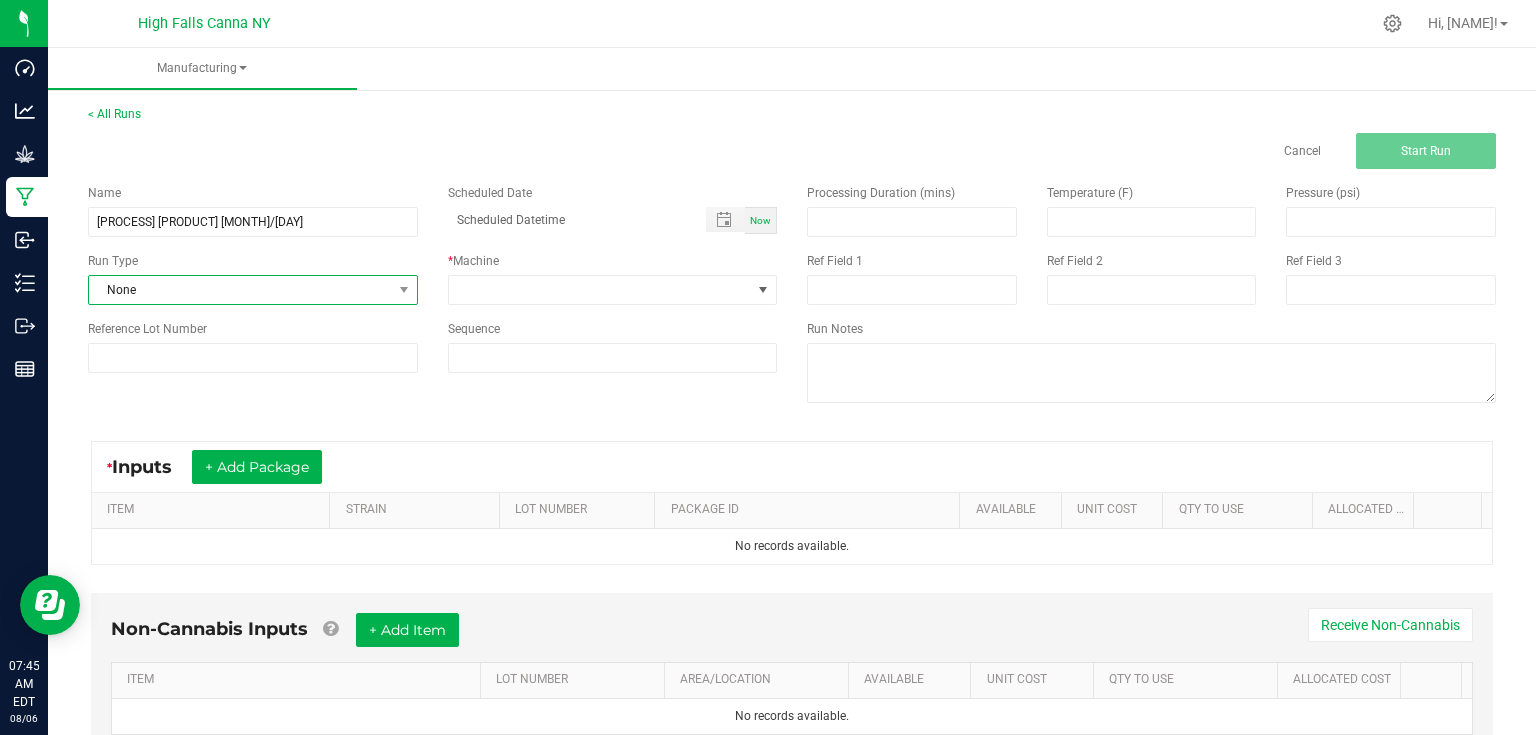 click at bounding box center (403, 290) 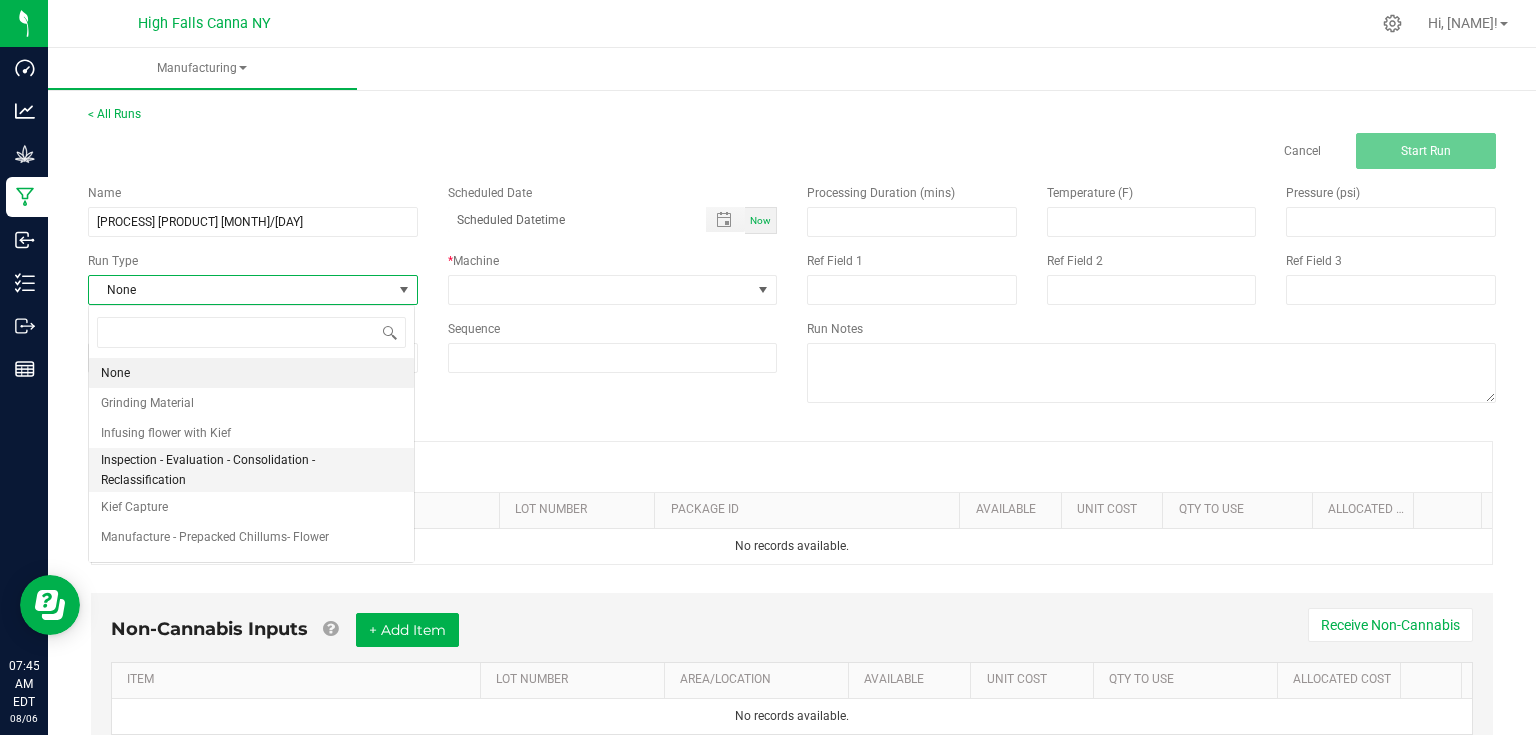 scroll, scrollTop: 99970, scrollLeft: 99673, axis: both 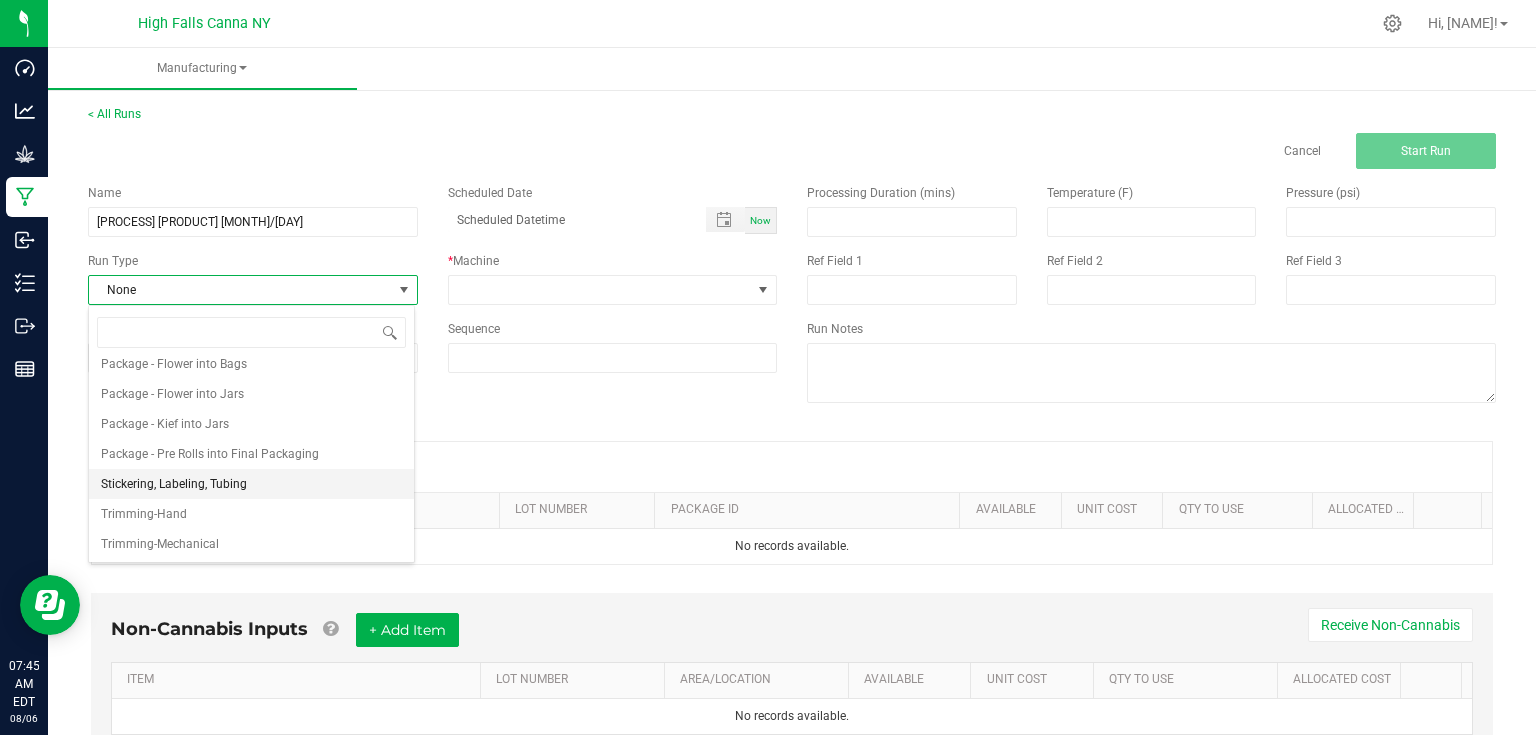 click on "Stickering, Labeling, Tubing" at bounding box center (251, 484) 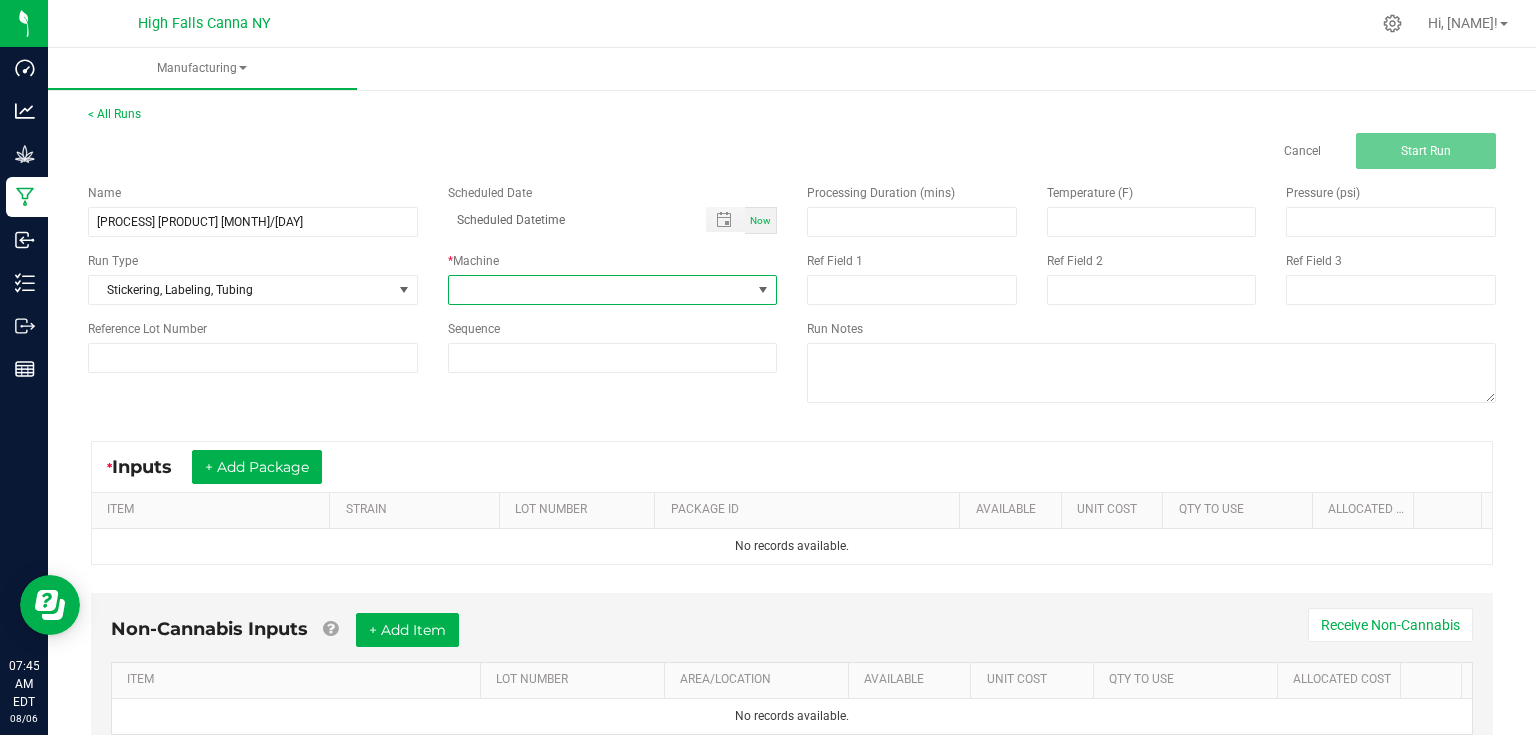 click at bounding box center [600, 290] 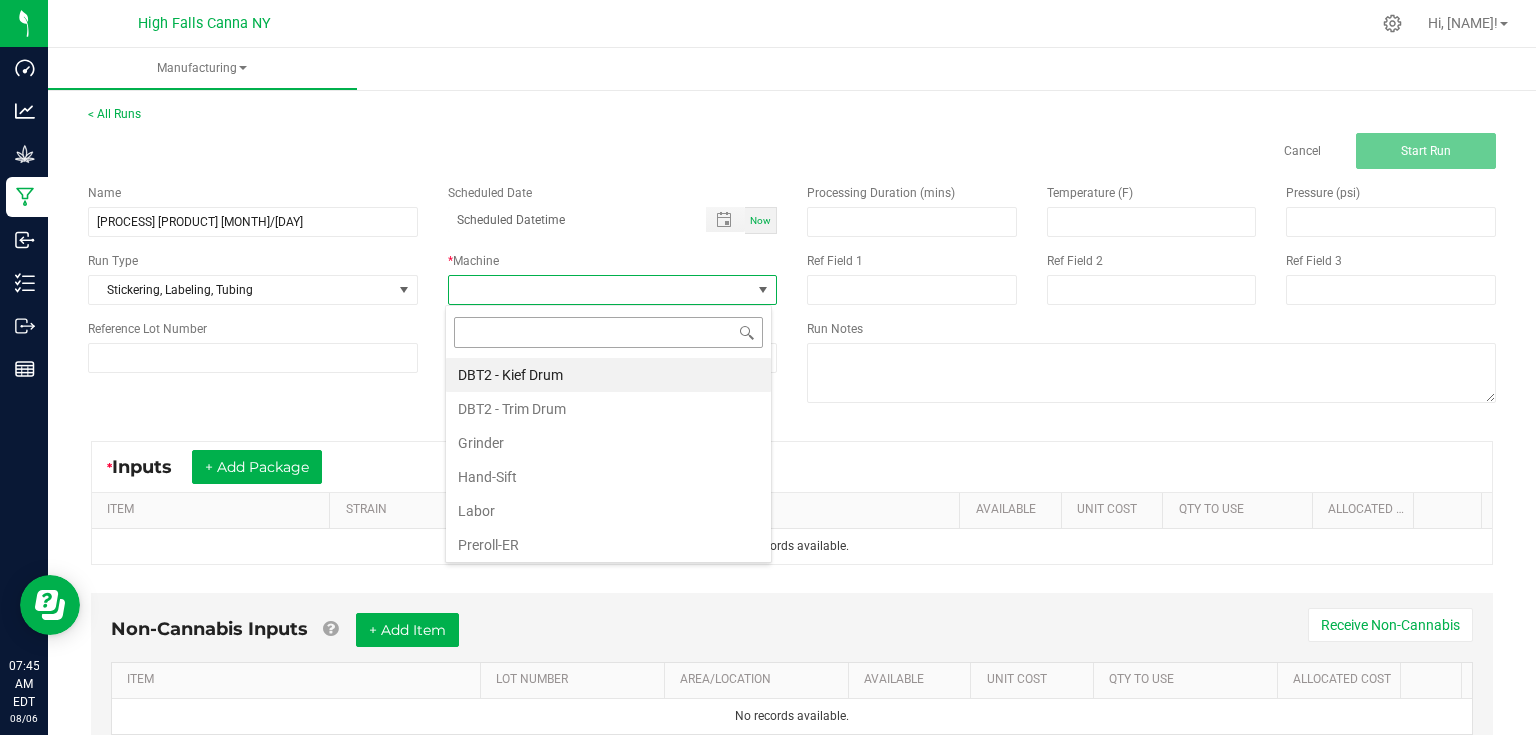 scroll, scrollTop: 99970, scrollLeft: 99673, axis: both 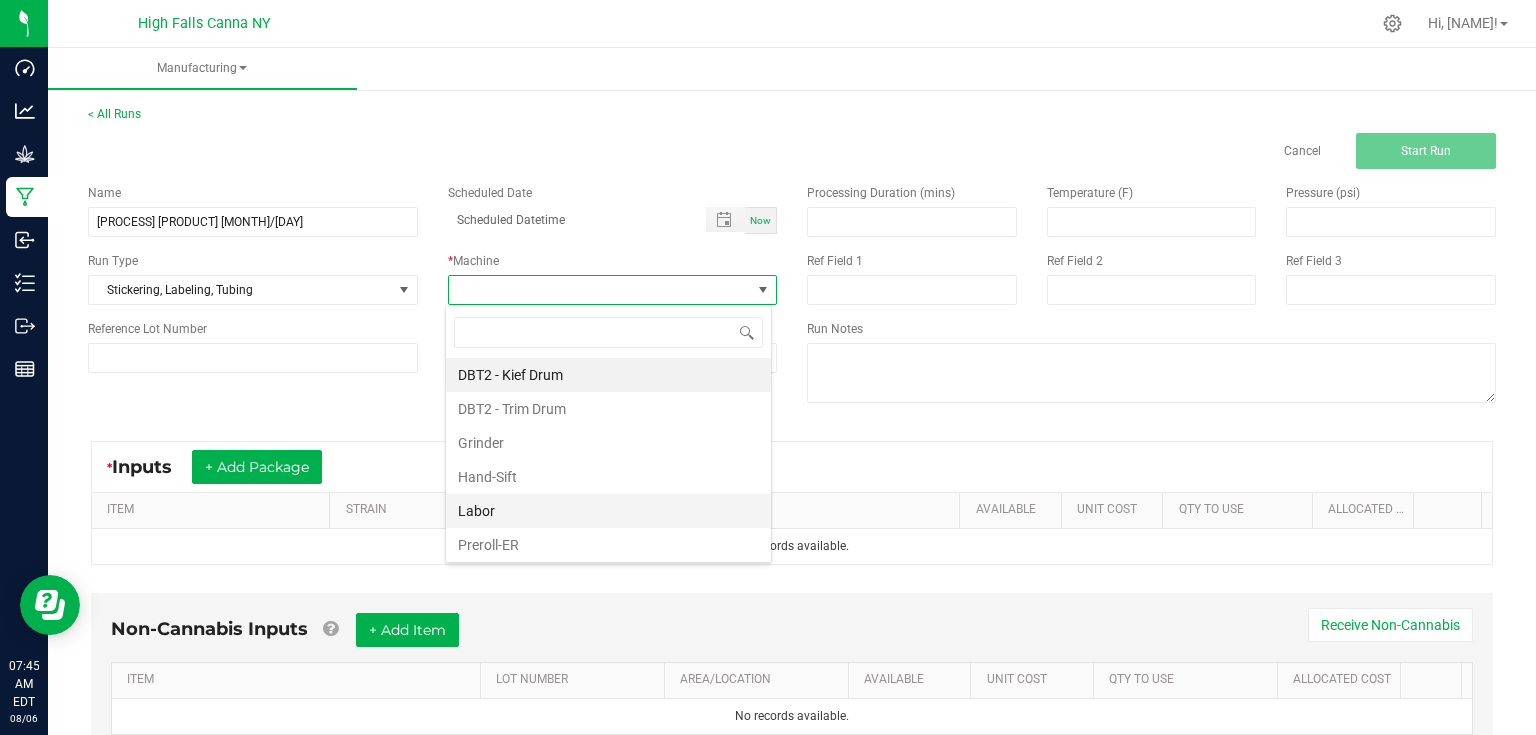 drag, startPoint x: 510, startPoint y: 508, endPoint x: 600, endPoint y: 464, distance: 100.17984 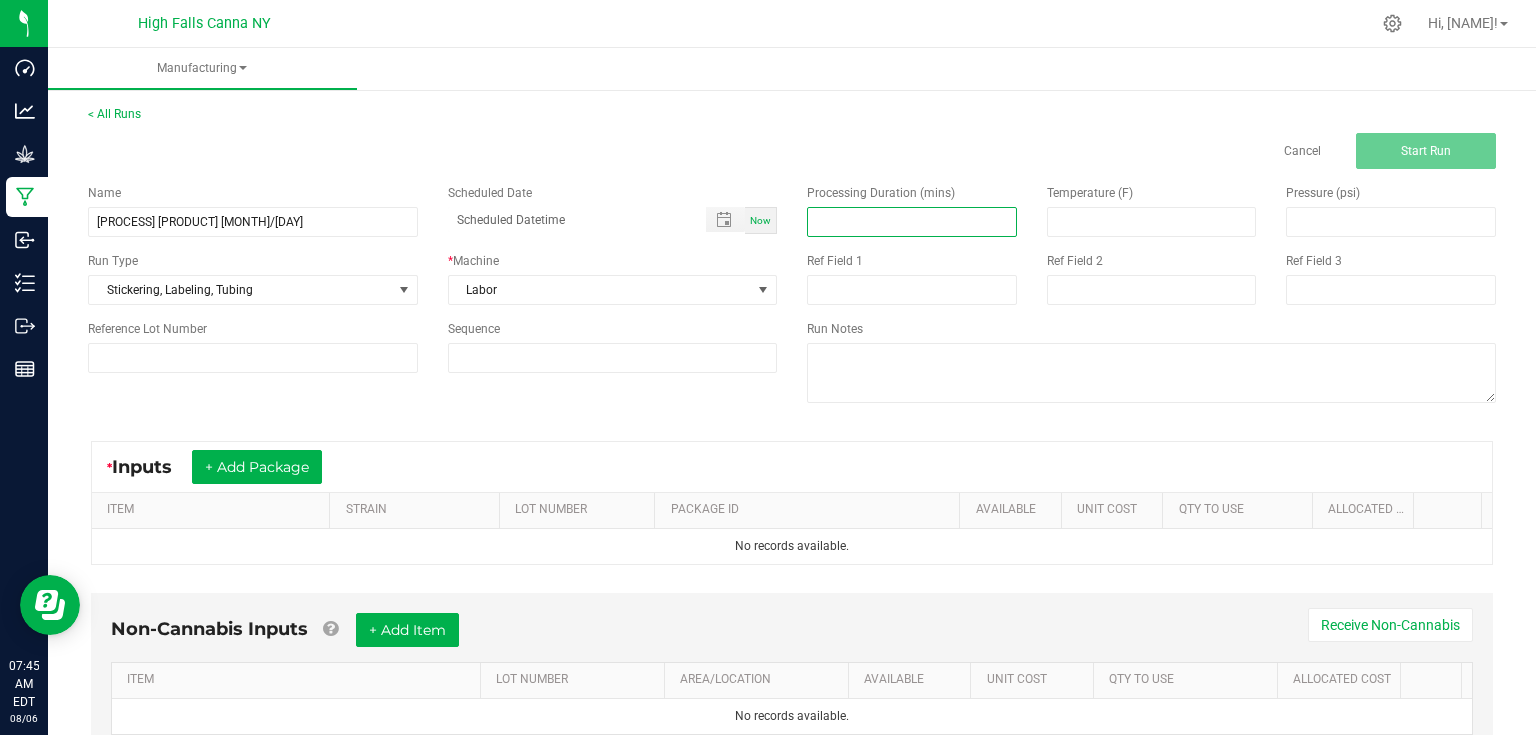 click at bounding box center [912, 222] 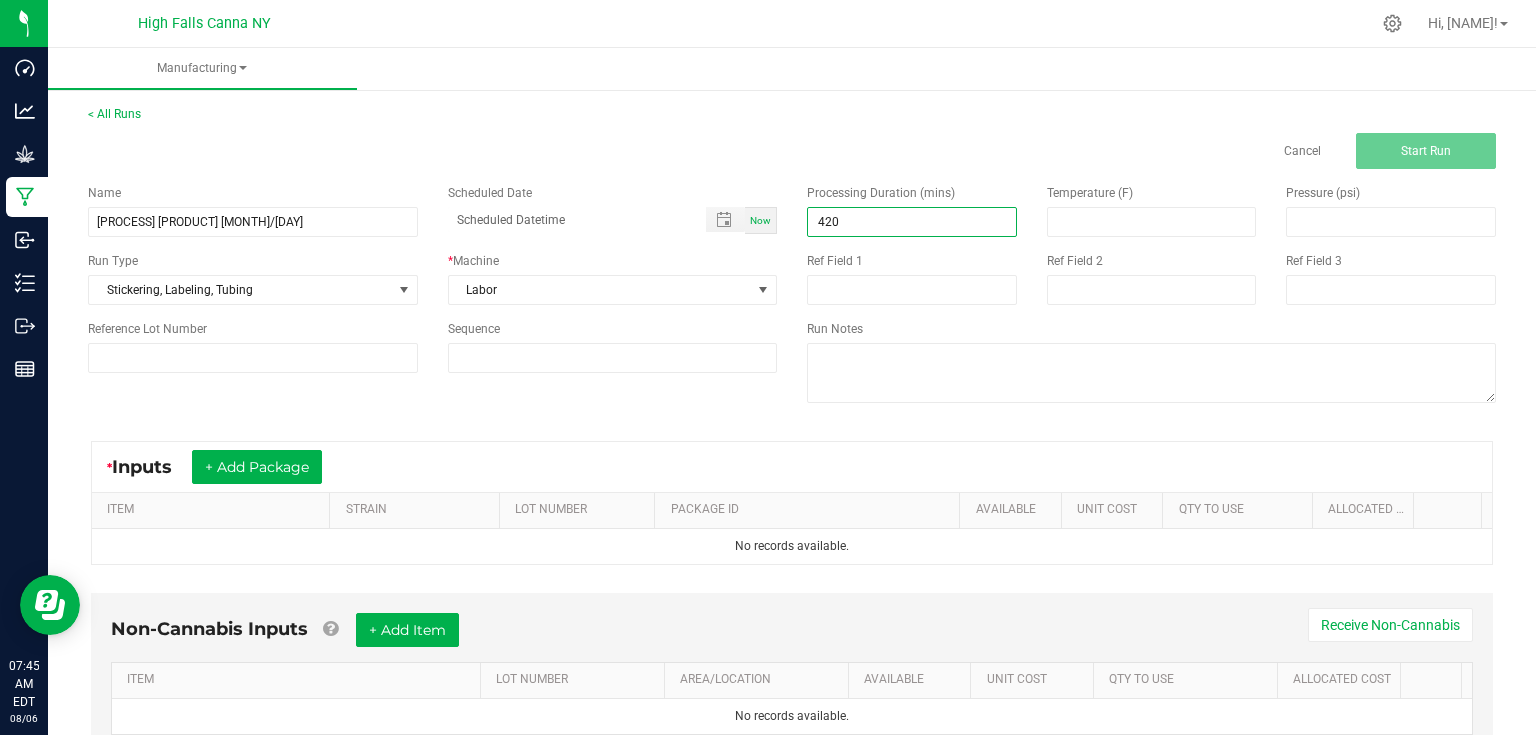type on "[QUANTITY]" 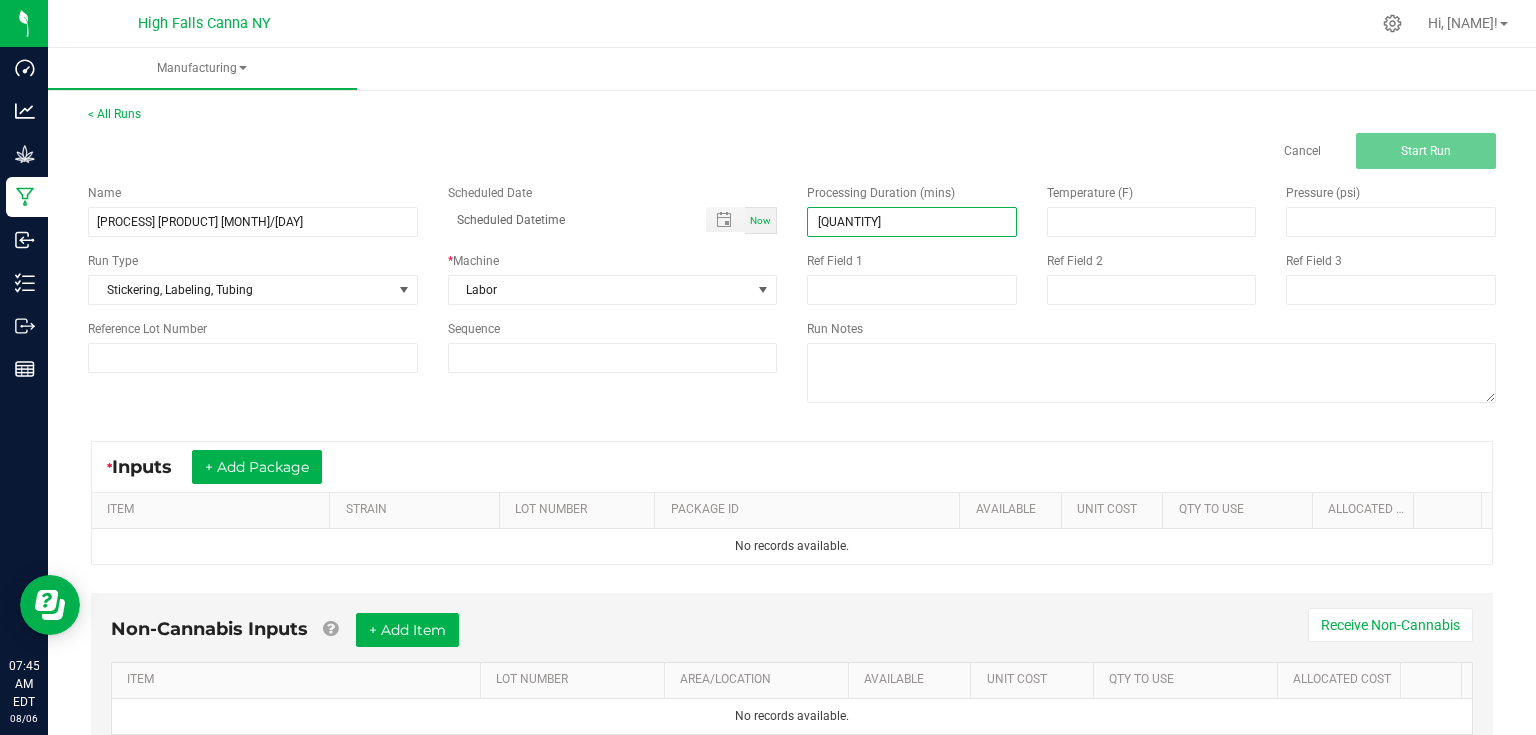 click on "Cancel   Start Run" at bounding box center [1151, 151] 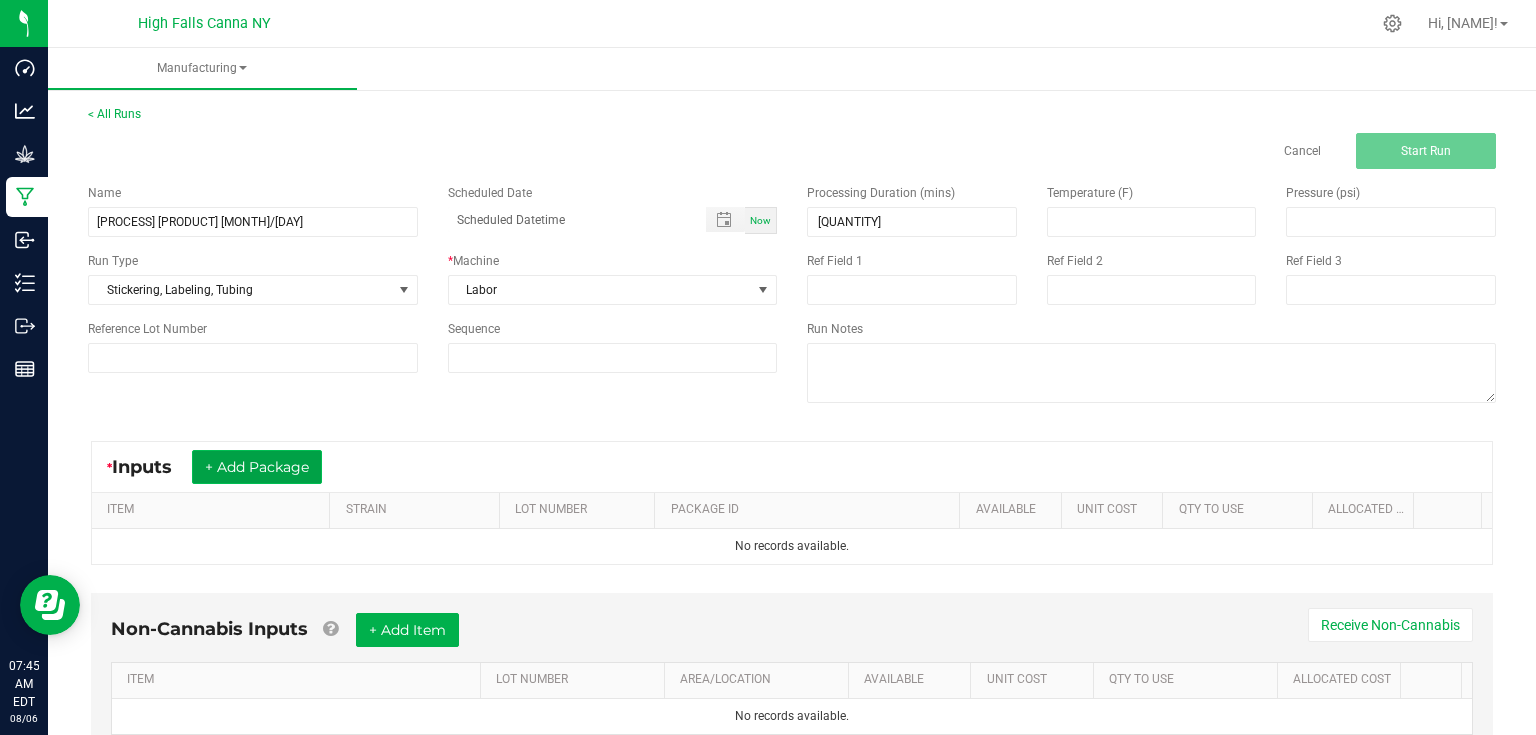 click on "+ Add Package" at bounding box center (257, 467) 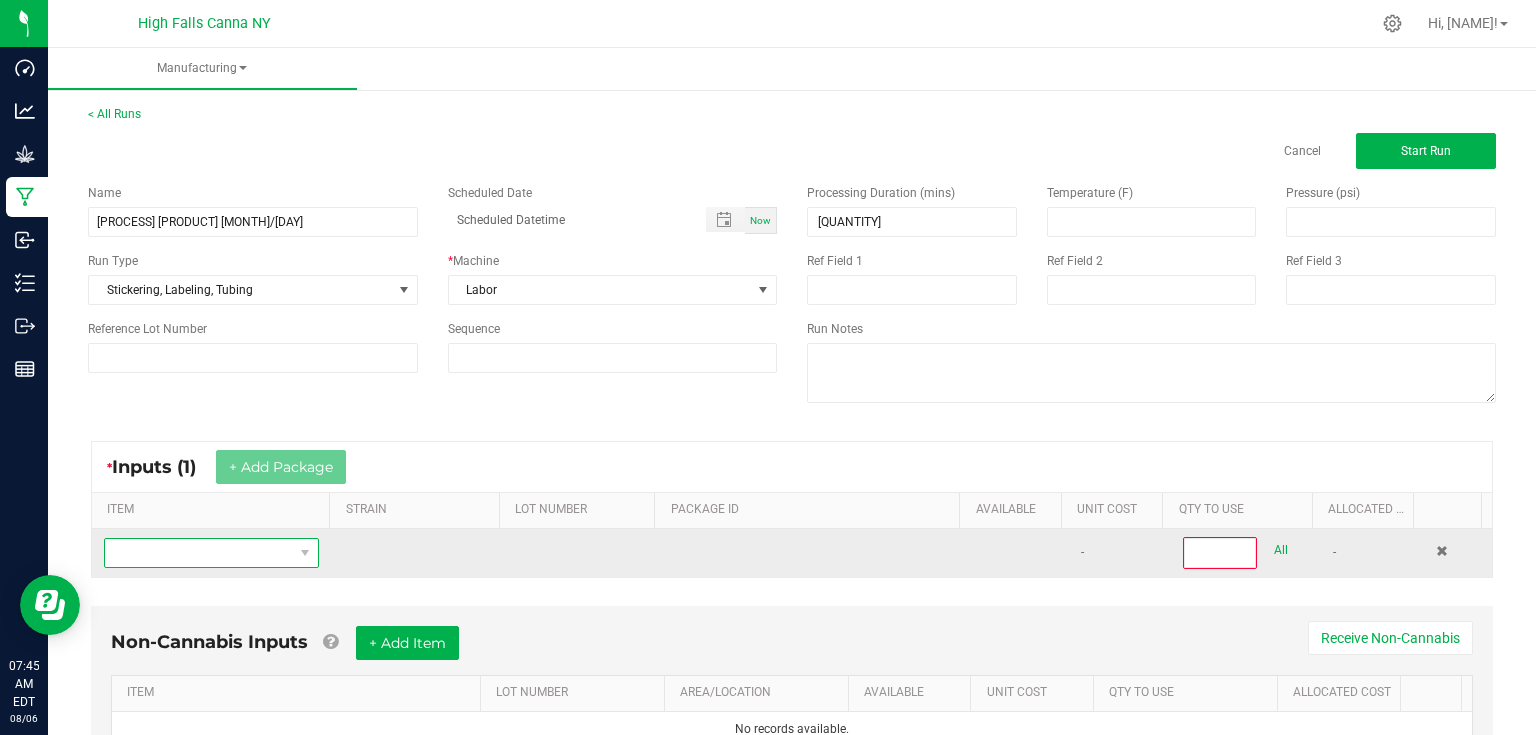 click at bounding box center [199, 553] 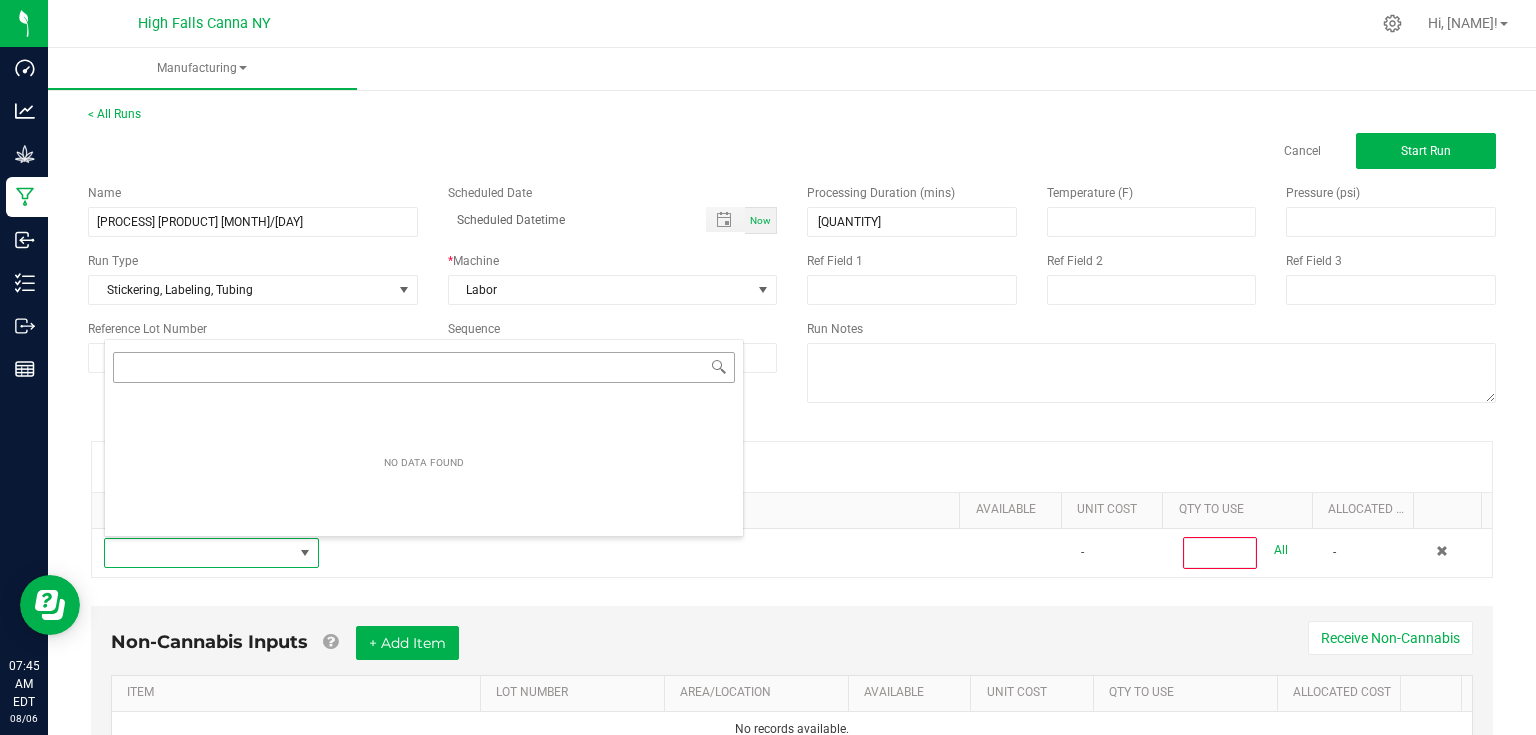scroll, scrollTop: 99970, scrollLeft: 99788, axis: both 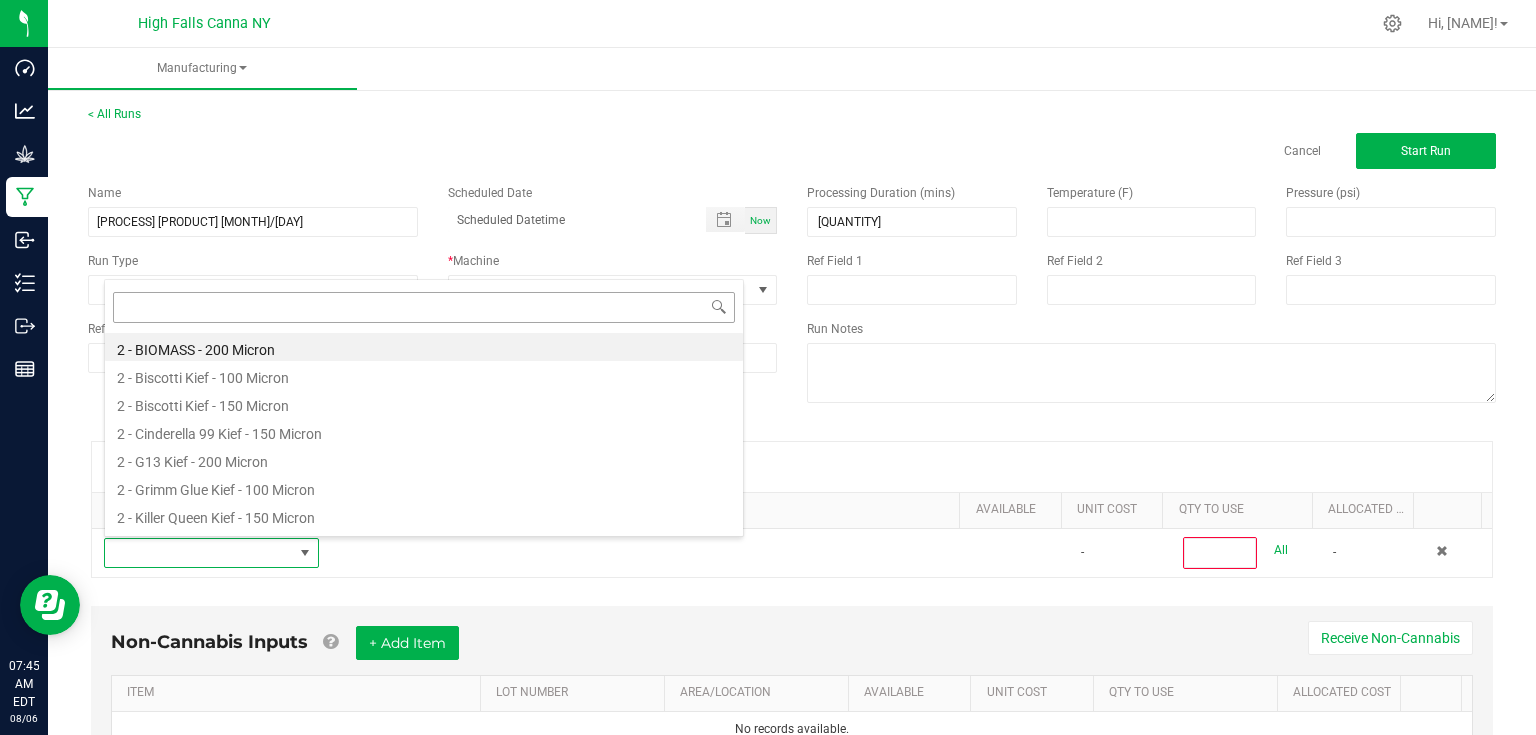 type on "4" 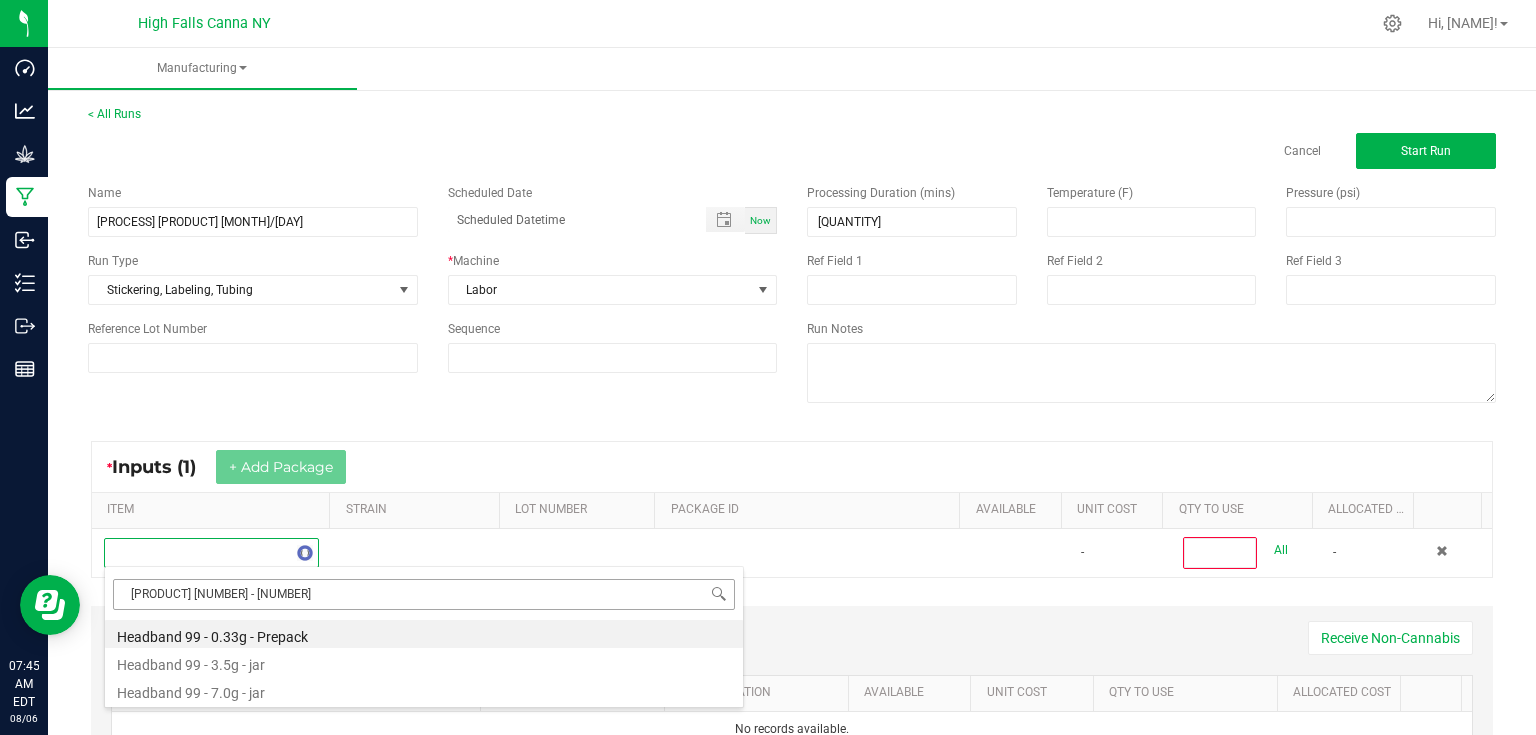 type on "[PRODUCT] [NUMBER]g" 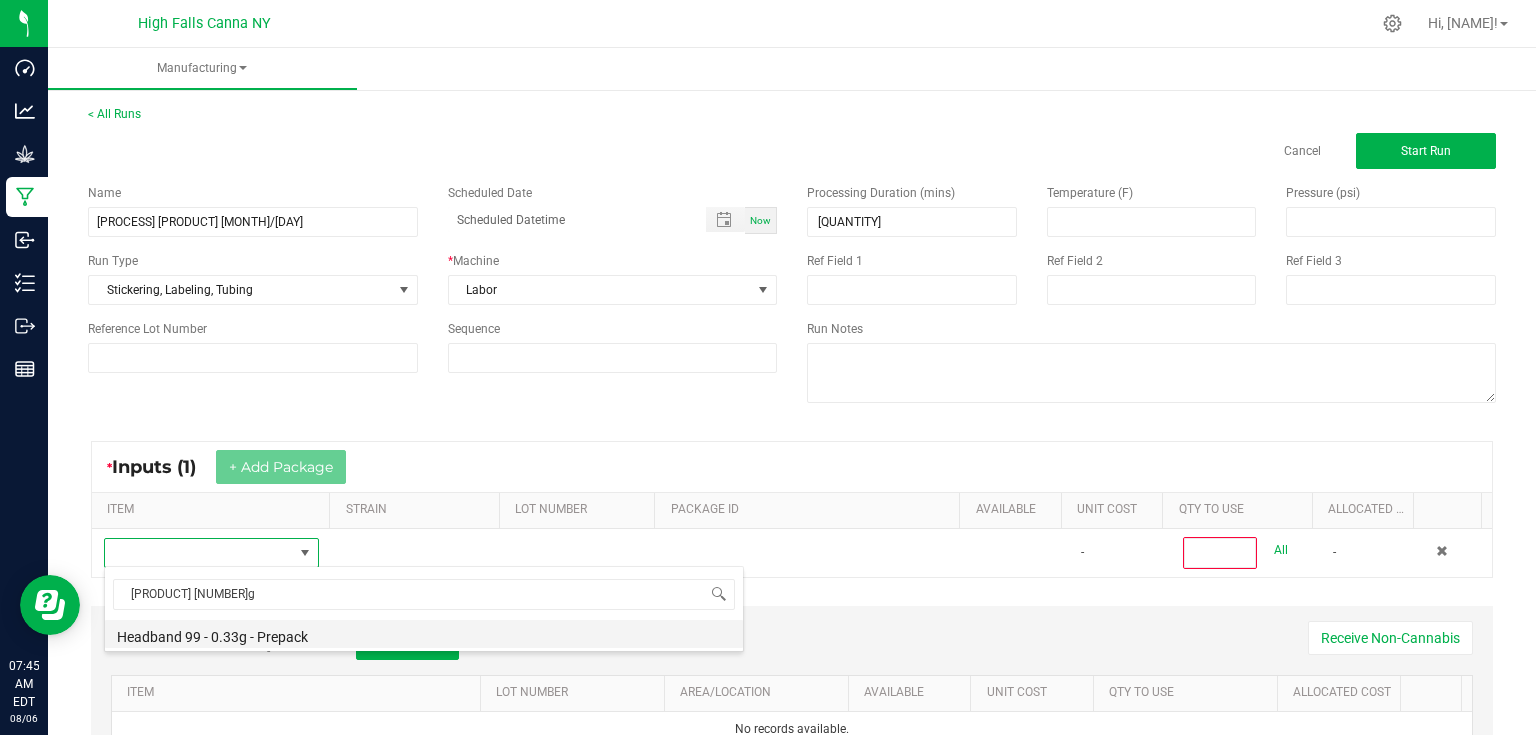 click on "Headband 99 - 0.33g - Prepack" at bounding box center (424, 634) 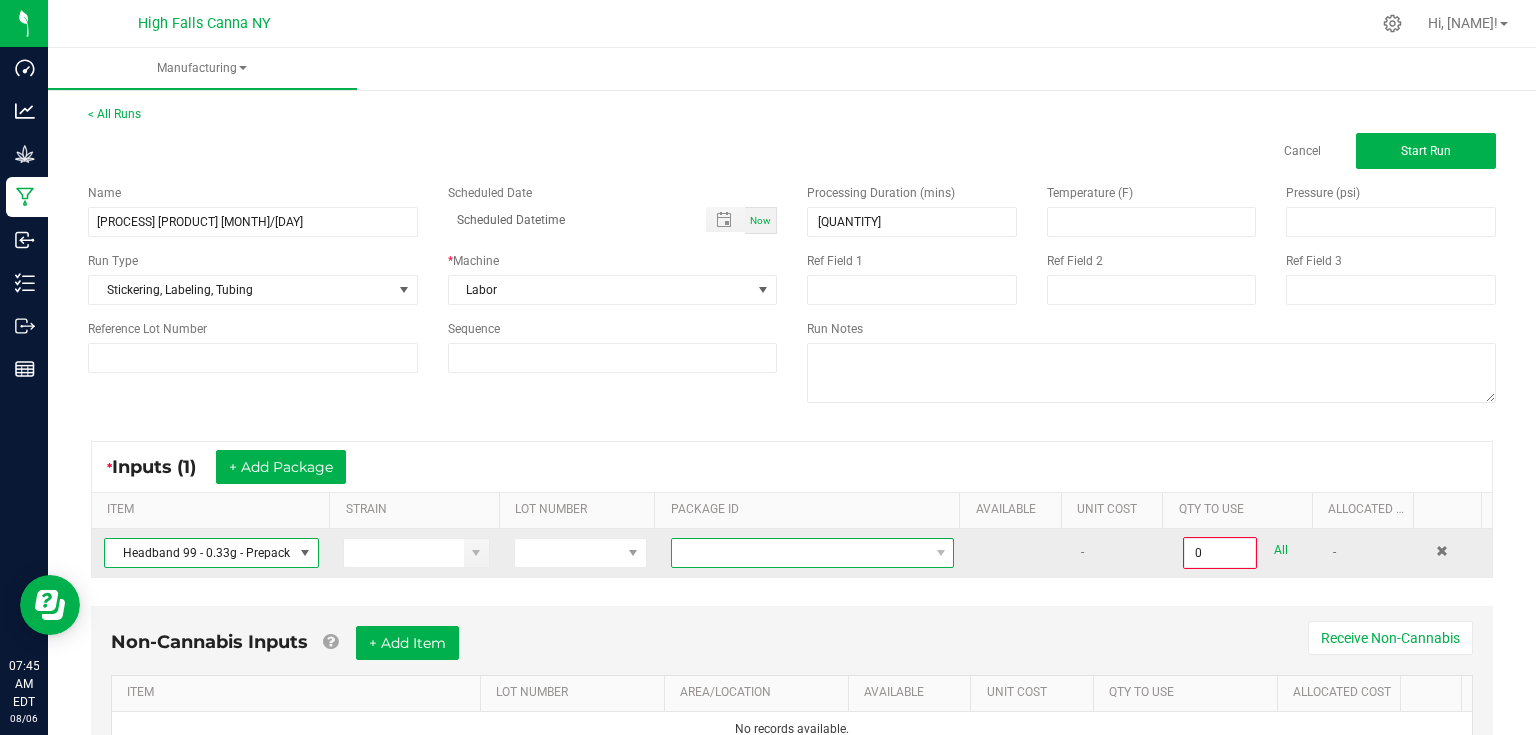 click at bounding box center (800, 553) 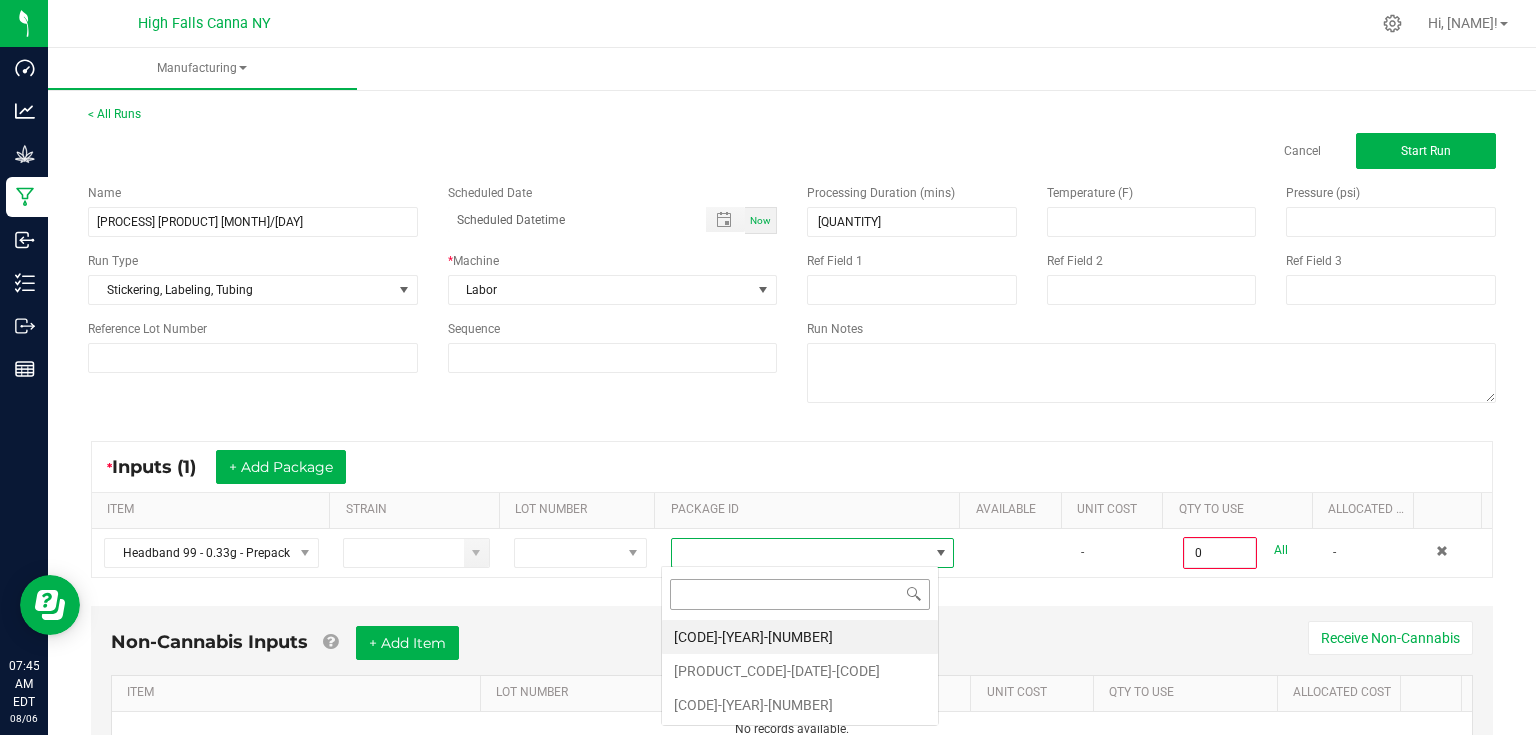 scroll, scrollTop: 99970, scrollLeft: 99721, axis: both 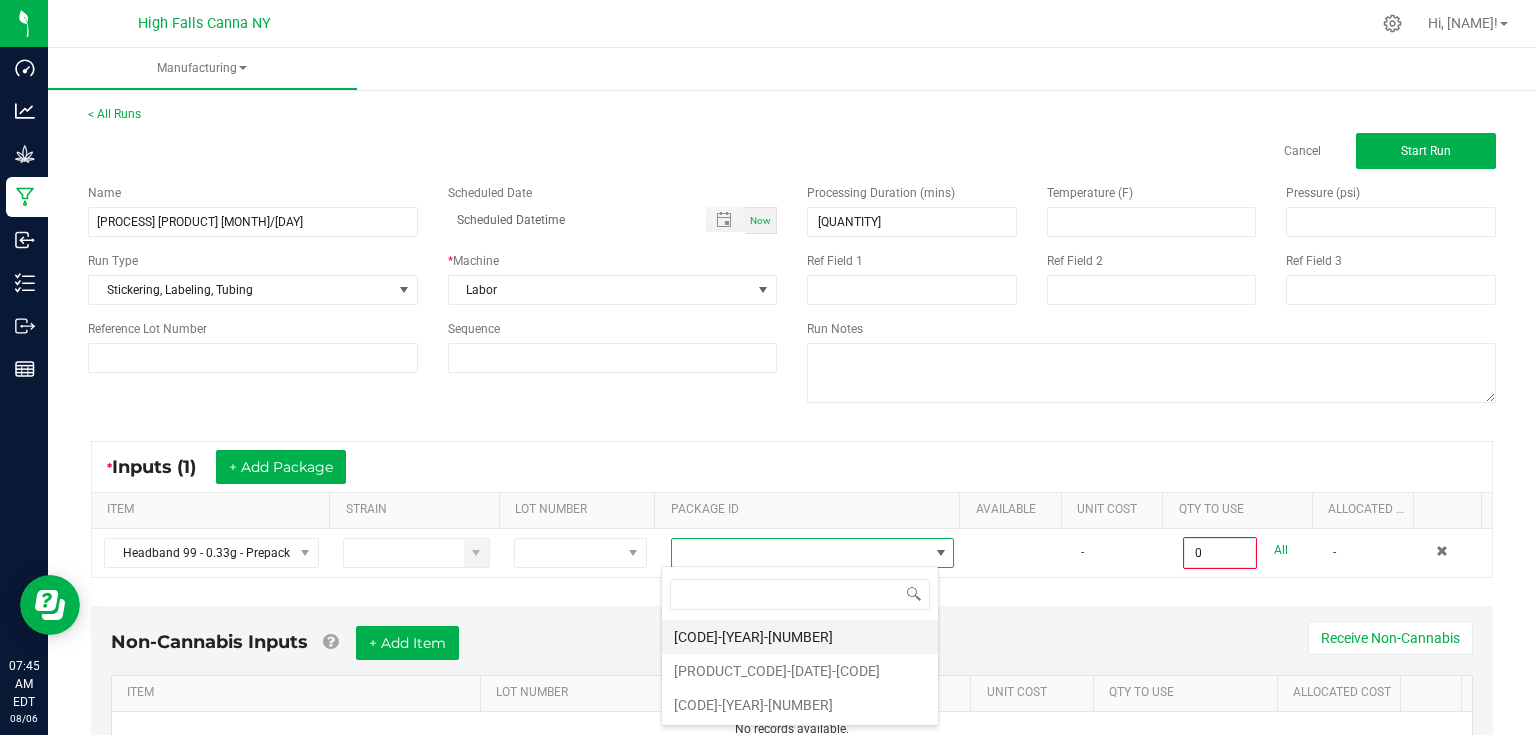 click on "[CODE]-[YEAR]-[NUMBER]" at bounding box center (800, 637) 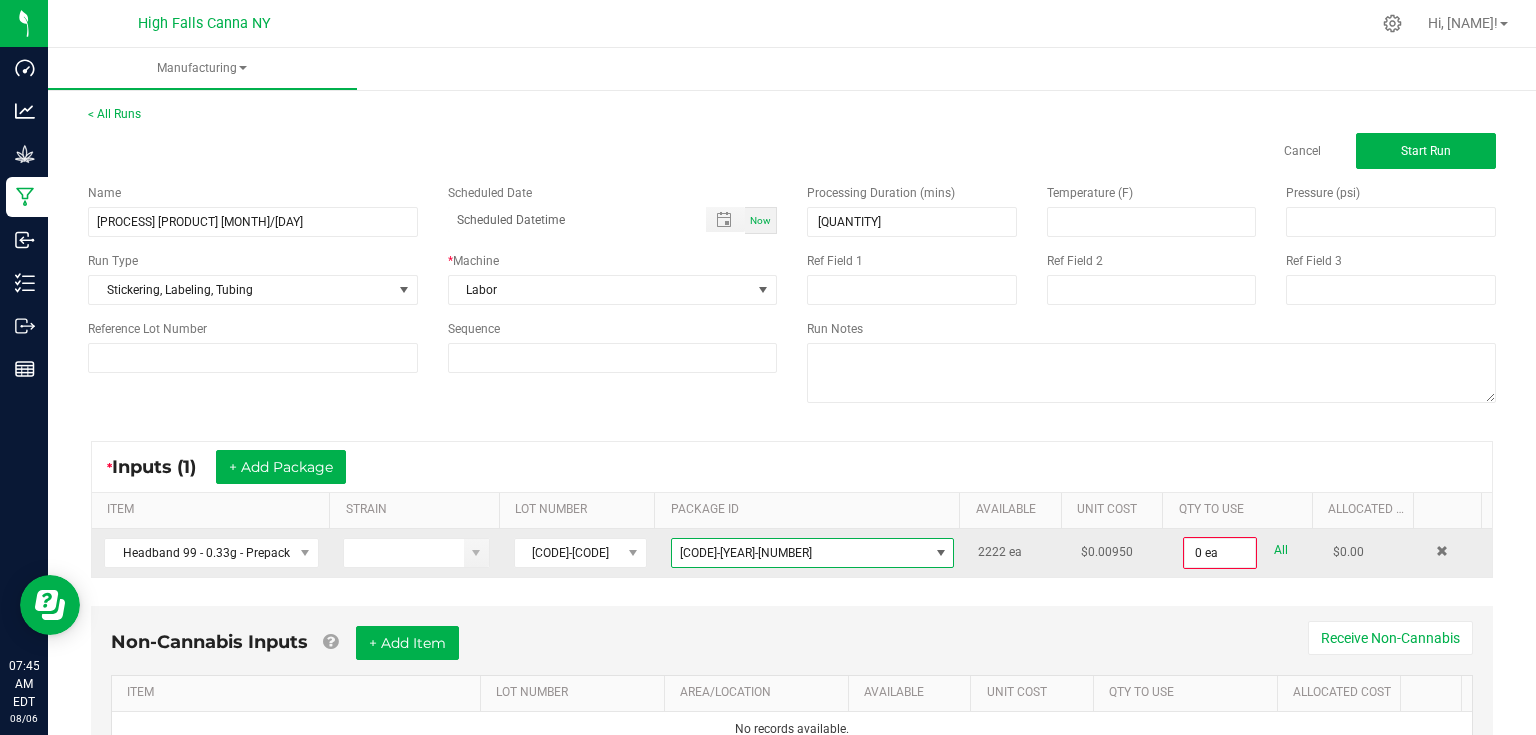 click on "[CODE]-[YEAR]-[NUMBER]" at bounding box center (800, 553) 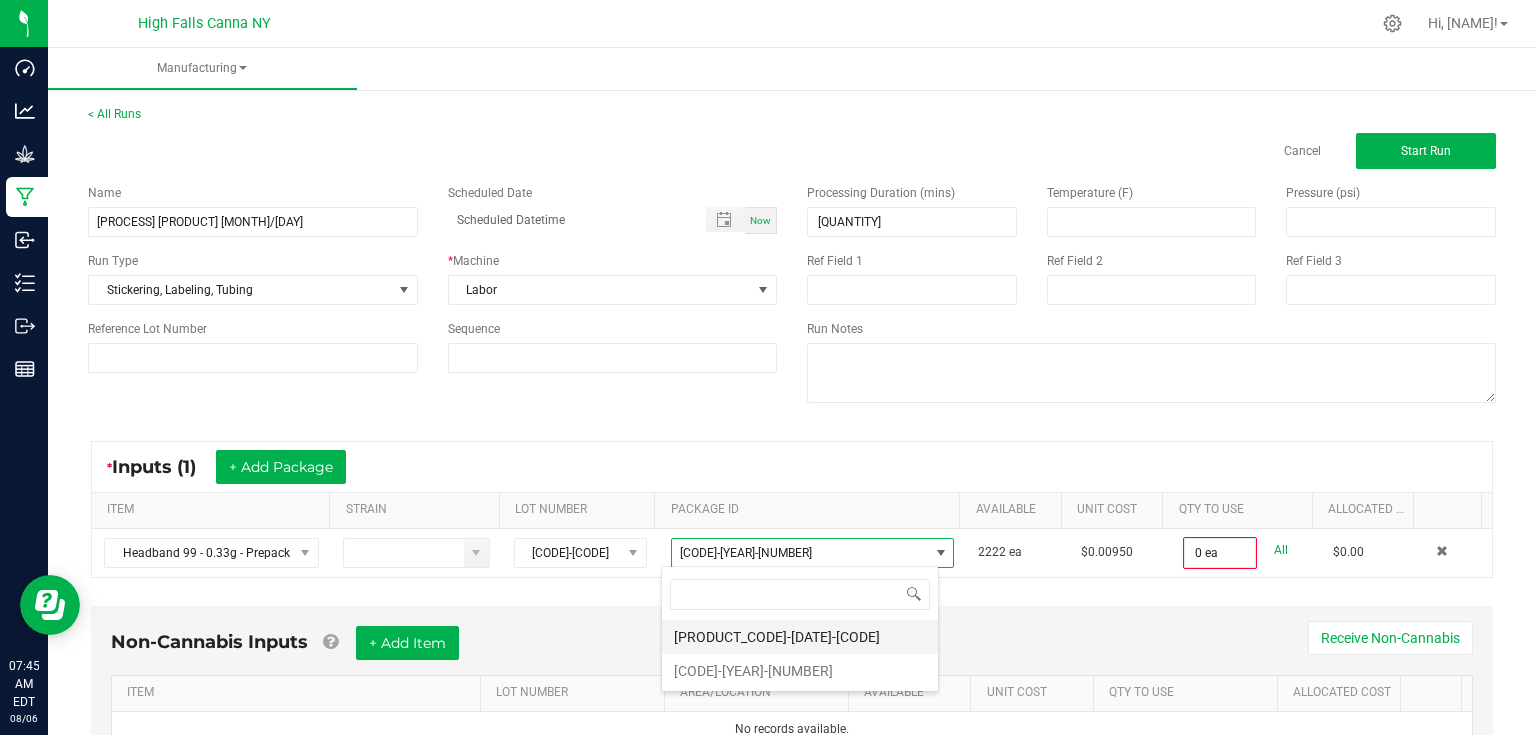 scroll, scrollTop: 99970, scrollLeft: 99721, axis: both 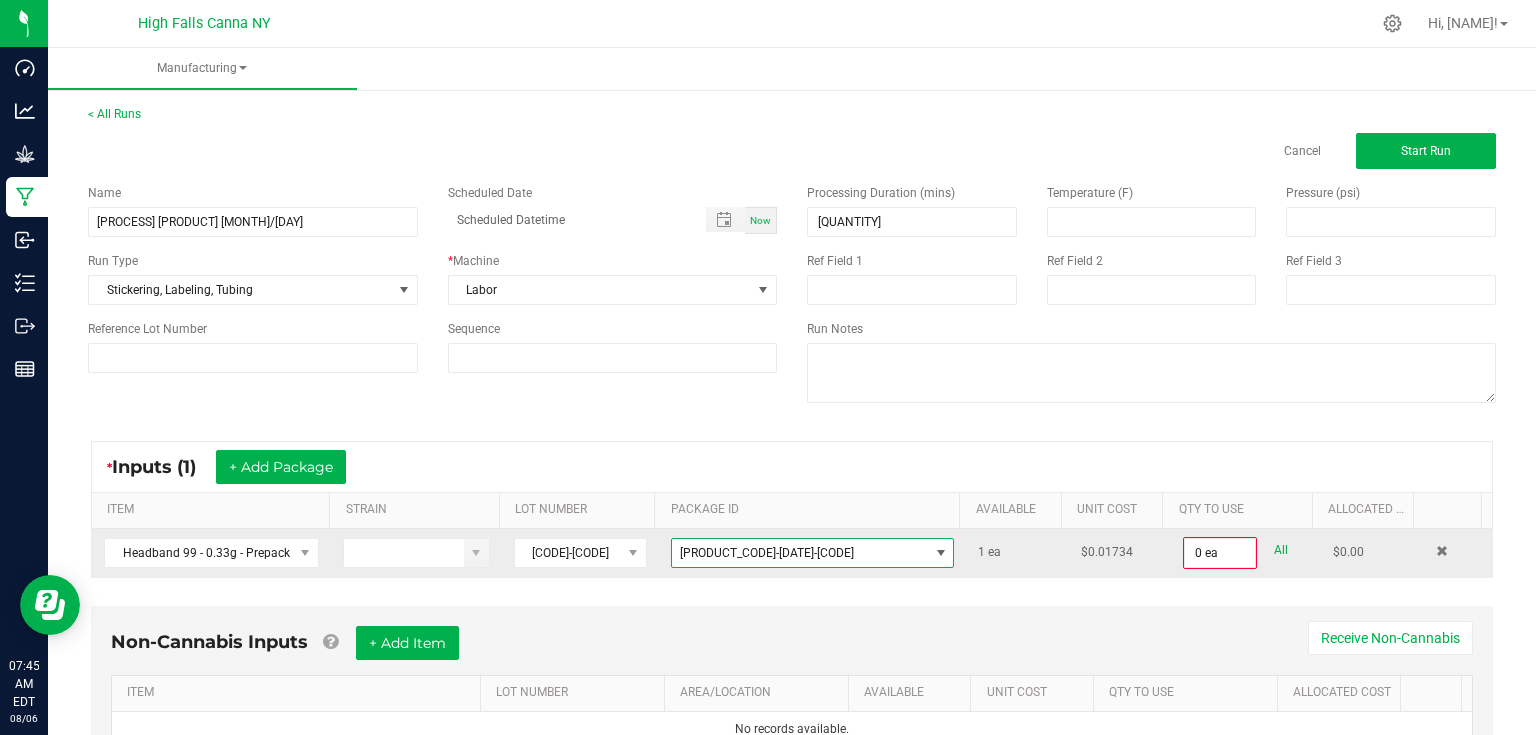 click on "[PRODUCT_CODE]-[DATE]-[CODE]" at bounding box center (800, 553) 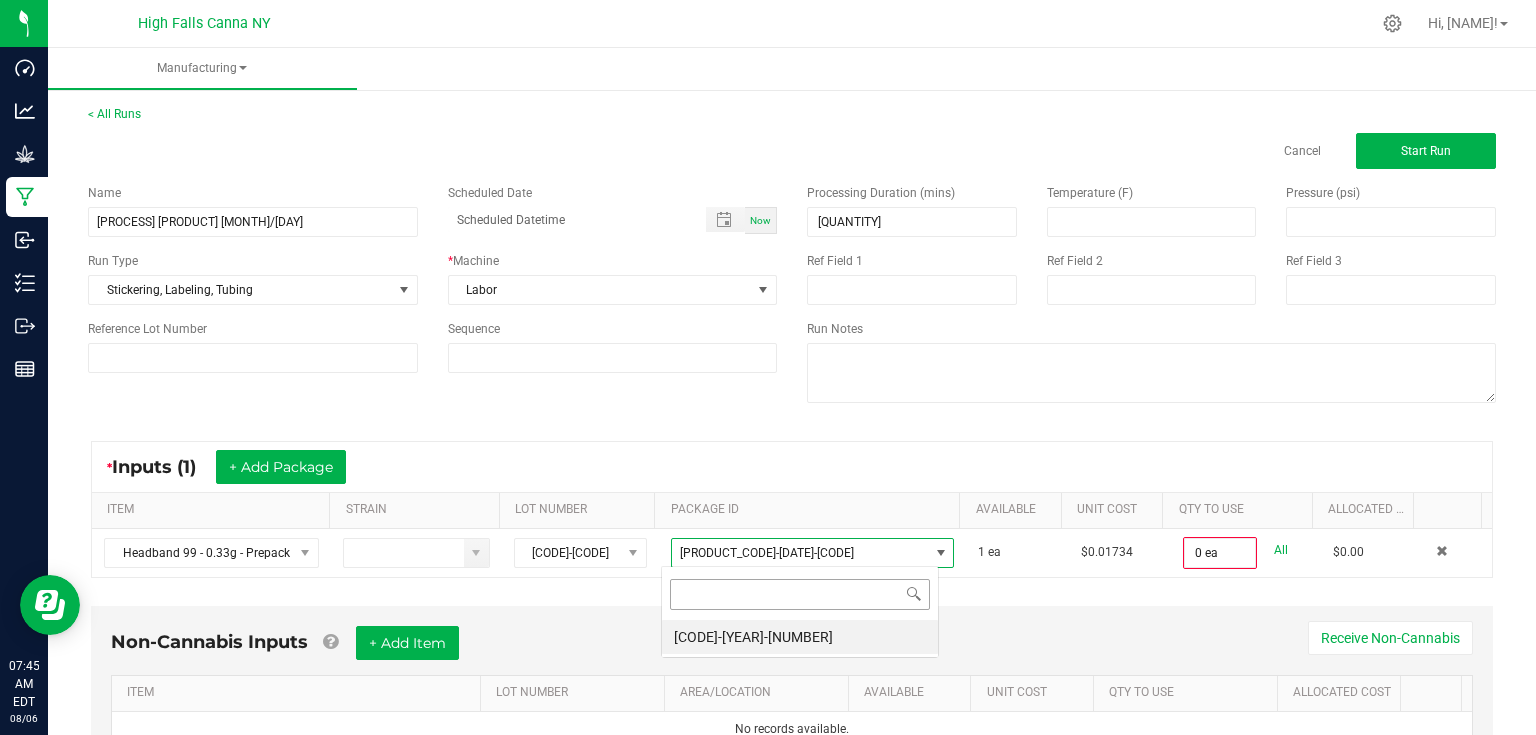 scroll, scrollTop: 99970, scrollLeft: 99721, axis: both 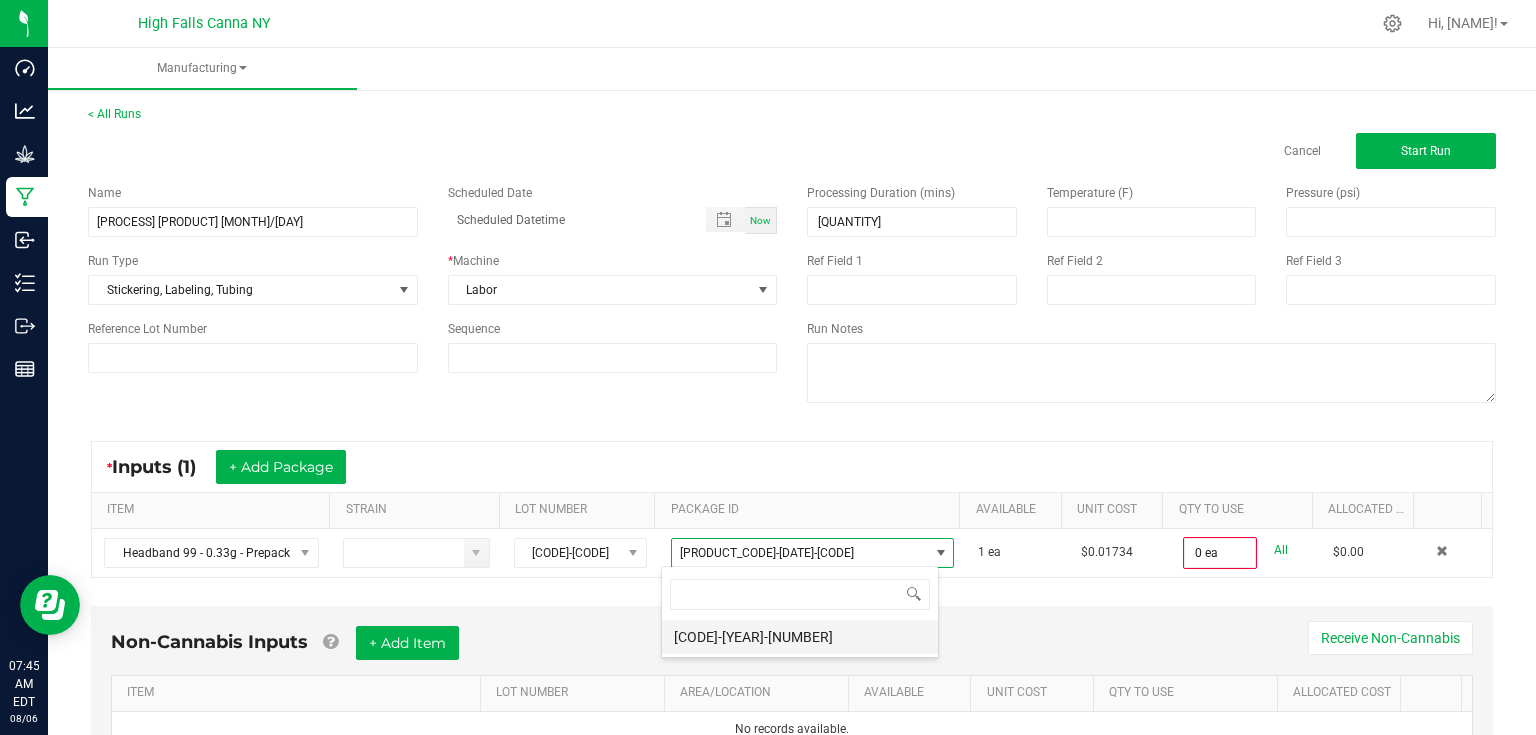 click on "[CODE]-[YEAR]-[NUMBER]" at bounding box center [800, 637] 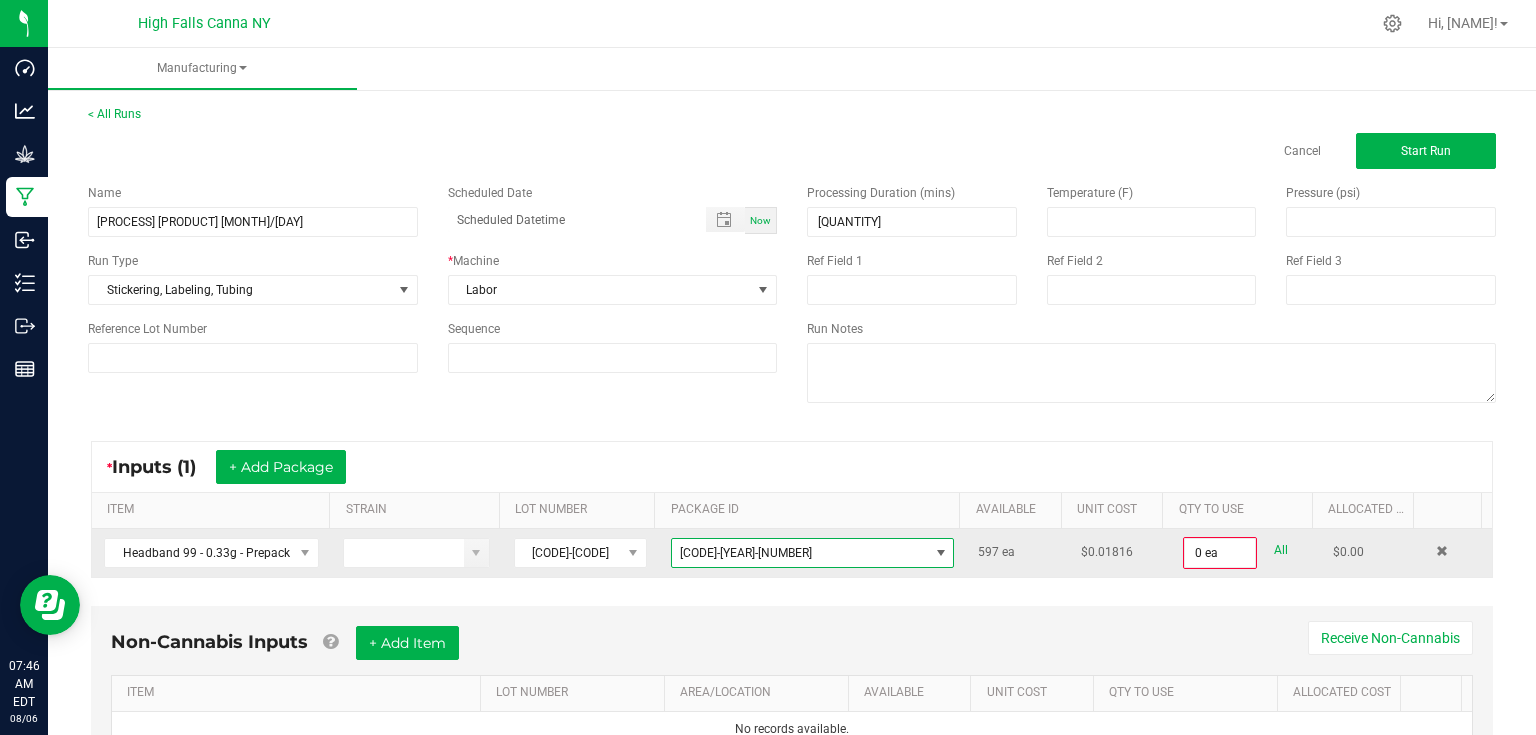click on "[CODE]-[YEAR]-[NUMBER]" at bounding box center (800, 553) 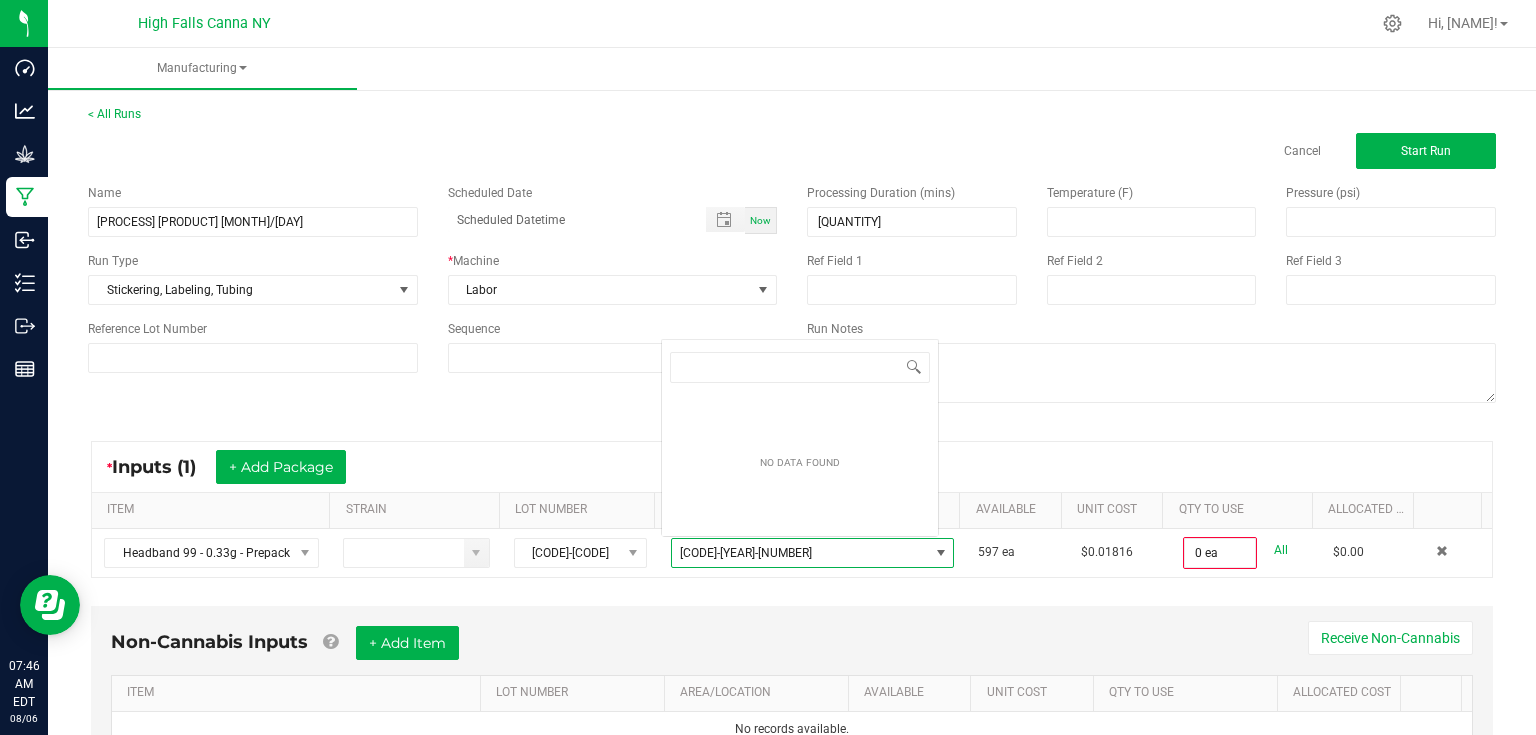 scroll, scrollTop: 0, scrollLeft: 0, axis: both 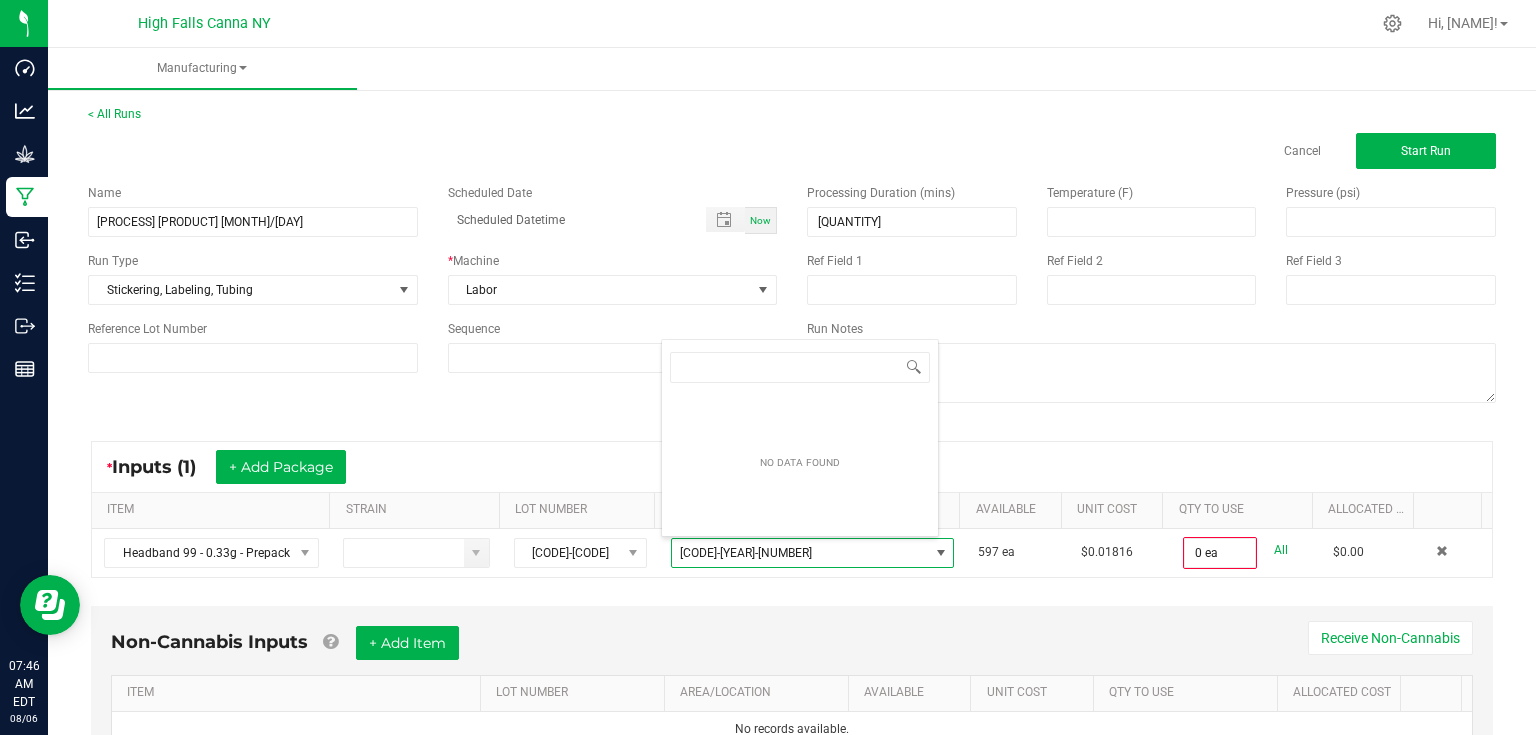 click on "Non-Cannabis Inputs   + Add Item   Receive Non-Cannabis  ITEM LOT NUMBER AREA/LOCATION AVAILABLE Unit Cost QTY TO USE Allocated Cost  No records available." at bounding box center [792, 687] 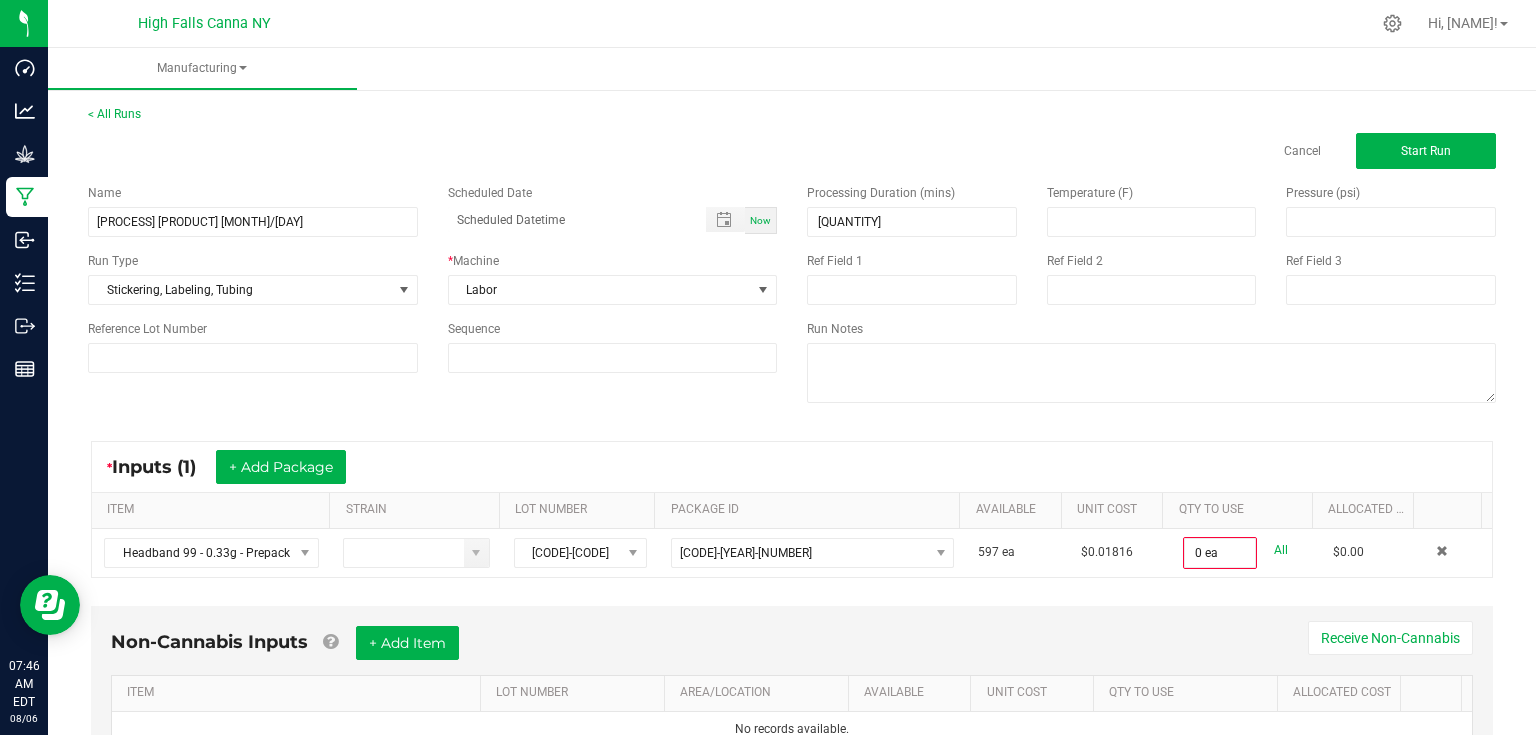 click on "*    Inputs ([NUMBER])   + Add Package  ITEM STRAIN LOT NUMBER PACKAGE ID AVAILABLE Unit Cost QTY TO USE Allocated Cost [PRODUCT] [NUMBER]g - Prepack [NUMBER] [CODE] [NUMBER]   ea  $[NUMBER] [NUMBER] ea All  $[NUMBER]" at bounding box center [792, 509] 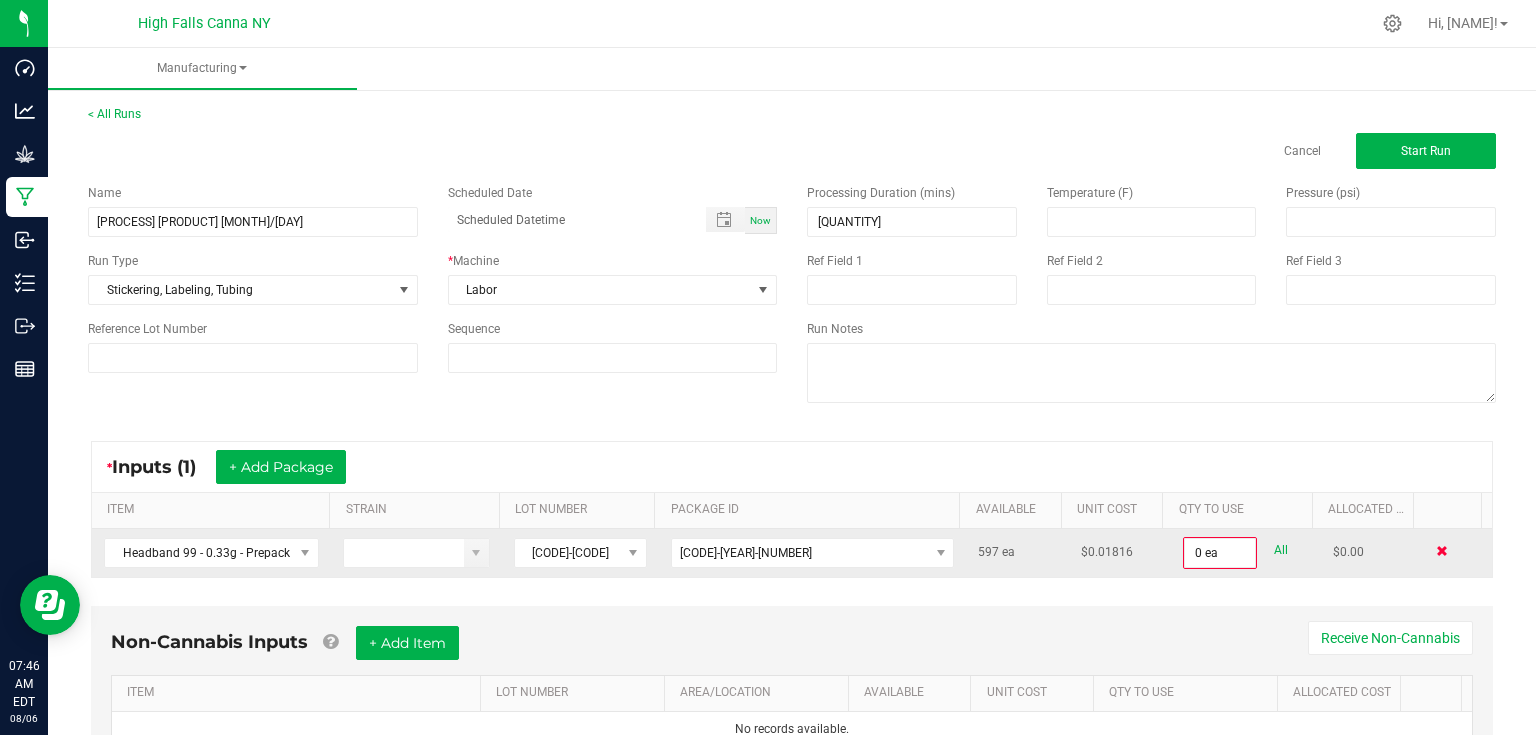 click at bounding box center [1442, 551] 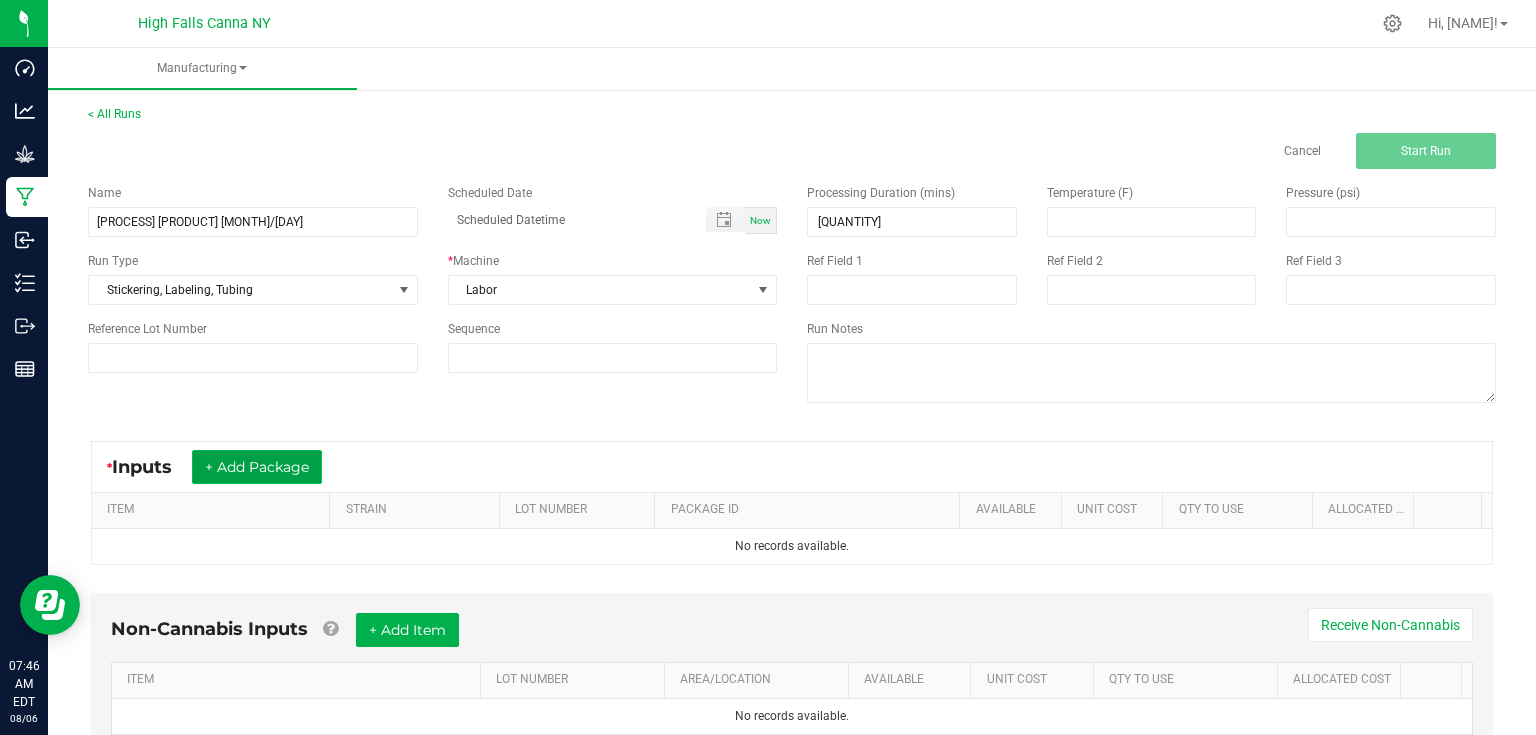 click on "+ Add Package" at bounding box center [257, 467] 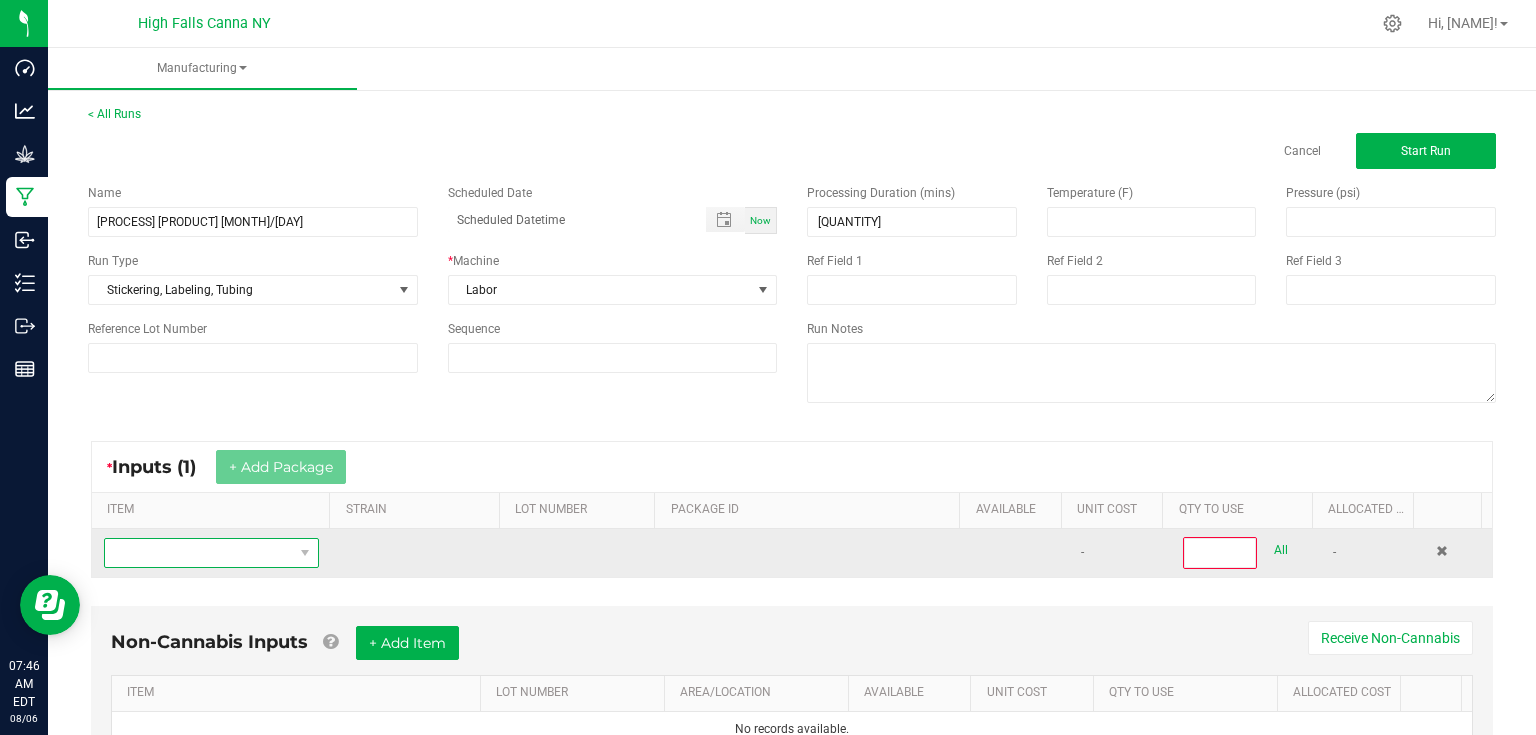 click at bounding box center [199, 553] 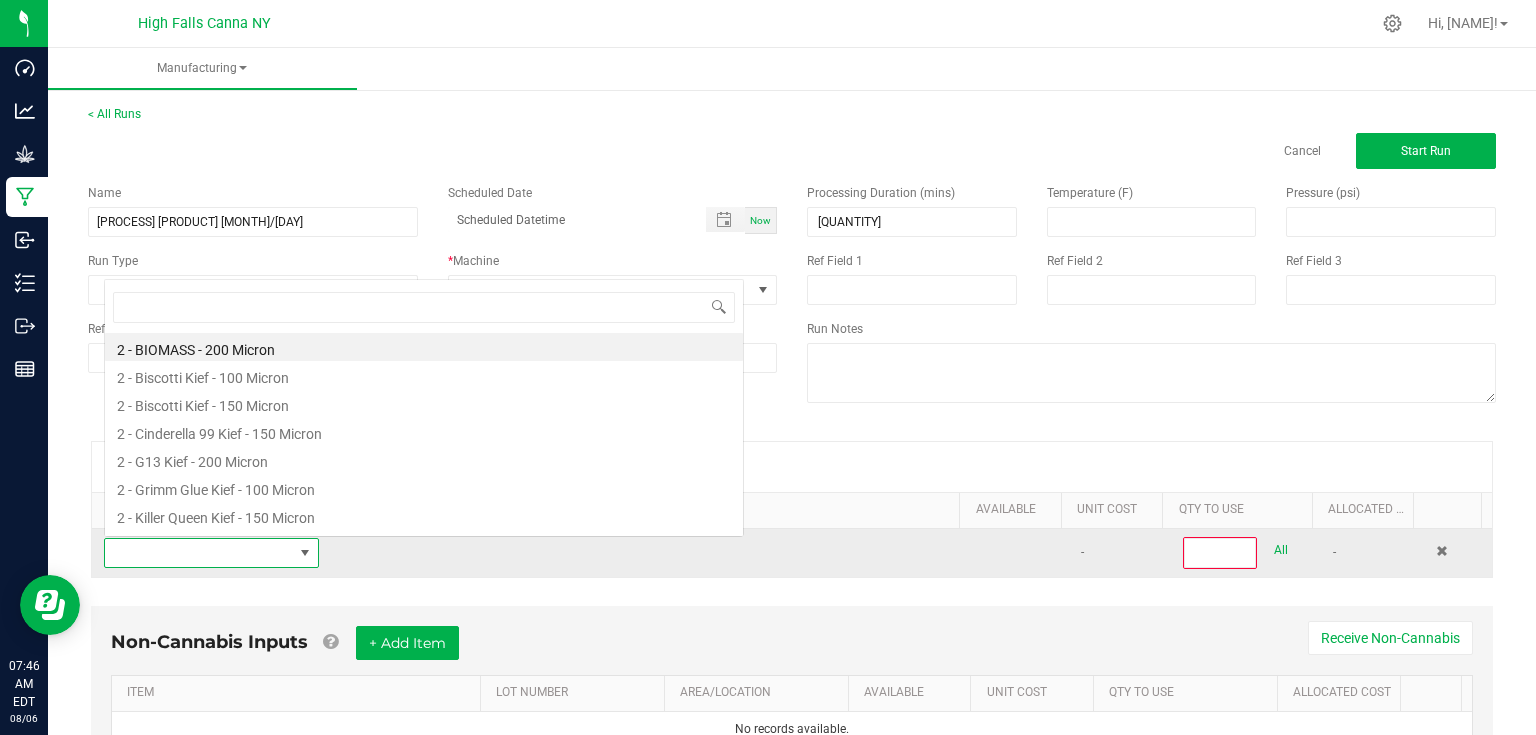 scroll, scrollTop: 0, scrollLeft: 0, axis: both 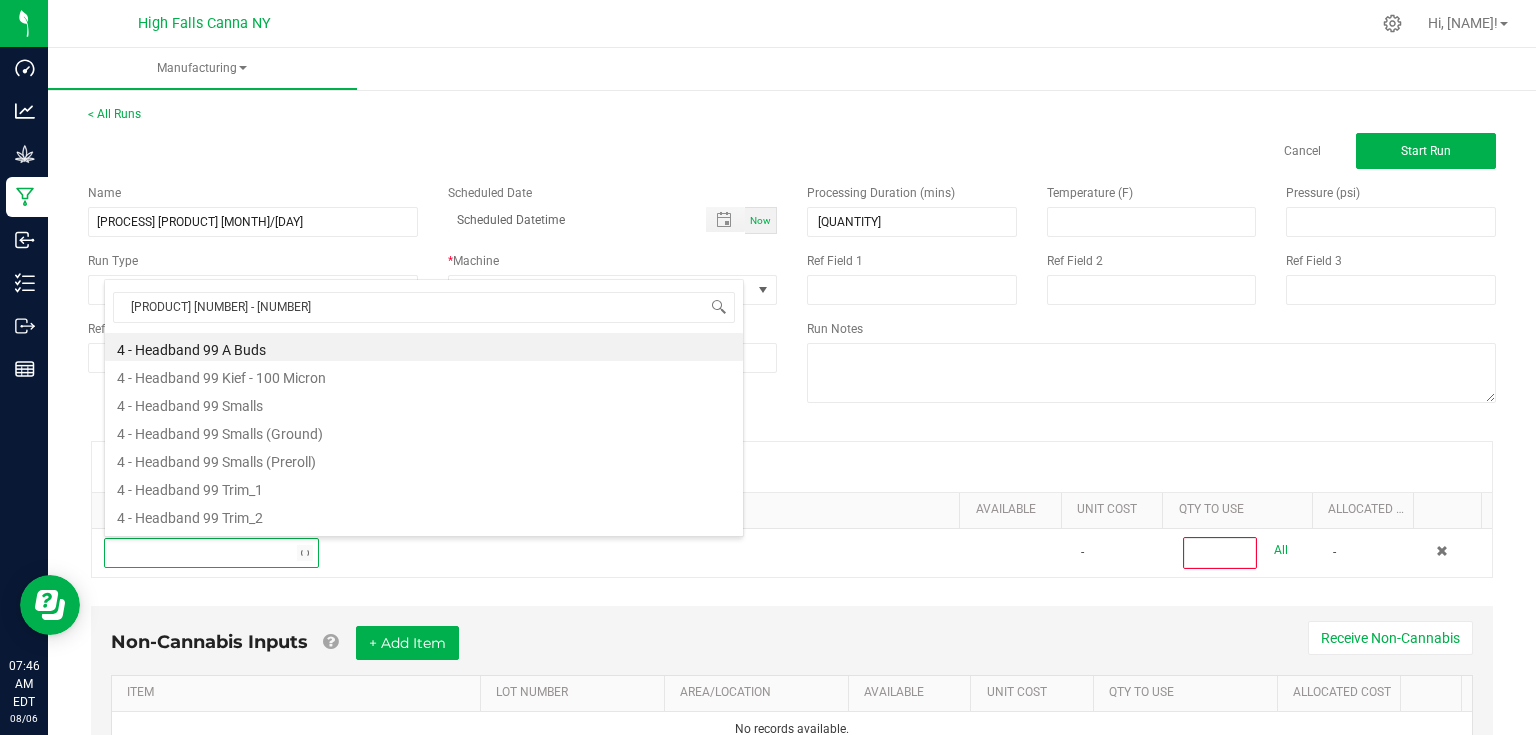 type on "[PRODUCT] [NUMBER]g" 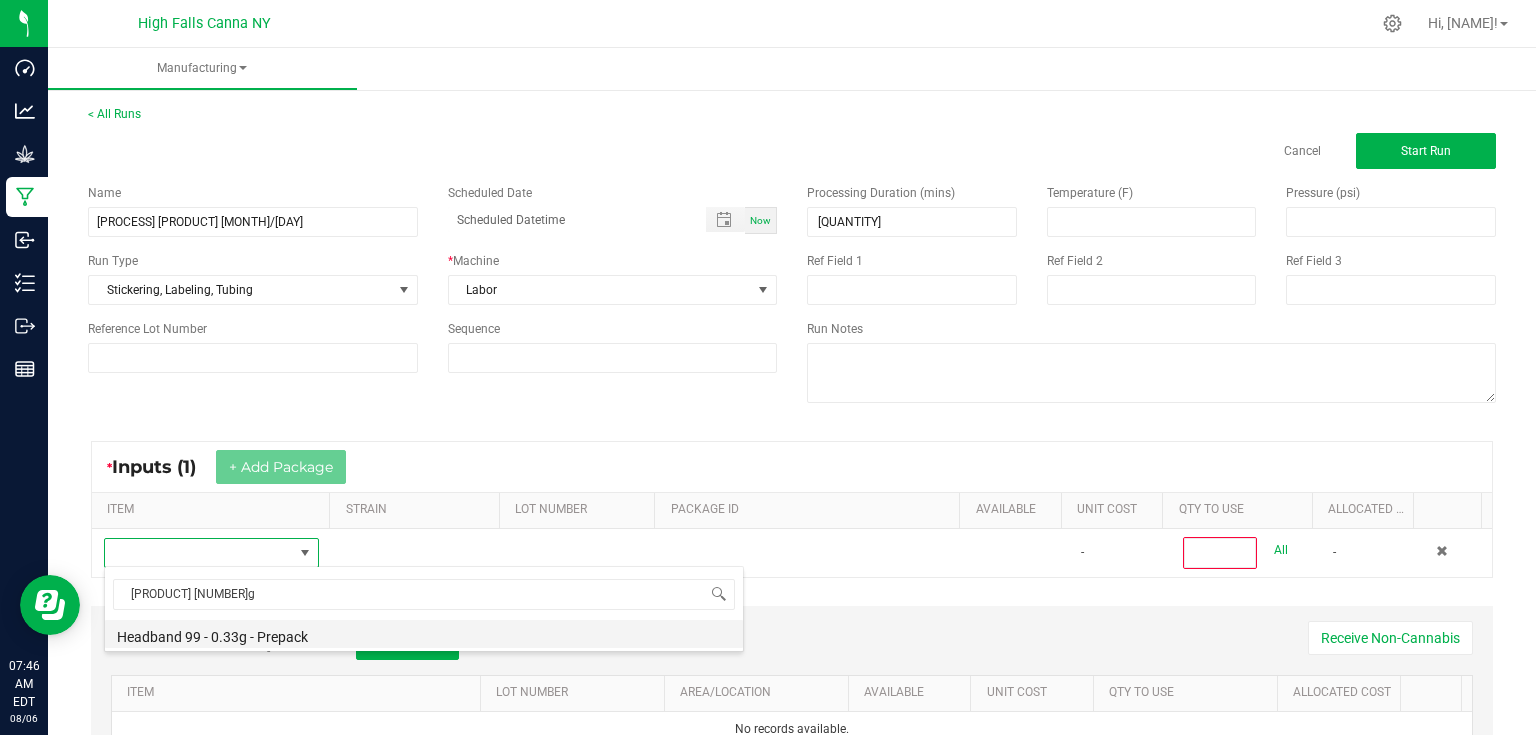 click on "Headband 99 - 0.33g - Prepack" at bounding box center (424, 634) 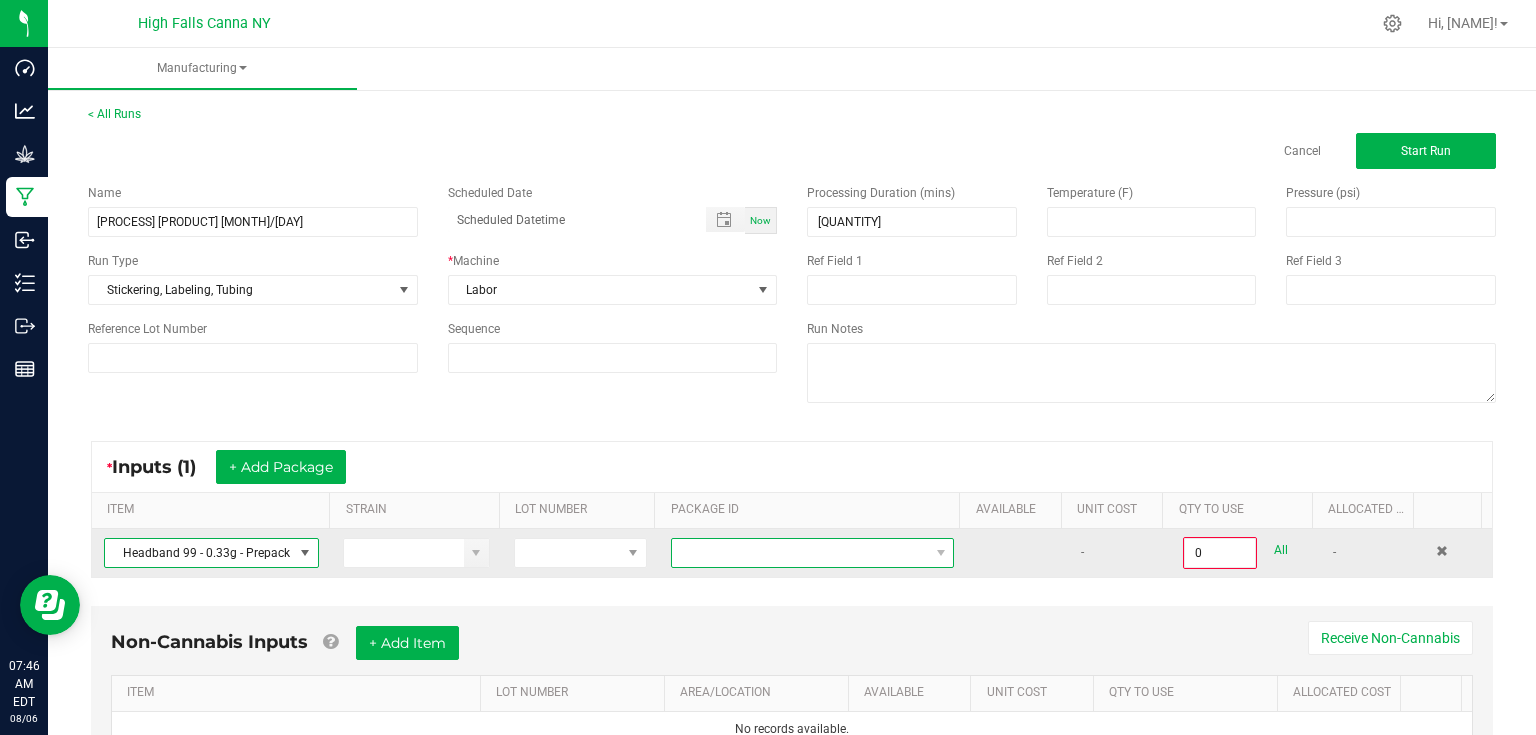 click at bounding box center (800, 553) 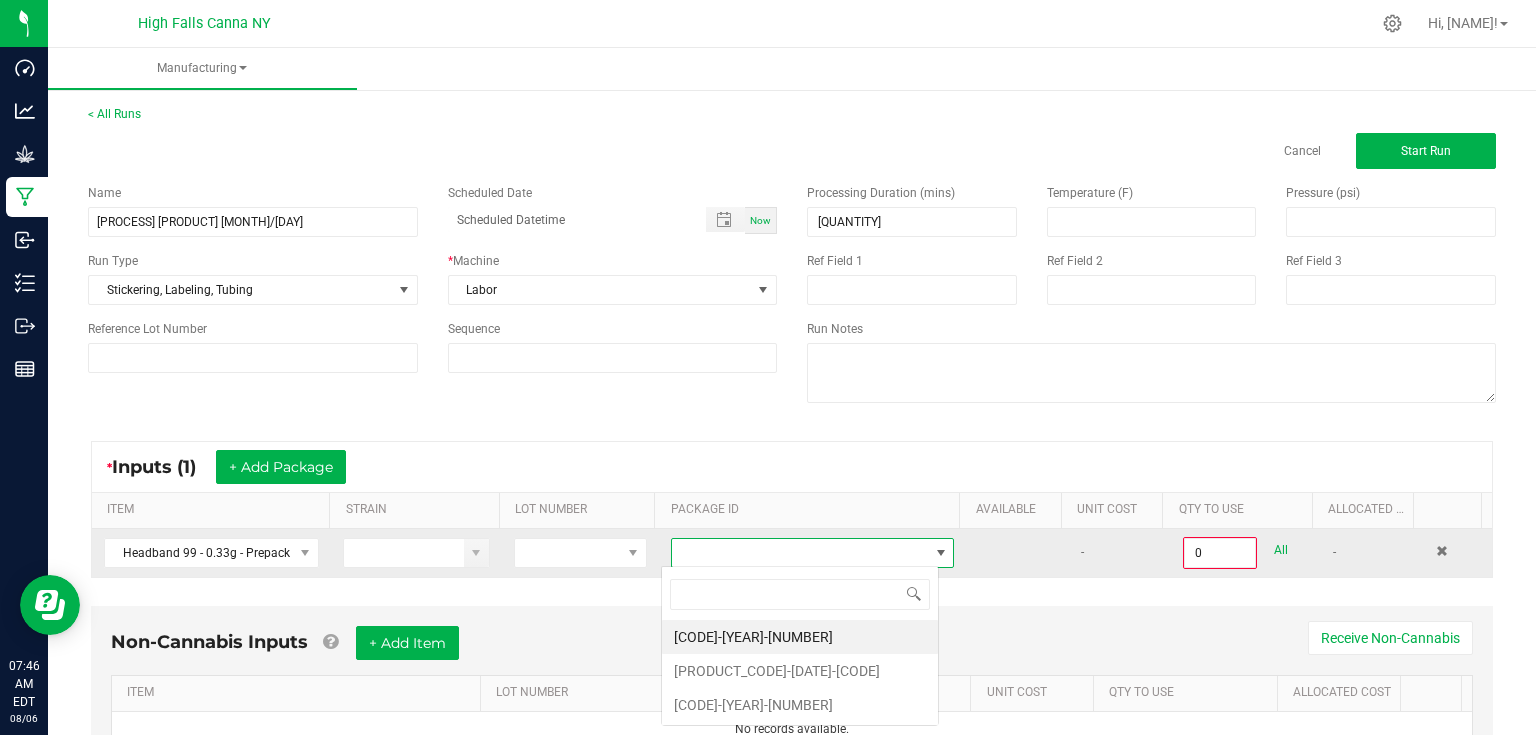 scroll, scrollTop: 99970, scrollLeft: 99721, axis: both 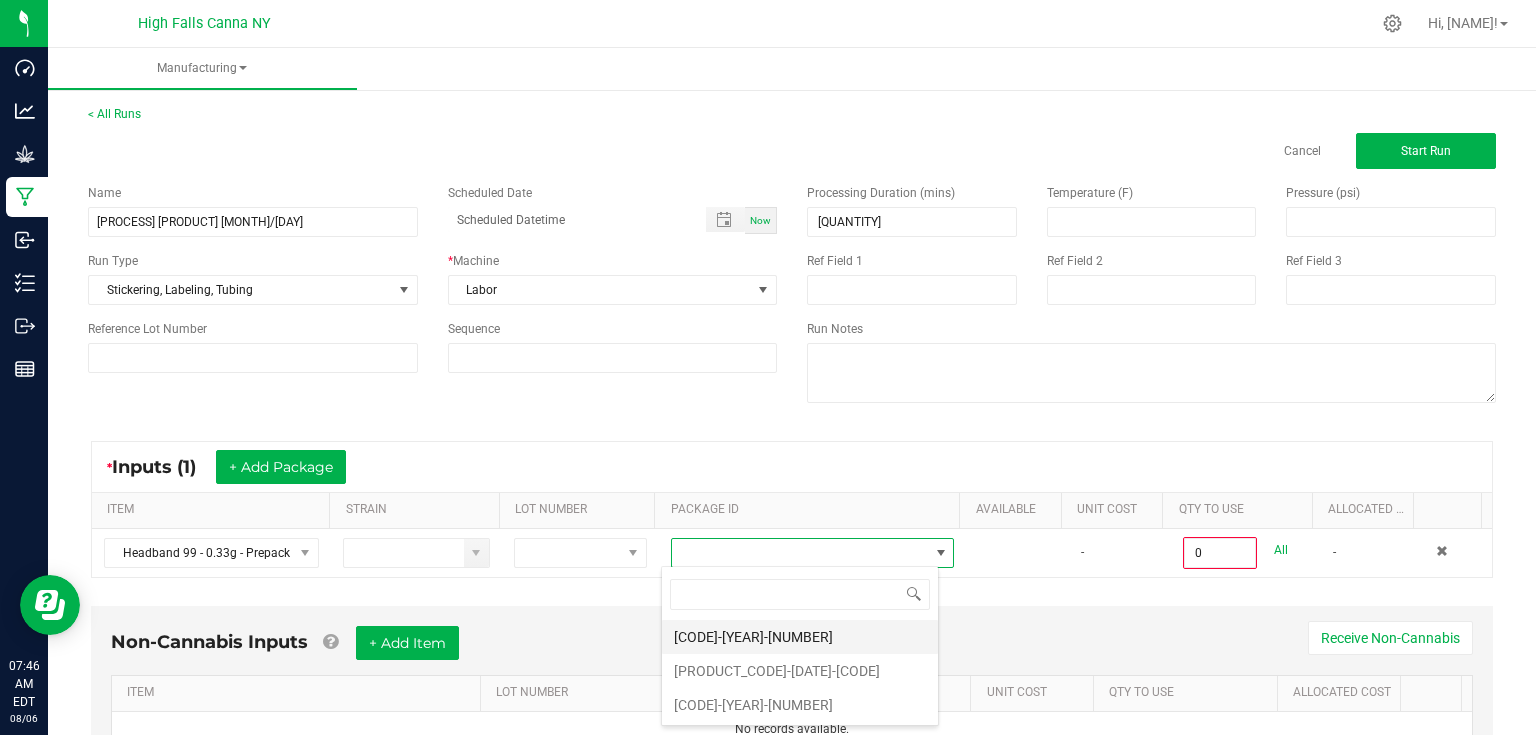 click on "[CODE]-[YEAR]-[NUMBER]" at bounding box center (800, 637) 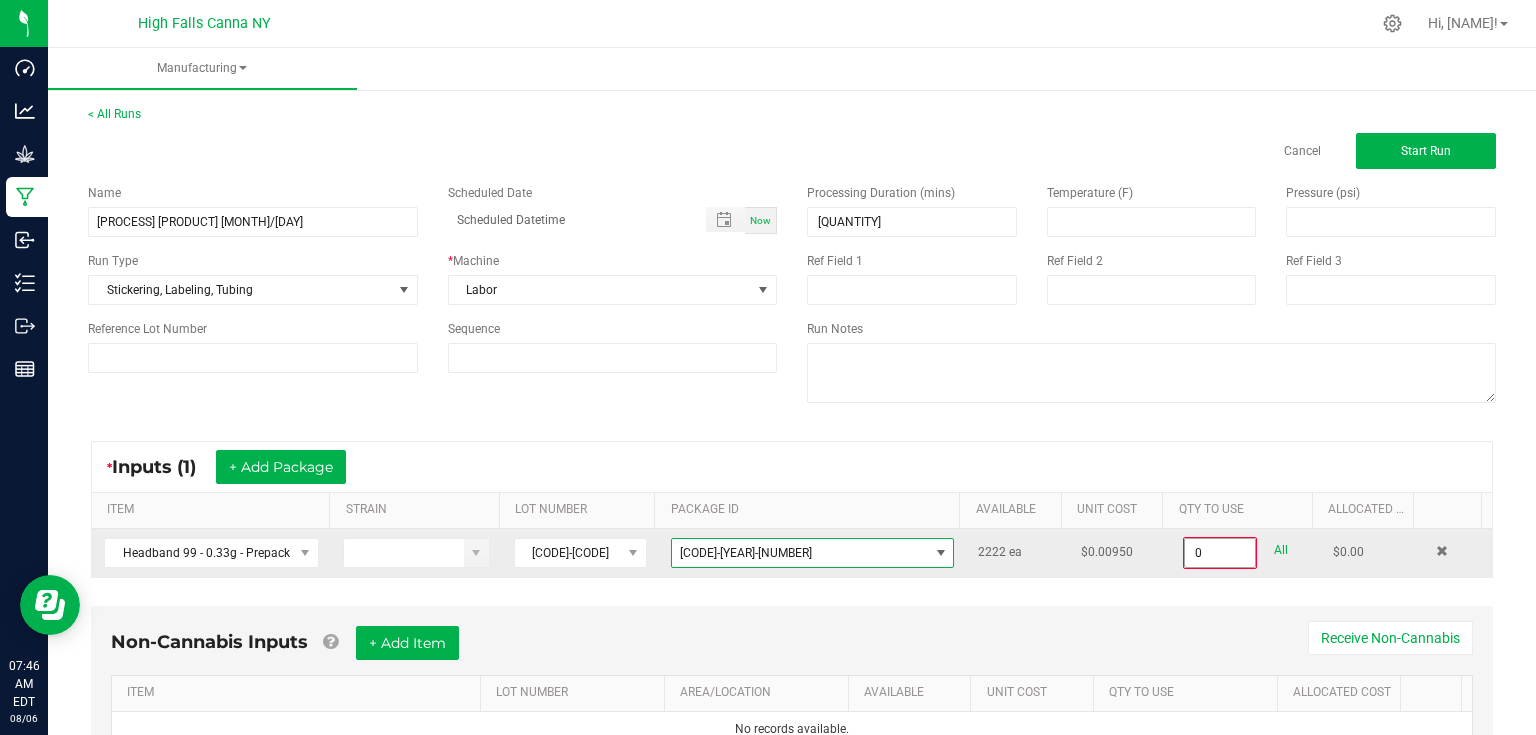 click on "0" at bounding box center (1220, 553) 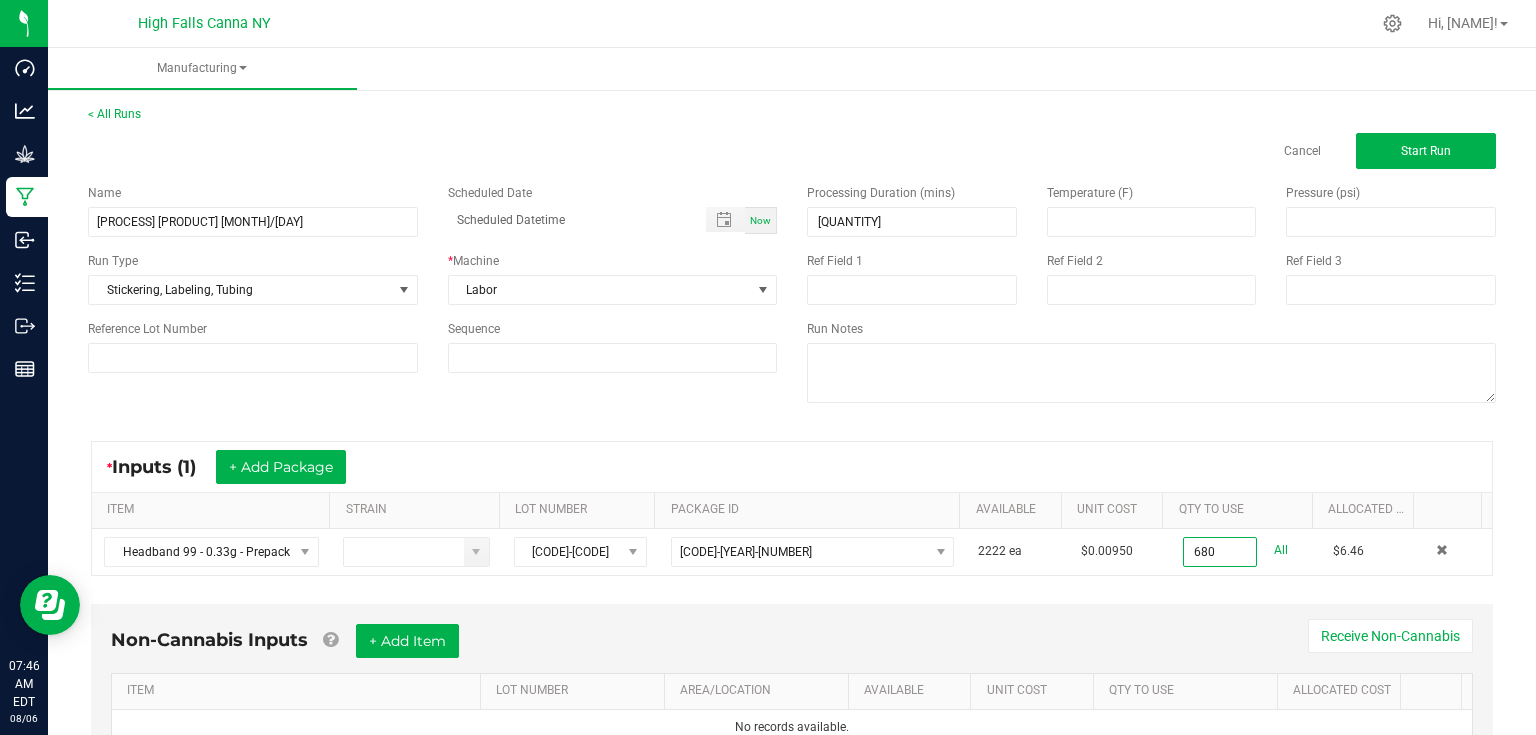 type on "680 ea" 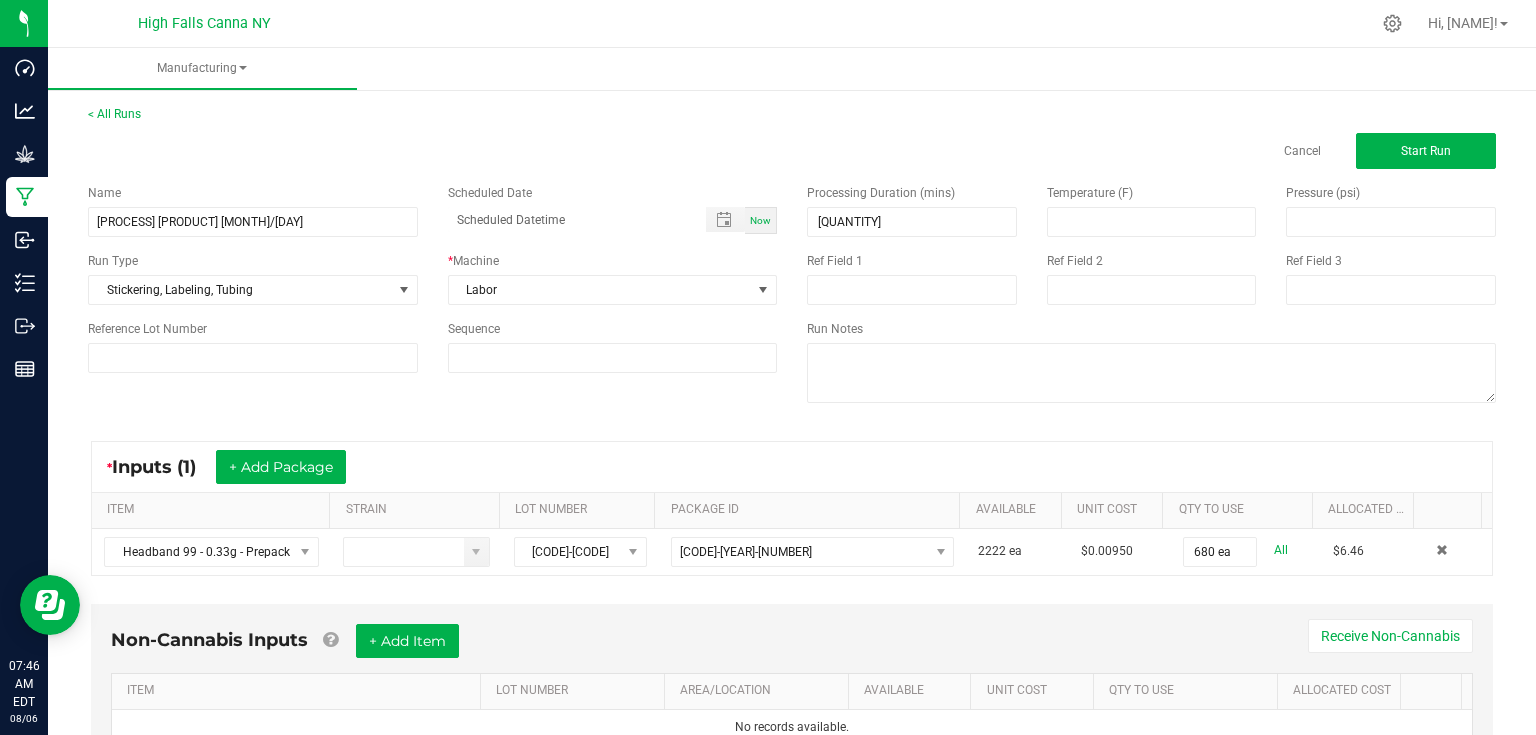 click on "Non-Cannabis Inputs   + Add Item   Receive Non-Cannabis" at bounding box center (792, 648) 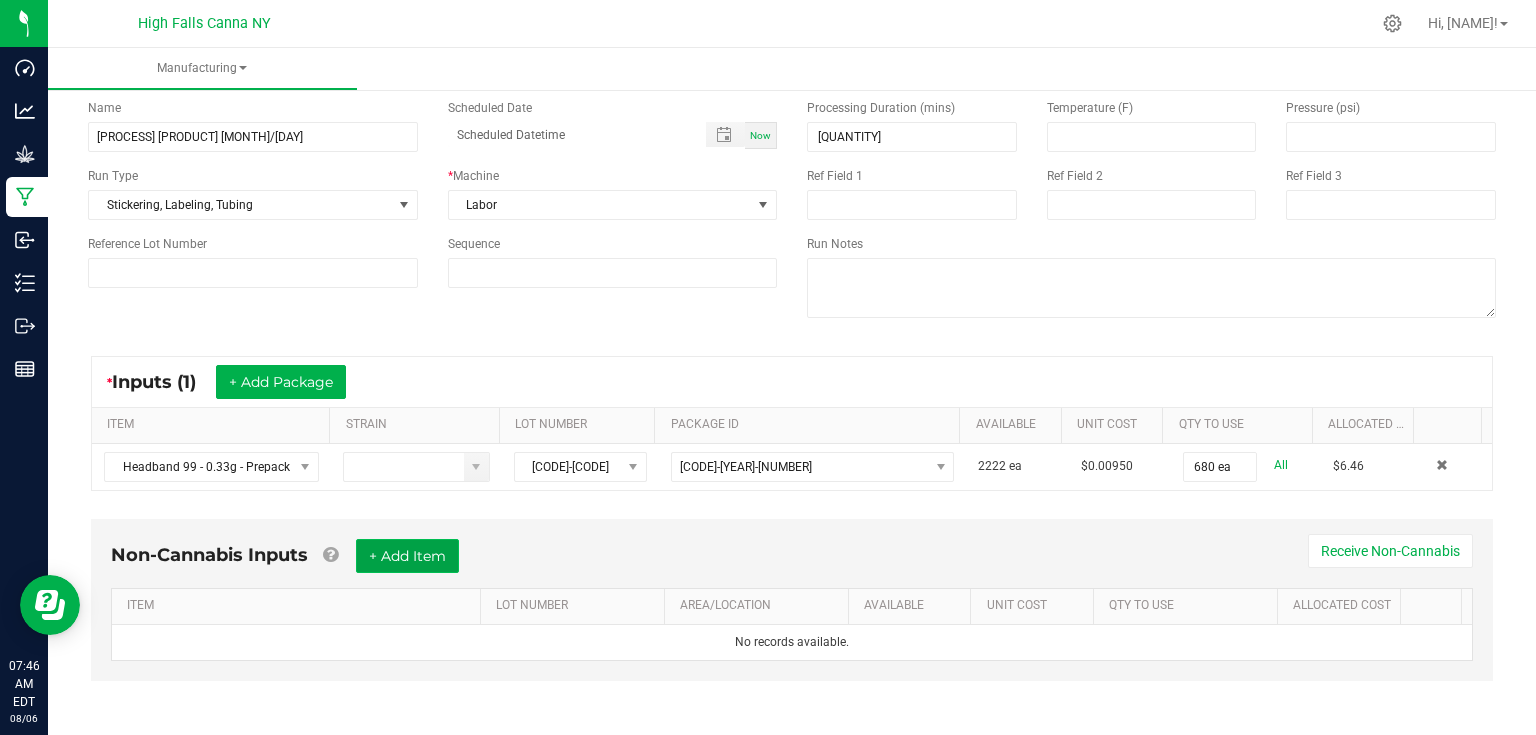 click on "+ Add Item" at bounding box center [407, 556] 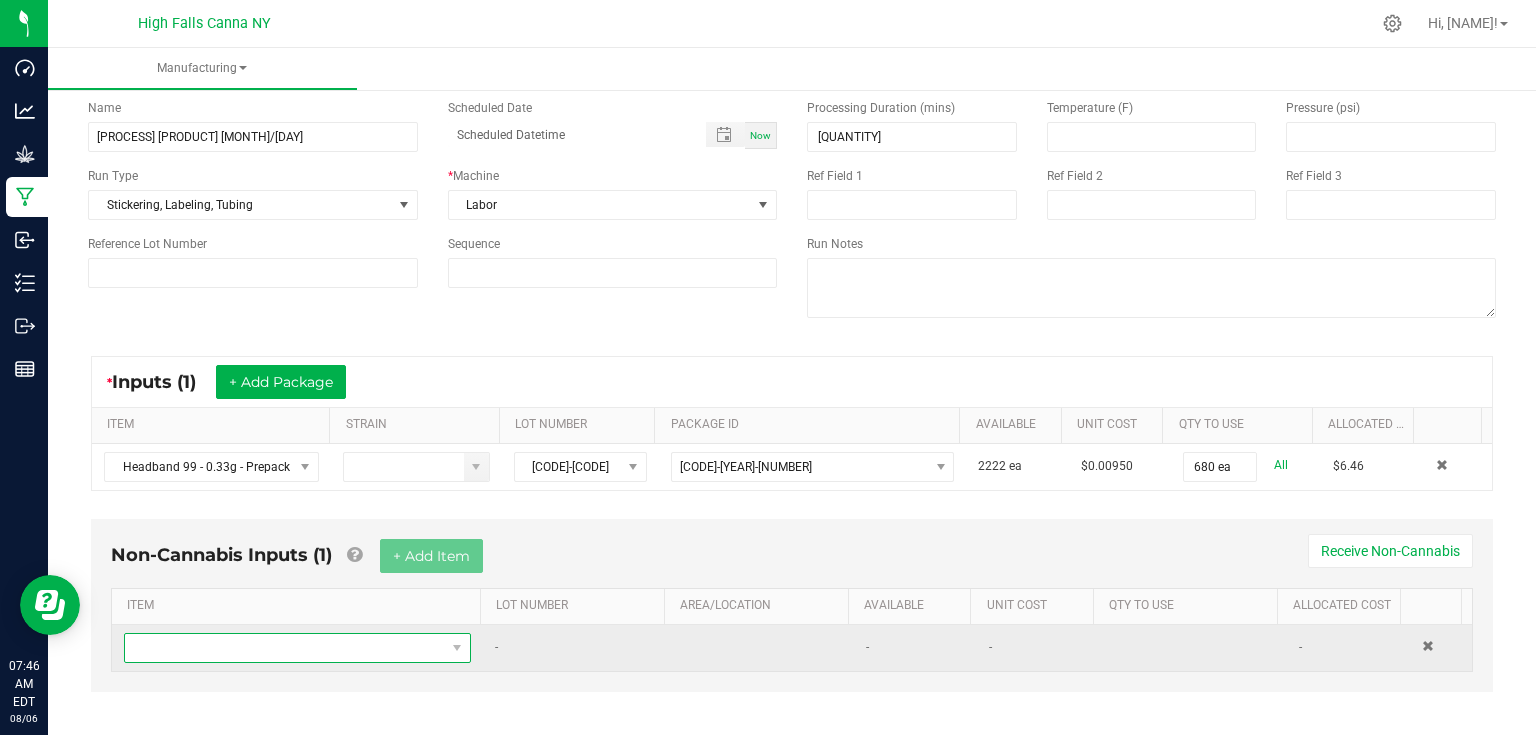 click at bounding box center [285, 648] 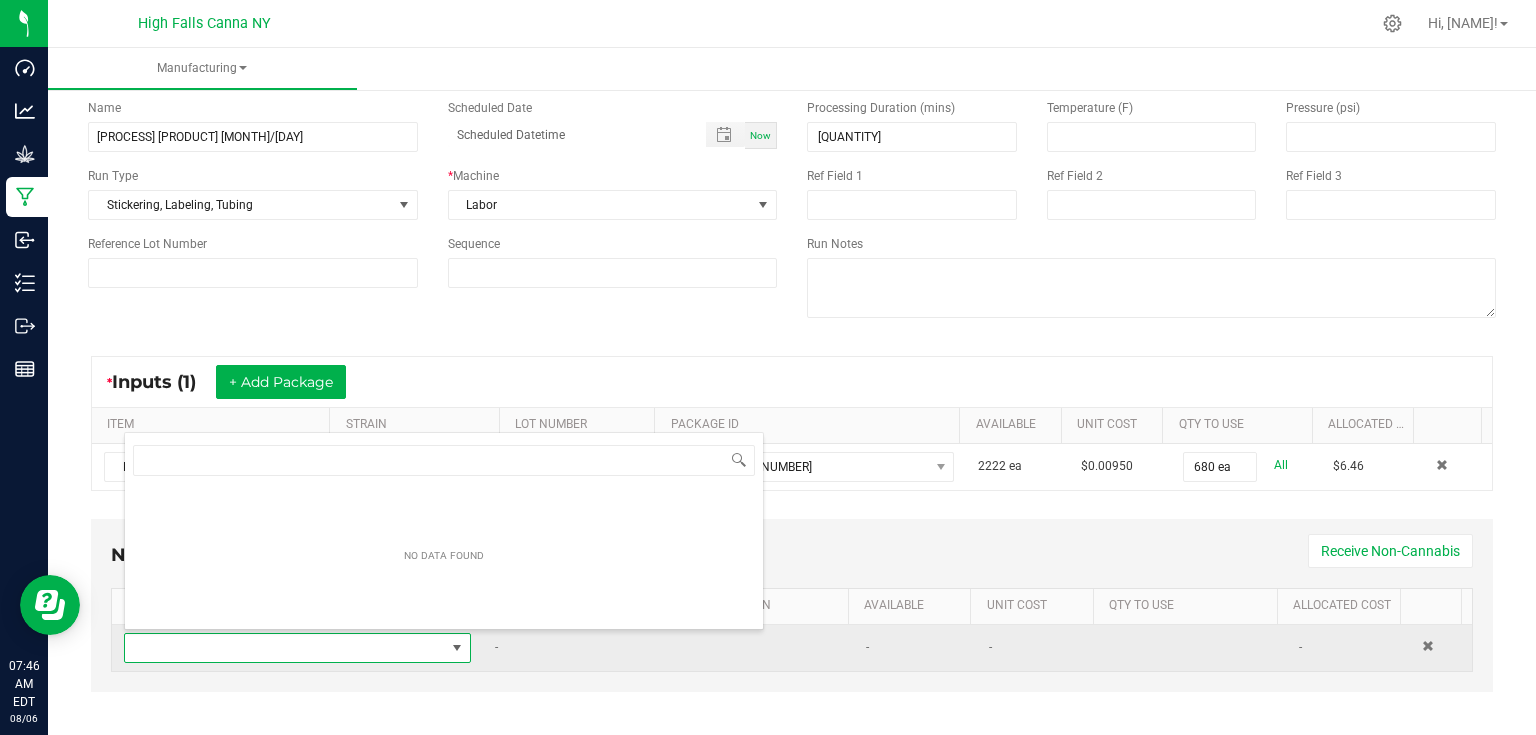 scroll, scrollTop: 99970, scrollLeft: 99659, axis: both 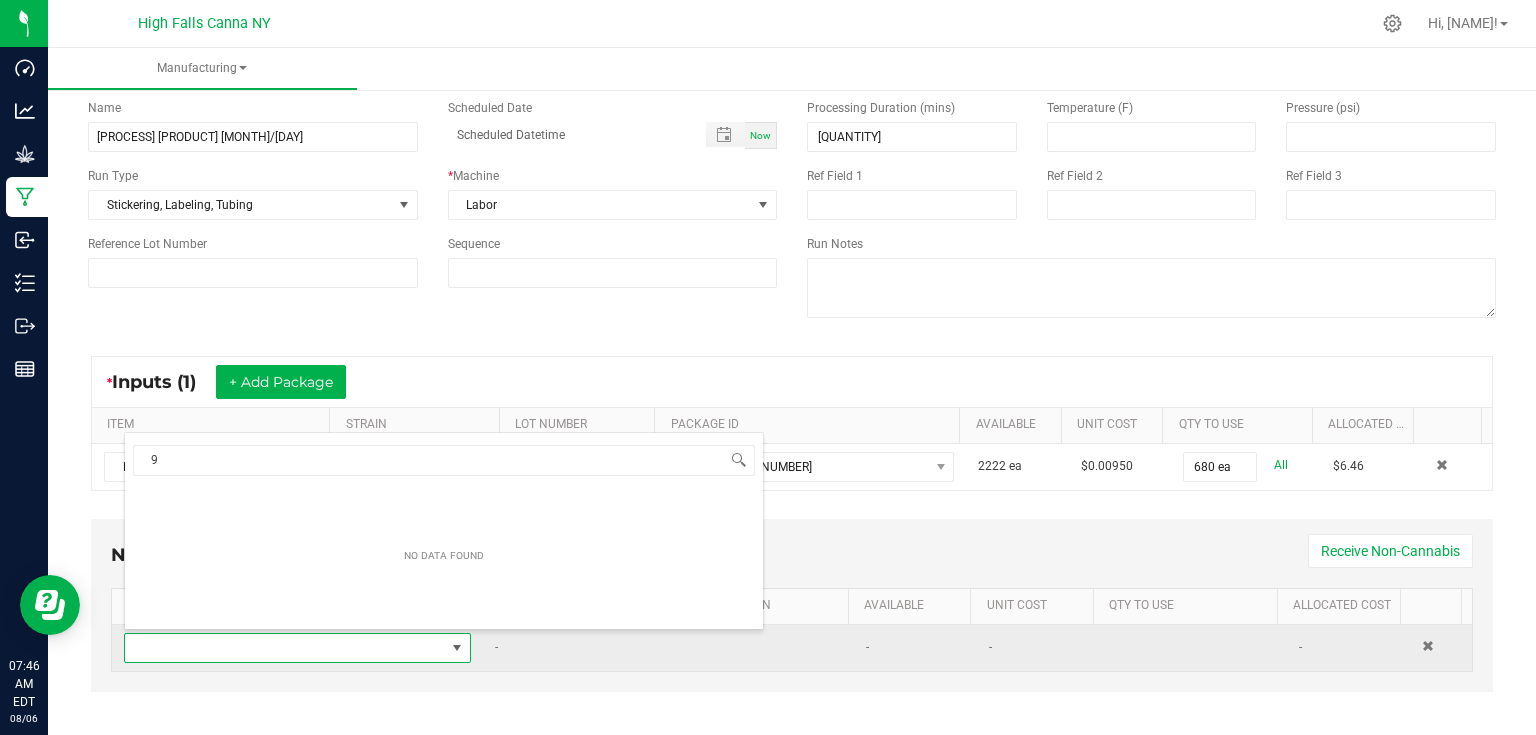 type on "95" 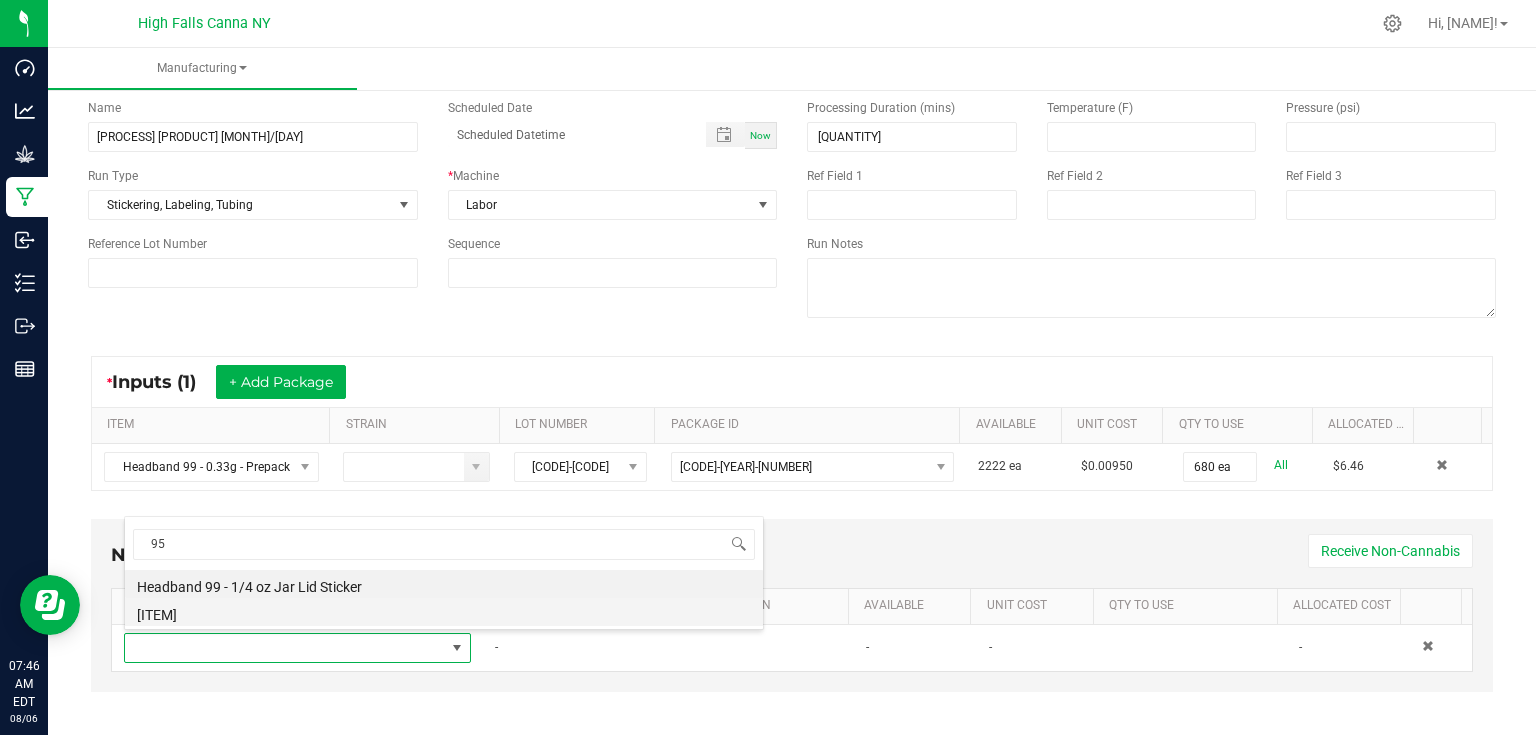 click on "[ITEM]" at bounding box center (444, 612) 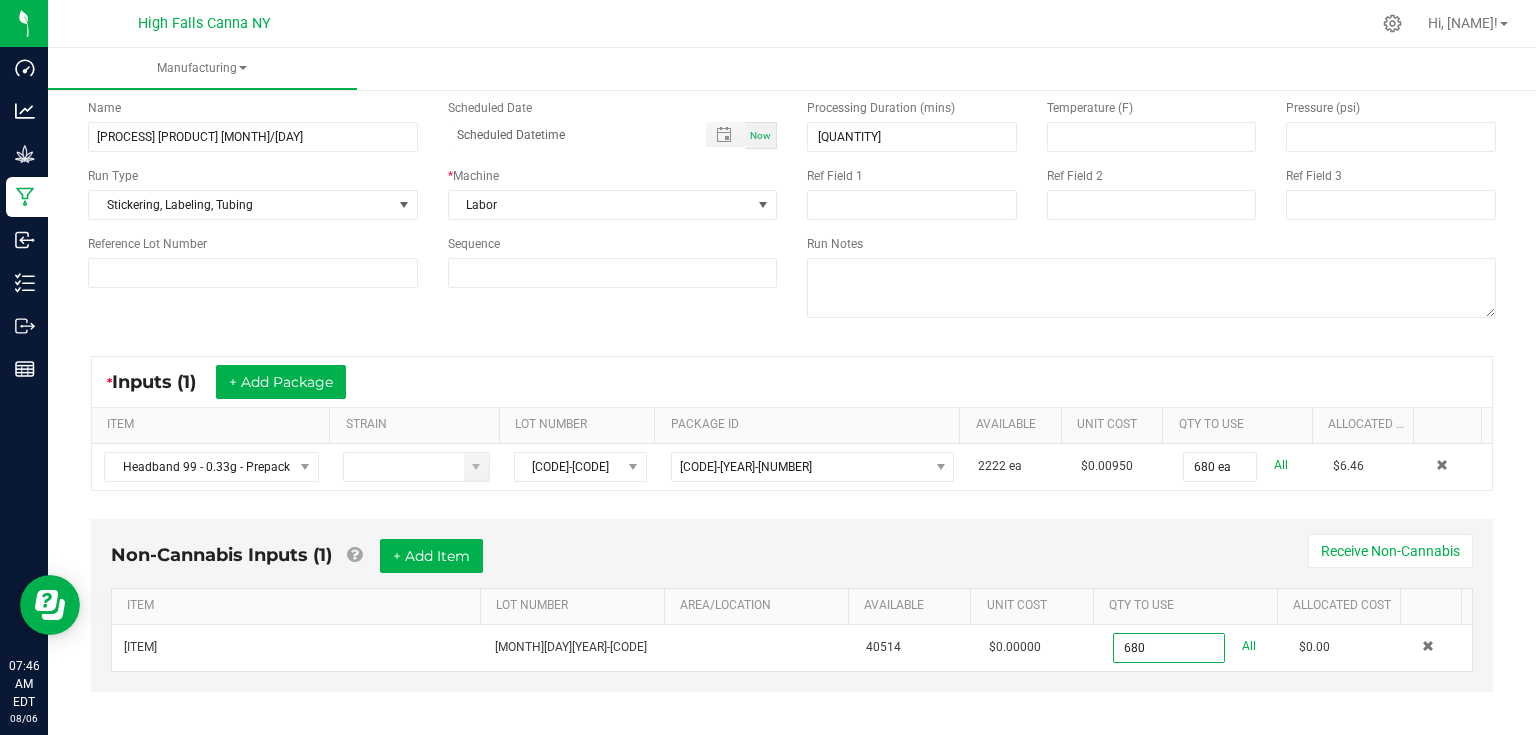 type on "680 ea" 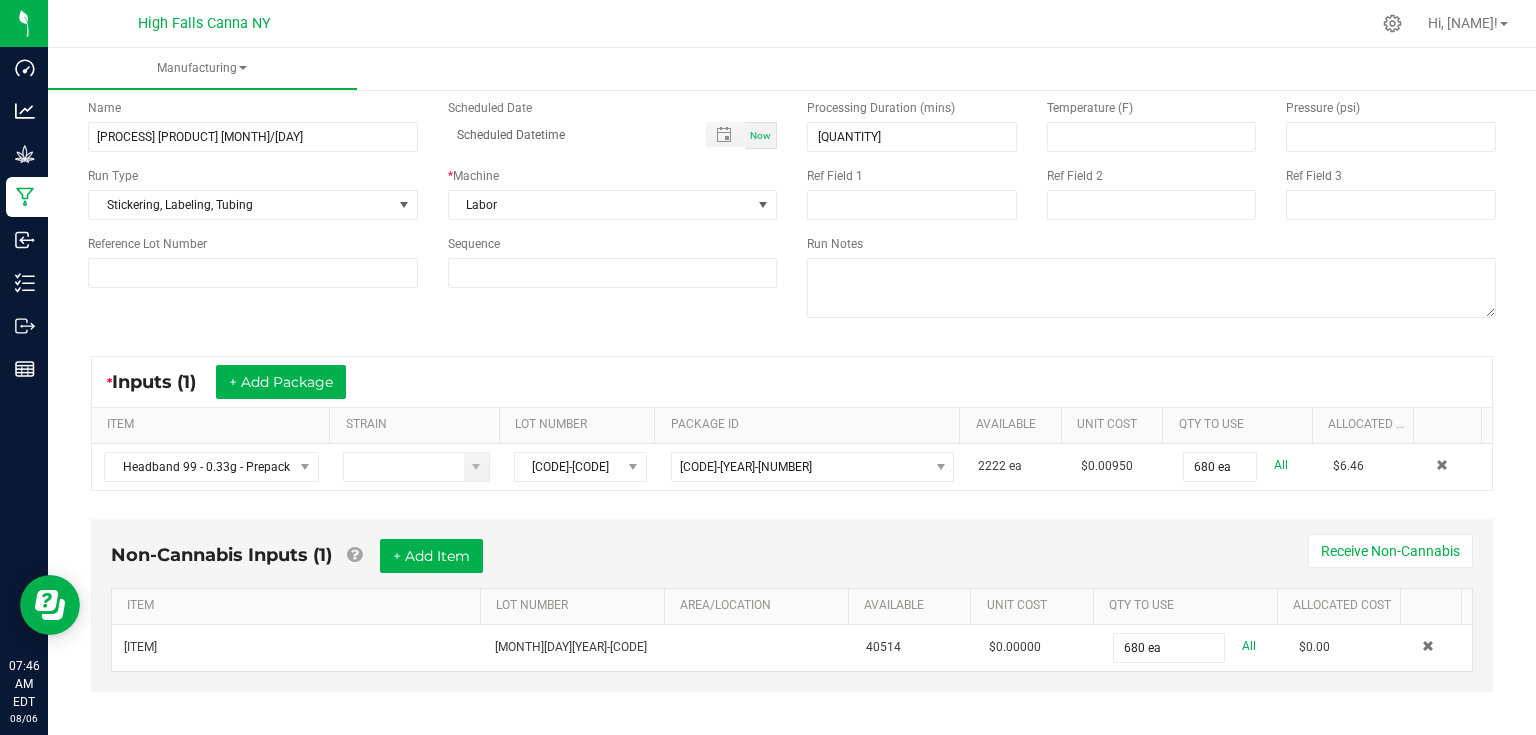 click on "Non-Cannabis Inputs ([NUMBER])  + Add Item   Receive Non-Cannabis  ITEM LOT NUMBER AREA/LOCATION AVAILABLE Unit Cost QTY TO USE Allocated Cost  [ITEM]   [MONTH][DAY][YEAR]-[CODE]      [NUMBER]   $[PRICE]  [NUMBER] ea All  $[PRICE]" at bounding box center [792, 605] 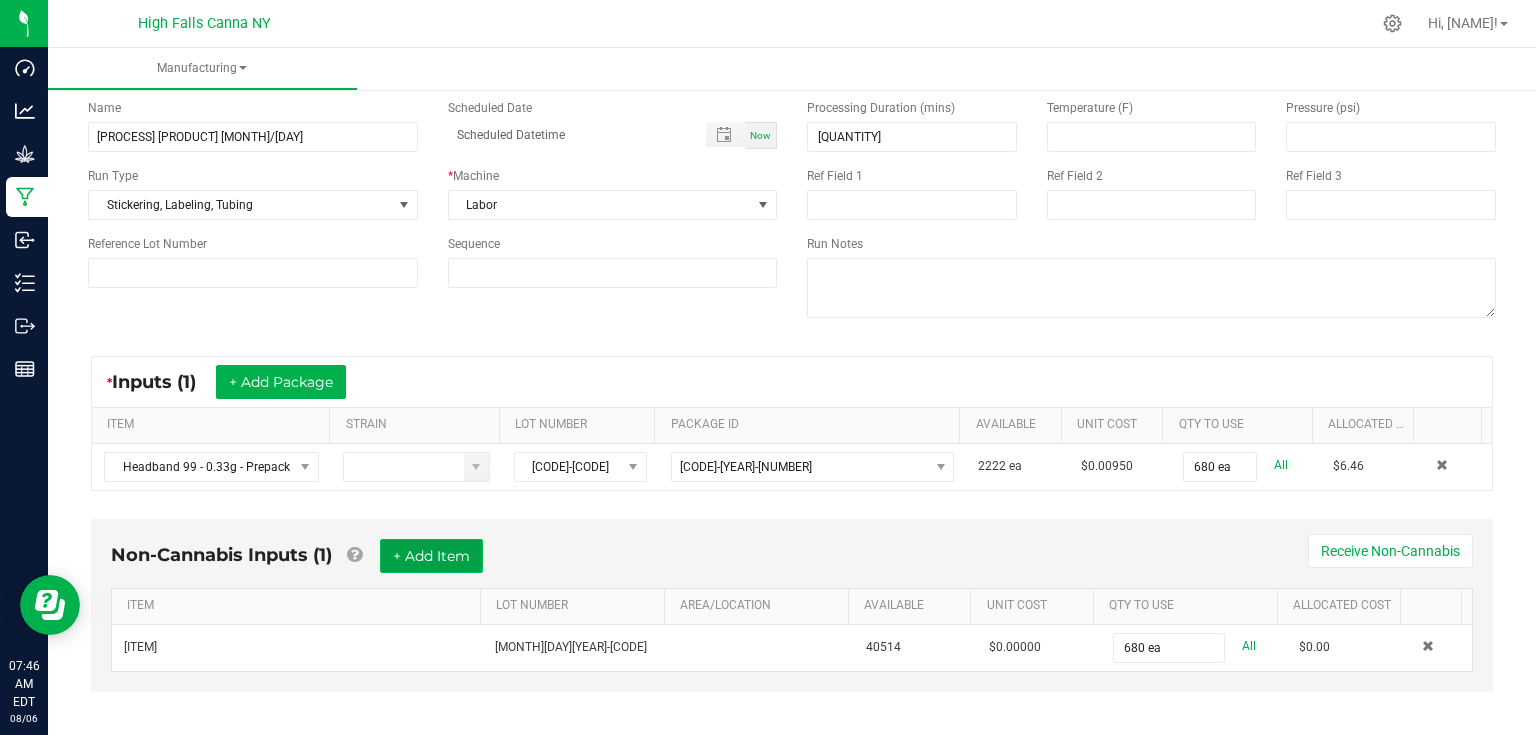 click on "+ Add Item" at bounding box center [431, 556] 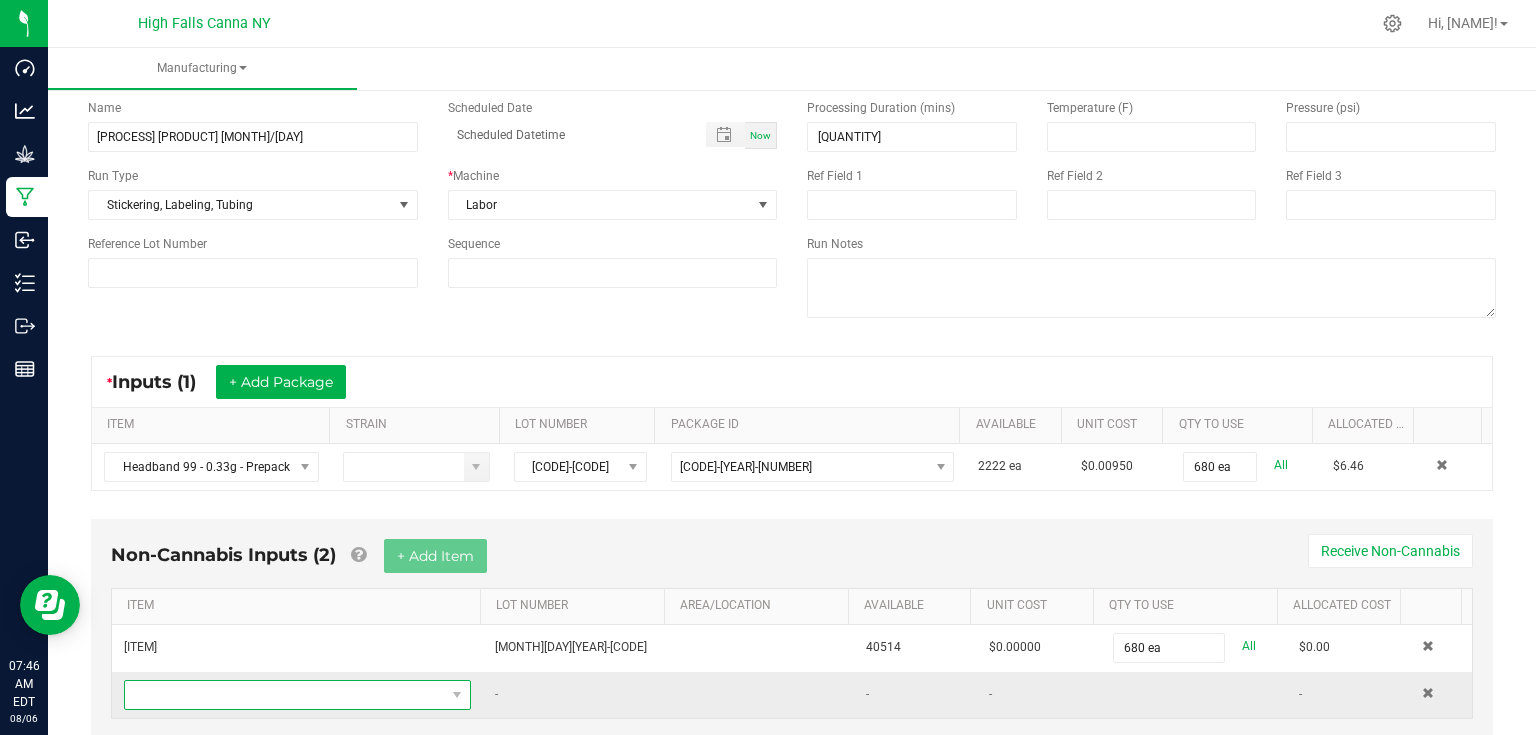 click at bounding box center (285, 695) 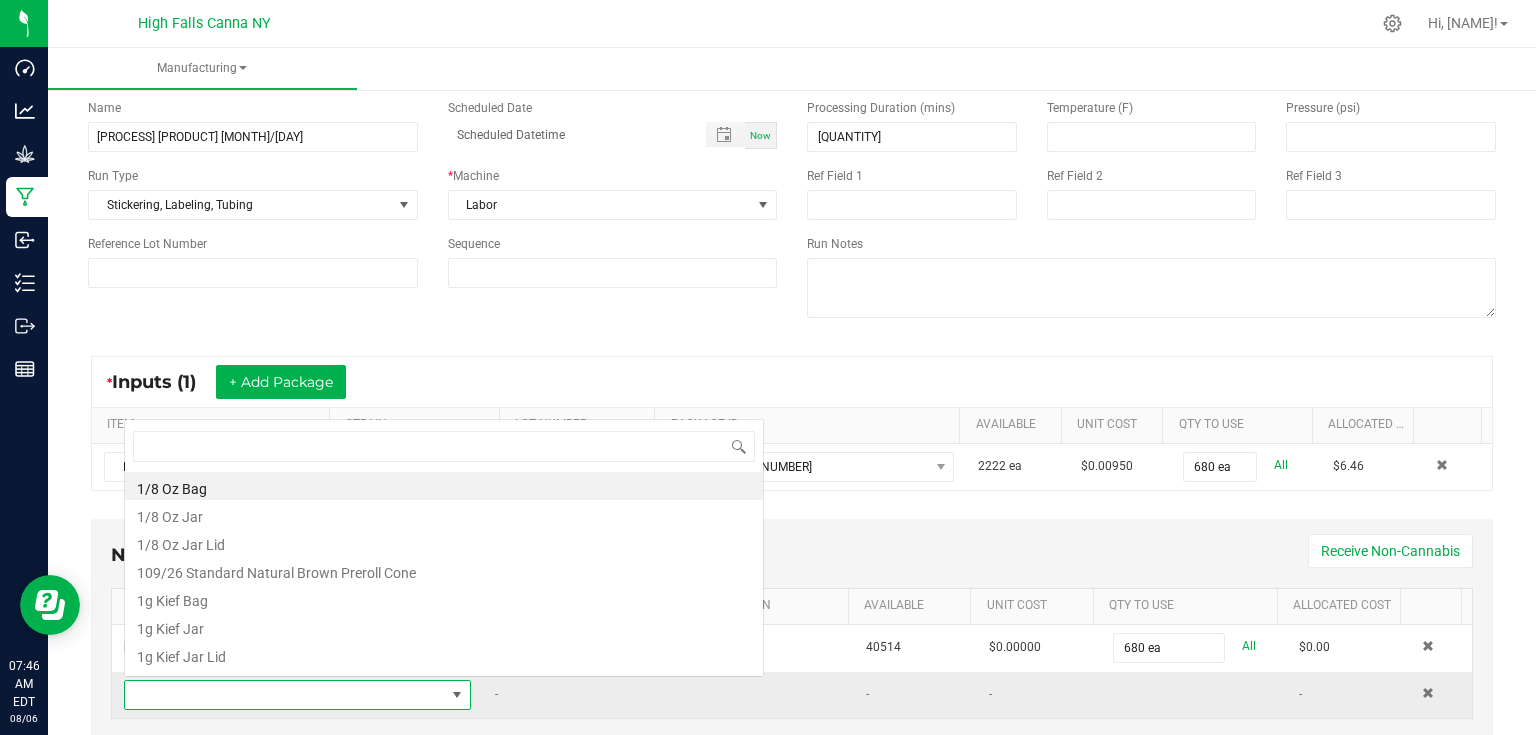 scroll, scrollTop: 0, scrollLeft: 0, axis: both 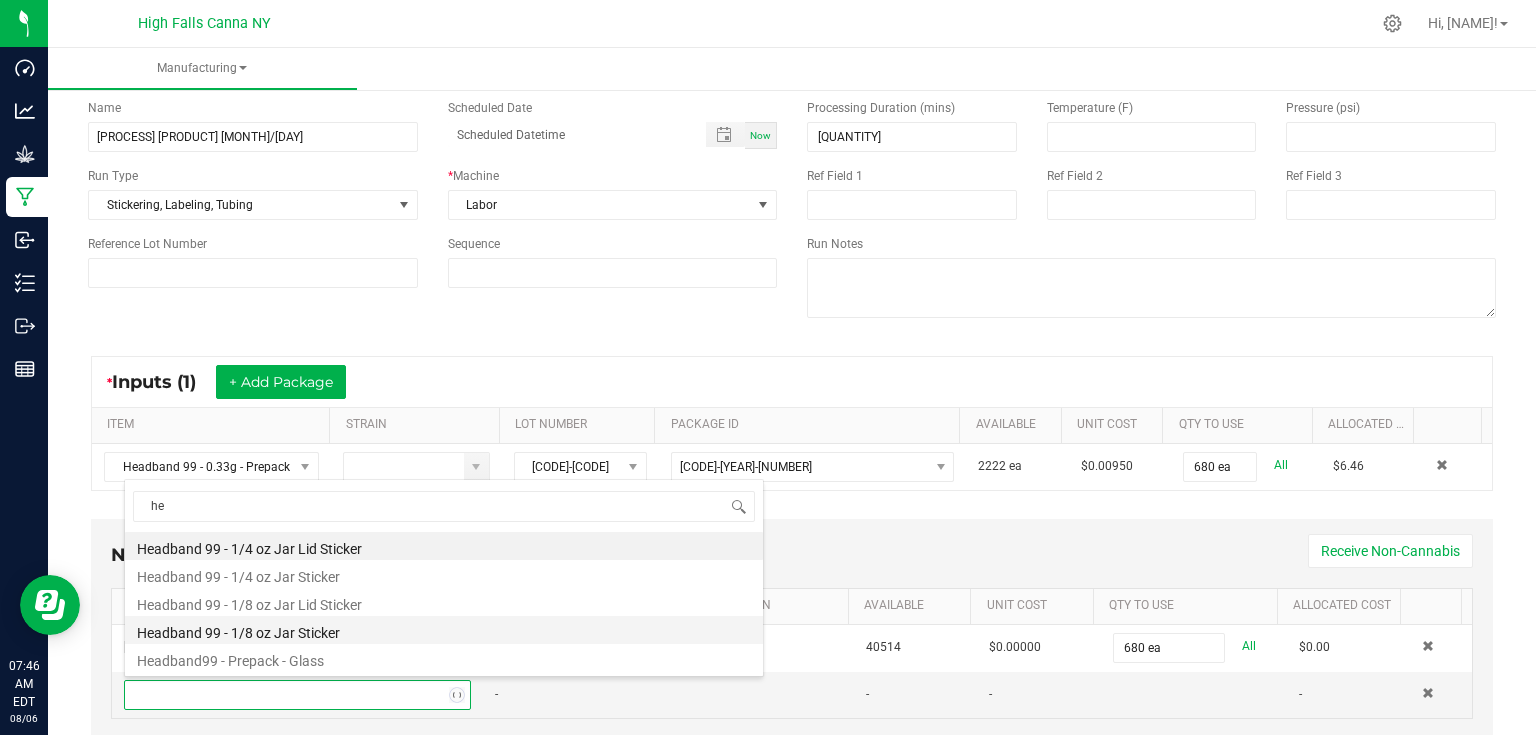type on "h" 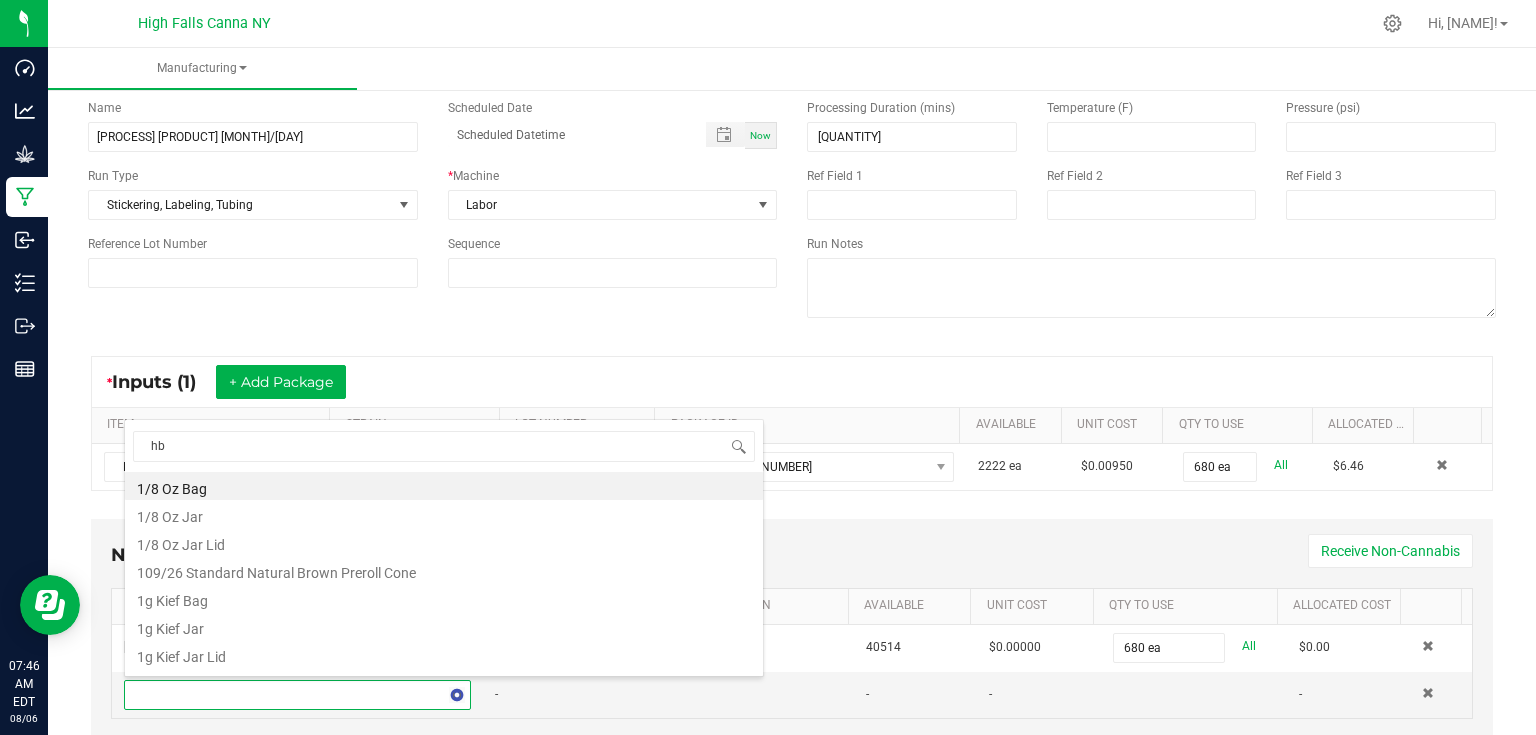 type on "hb99" 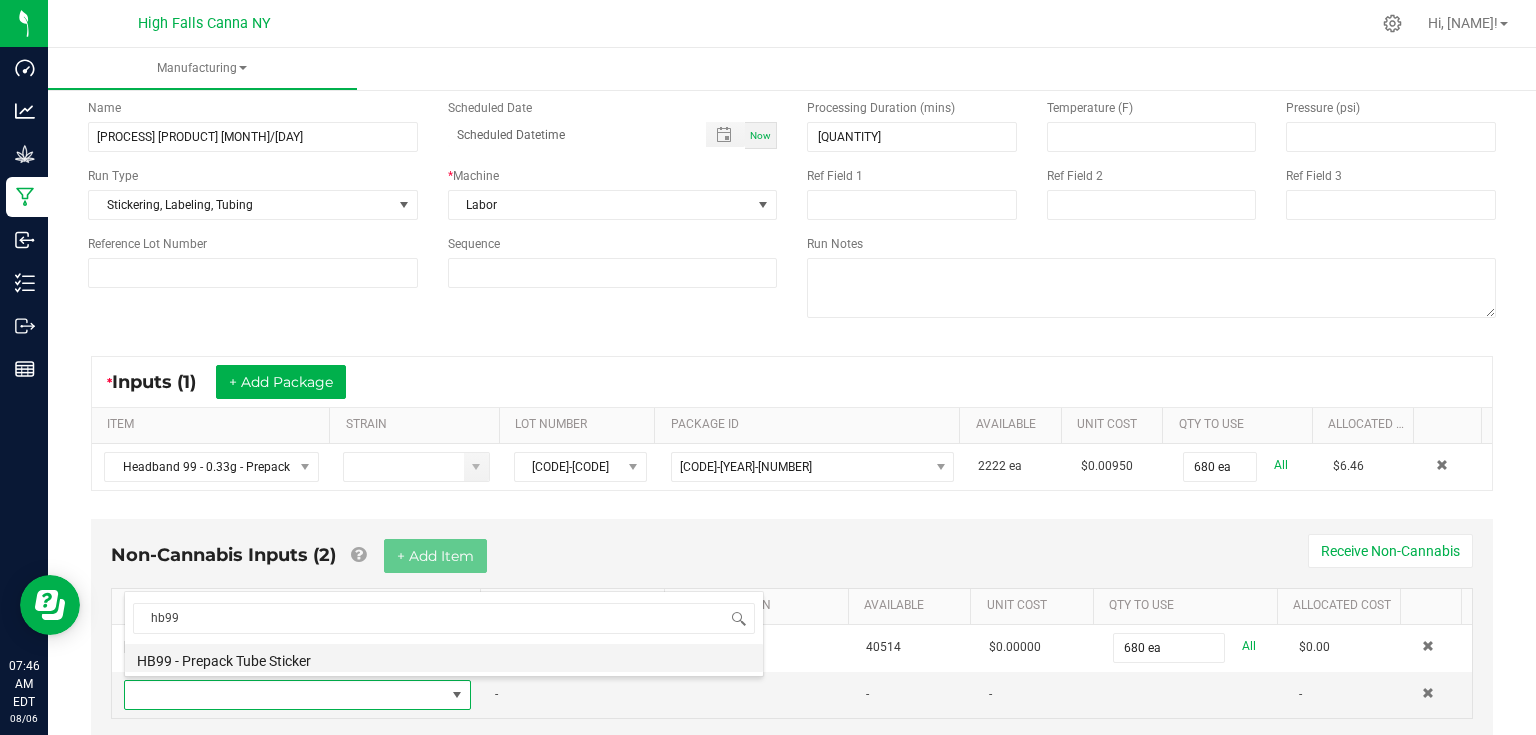 click on "HB99 - Prepack Tube Sticker" at bounding box center (444, 658) 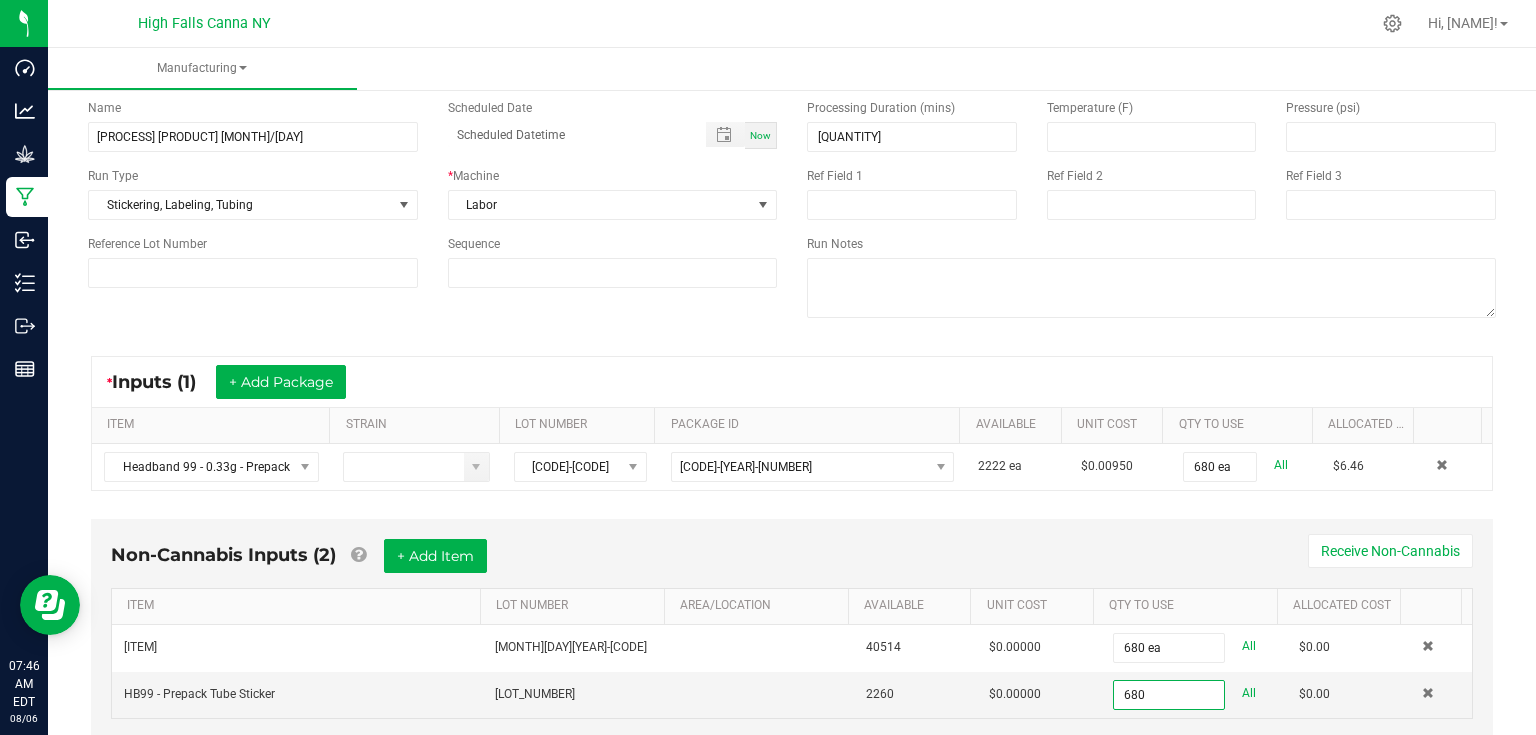 type on "680 ea" 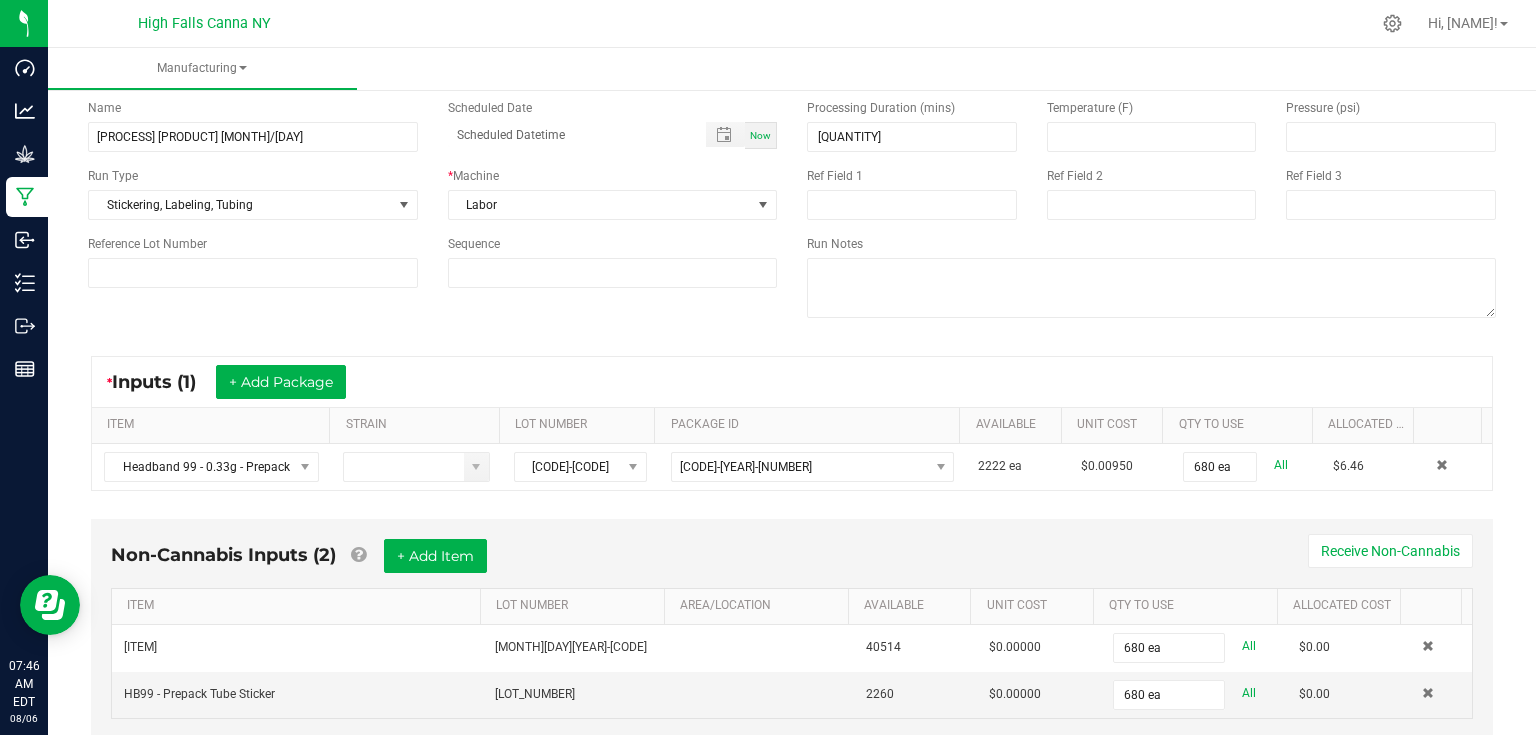 click on "Non-Cannabis Inputs (2) + Add Item Receive Non-Cannabis ITEM LOT NUMBER AREA/LOCATION AVAILABLE Unit Cost QTY TO USE Allocated Cost Preroll Tube (95mm) [LOT_NUMBER] [NUMBER] $[PRICE] [NUMBER] ea All $[PRICE] HB99 - Prepack Tube Sticker [LOT_NUMBER] [NUMBER] $[PRICE] [NUMBER] ea All $[PRICE]" at bounding box center [792, 629] 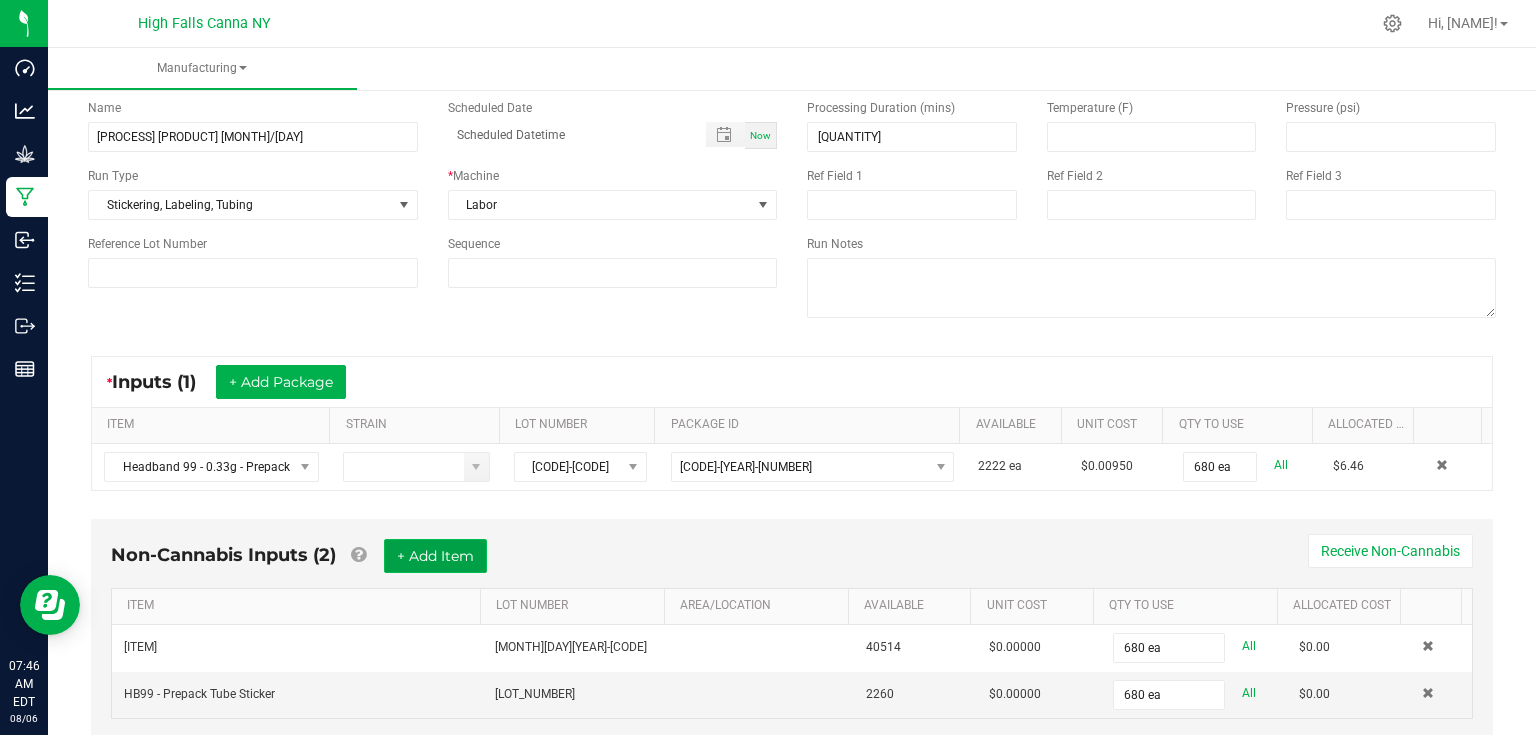 click on "+ Add Item" at bounding box center (435, 556) 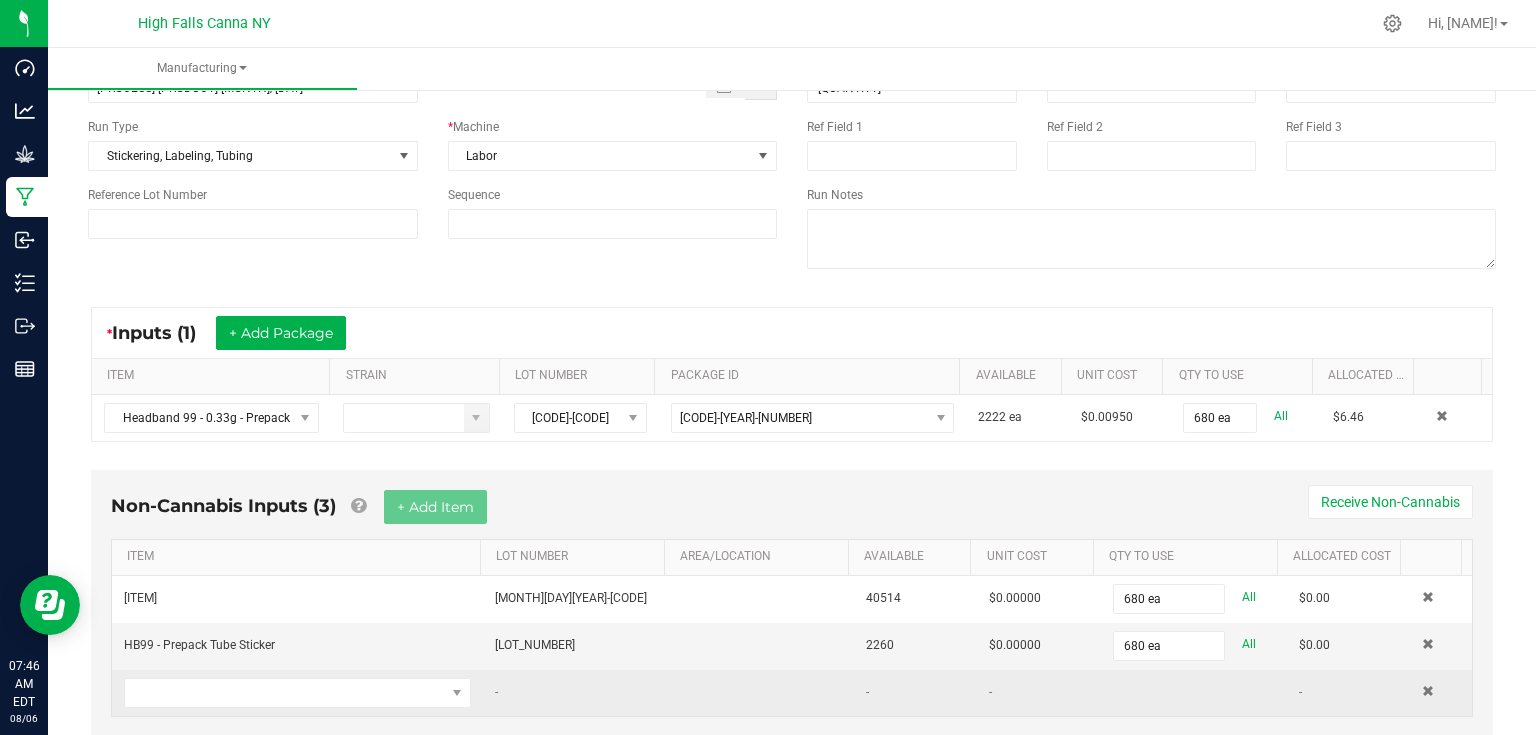 scroll, scrollTop: 188, scrollLeft: 0, axis: vertical 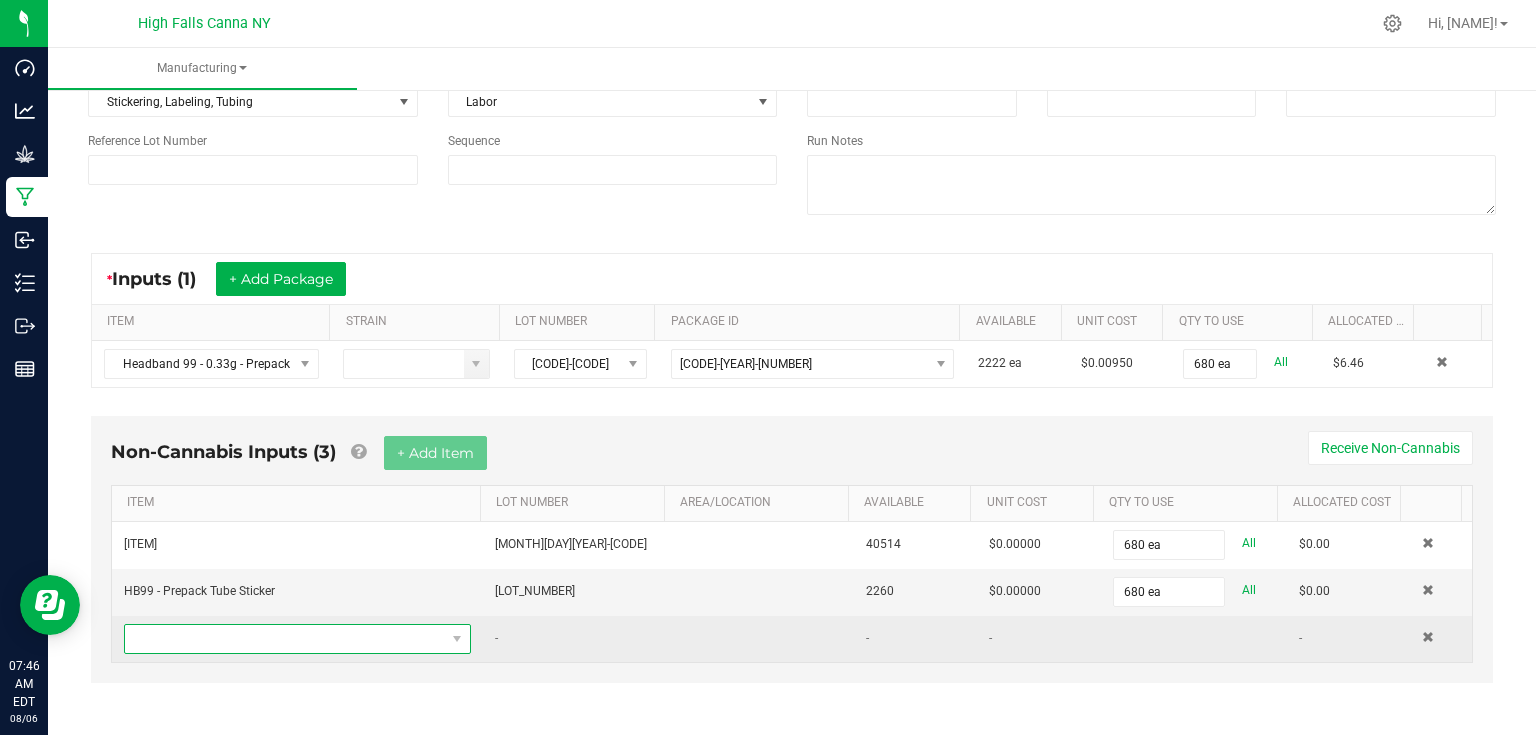 click at bounding box center [285, 639] 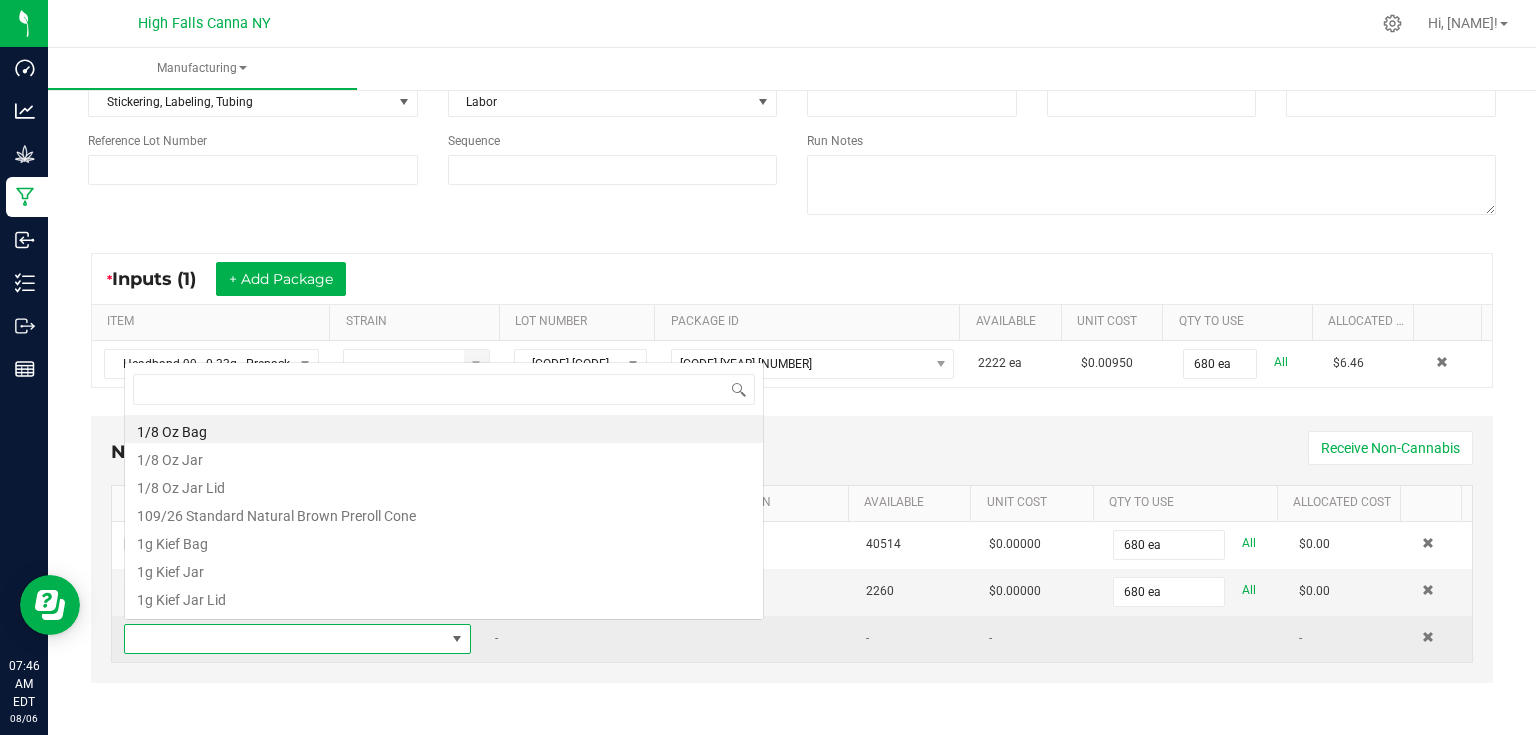 scroll, scrollTop: 0, scrollLeft: 0, axis: both 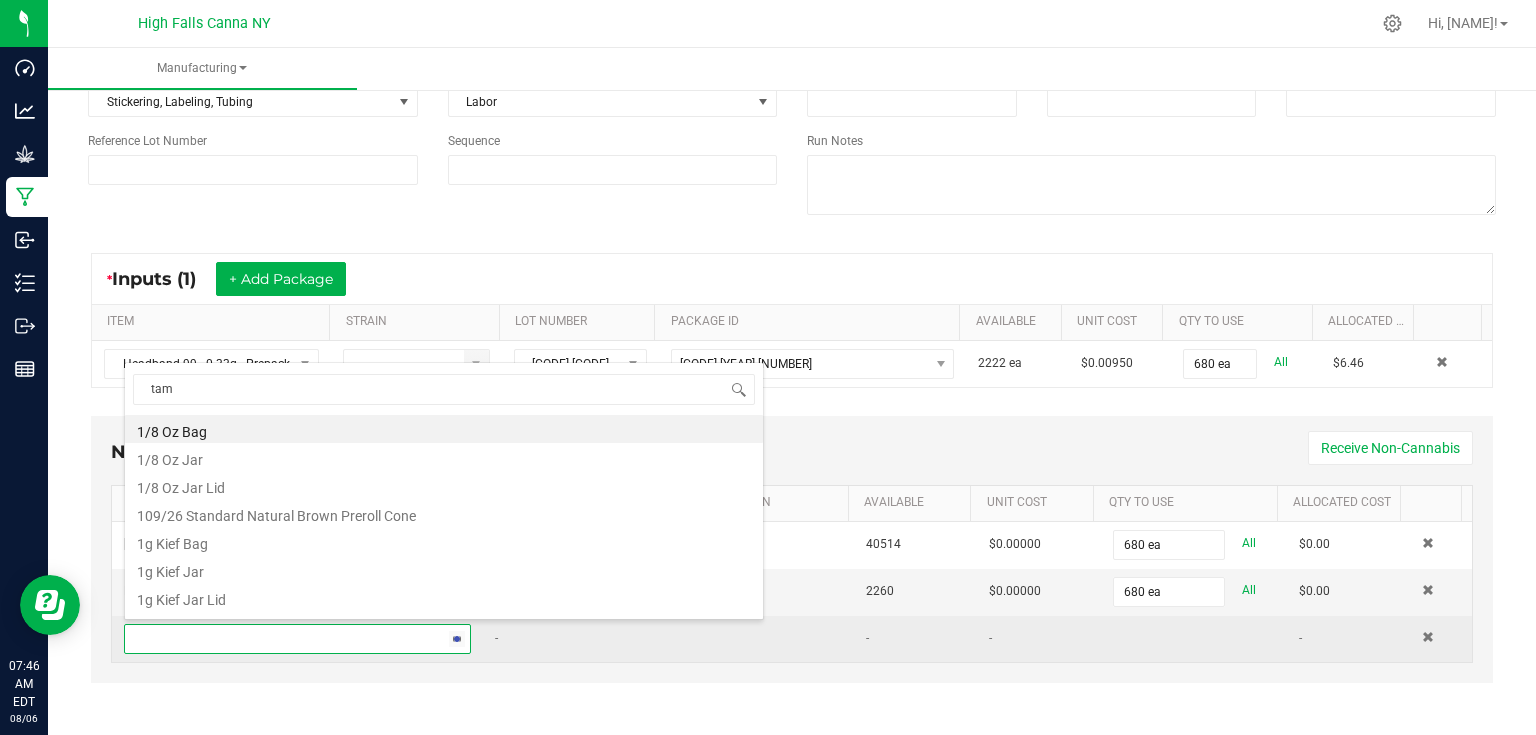 type on "tamp" 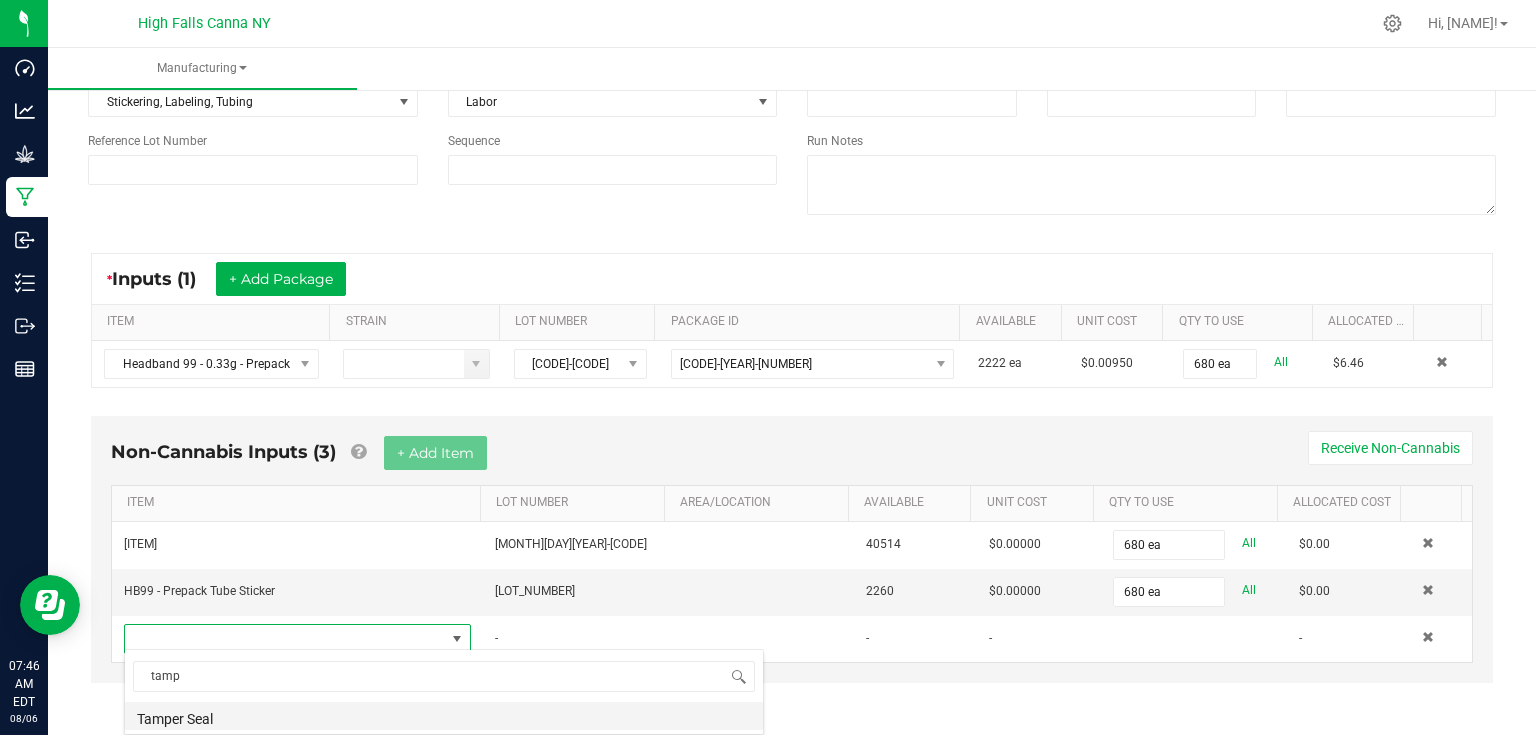click on "Tamper Seal" at bounding box center [444, 716] 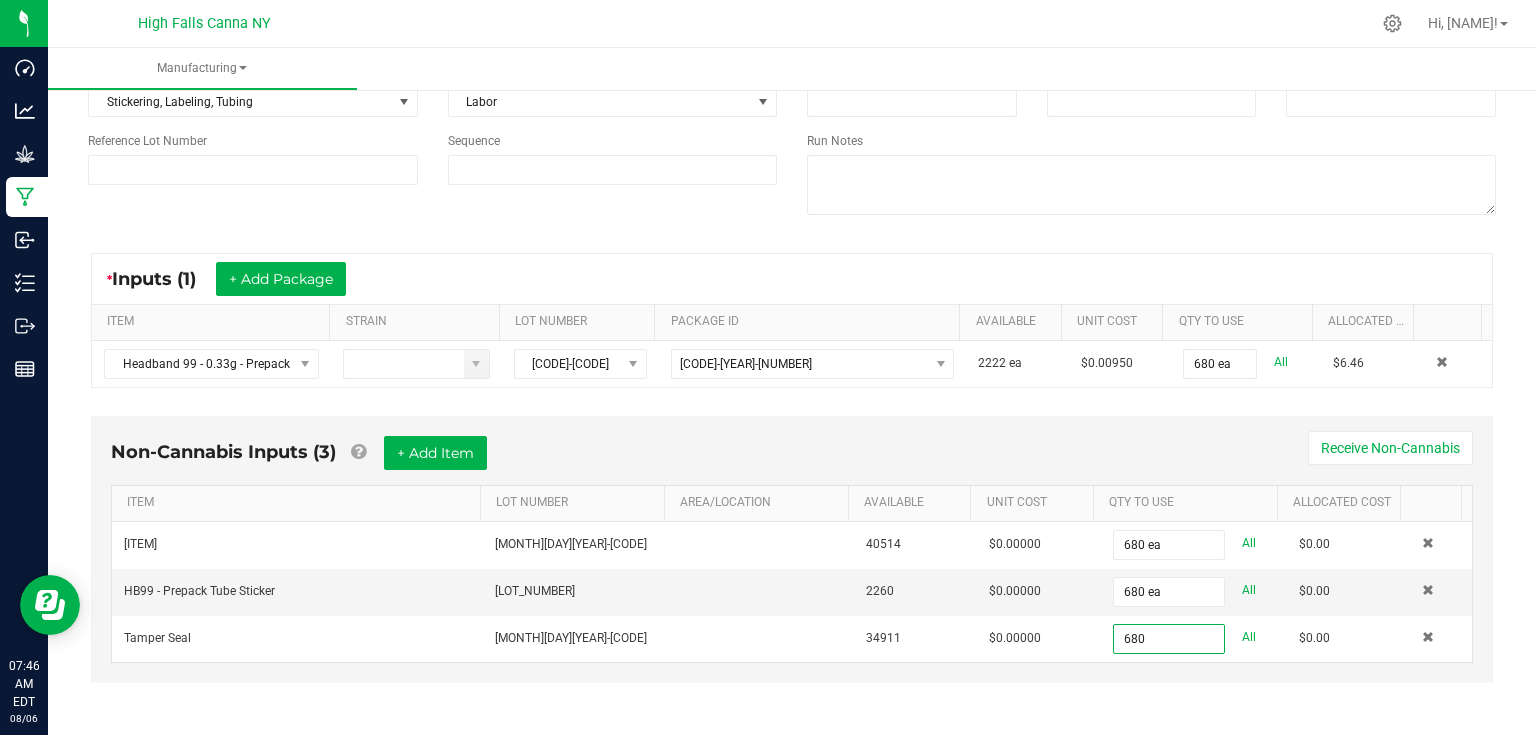 type on "680 ea" 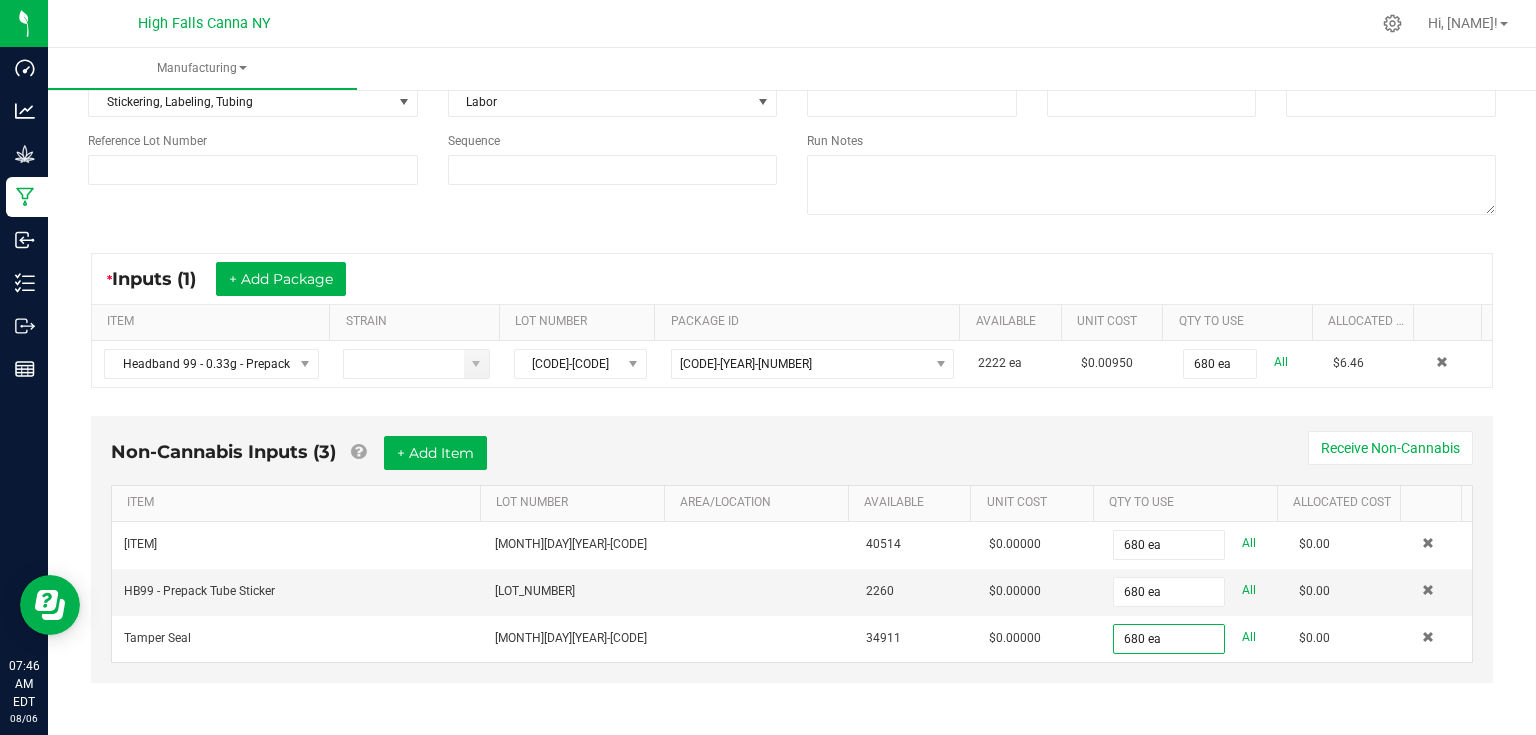 click on "[MONTH][DAY][YEAR]-[CODE]      [NUMBER]   $[PRICE]  [NUMBER] ea All  $[PRICE]   [CODE]   [MONTH][DAY][YEAR]-[CODE]      [NUMBER]   $[PRICE]  [NUMBER] ea All  $[PRICE]   [CODE]   [MONTH][DAY][YEAR]-[CODE]      [NUMBER]   $[PRICE]  [NUMBER] ea All  $[PRICE]" at bounding box center (792, 563) 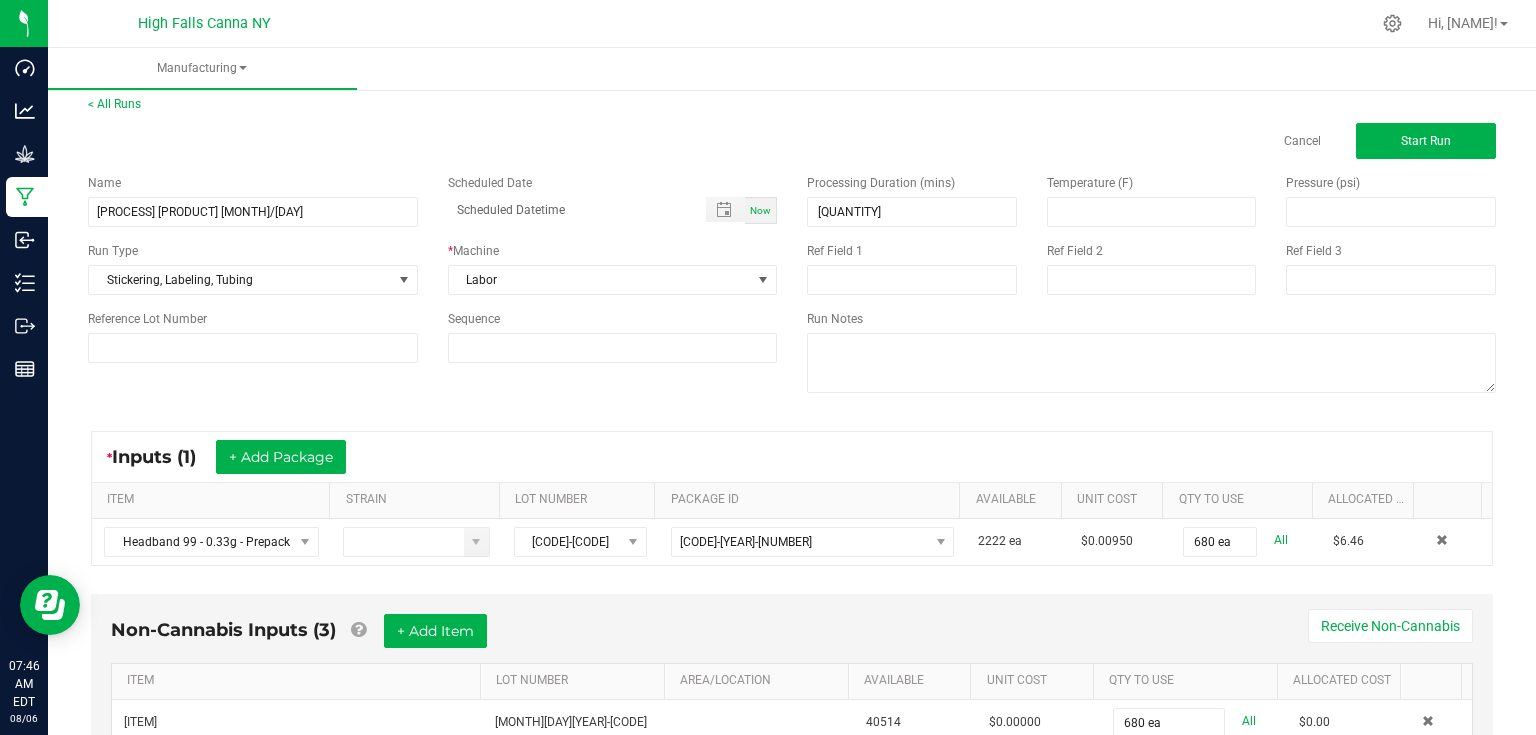 scroll, scrollTop: 0, scrollLeft: 0, axis: both 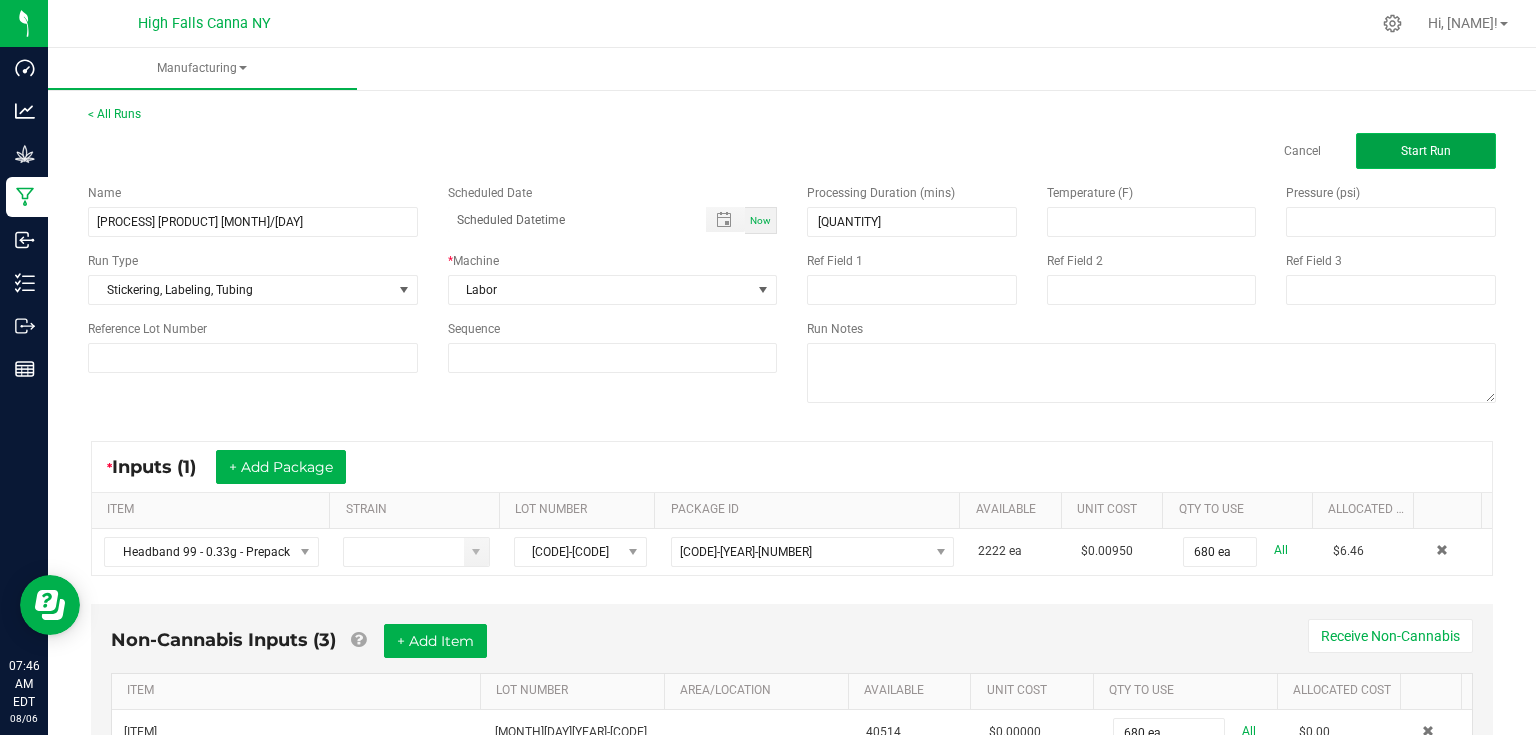 click on "Start Run" 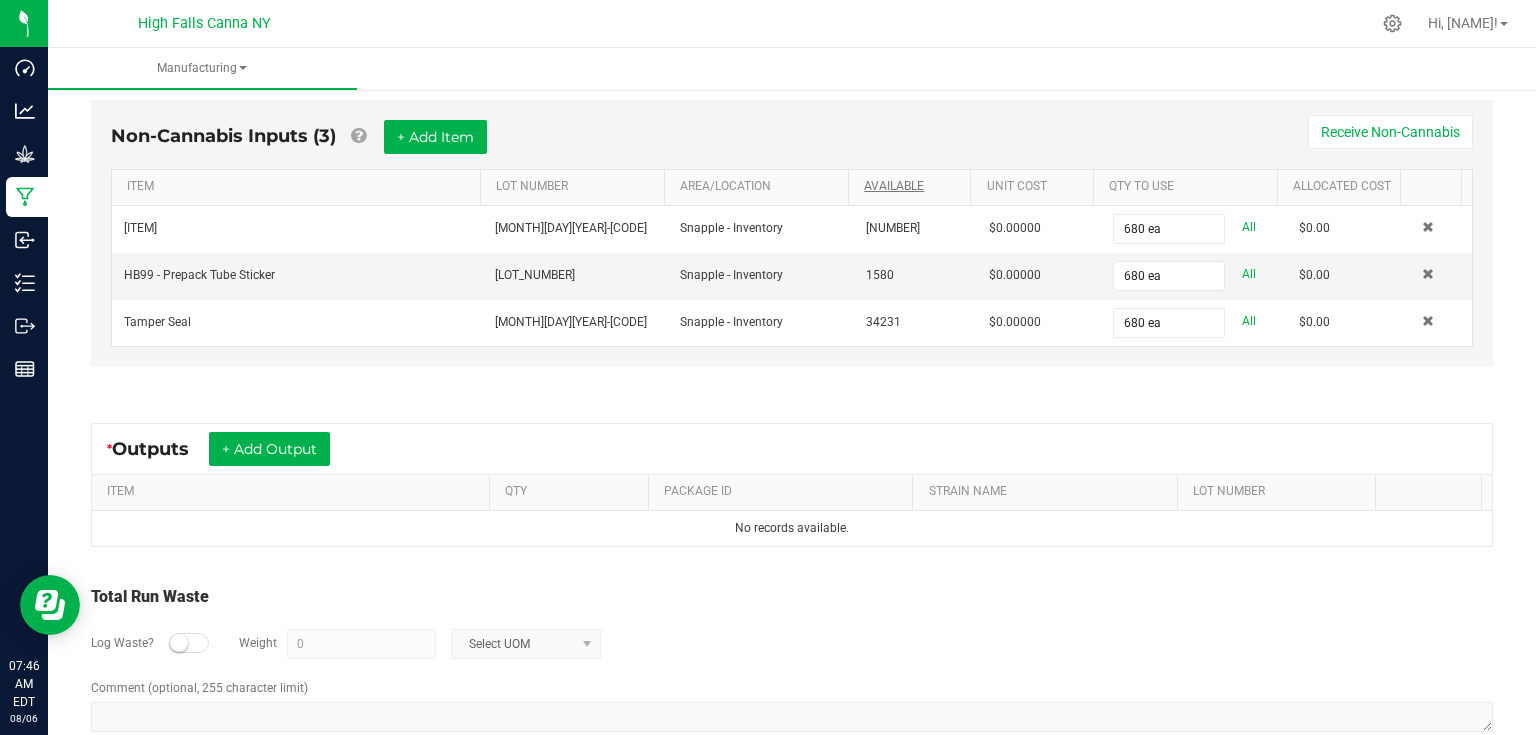 scroll, scrollTop: 560, scrollLeft: 0, axis: vertical 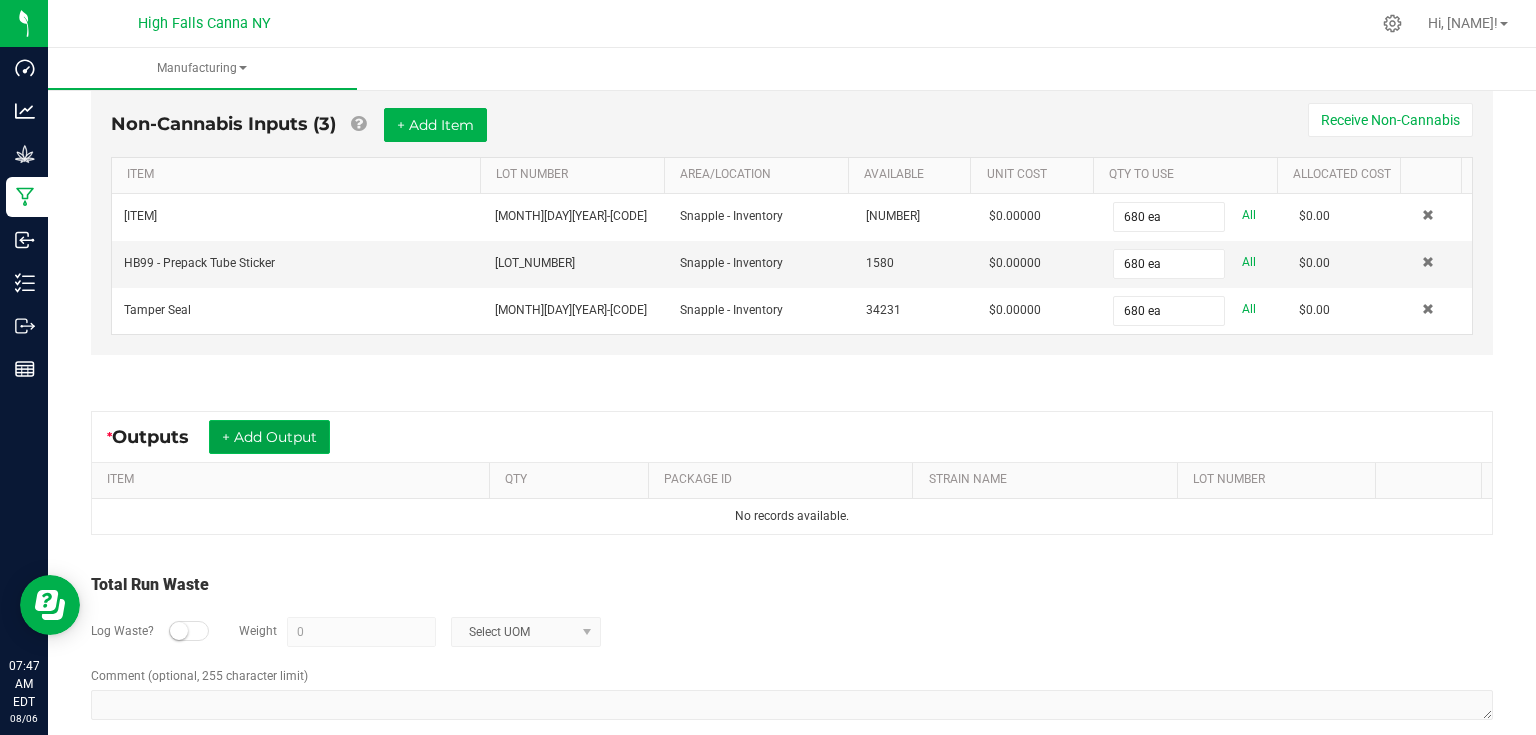 click on "+ Add Output" at bounding box center [269, 437] 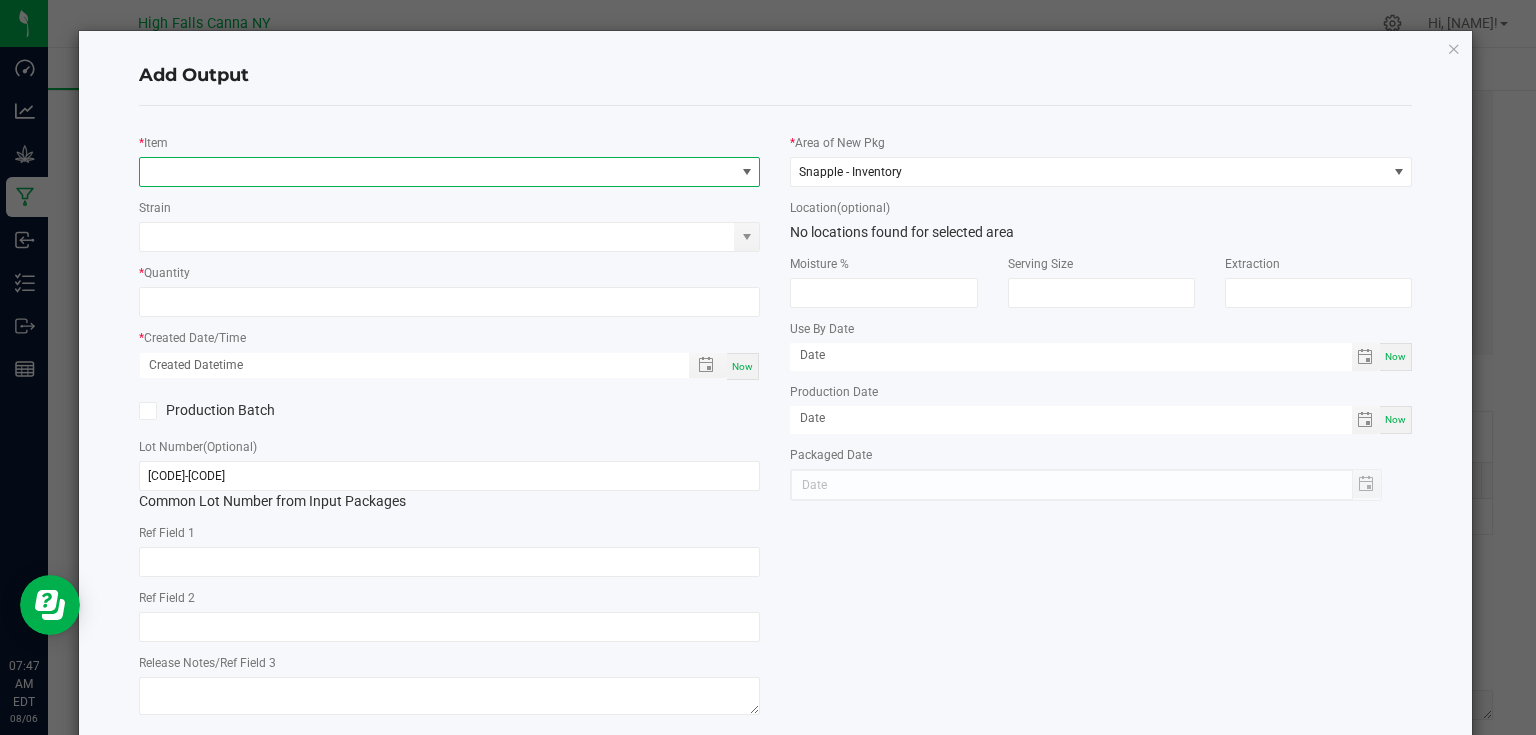 click at bounding box center [437, 172] 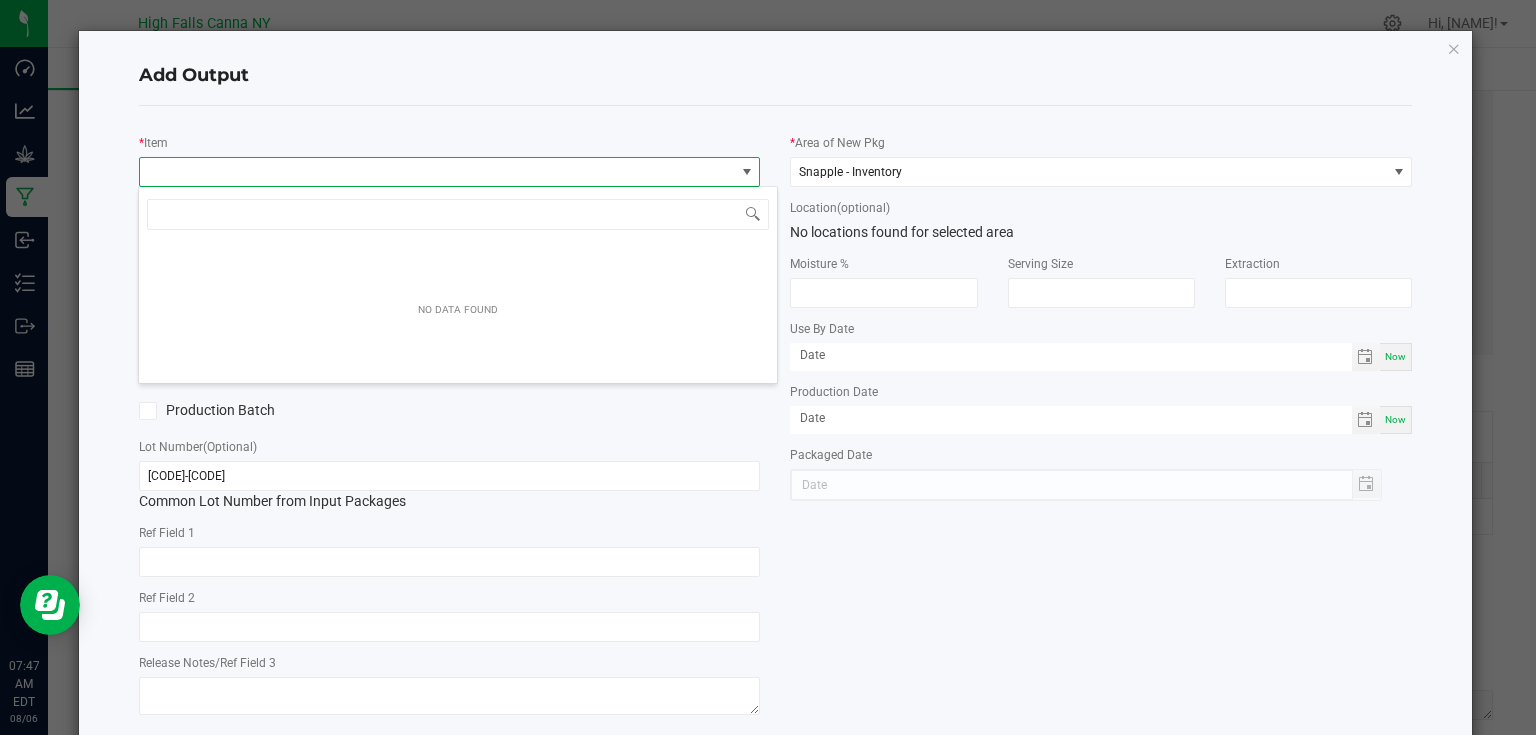 scroll, scrollTop: 99970, scrollLeft: 99383, axis: both 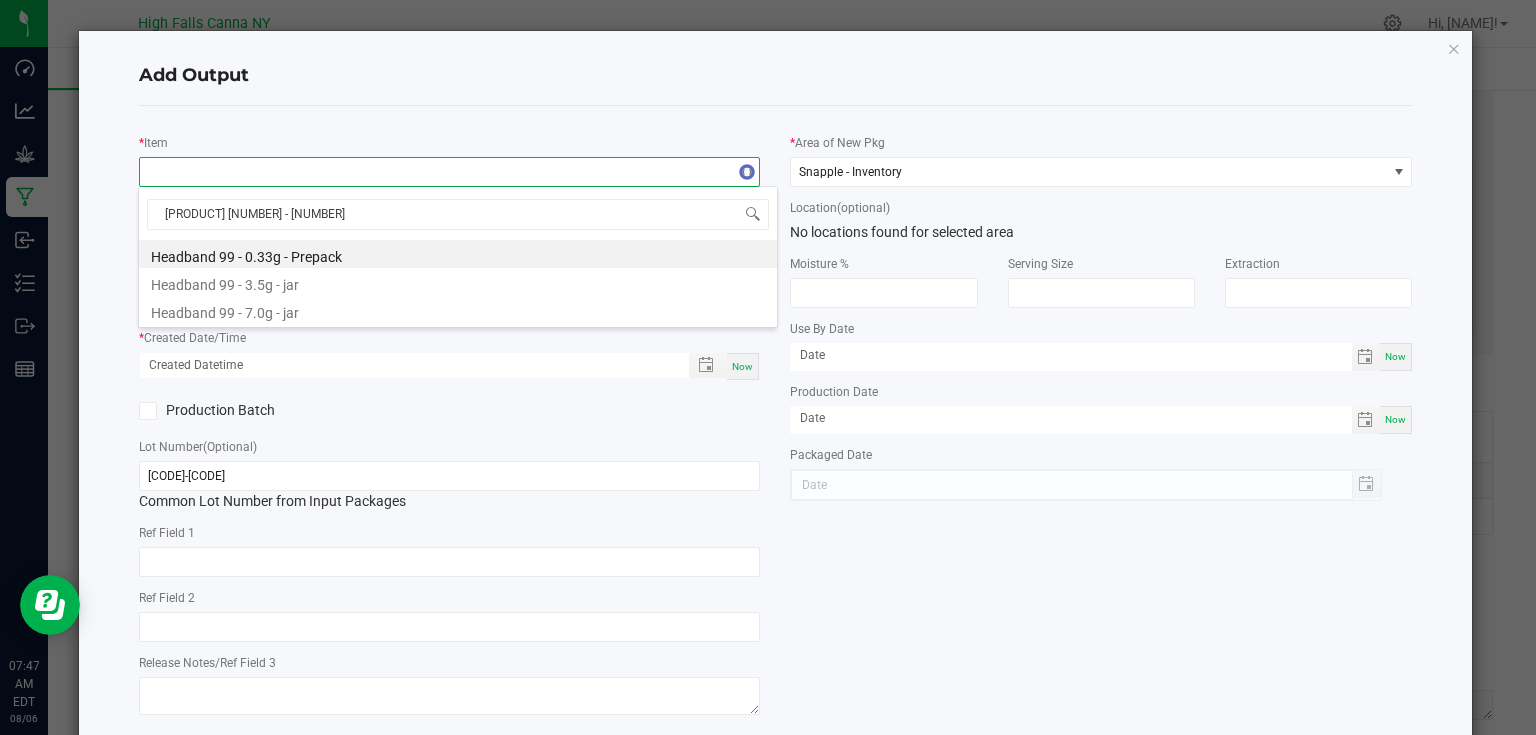 type on "[PRODUCT] [NUMBER] - [NUMBER]" 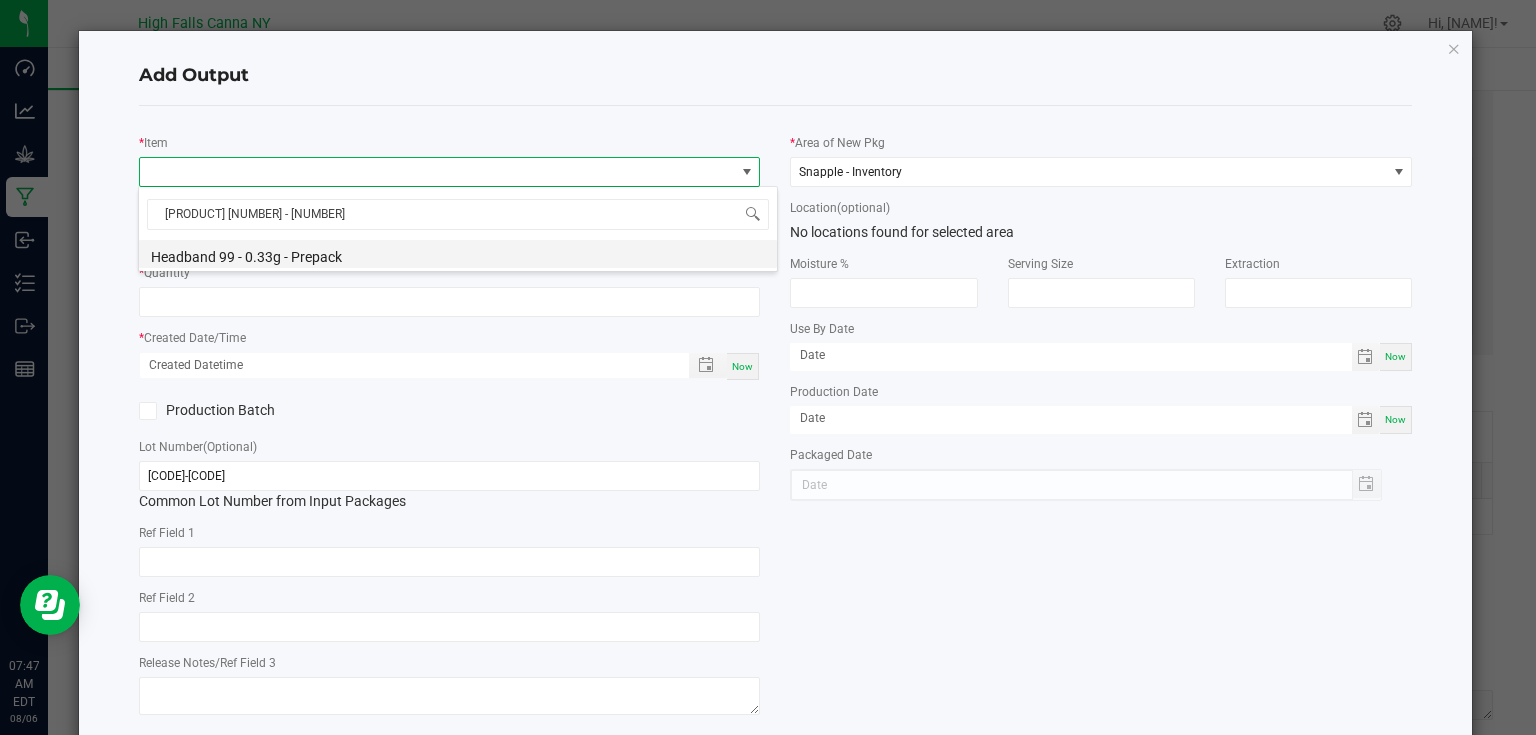 click on "Headband 99 - 0.33g - Prepack" at bounding box center (458, 254) 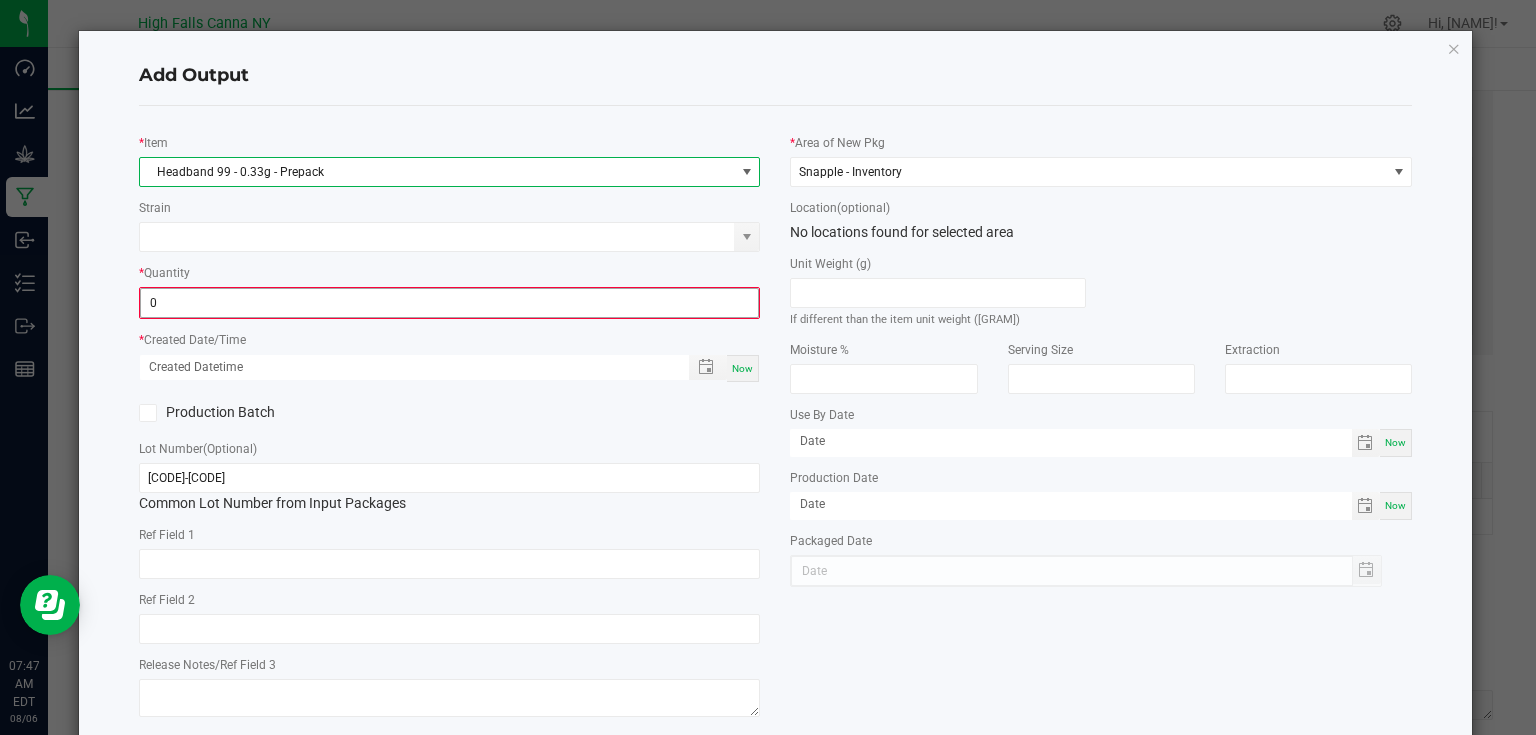 click on "0" at bounding box center [450, 303] 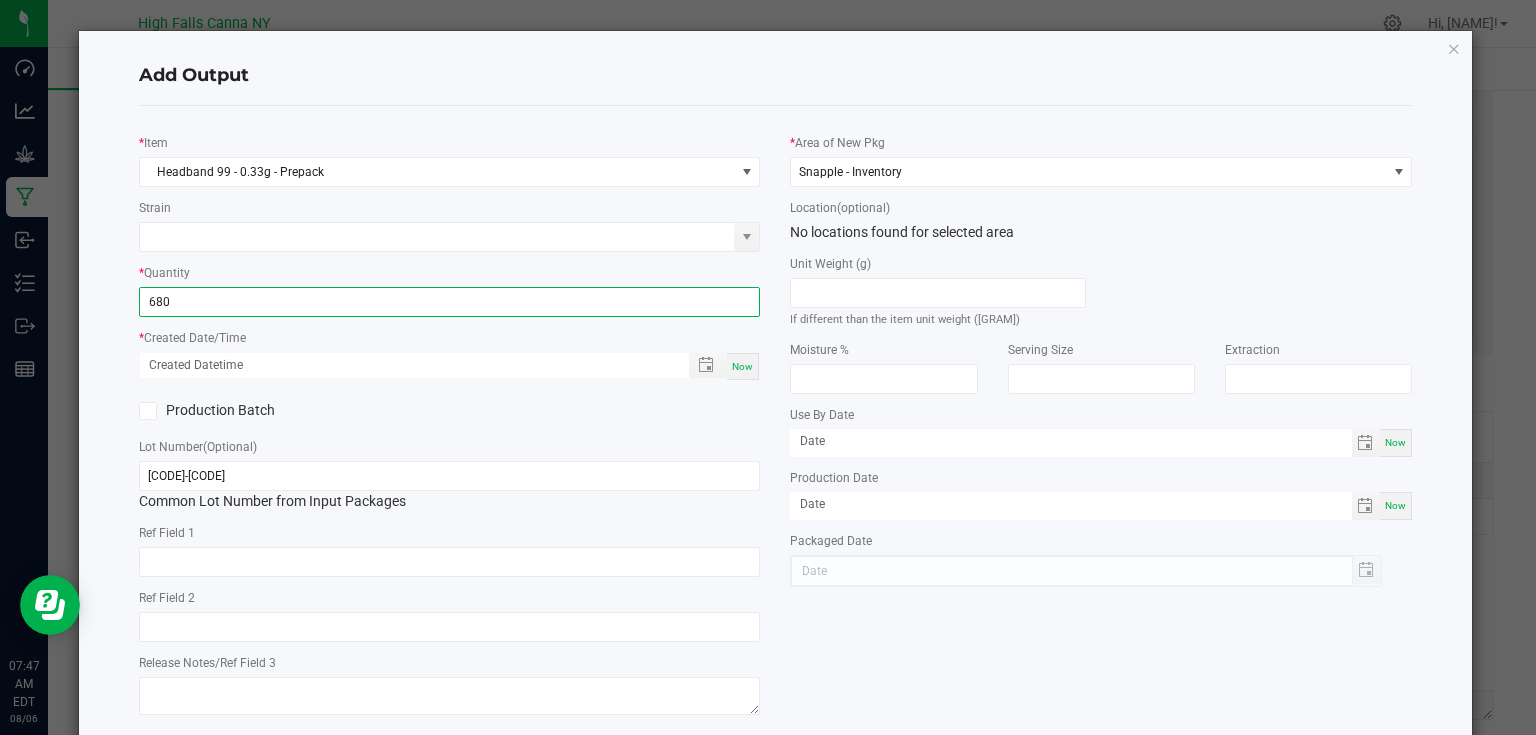 type on "680 ea" 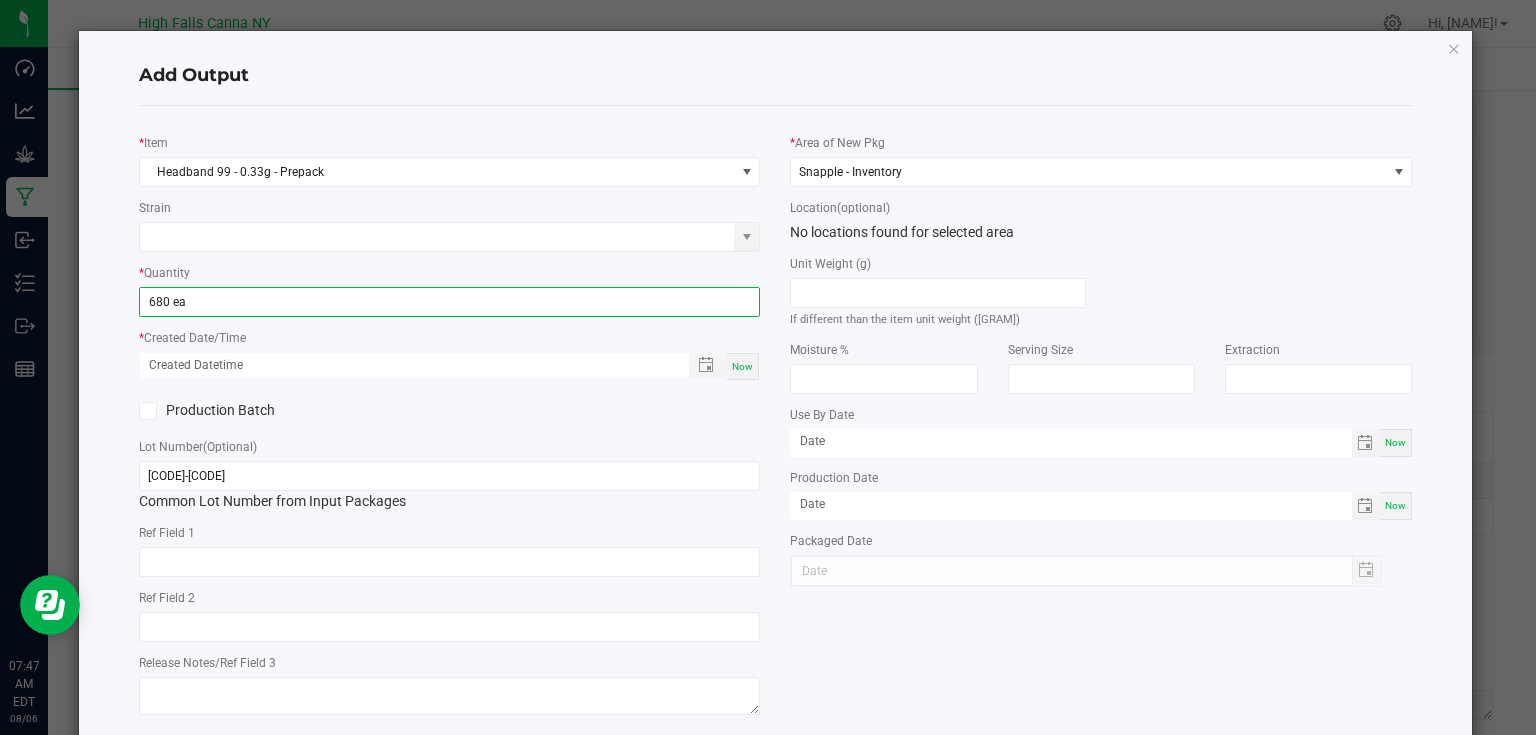 click on "Now" at bounding box center (742, 366) 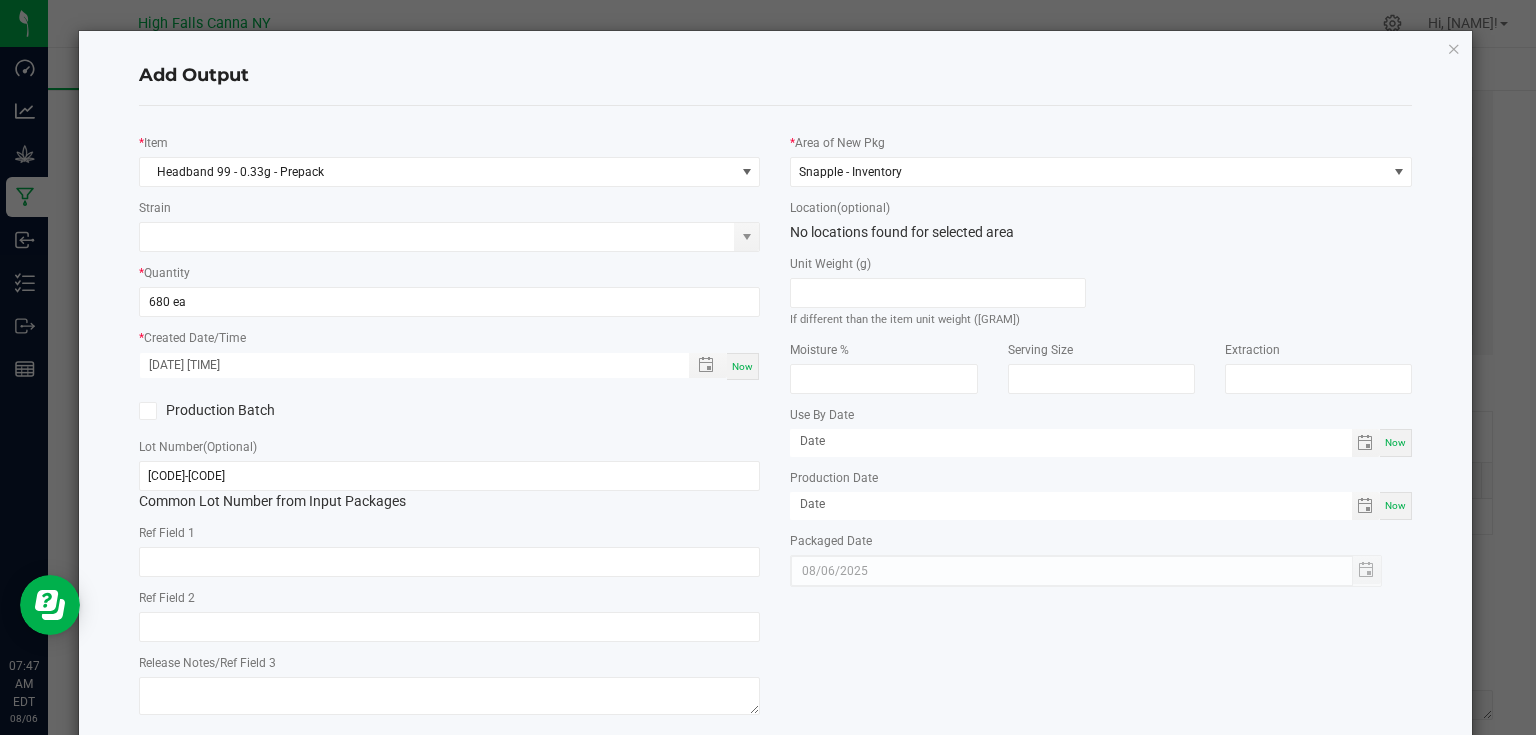 click on "*   Item  [PRODUCT] [NUMBER]g - Prepack  Strain   *   Quantity  [NUMBER] ea  *   Created Date/Time  [DATE] [TIME] Now  Production Batch   Lot Number  (Optional) [NUMBER]  Common Lot Number from Input Packages   Ref Field 1   Ref Field 2   Release Notes/Ref Field 3" 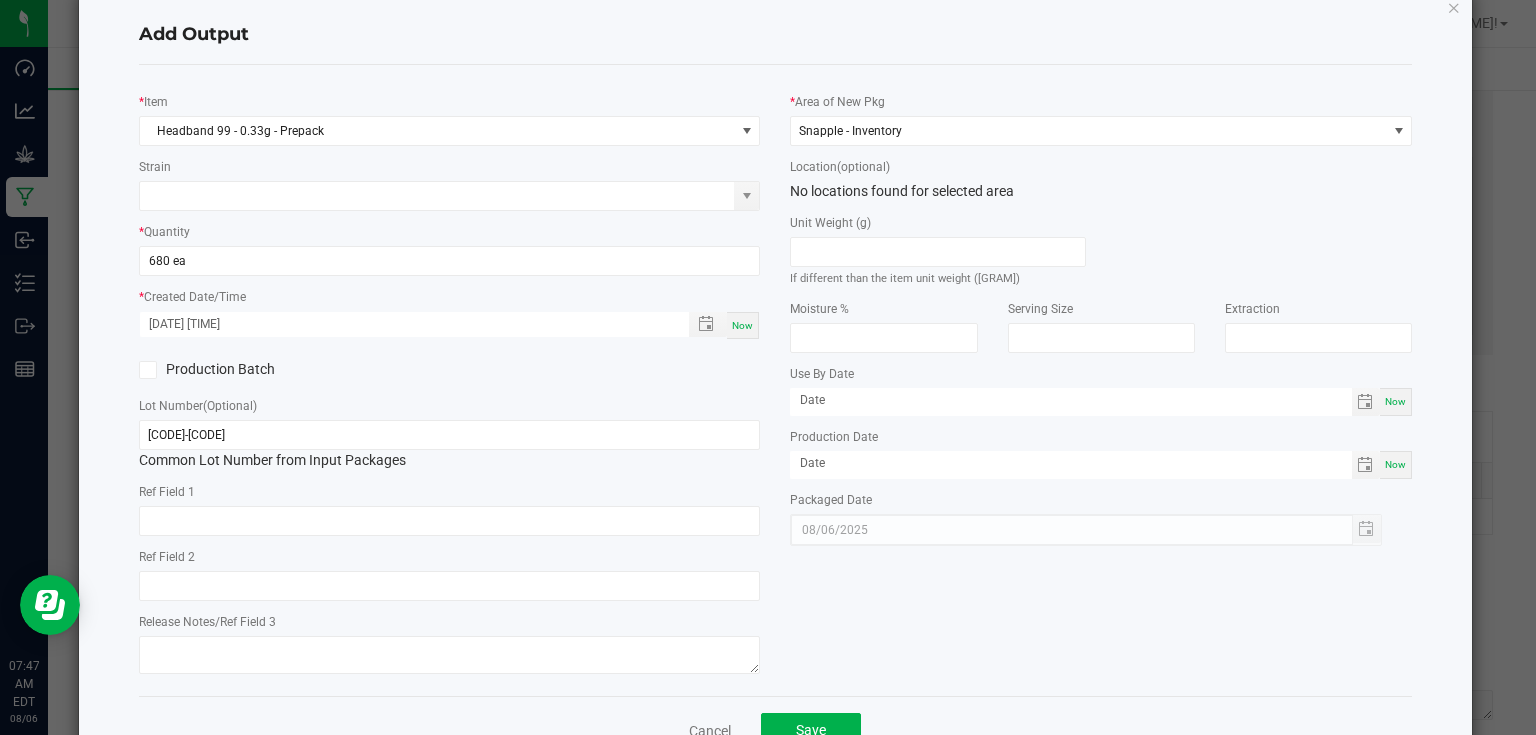 scroll, scrollTop: 102, scrollLeft: 0, axis: vertical 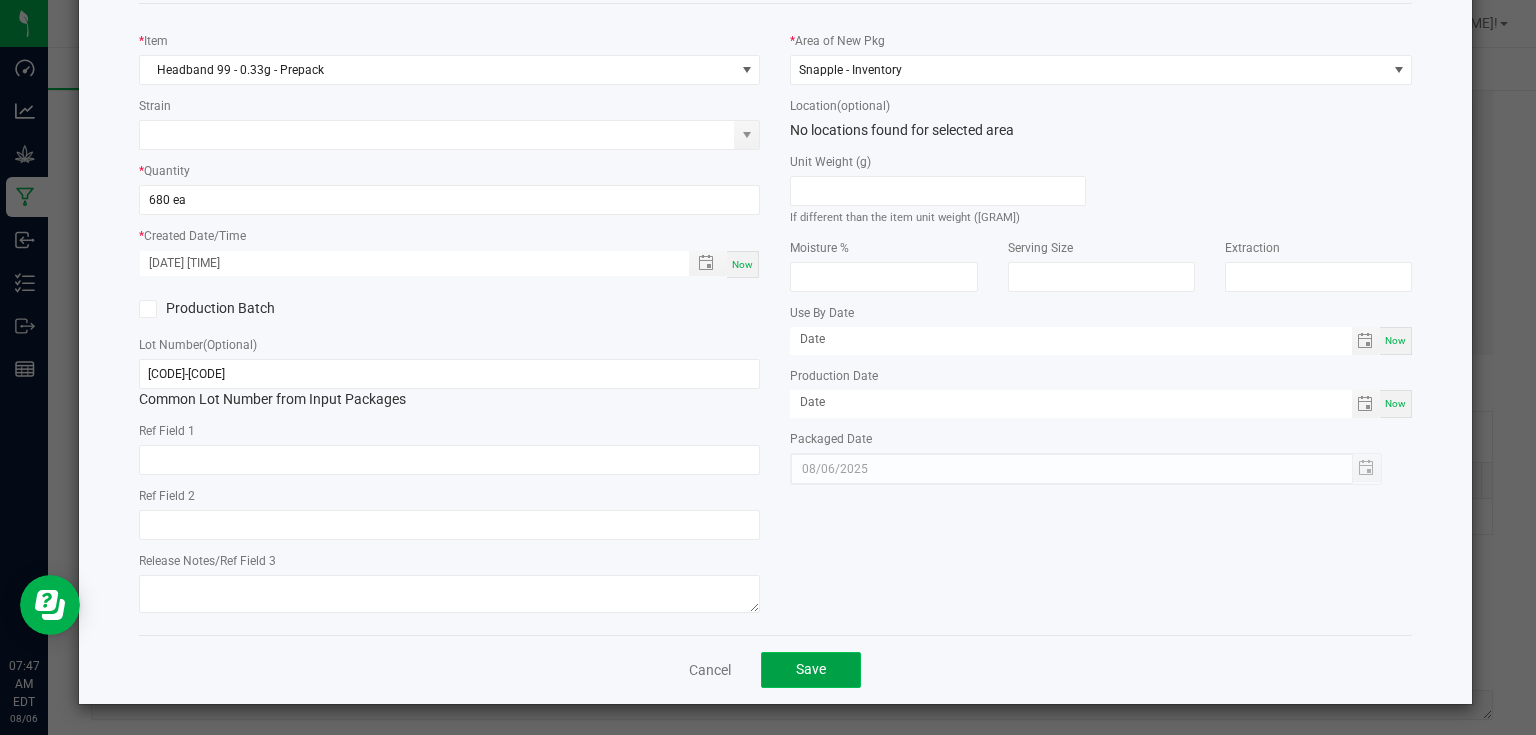 click on "Save" 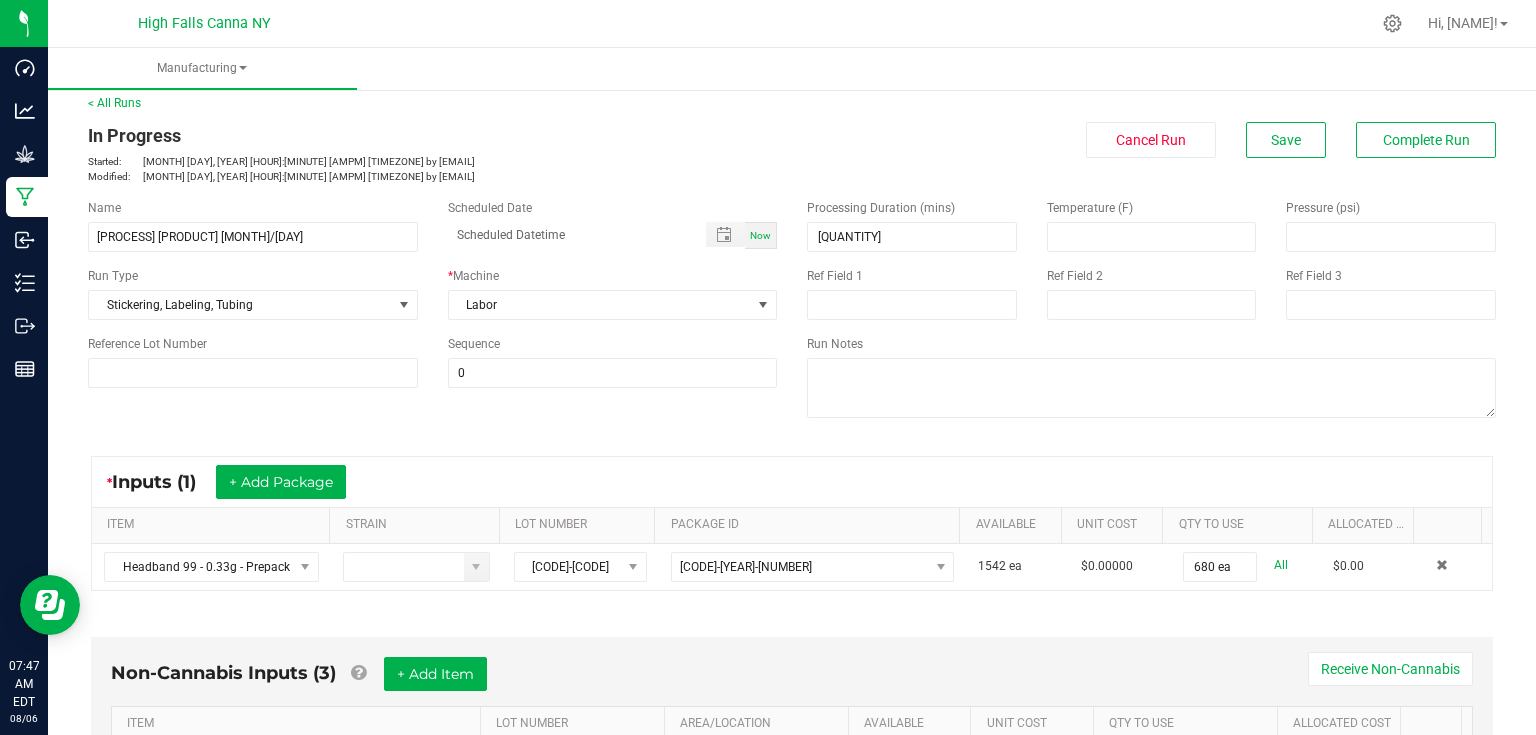 scroll, scrollTop: 0, scrollLeft: 0, axis: both 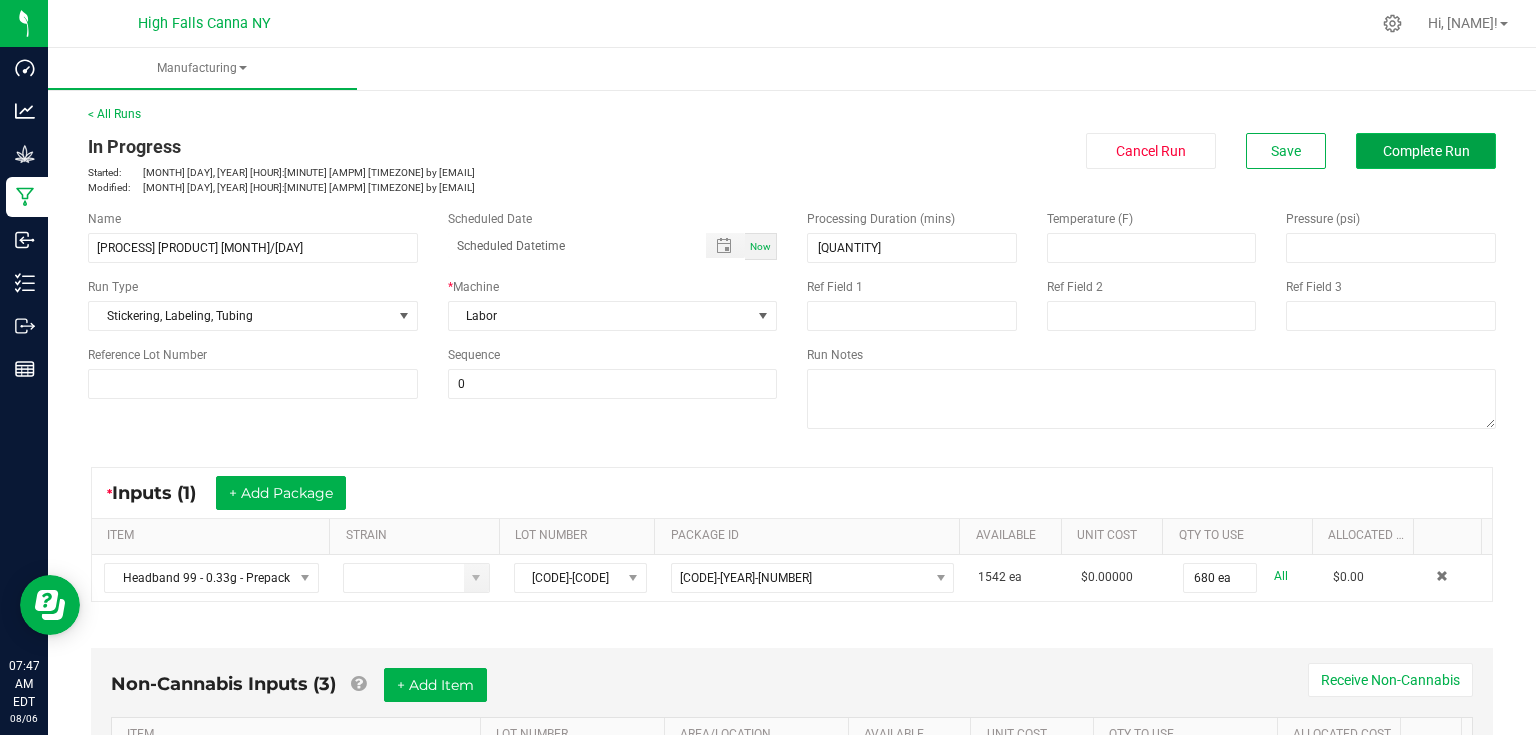click on "Complete Run" at bounding box center (1426, 151) 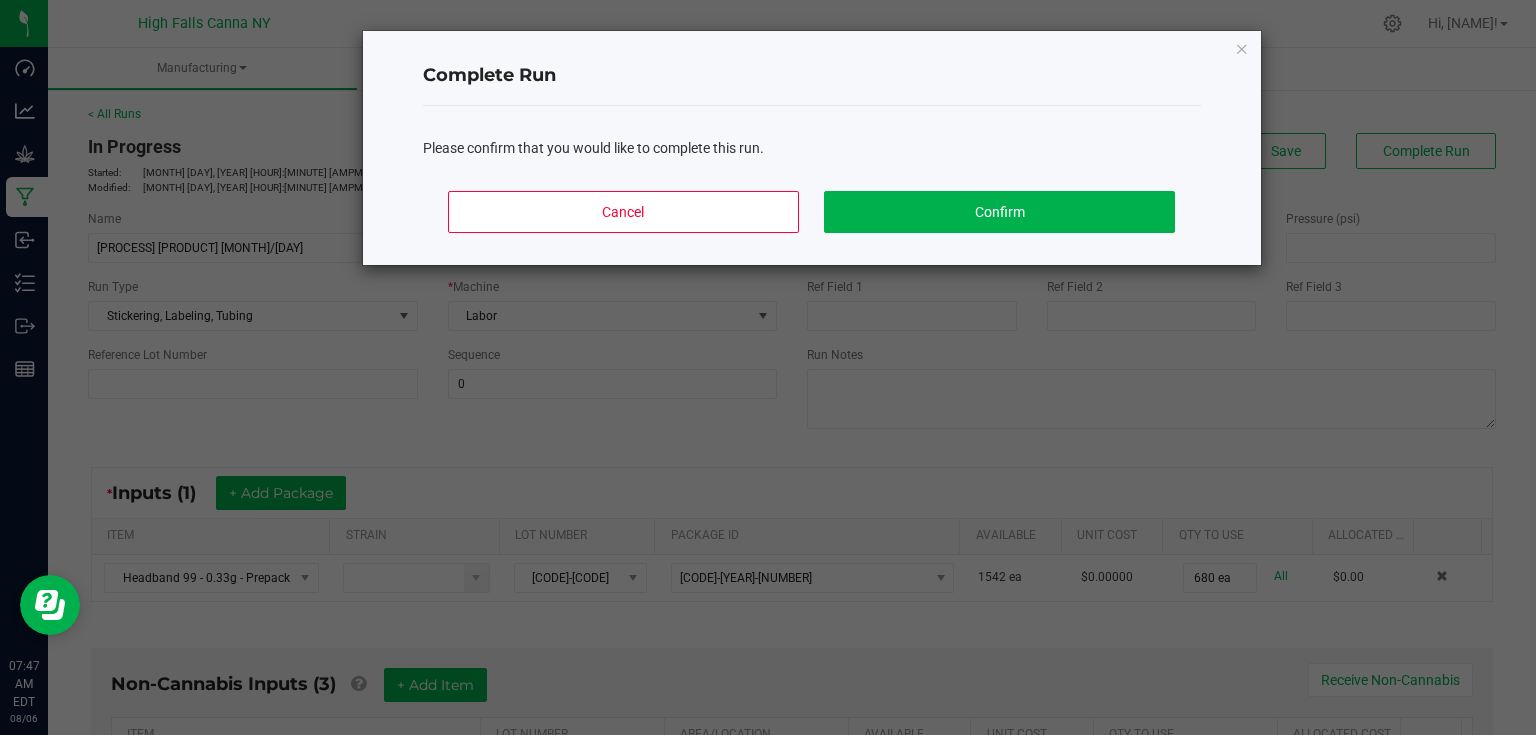 click on "Cancel   Confirm" 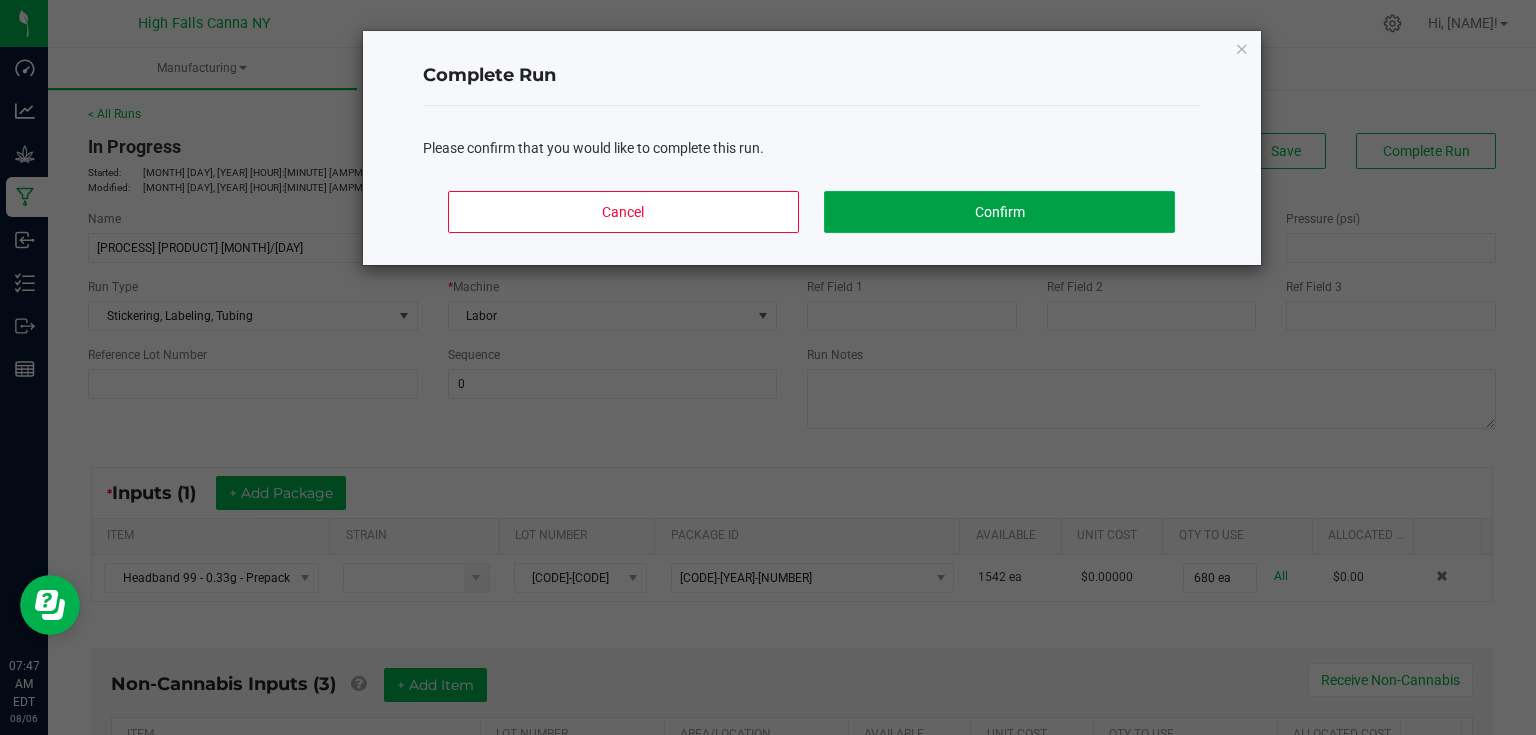 click on "Confirm" 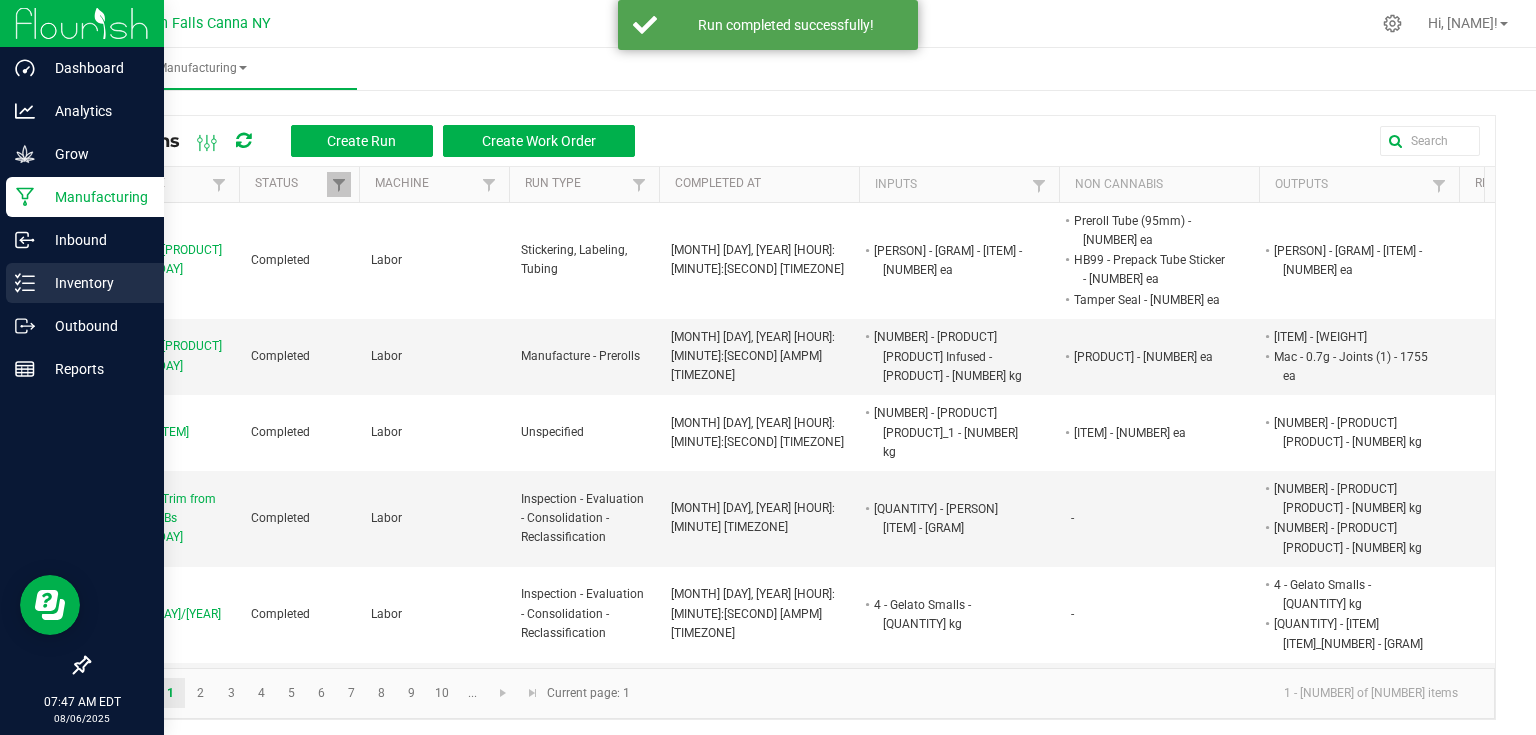 click on "Inventory" at bounding box center [95, 283] 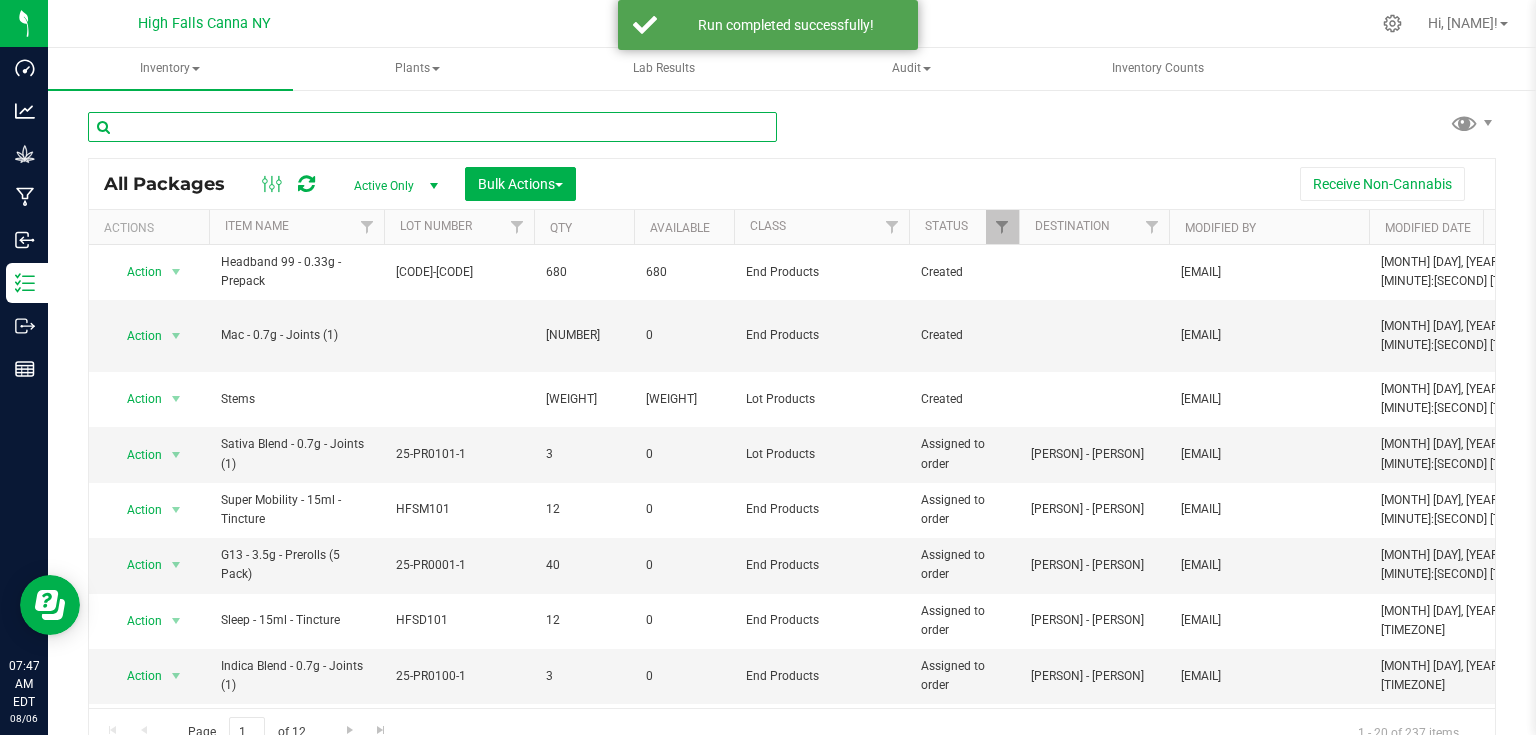 click at bounding box center (432, 127) 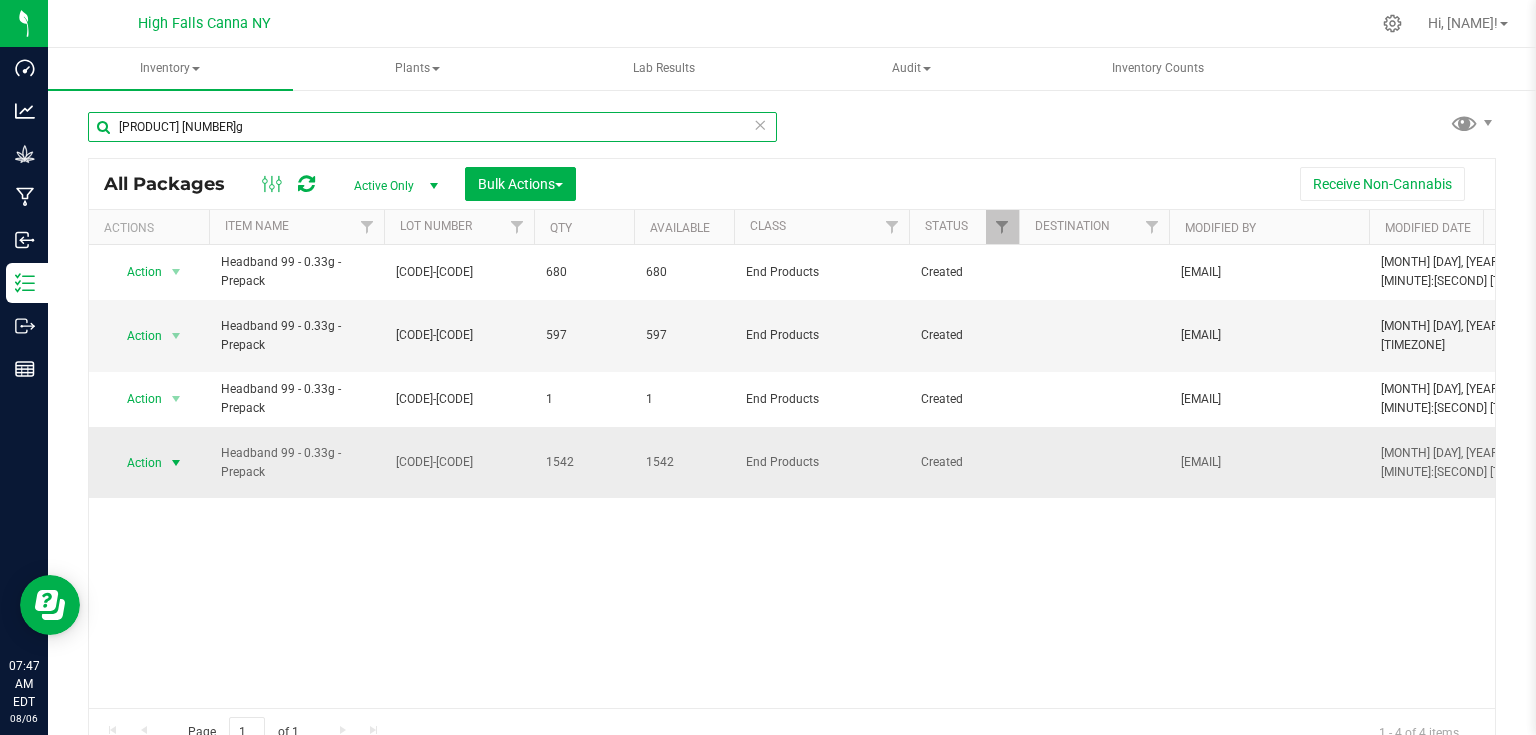 type on "[PRODUCT] [NUMBER]g" 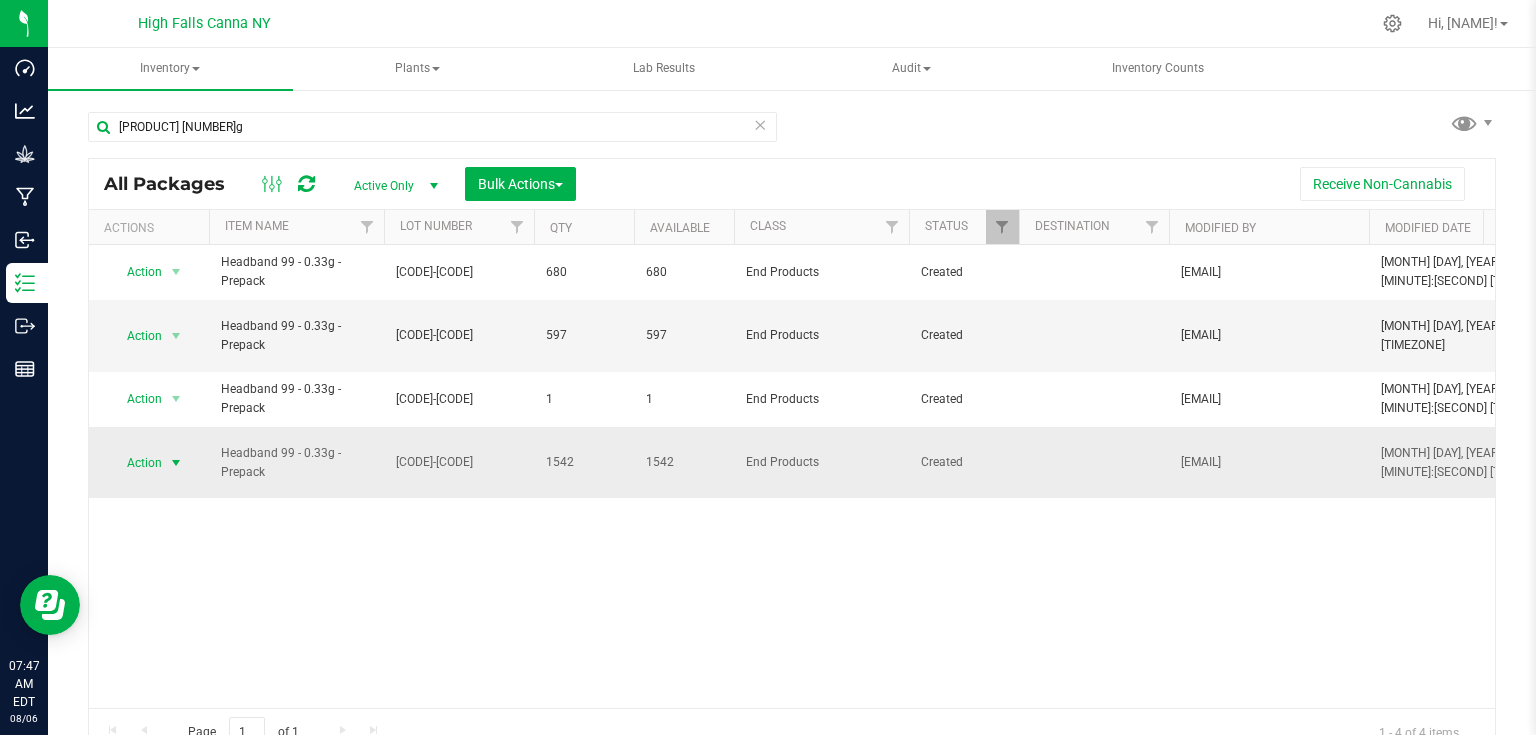 click at bounding box center (176, 463) 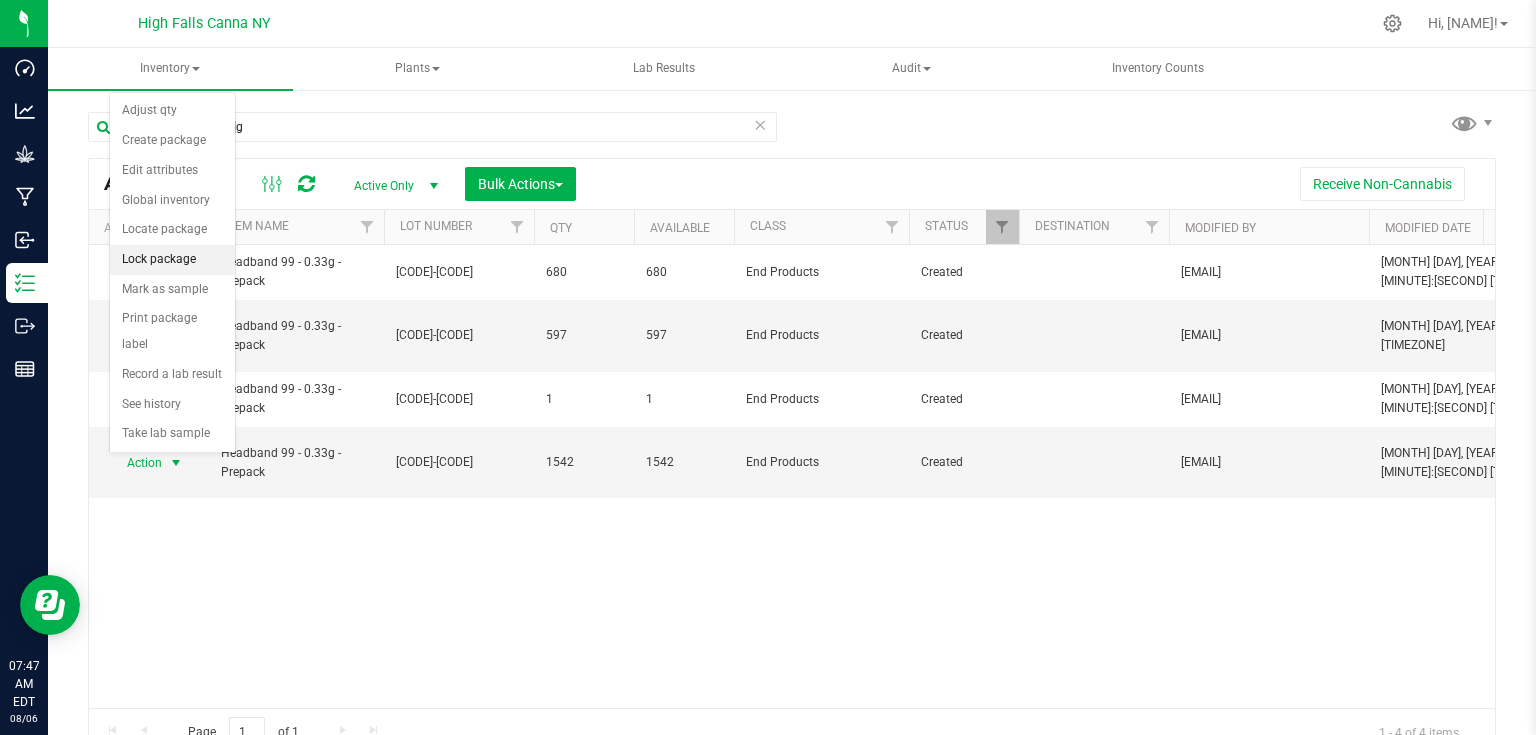 click on "Lock package" at bounding box center [172, 260] 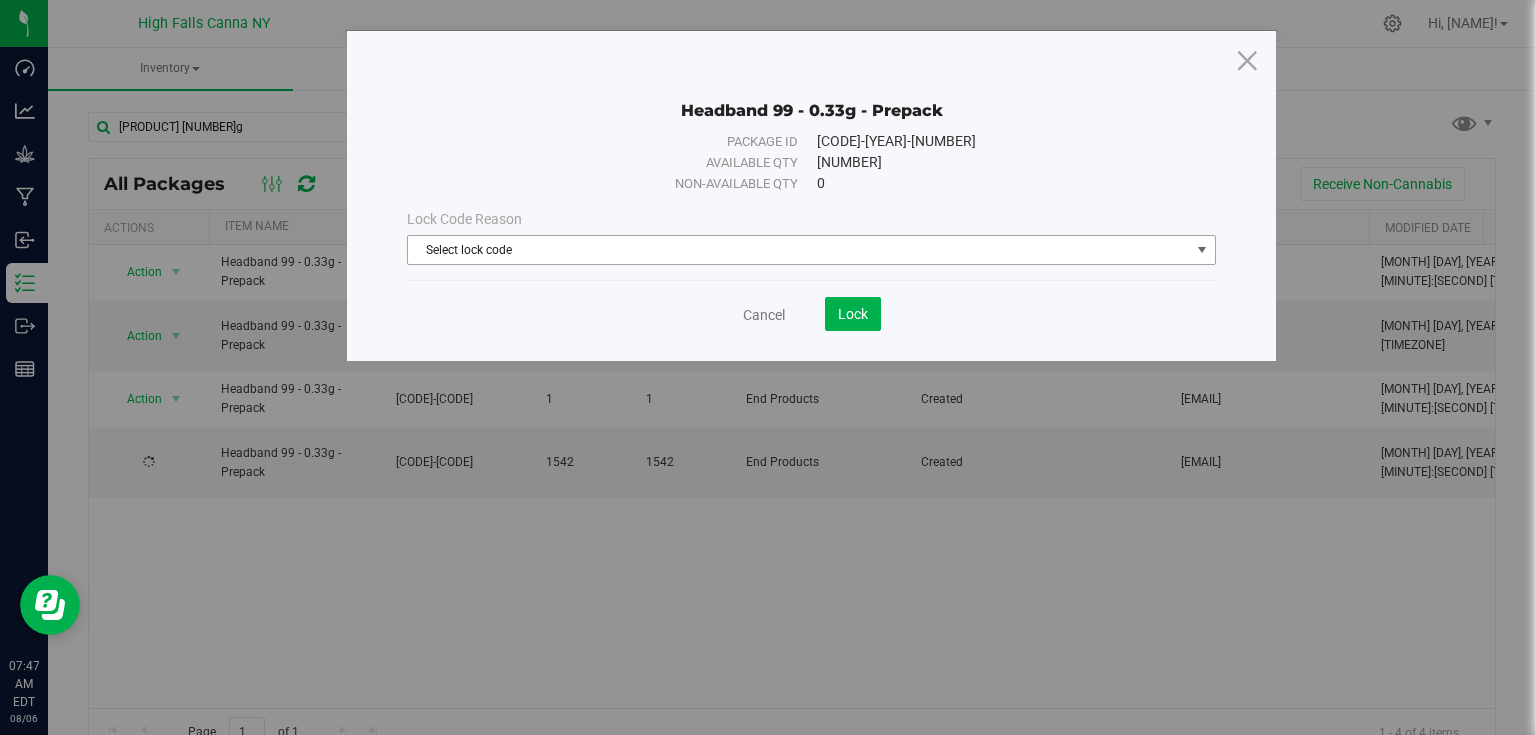click on "Select lock code" at bounding box center [799, 250] 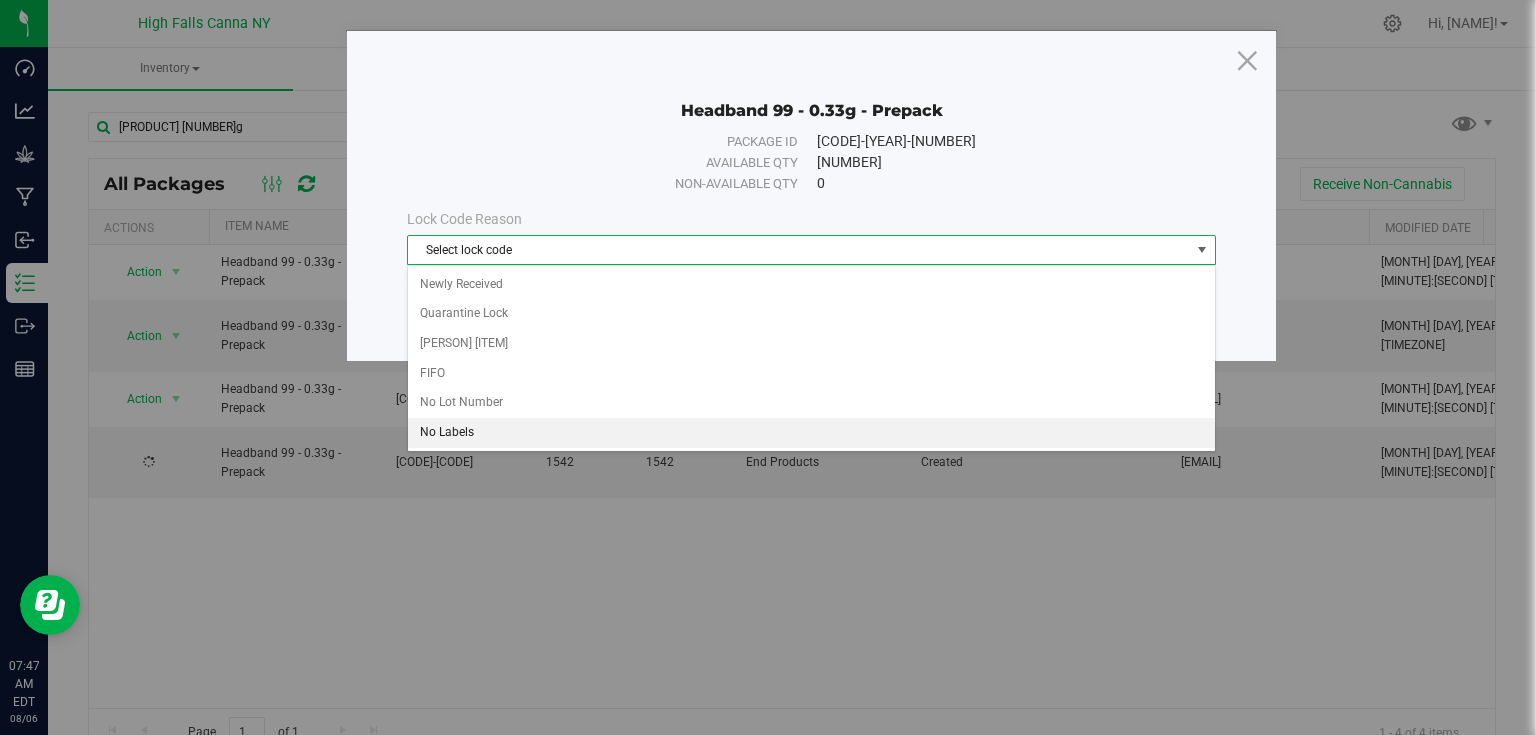 click on "No Labels" at bounding box center (811, 433) 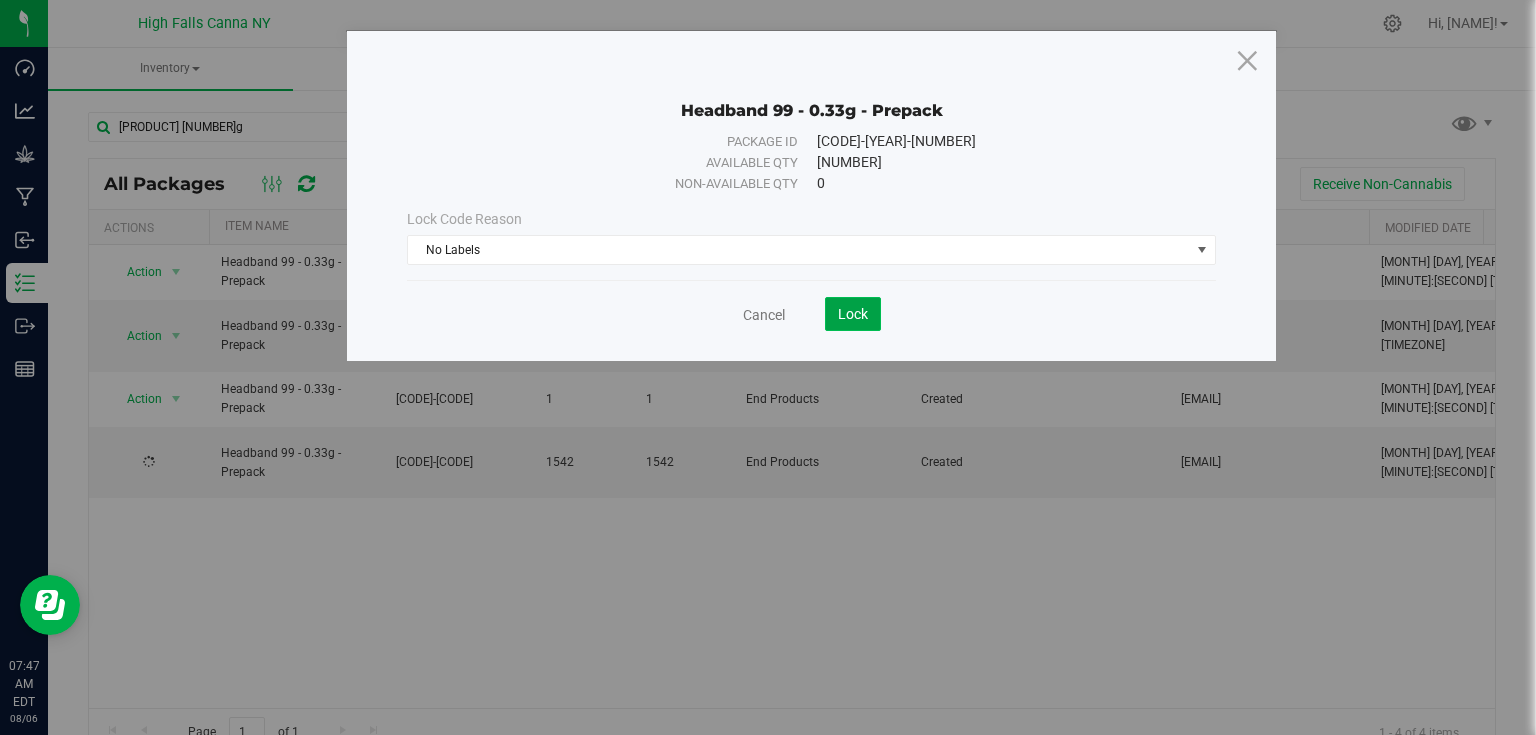 click on "Lock" 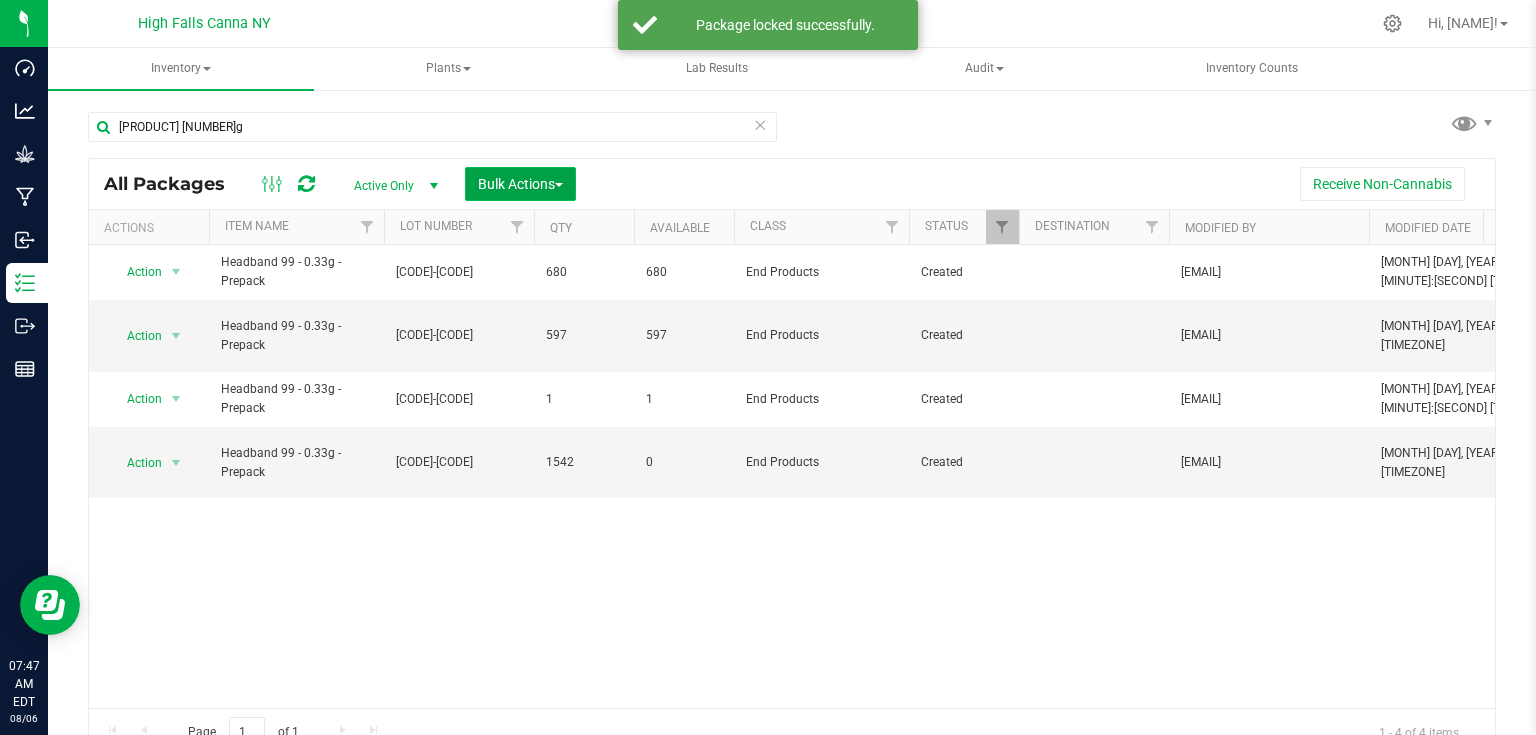 click on "Bulk Actions" at bounding box center [520, 184] 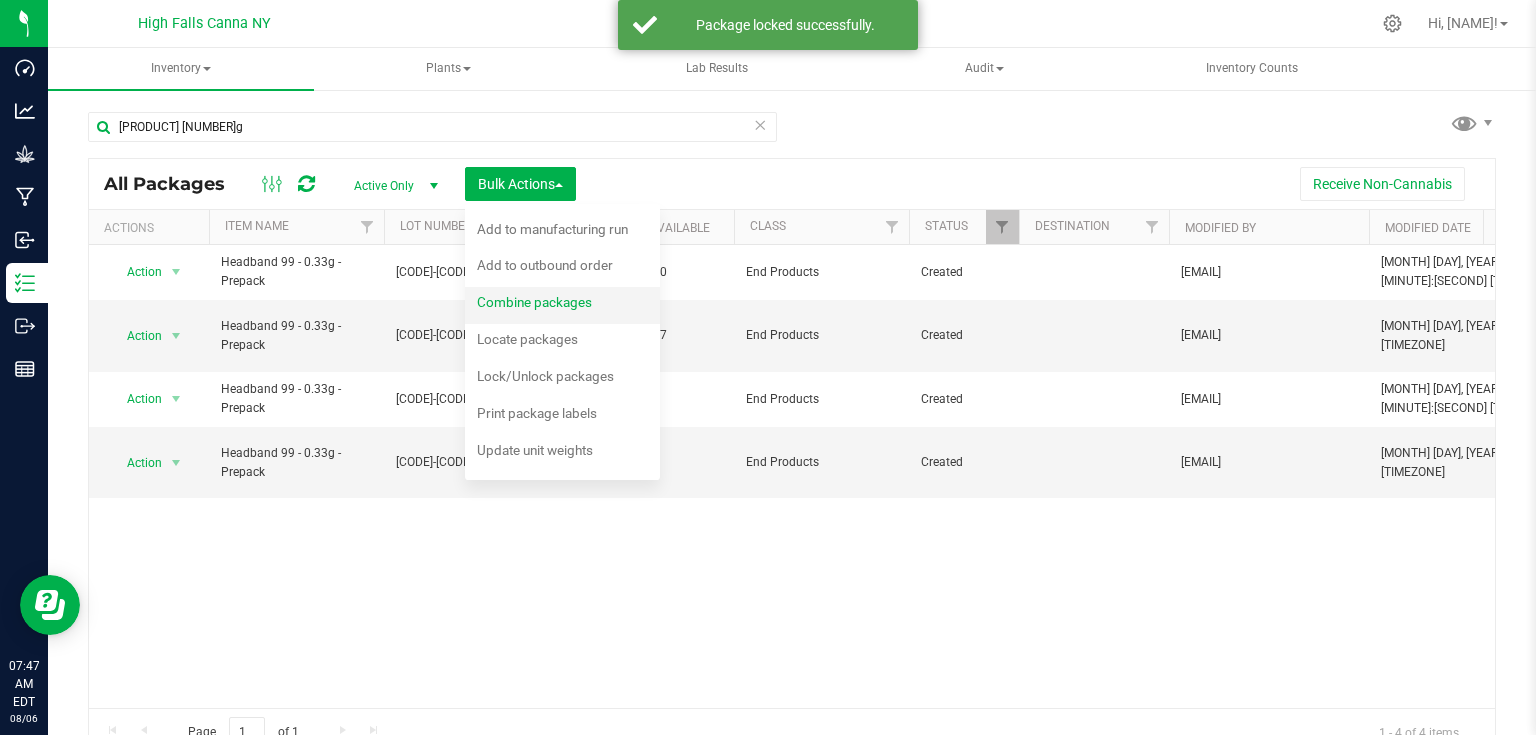 click on "Combine packages" at bounding box center (534, 302) 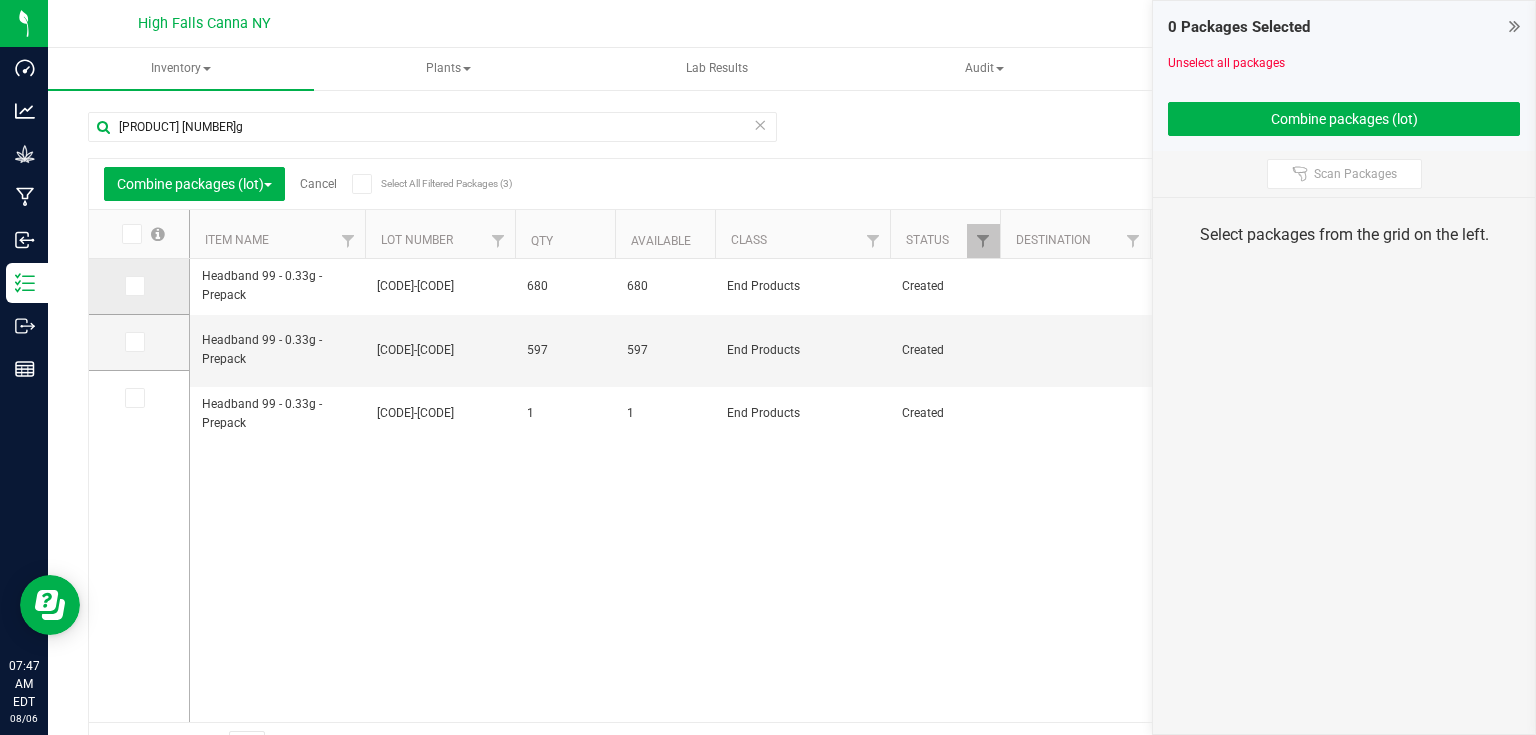 click at bounding box center [133, 286] 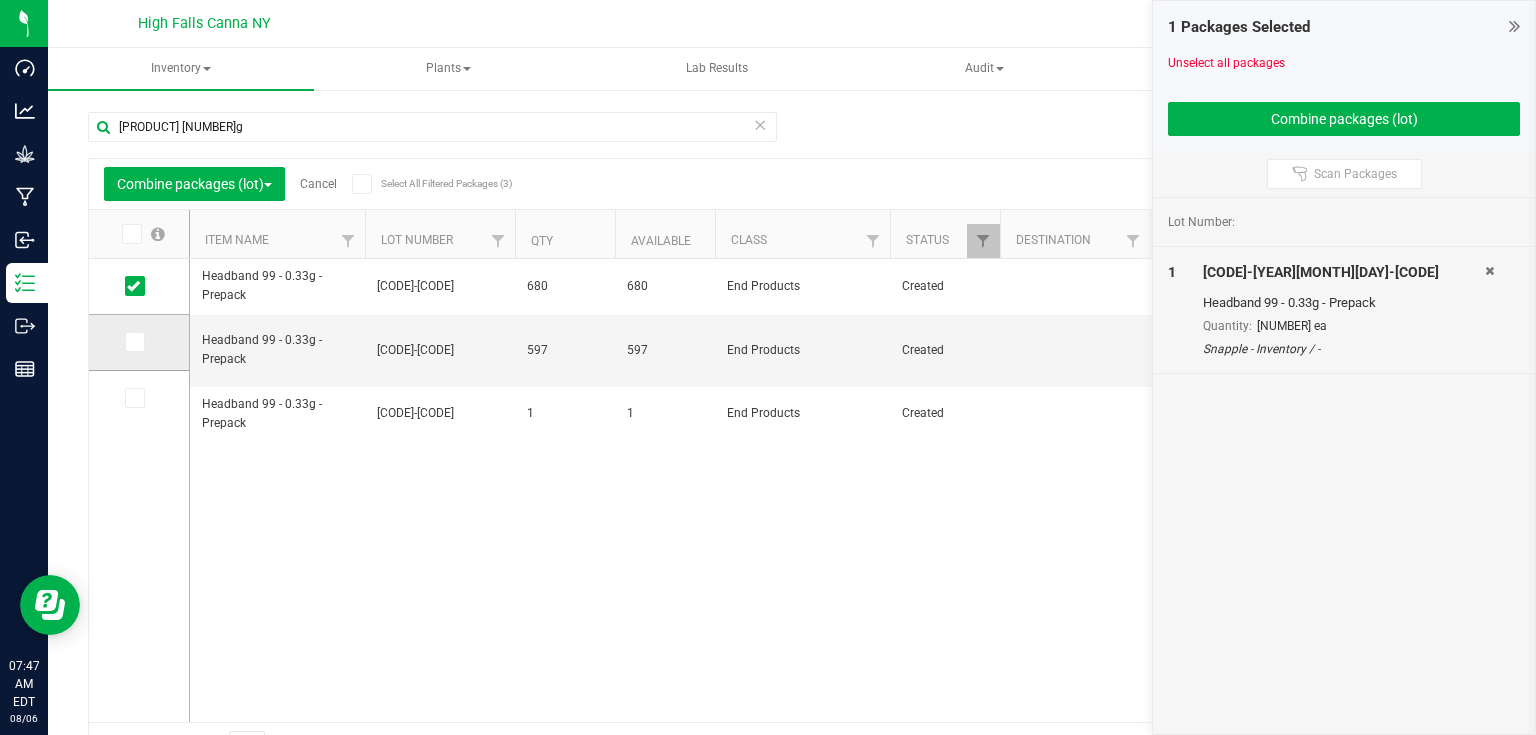 click at bounding box center [135, 342] 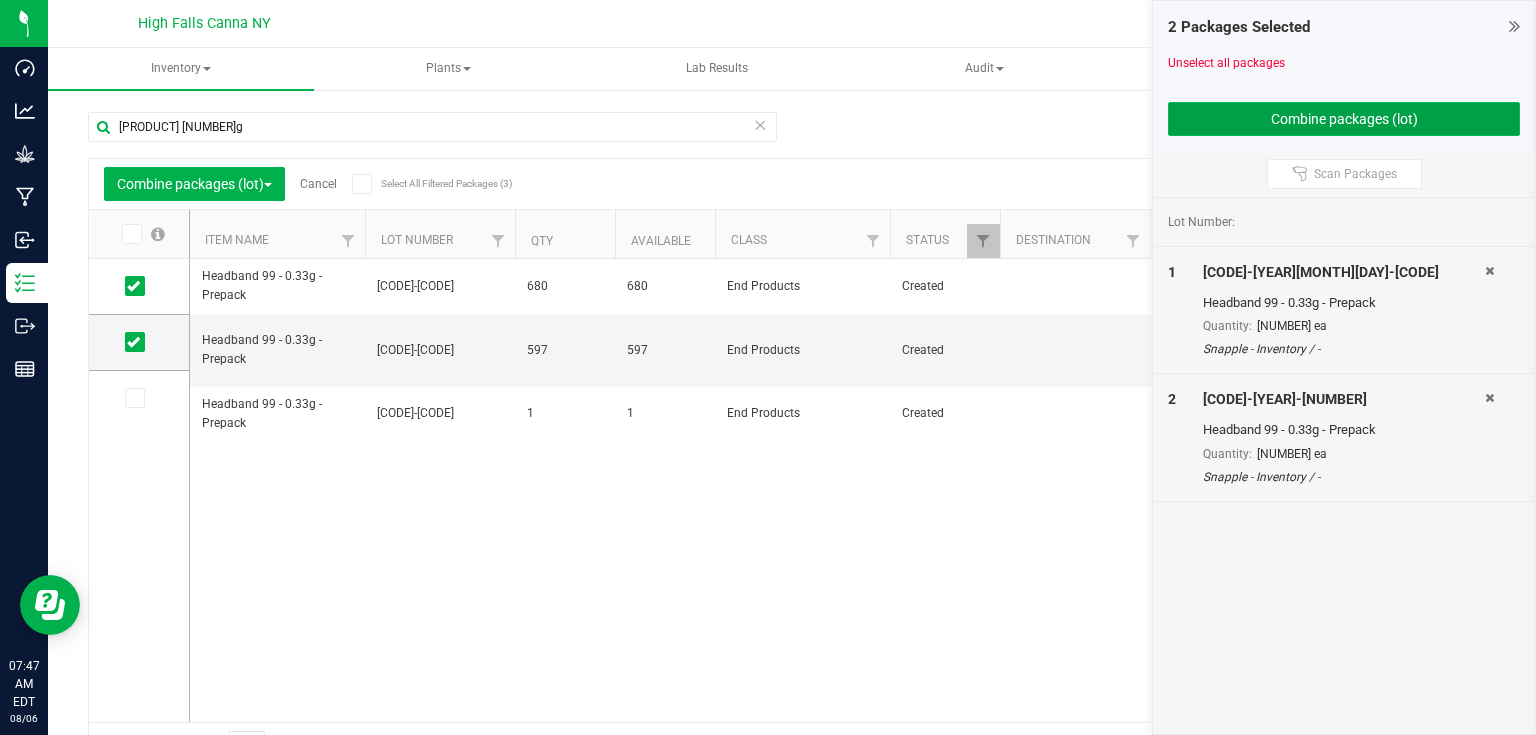 click on "Combine packages (lot)" at bounding box center (1344, 119) 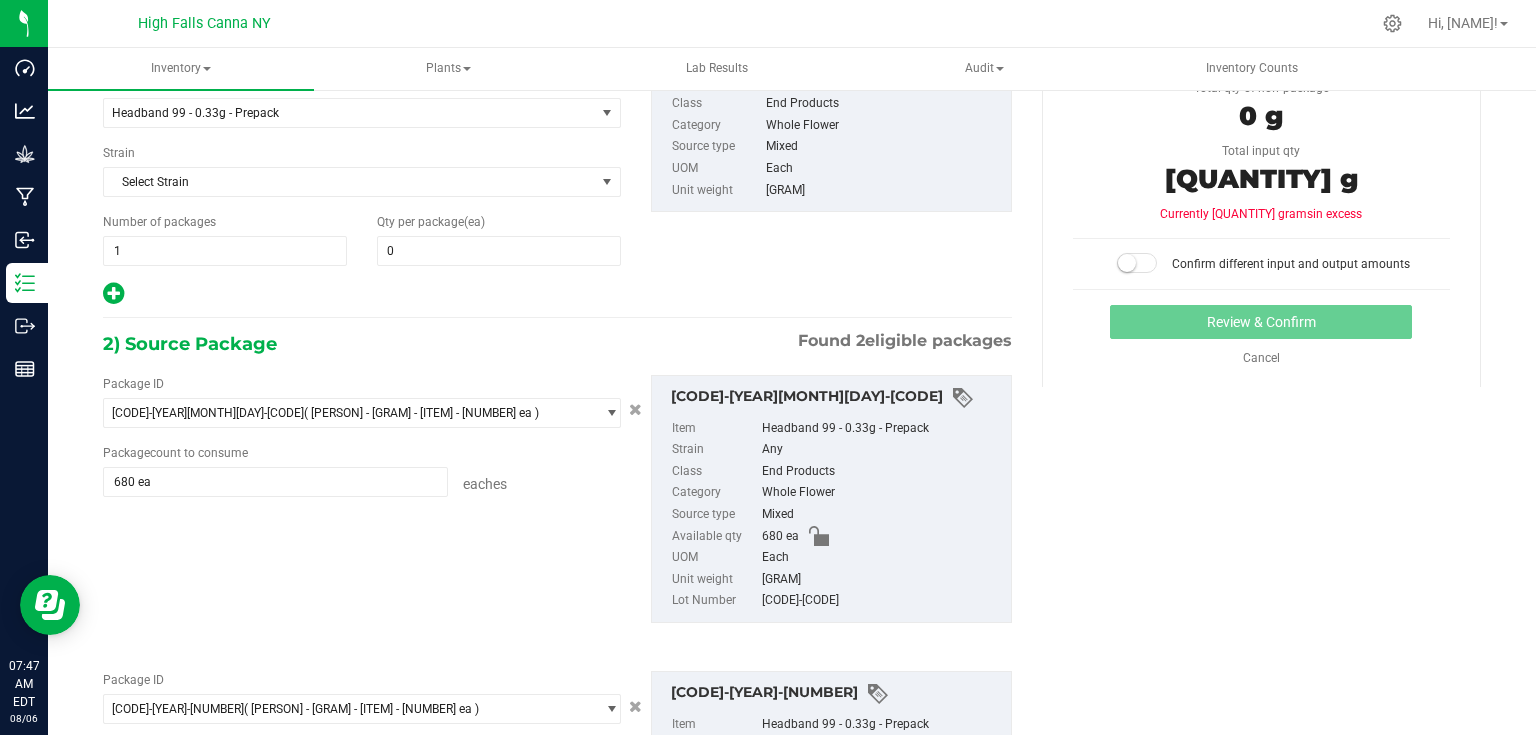 scroll, scrollTop: 160, scrollLeft: 0, axis: vertical 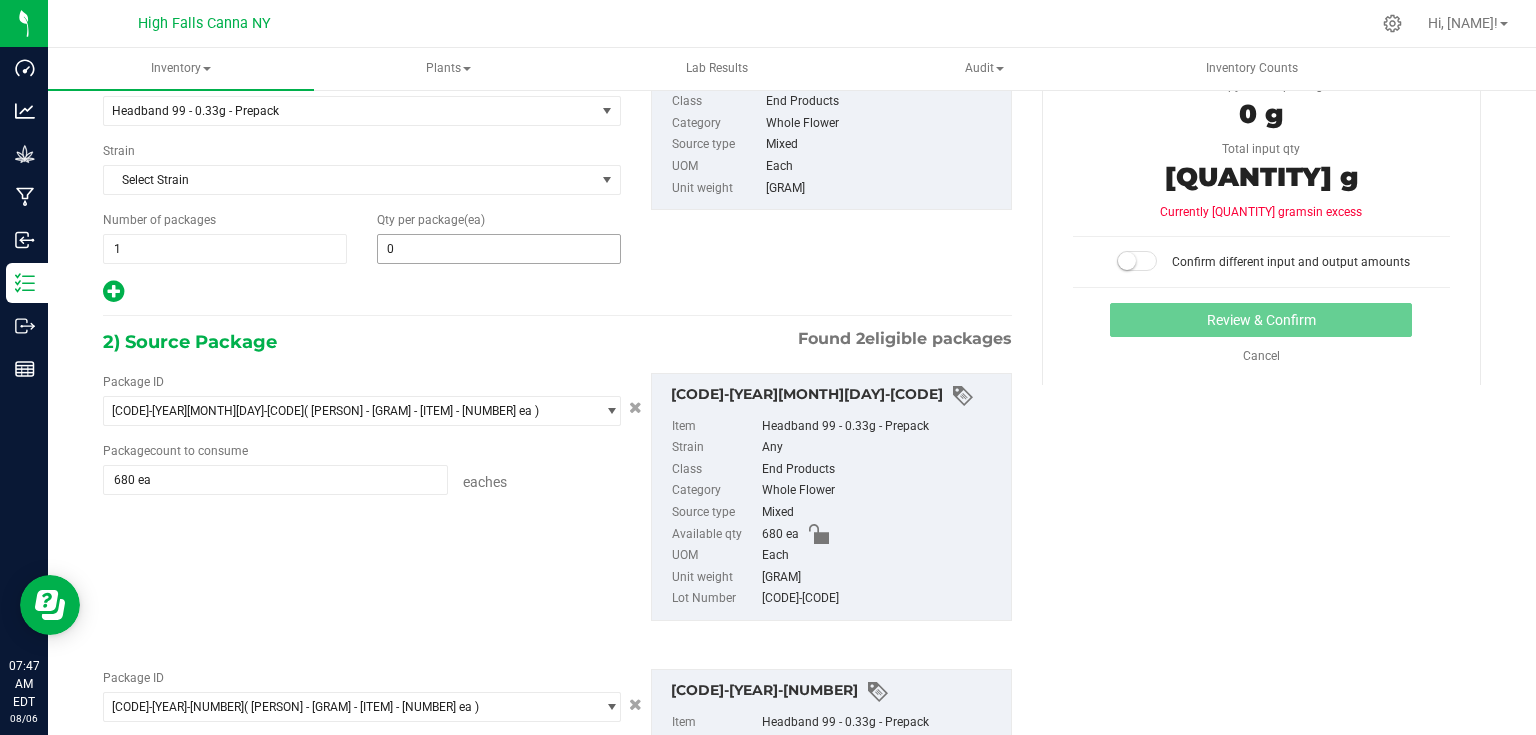type 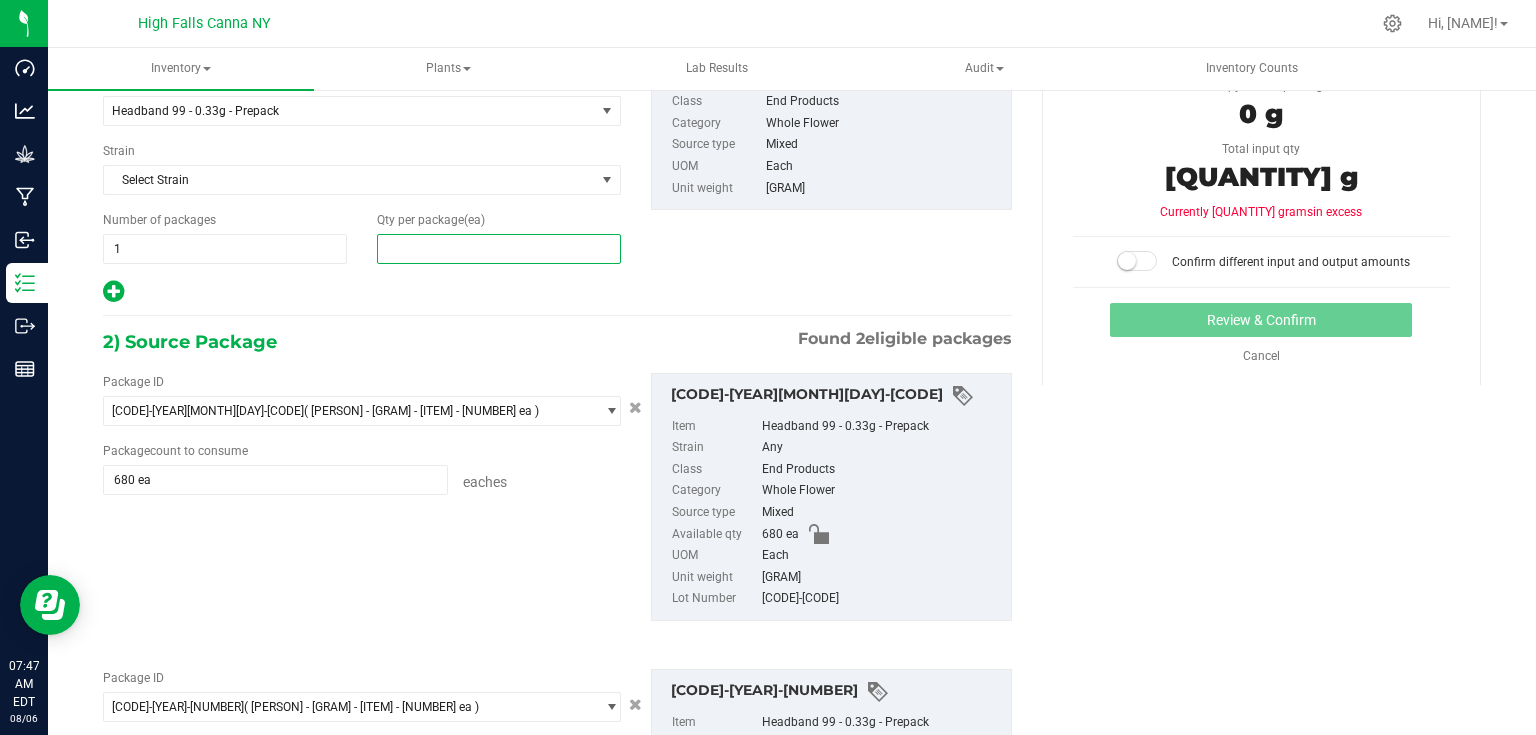 click at bounding box center [499, 249] 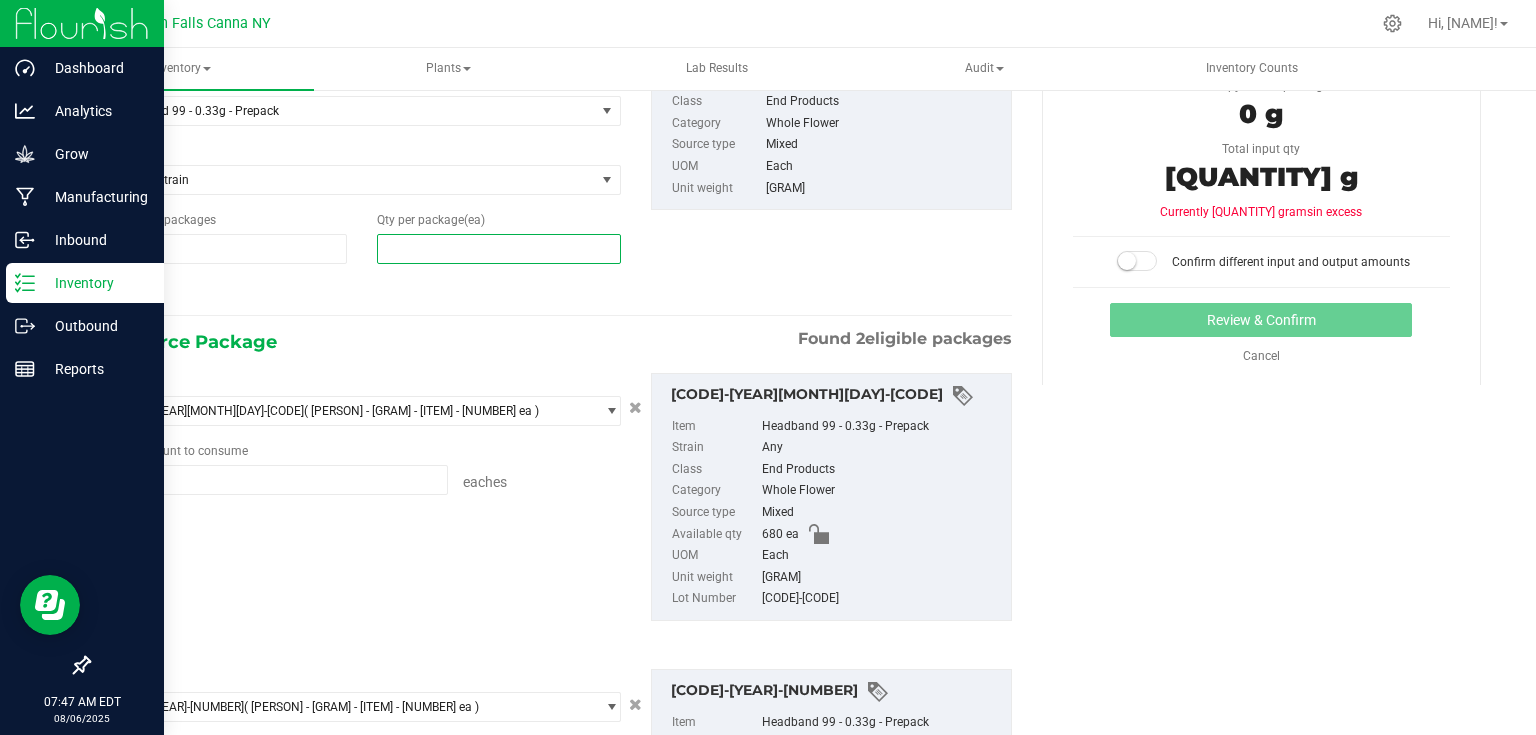 type on "0" 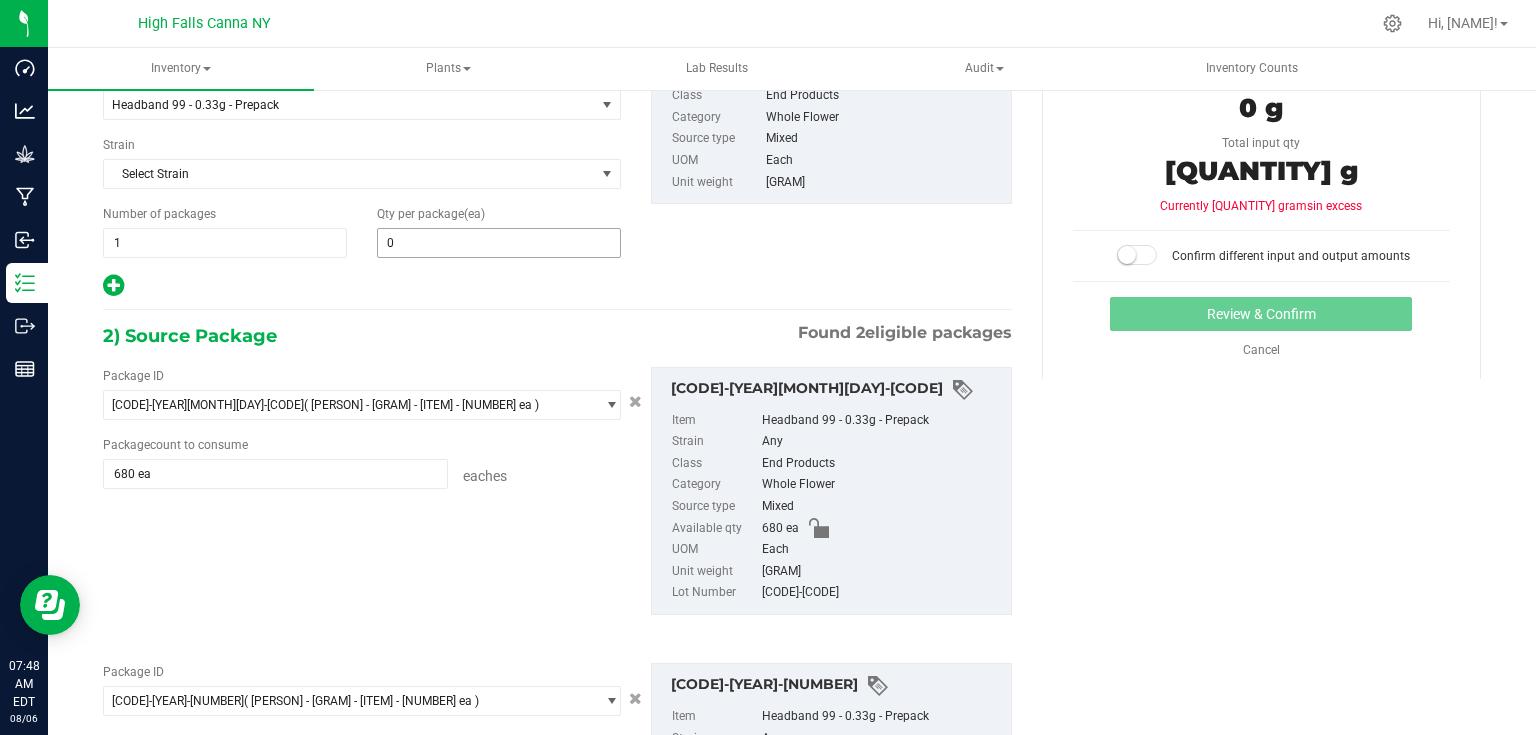 scroll, scrollTop: 157, scrollLeft: 0, axis: vertical 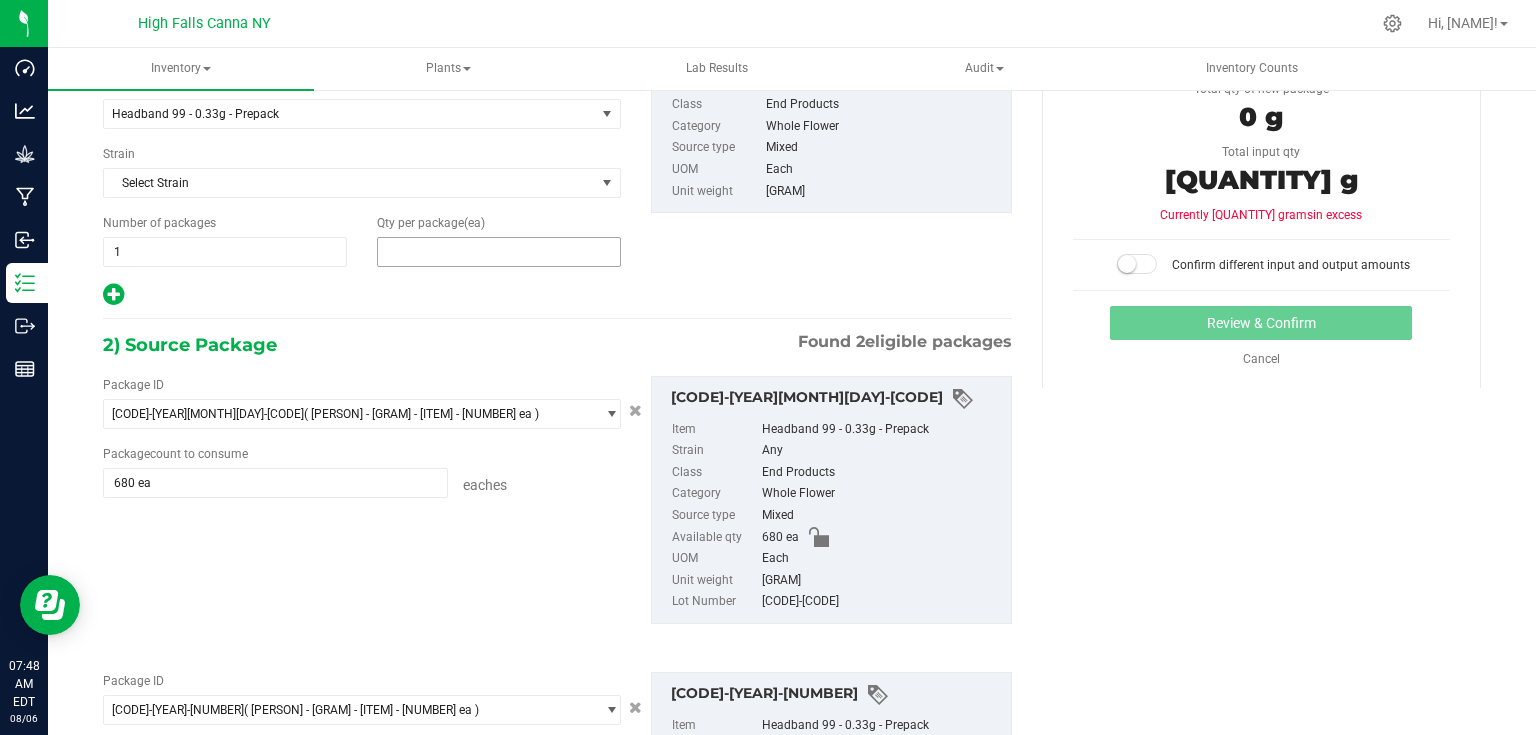 click at bounding box center [499, 252] 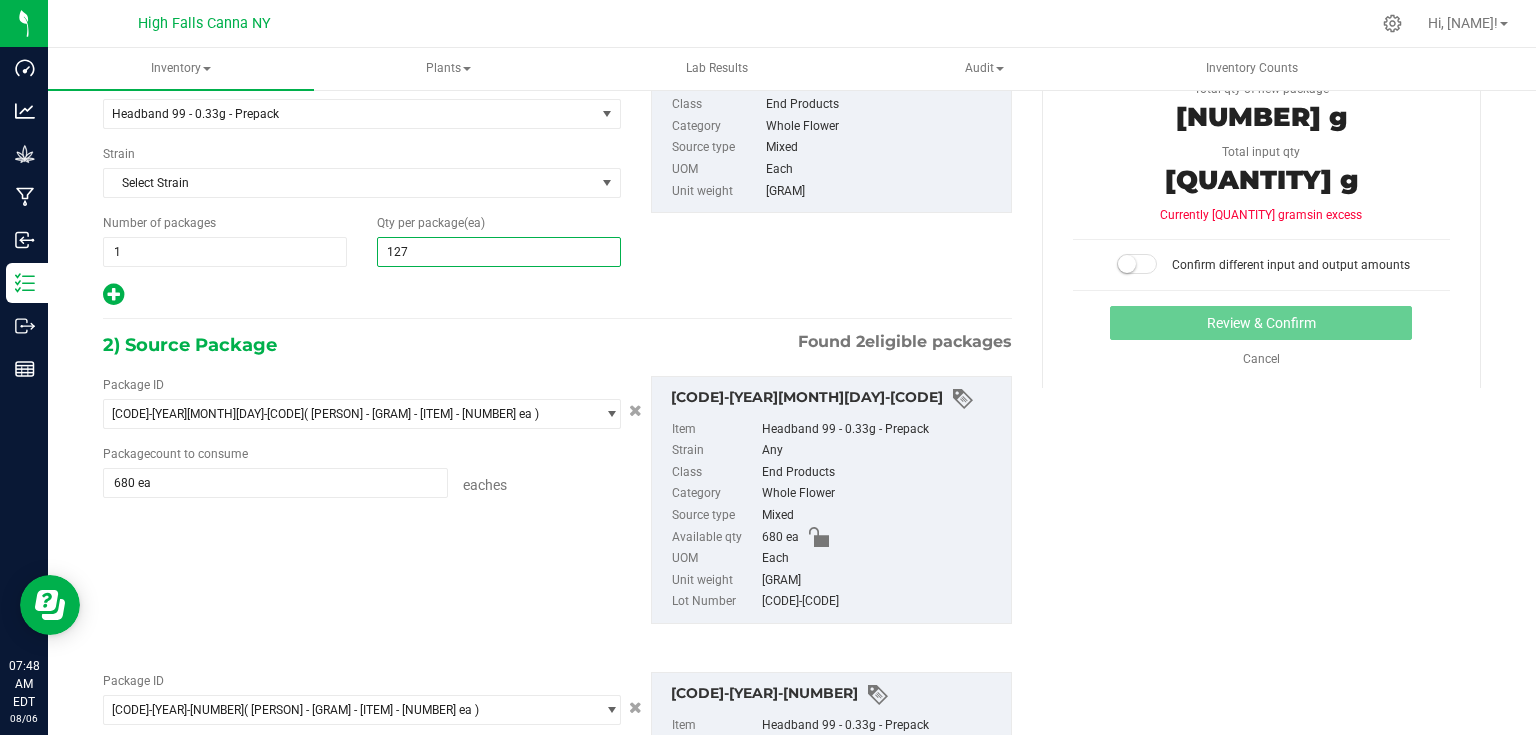 type on "1277" 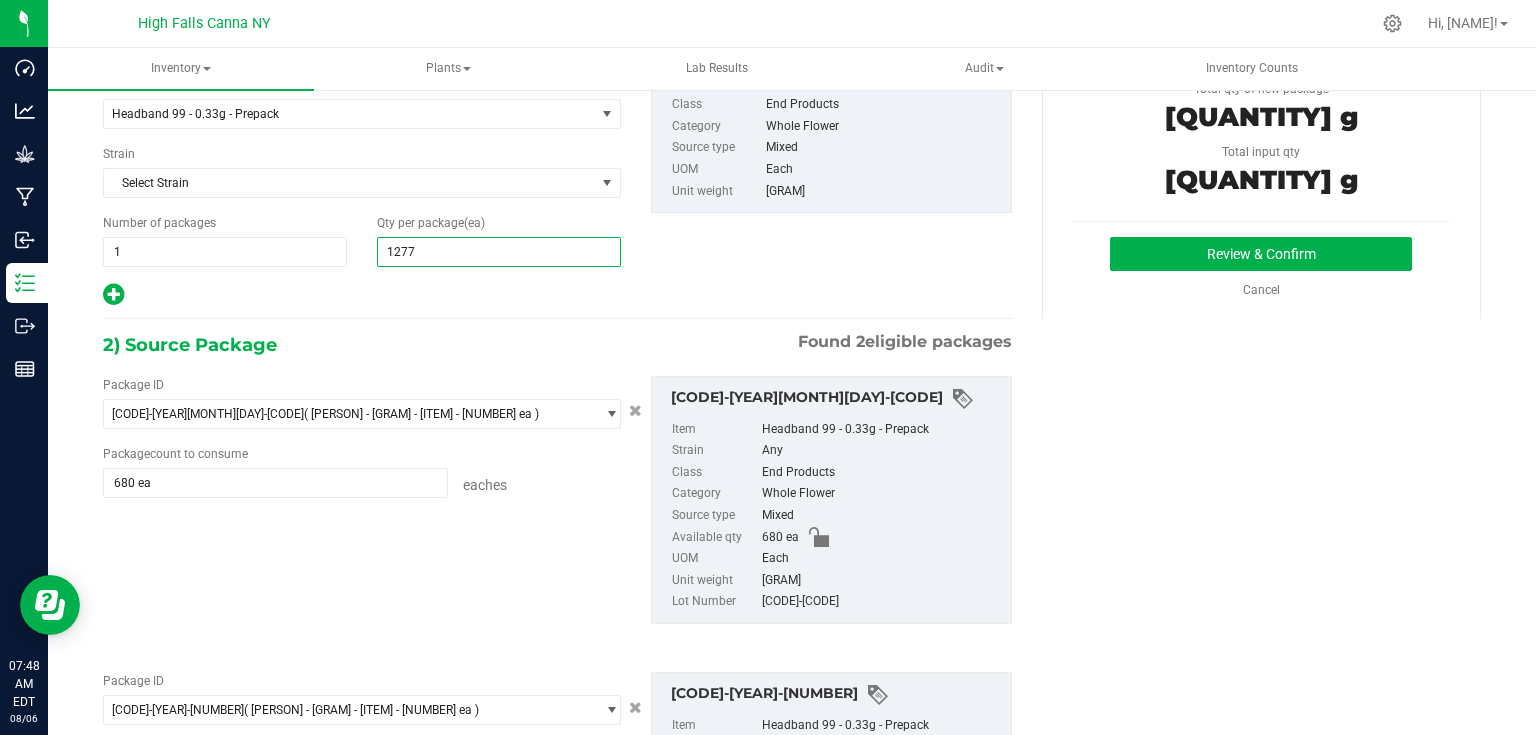 type on "1,277" 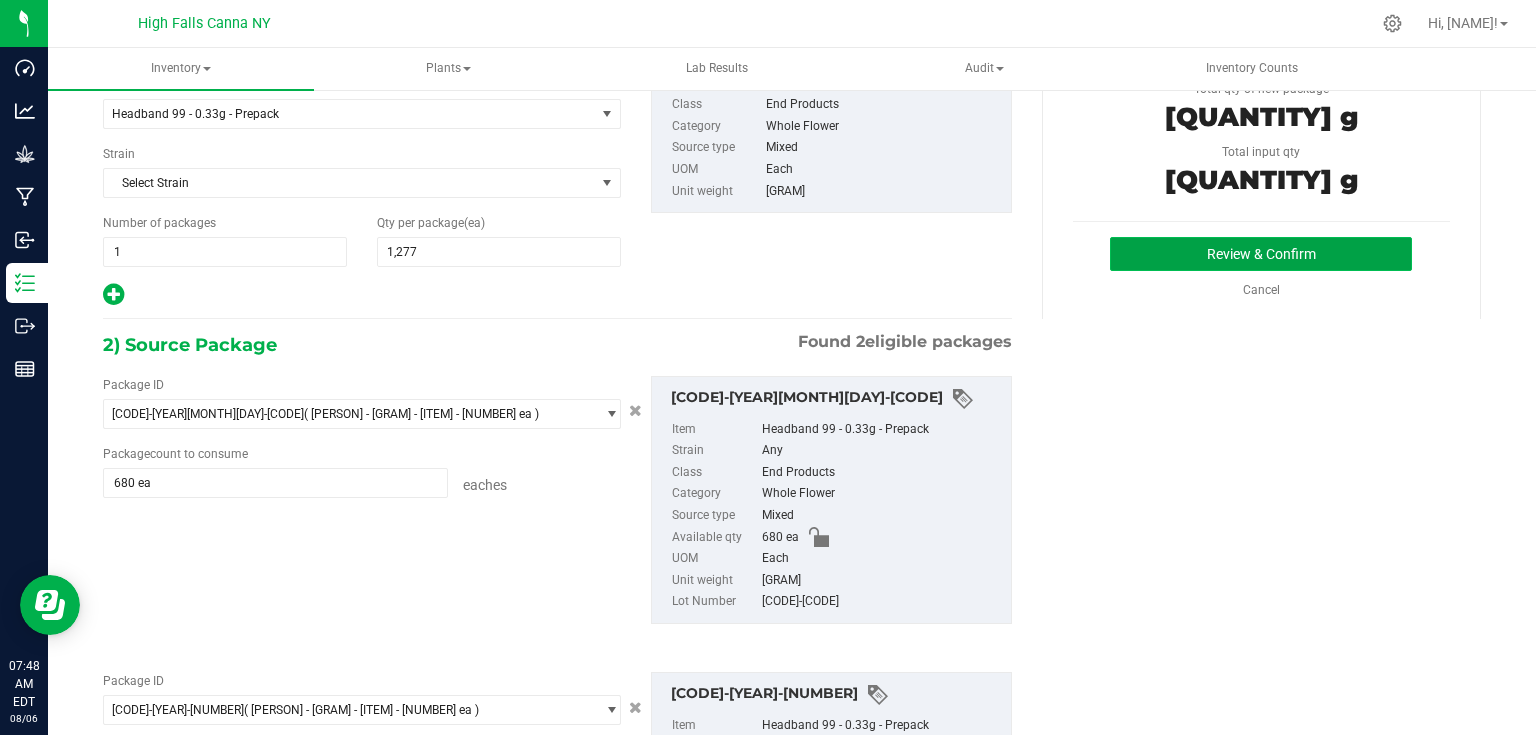 click on "Review & Confirm" at bounding box center [1261, 254] 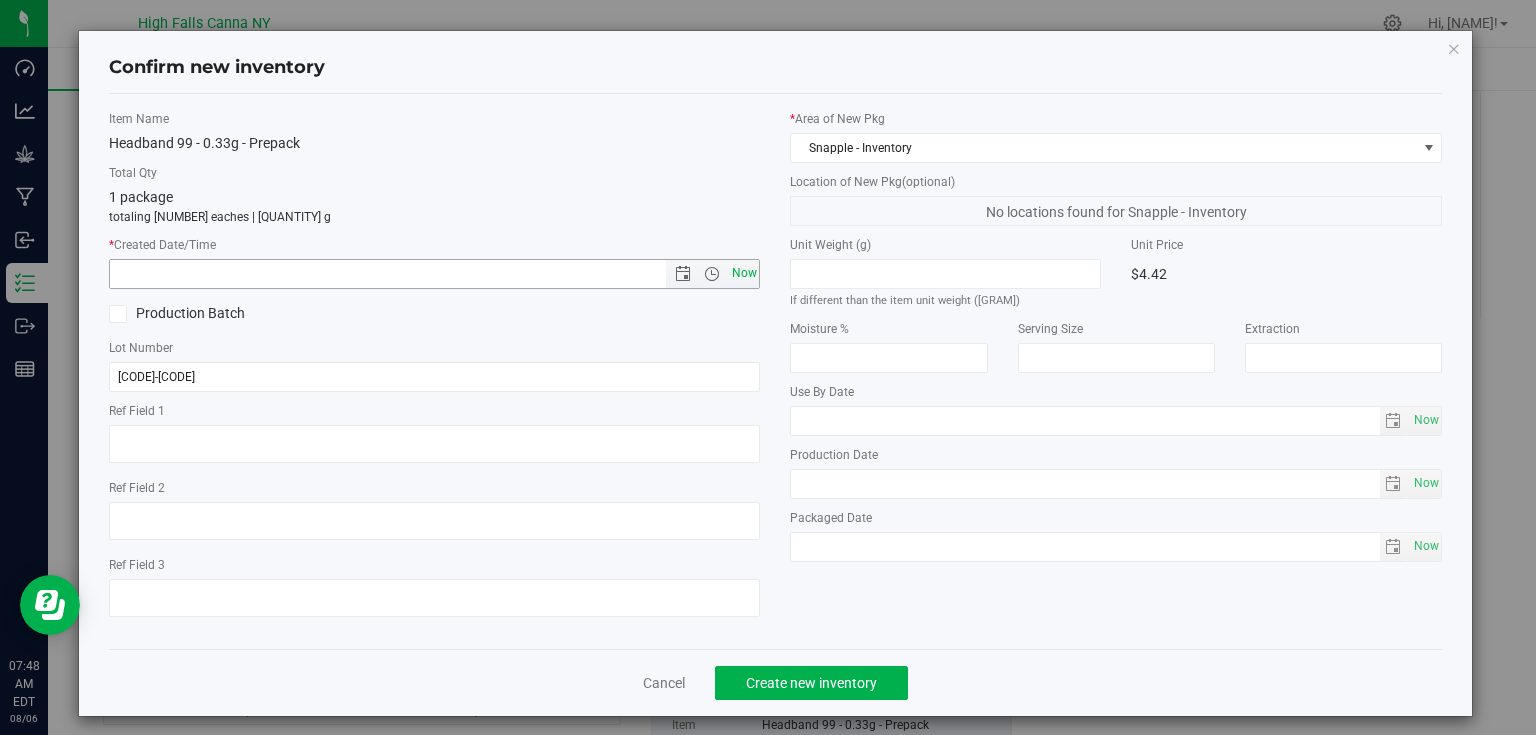 click on "Now" at bounding box center [744, 273] 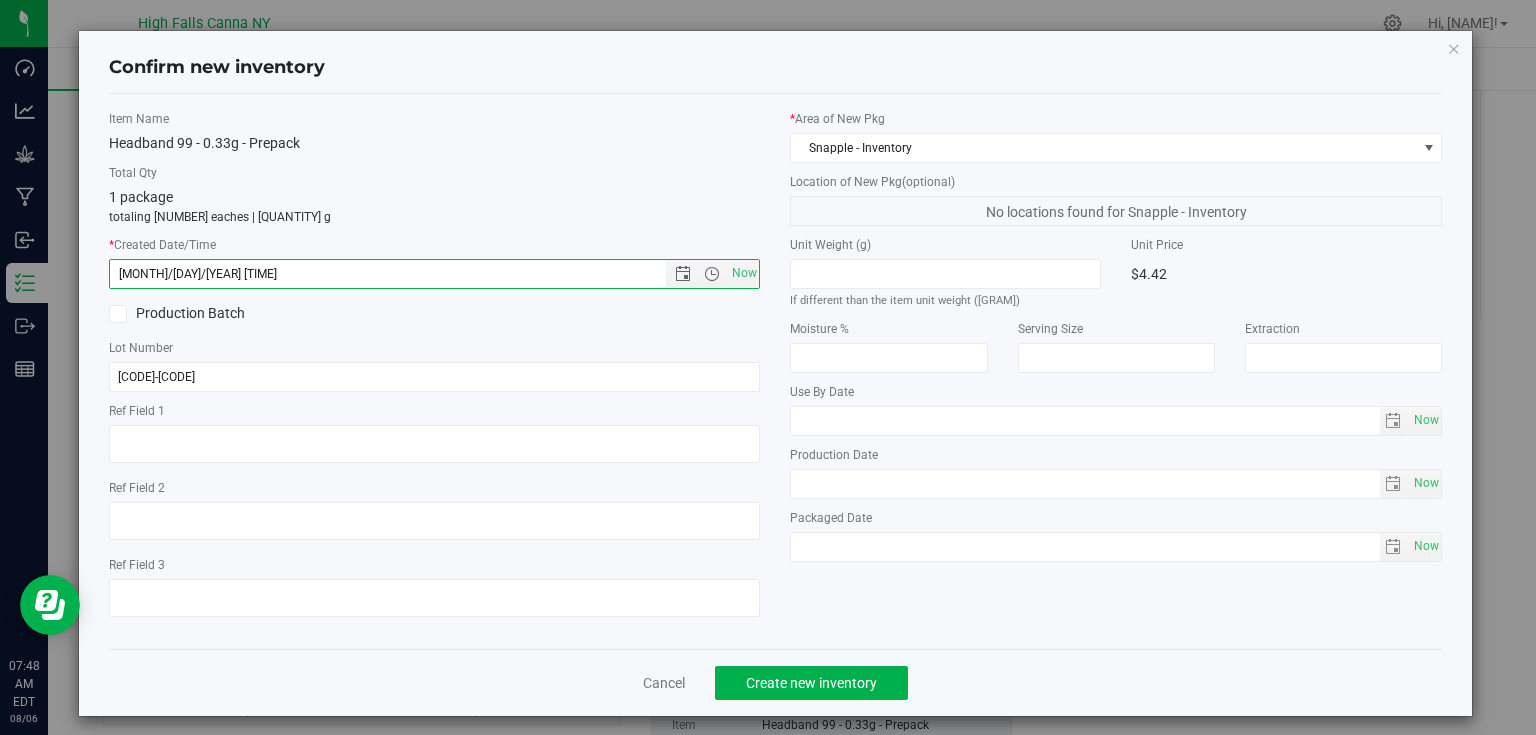 click on "Cancel
Create new inventory" at bounding box center [776, 682] 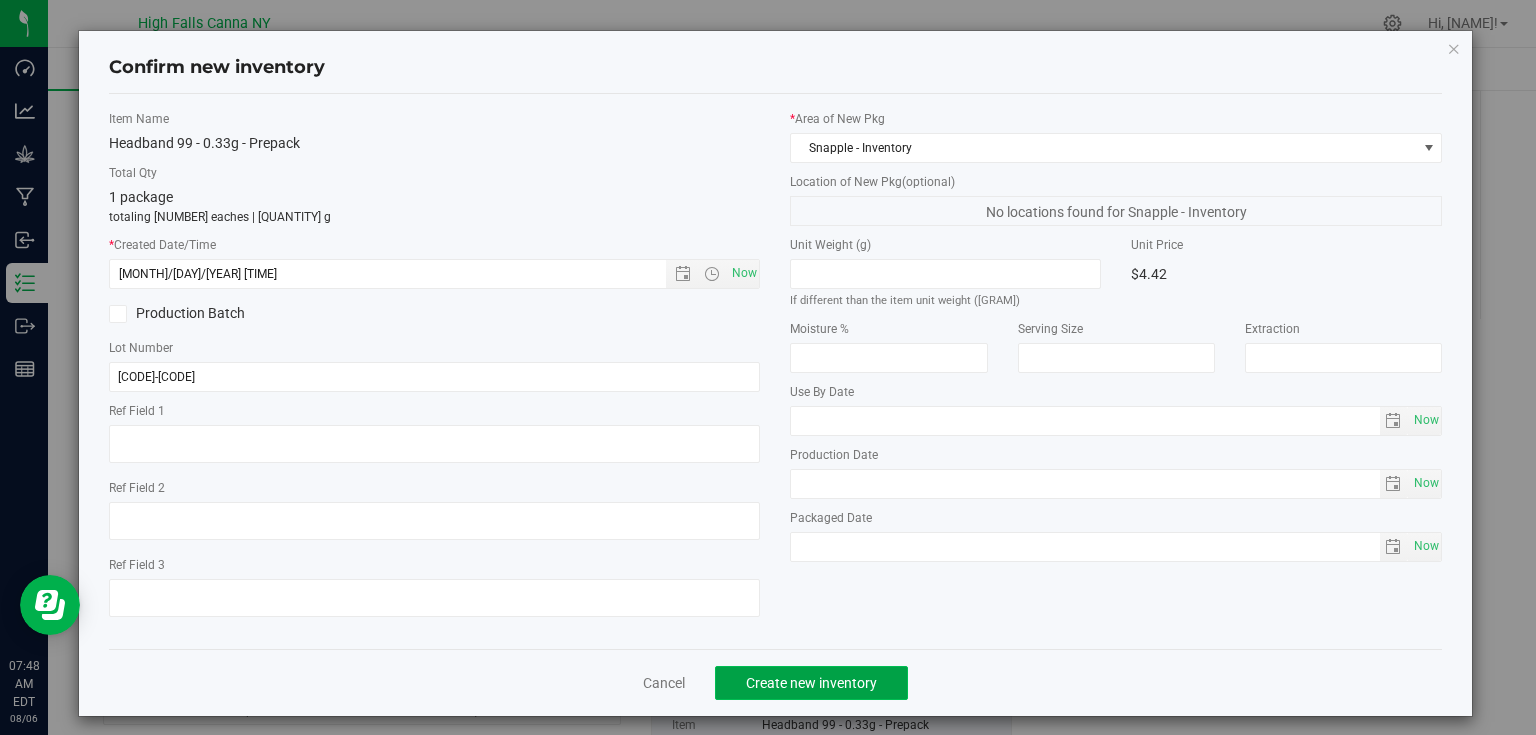 click on "Create new inventory" 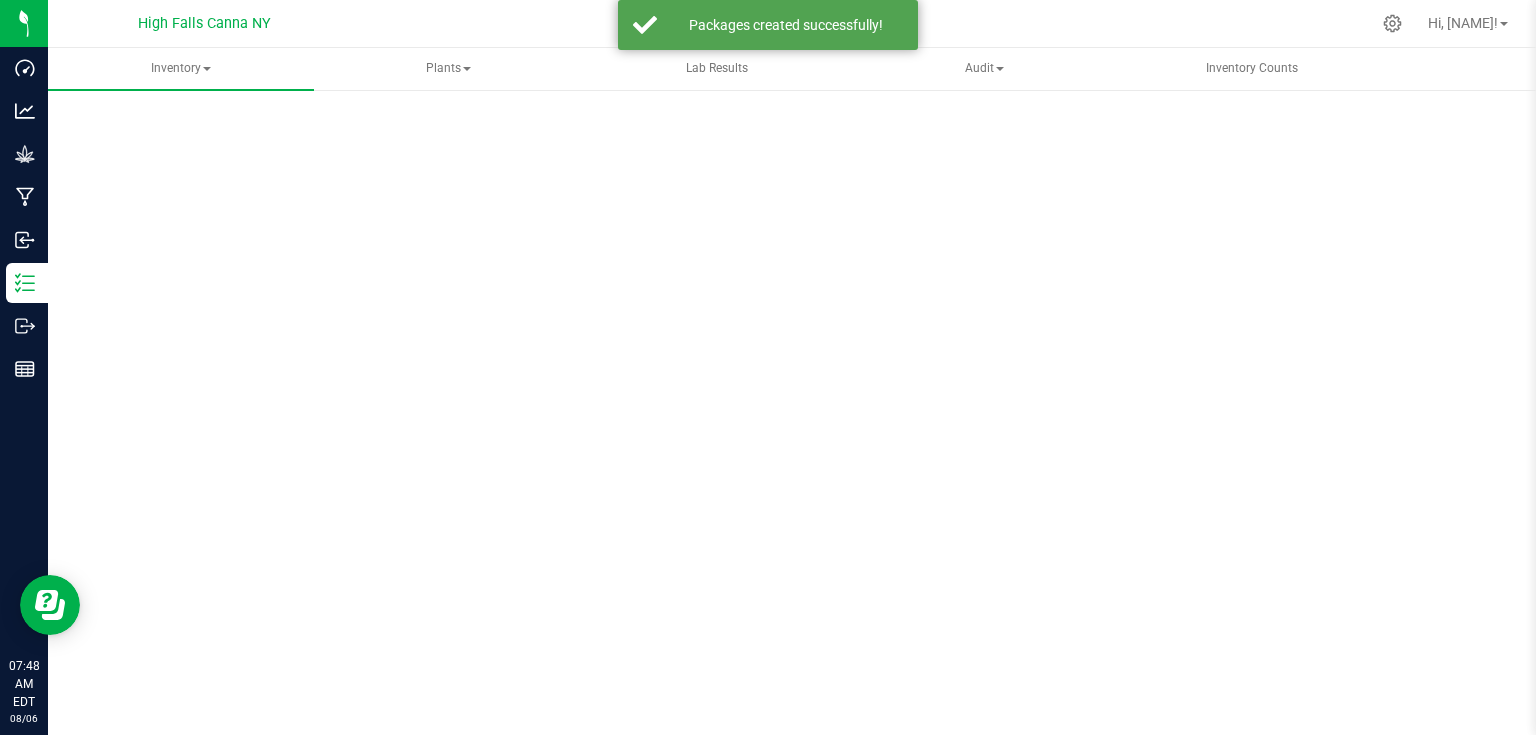 scroll, scrollTop: 0, scrollLeft: 0, axis: both 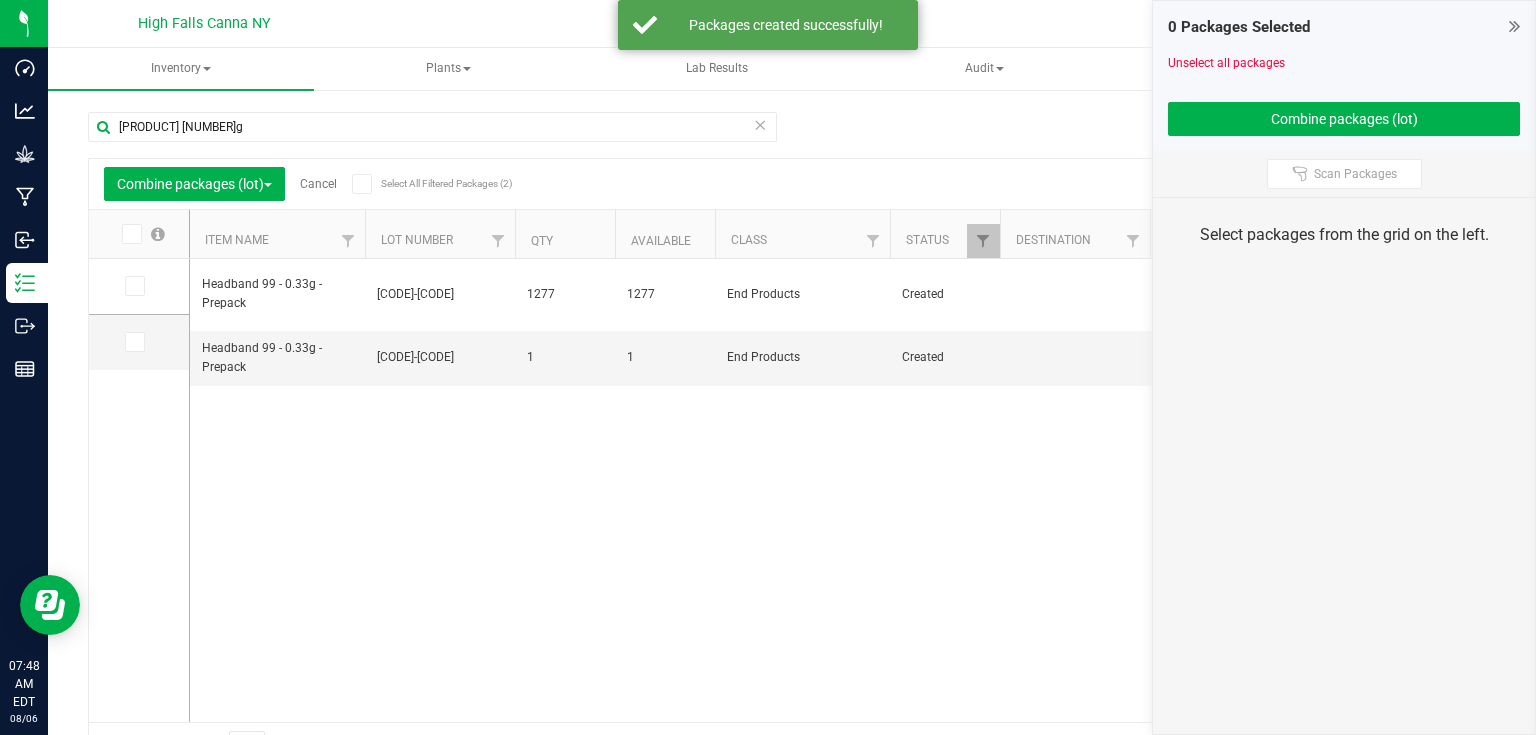 click at bounding box center [1514, 26] 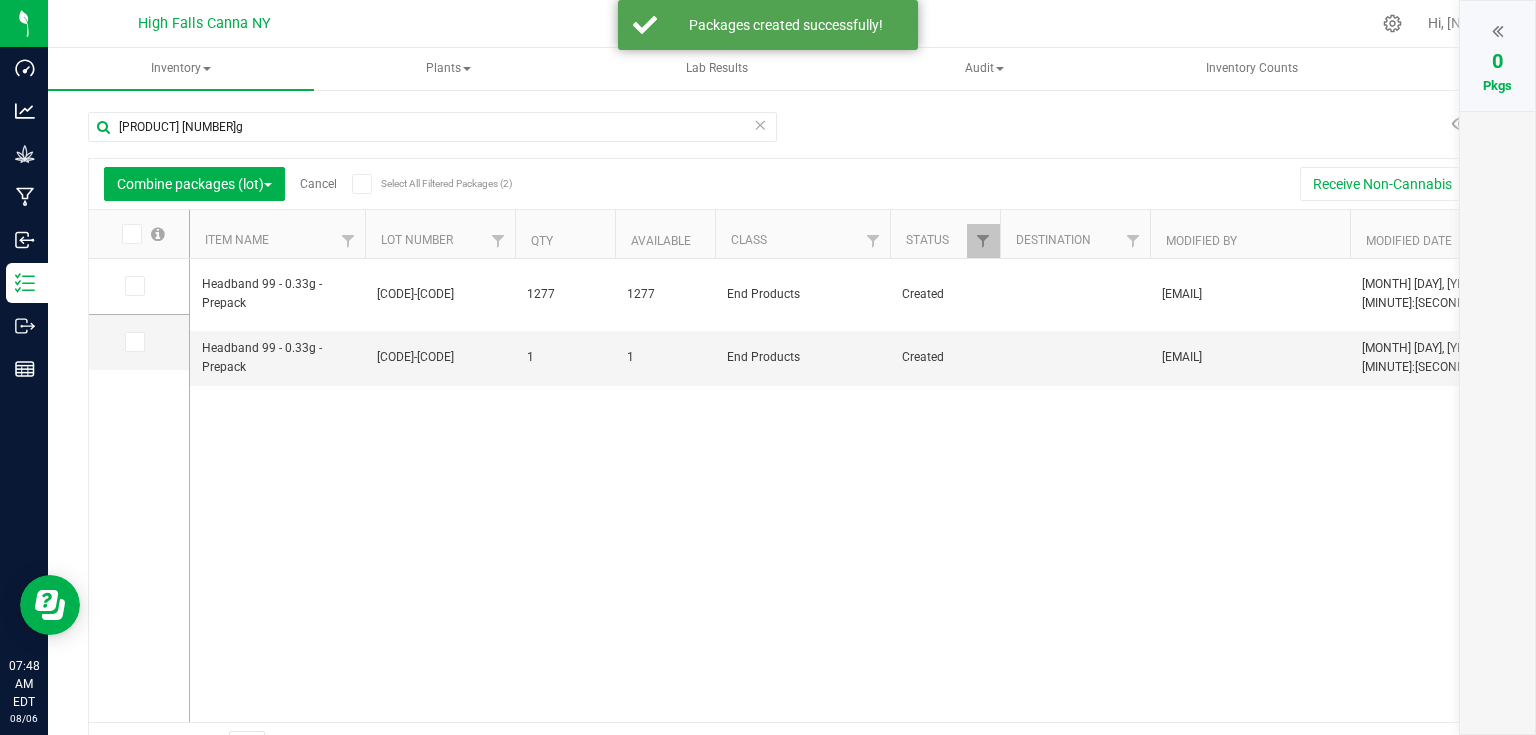 click on "Cancel" at bounding box center (318, 184) 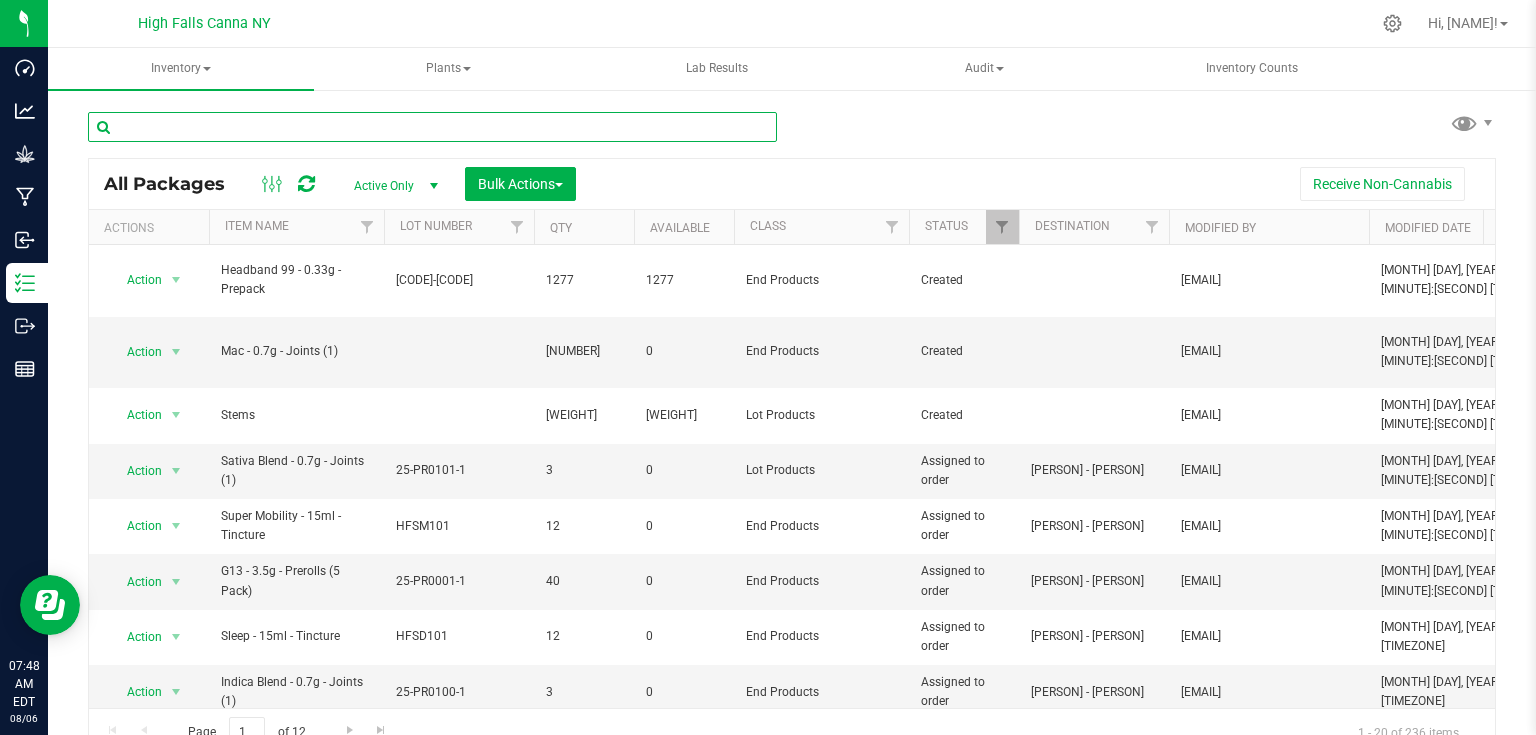 click at bounding box center (432, 127) 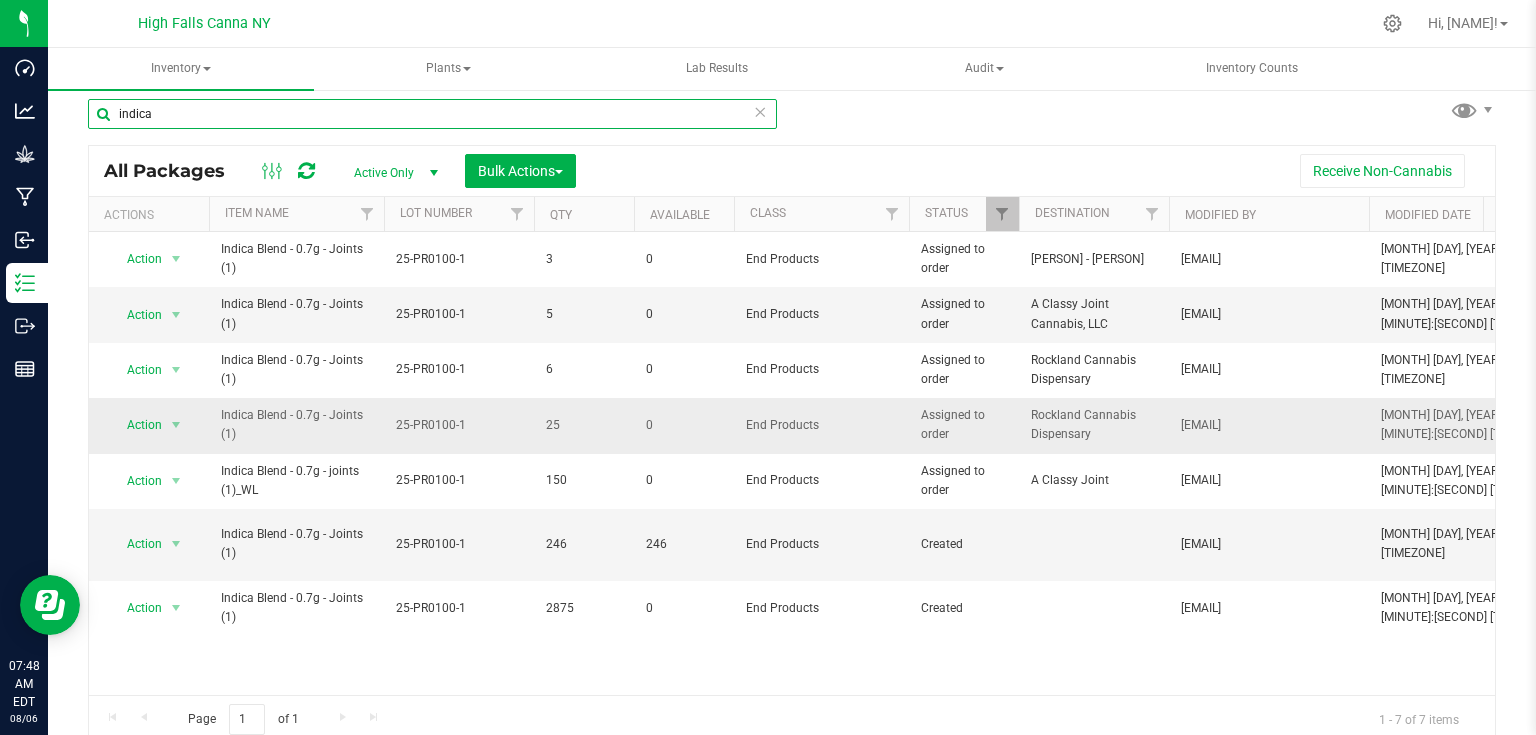 scroll, scrollTop: 20, scrollLeft: 0, axis: vertical 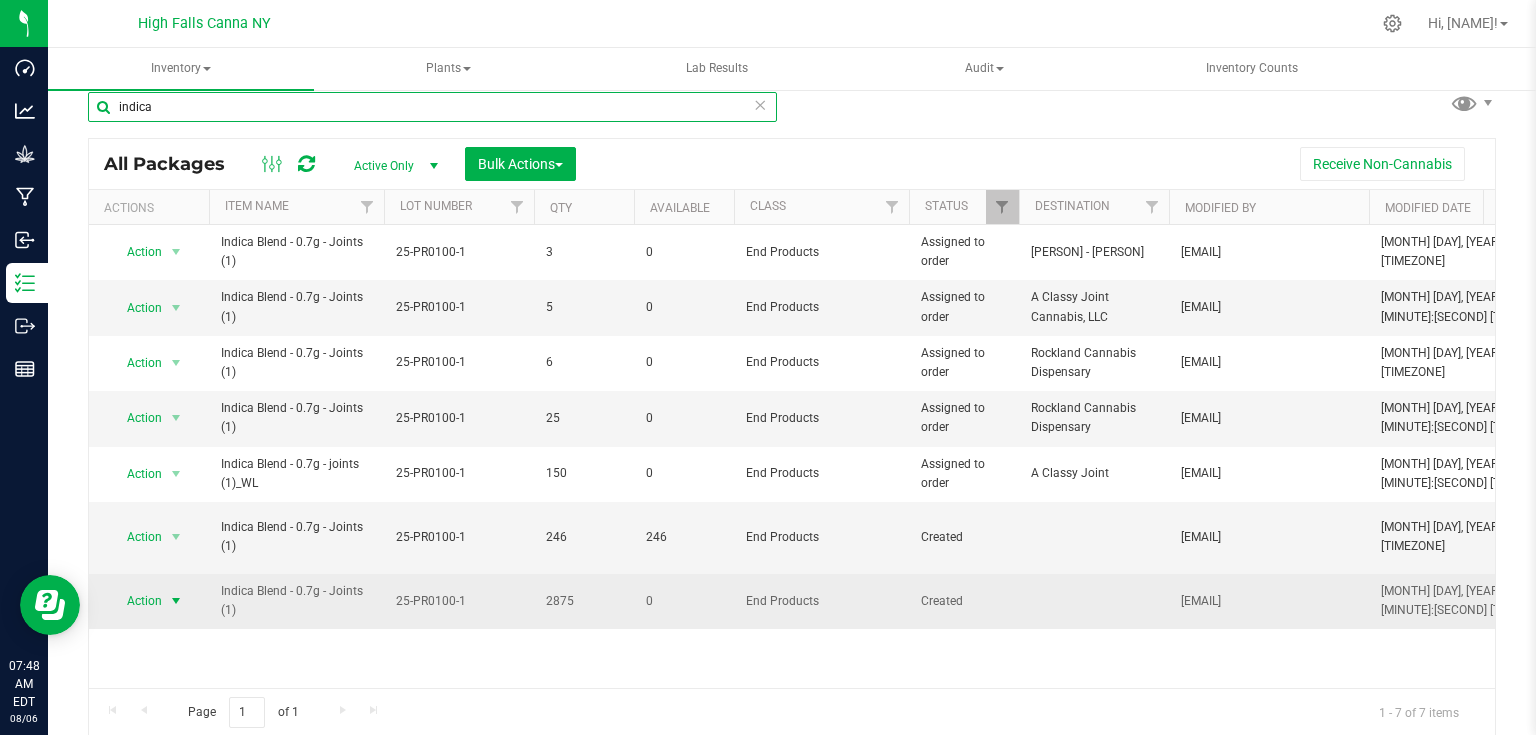 type on "indica" 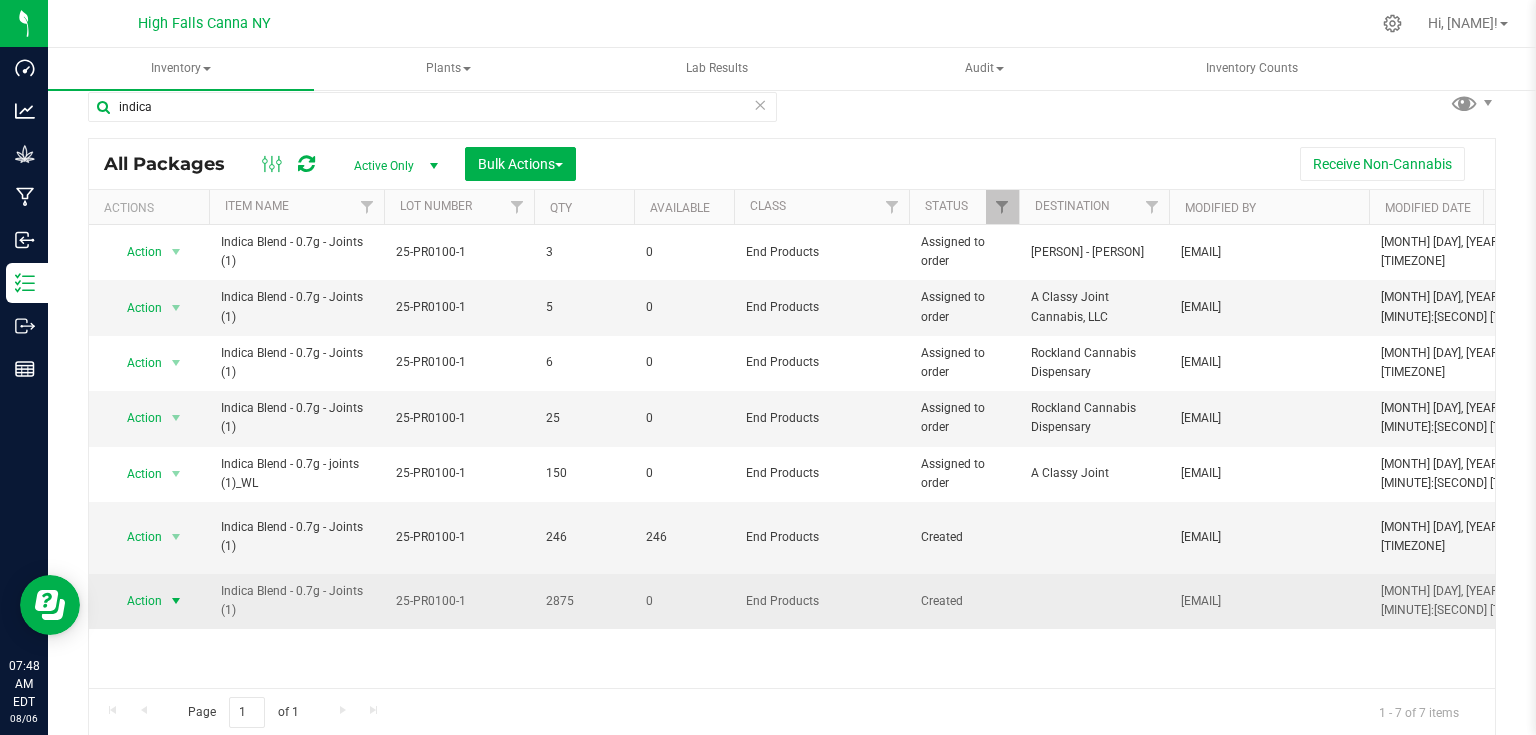 click at bounding box center [176, 601] 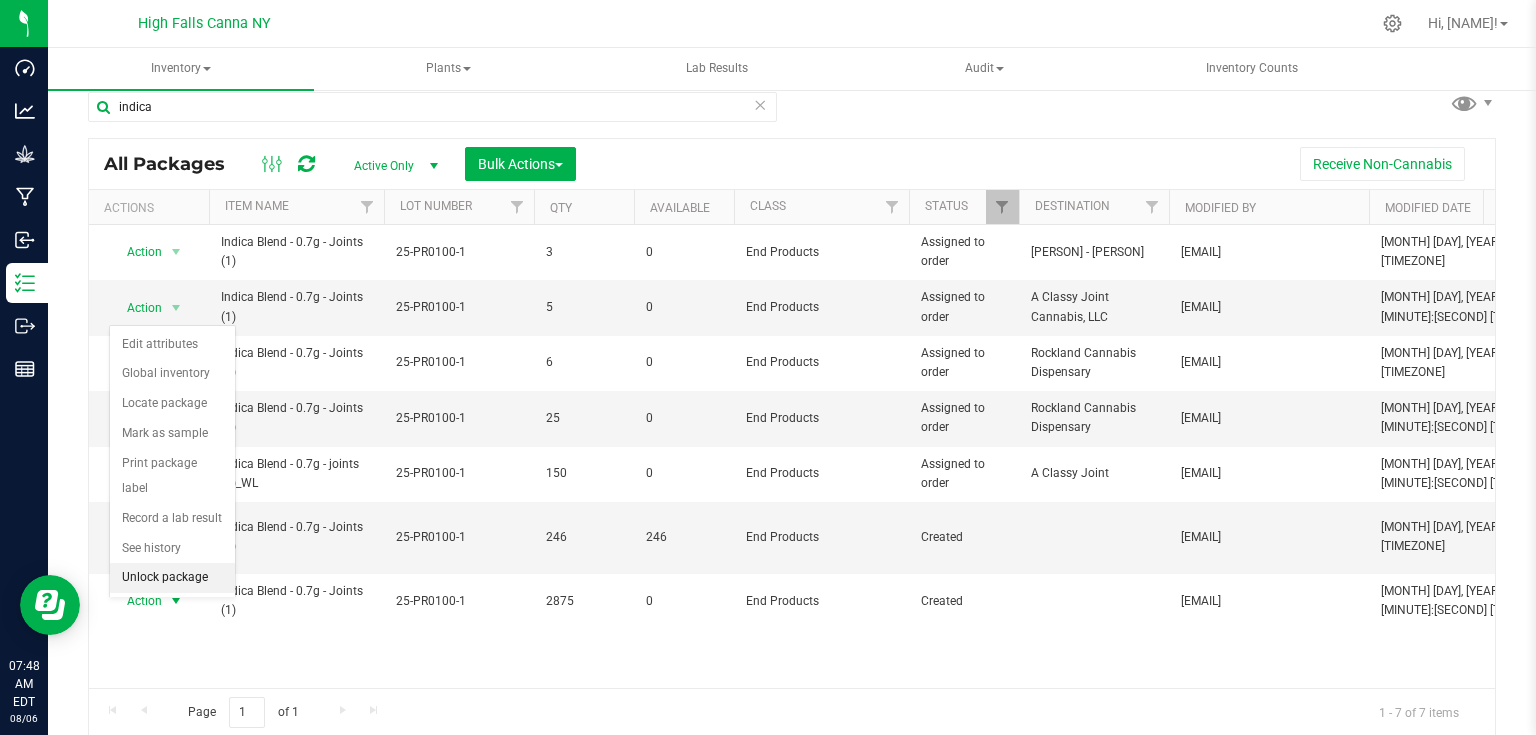 click on "Unlock package" at bounding box center (172, 578) 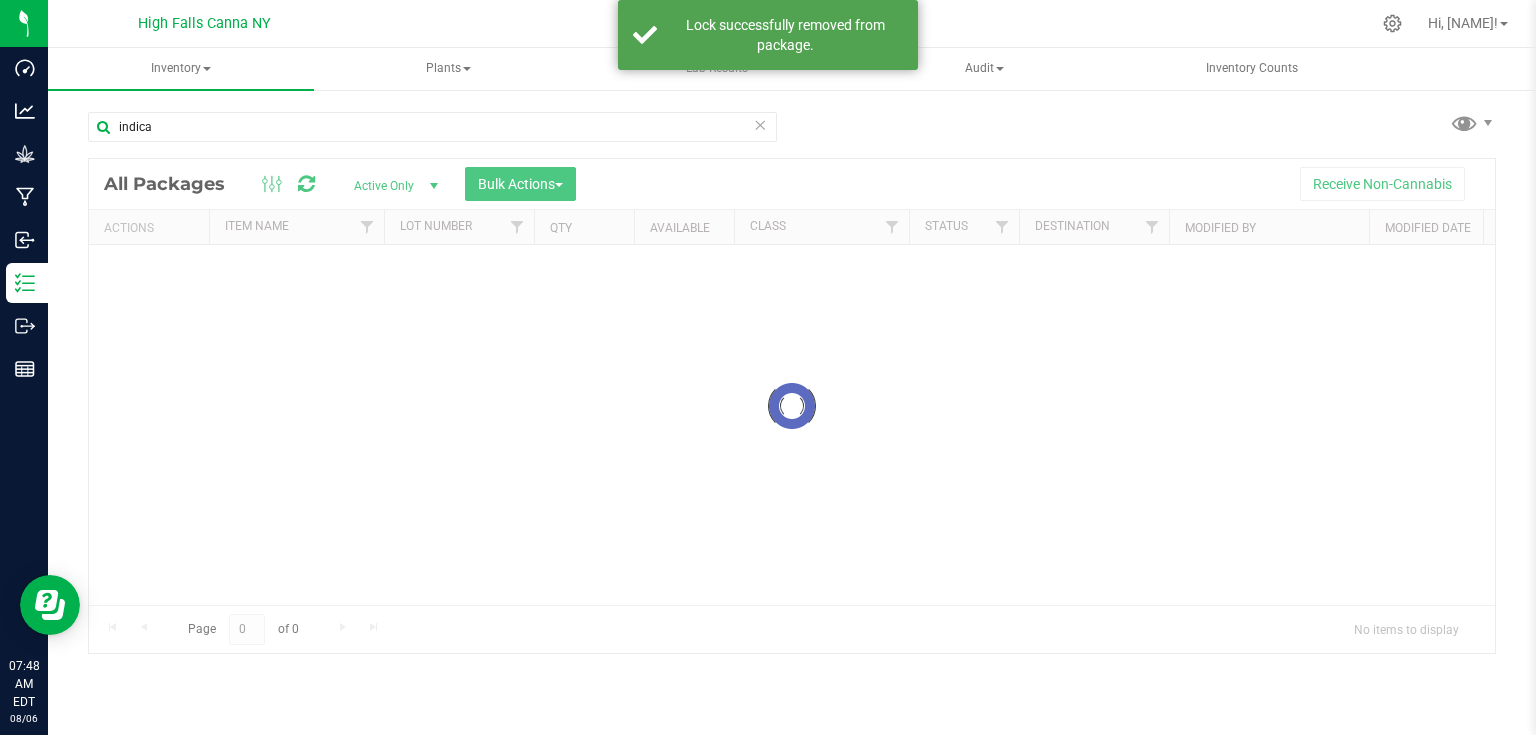 scroll, scrollTop: 0, scrollLeft: 0, axis: both 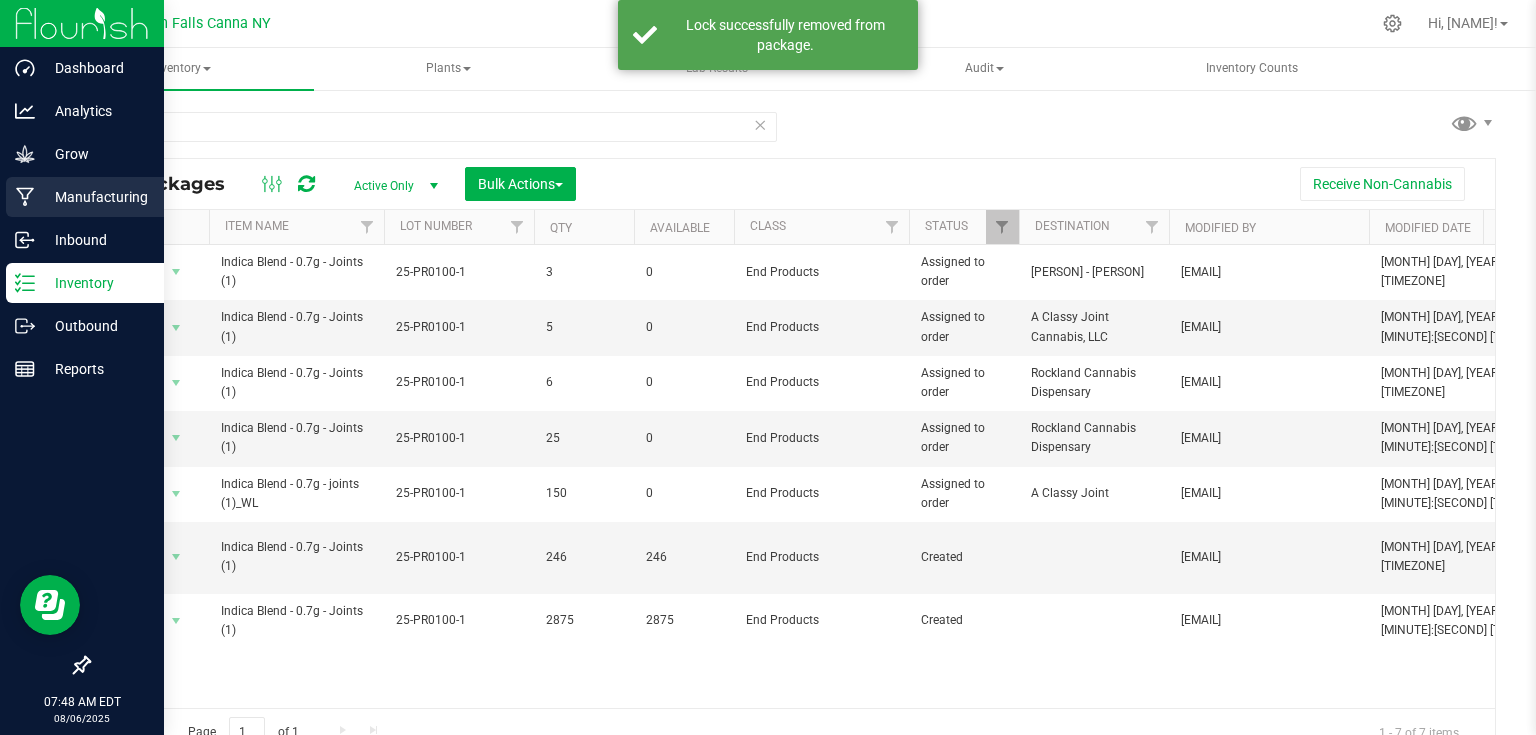 click 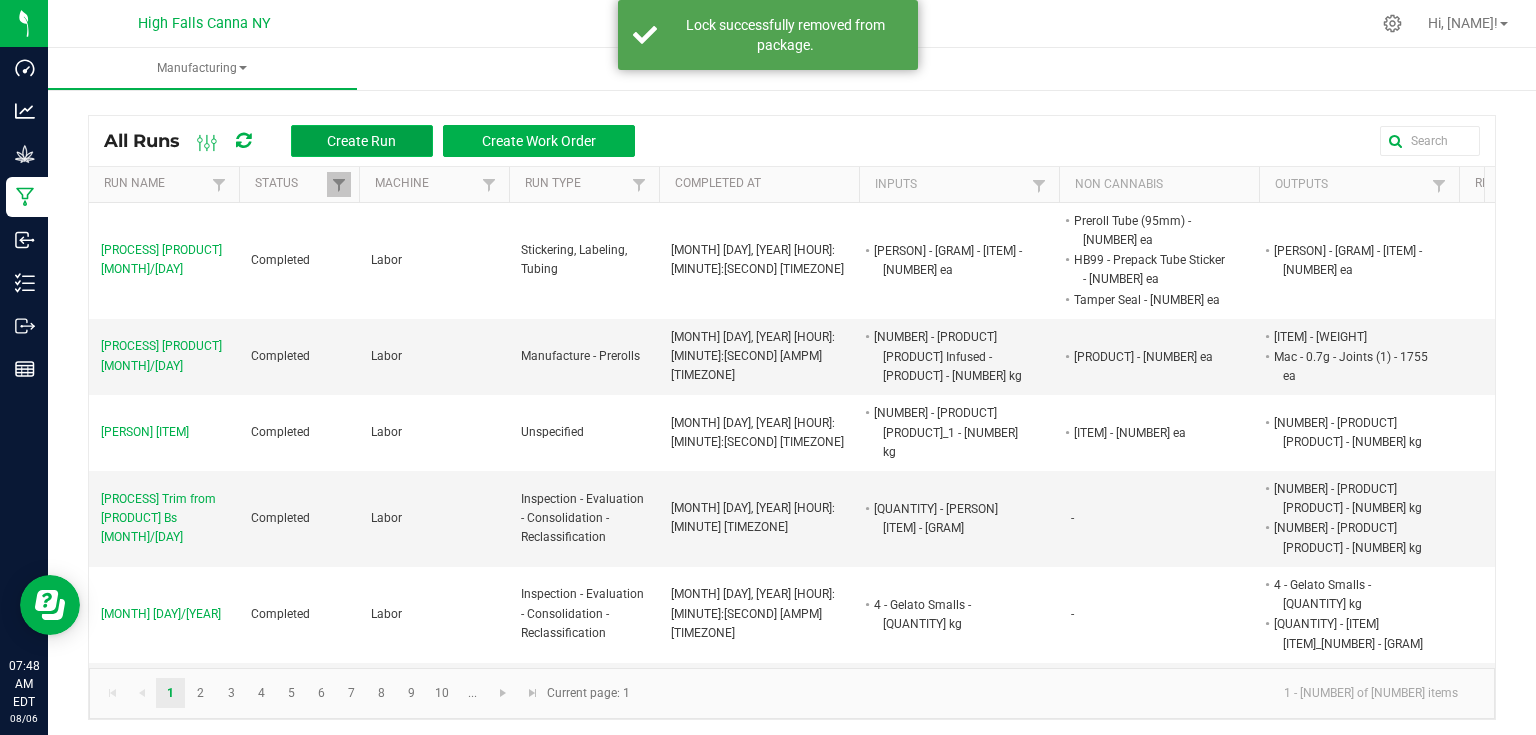 click on "Create Run" at bounding box center (361, 141) 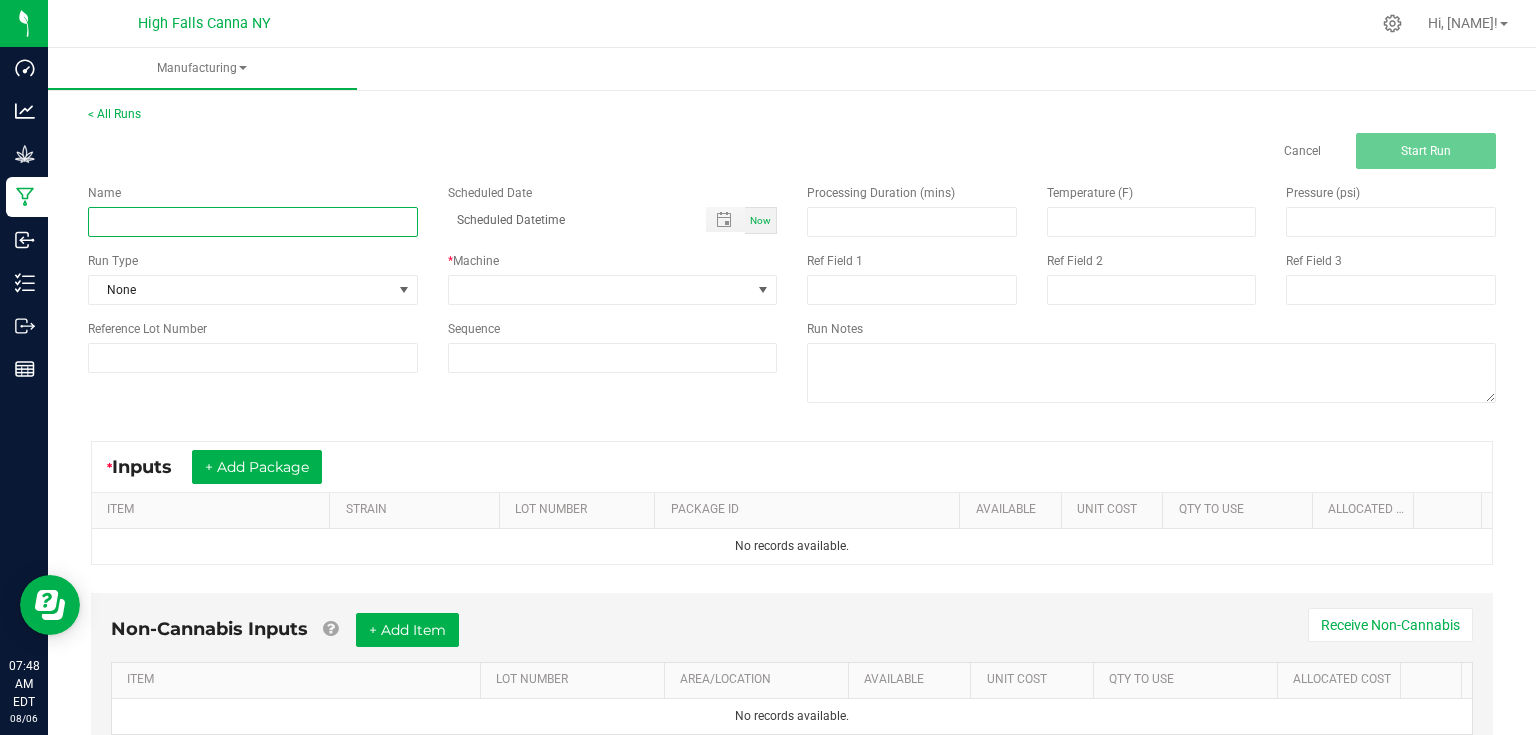 click at bounding box center [253, 222] 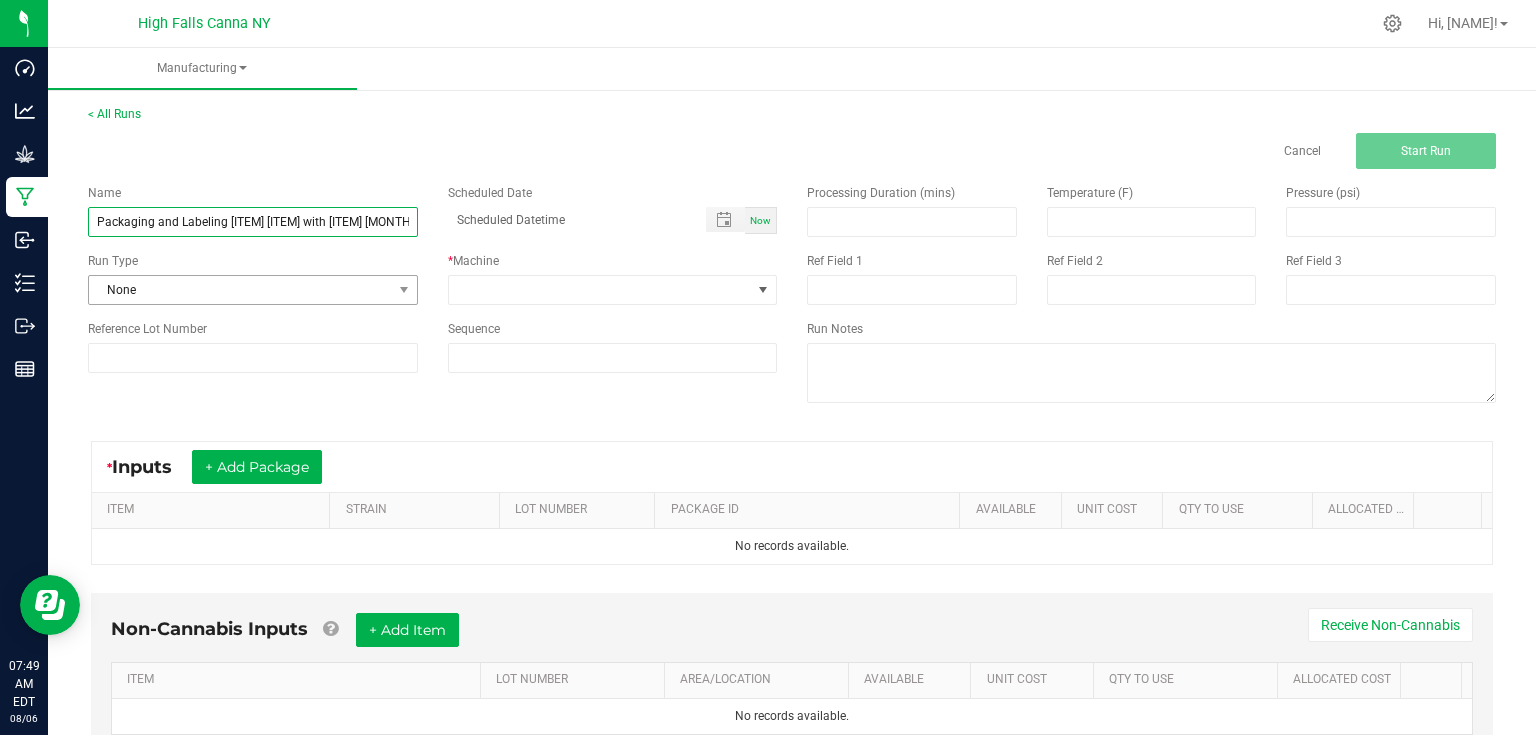 type on "Packaging and Labeling [ITEM] [ITEM] with [ITEM] [MONTH]/[DAY]" 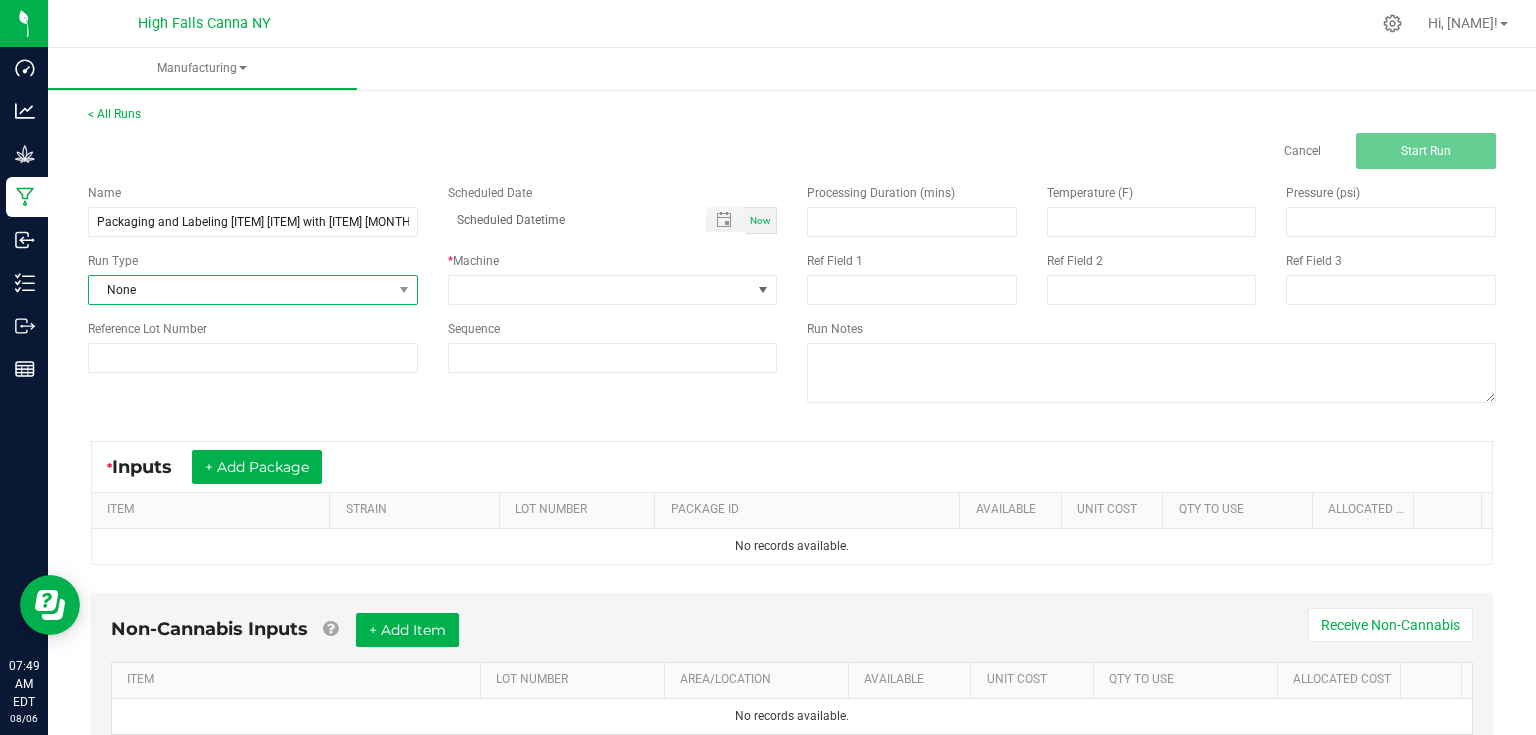 click on "None" at bounding box center (240, 290) 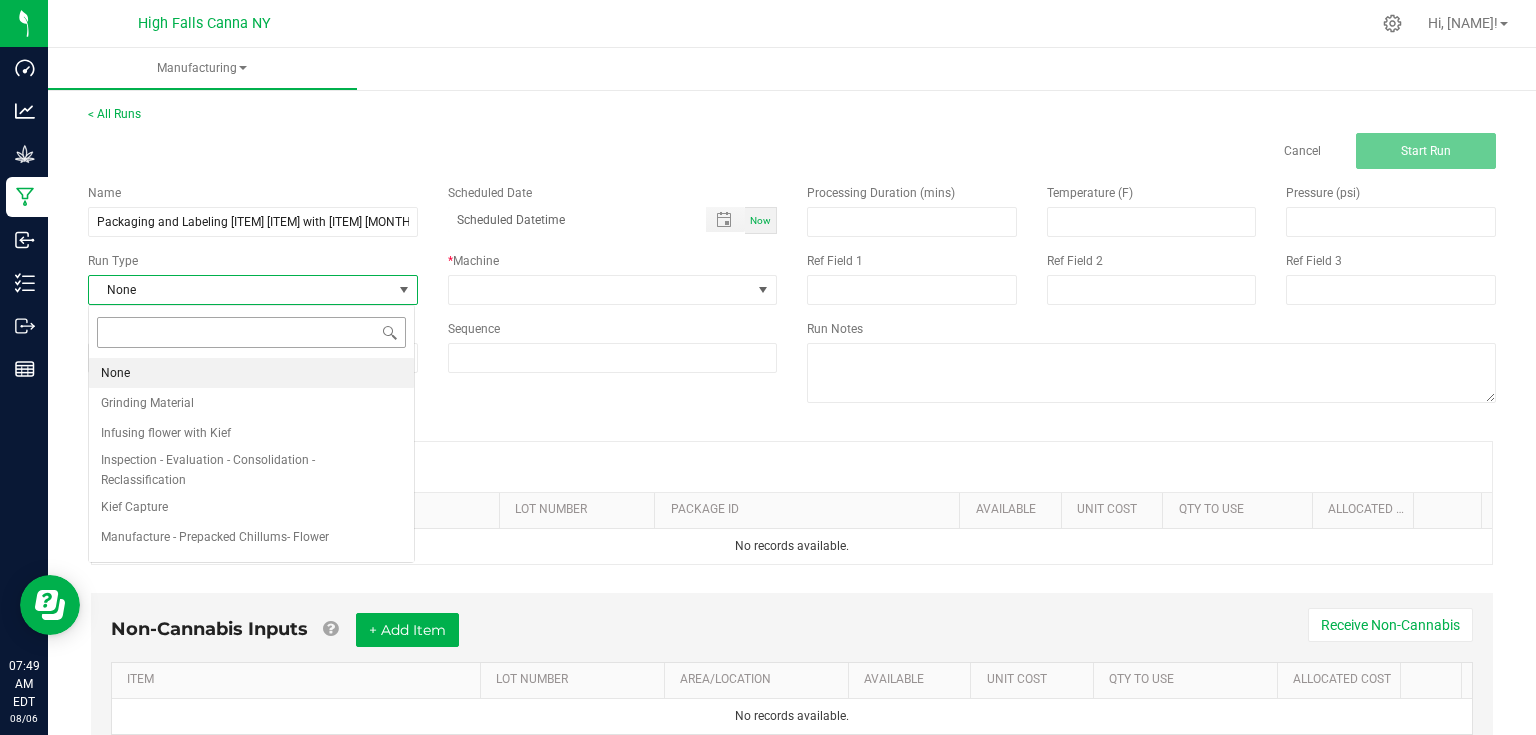 scroll, scrollTop: 99970, scrollLeft: 99673, axis: both 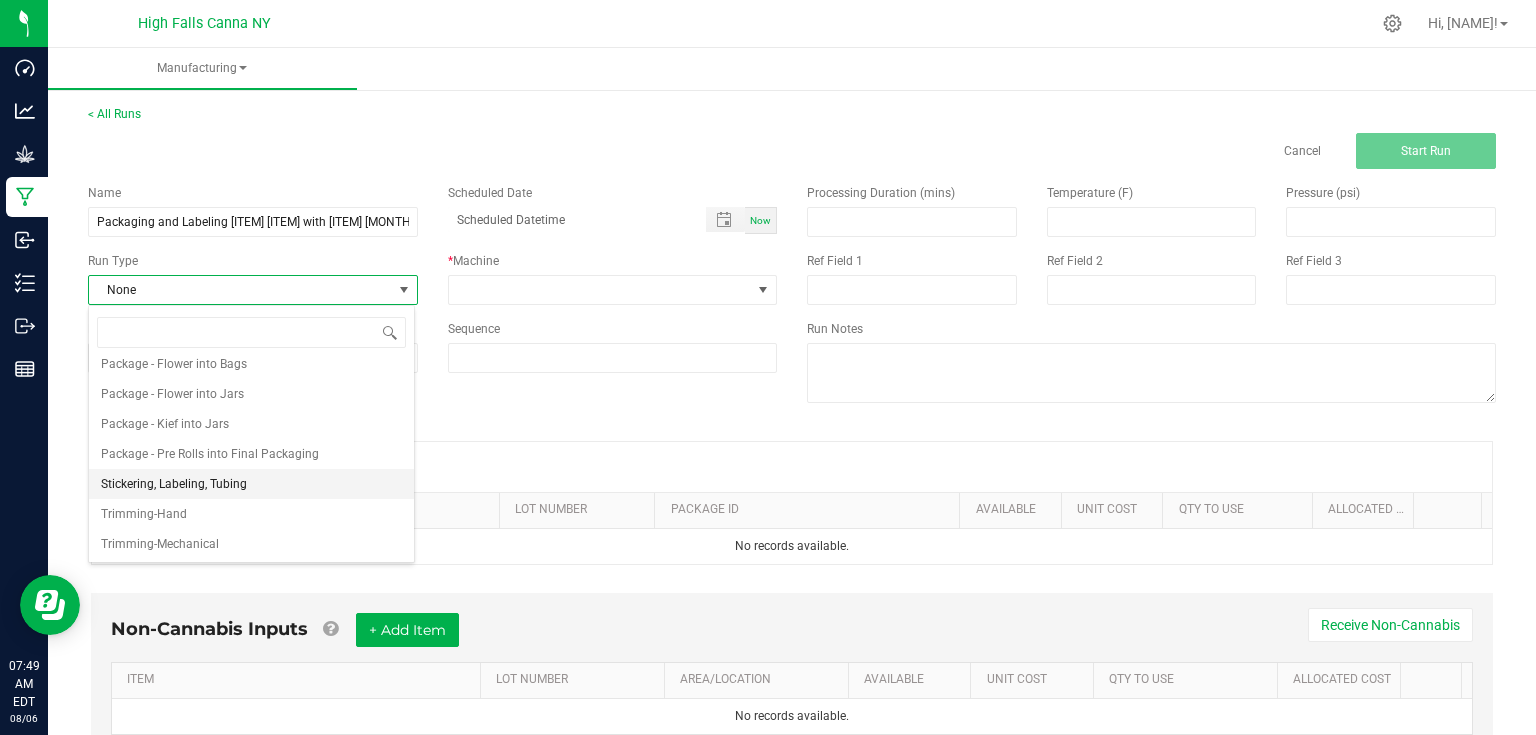 click on "Stickering, Labeling, Tubing" at bounding box center [174, 484] 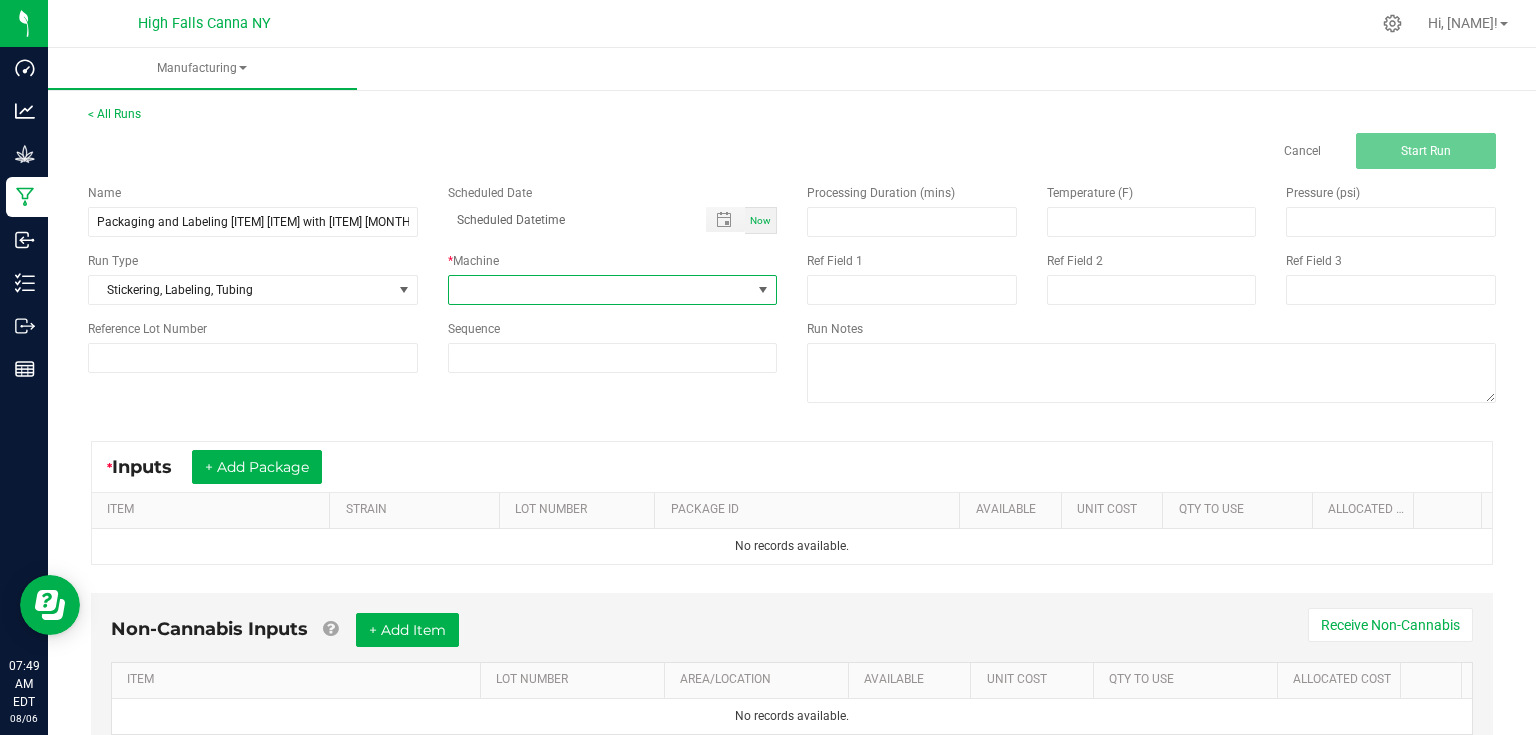 click at bounding box center [600, 290] 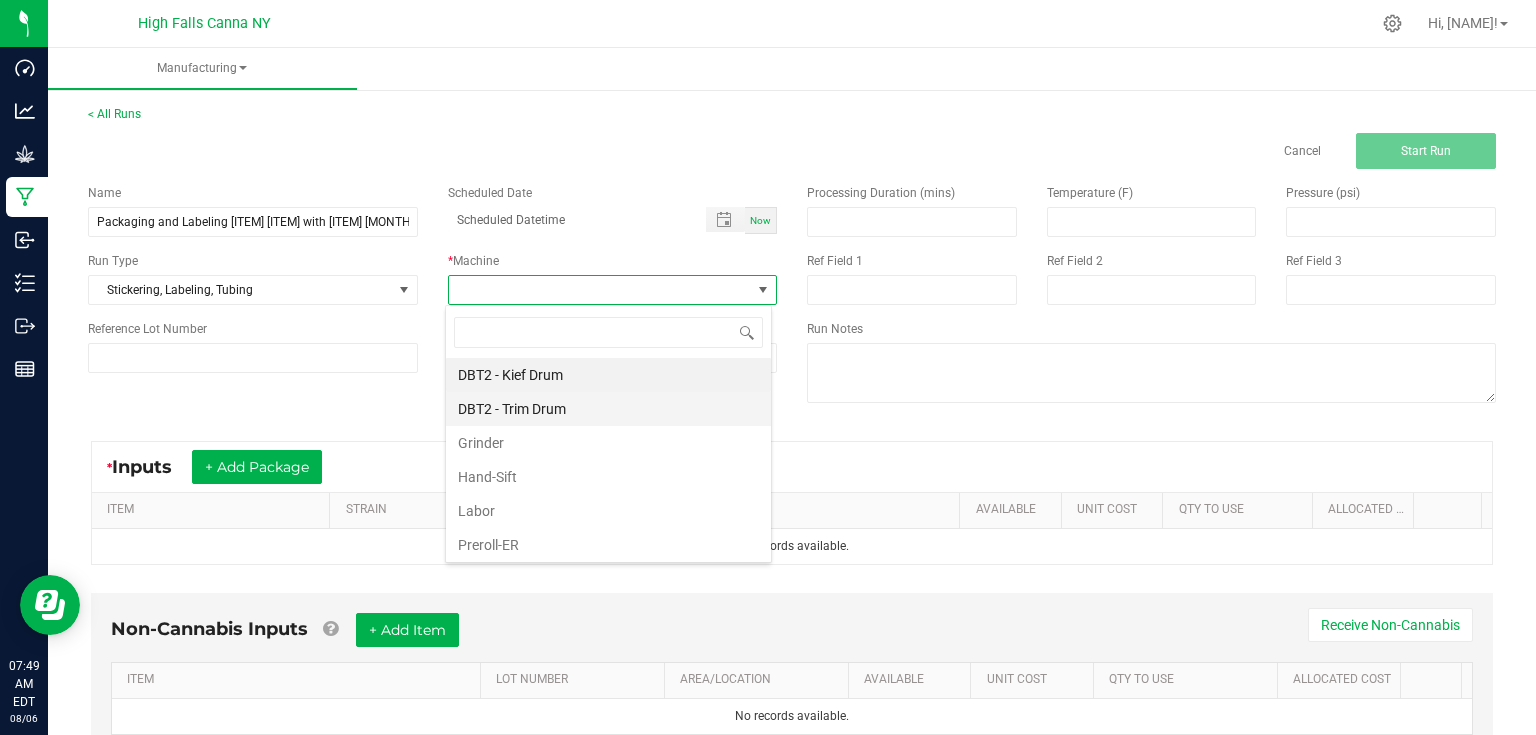 scroll, scrollTop: 99970, scrollLeft: 99673, axis: both 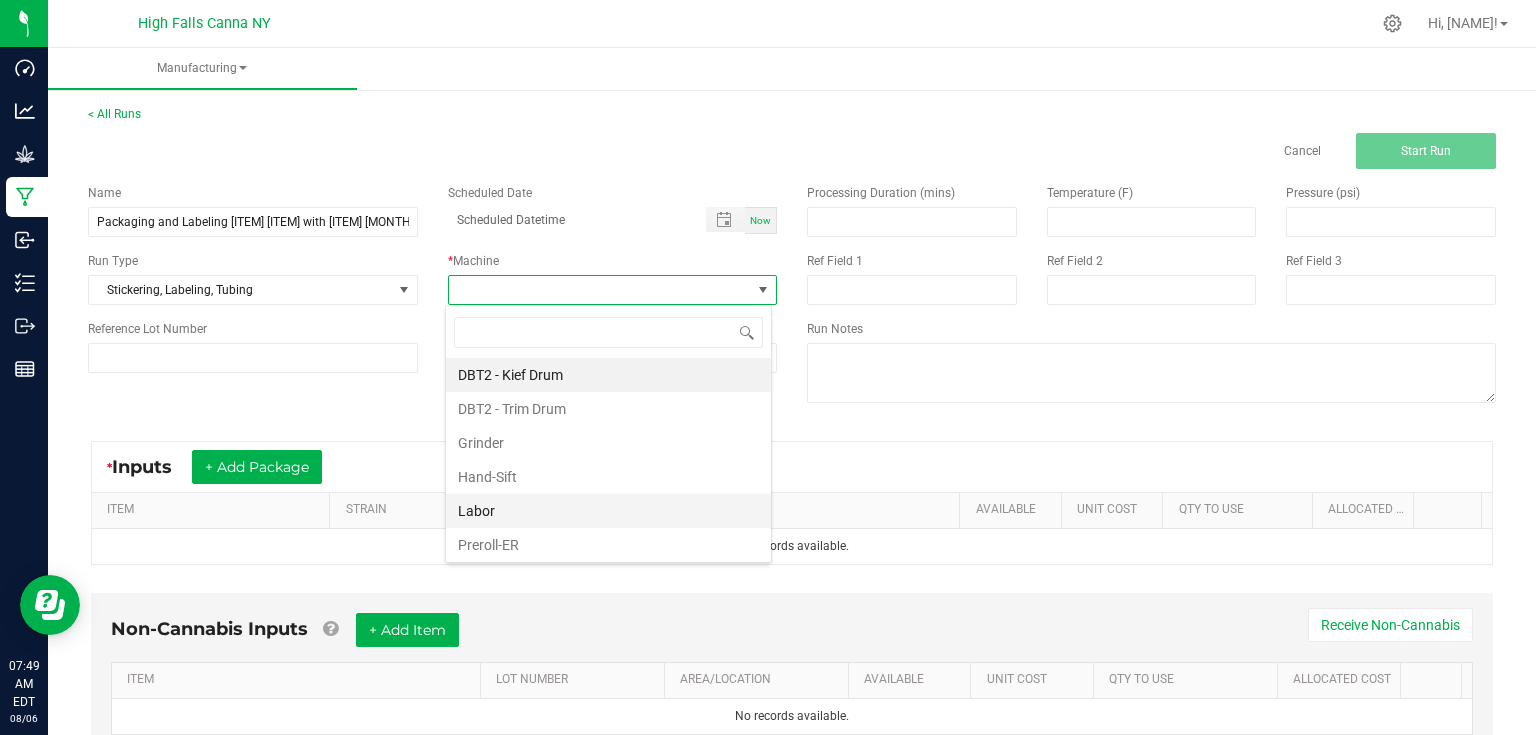 click on "Labor" at bounding box center [608, 511] 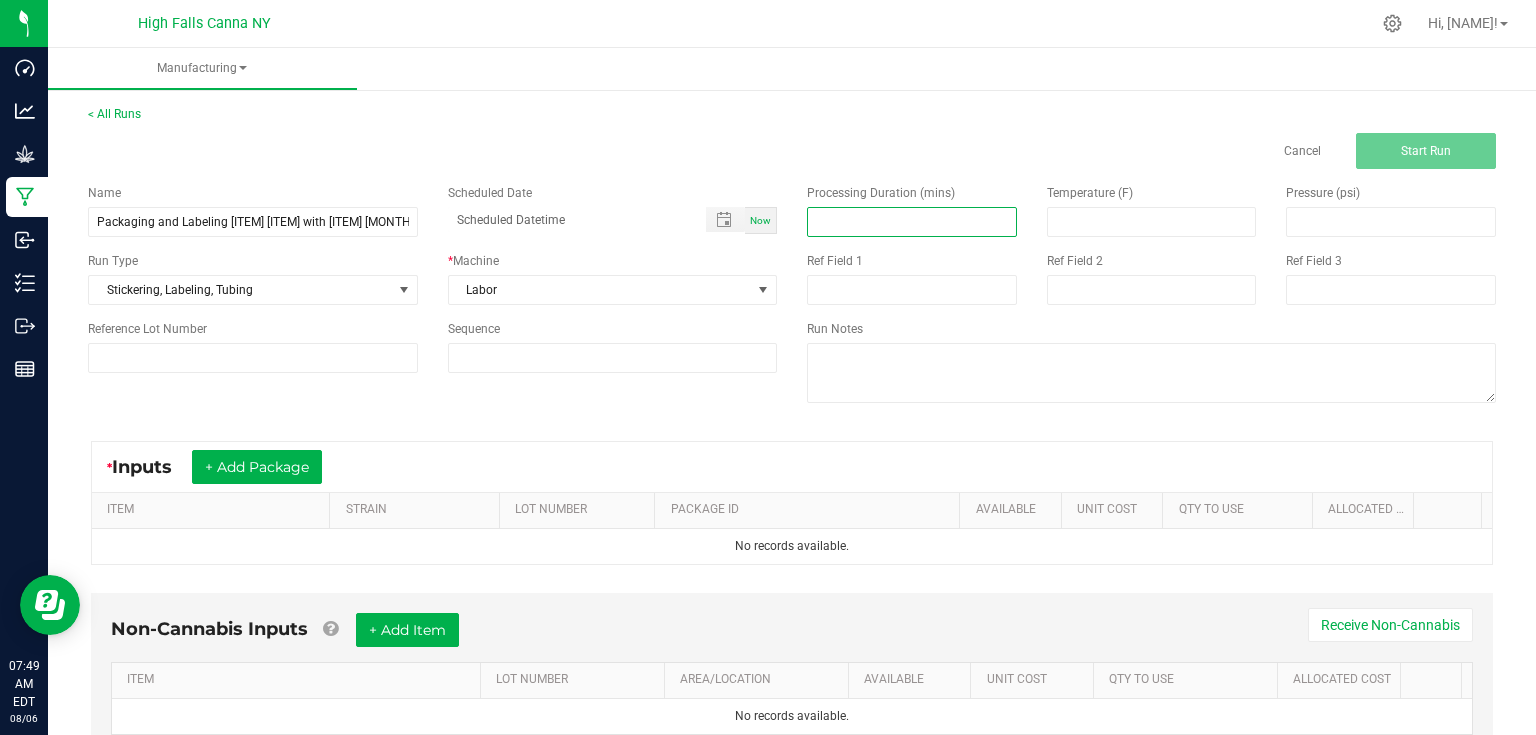 click at bounding box center [912, 222] 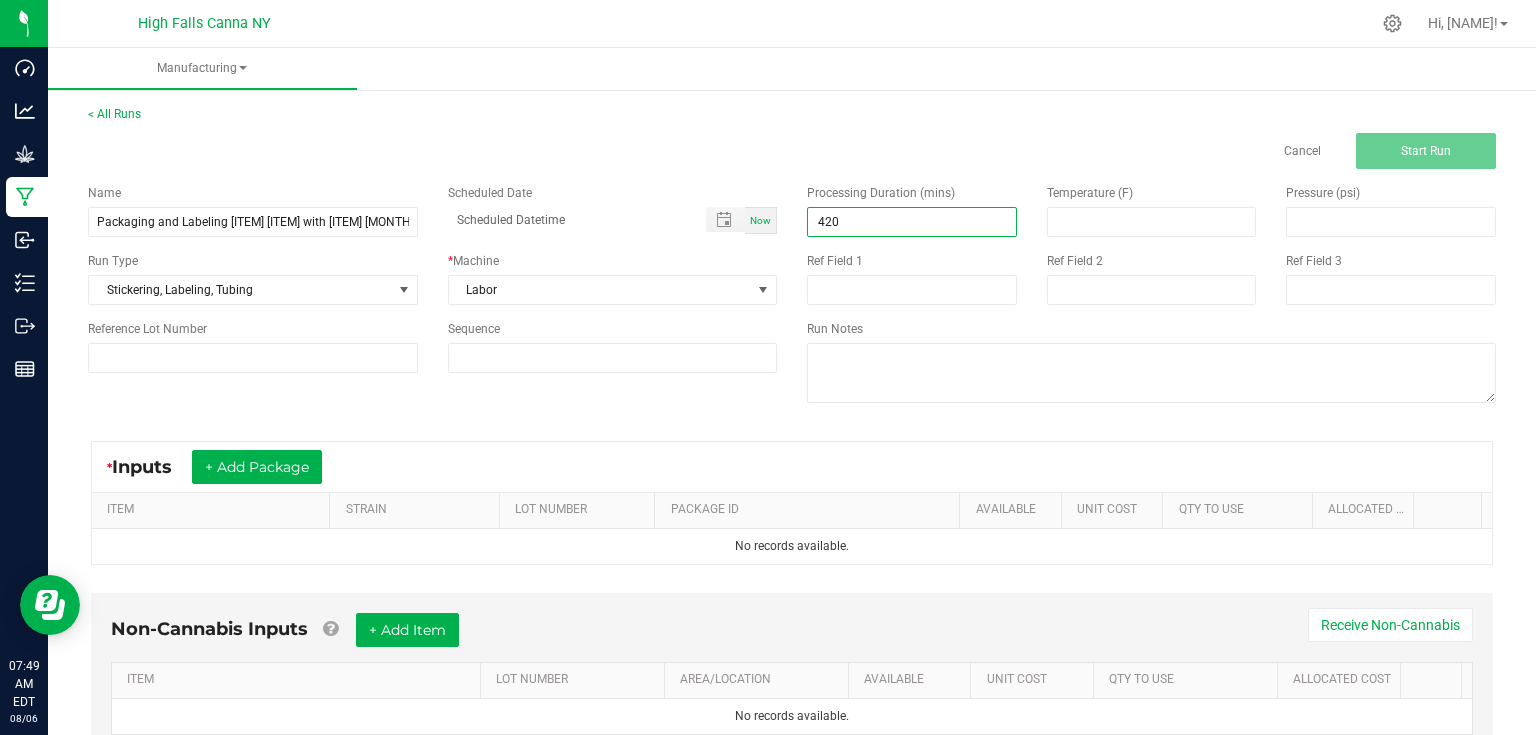 type on "[QUANTITY]" 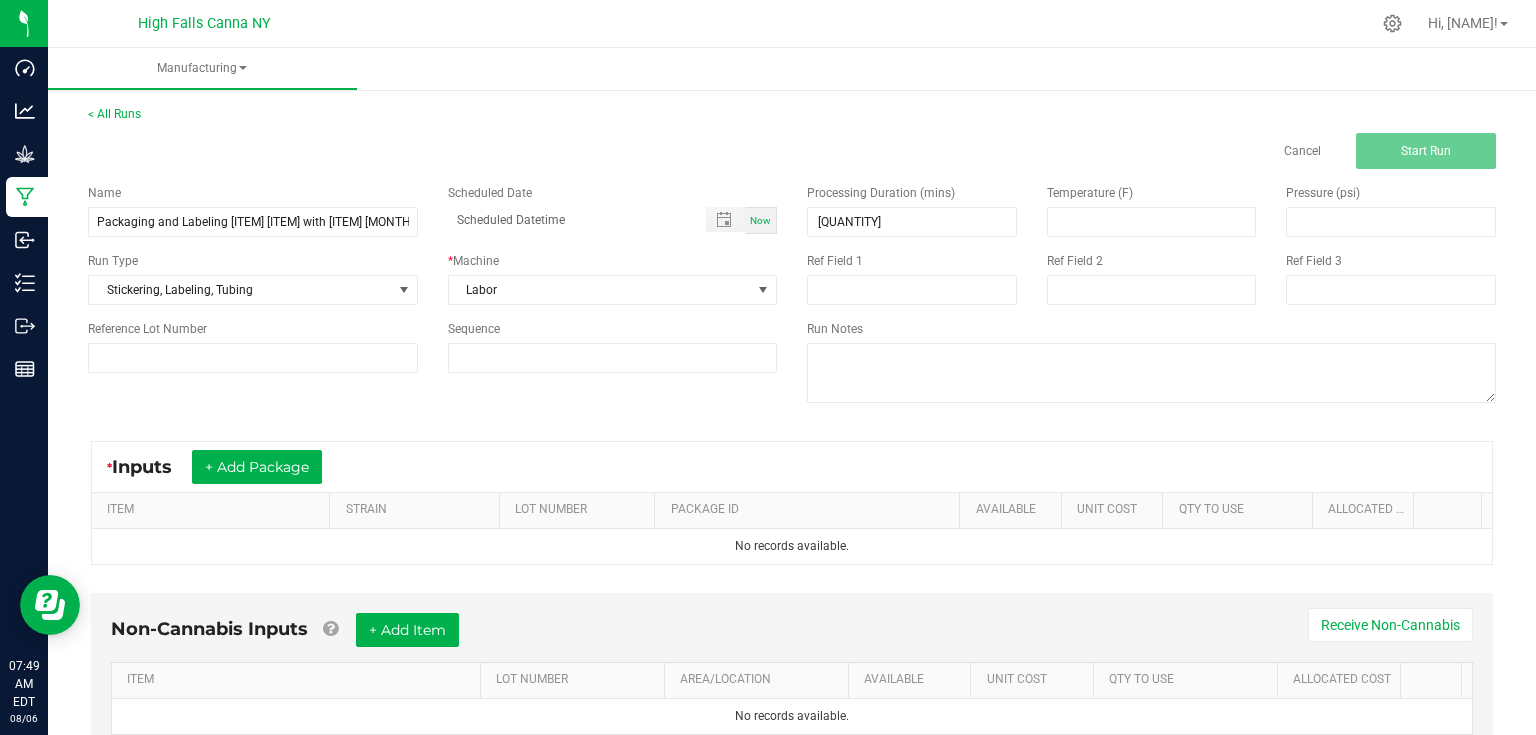 click on "Name  Packaging and Labeling [ITEM] [ITEM] with [ITEM] [MONTH]/[DAY]  Scheduled Date  Now  Run Type  [ITEM], [ITEM], [ITEM]  *   Machine  Labor  Reference Lot Number   Sequence   Processing Duration (mins)  [NUMBER]  Temperature (F)   Pressure (psi)   Ref Field 1   Ref Field 2   Ref Field 3   Run Notes" at bounding box center [792, 296] 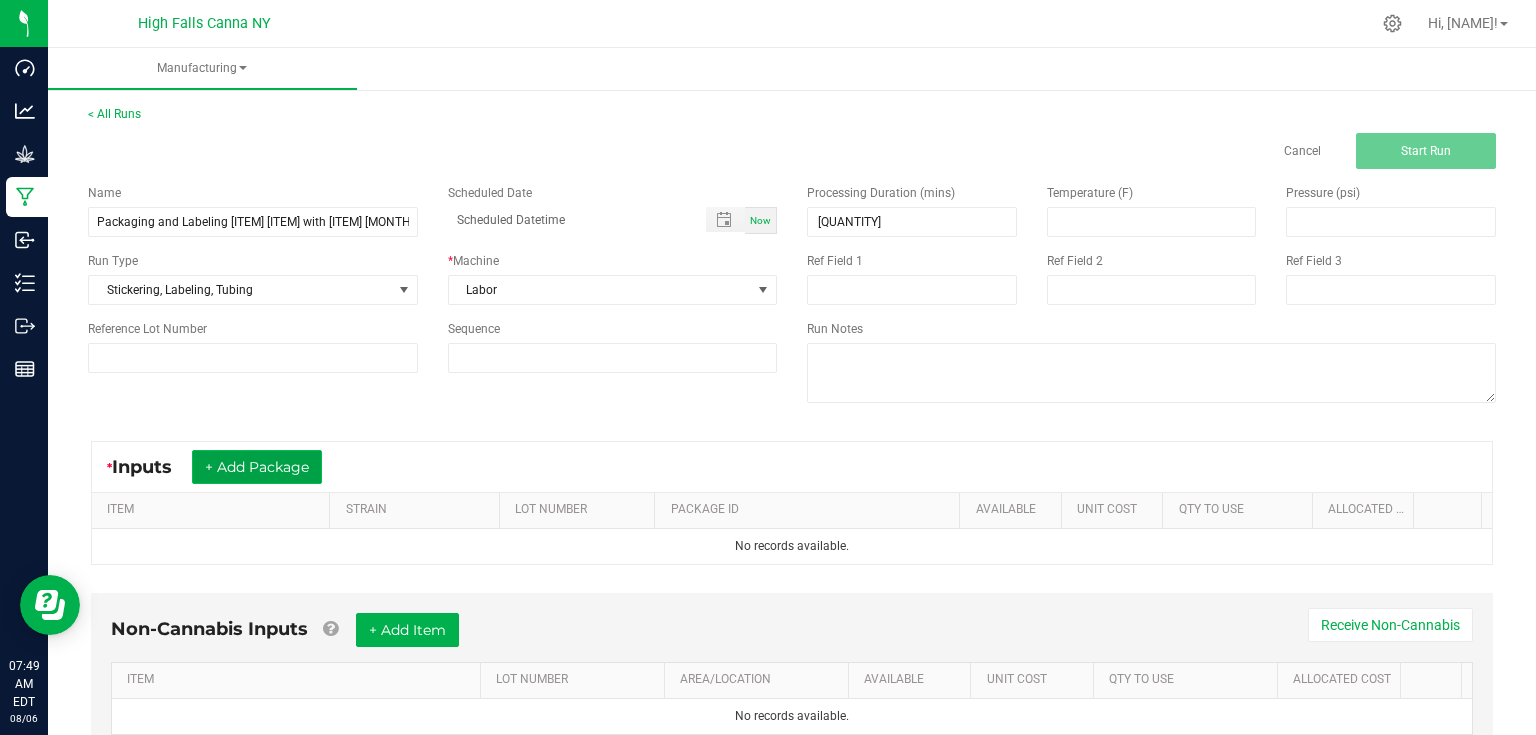 click on "+ Add Package" at bounding box center (257, 467) 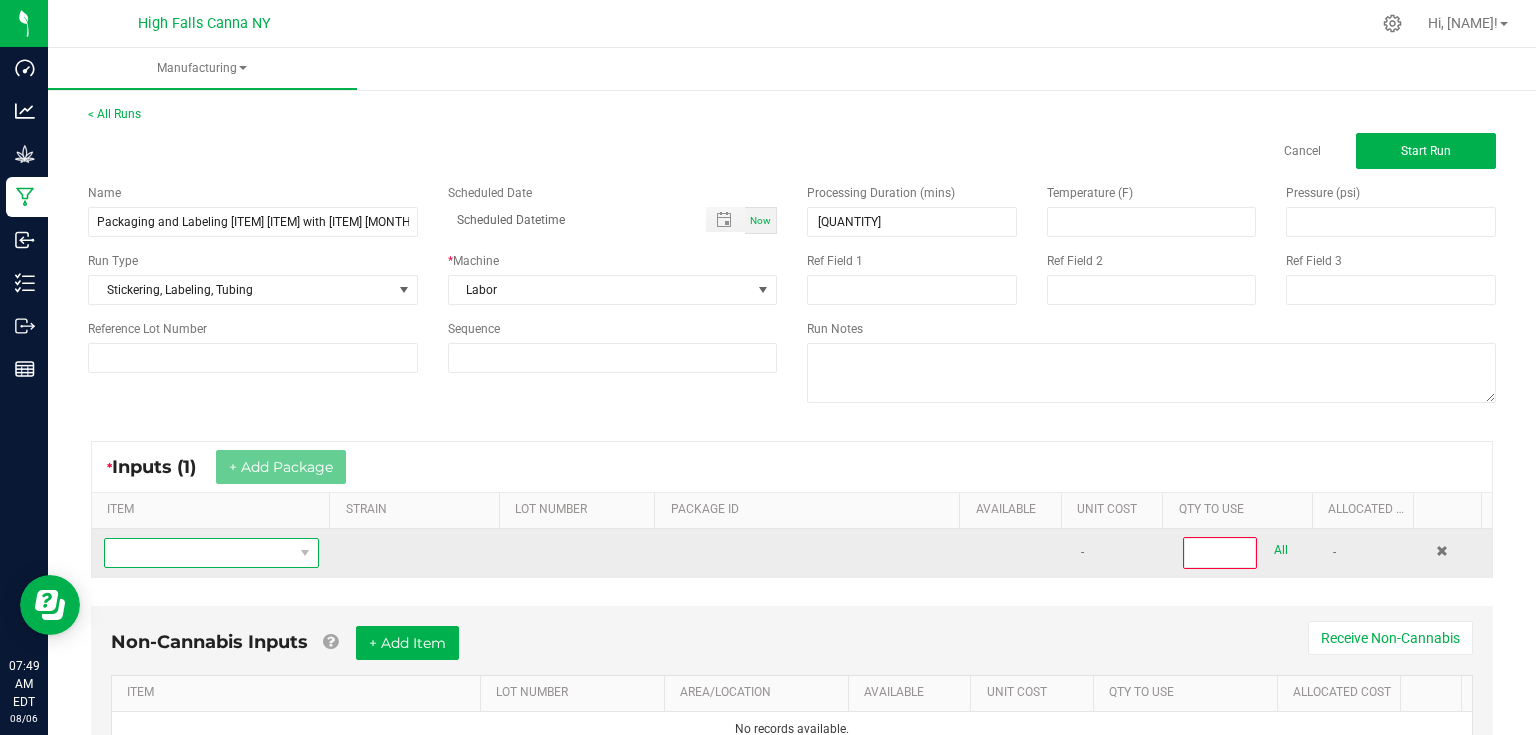 click at bounding box center (199, 553) 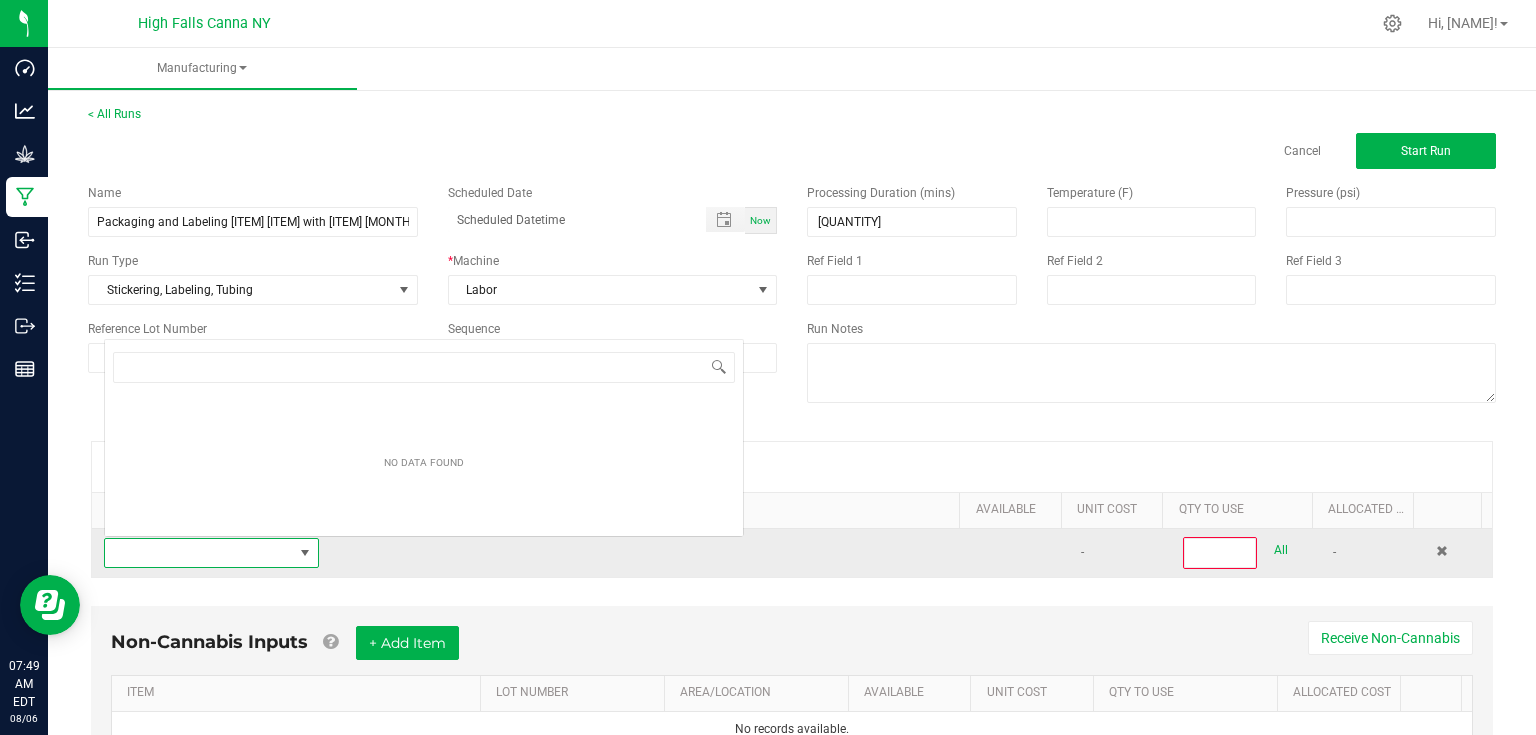 scroll, scrollTop: 0, scrollLeft: 0, axis: both 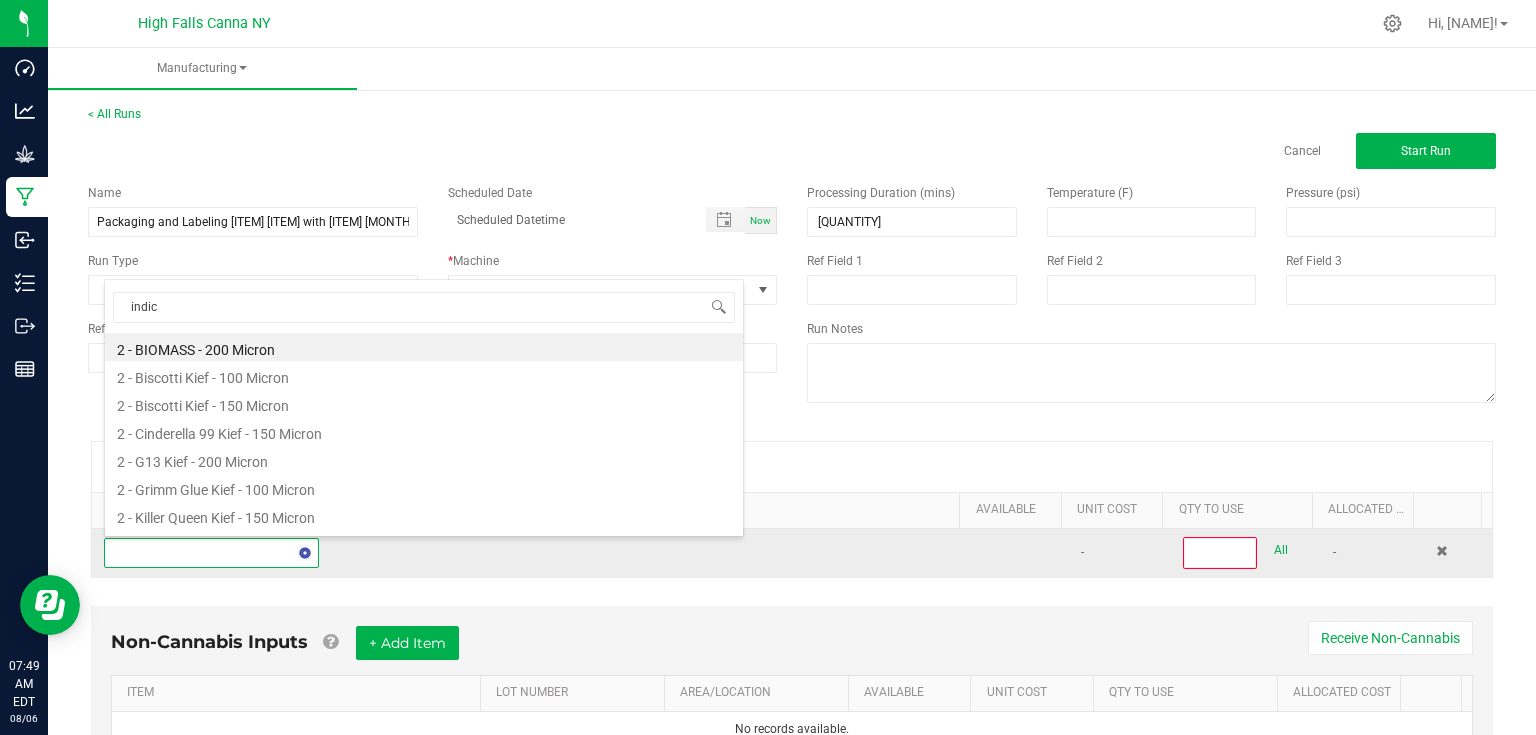 type on "indica" 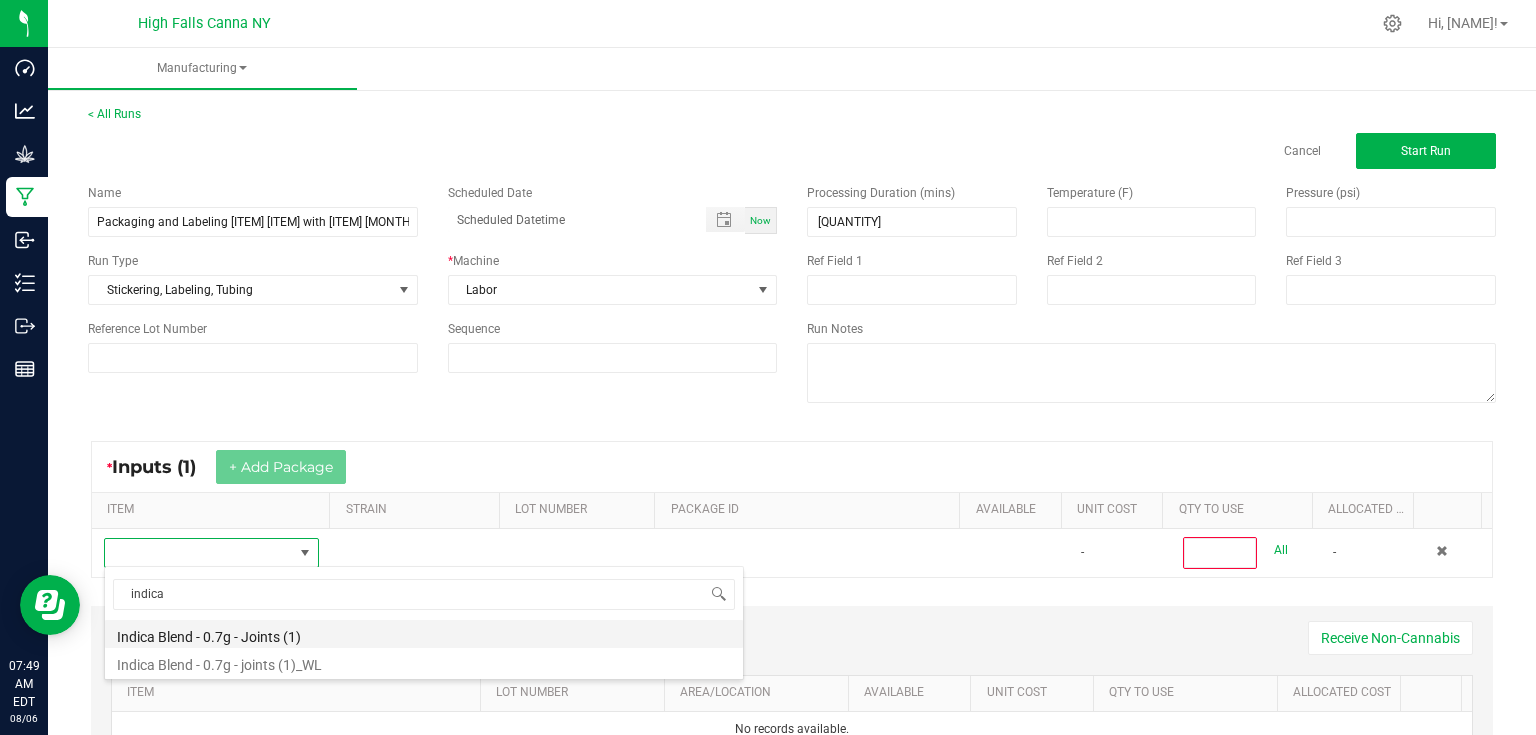 click on "Indica Blend - 0.7g - Joints (1)" at bounding box center (424, 634) 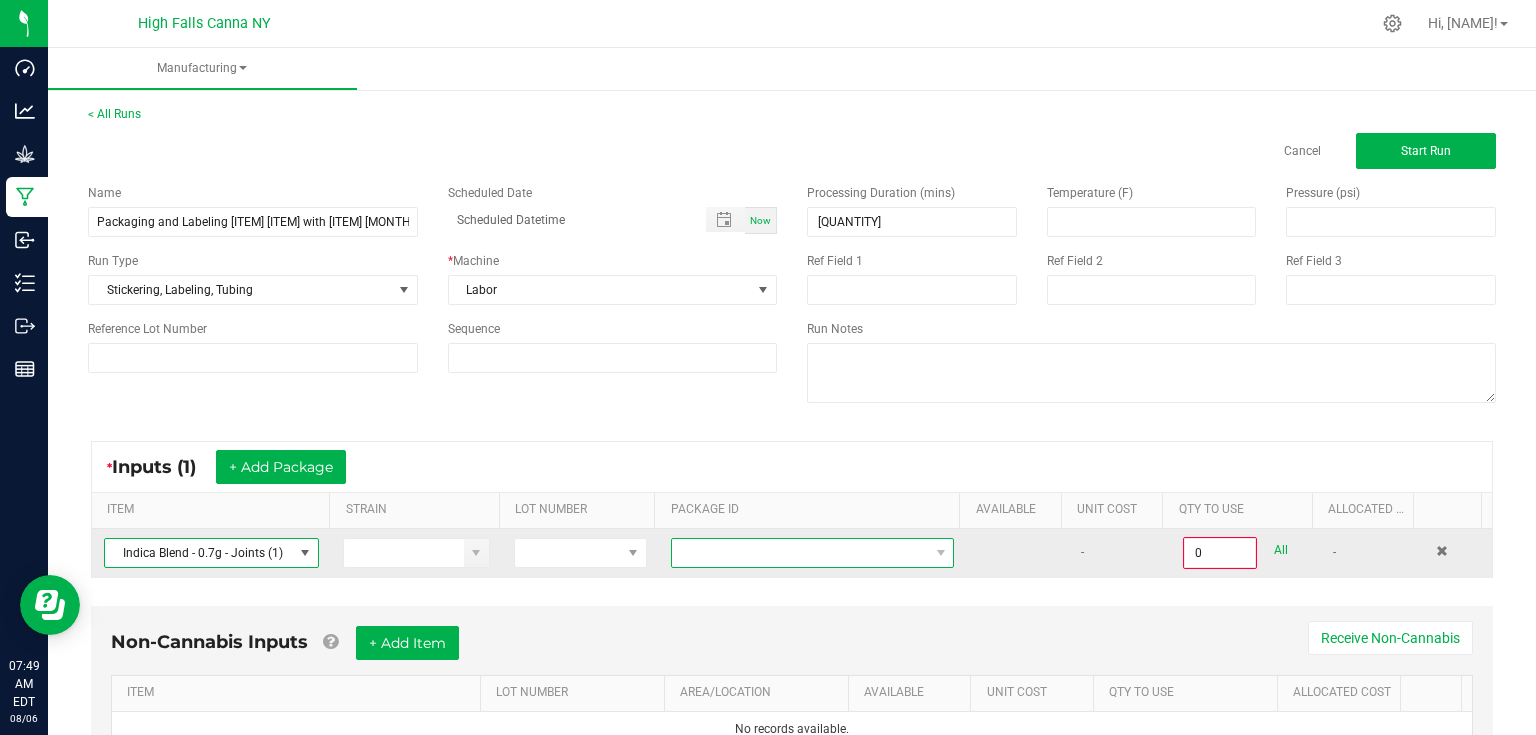 click at bounding box center [800, 553] 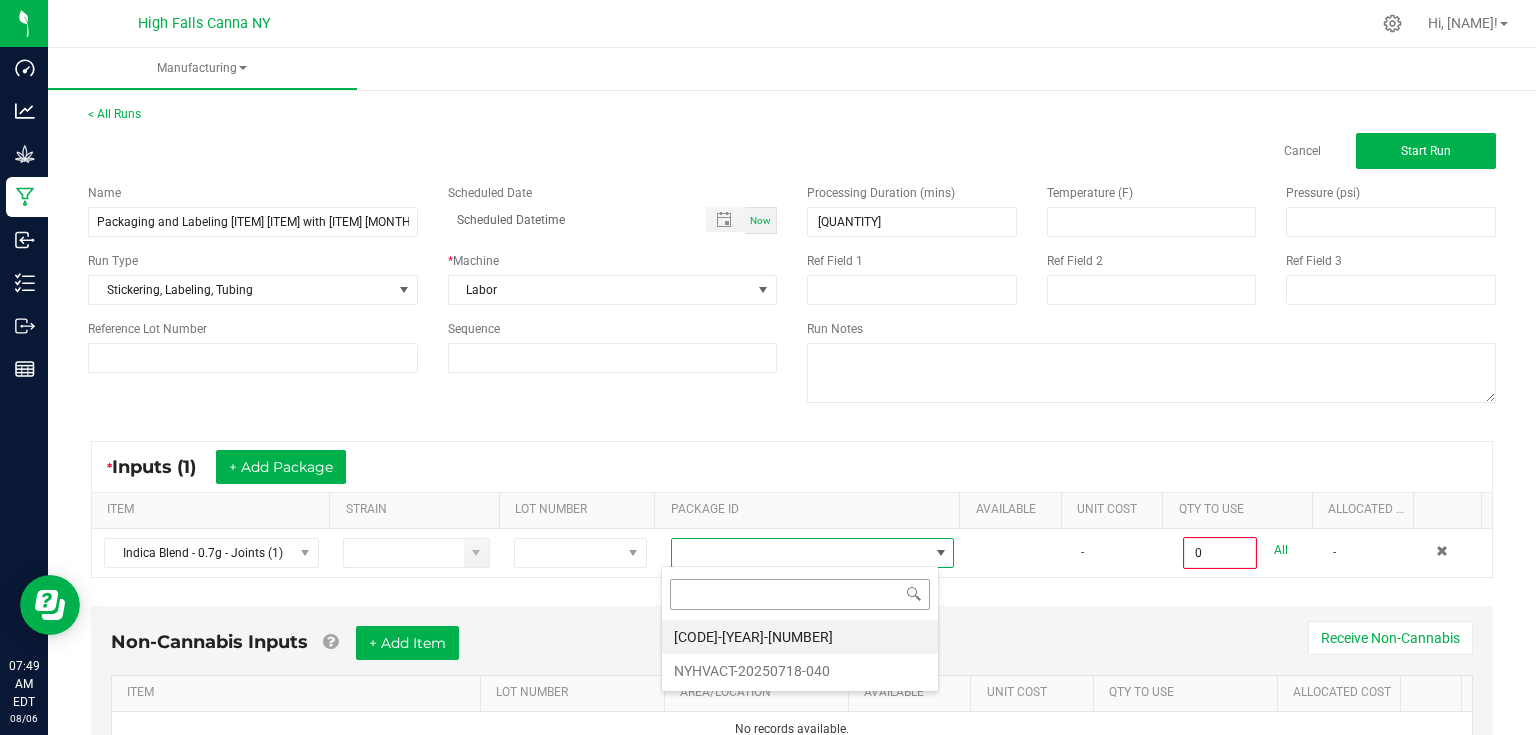 scroll, scrollTop: 99970, scrollLeft: 99721, axis: both 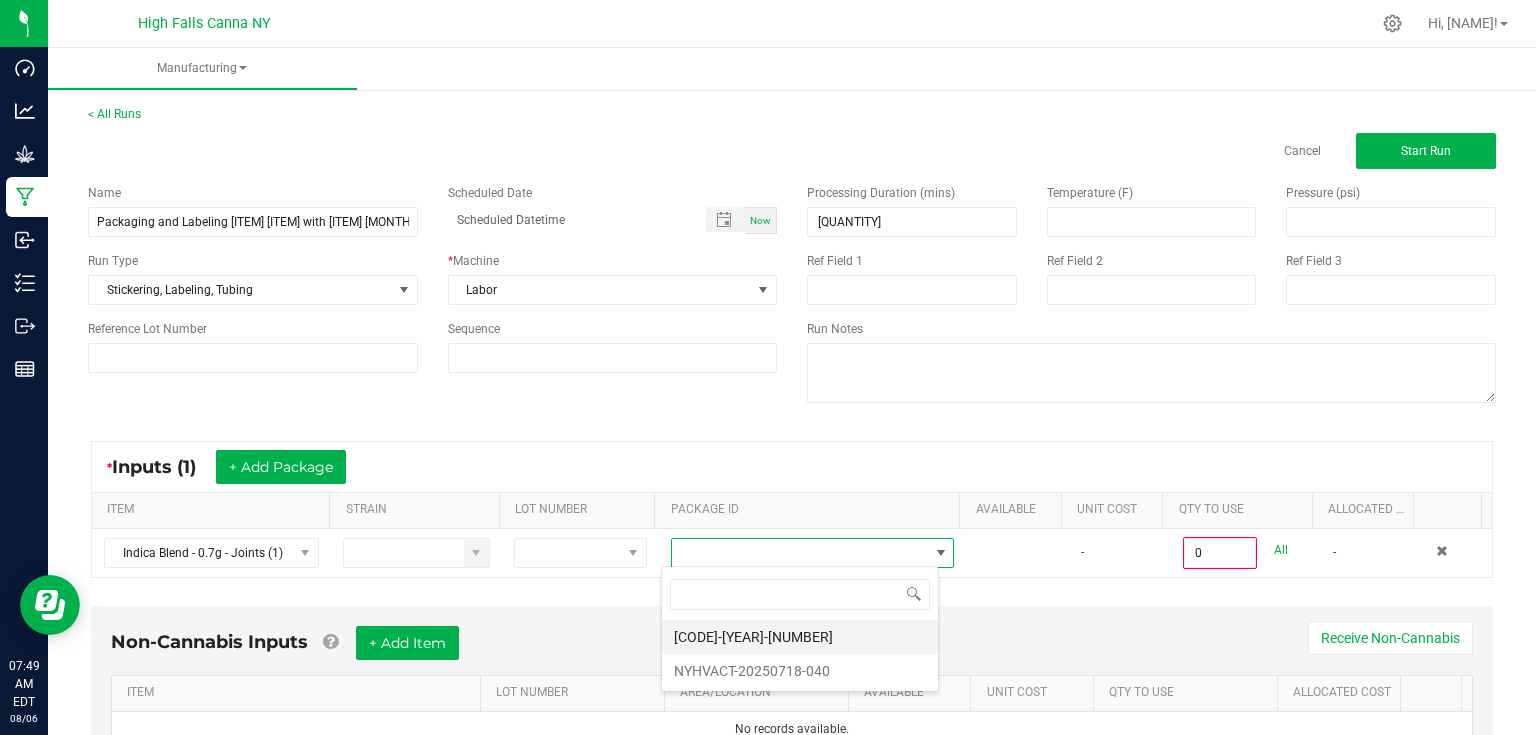 click on "[CODE]-[YEAR]-[NUMBER]" at bounding box center [800, 637] 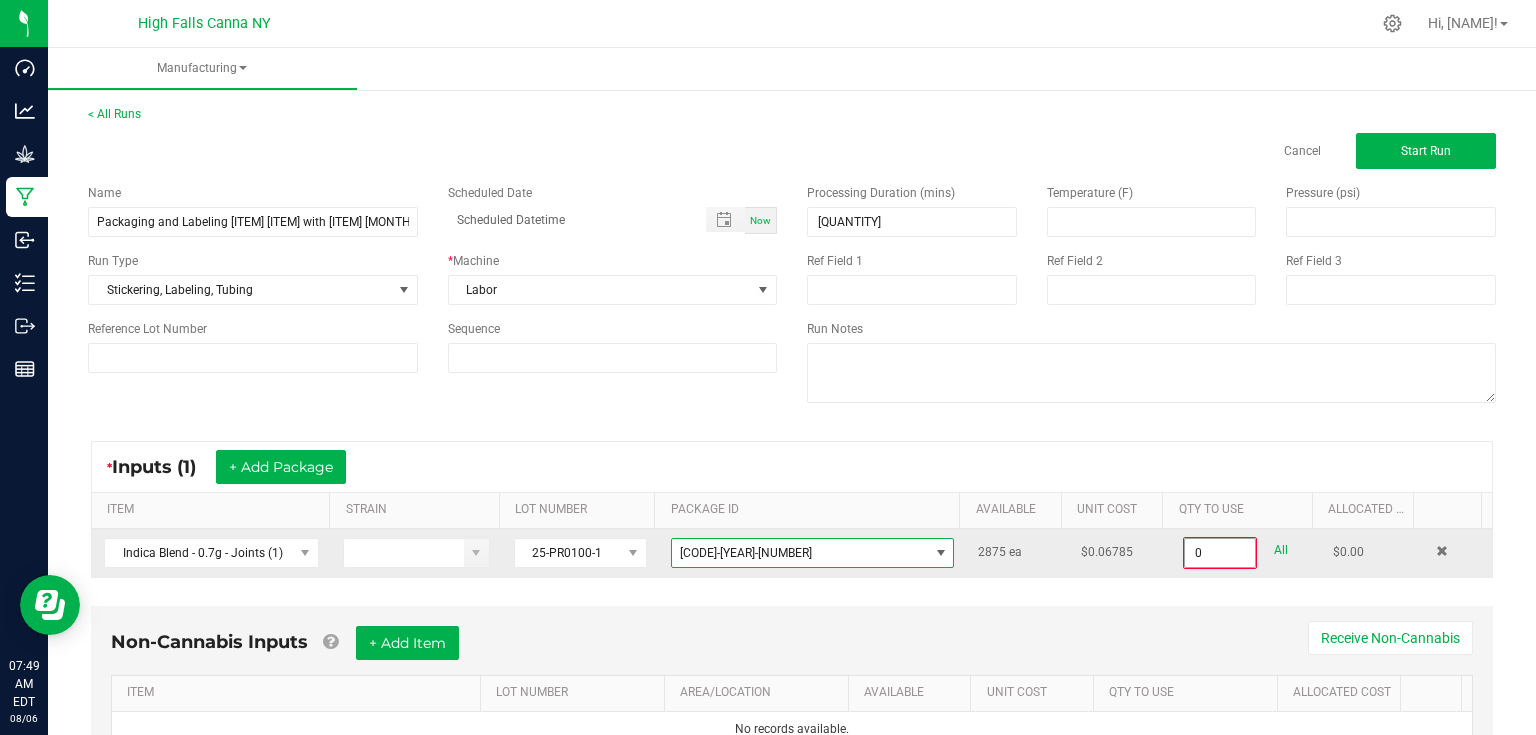 click on "0" at bounding box center [1220, 553] 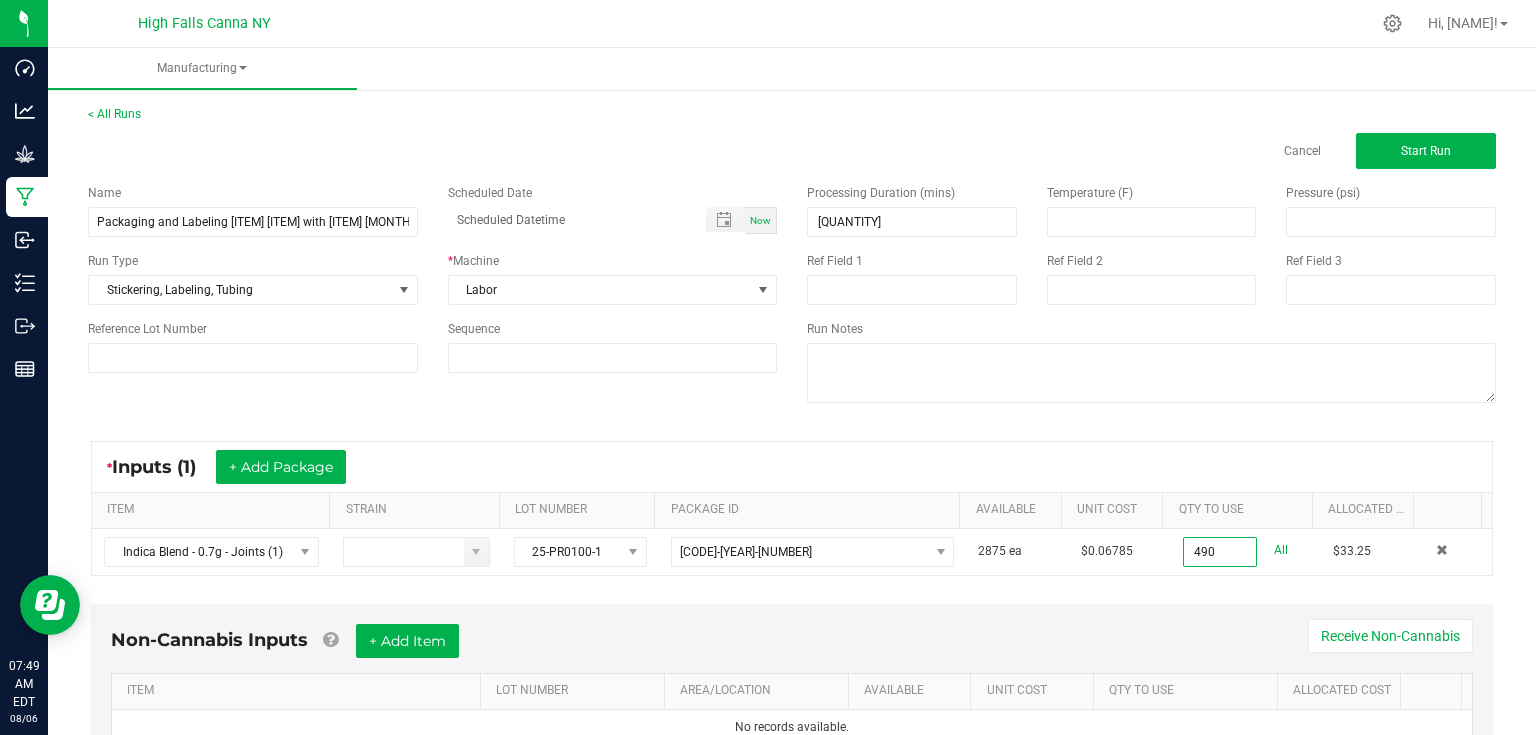 type on "490 ea" 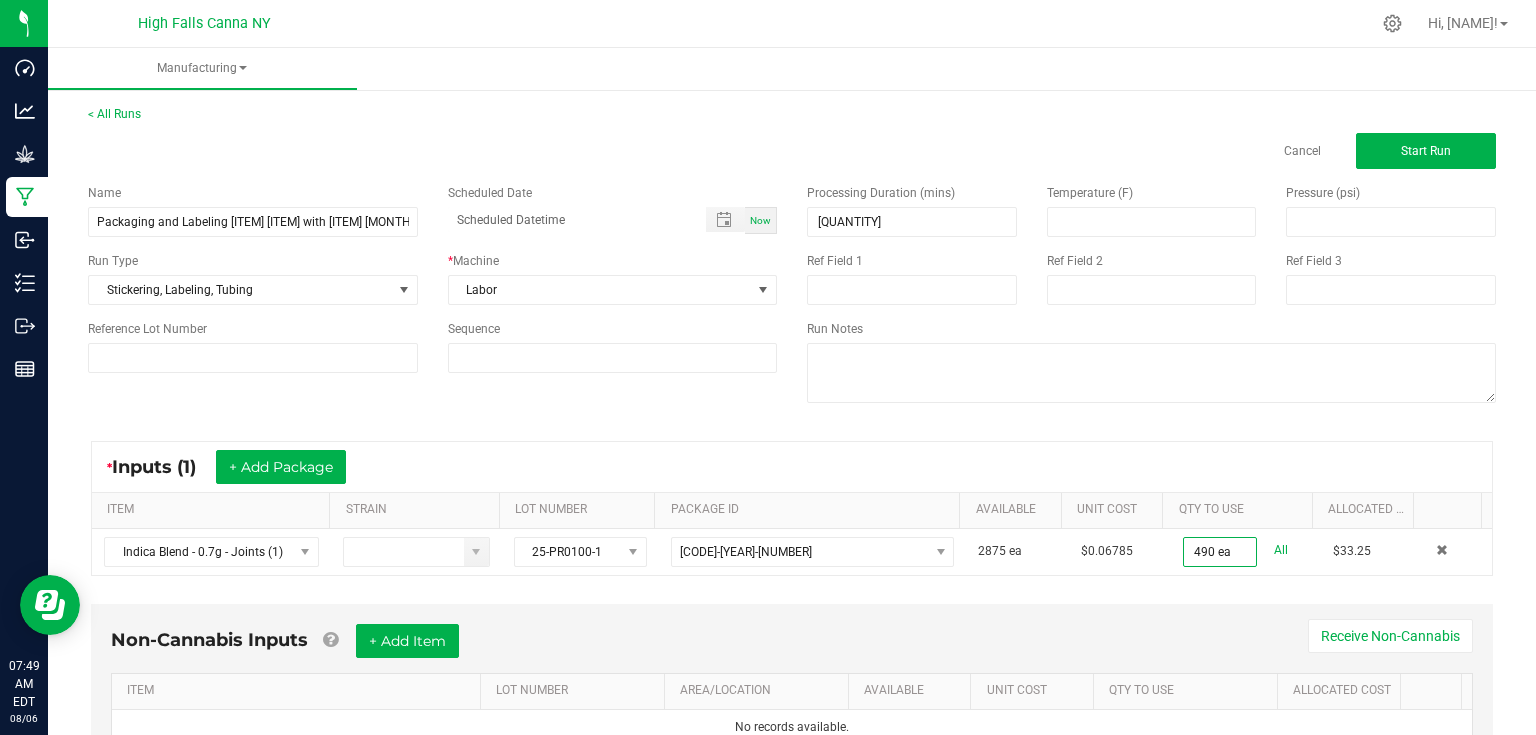 click on "* Inputs (1) + Add Package ITEM STRAIN LOT NUMBER PACKAGE ID AVAILABLE Unit Cost QTY TO USE Allocated Cost Indica Blend - 0.7g - Joints (1) [LOT_NUMBER] [PRODUCT_CODE] [NUMBER] ea $[PRICE] [NUMBER] ea All $[PRICE]" at bounding box center (792, 508) 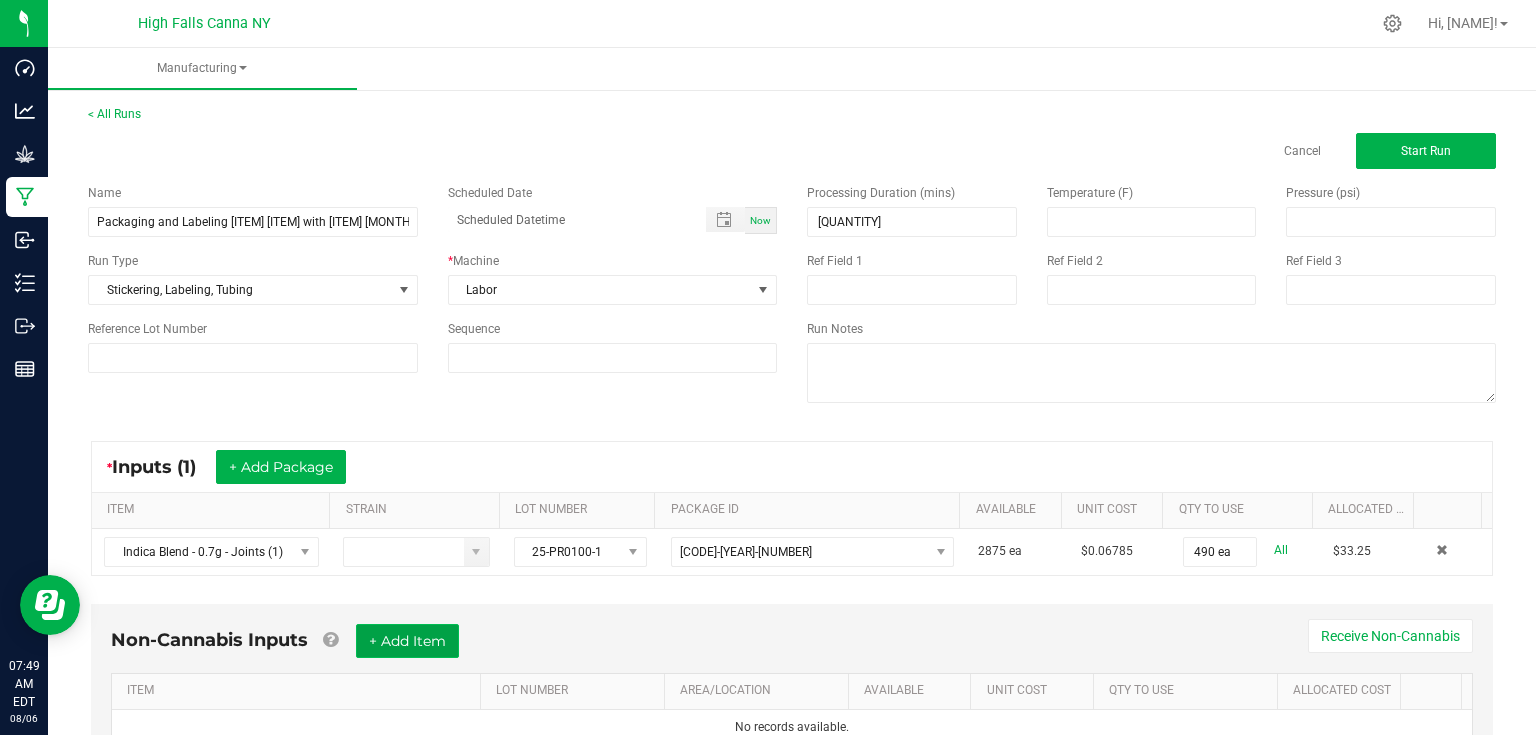 click on "+ Add Item" at bounding box center [407, 641] 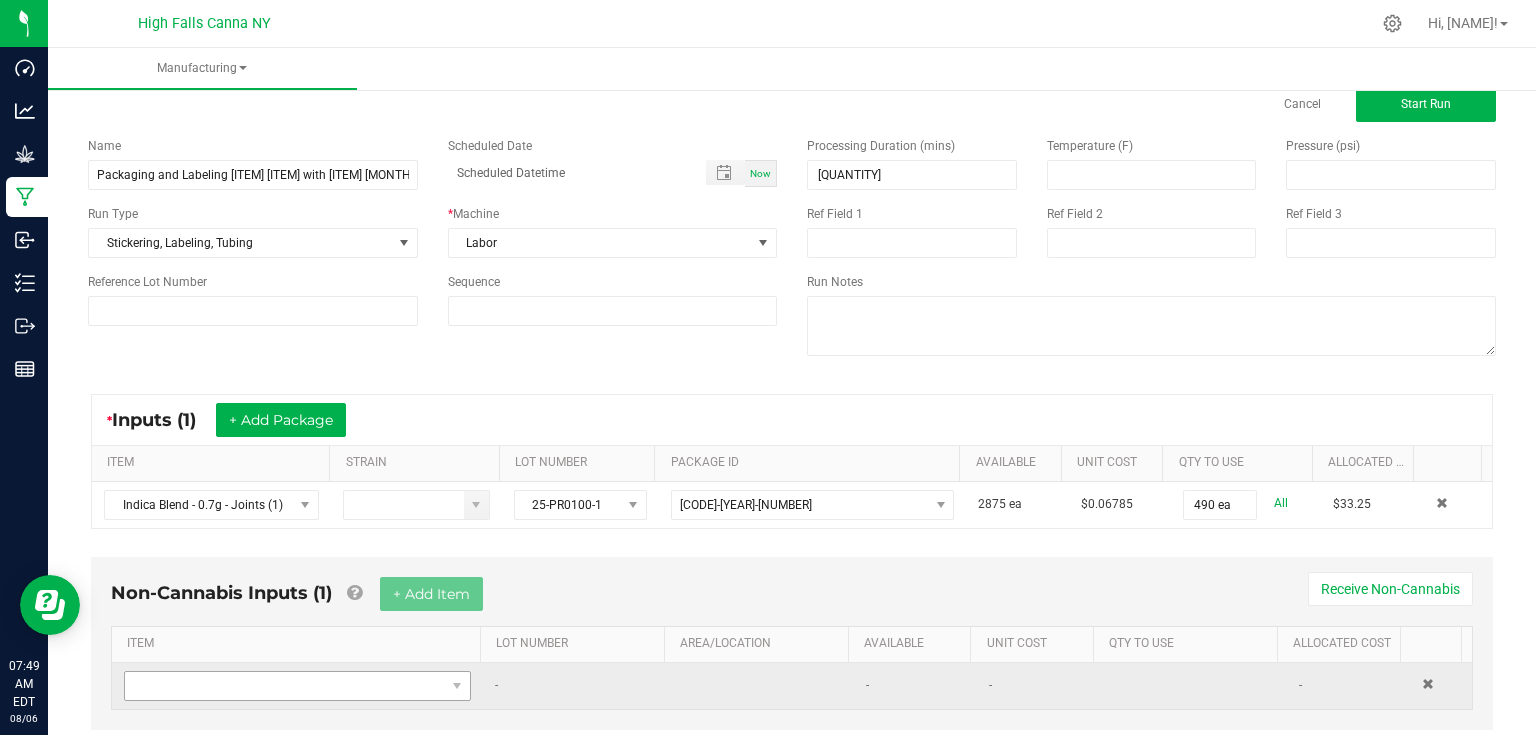 scroll, scrollTop: 96, scrollLeft: 0, axis: vertical 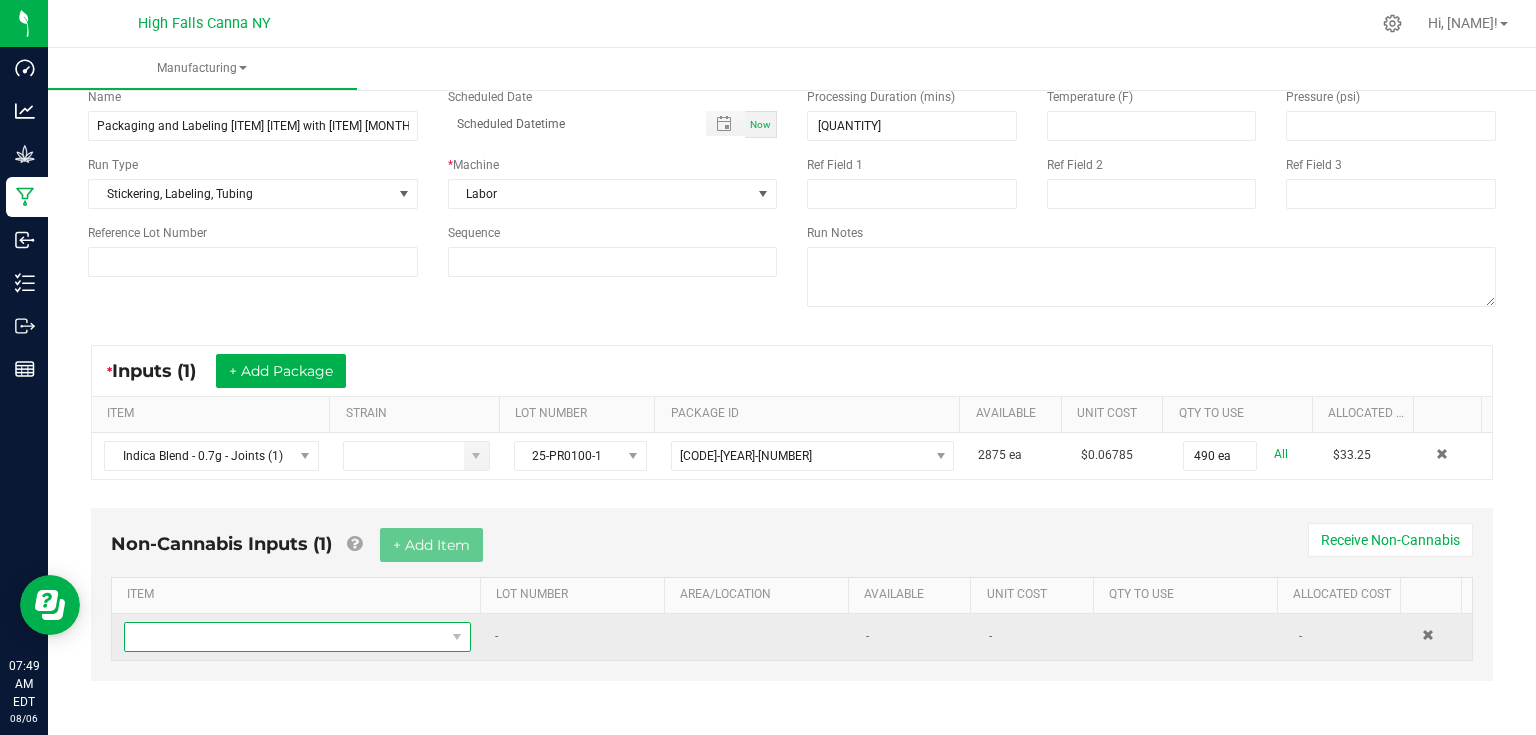 click at bounding box center [285, 637] 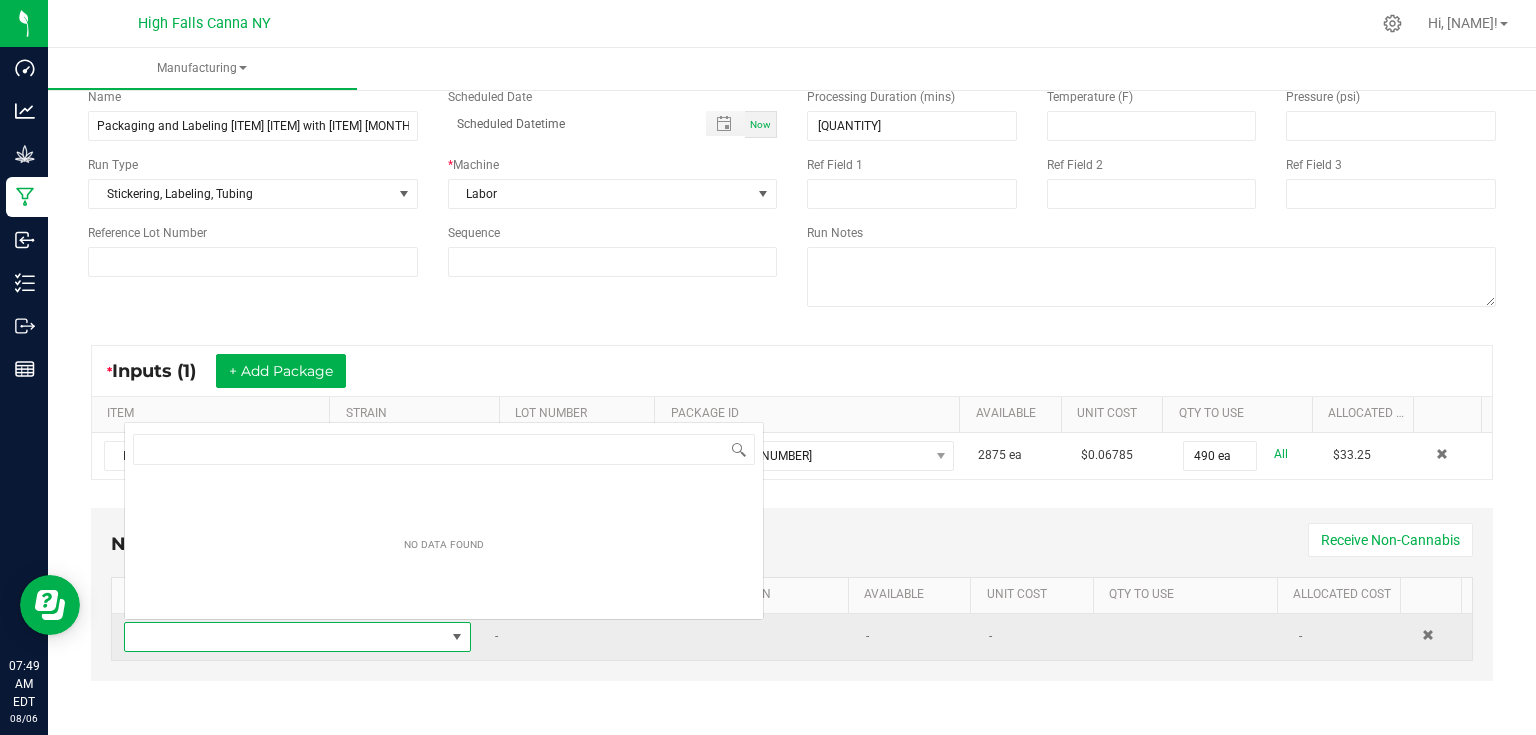 scroll, scrollTop: 0, scrollLeft: 0, axis: both 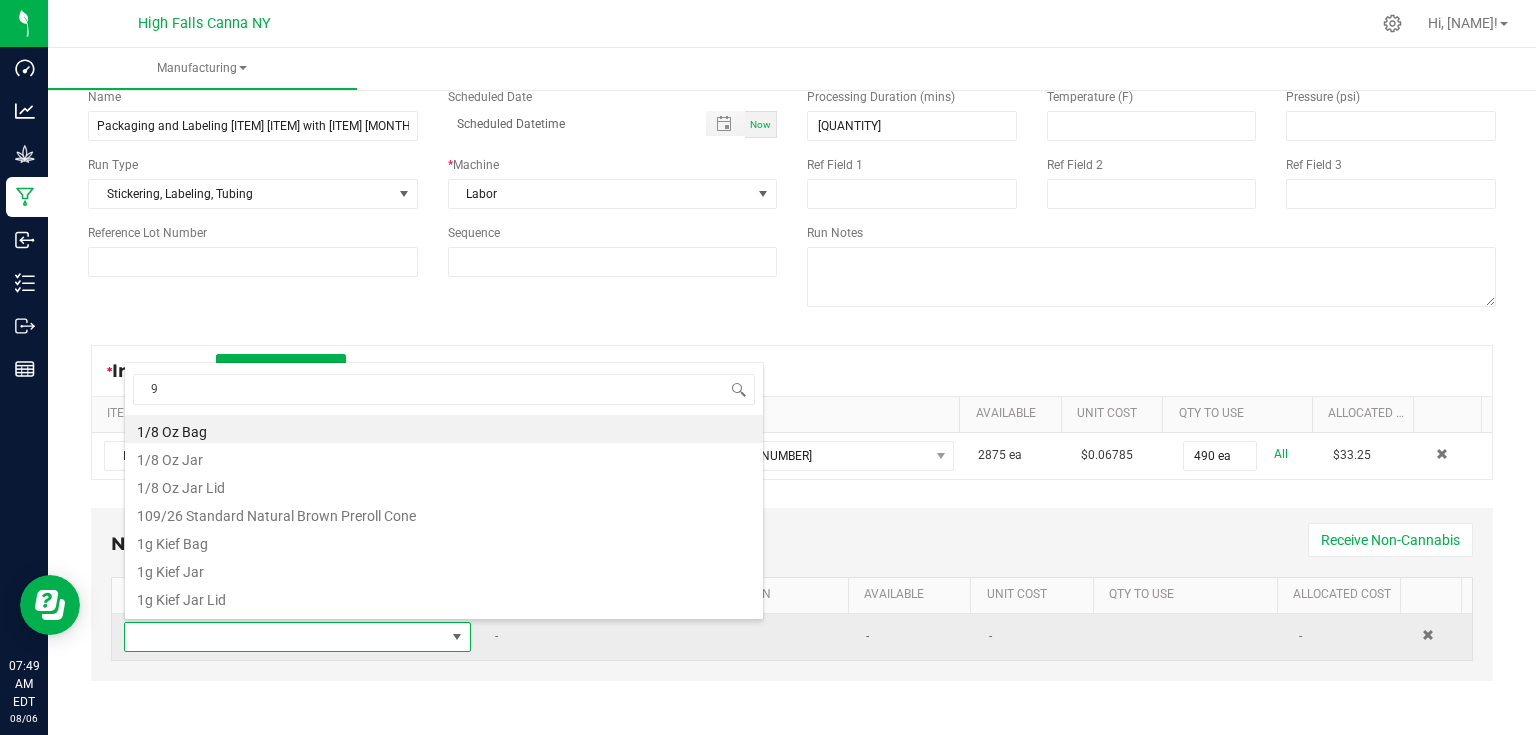 type on "95" 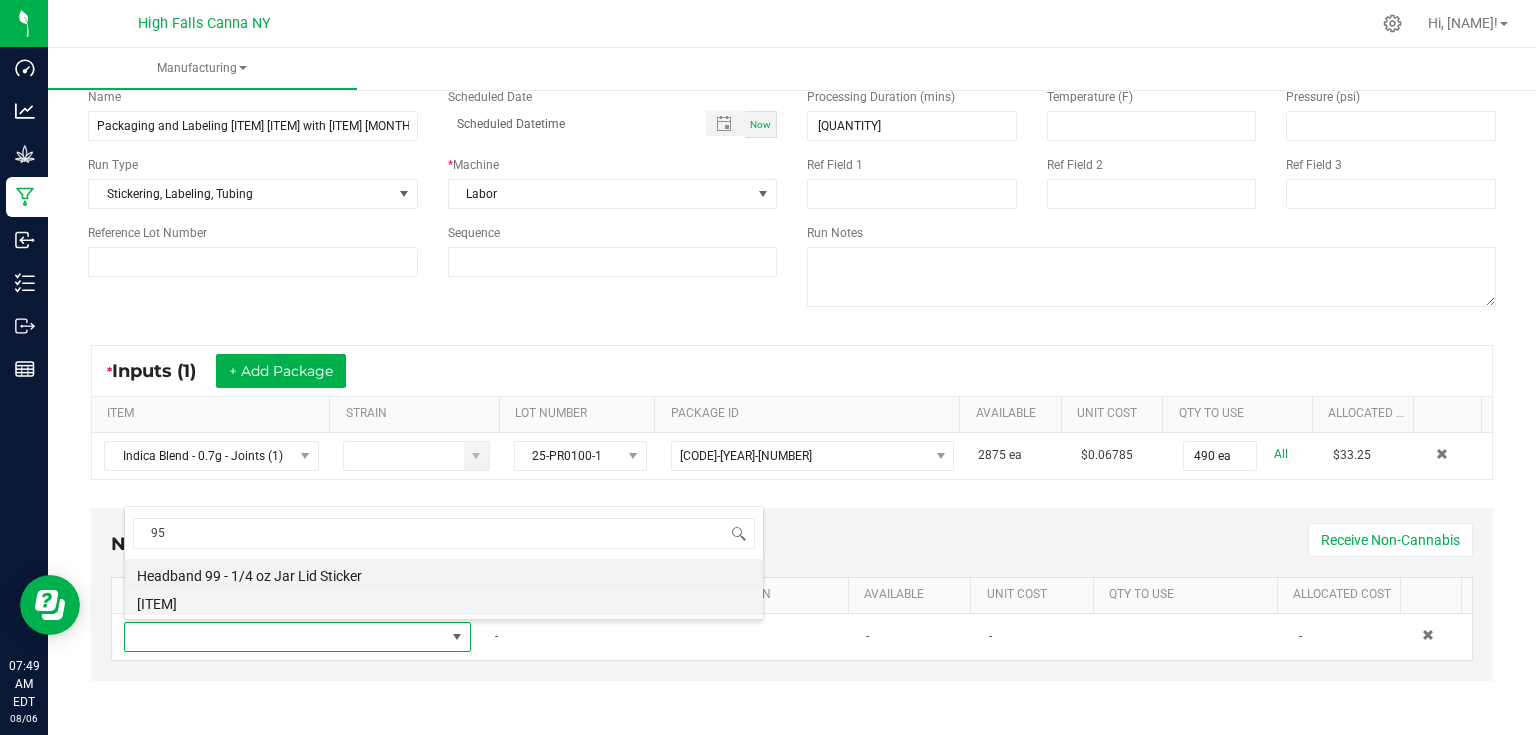 click on "[ITEM]" at bounding box center [444, 601] 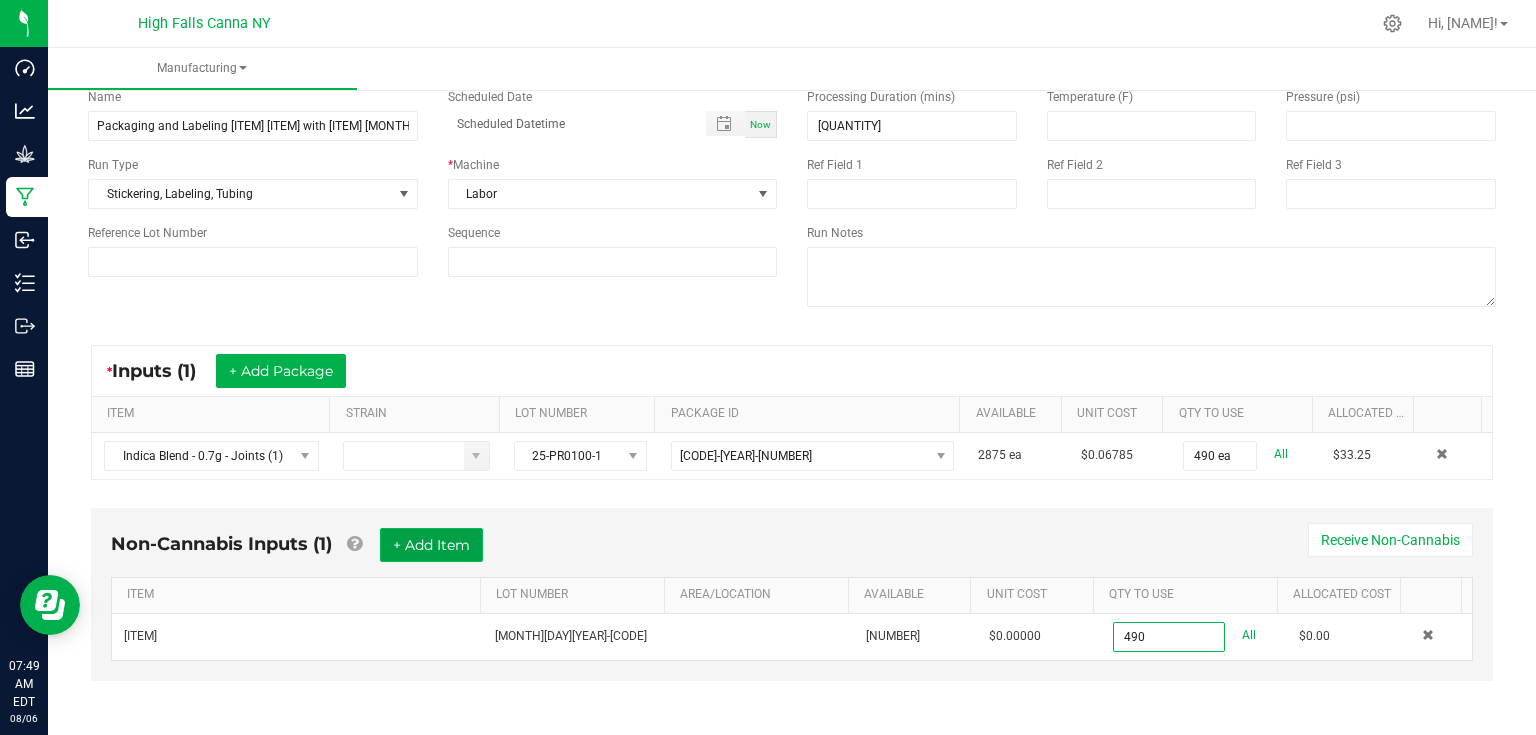 type on "490 ea" 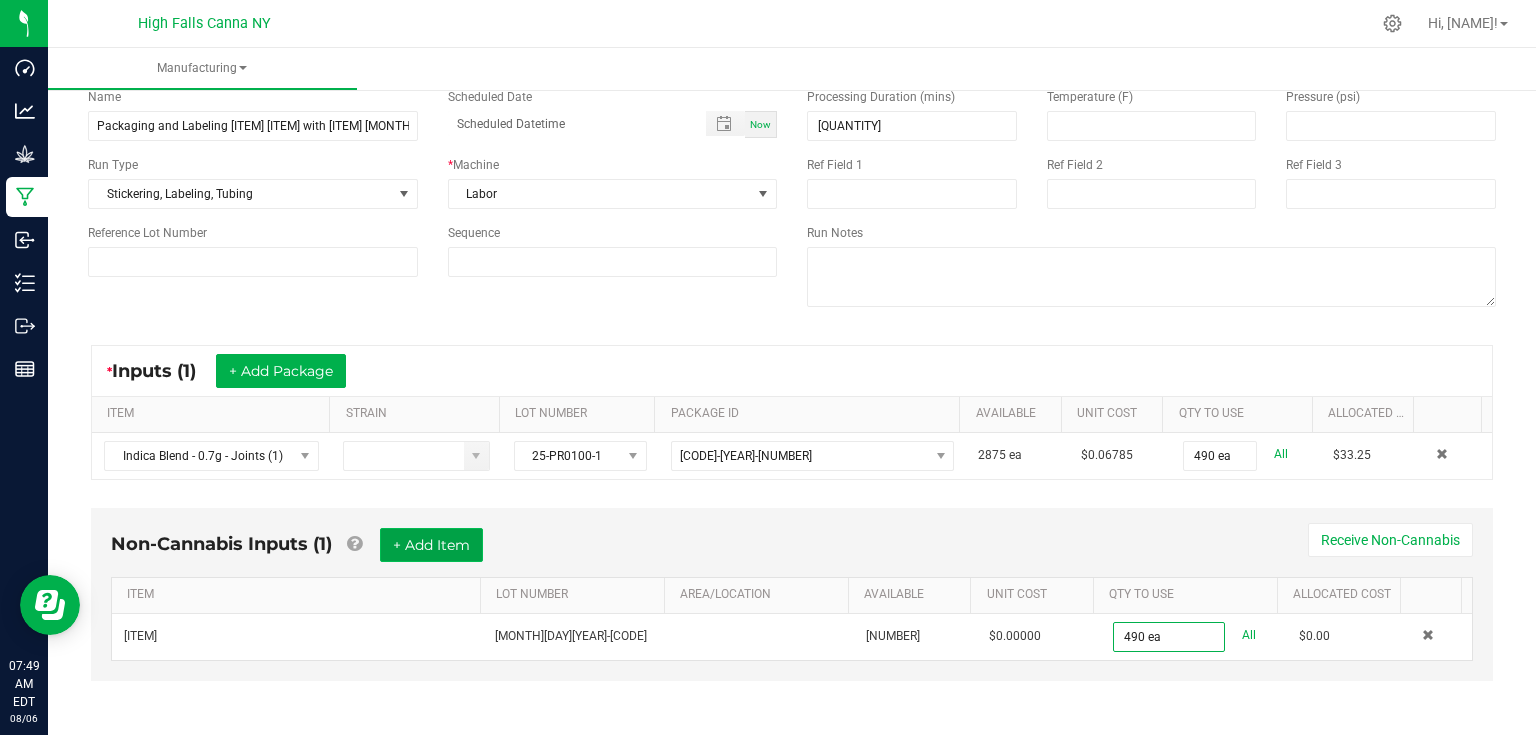 click on "+ Add Item" at bounding box center [431, 545] 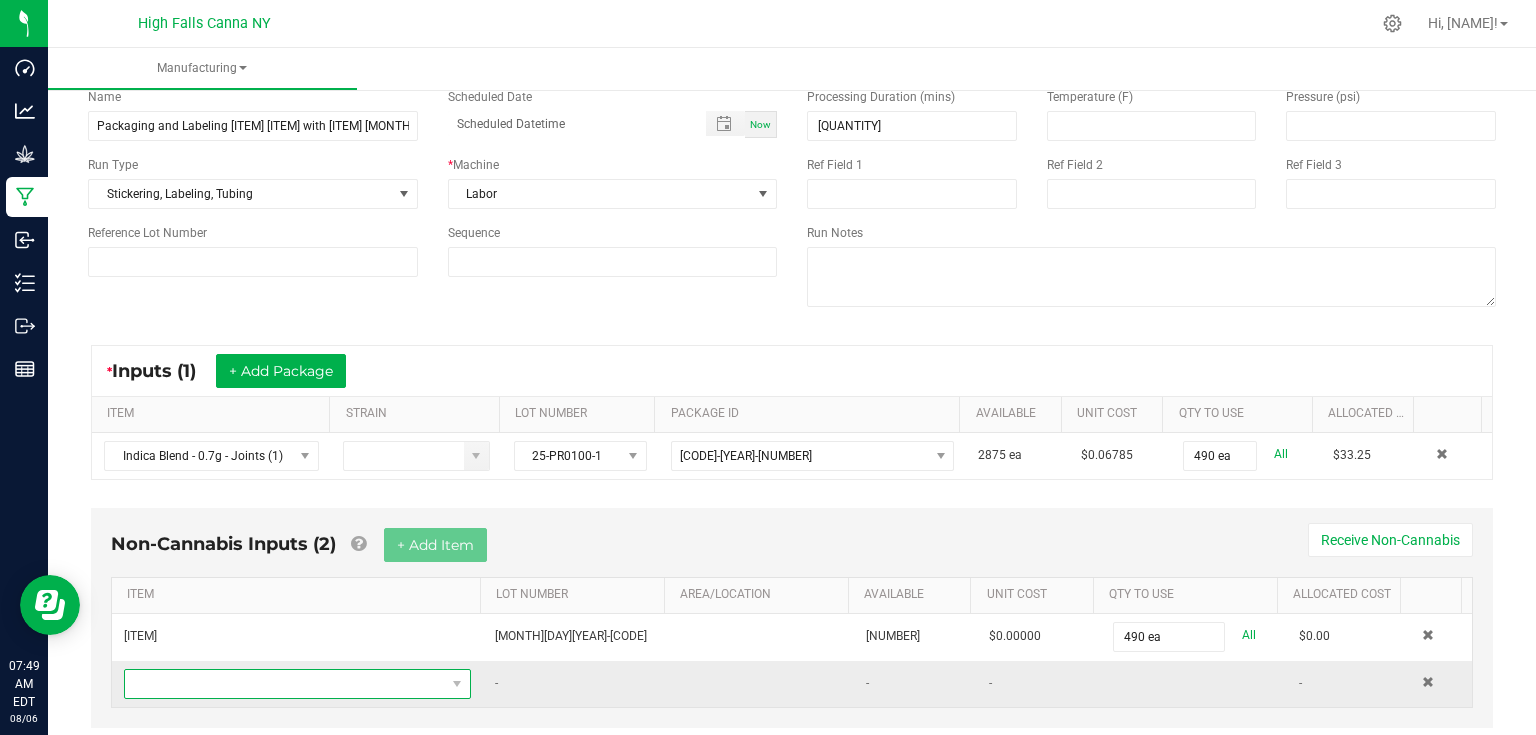 click at bounding box center (285, 684) 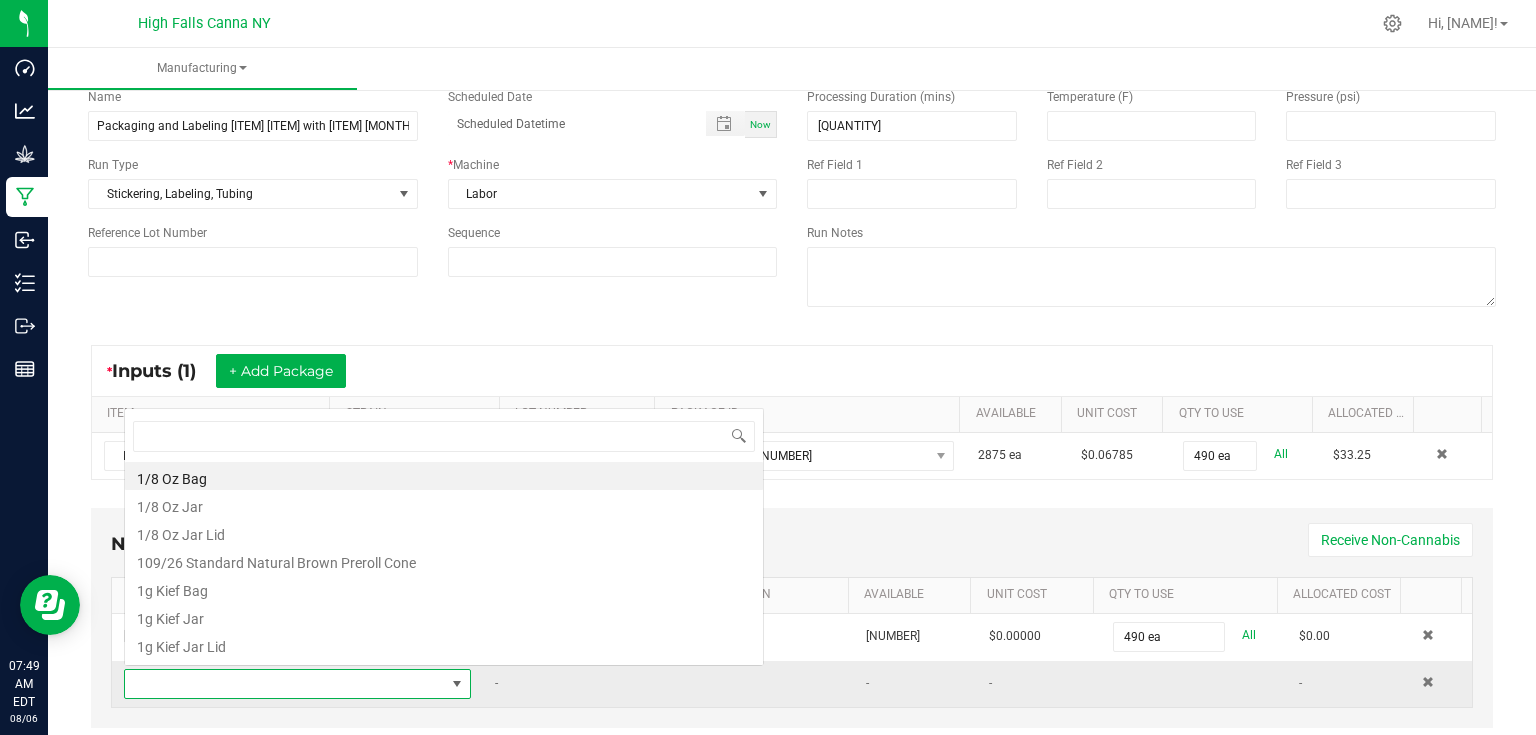 scroll, scrollTop: 0, scrollLeft: 0, axis: both 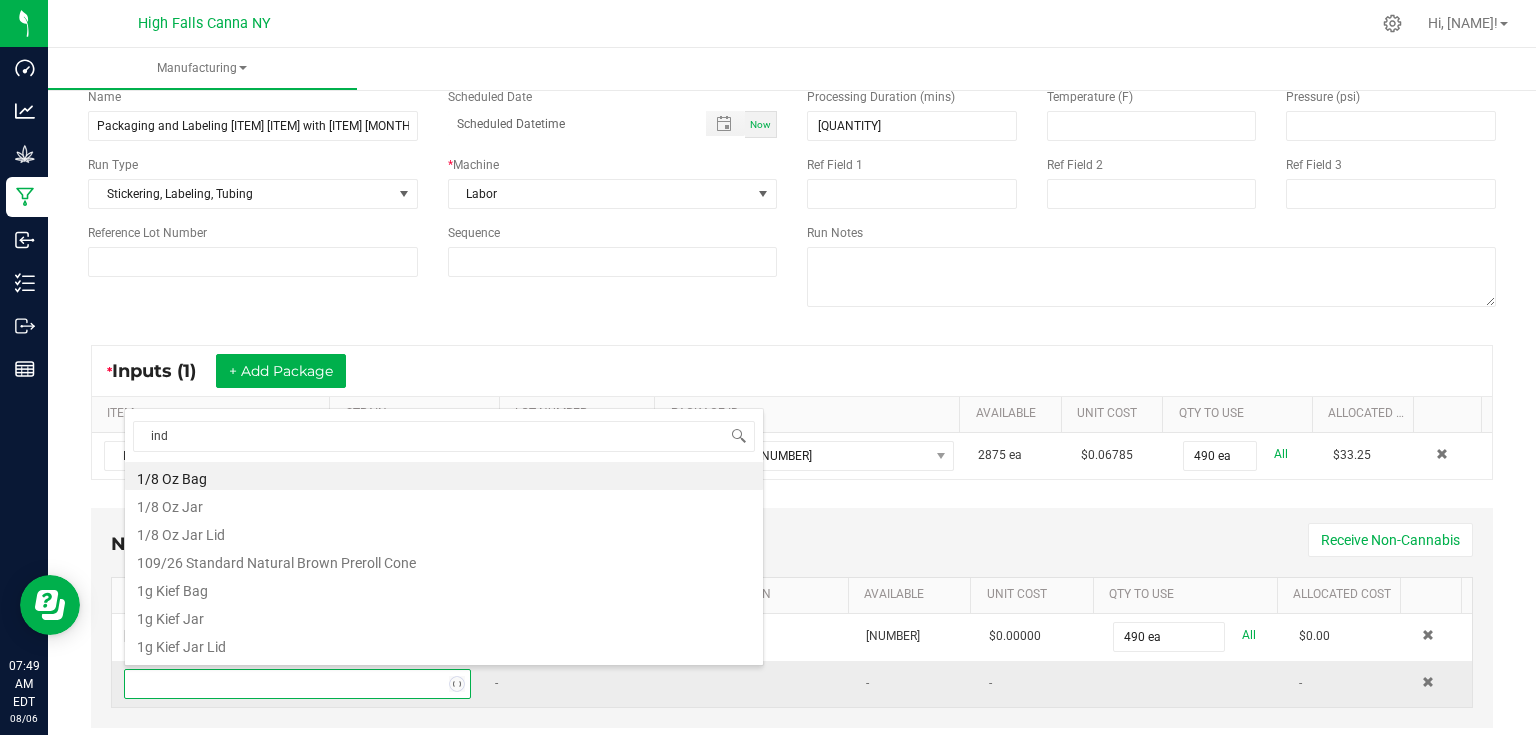 type on "indi" 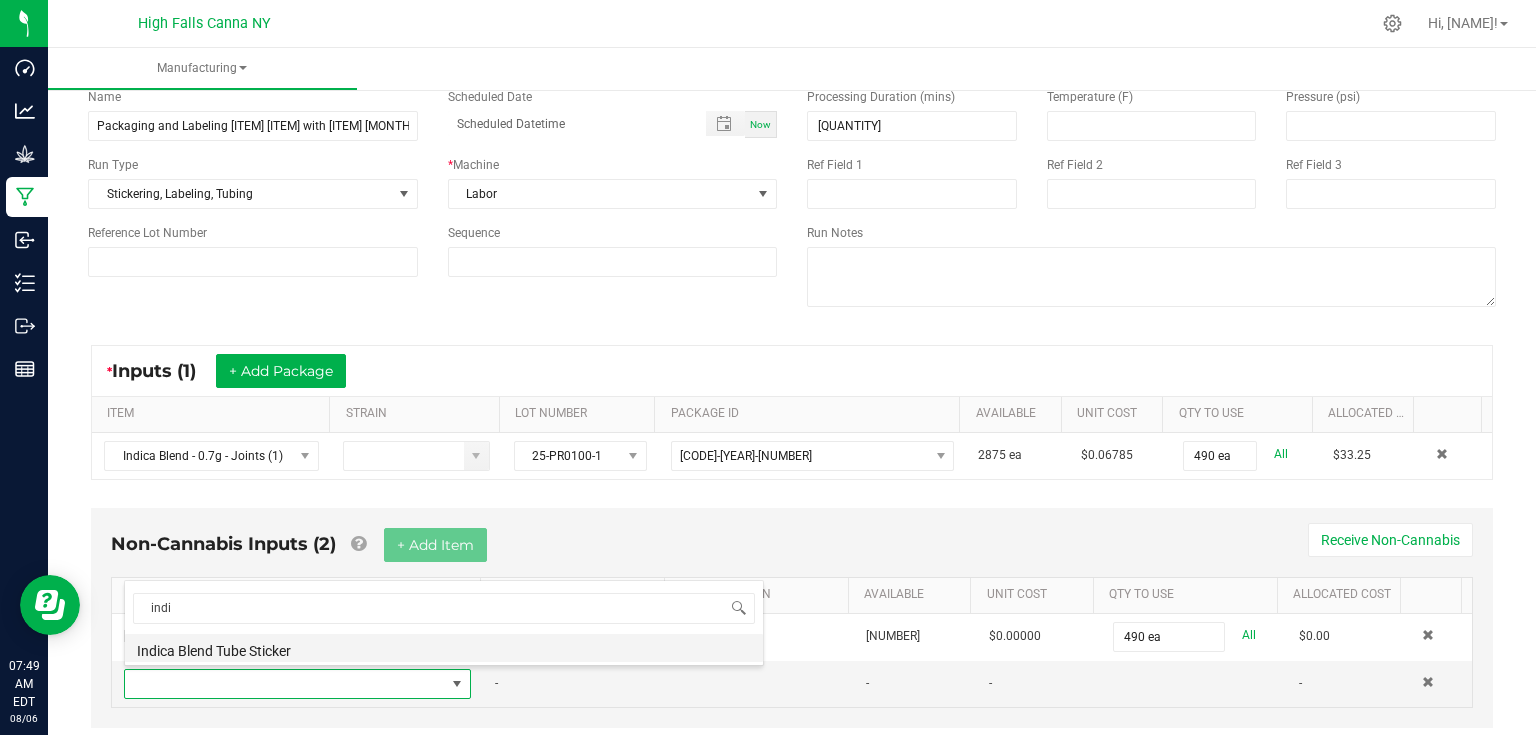 click on "Indica Blend Tube Sticker" at bounding box center [444, 648] 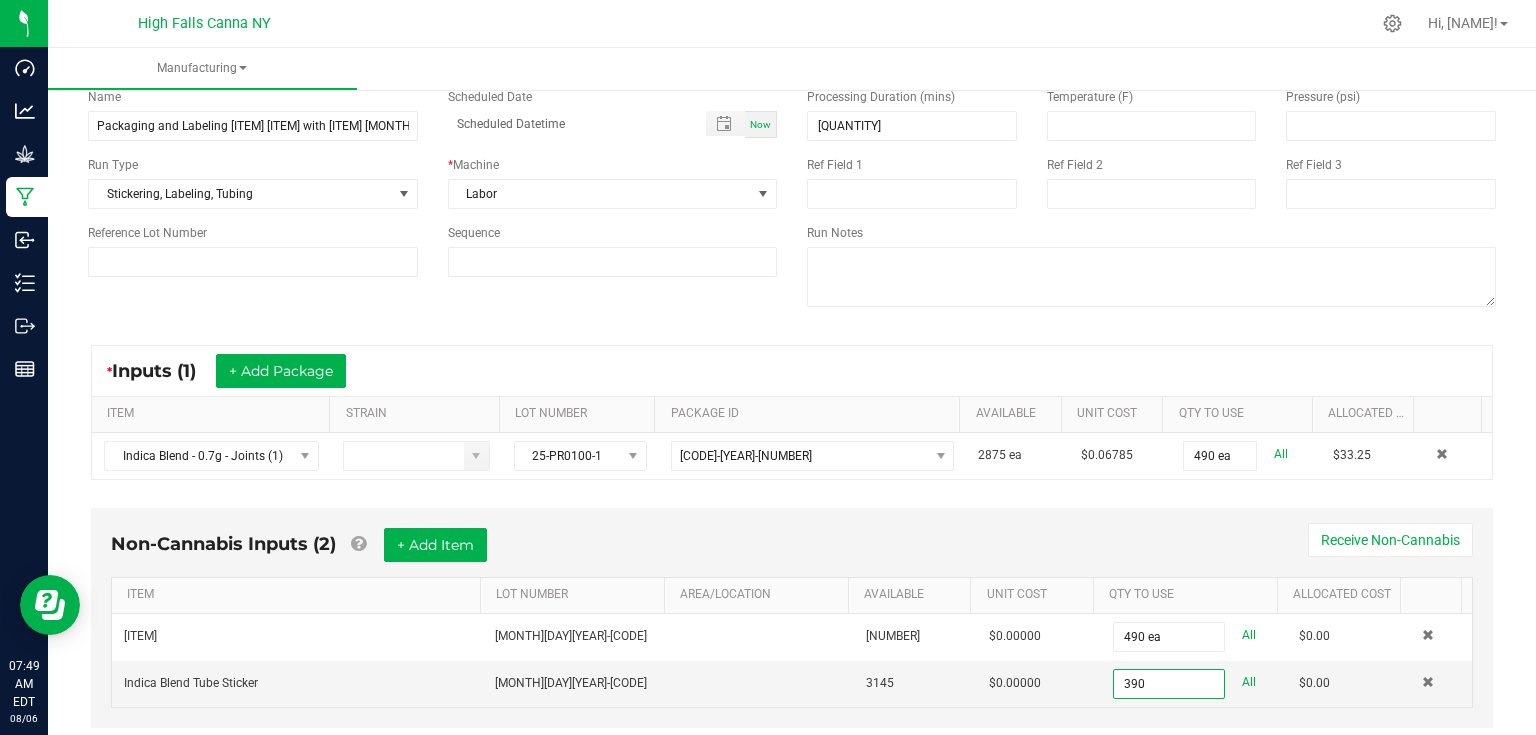 type on "390 ea" 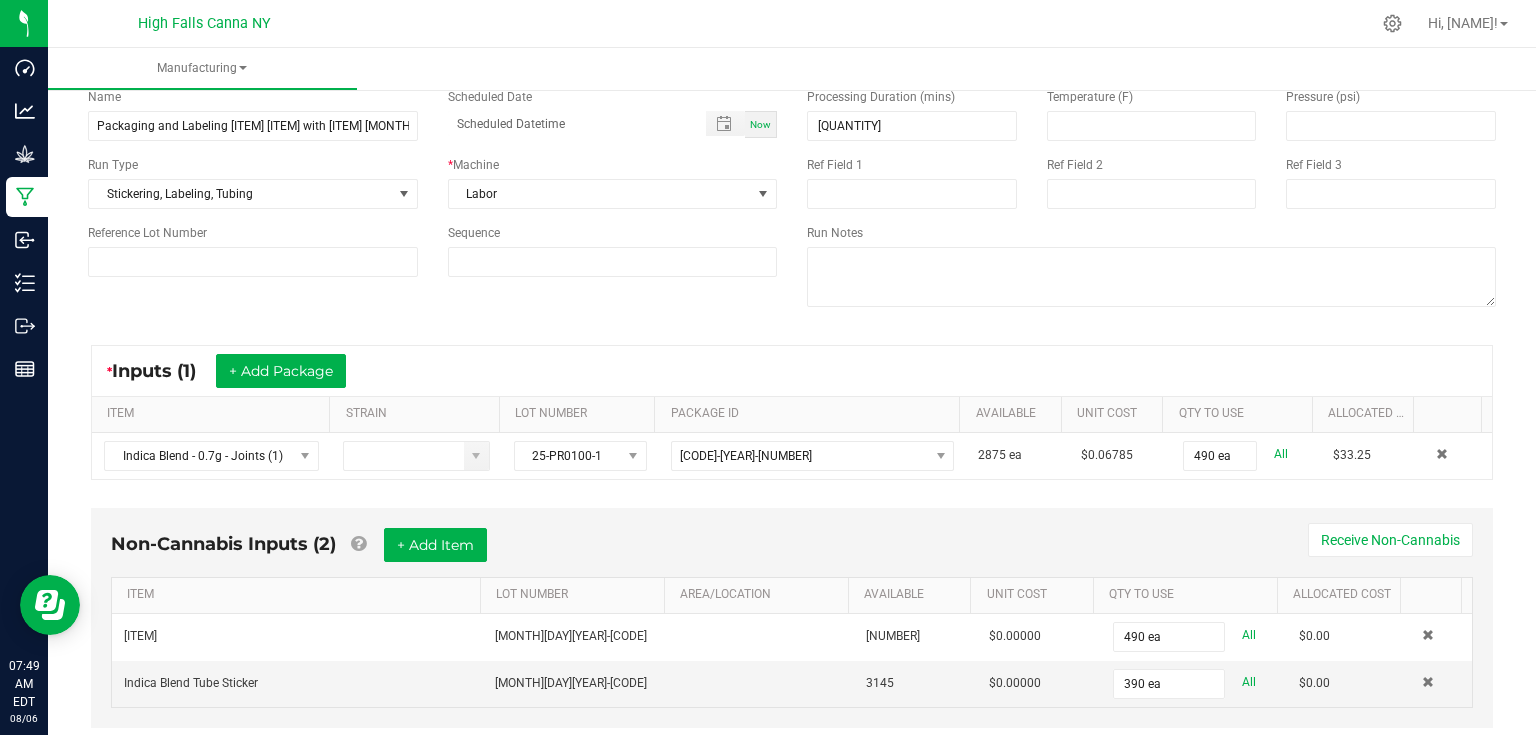 click on "Non-Cannabis Inputs (2)  + Add Item   Receive Non-Cannabis" at bounding box center (792, 552) 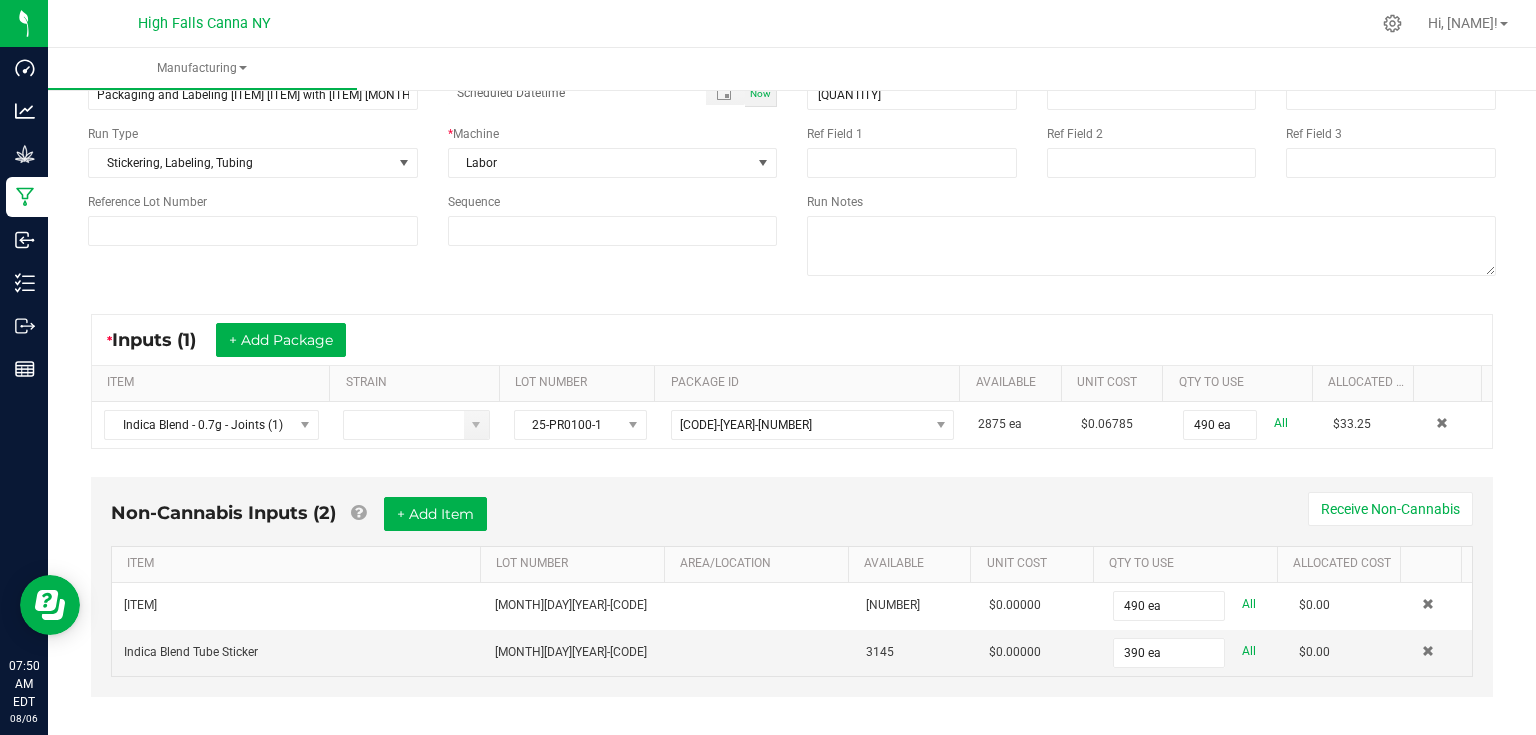 scroll, scrollTop: 142, scrollLeft: 0, axis: vertical 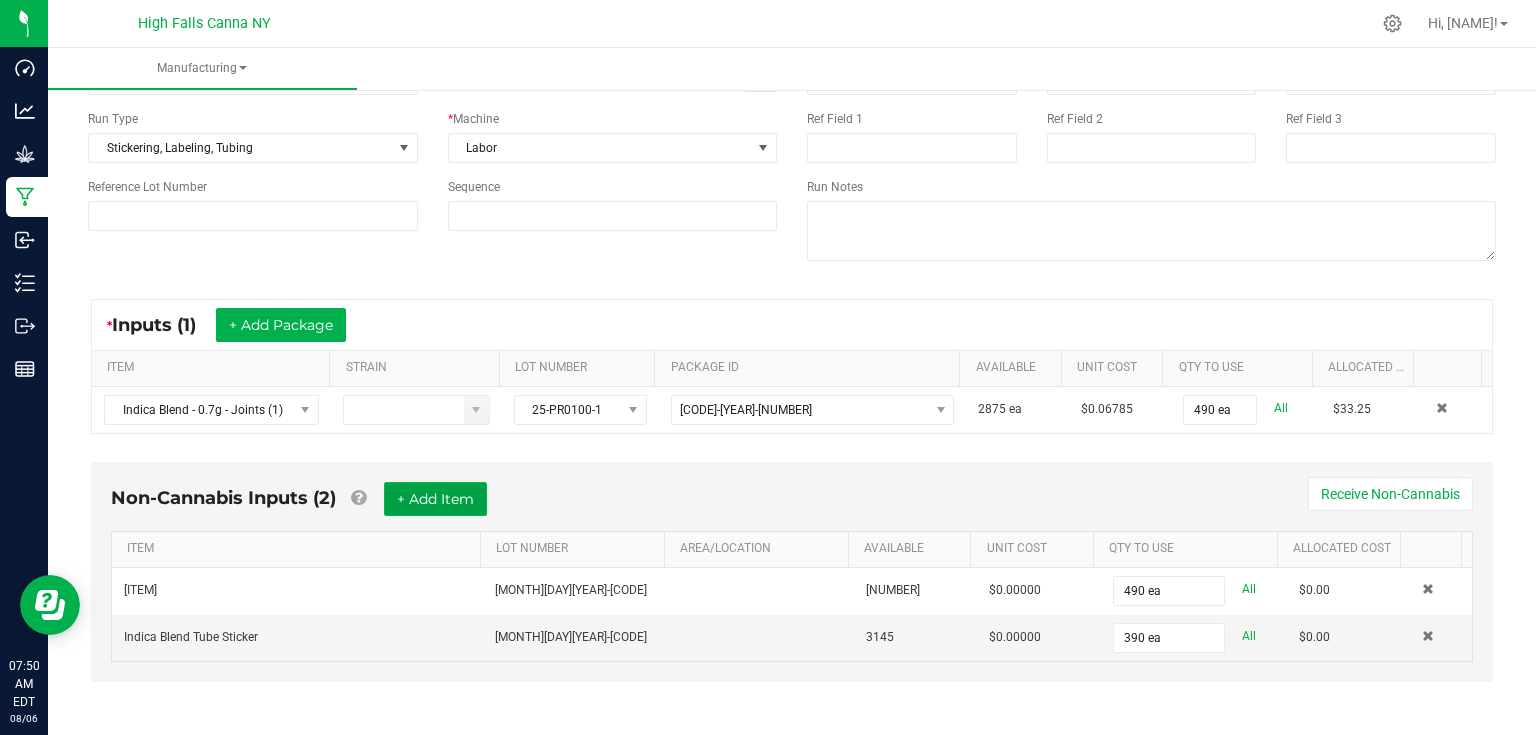 click on "+ Add Item" at bounding box center (435, 499) 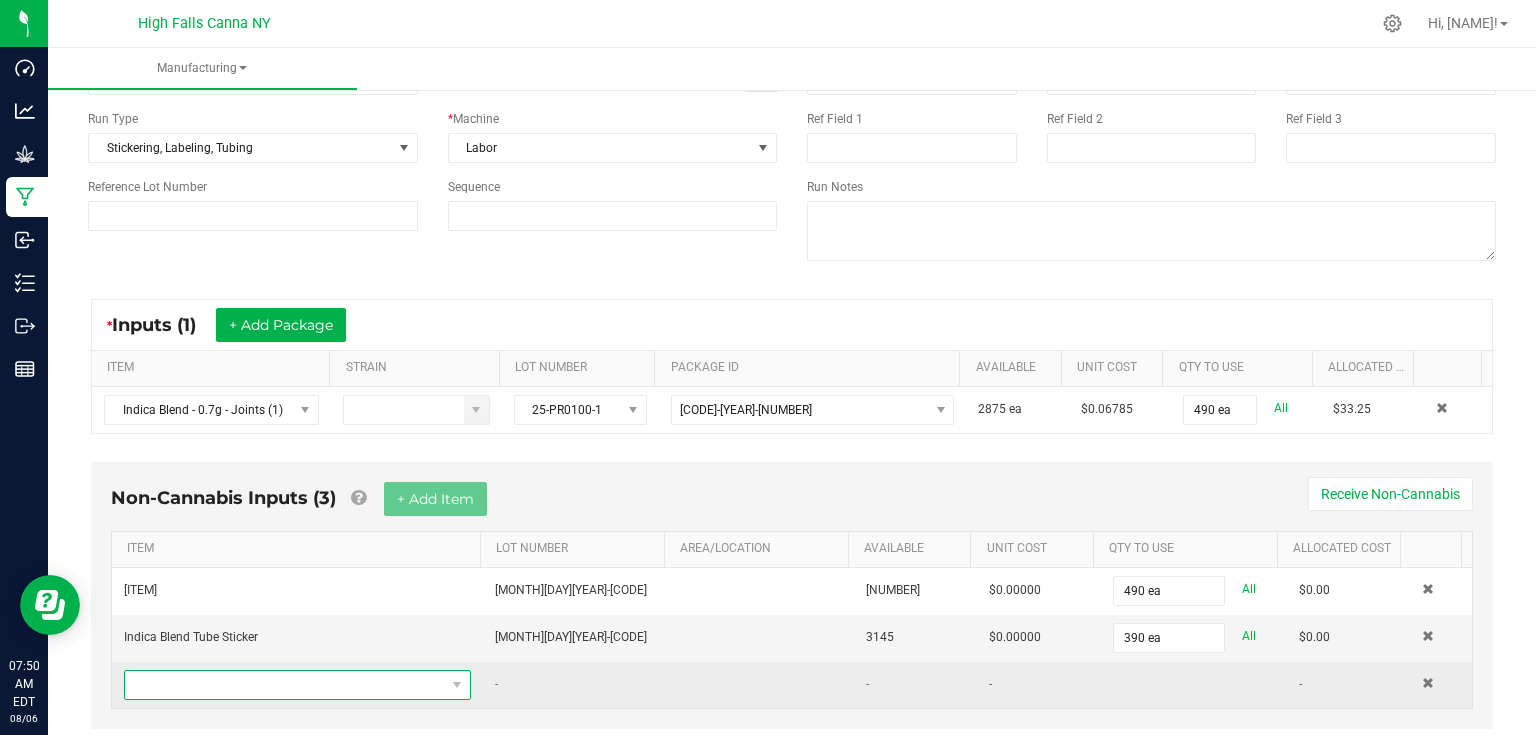 click at bounding box center [285, 685] 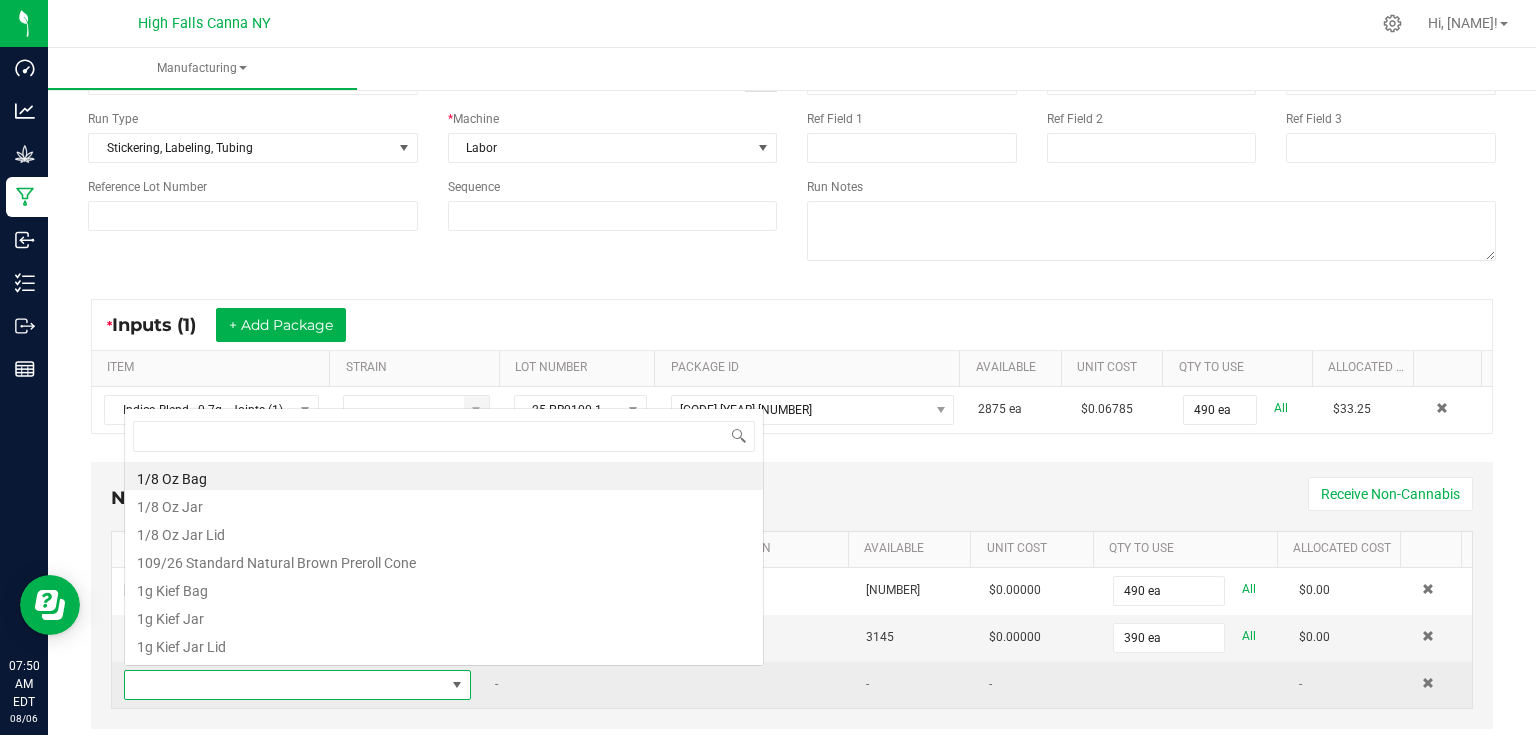 scroll, scrollTop: 0, scrollLeft: 0, axis: both 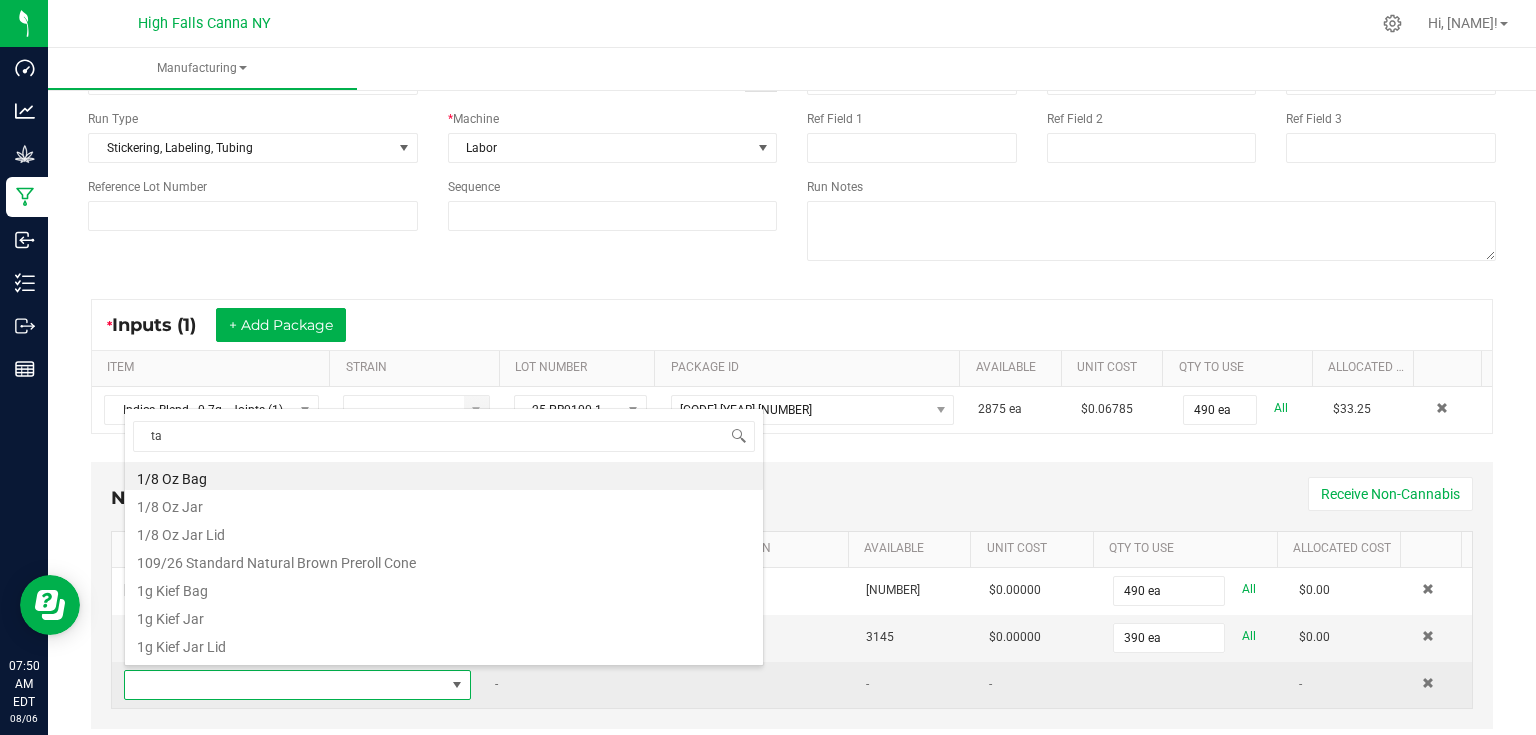 type on "tam" 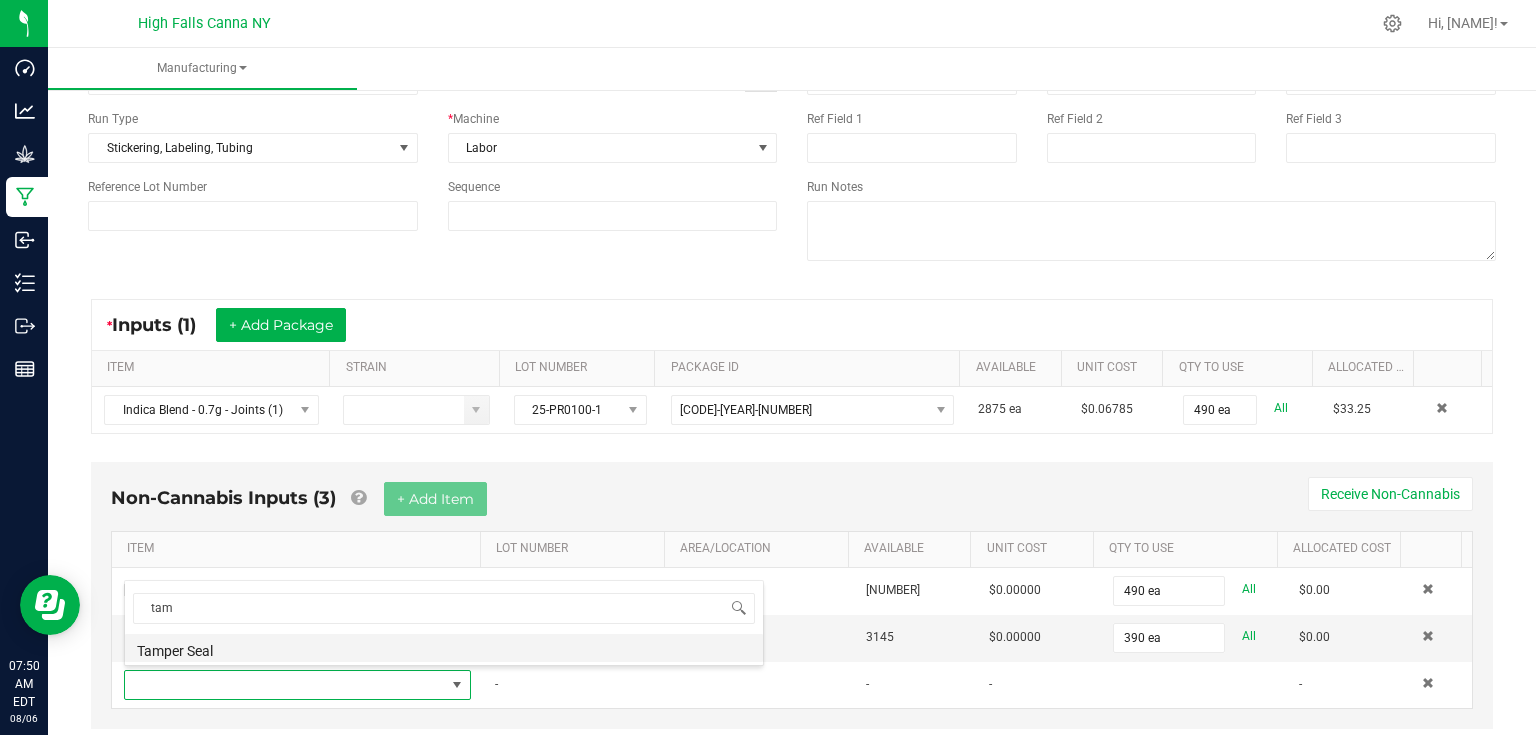click on "Tamper Seal" at bounding box center [444, 648] 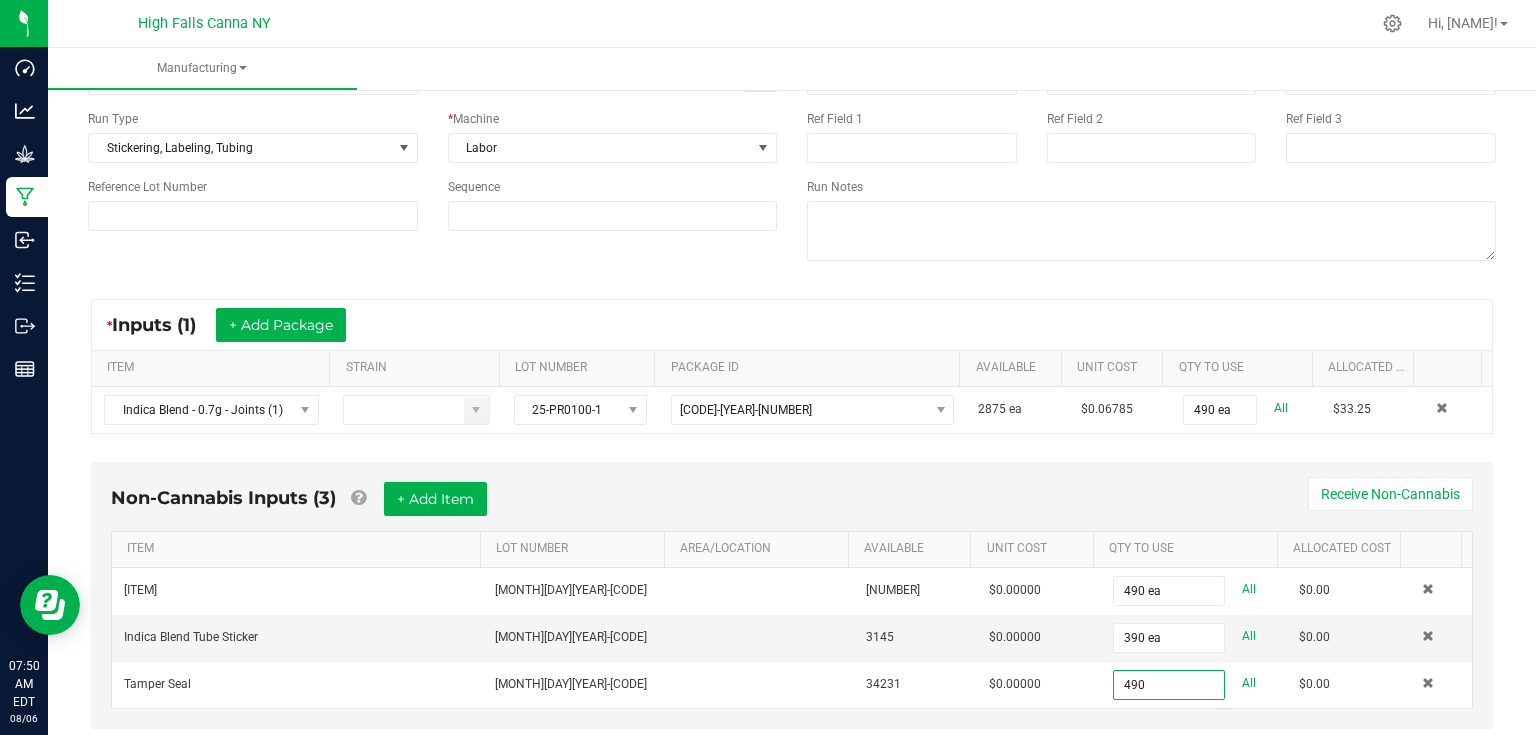 type on "490 ea" 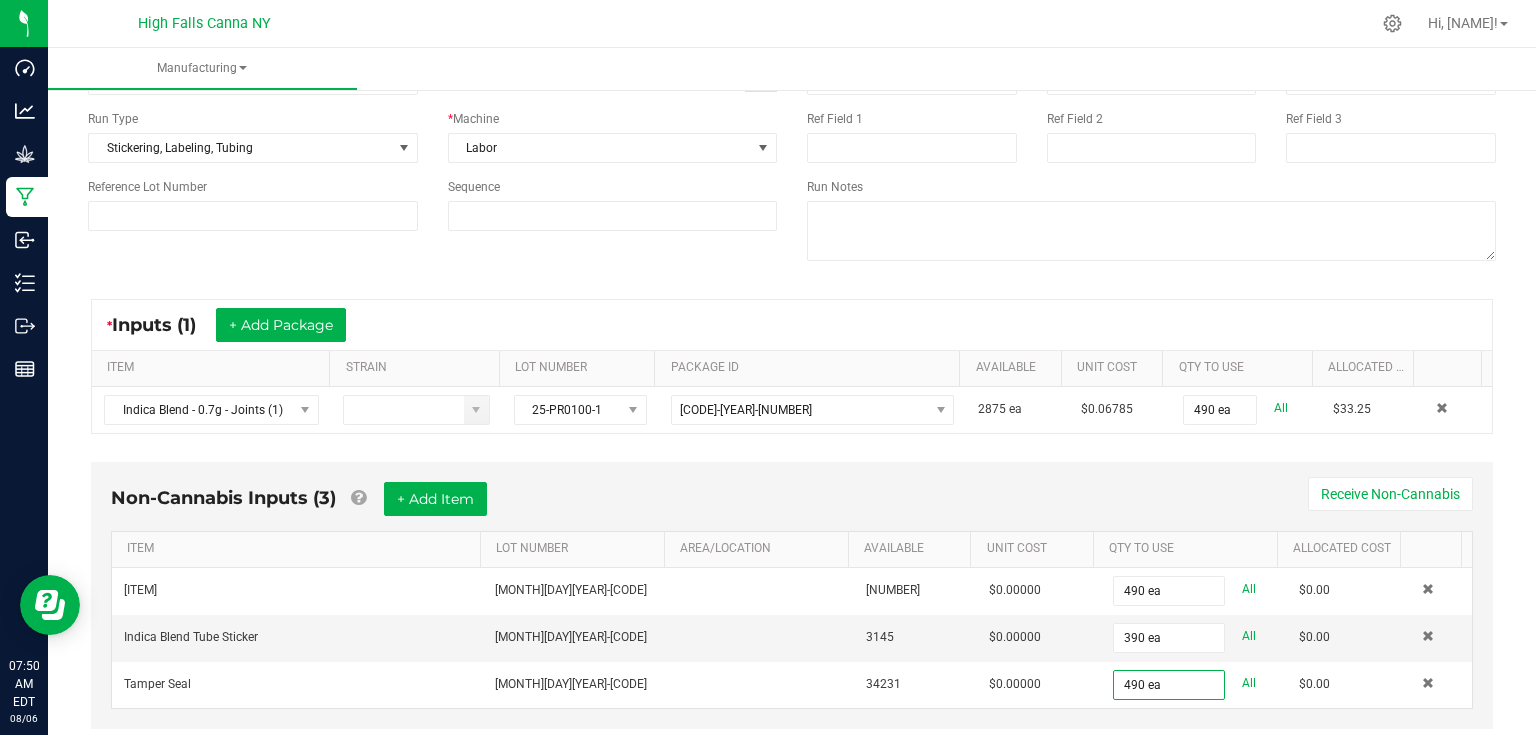click on "Non-Cannabis Inputs (3)  + Add Item   Receive Non-Cannabis" at bounding box center [792, 506] 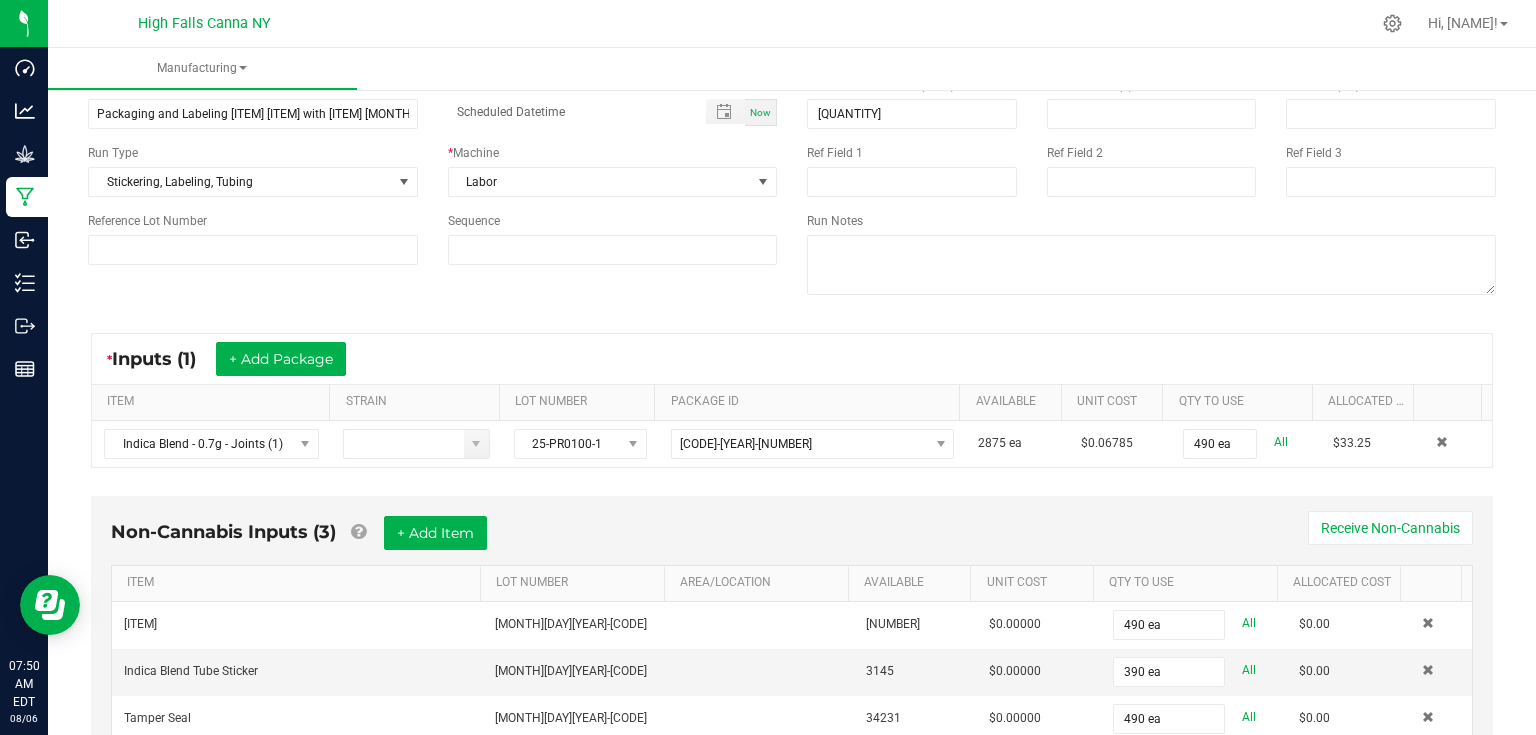 scroll, scrollTop: 0, scrollLeft: 0, axis: both 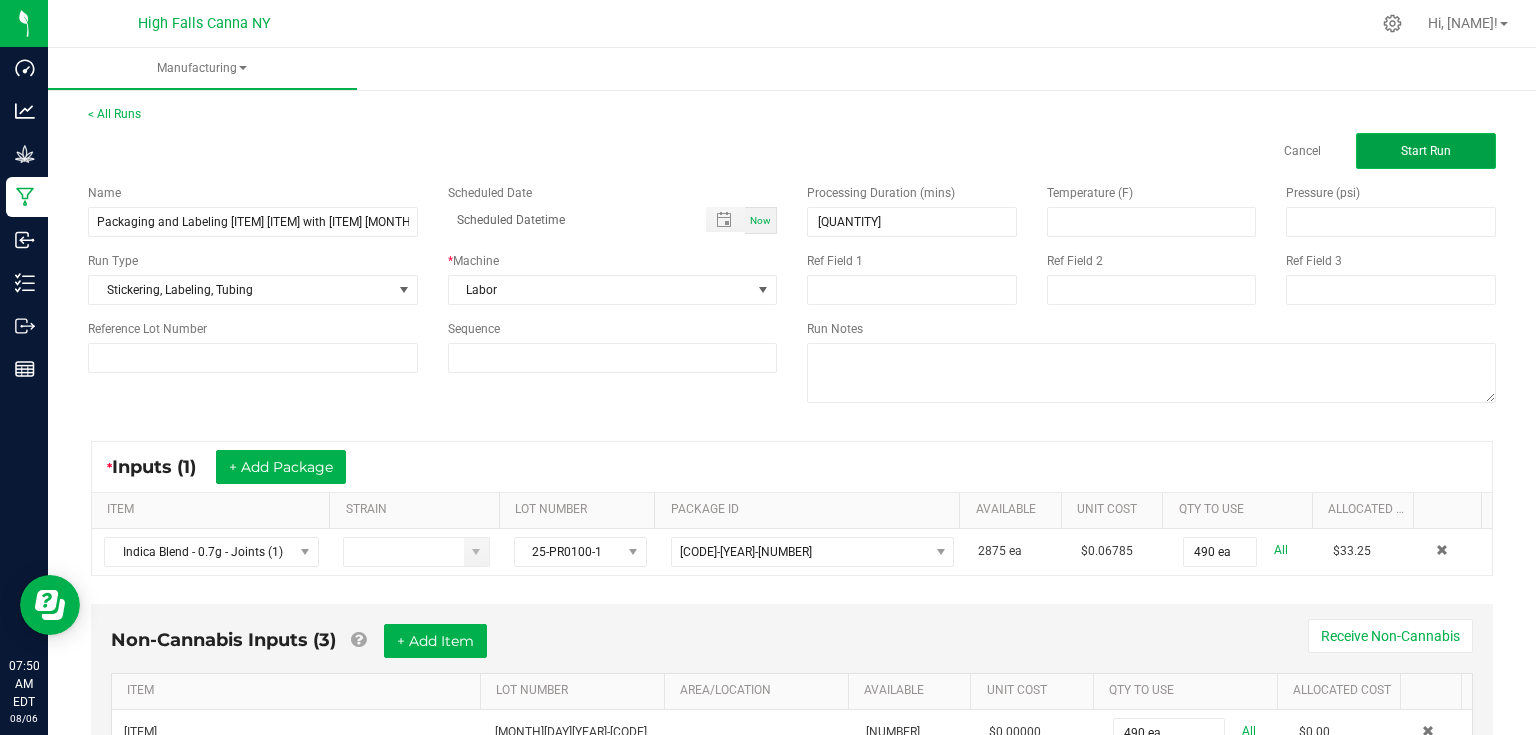 click on "Start Run" 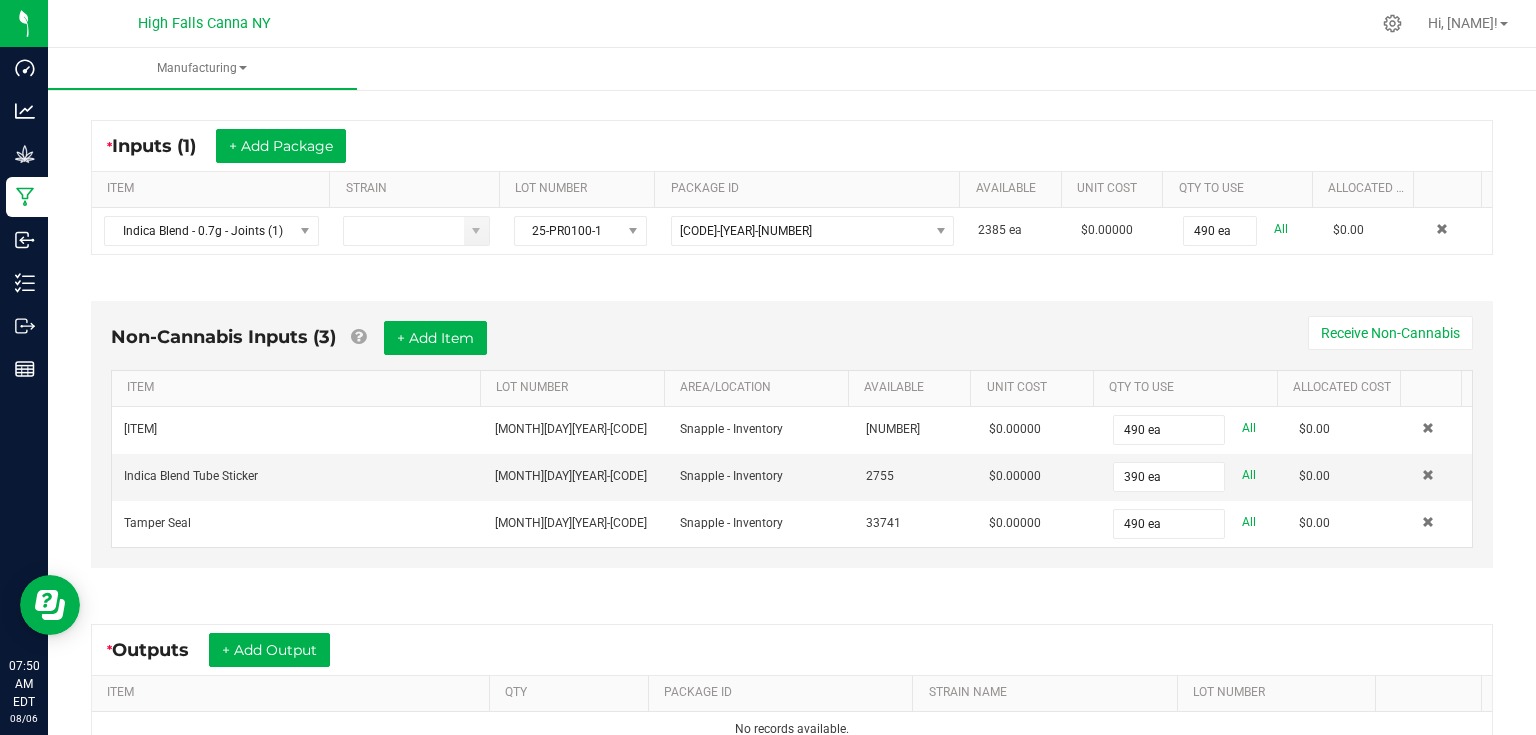 scroll, scrollTop: 400, scrollLeft: 0, axis: vertical 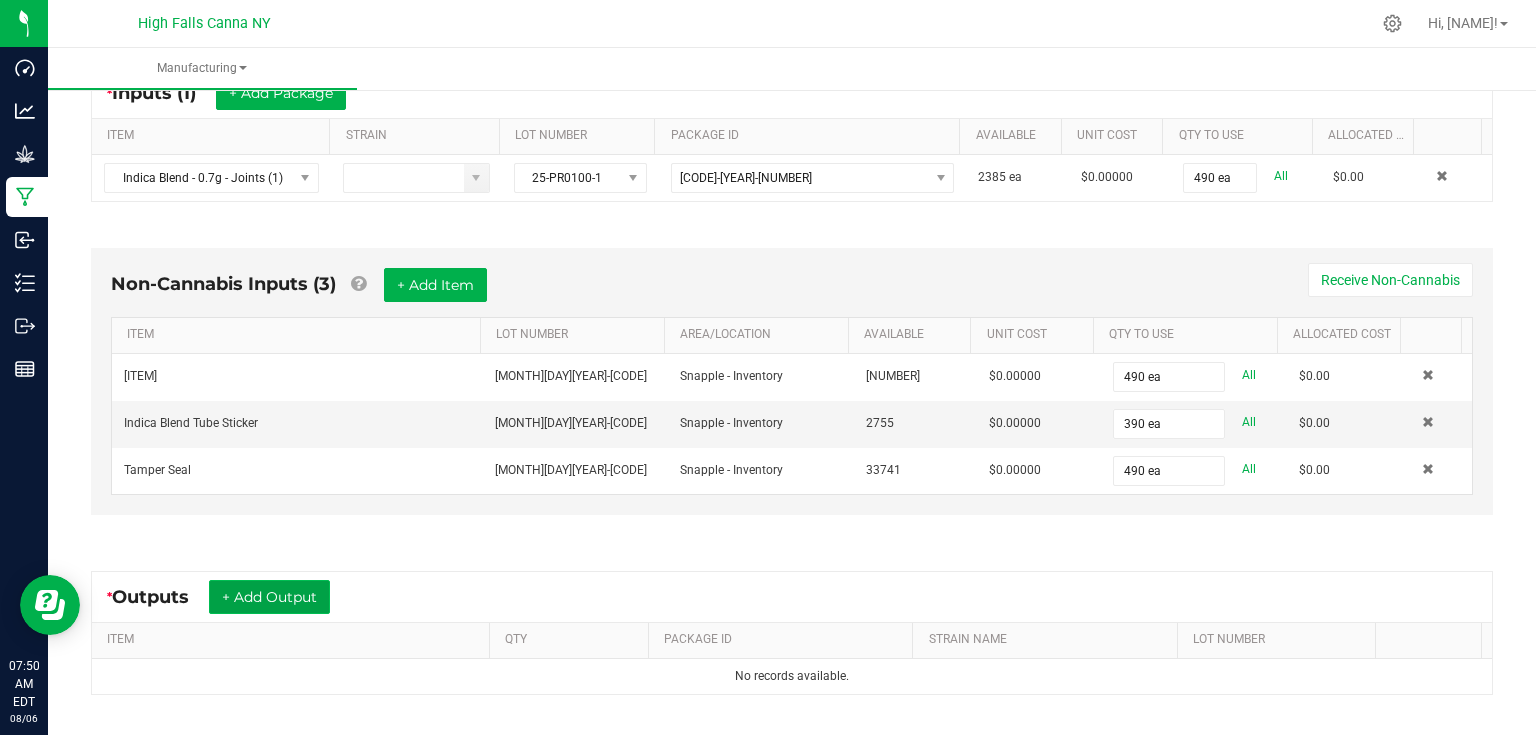 click on "+ Add Output" at bounding box center [269, 597] 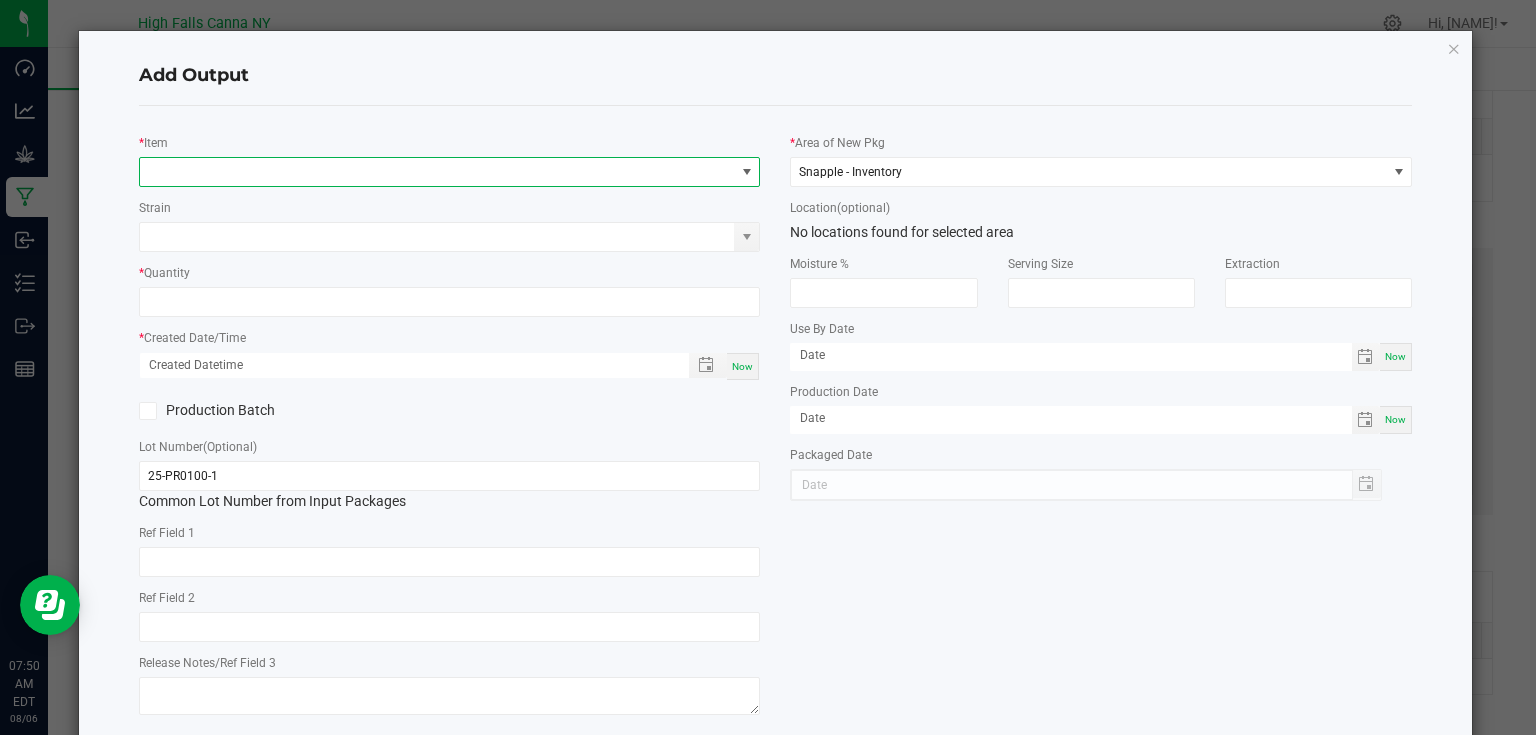 click at bounding box center [437, 172] 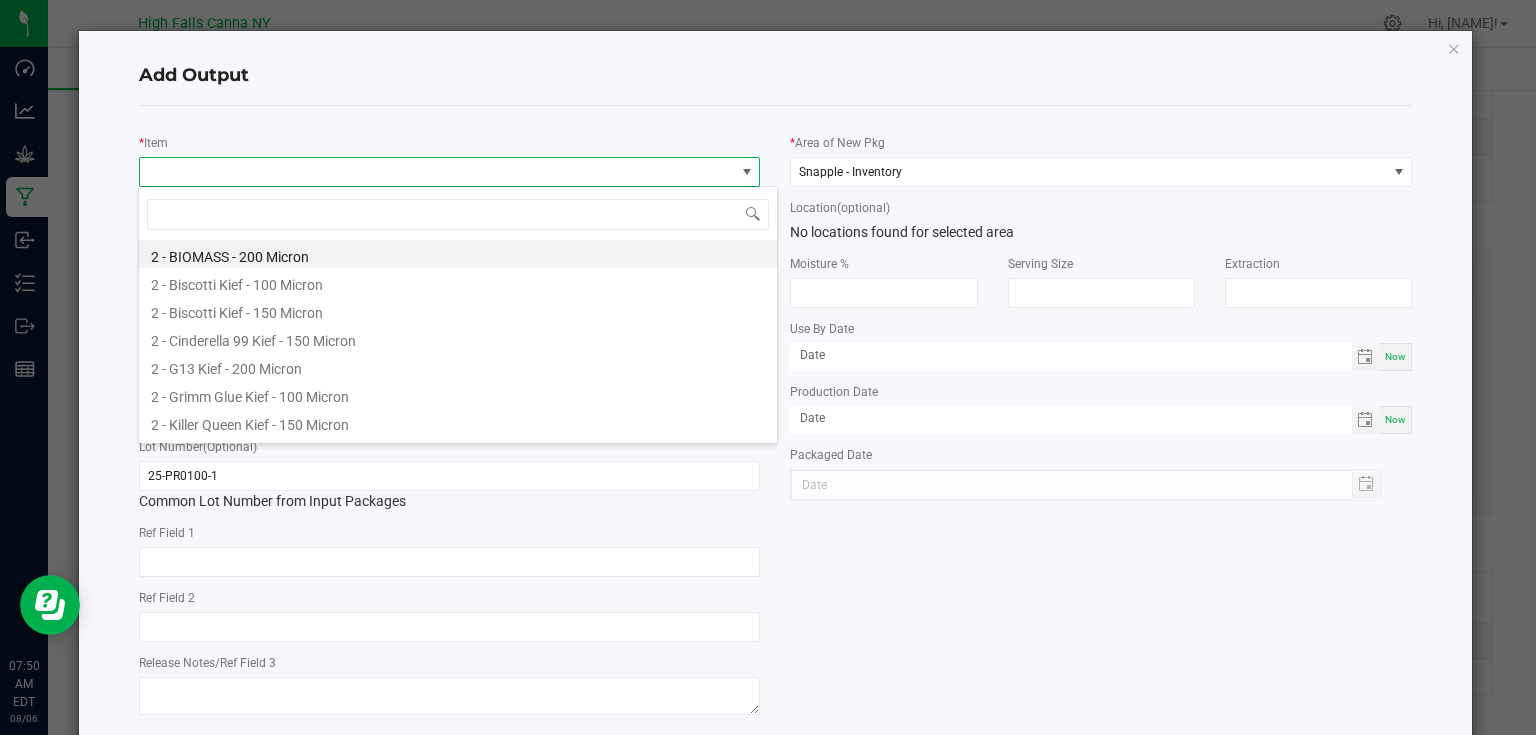 scroll, scrollTop: 99970, scrollLeft: 99383, axis: both 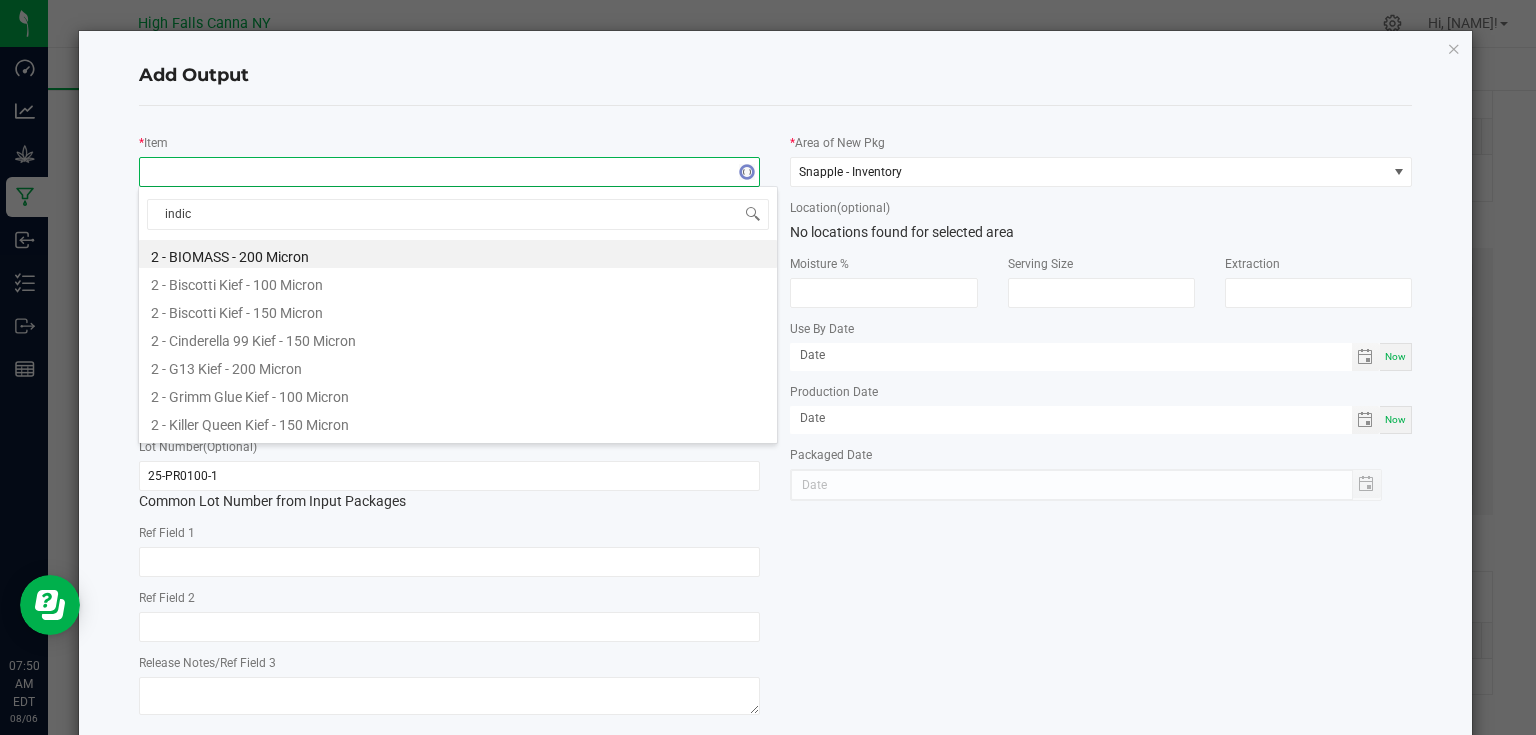 type on "indica" 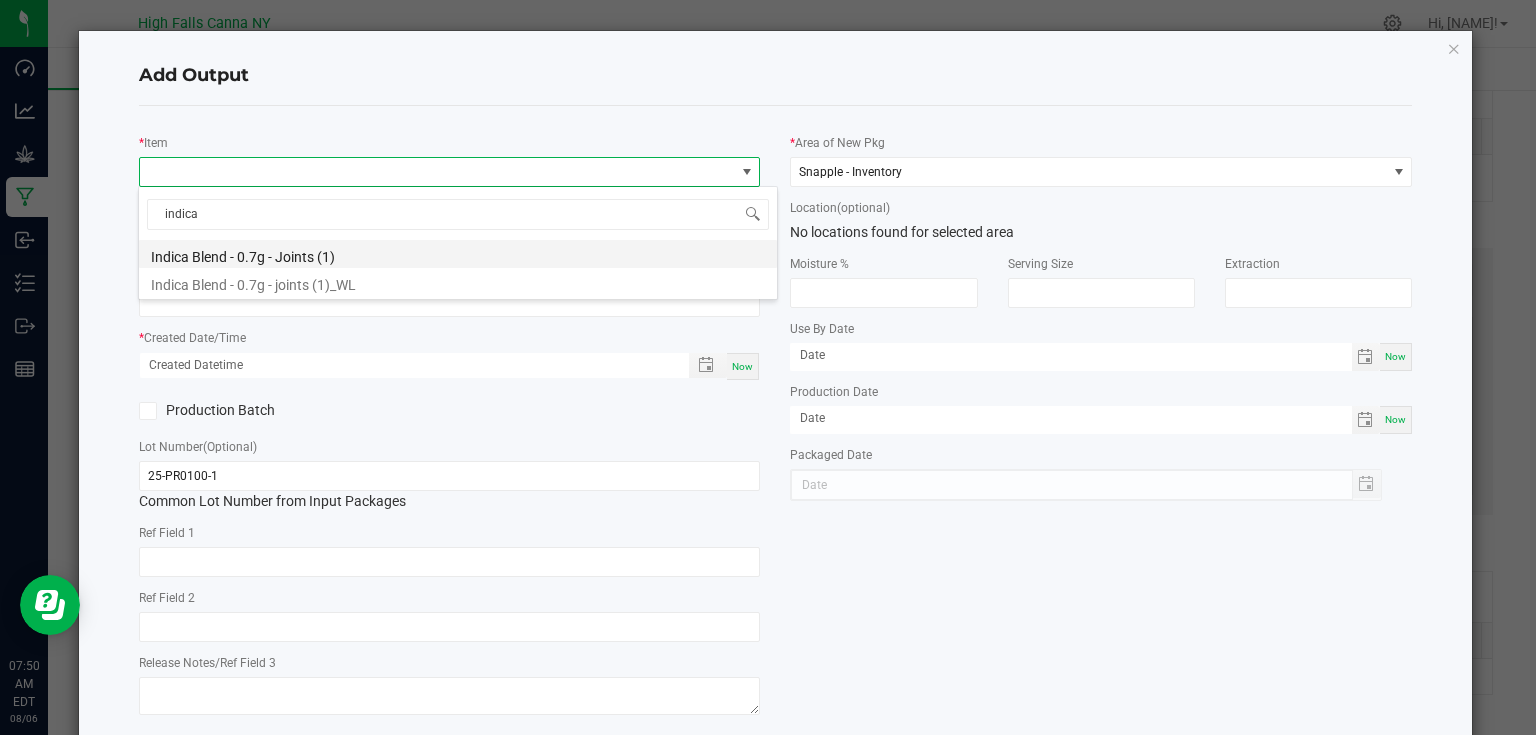 click on "Indica Blend - 0.7g - Joints (1)" at bounding box center (458, 254) 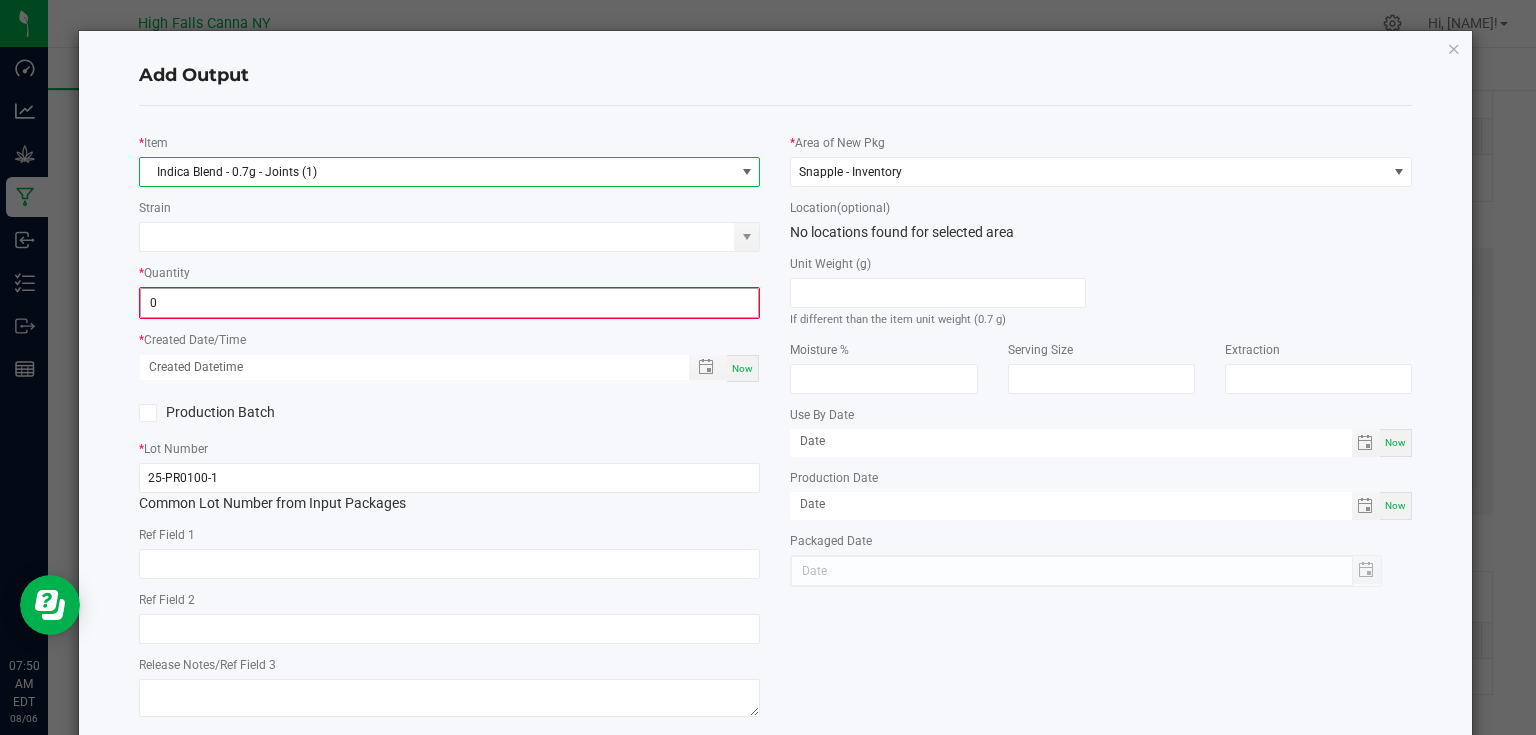 click on "0" at bounding box center [450, 303] 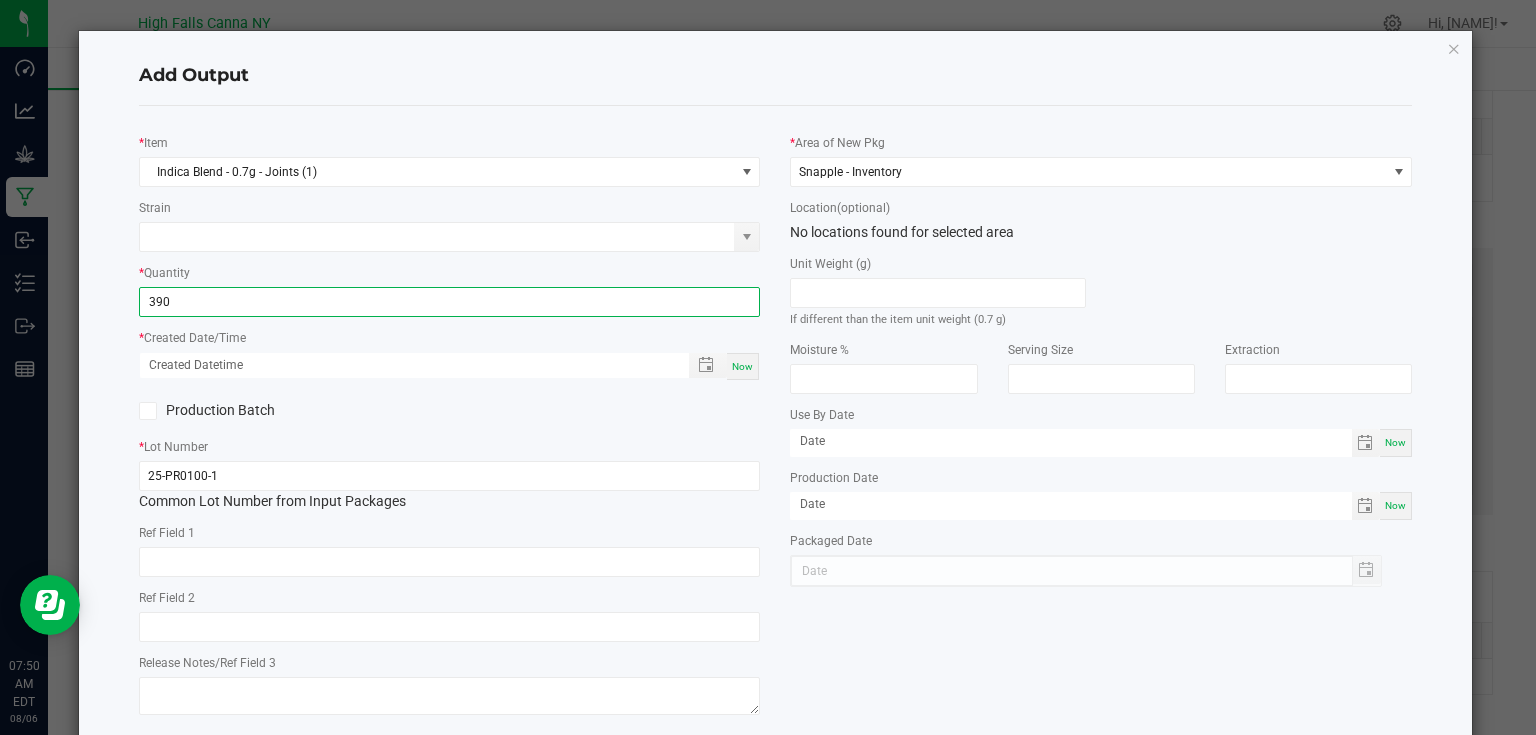 type on "390 ea" 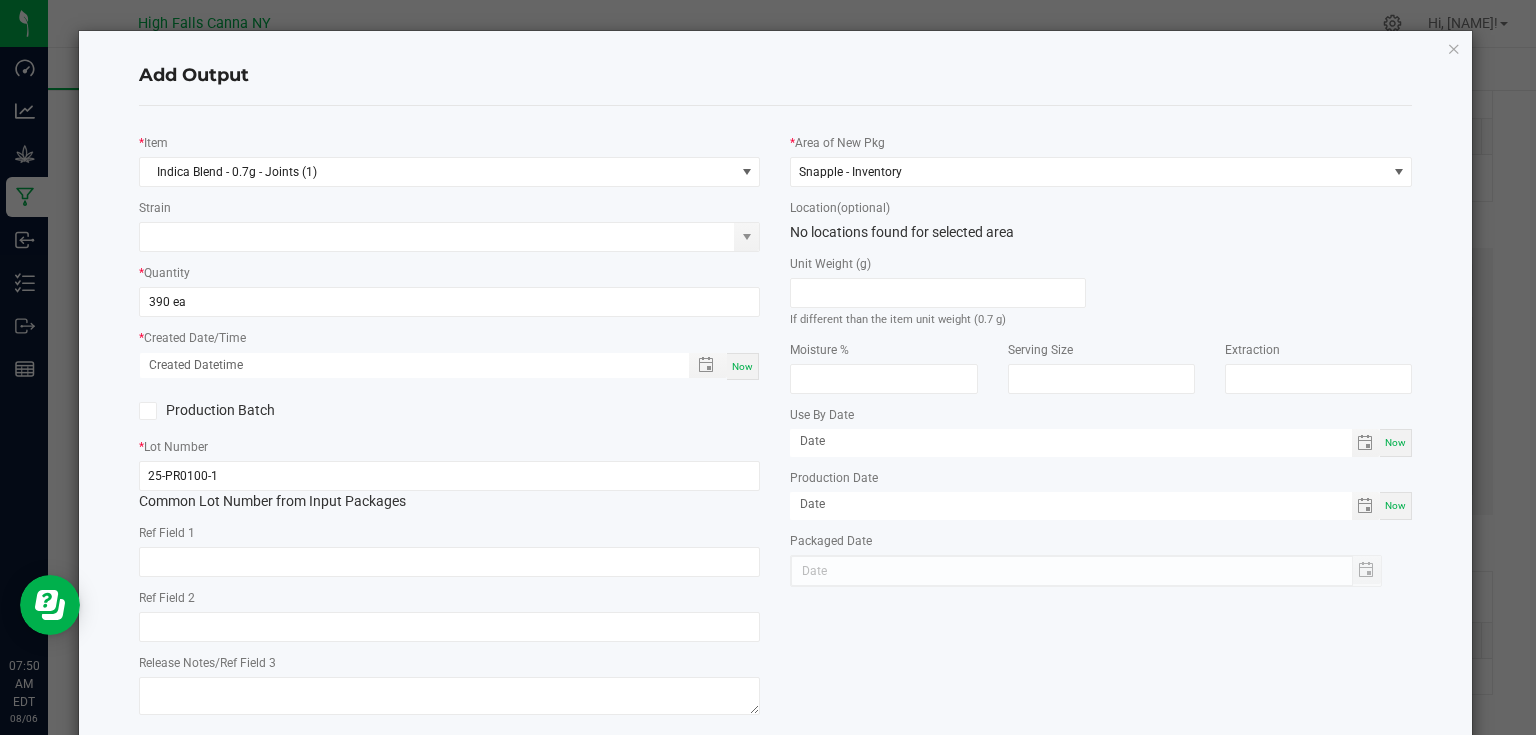 click on "Now" at bounding box center (742, 366) 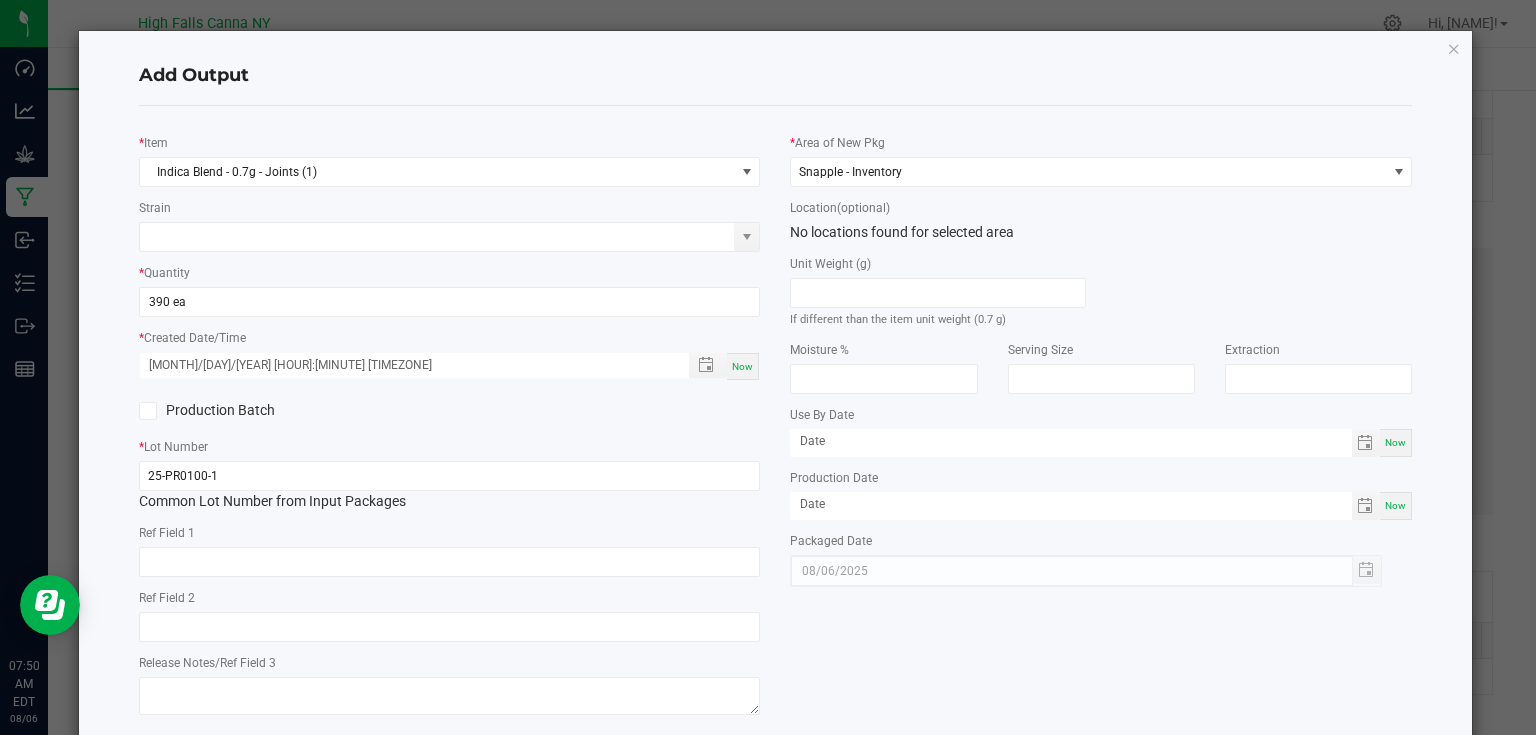 click on "*   Lot Number  [NUMBER]  Common Lot Number from Input Packages" 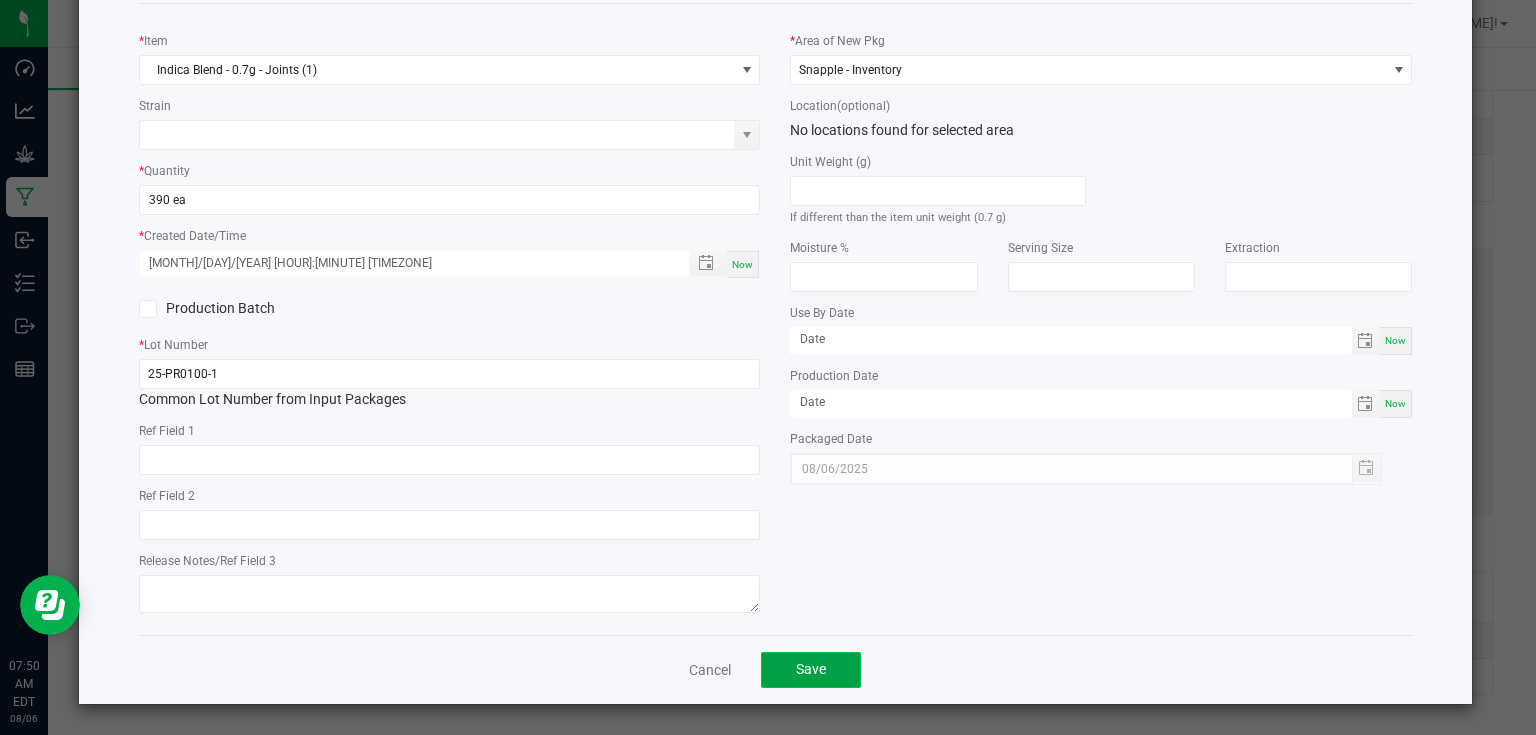 click on "Save" 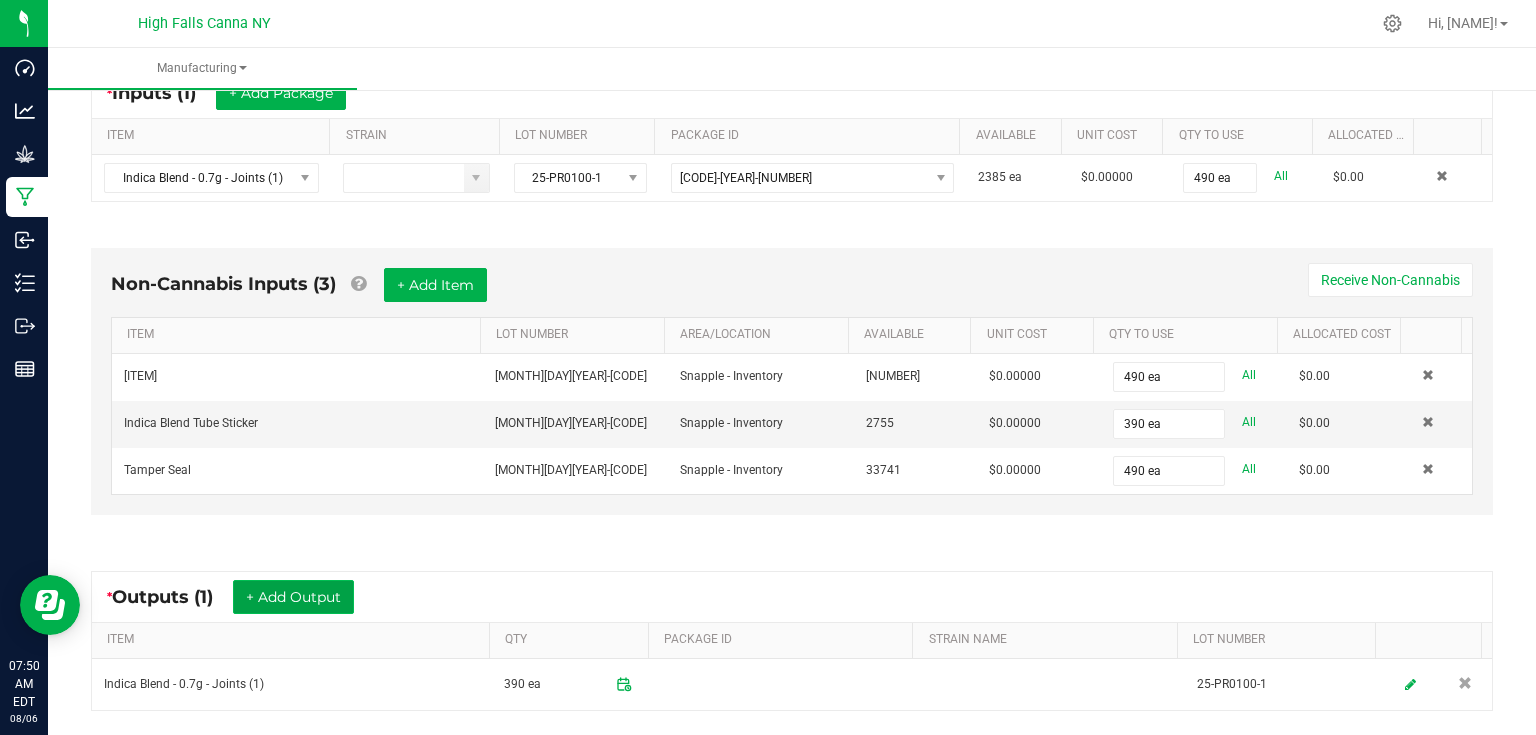 click on "+ Add Output" at bounding box center [293, 597] 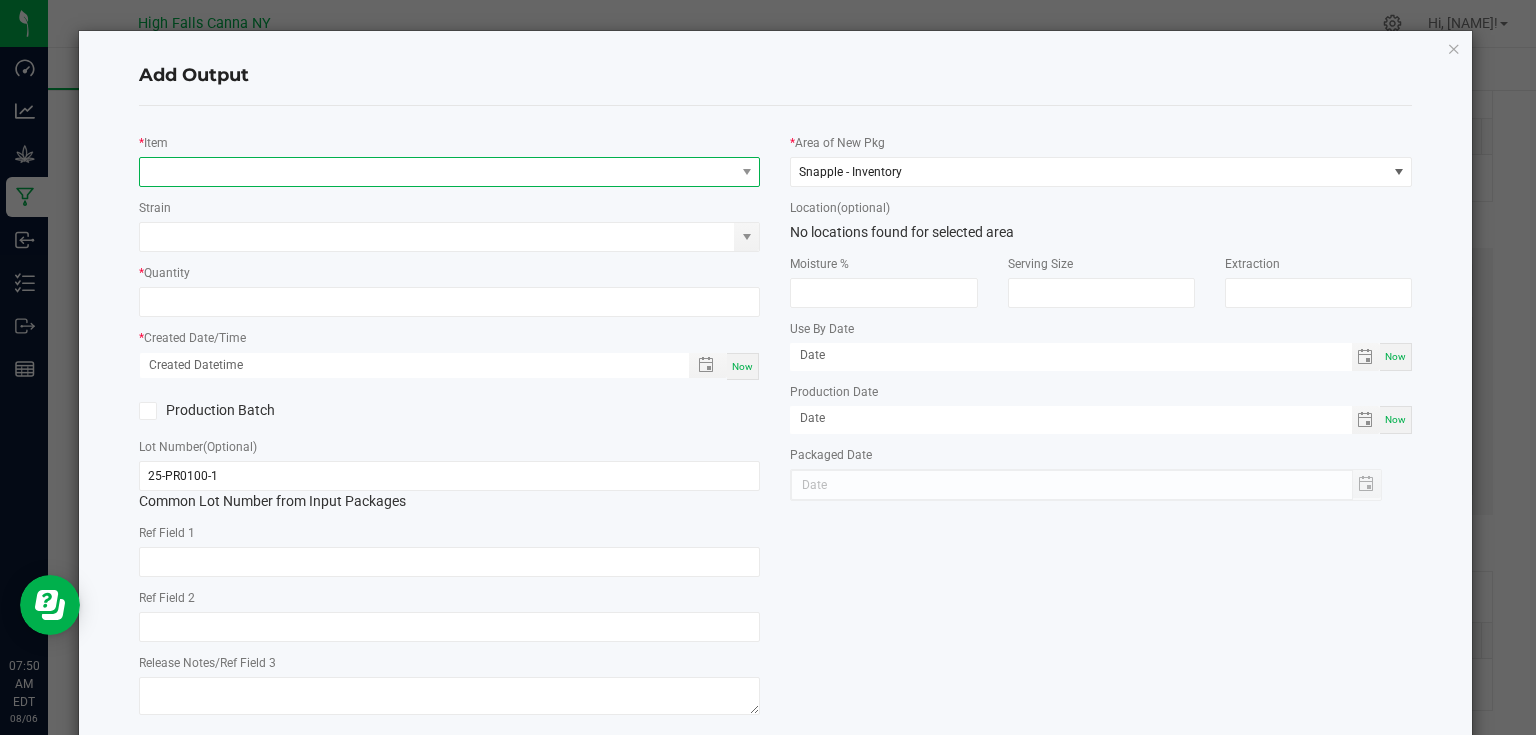 click at bounding box center (437, 172) 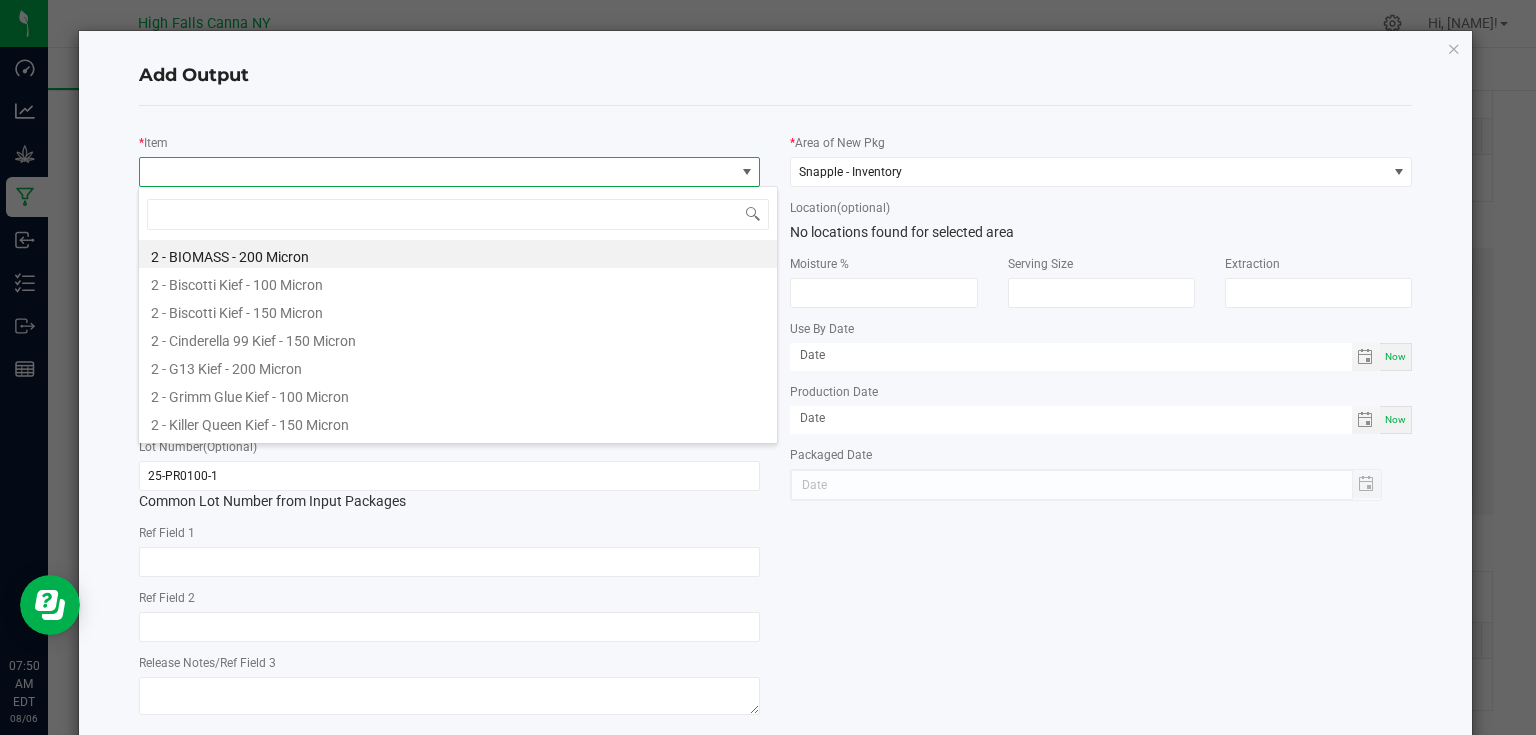 scroll, scrollTop: 99970, scrollLeft: 99383, axis: both 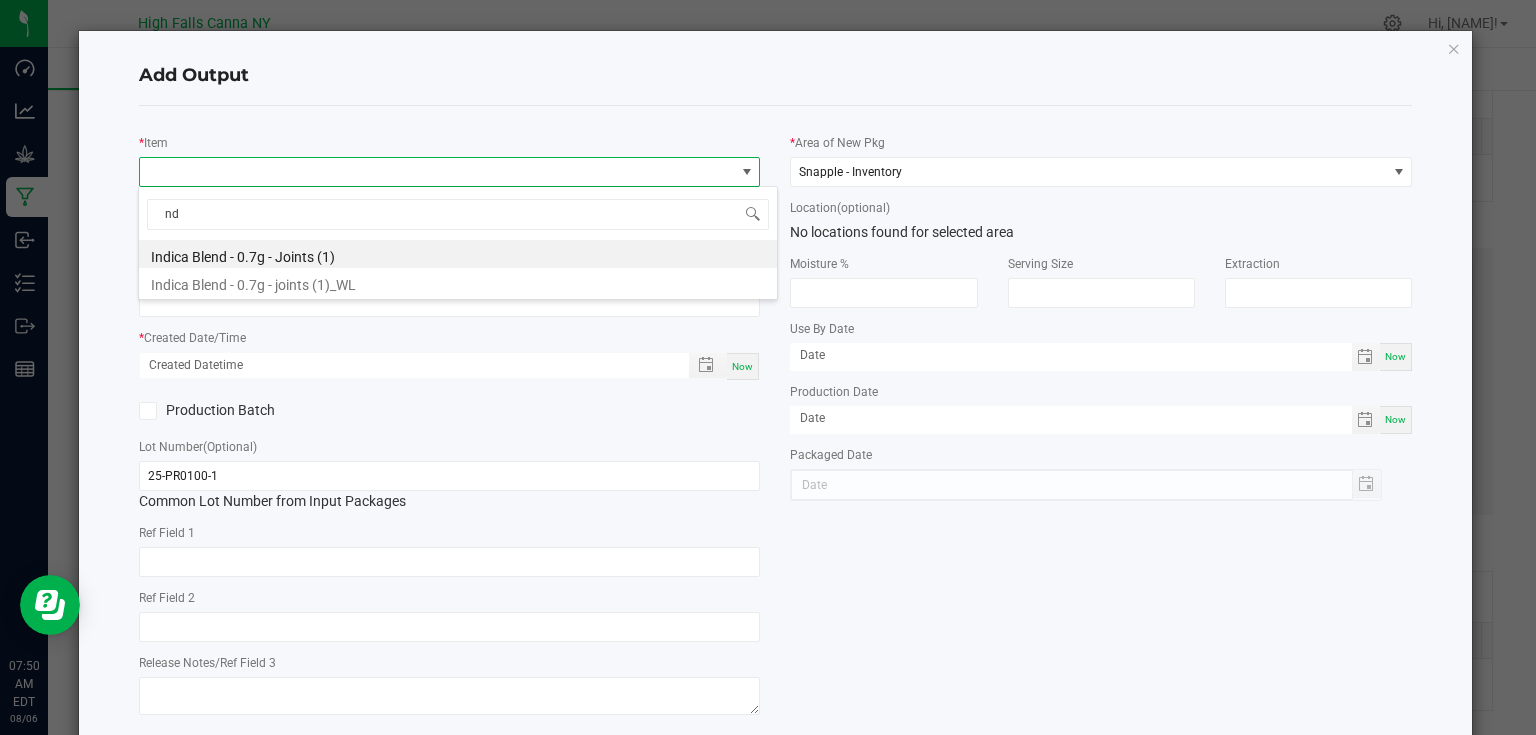 type on "n" 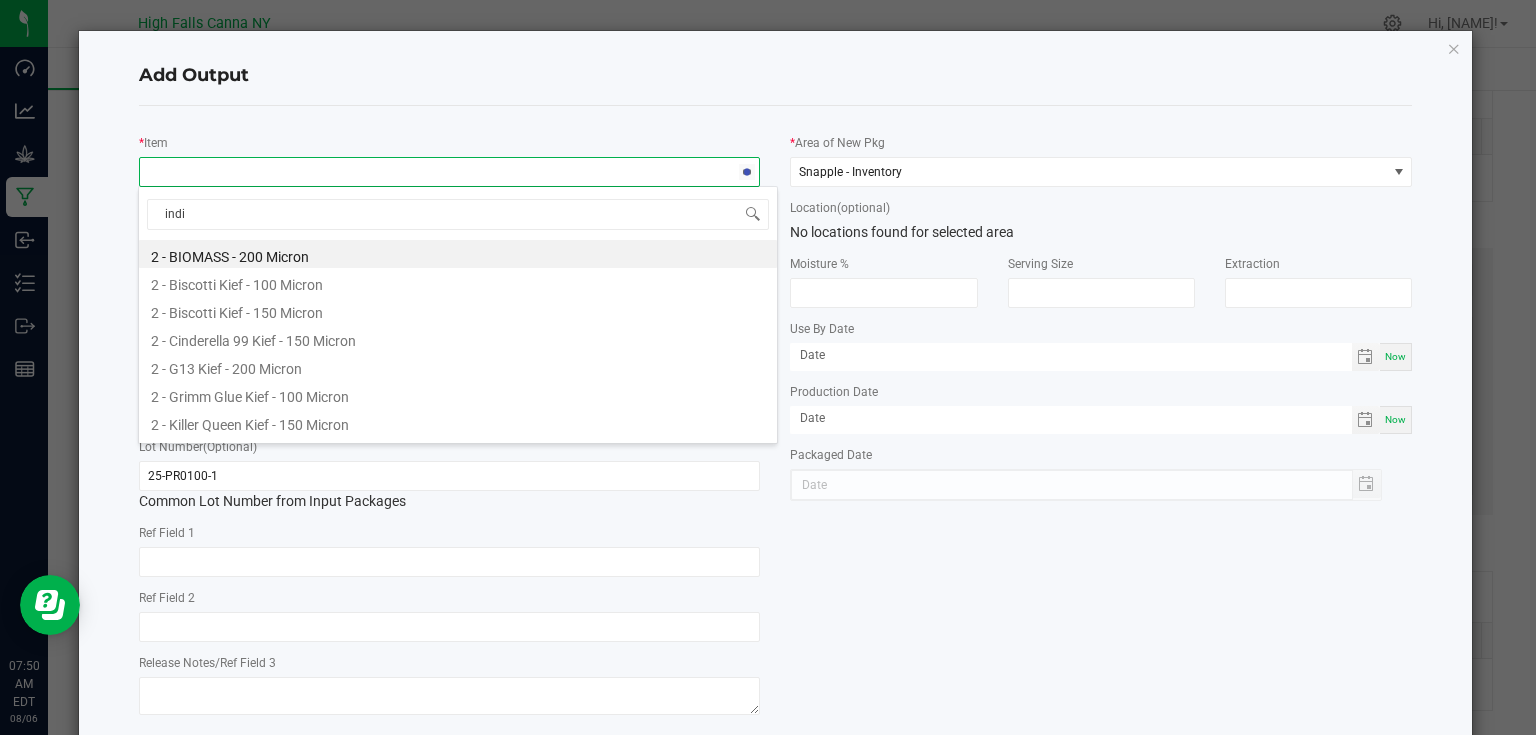 type on "indic" 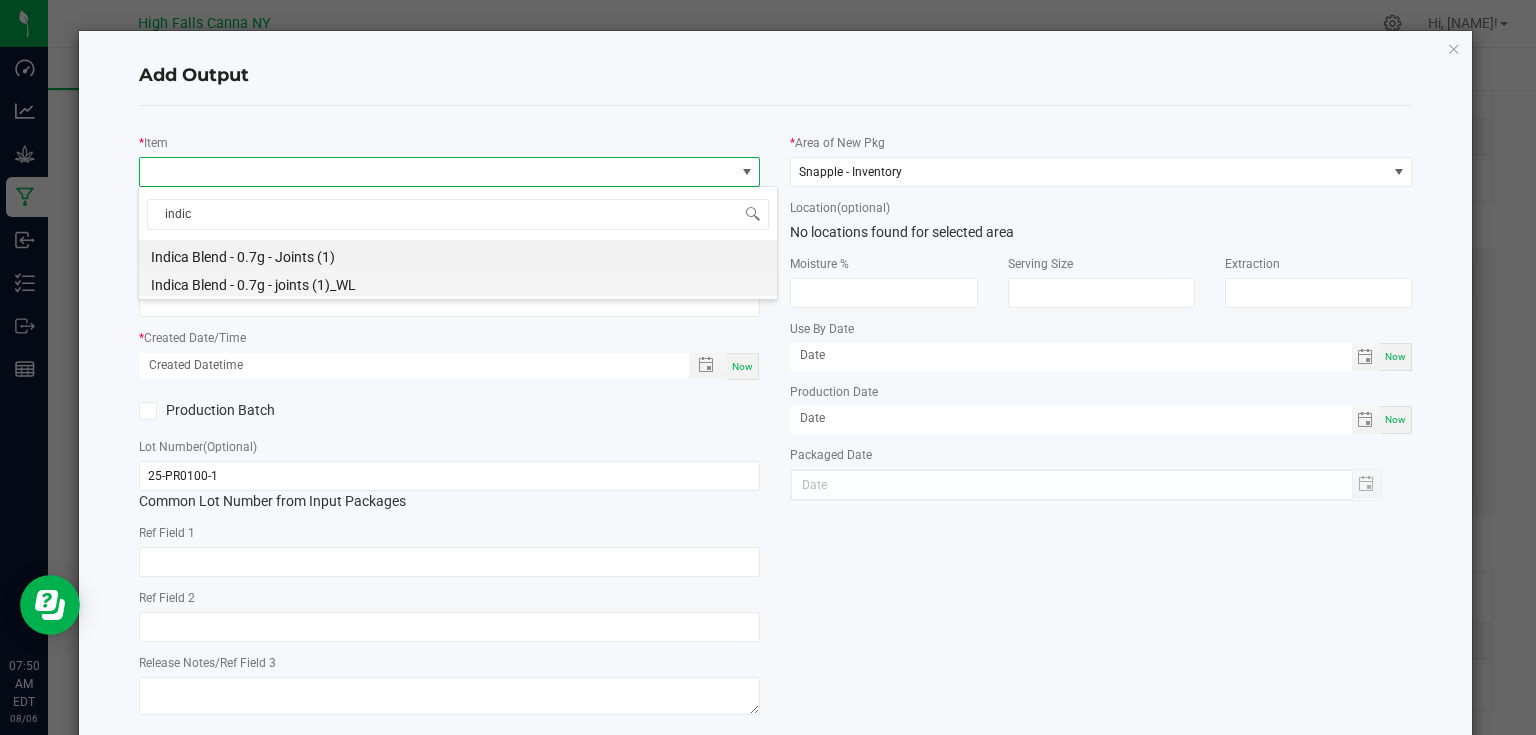 click on "Indica Blend - 0.7g - joints (1)_WL" at bounding box center (458, 282) 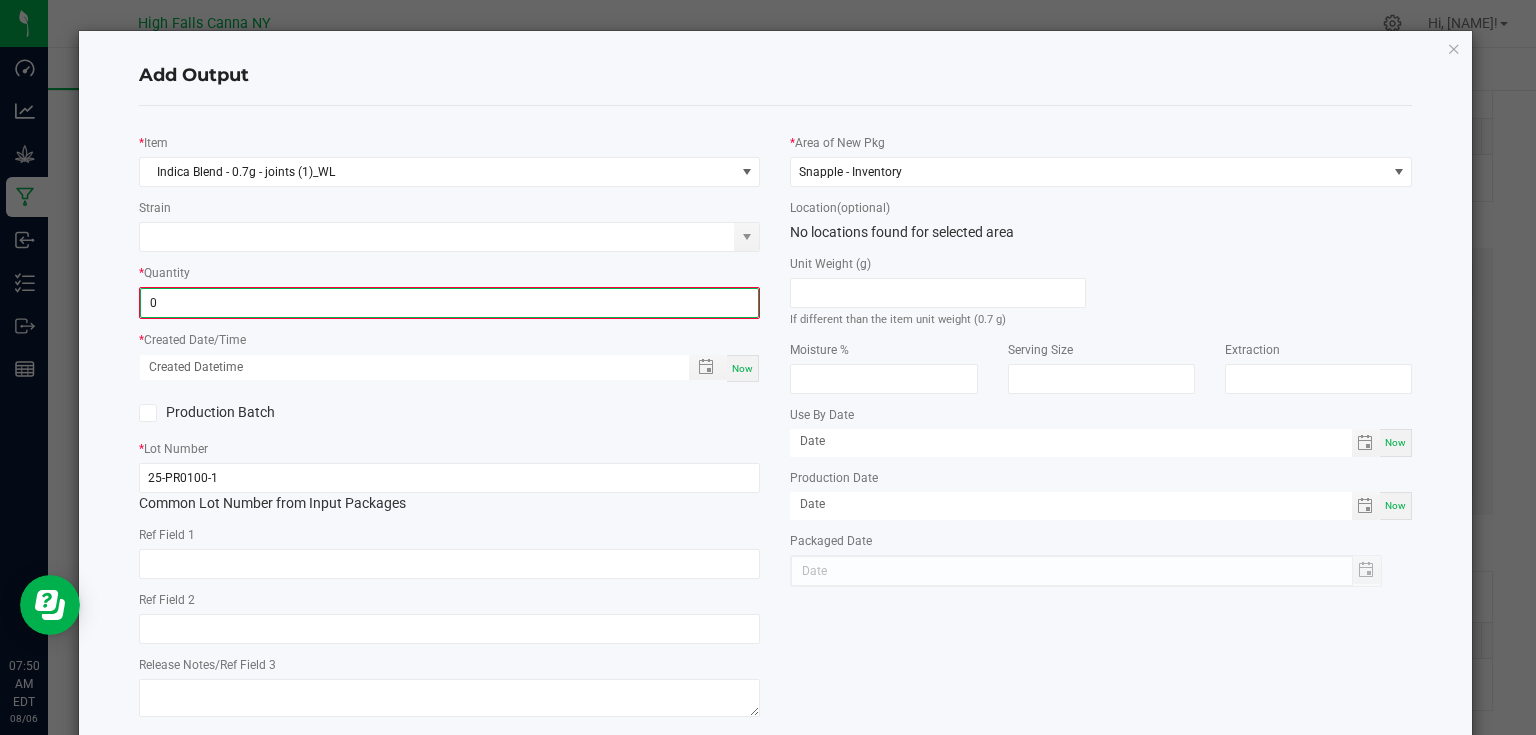 click on "0" at bounding box center (450, 303) 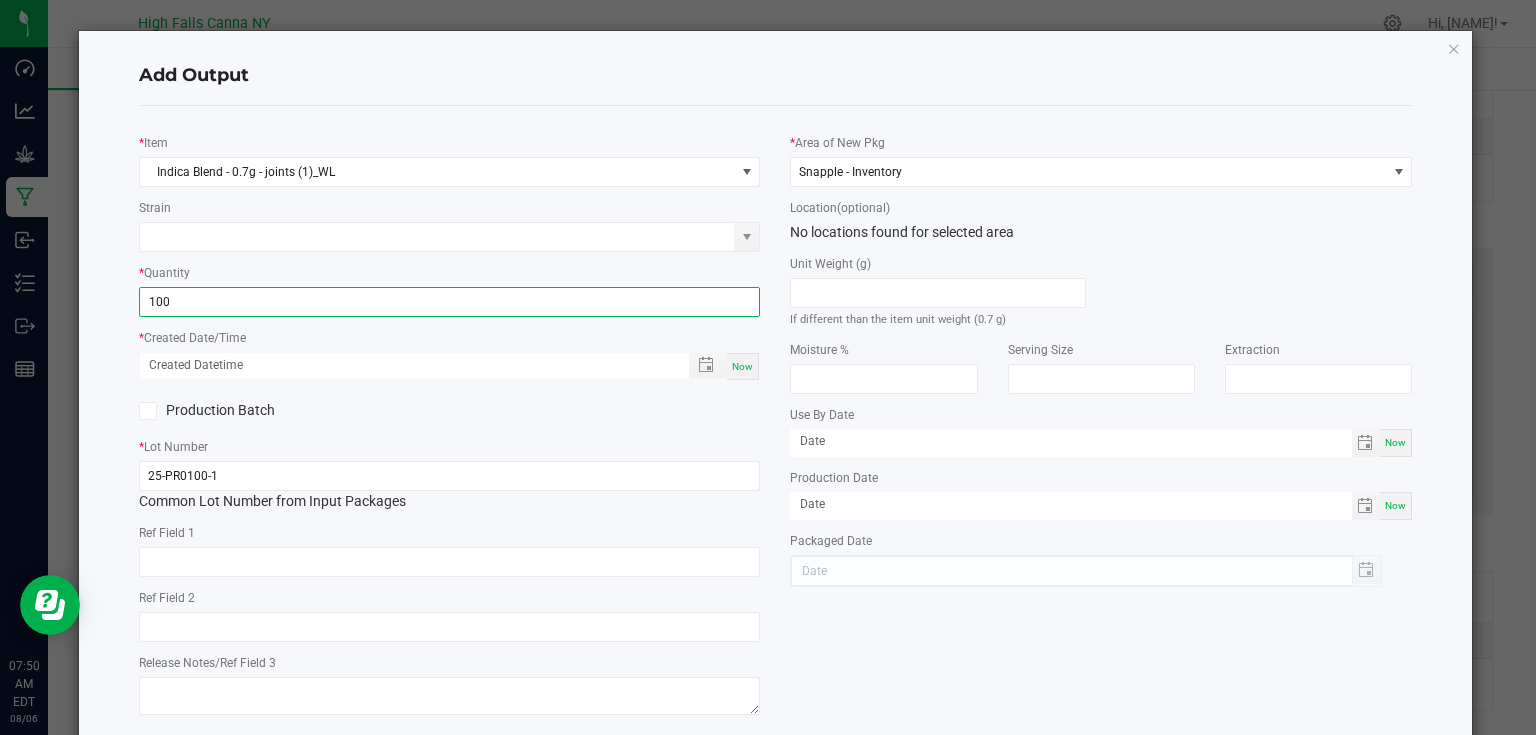 type on "100 ea" 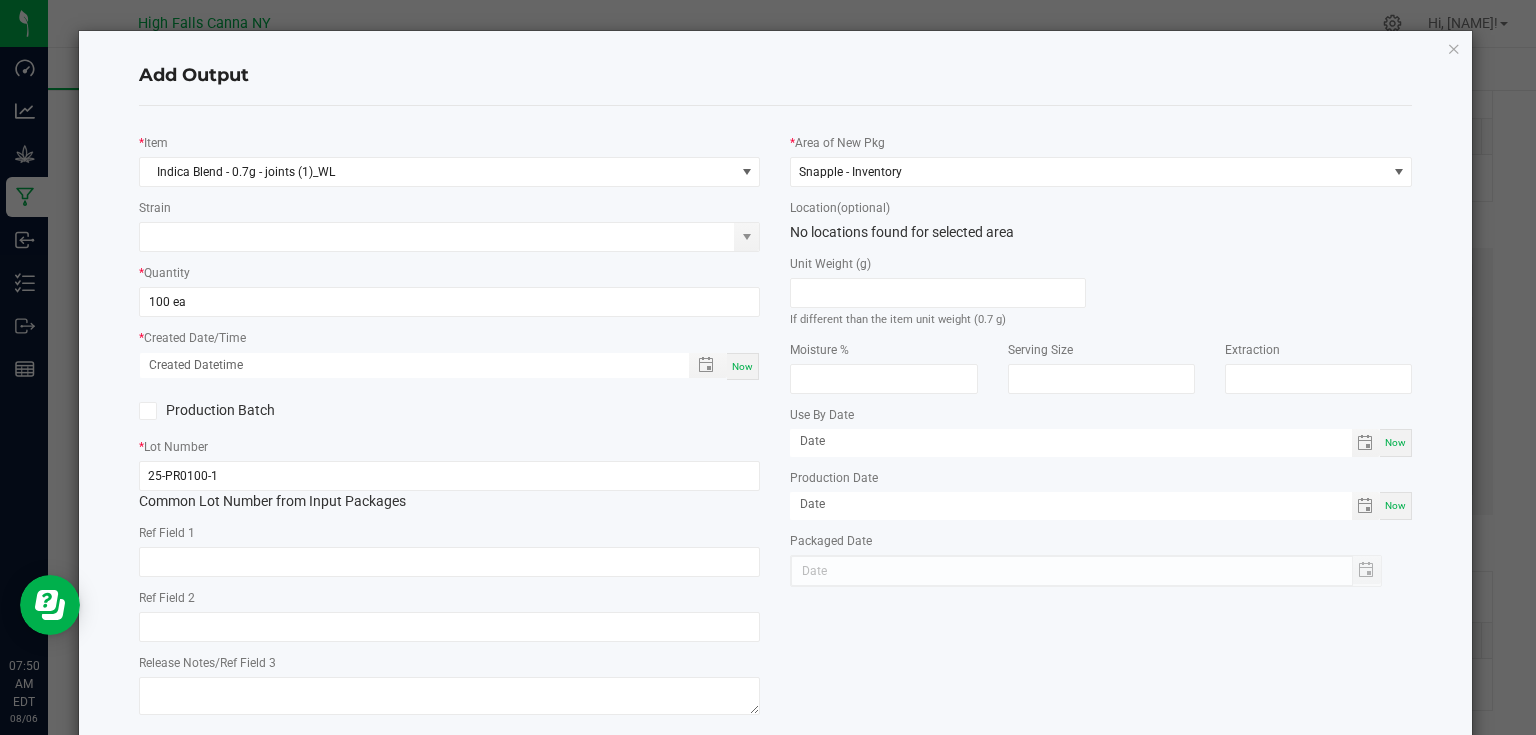 click on "Now" at bounding box center (742, 366) 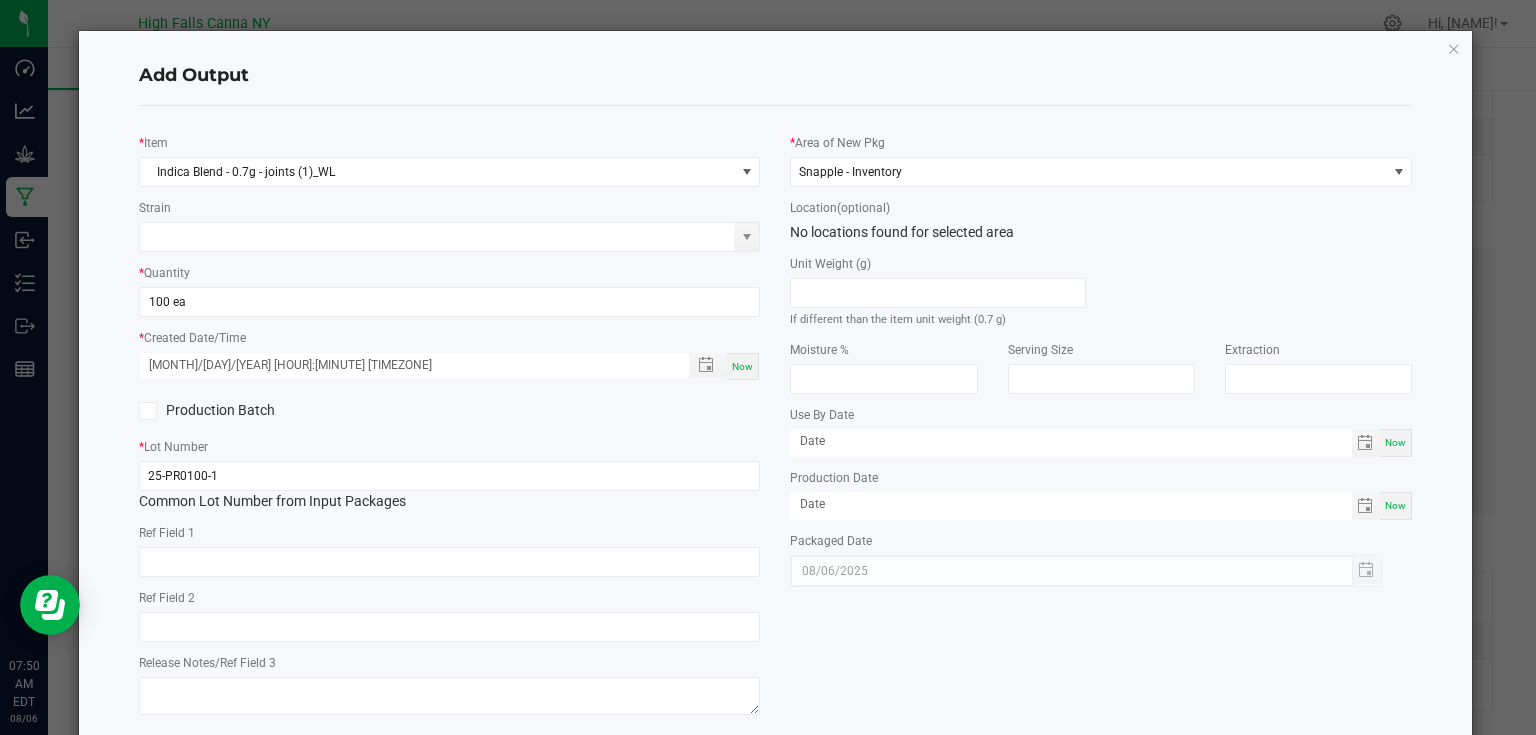 click on "*   Lot Number  [NUMBER]  Common Lot Number from Input Packages" 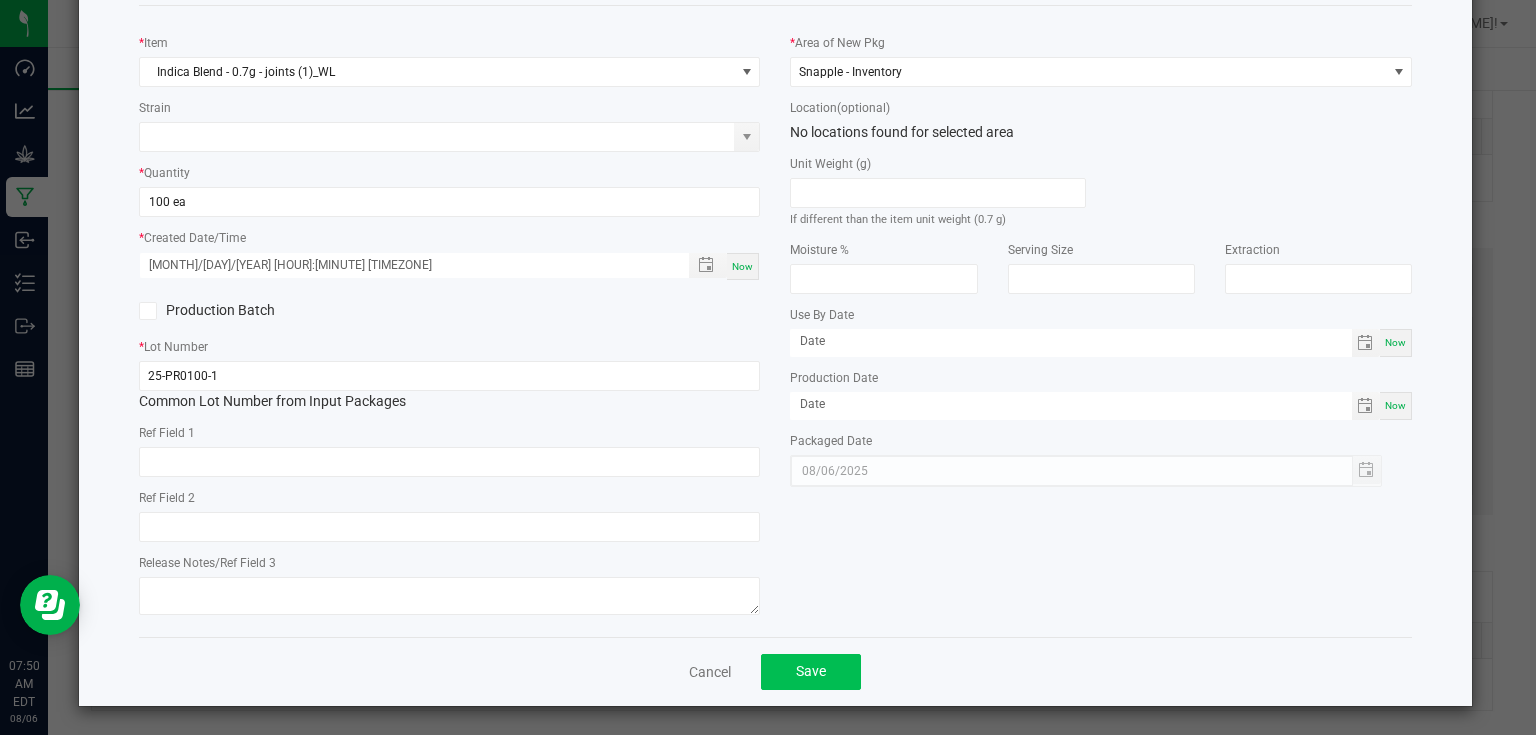 scroll, scrollTop: 102, scrollLeft: 0, axis: vertical 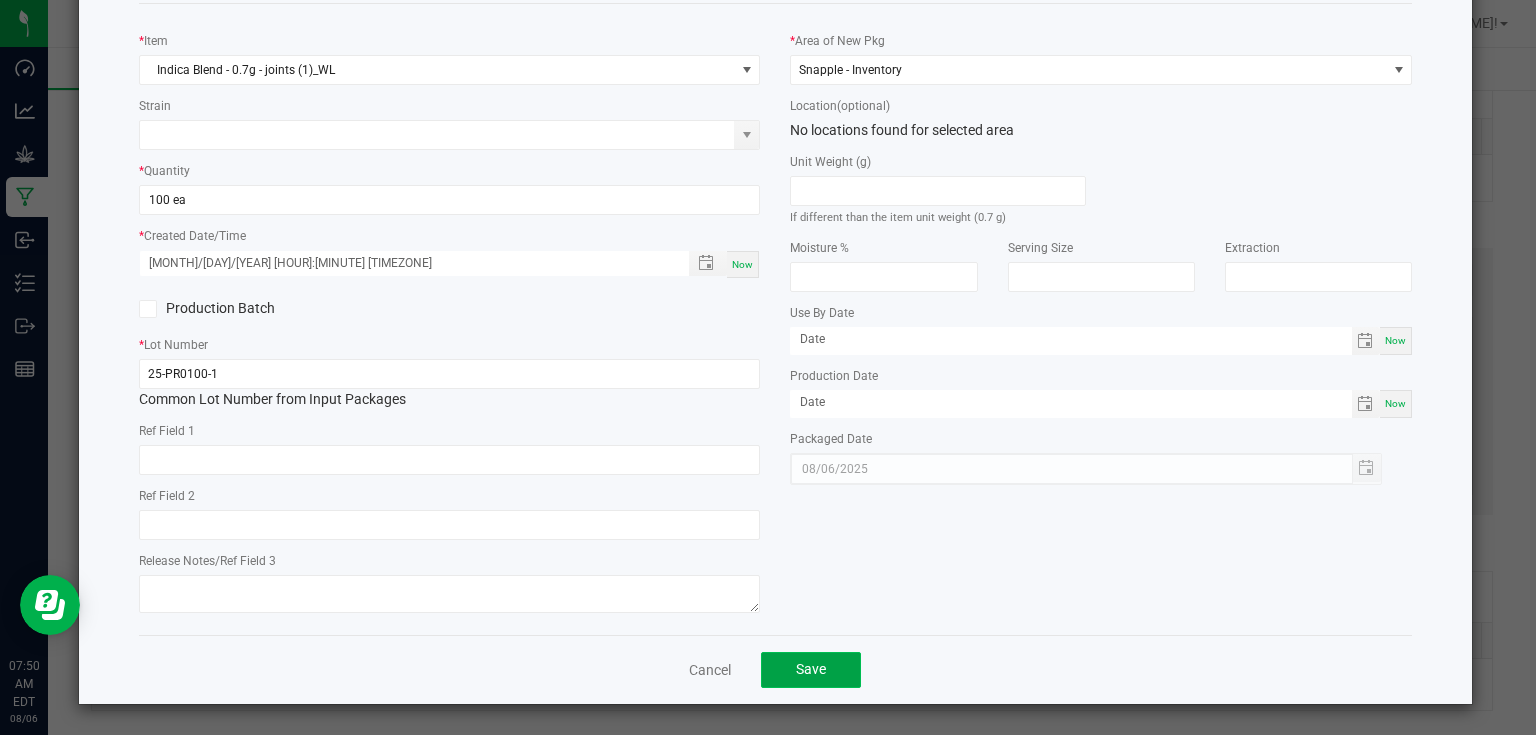 click on "Save" 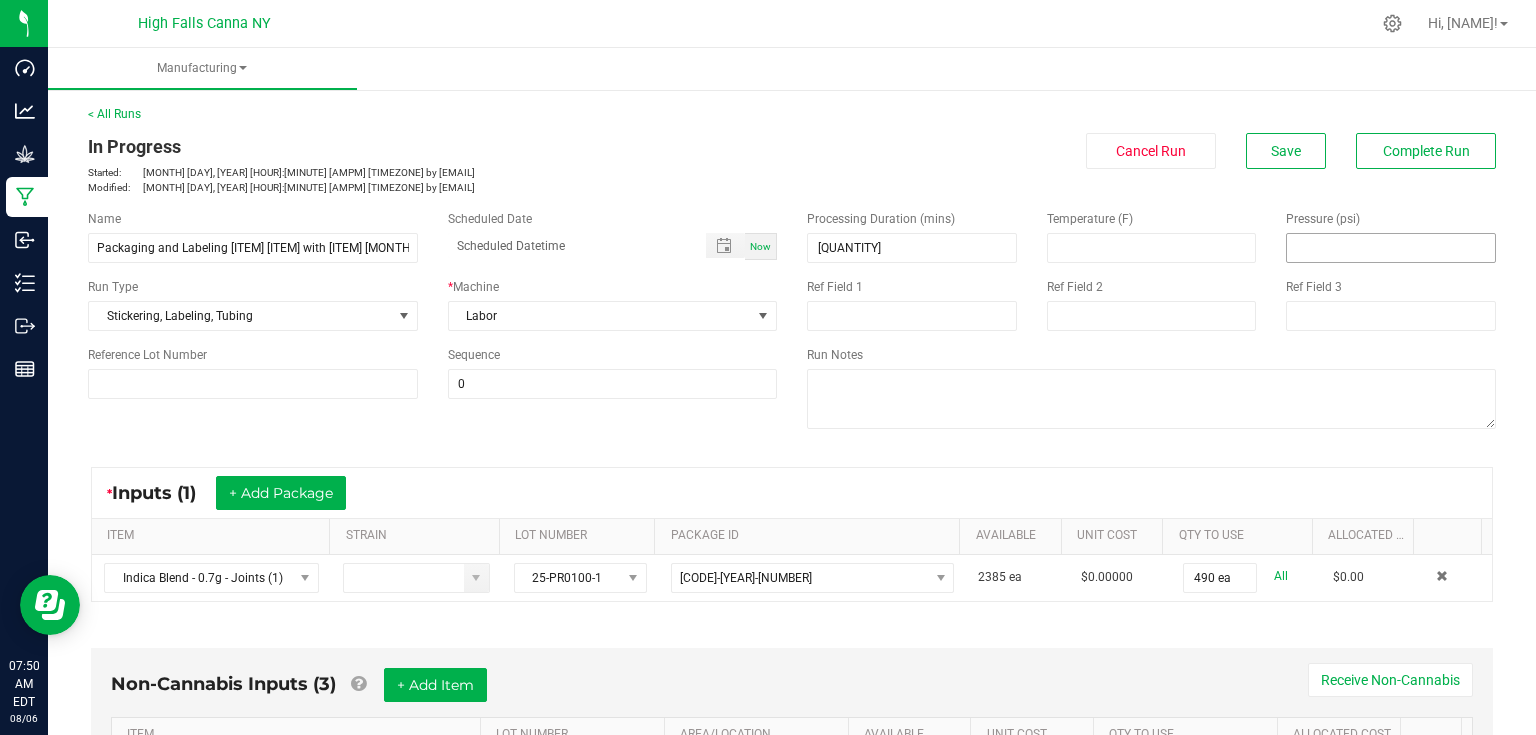 scroll, scrollTop: 0, scrollLeft: 0, axis: both 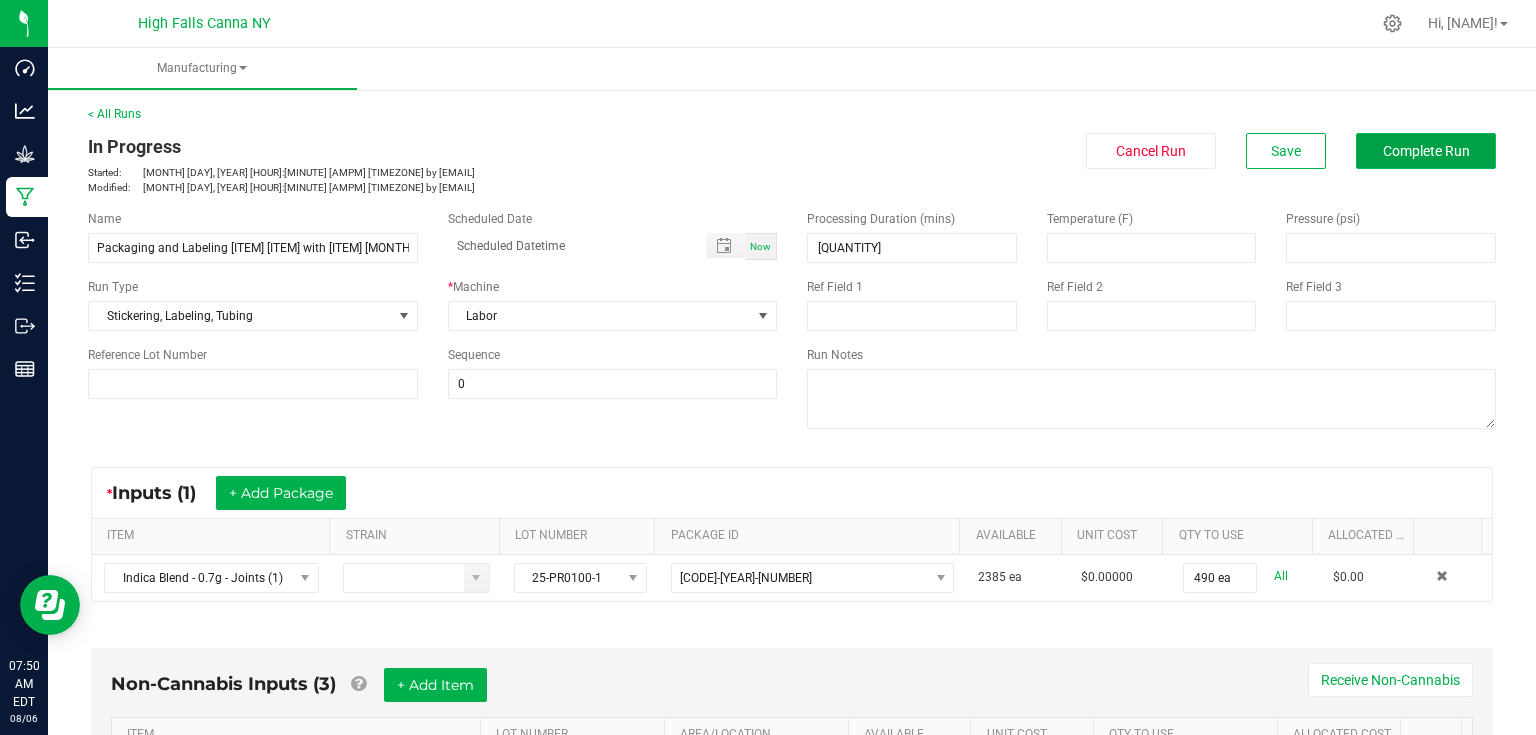 click on "Complete Run" at bounding box center [1426, 151] 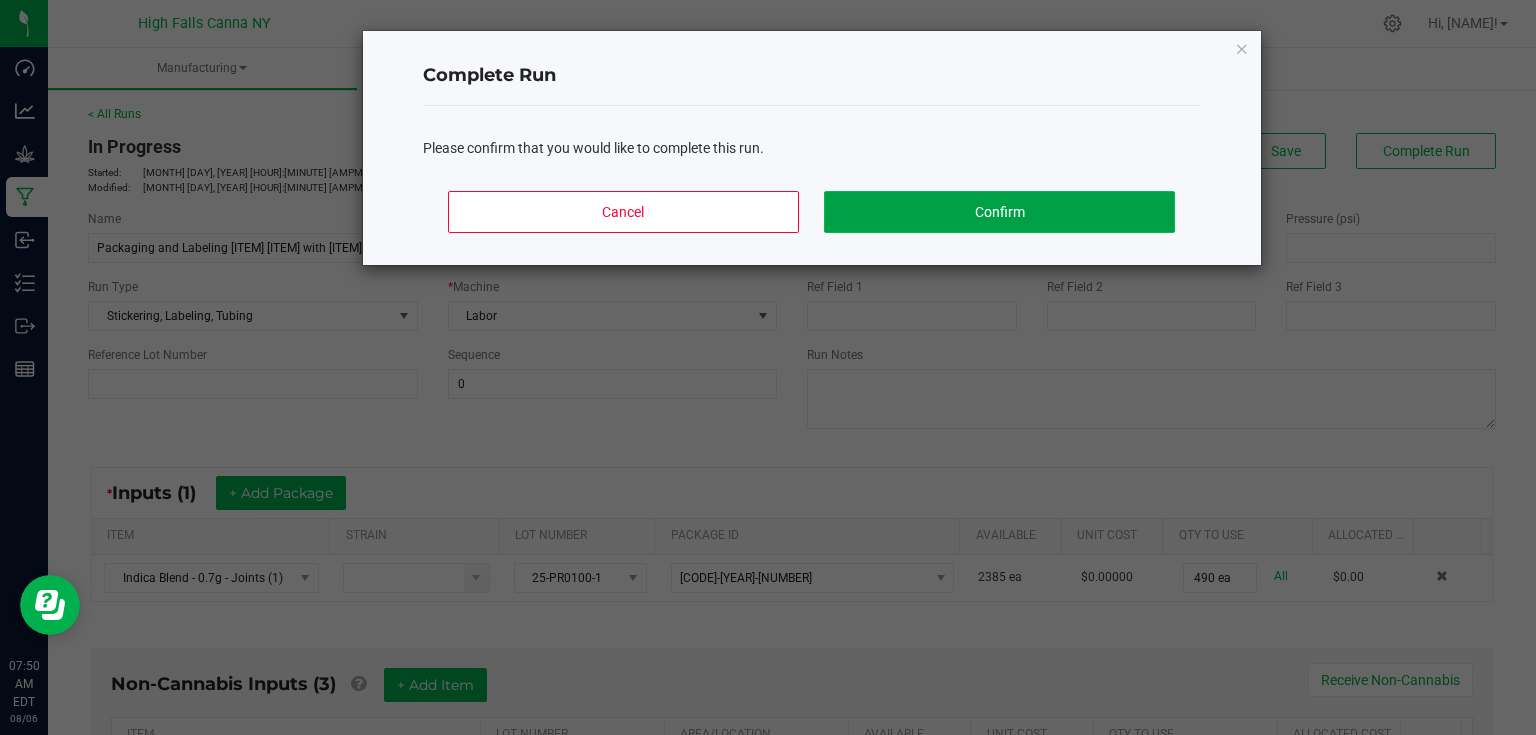 click on "Confirm" 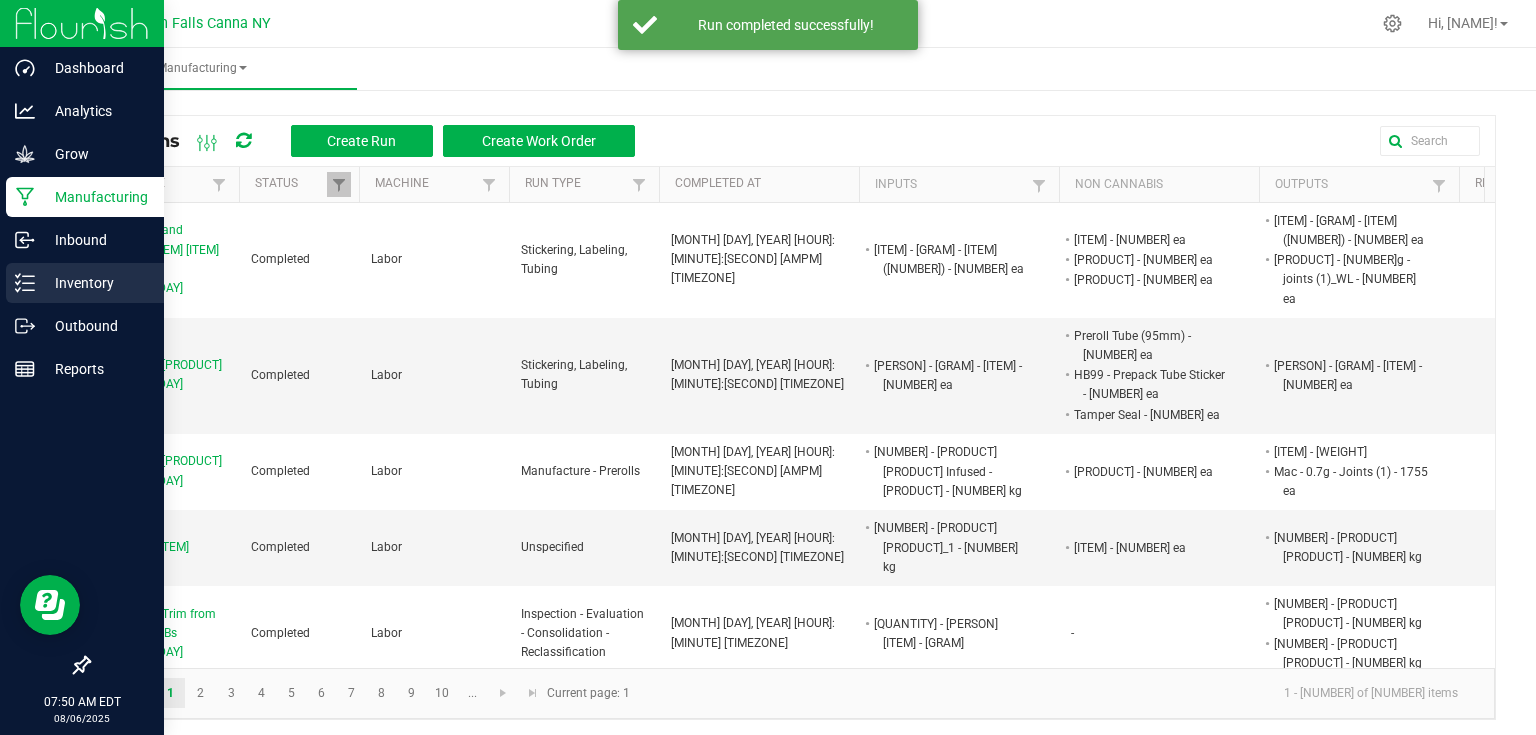 click 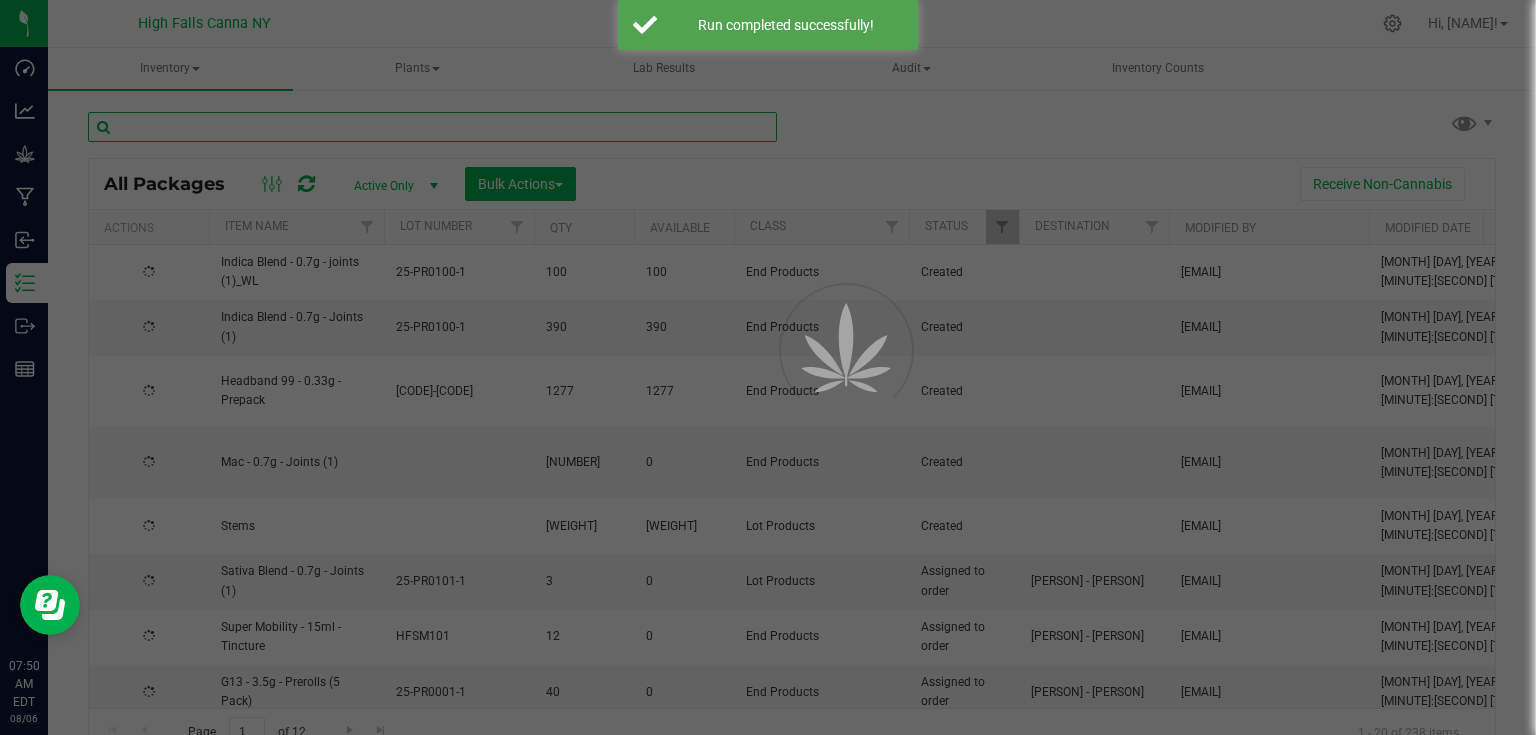 click at bounding box center [432, 127] 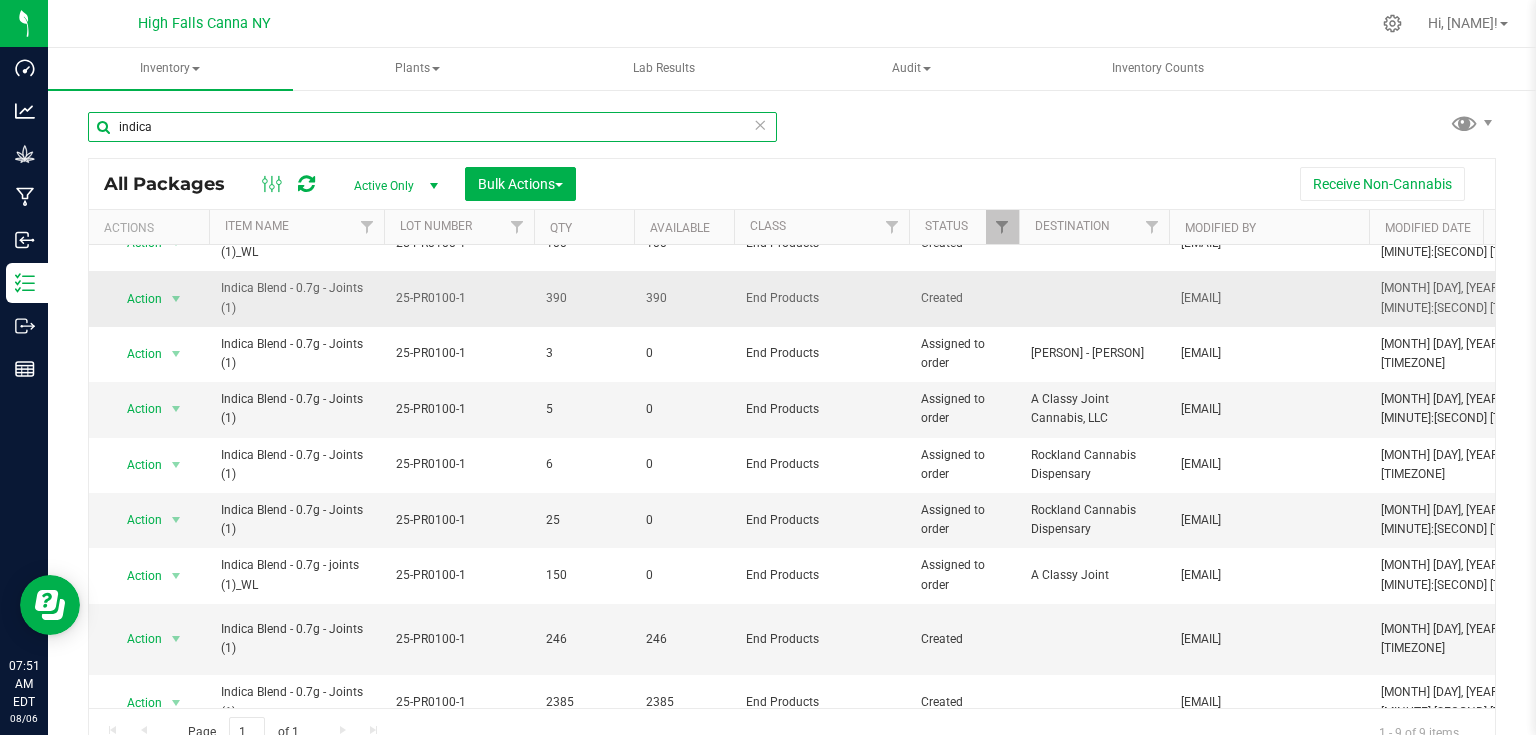 scroll, scrollTop: 44, scrollLeft: 0, axis: vertical 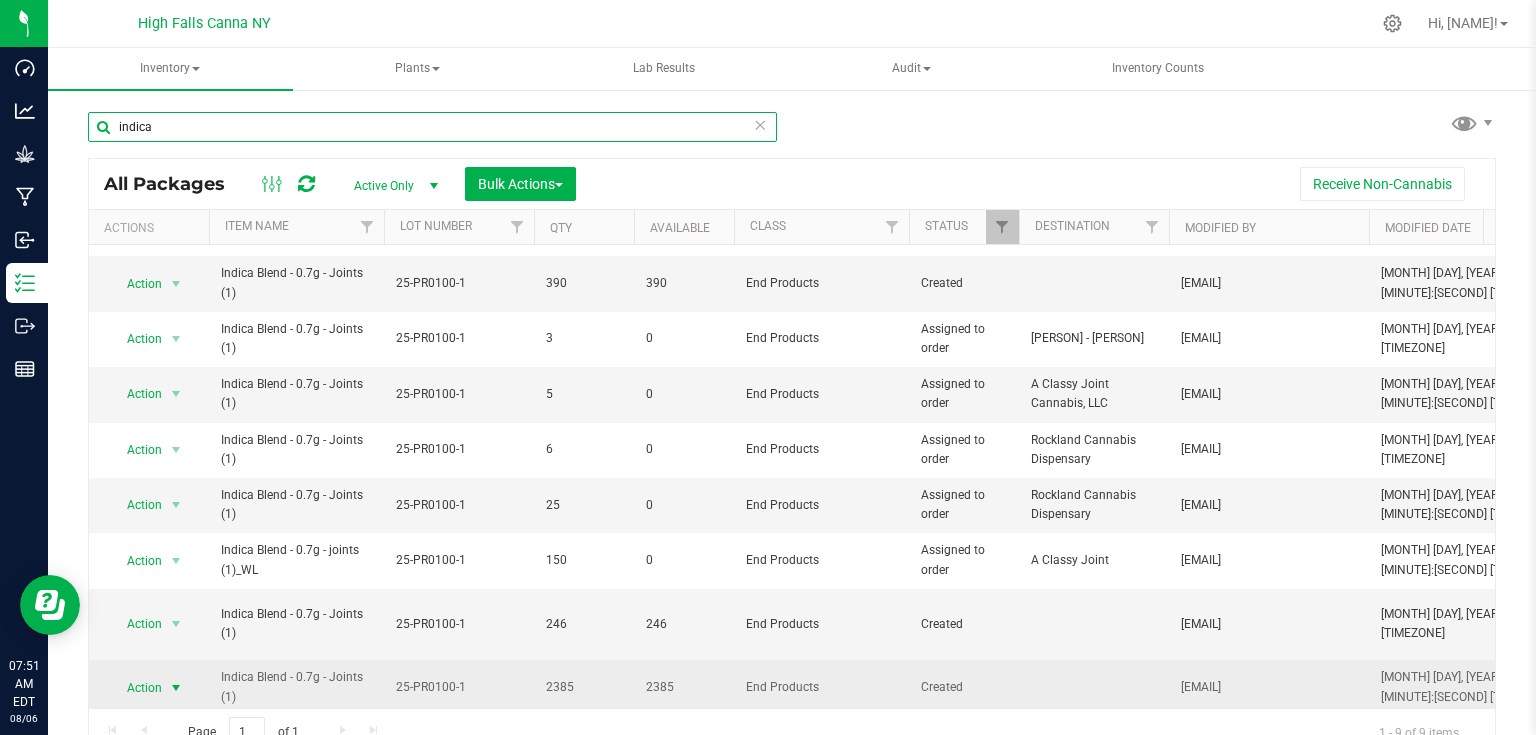 type on "indica" 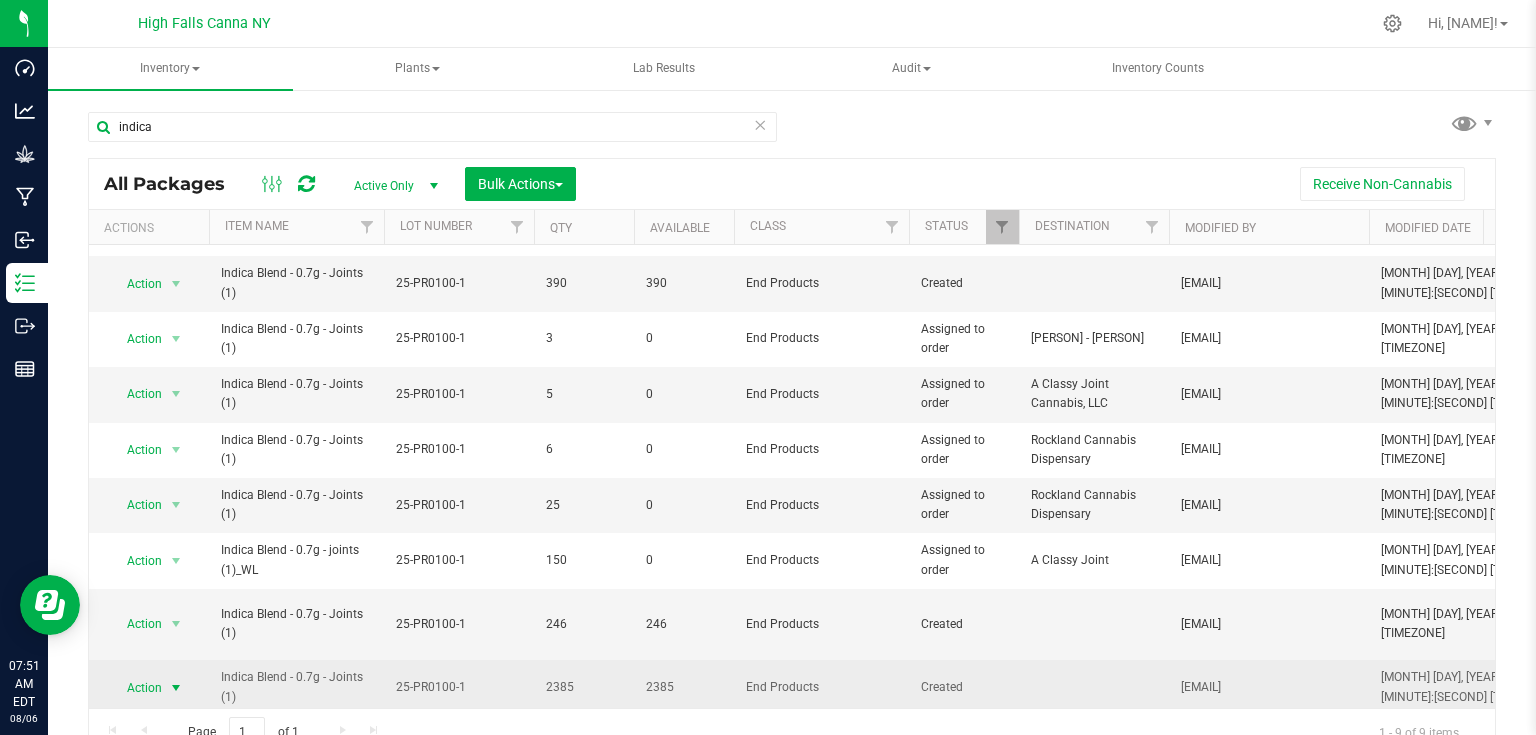 click at bounding box center [176, 688] 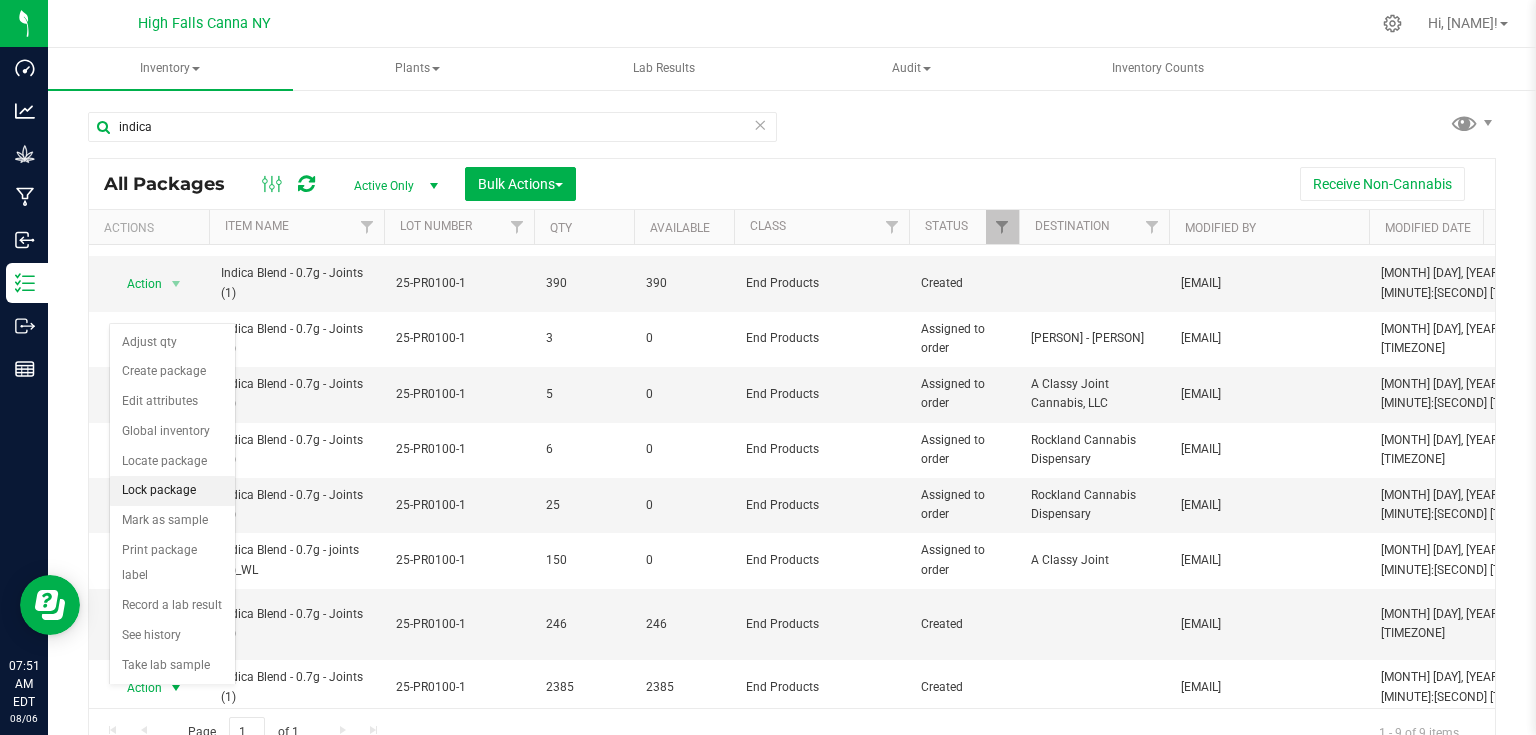 click on "Lock package" at bounding box center (172, 491) 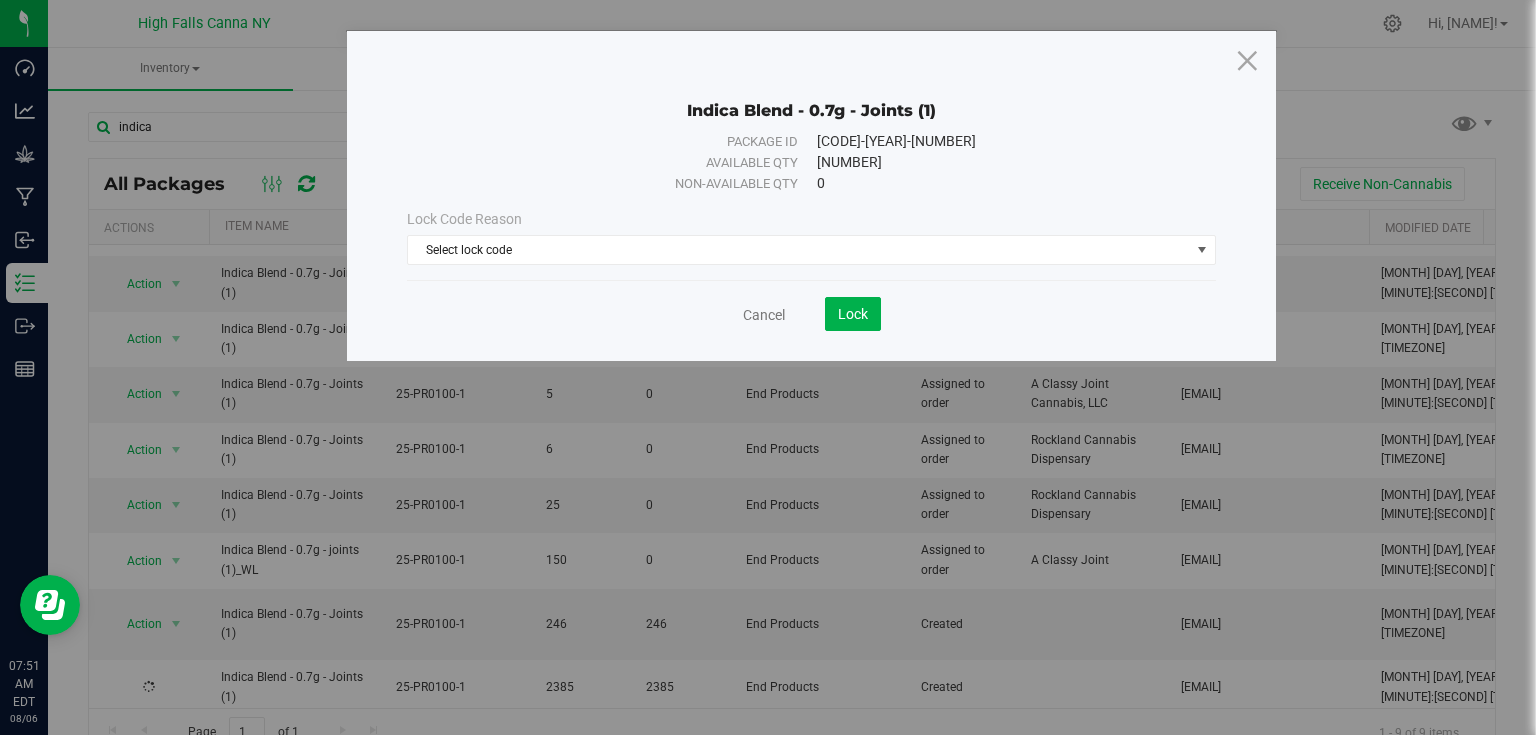 click on "Lock Code Reason
Select lock code Select lock code Newly Received Quarantine Lock Reserved Private Label FIFO No Lot Number No Labels" at bounding box center (811, 237) 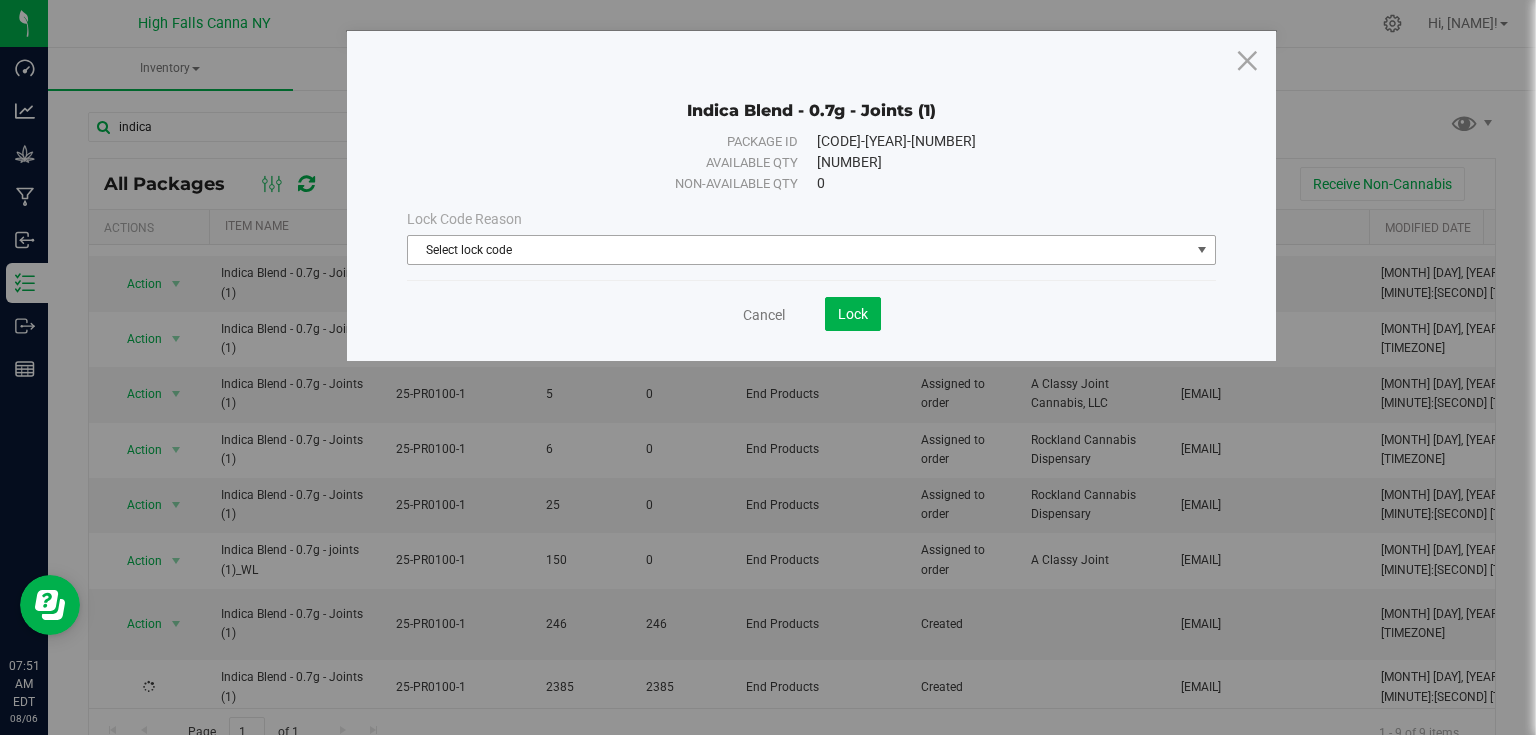 click on "Select lock code" at bounding box center (799, 250) 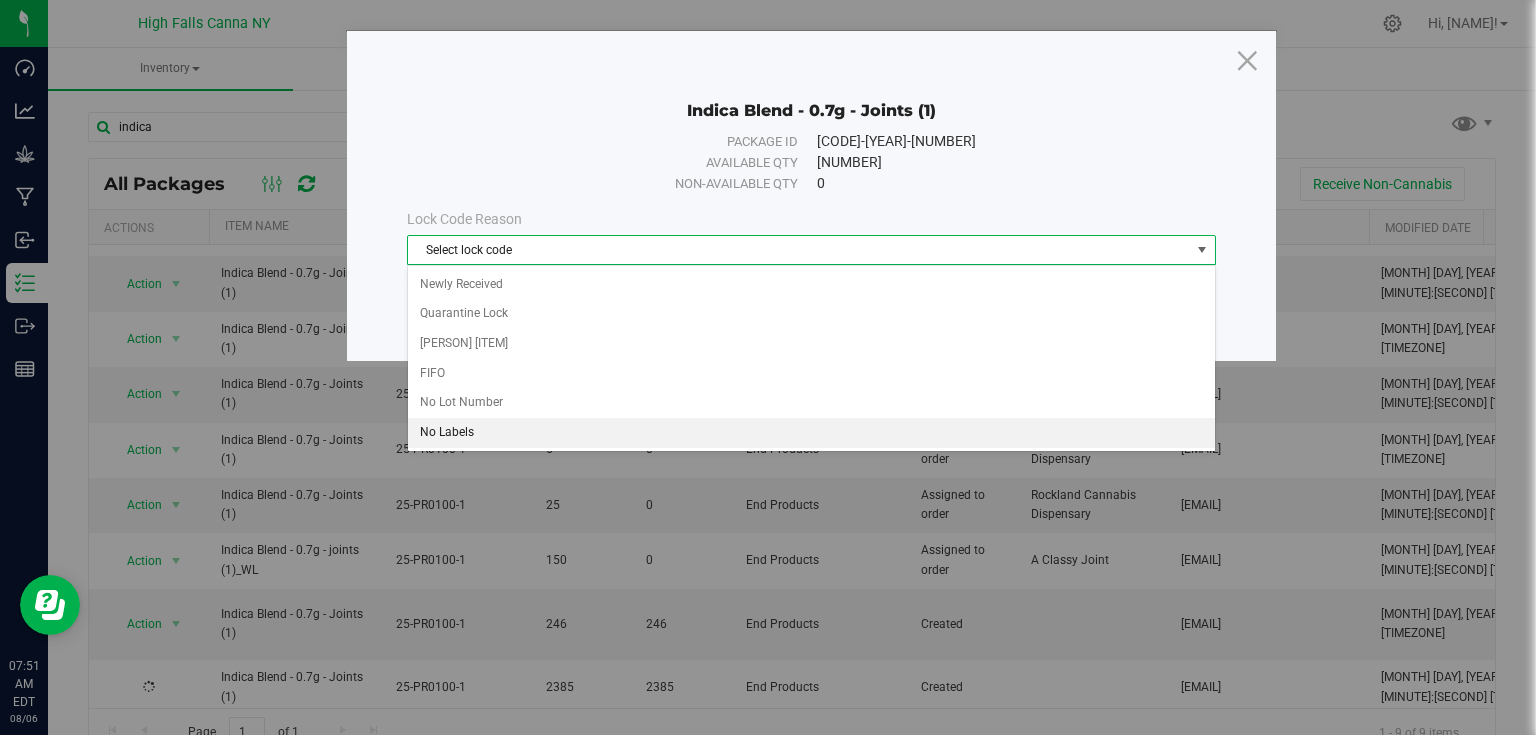 click on "No Labels" at bounding box center (811, 433) 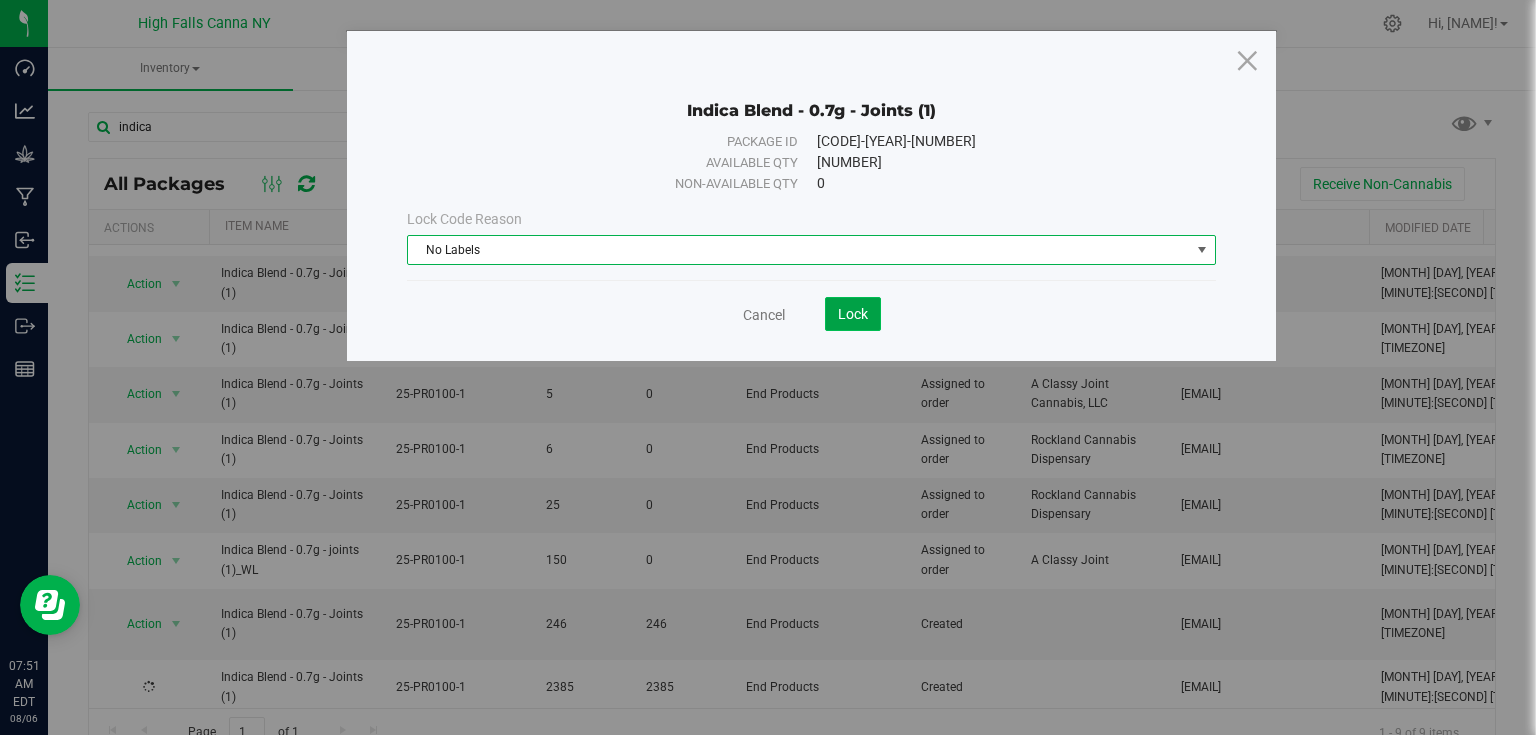 click on "Lock" 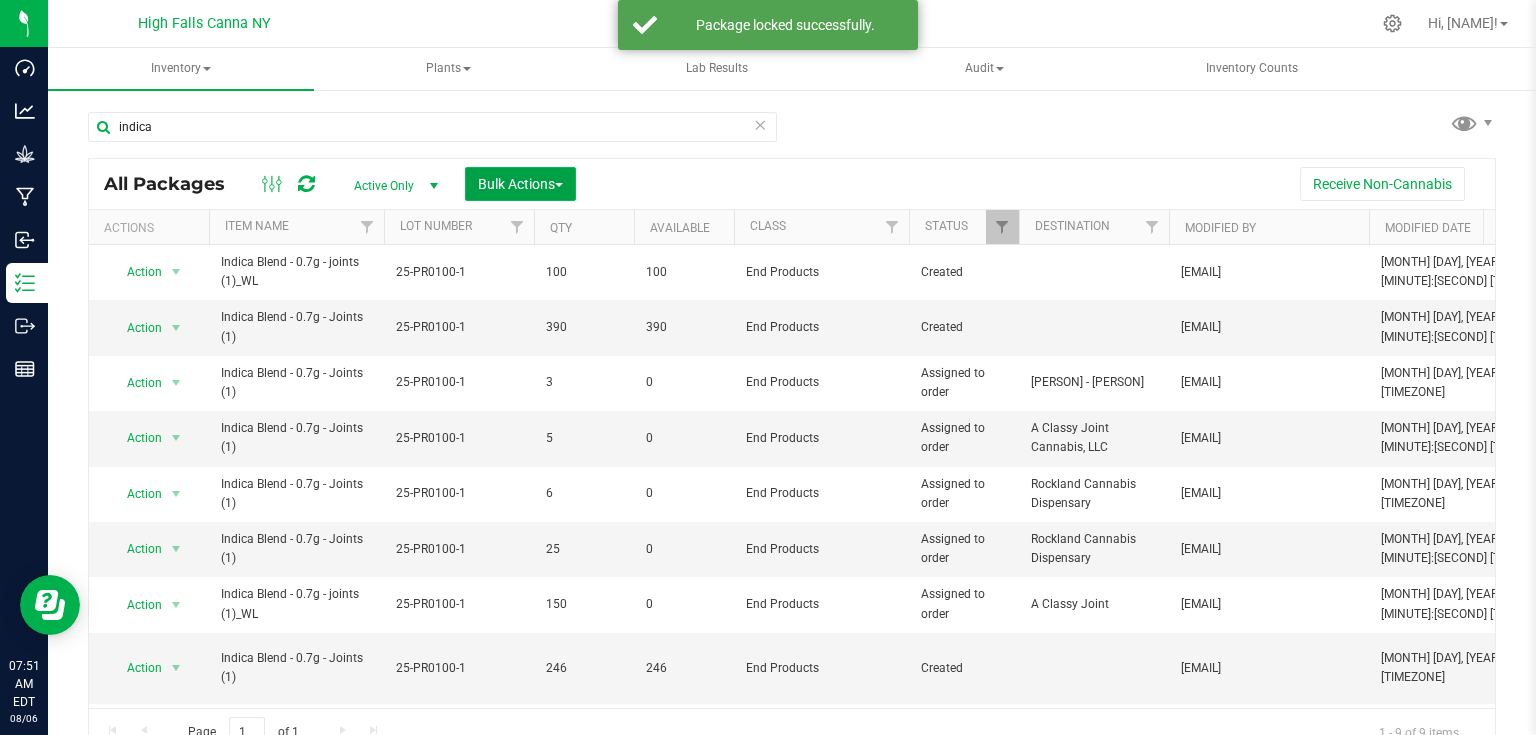 click on "Bulk Actions" at bounding box center [520, 184] 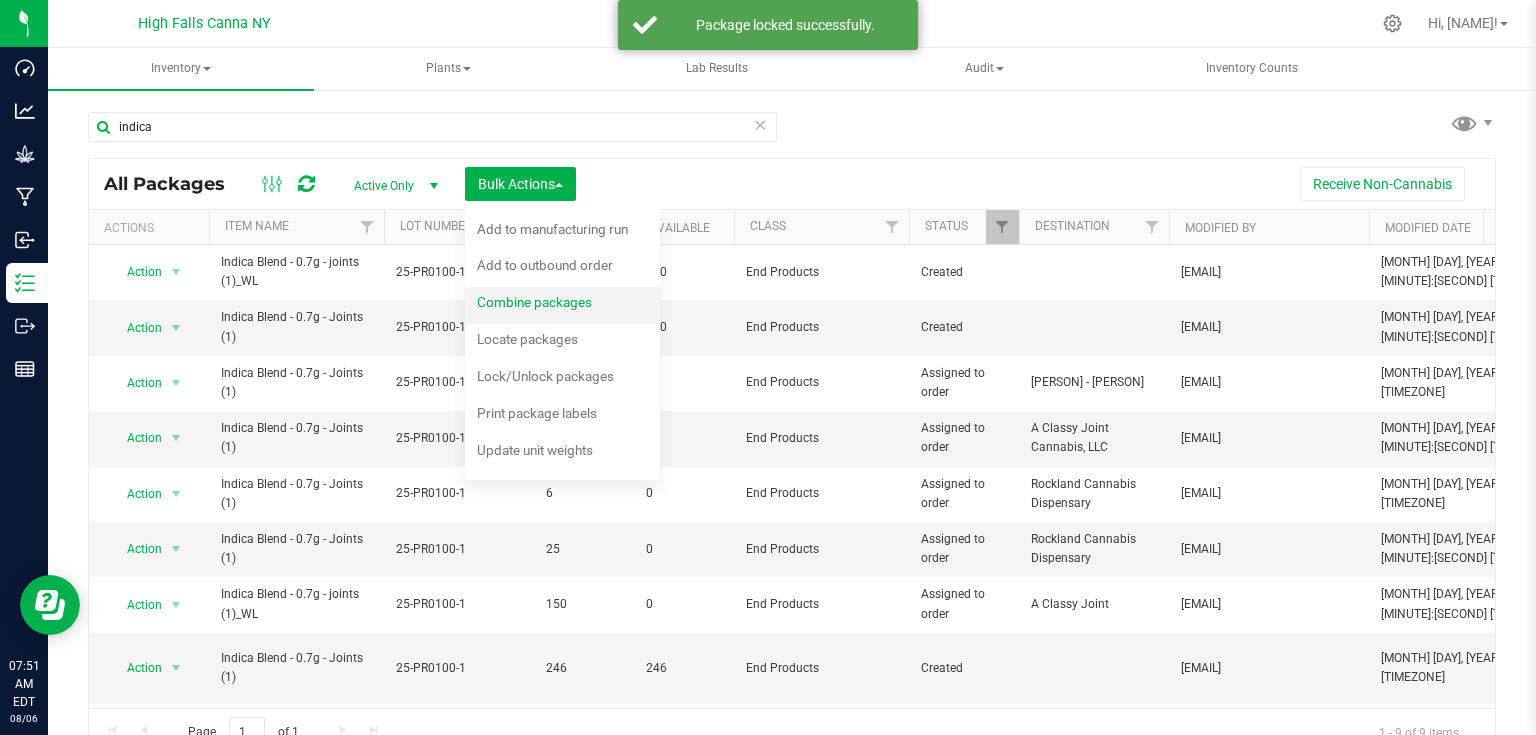 click on "Combine packages" at bounding box center [534, 302] 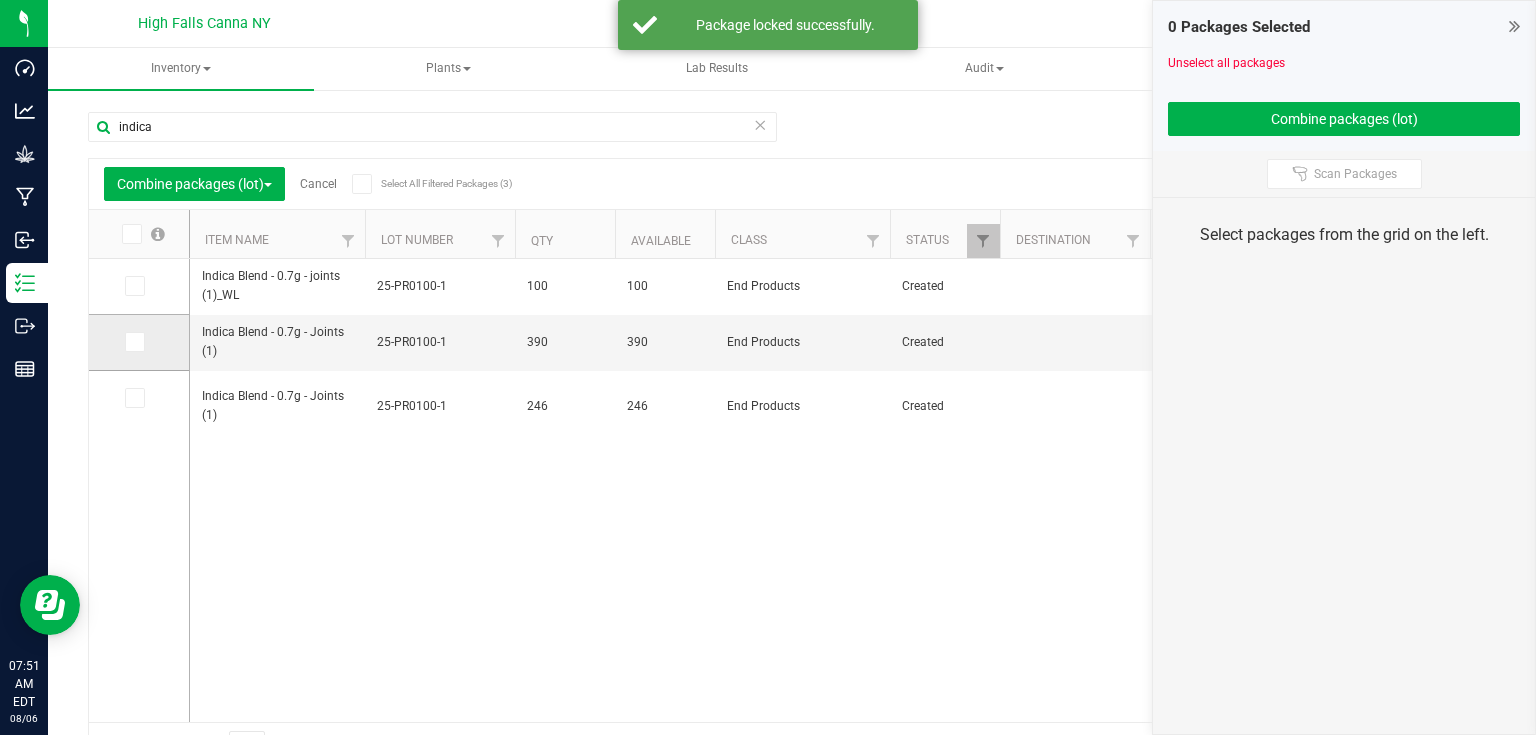 click at bounding box center [133, 342] 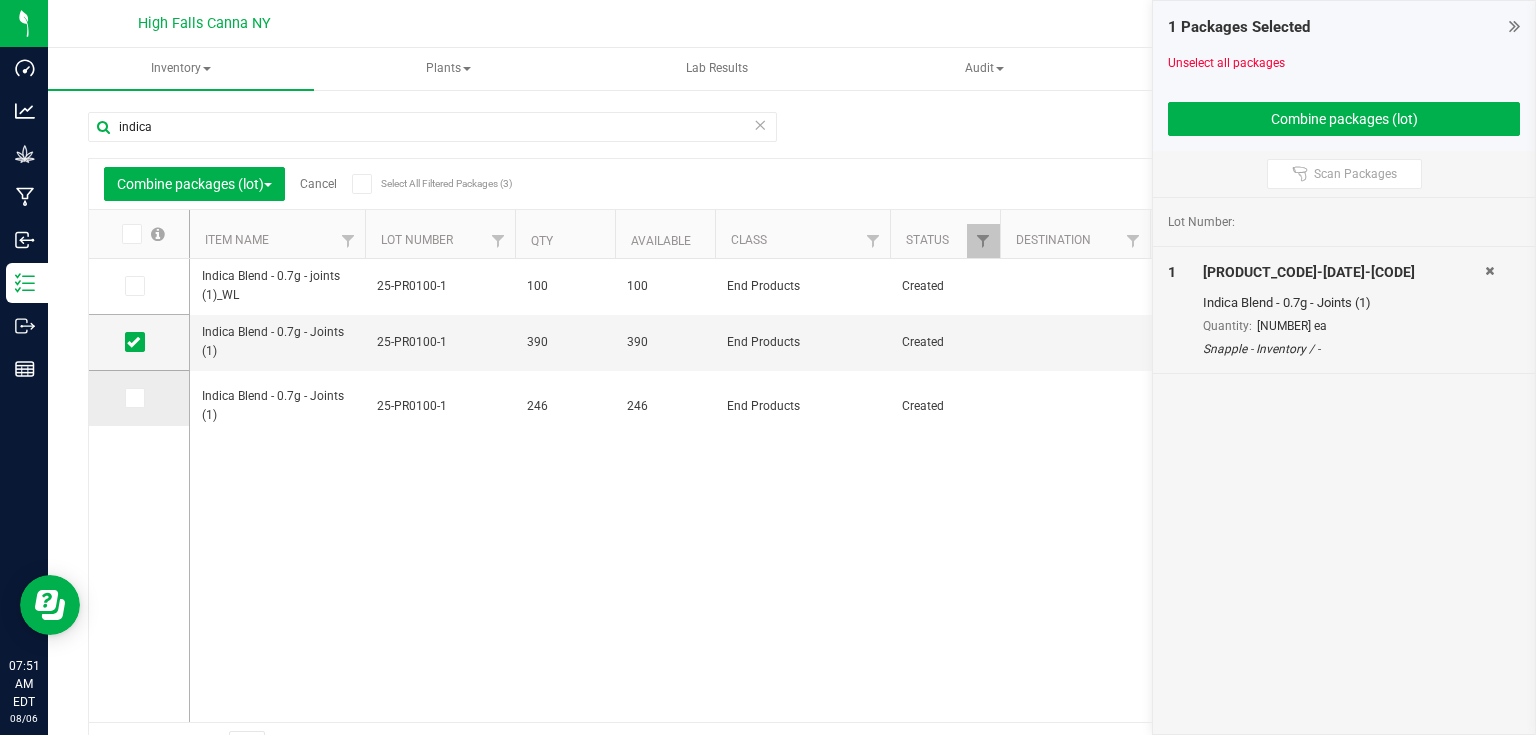 click at bounding box center (139, 398) 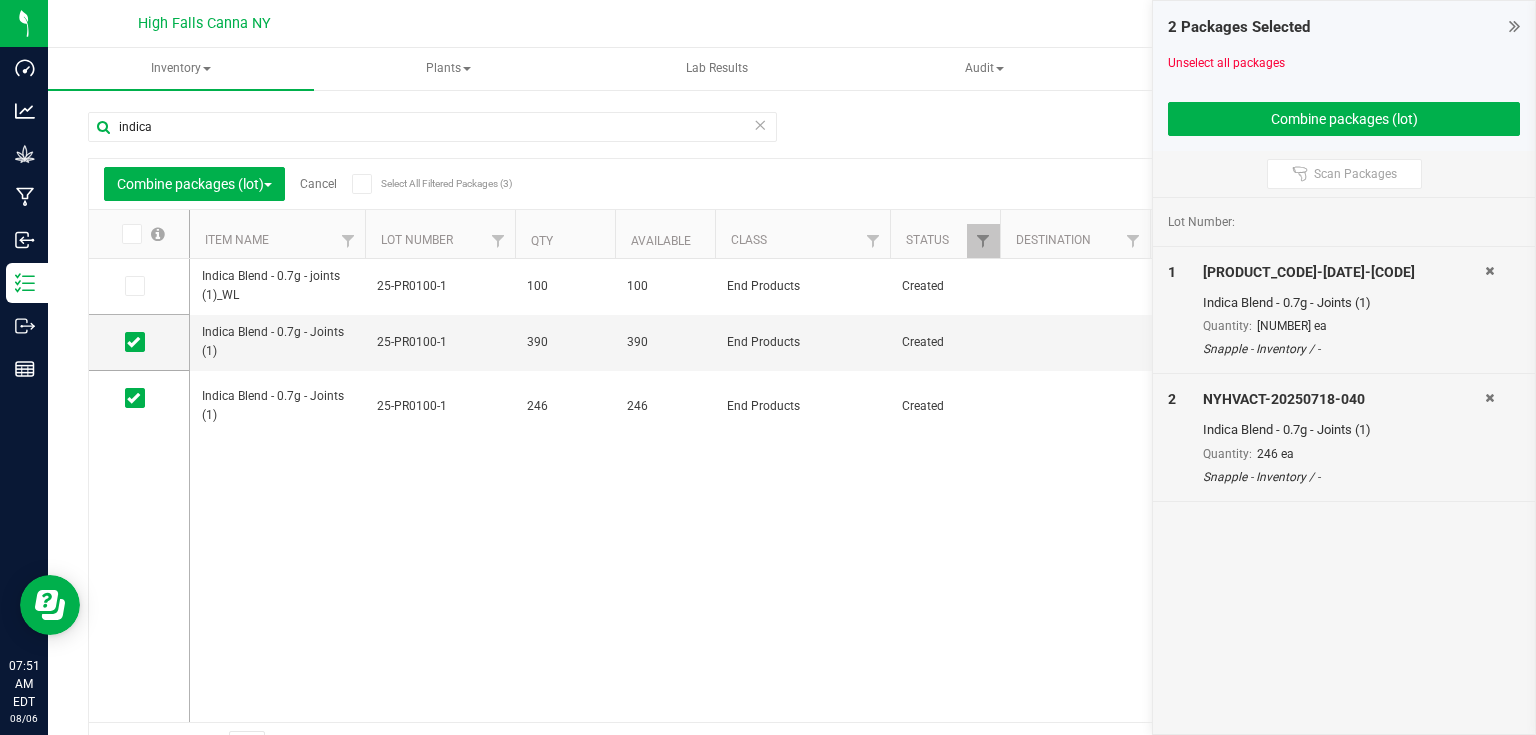 click on "2 Packages Selected   Unselect all packages   Combine packages (lot)" at bounding box center [1344, 76] 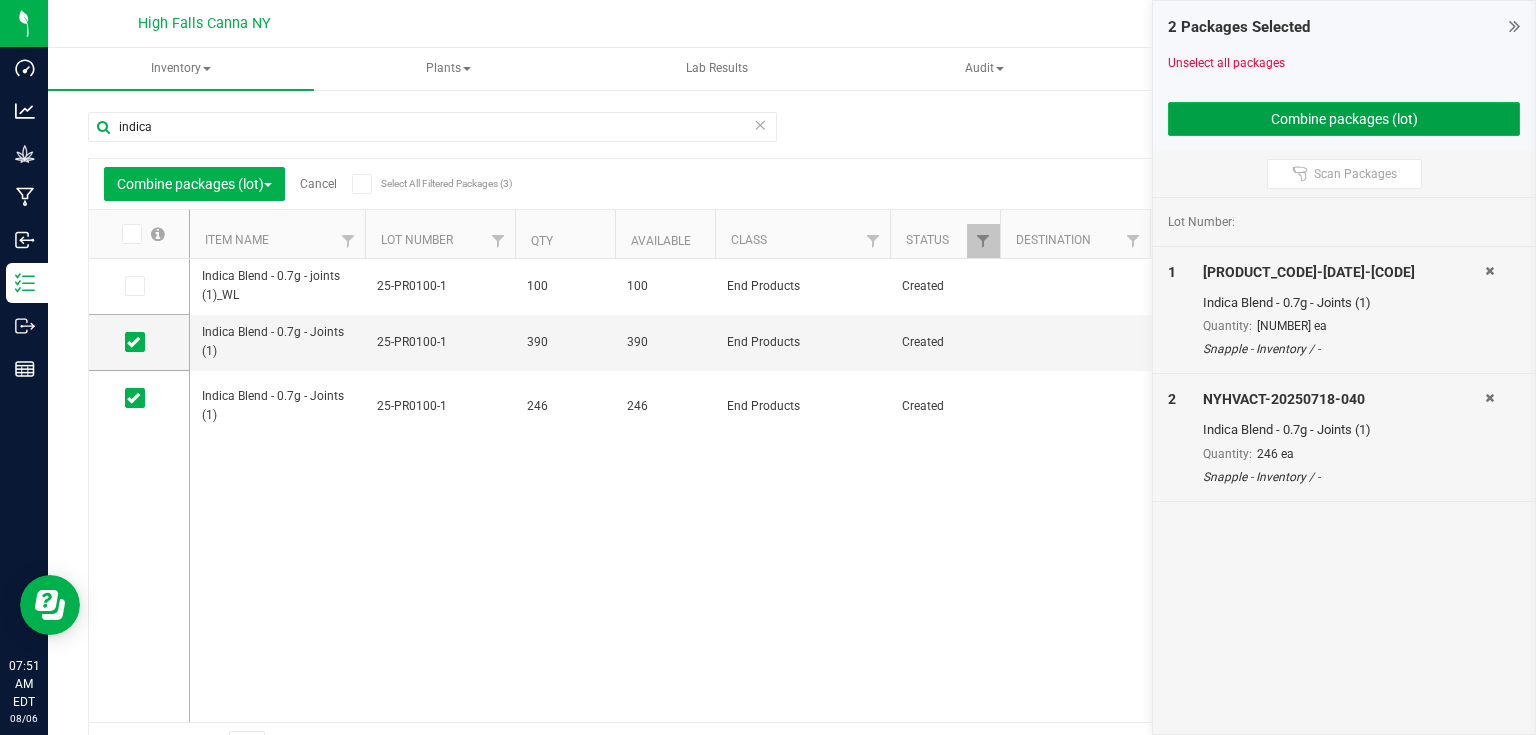 click on "Combine packages (lot)" at bounding box center (1344, 119) 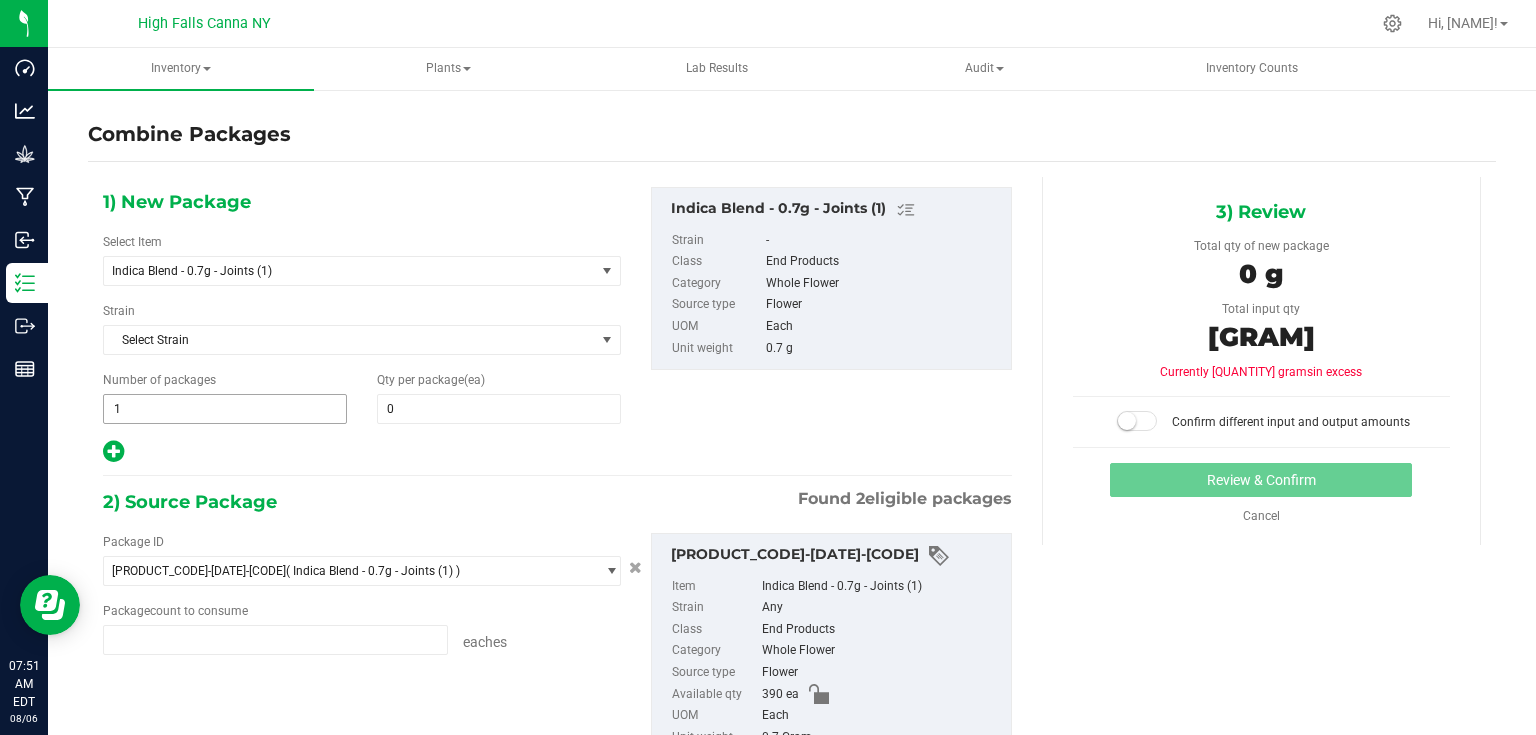 type on "390 ea" 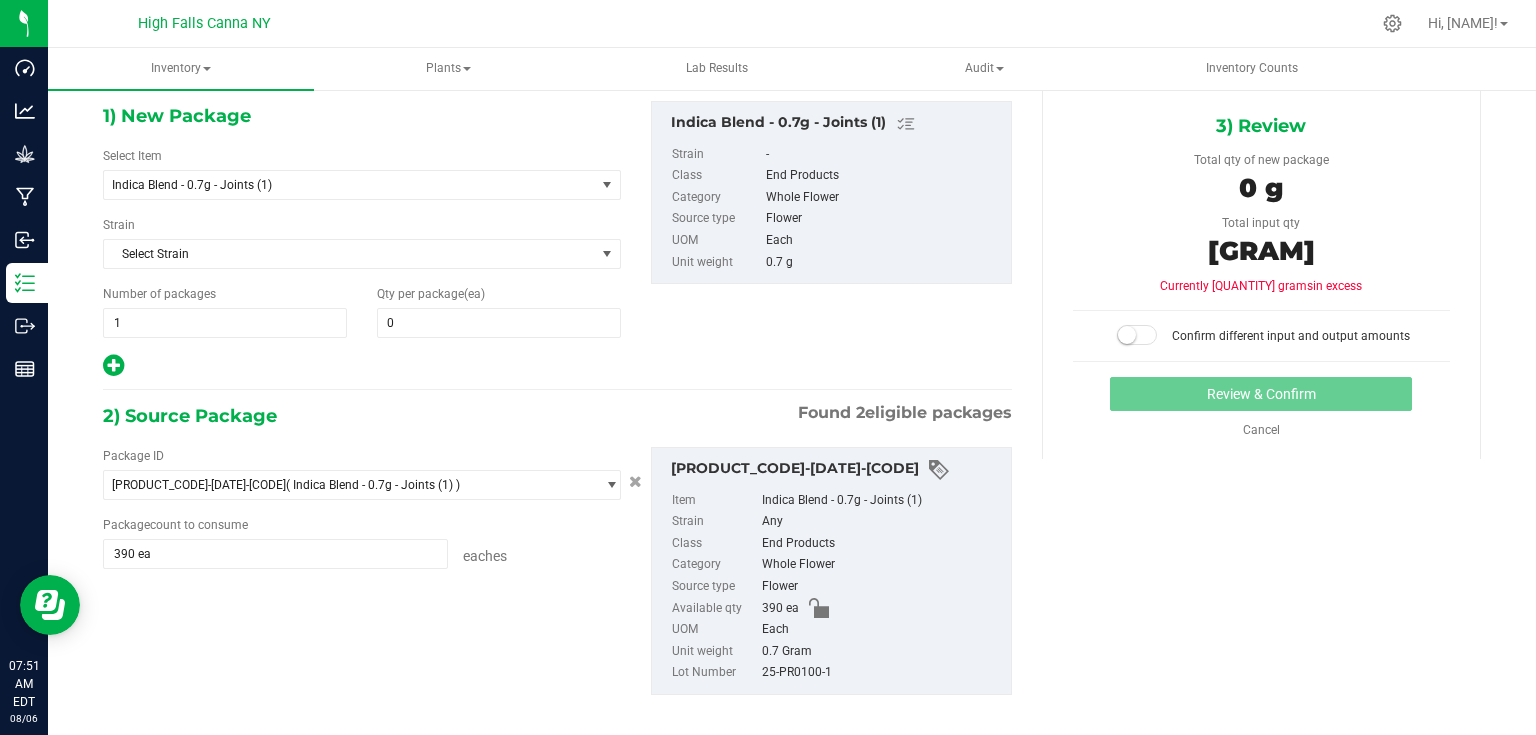 scroll, scrollTop: 80, scrollLeft: 0, axis: vertical 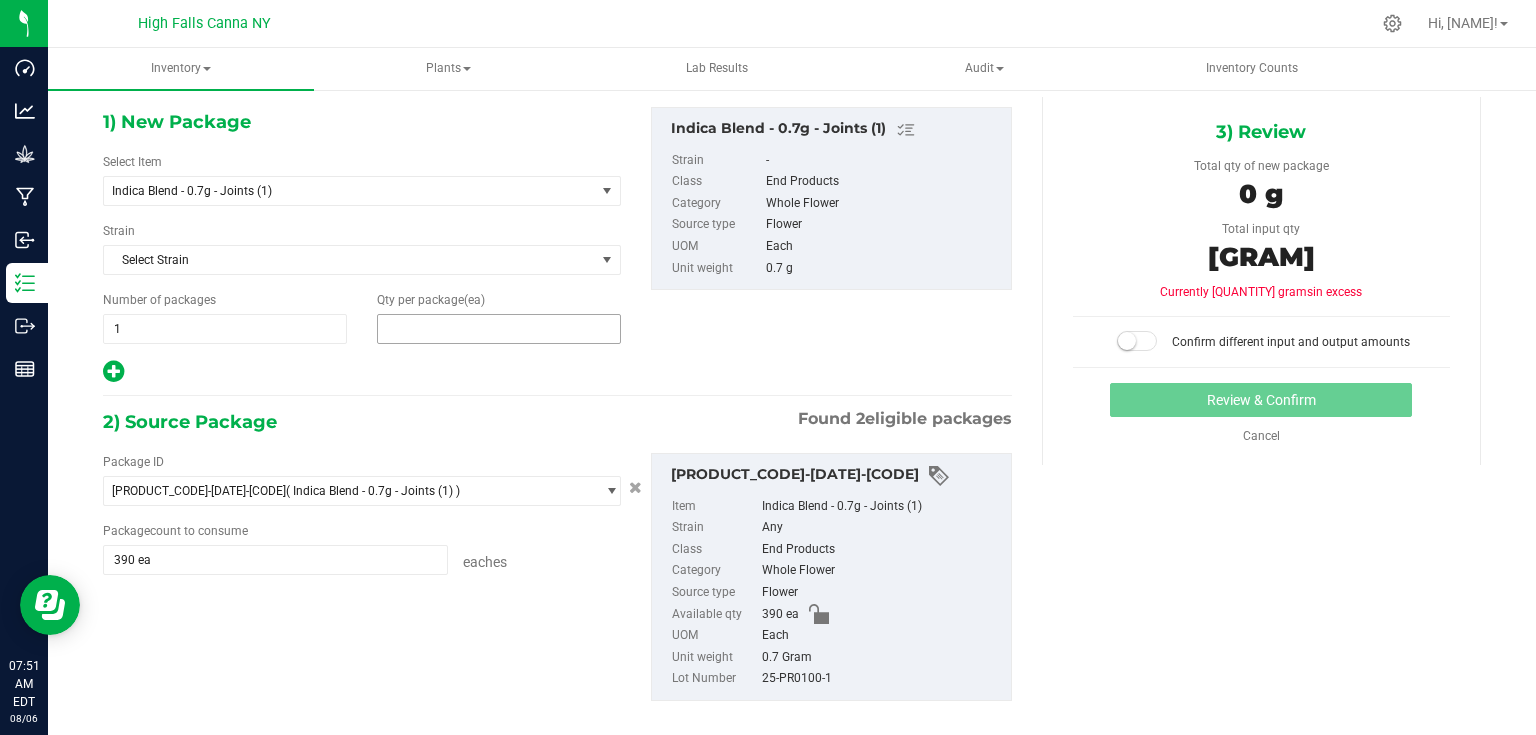 click at bounding box center [499, 329] 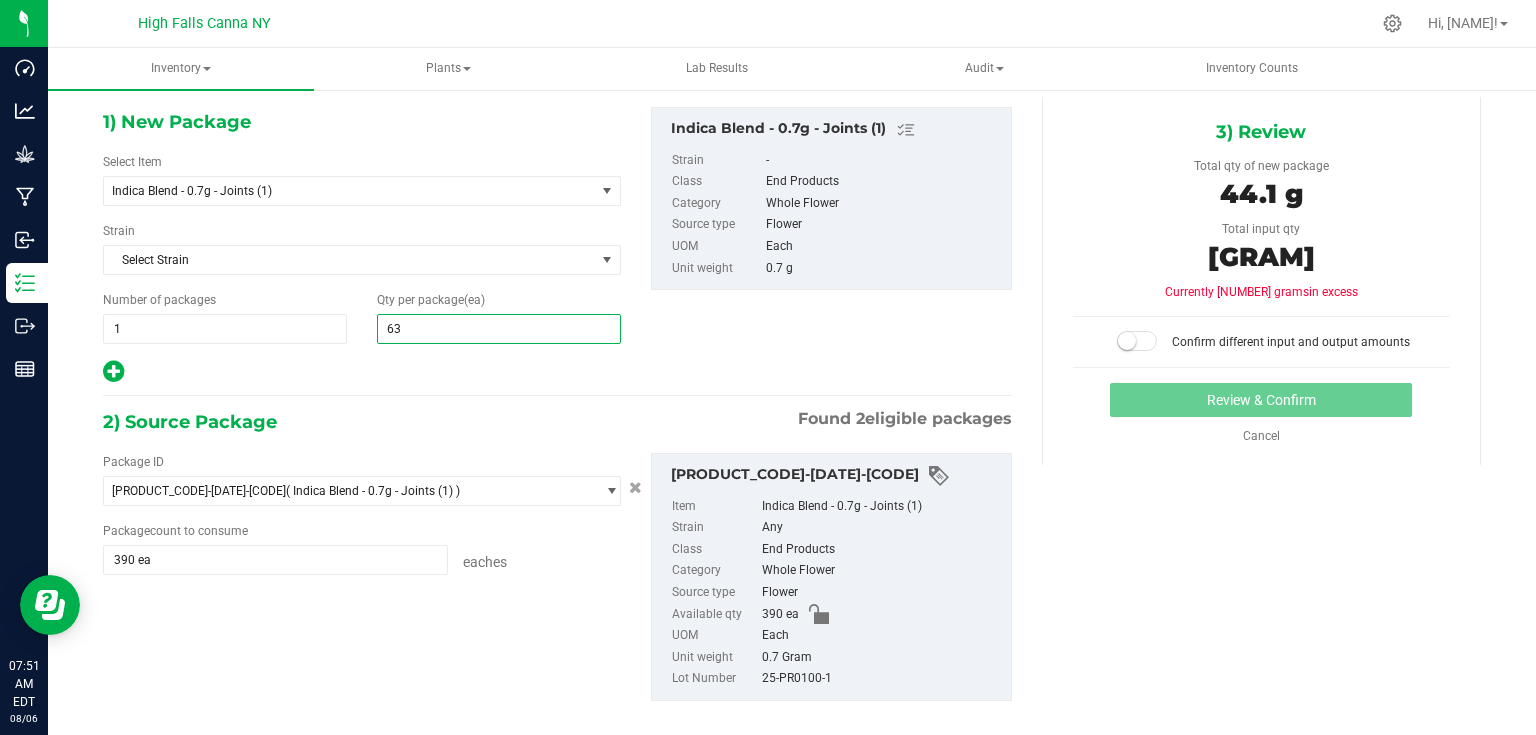 type on "636" 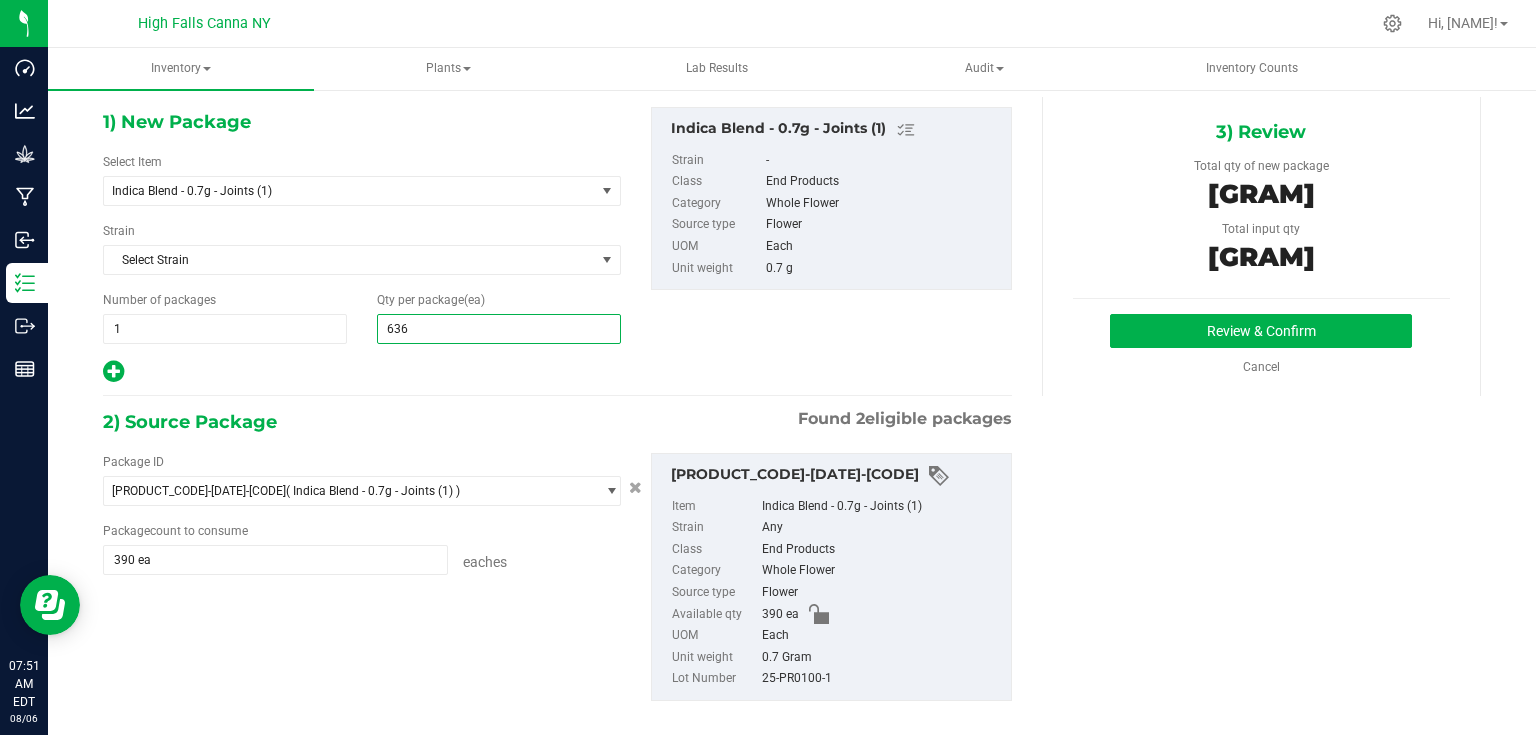 type on "636" 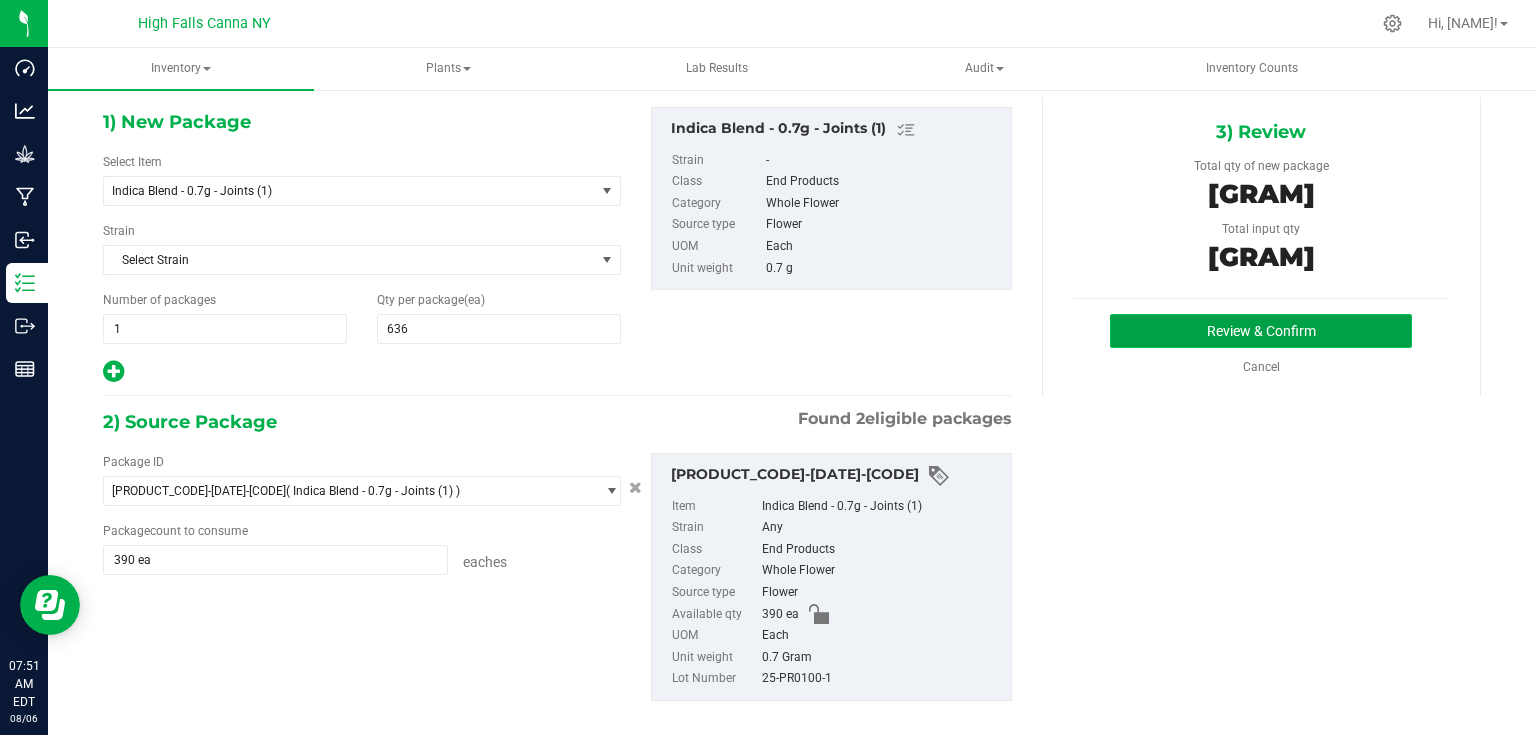 click on "Review & Confirm" at bounding box center [1261, 331] 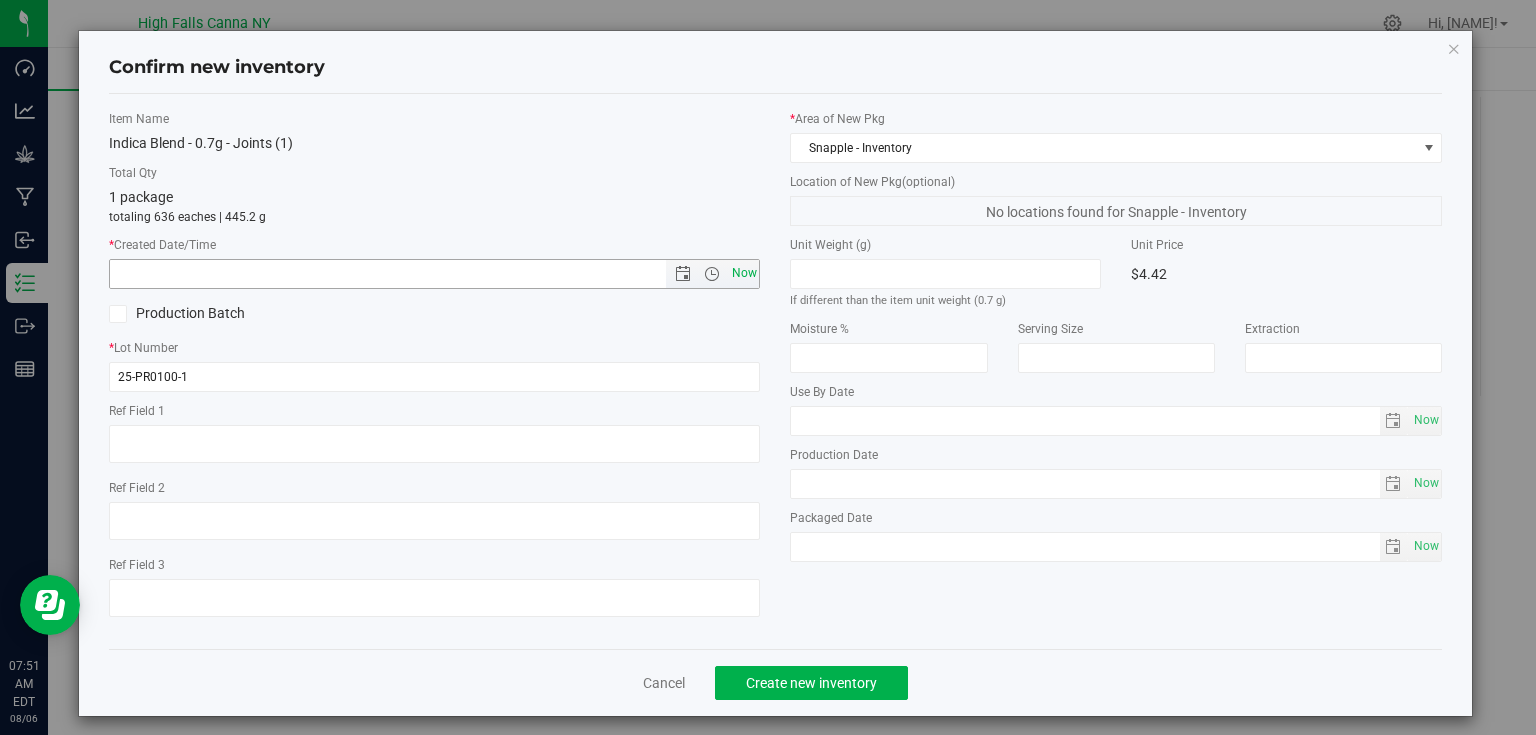 click on "Now" at bounding box center [744, 273] 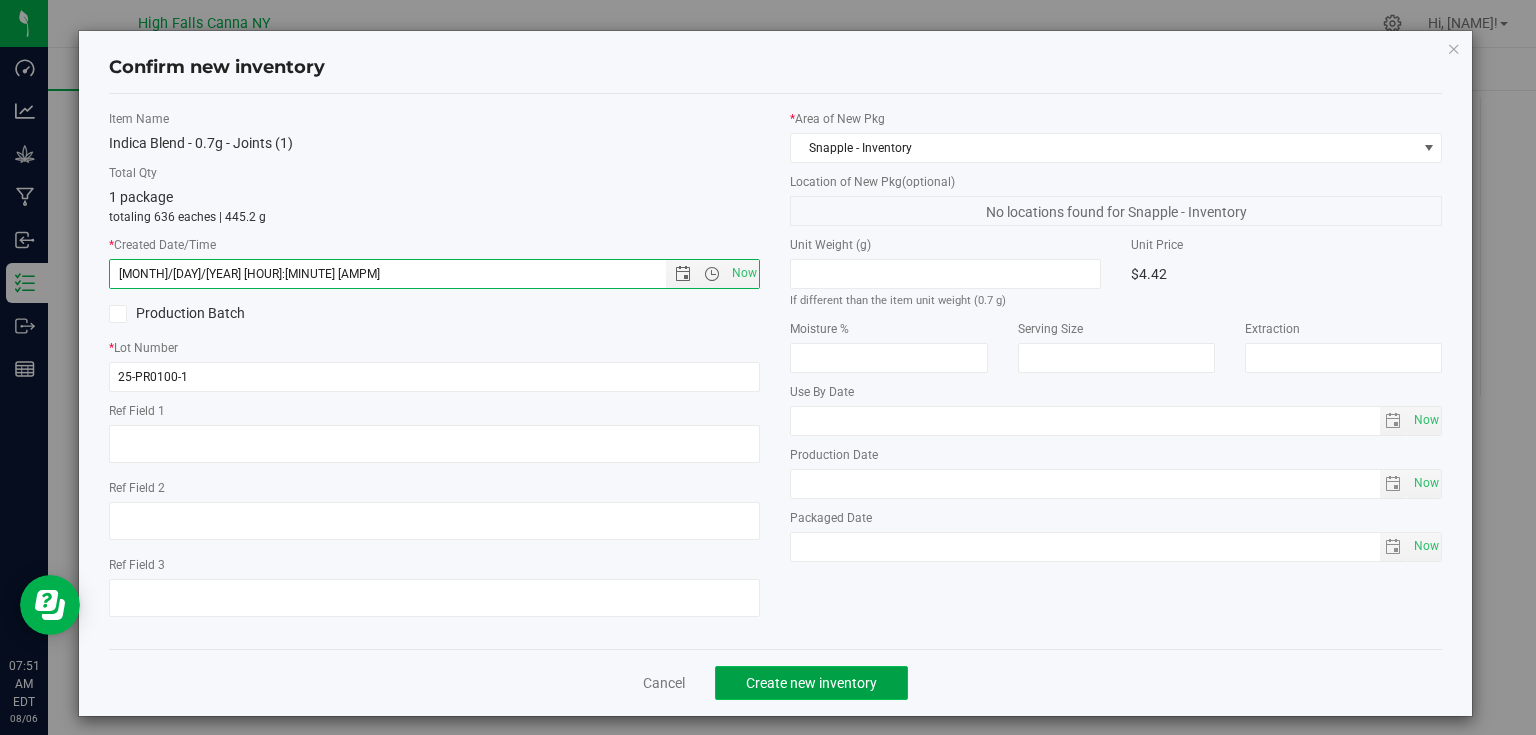 click on "Create new inventory" 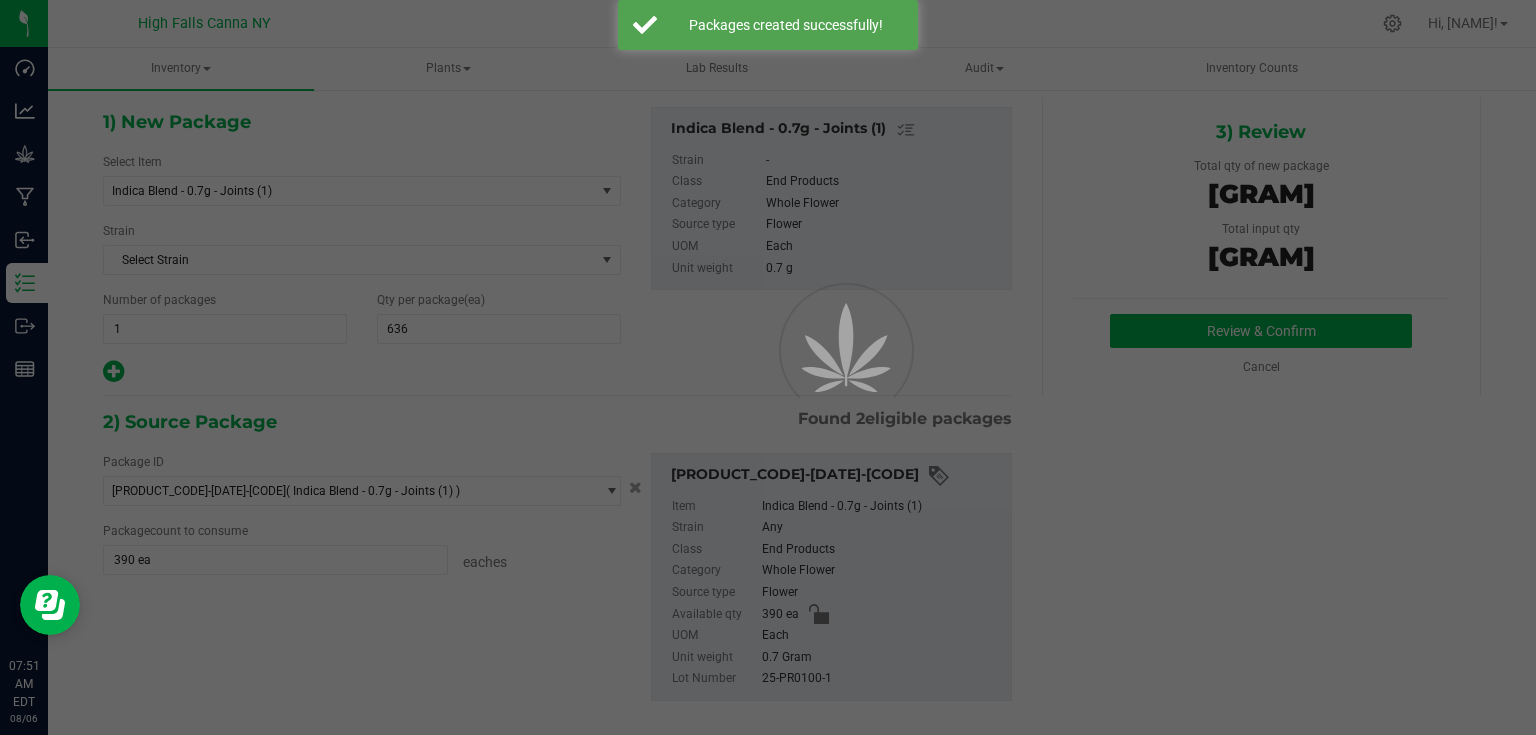 scroll, scrollTop: 0, scrollLeft: 0, axis: both 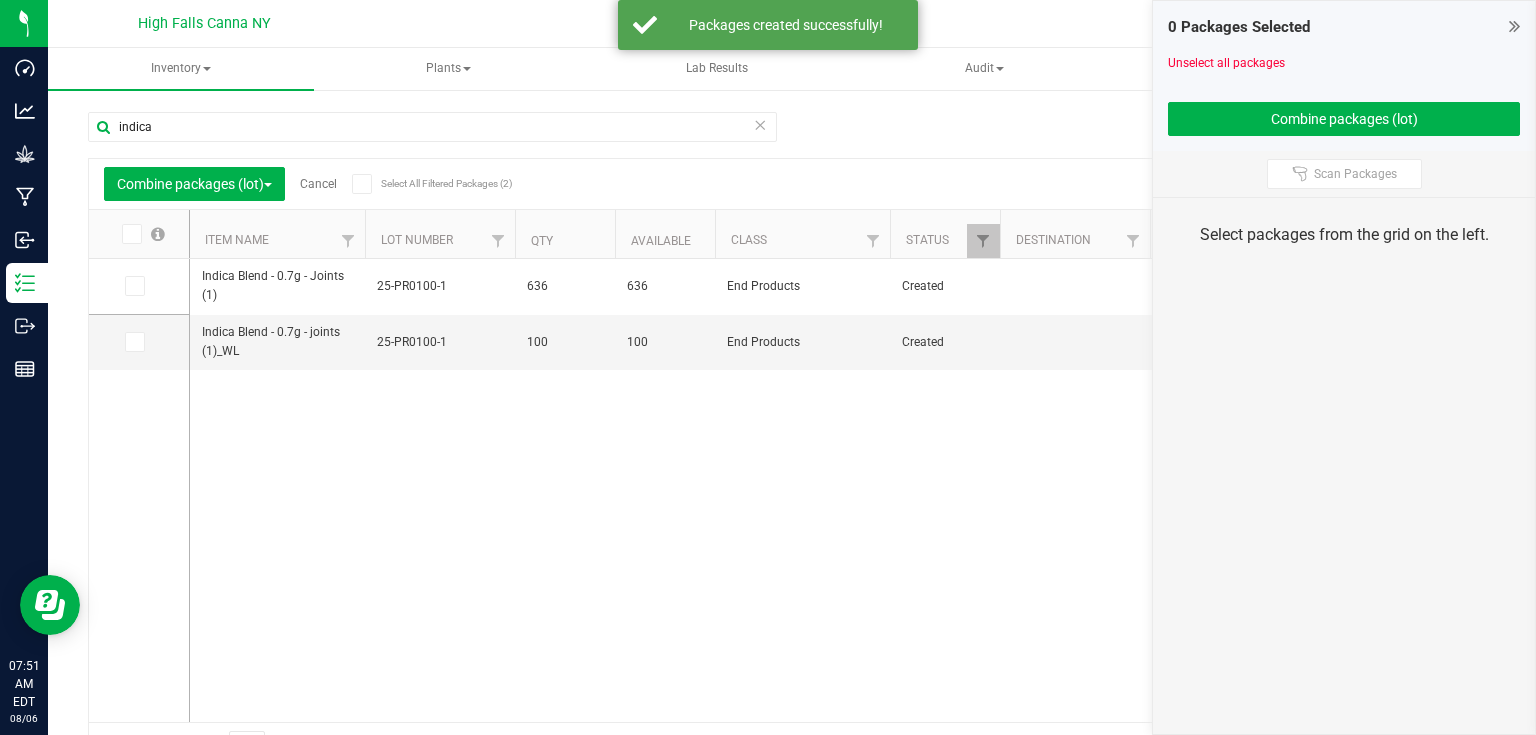 click on "0 Packages Selected   Unselect all packages   Combine packages (lot)" at bounding box center (1344, 76) 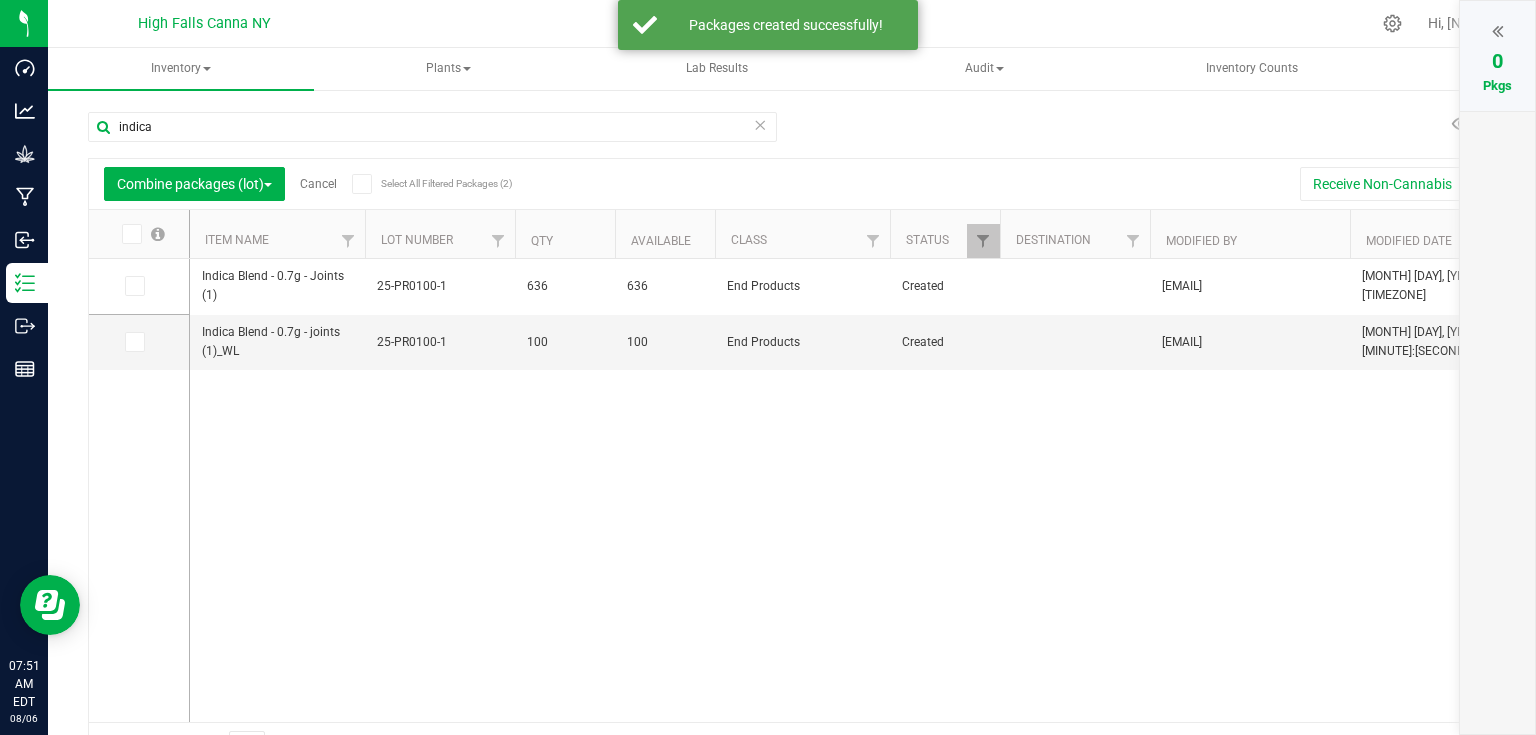 click on "[PRODUCT] - [NUMBER]g - Joints (1)
[NUMBER]
[NUMBER]
[NUMBER]
End Products
Created
[EMAIL]
[DATE] [TIME]
[EMAIL]
[DATE] [TIME]
[CODE]-[YEAR]-[NUMBER]
$[NUMBER]
Whole Flower
[PRODUCT]
[PRODUCT] - [NUMBER]g - Joints (1)
[NUMBER]
[CODE]-[YEAR]-[NUMBER] [CODE]-[YEAR]-[NUMBER]
Each
(0.7 g ea.)
Now
$[NUMBER]" at bounding box center (836, 490) 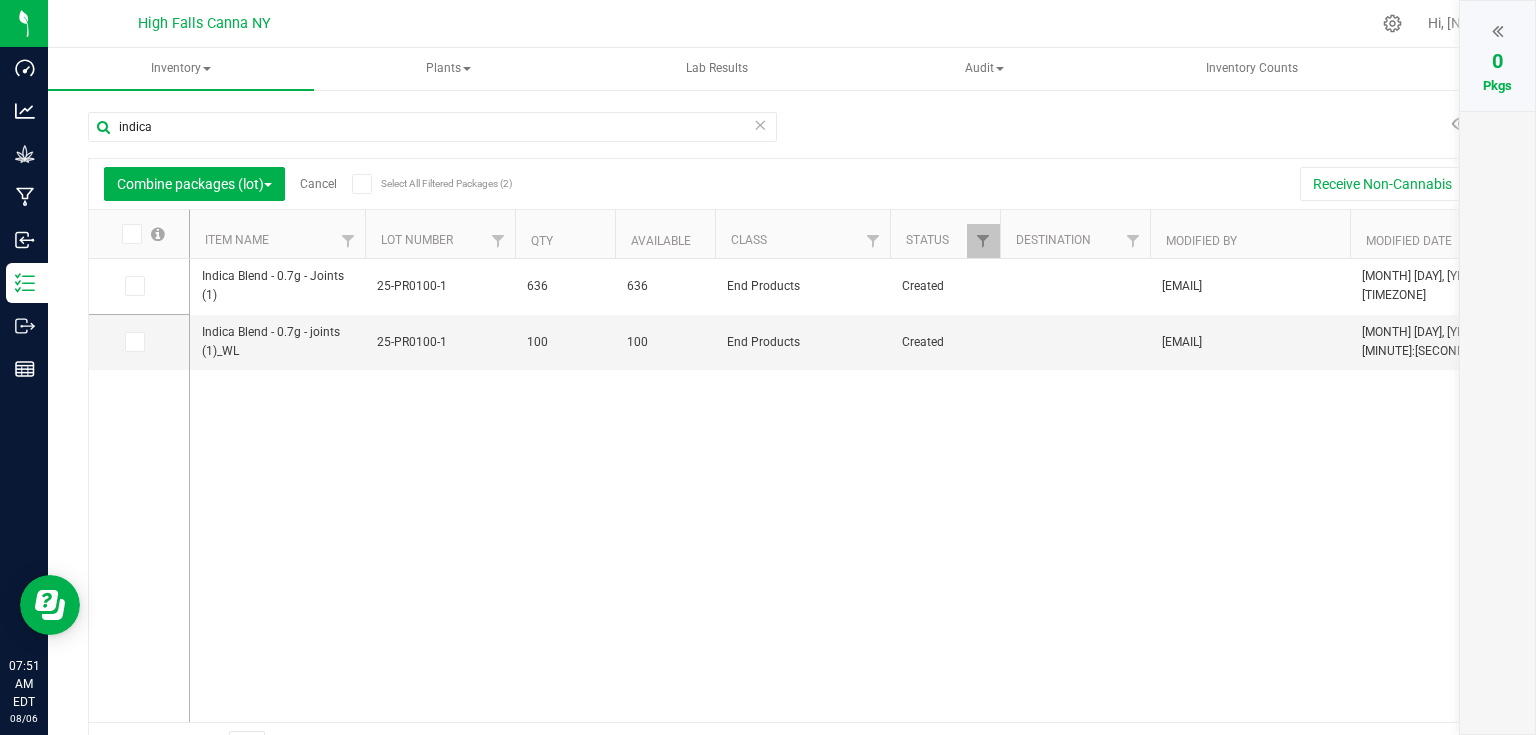 click on "Cancel" at bounding box center [318, 184] 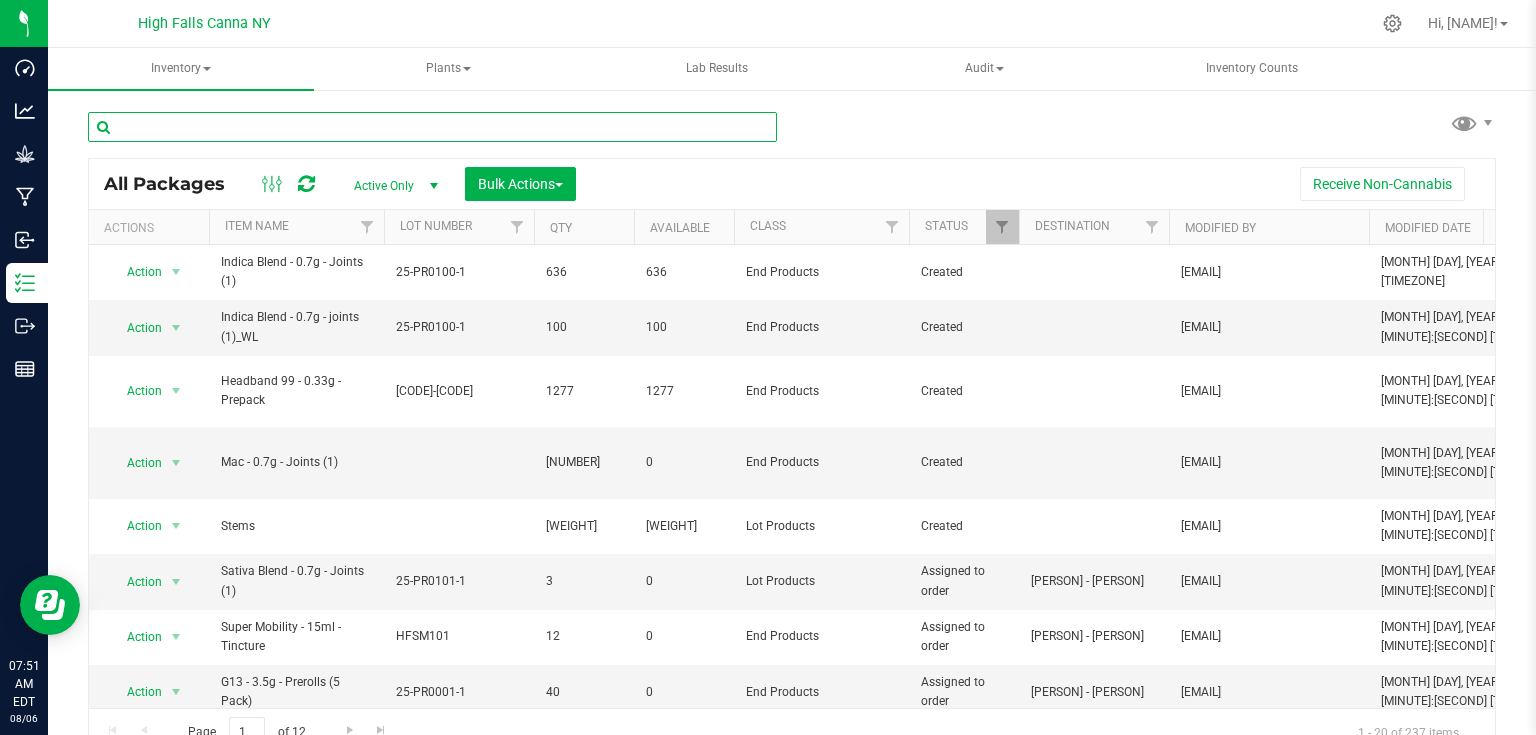 click at bounding box center [432, 127] 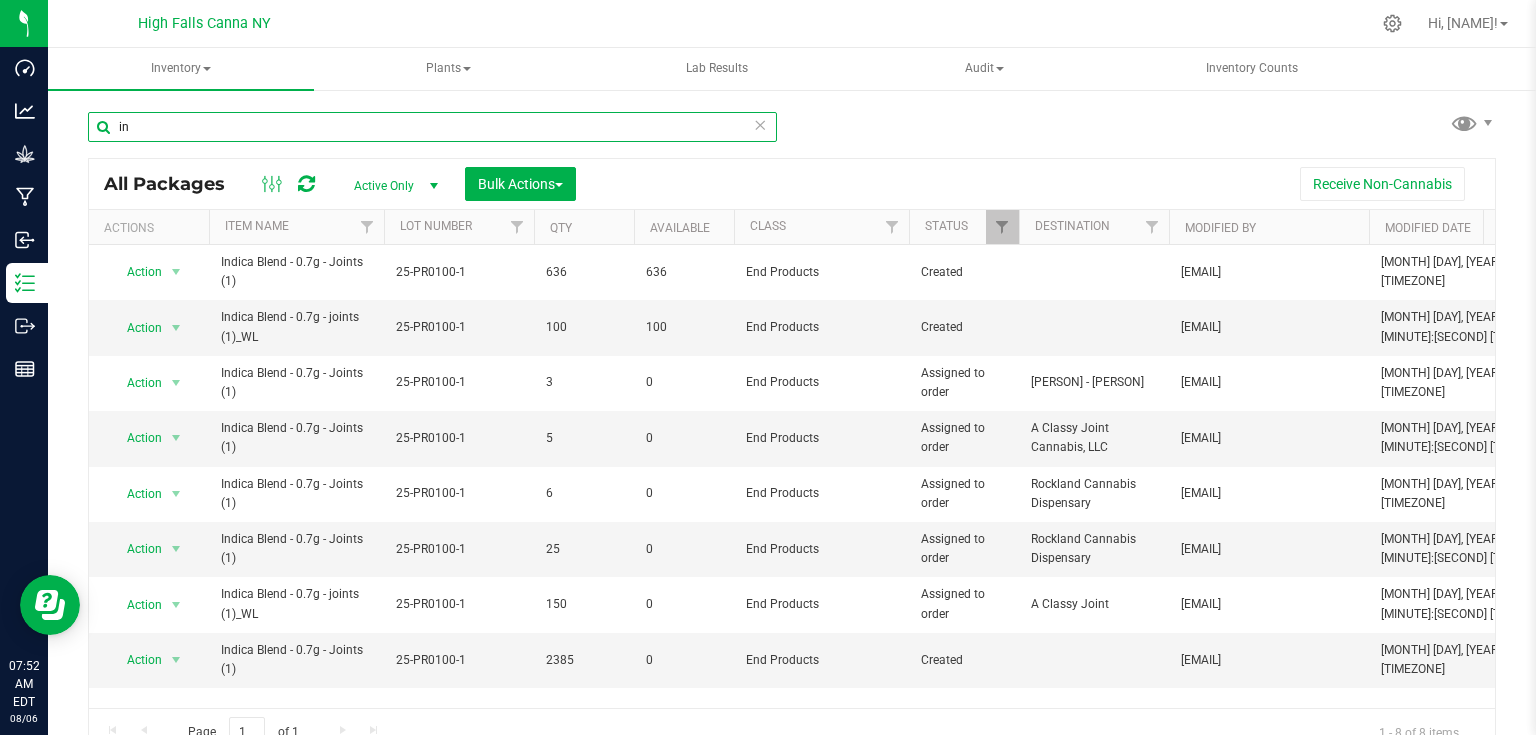 type on "i" 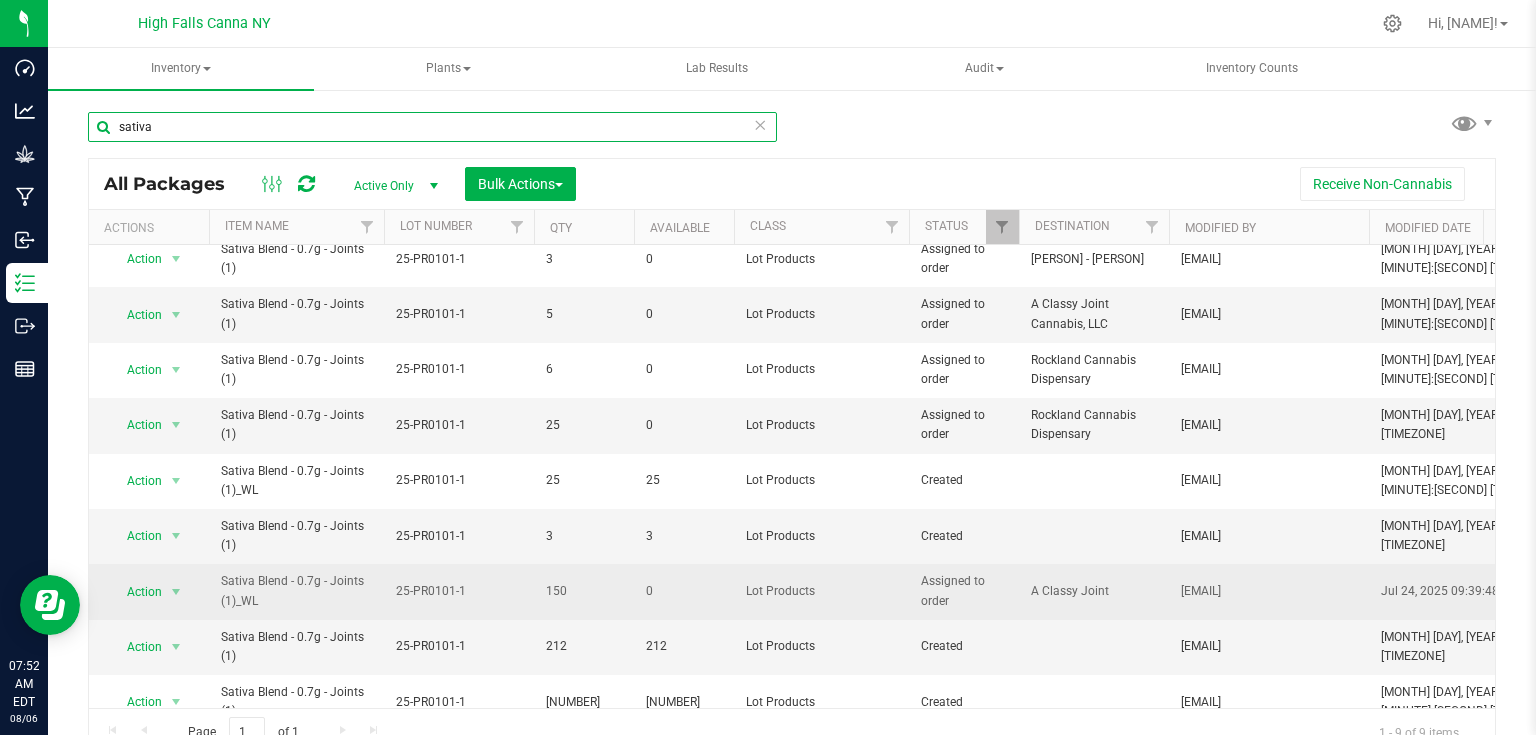 scroll, scrollTop: 0, scrollLeft: 0, axis: both 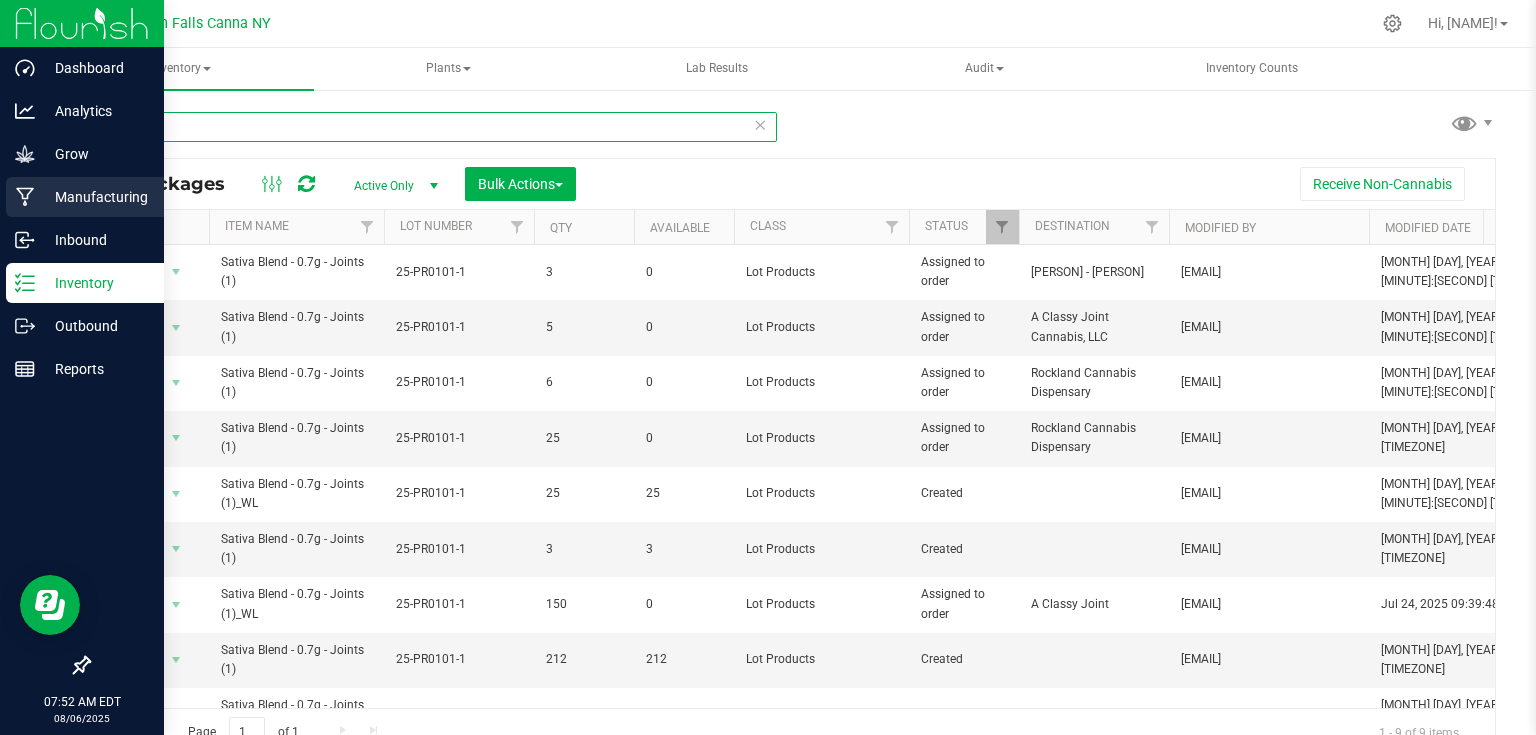 type on "sativa" 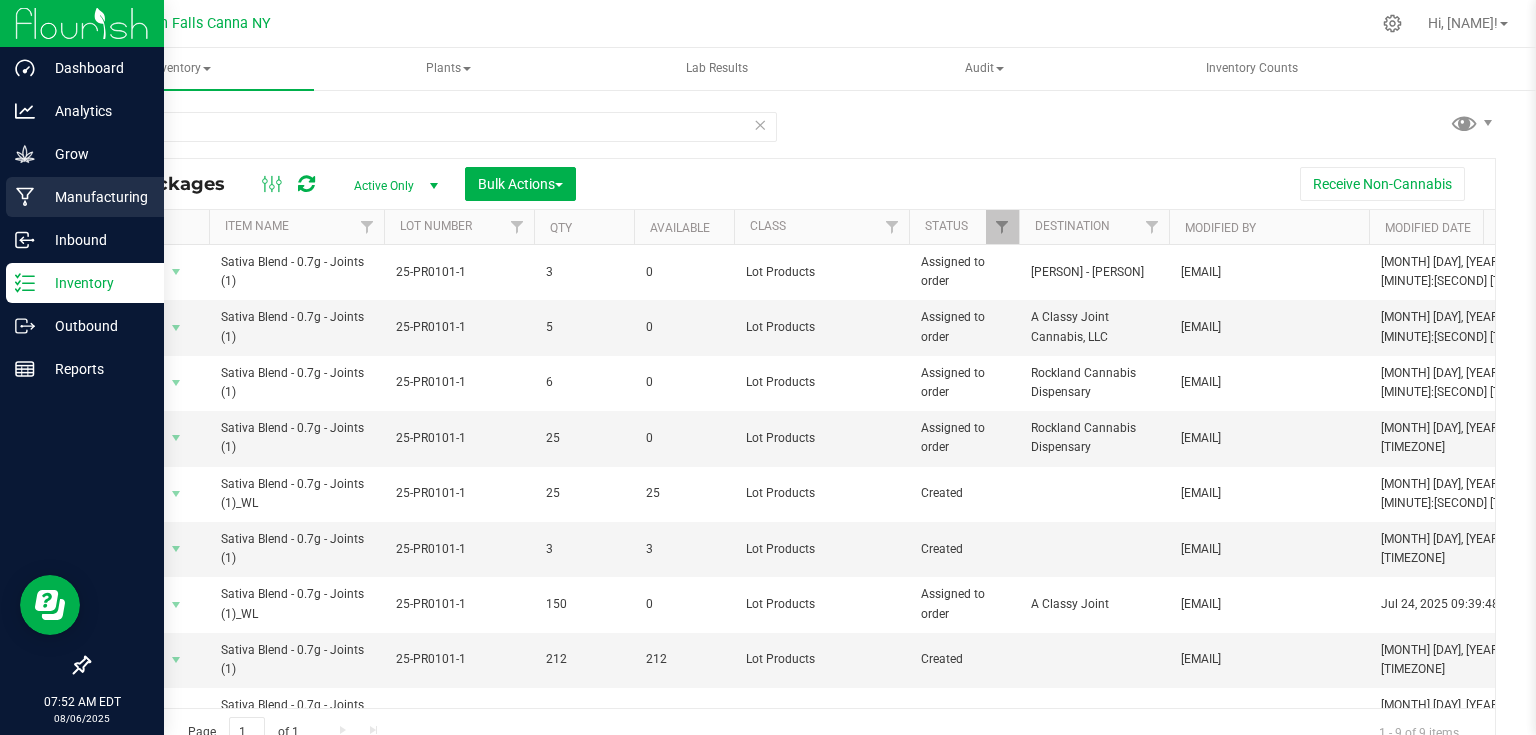 click on "Manufacturing" at bounding box center [95, 197] 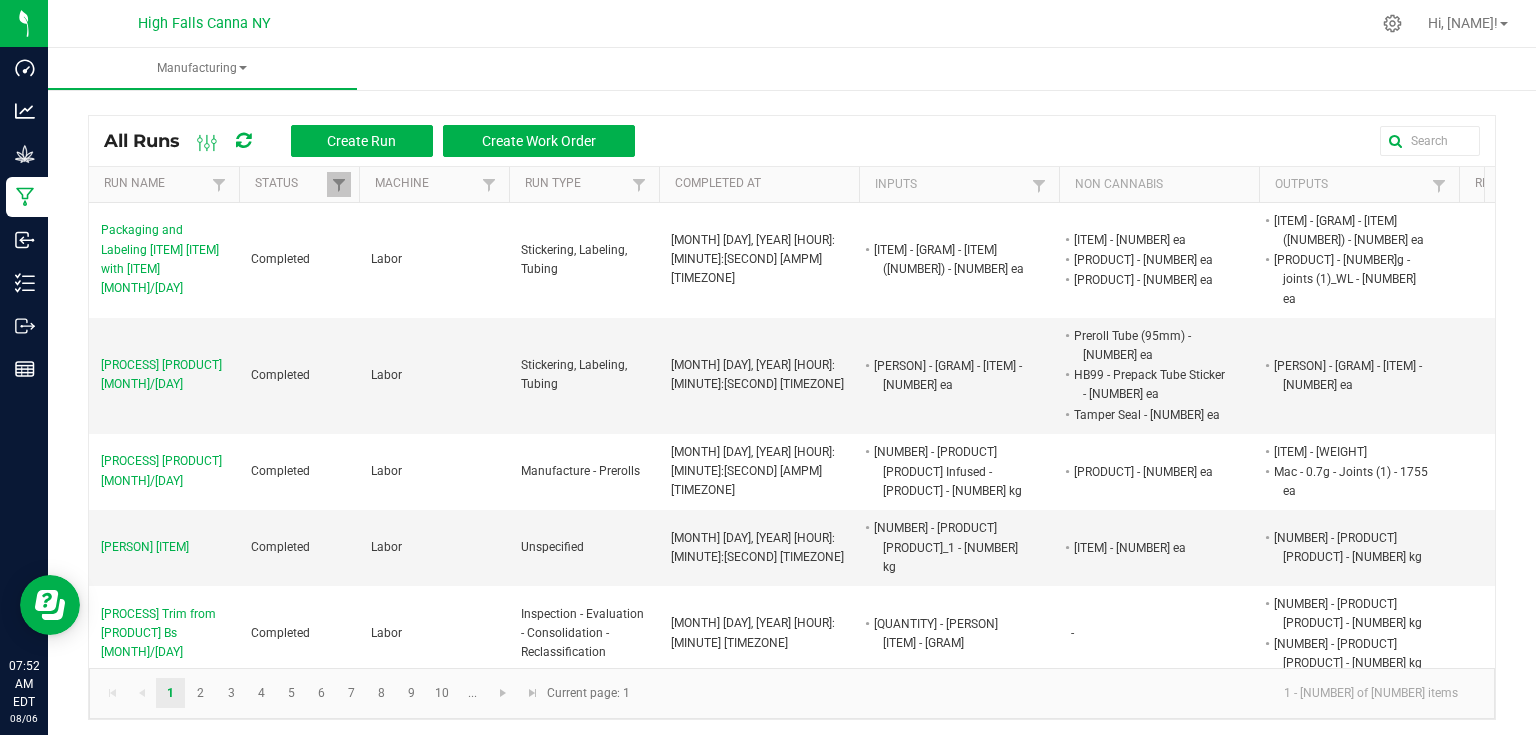 click on "Create Run   Create Work Order" at bounding box center [453, 141] 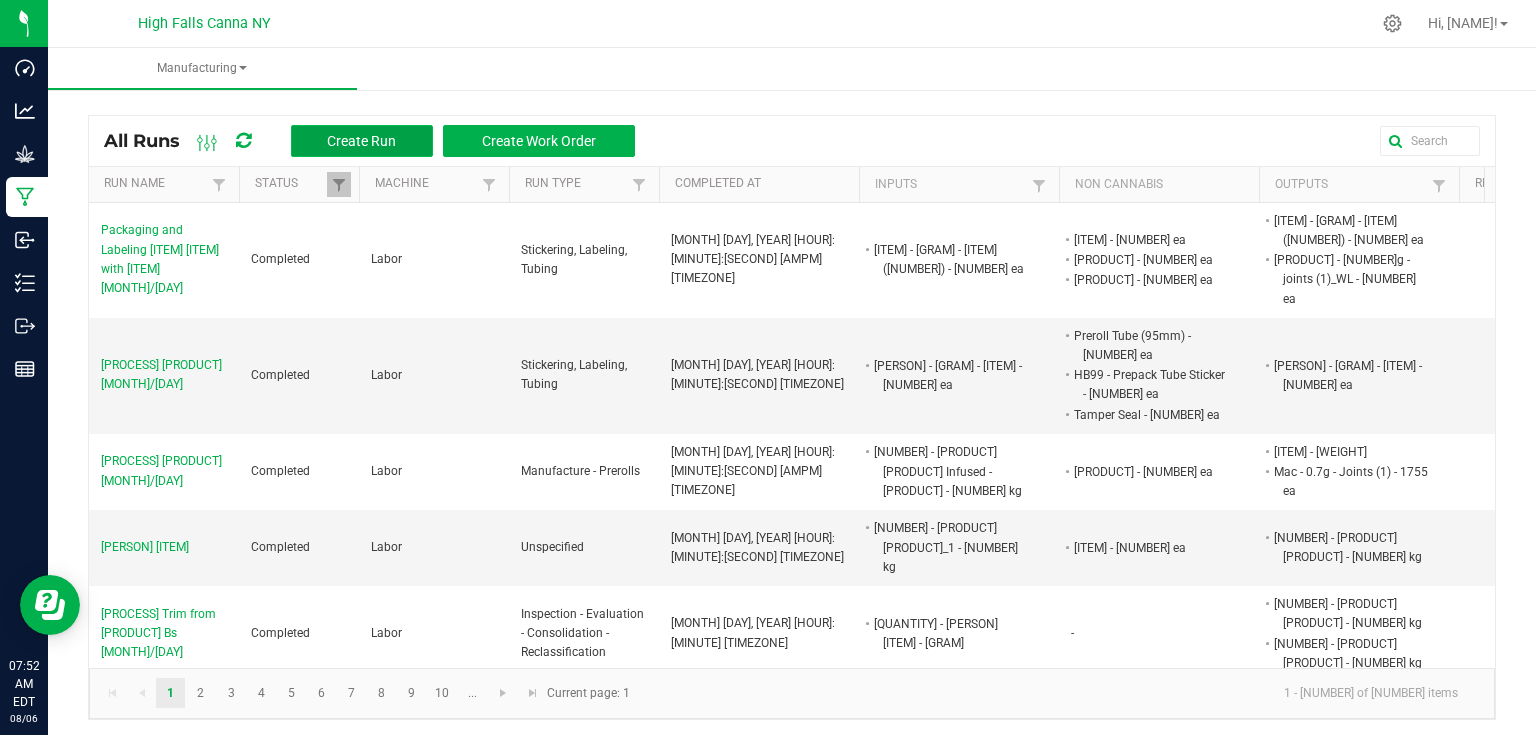 click on "Create Run" at bounding box center [362, 141] 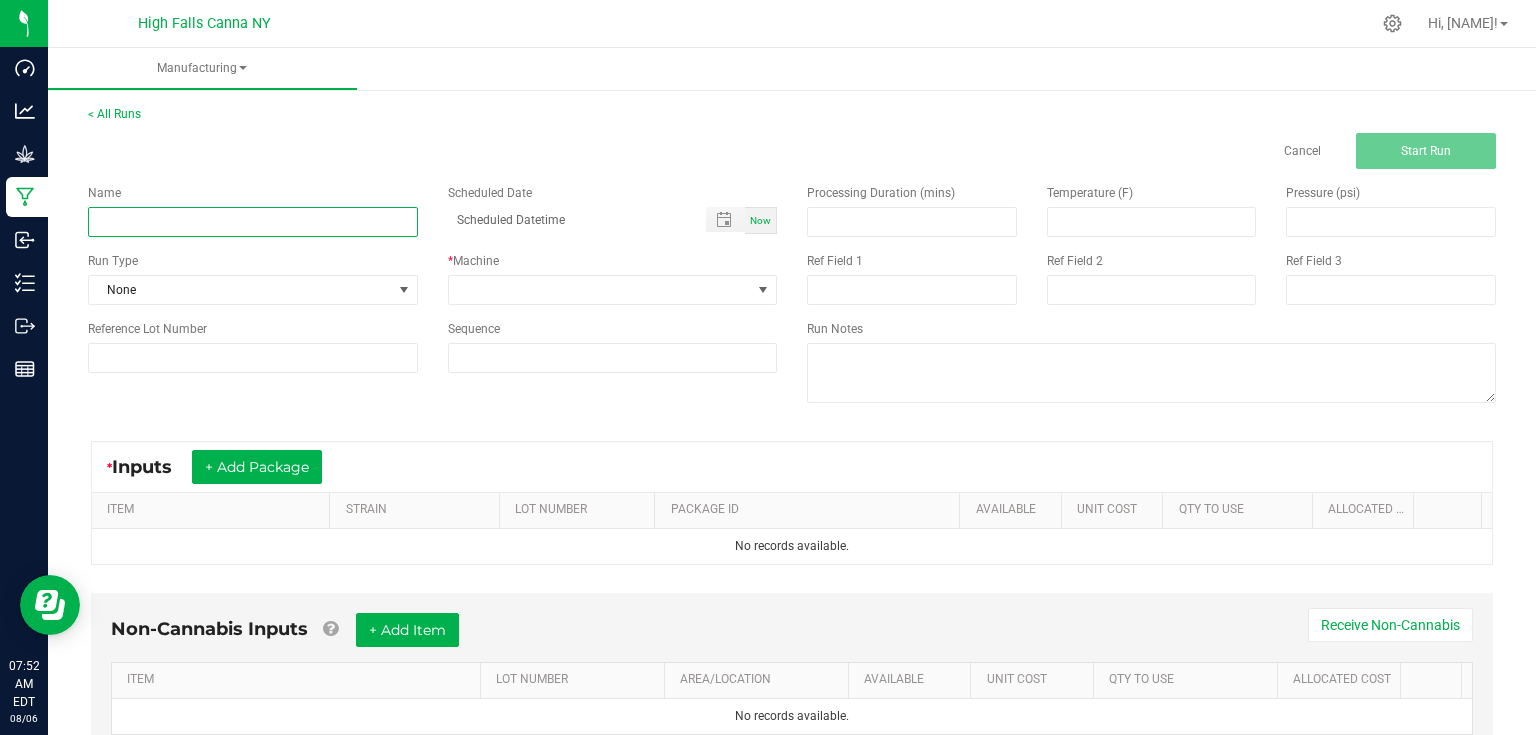 click at bounding box center (253, 222) 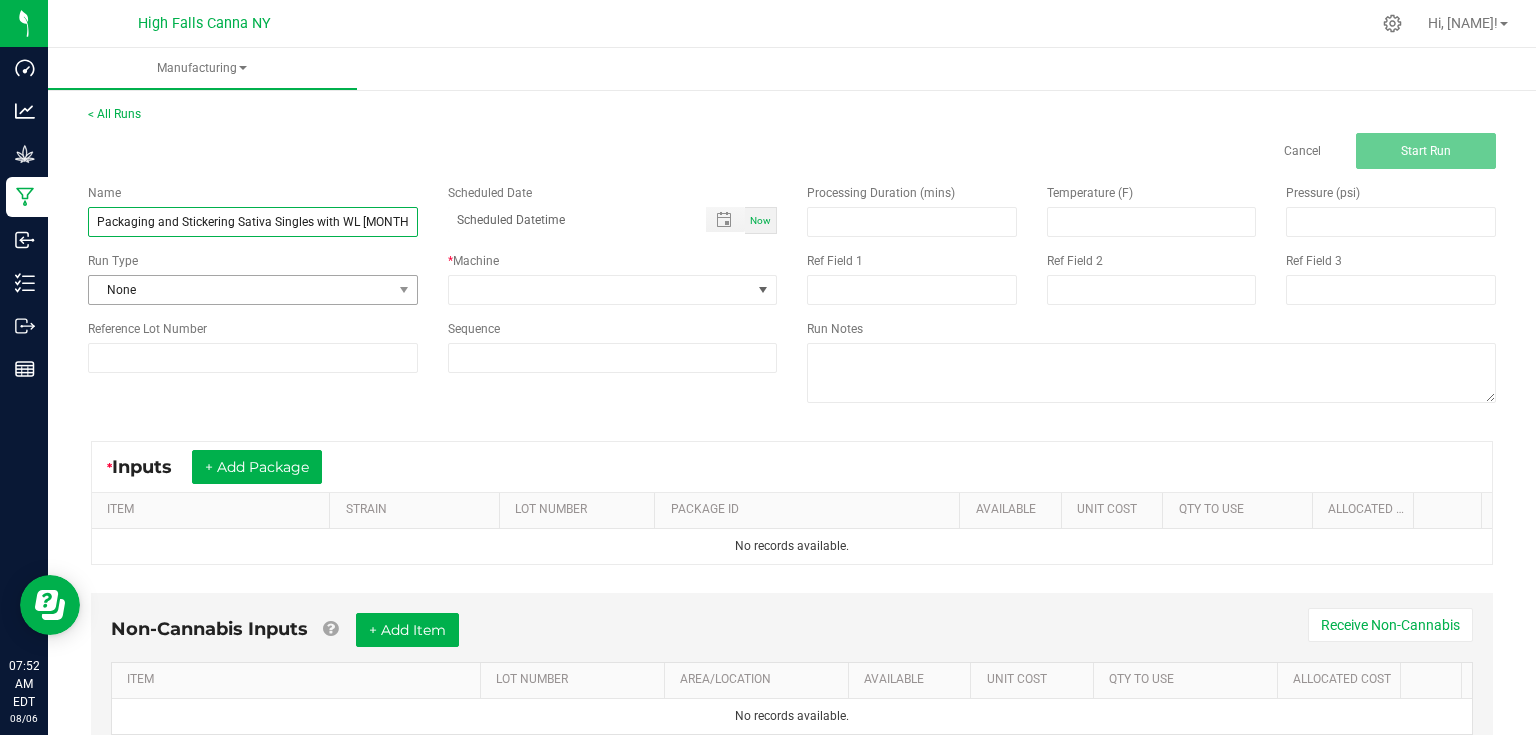 type on "Packaging and Stickering Sativa Singles with WL [MONTH]/[DAY]" 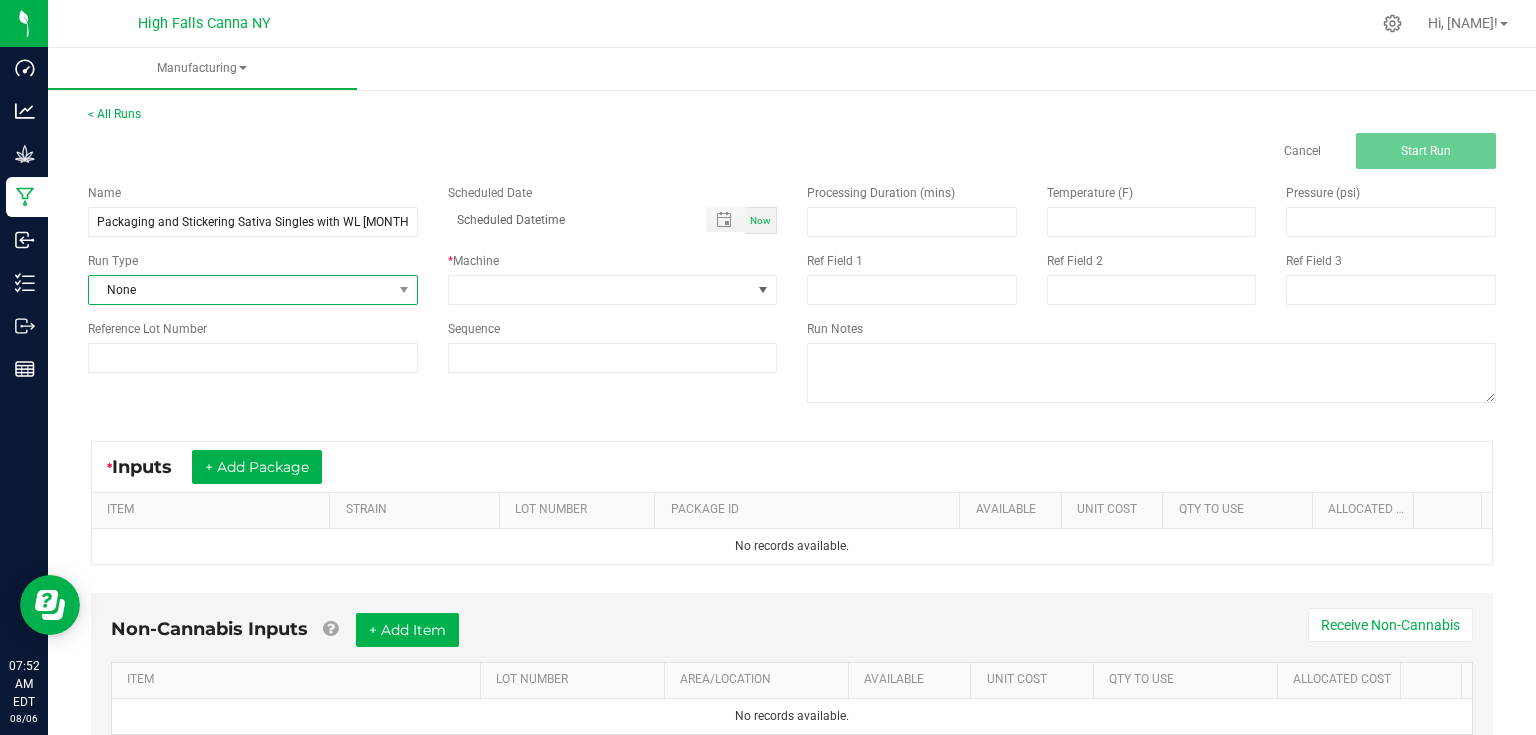 click on "None" at bounding box center (240, 290) 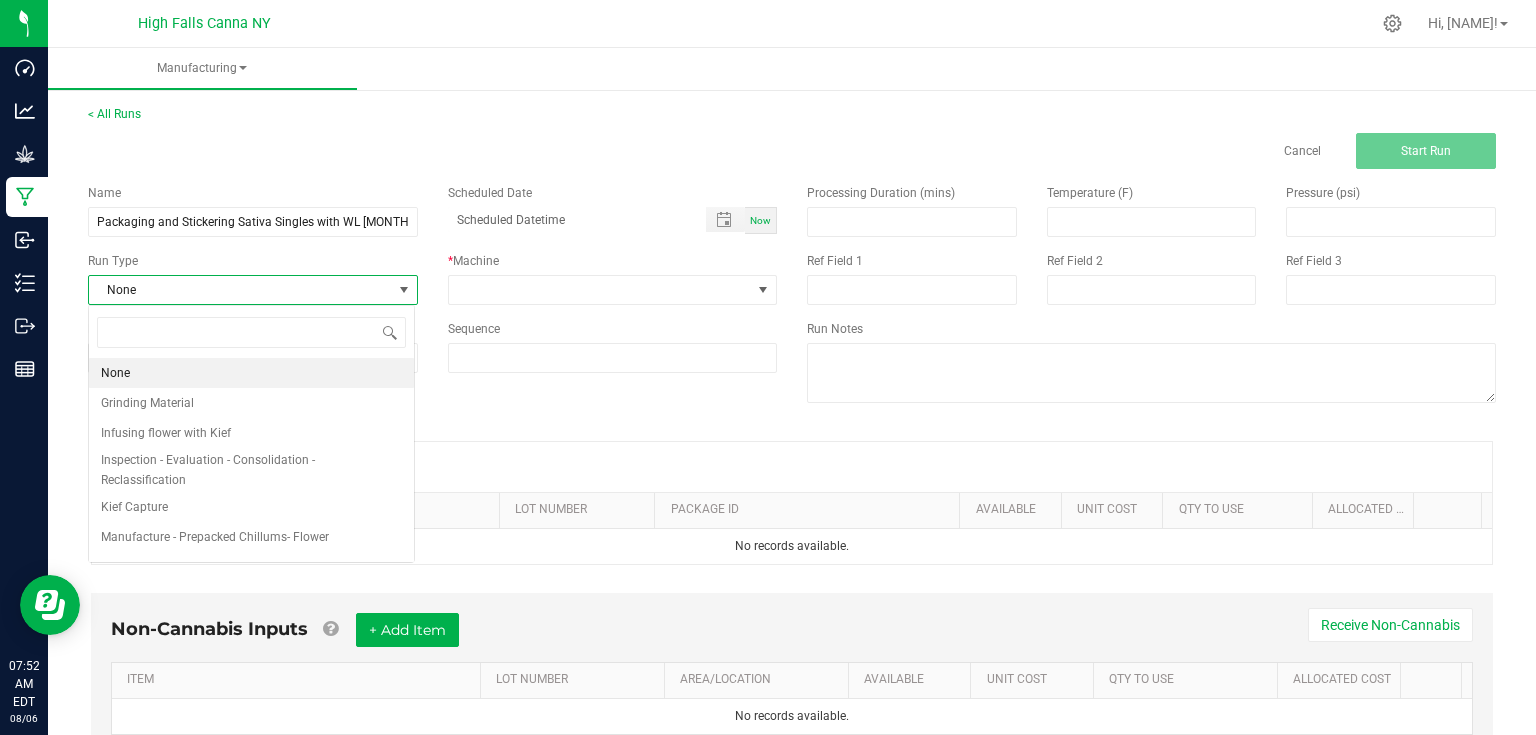 scroll, scrollTop: 99970, scrollLeft: 99673, axis: both 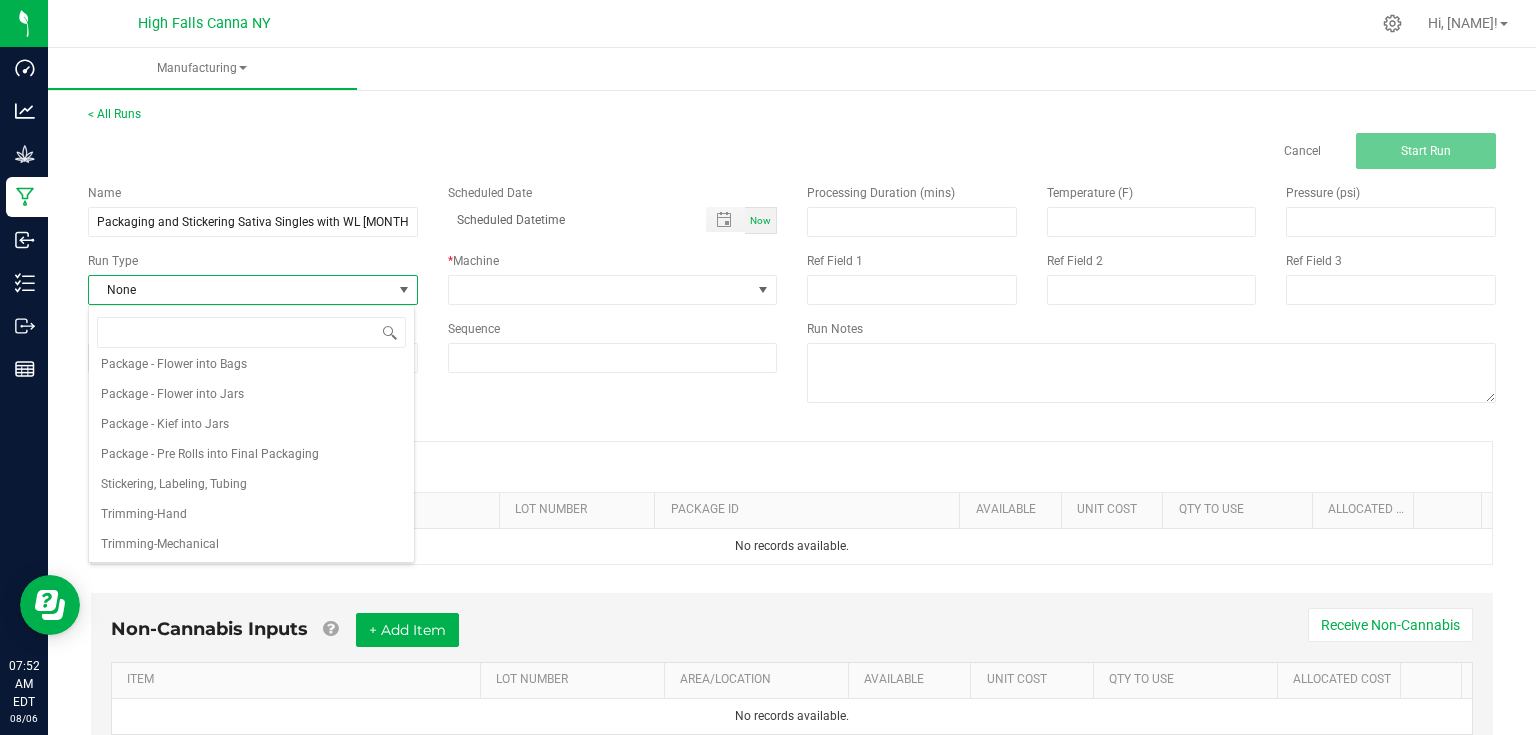 click on "Stickering, Labeling, Tubing" at bounding box center [174, 484] 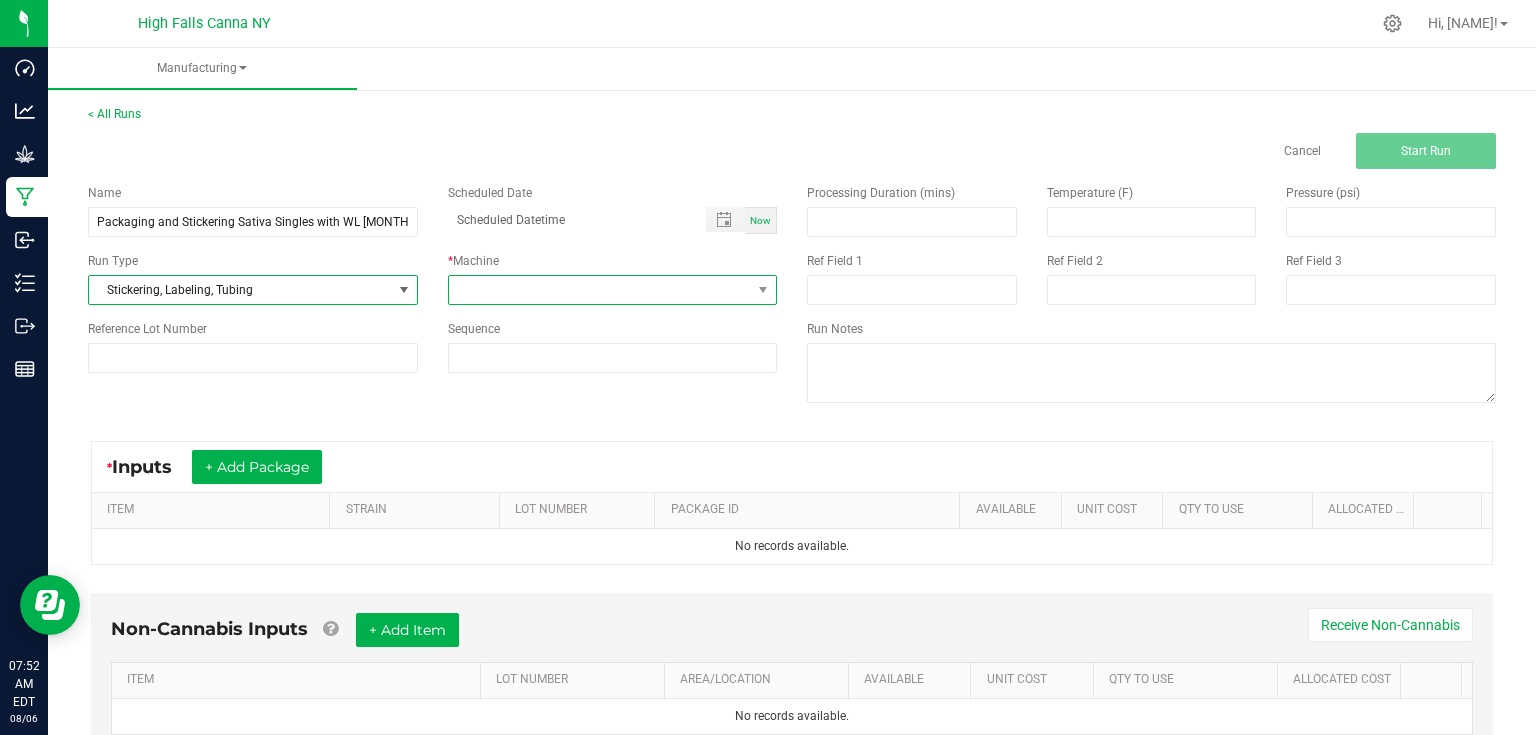 click at bounding box center (600, 290) 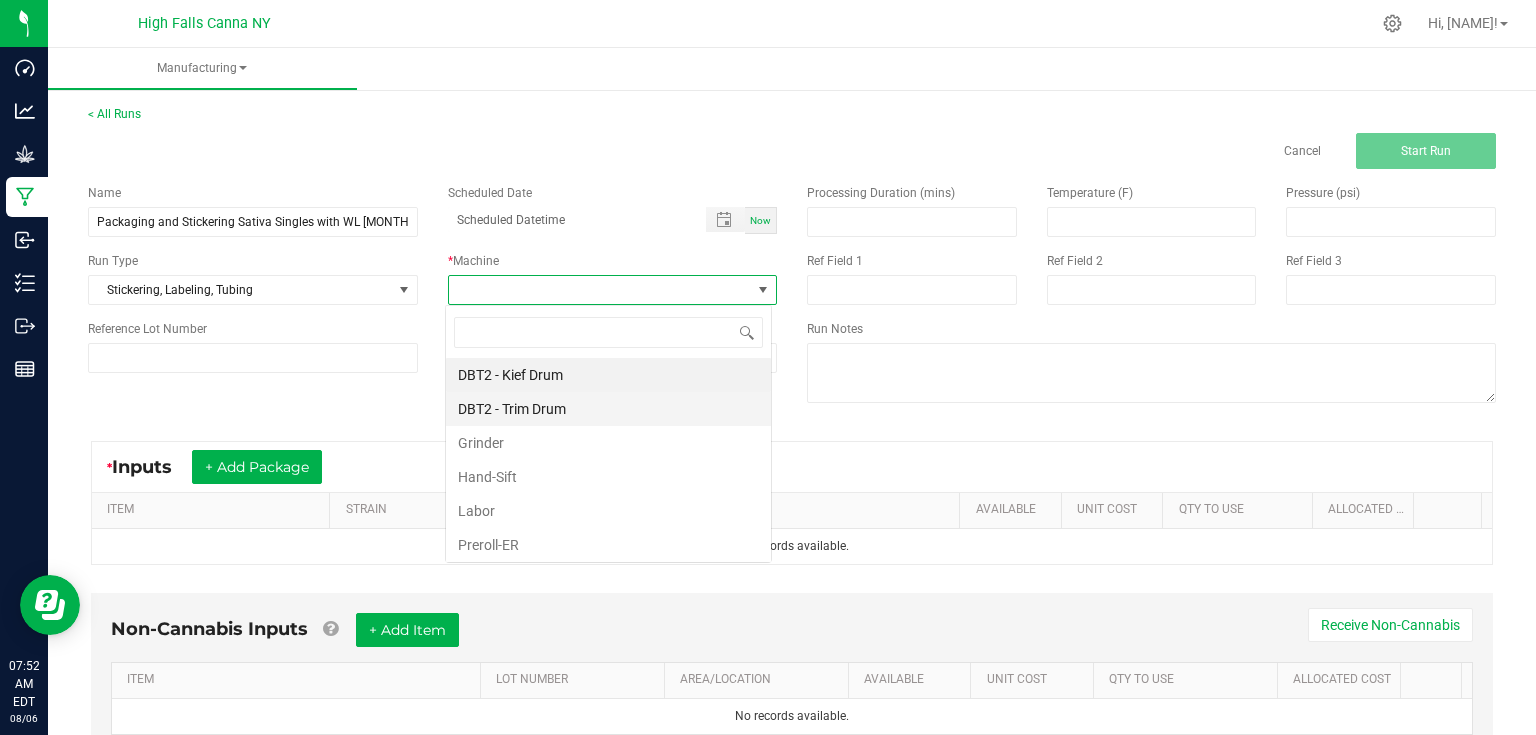 scroll, scrollTop: 99970, scrollLeft: 99673, axis: both 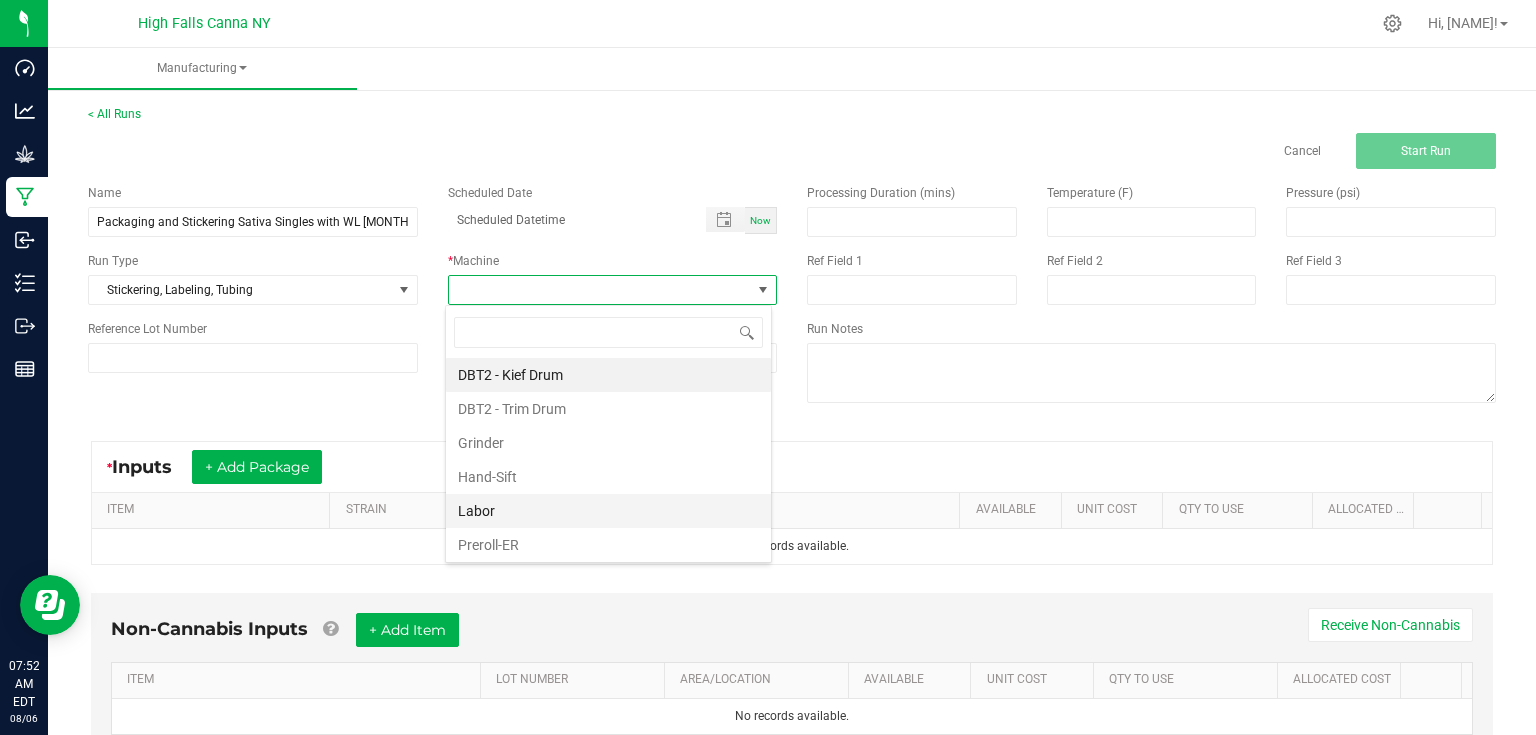 click on "Labor" at bounding box center [608, 511] 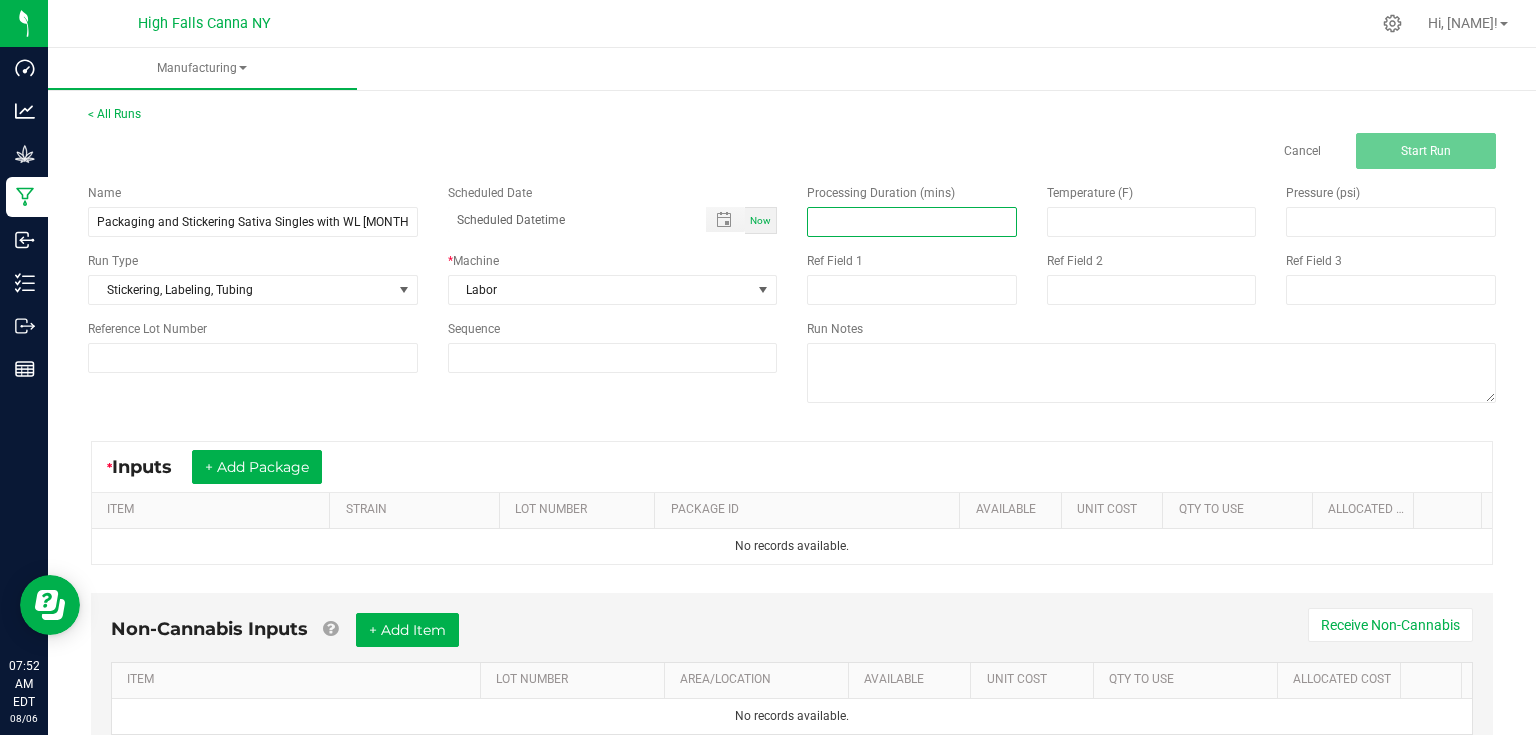 click at bounding box center (912, 222) 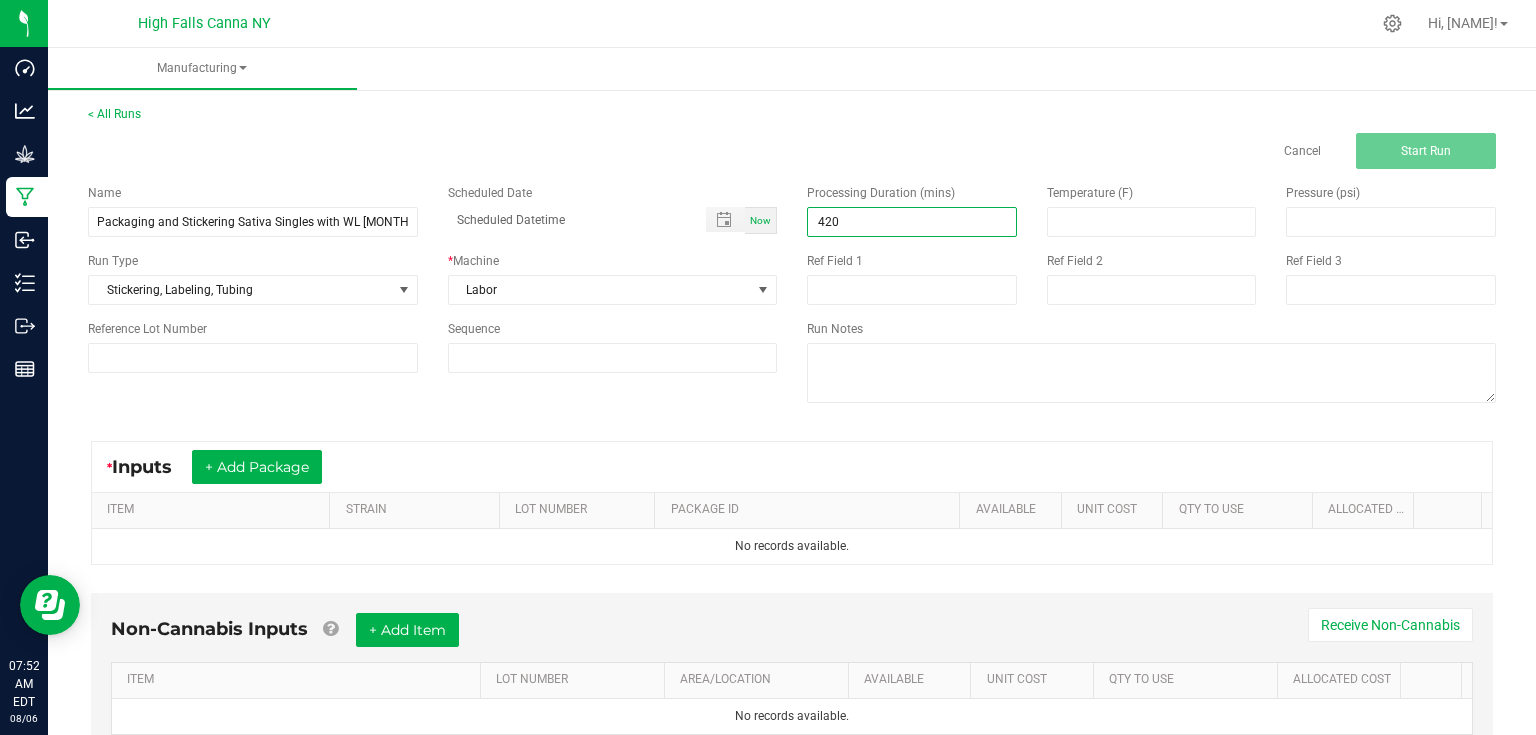 type on "[QUANTITY]" 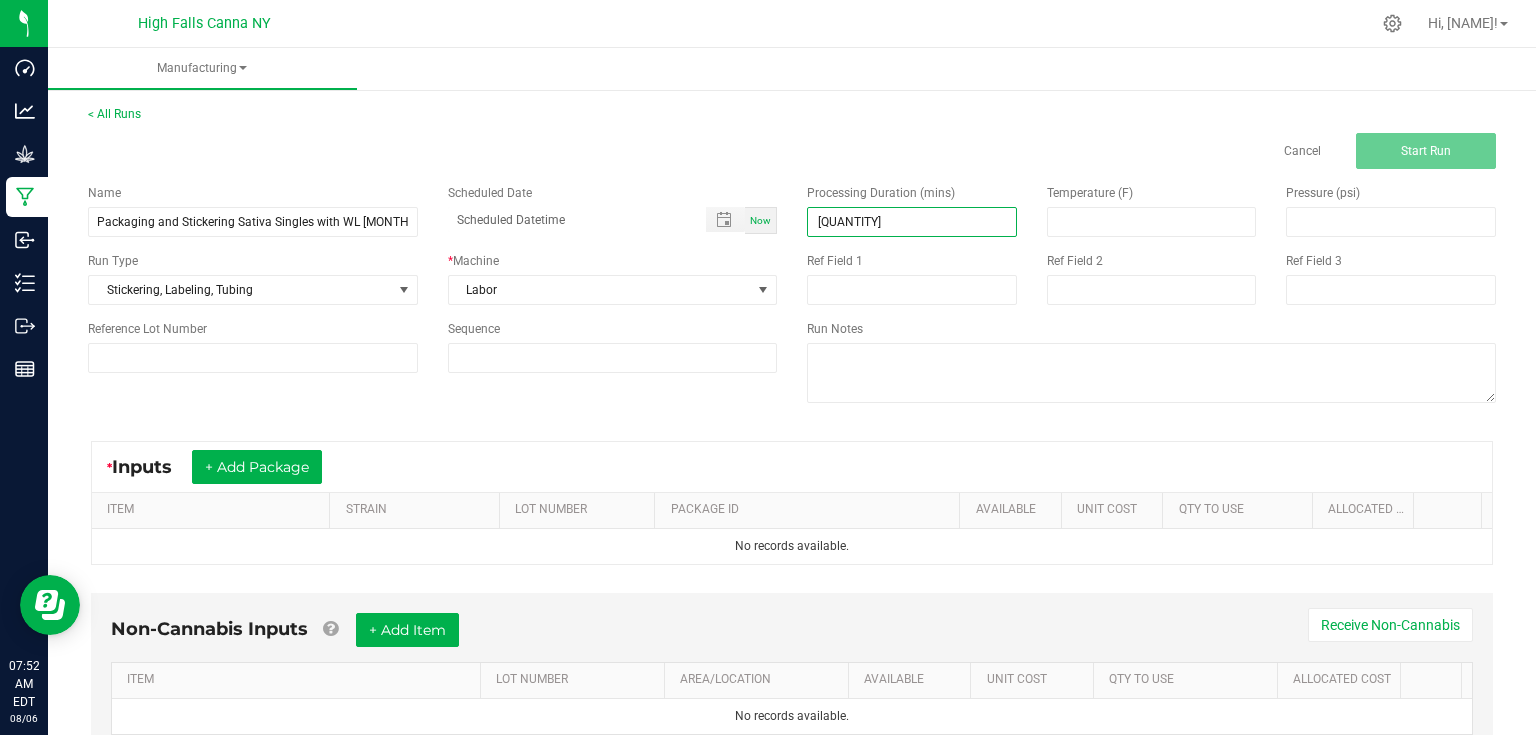 click on "*    Inputs    + Add Package  ITEM STRAIN LOT NUMBER PACKAGE ID AVAILABLE Unit Cost QTY TO USE Allocated Cost  No records available." at bounding box center [792, 503] 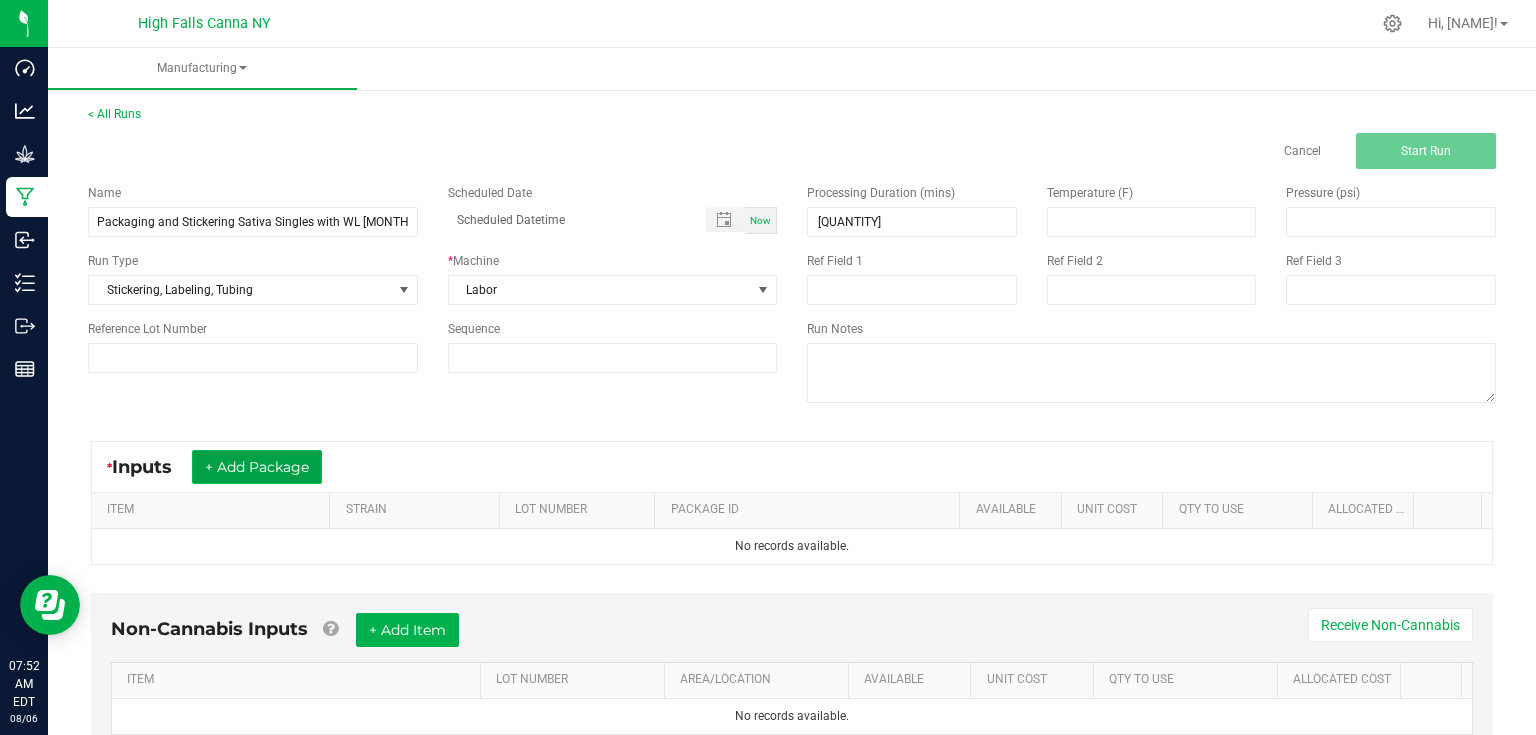 click on "+ Add Package" at bounding box center [257, 467] 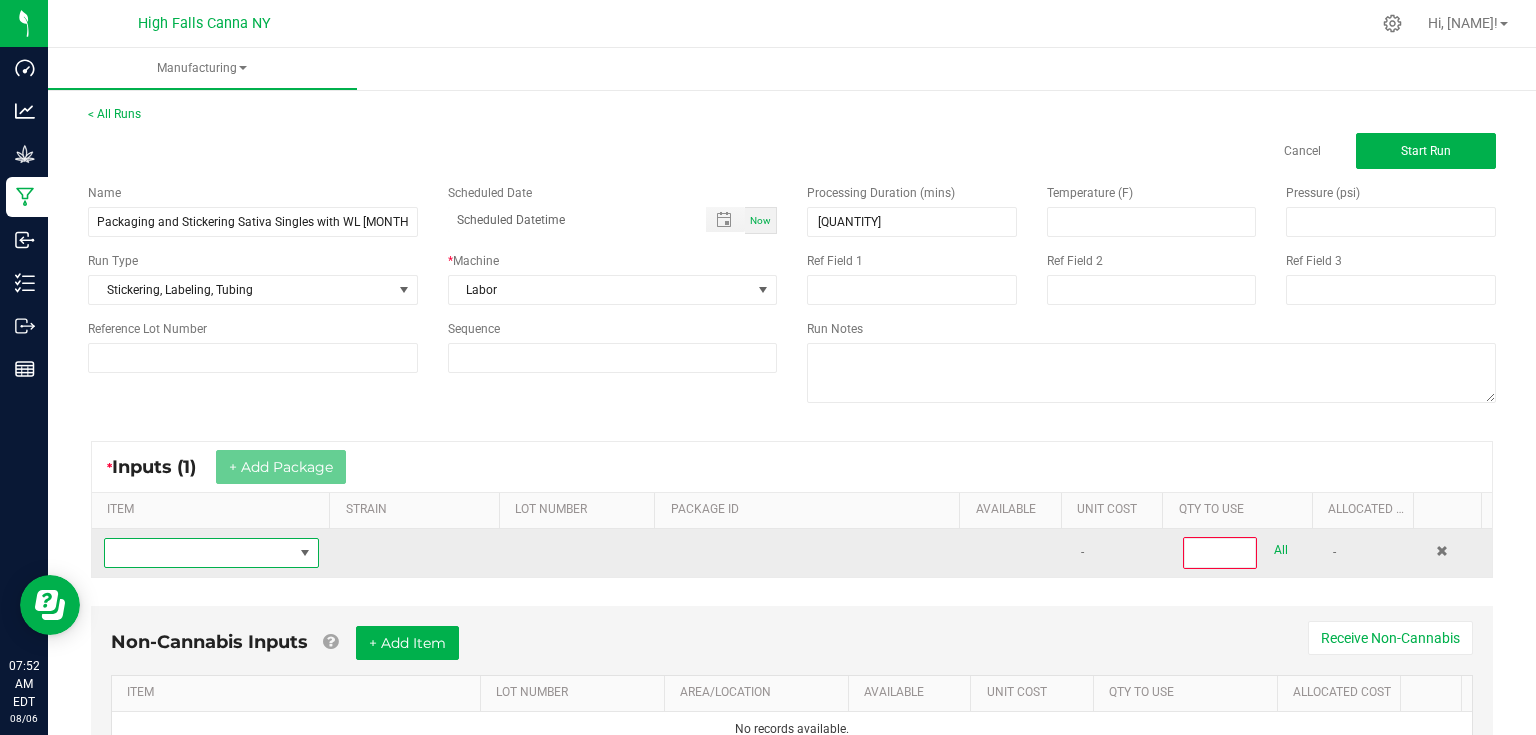 click at bounding box center (199, 553) 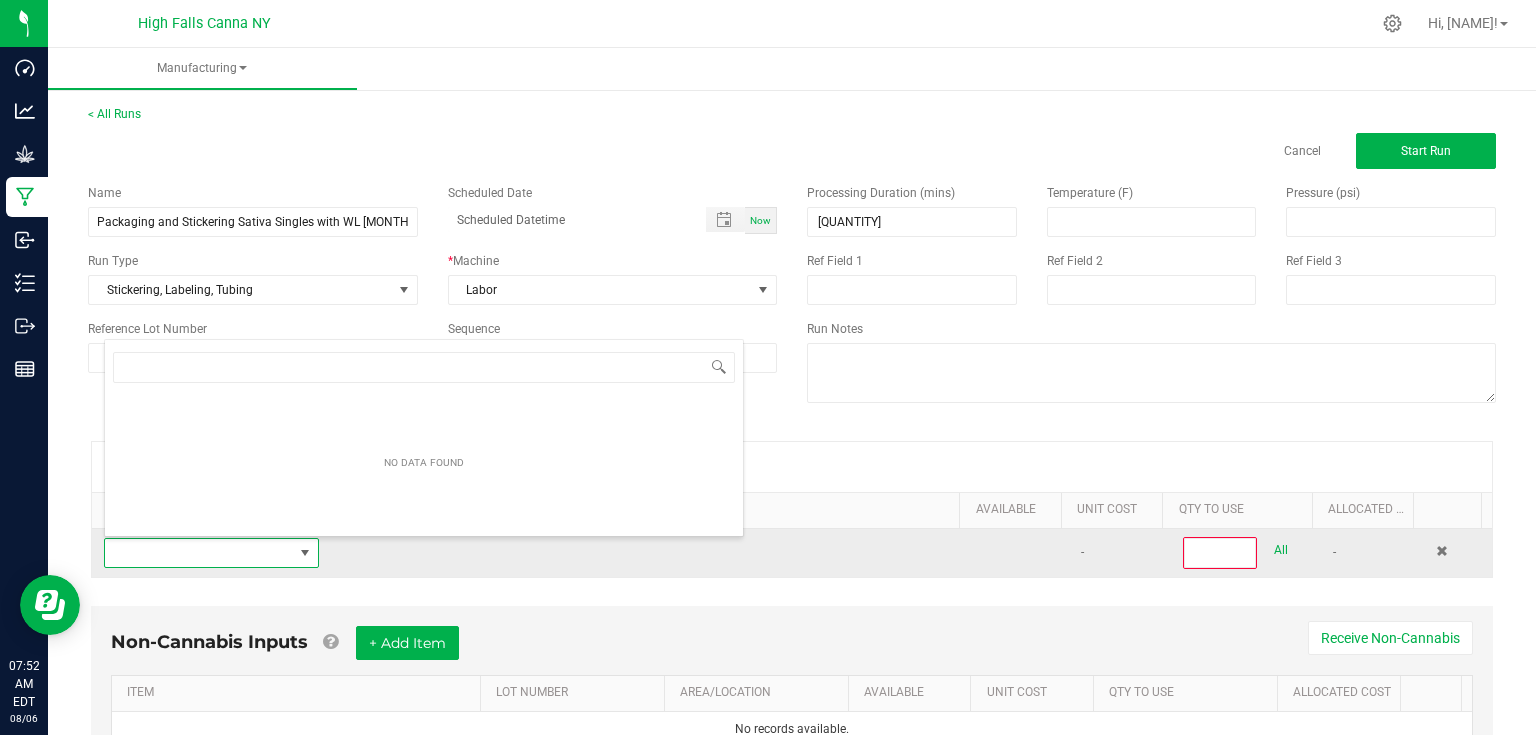 scroll, scrollTop: 99970, scrollLeft: 99788, axis: both 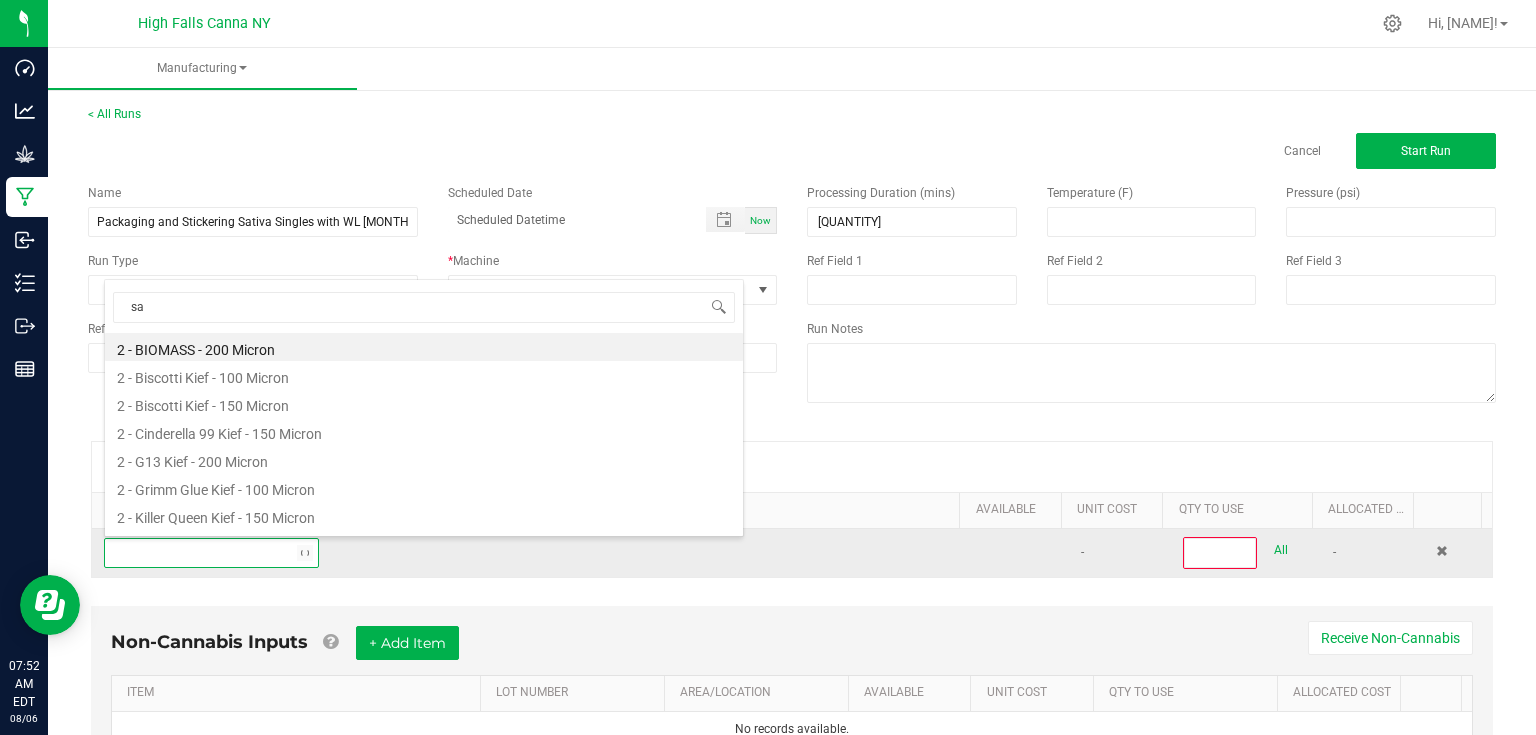 type on "sat" 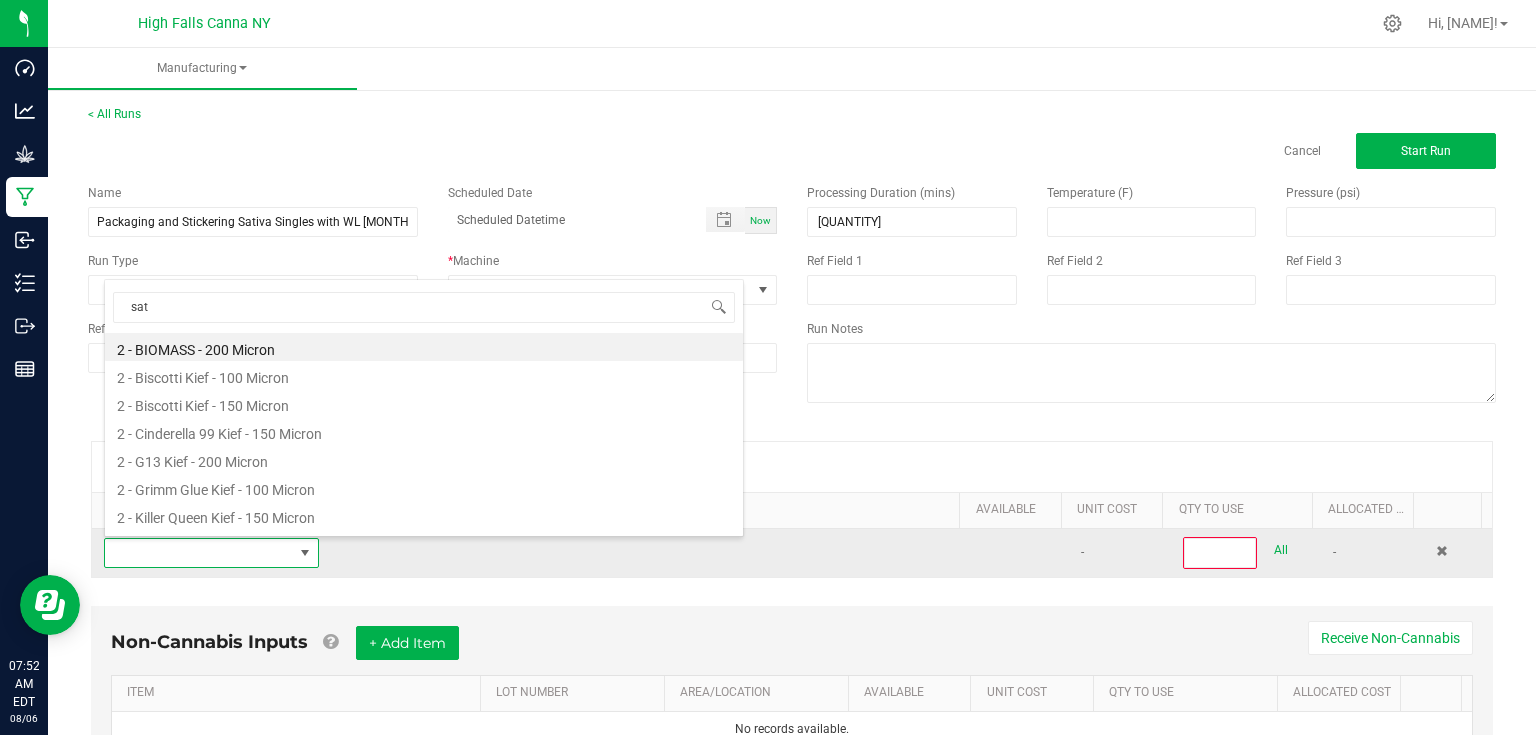 scroll, scrollTop: 0, scrollLeft: 0, axis: both 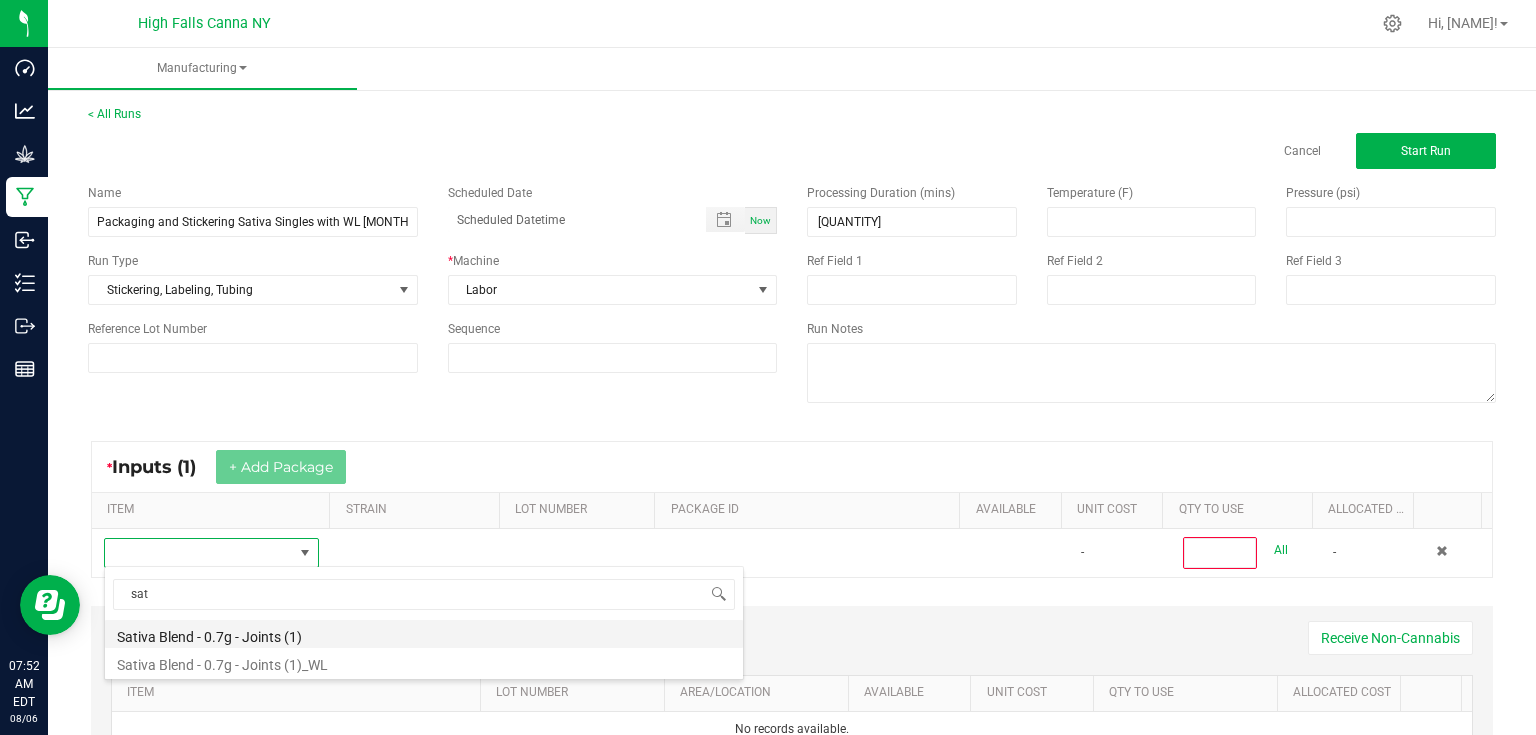 click on "Sativa Blend - 0.7g - Joints (1)" at bounding box center [424, 634] 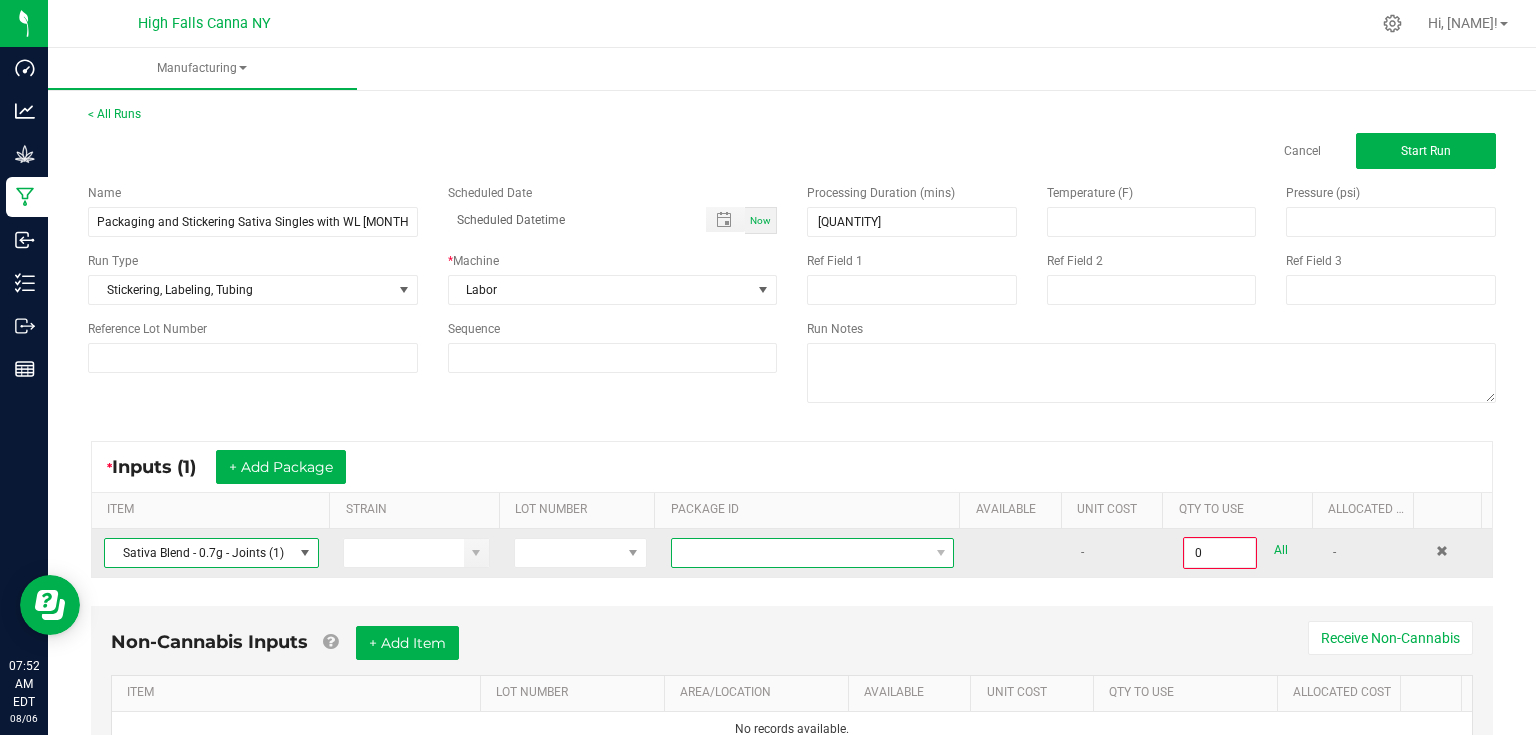 click at bounding box center [800, 553] 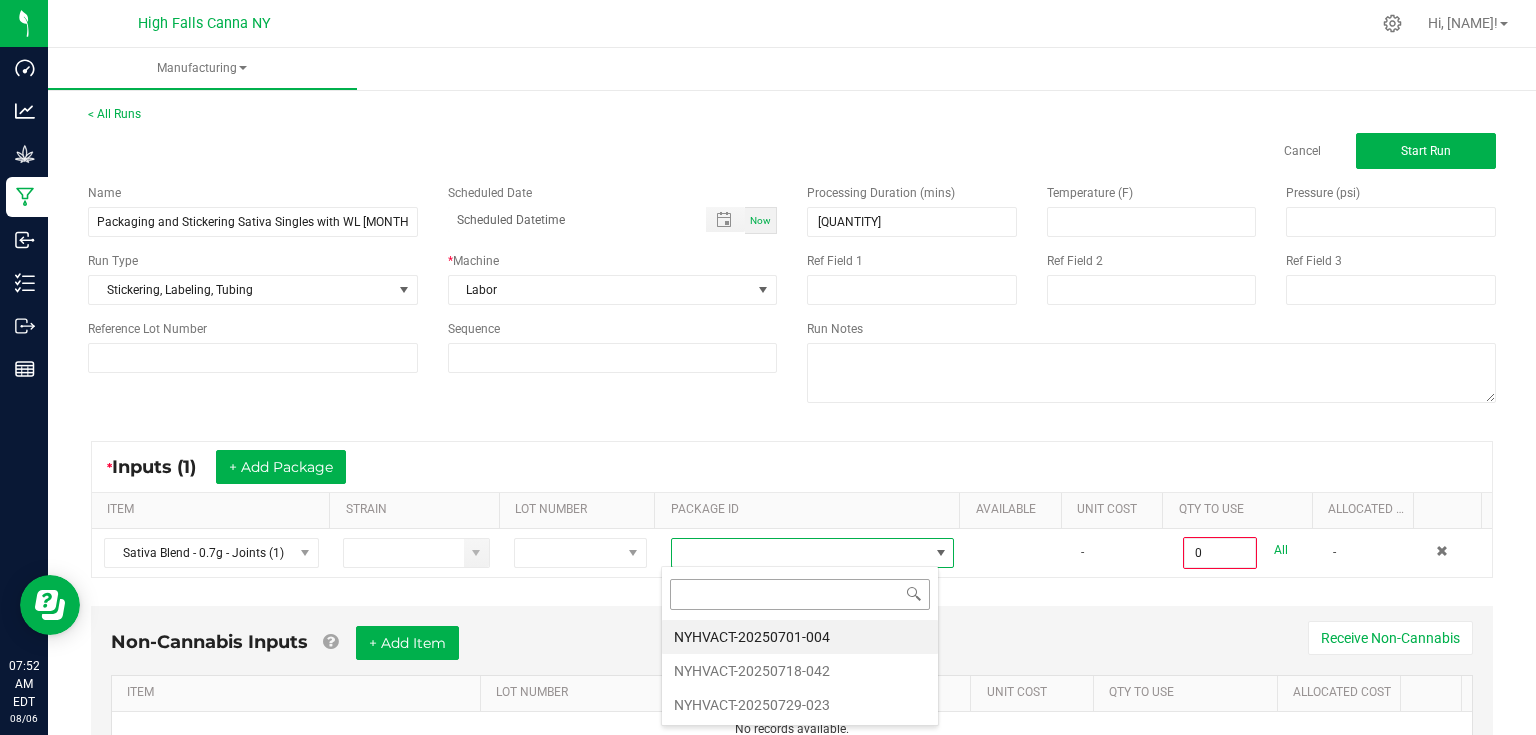 scroll, scrollTop: 99970, scrollLeft: 99721, axis: both 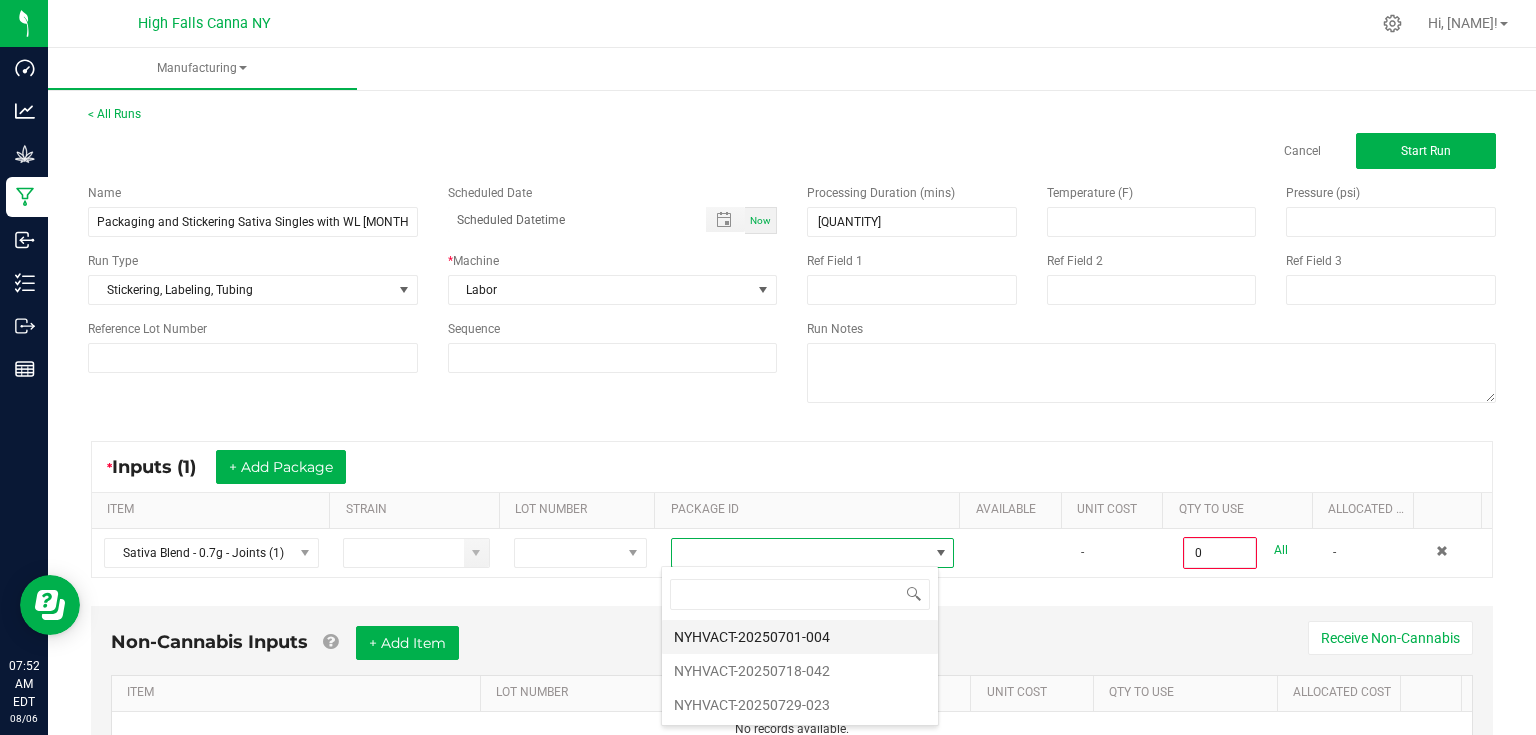 click on "NYHVACT-20250701-004" at bounding box center [800, 637] 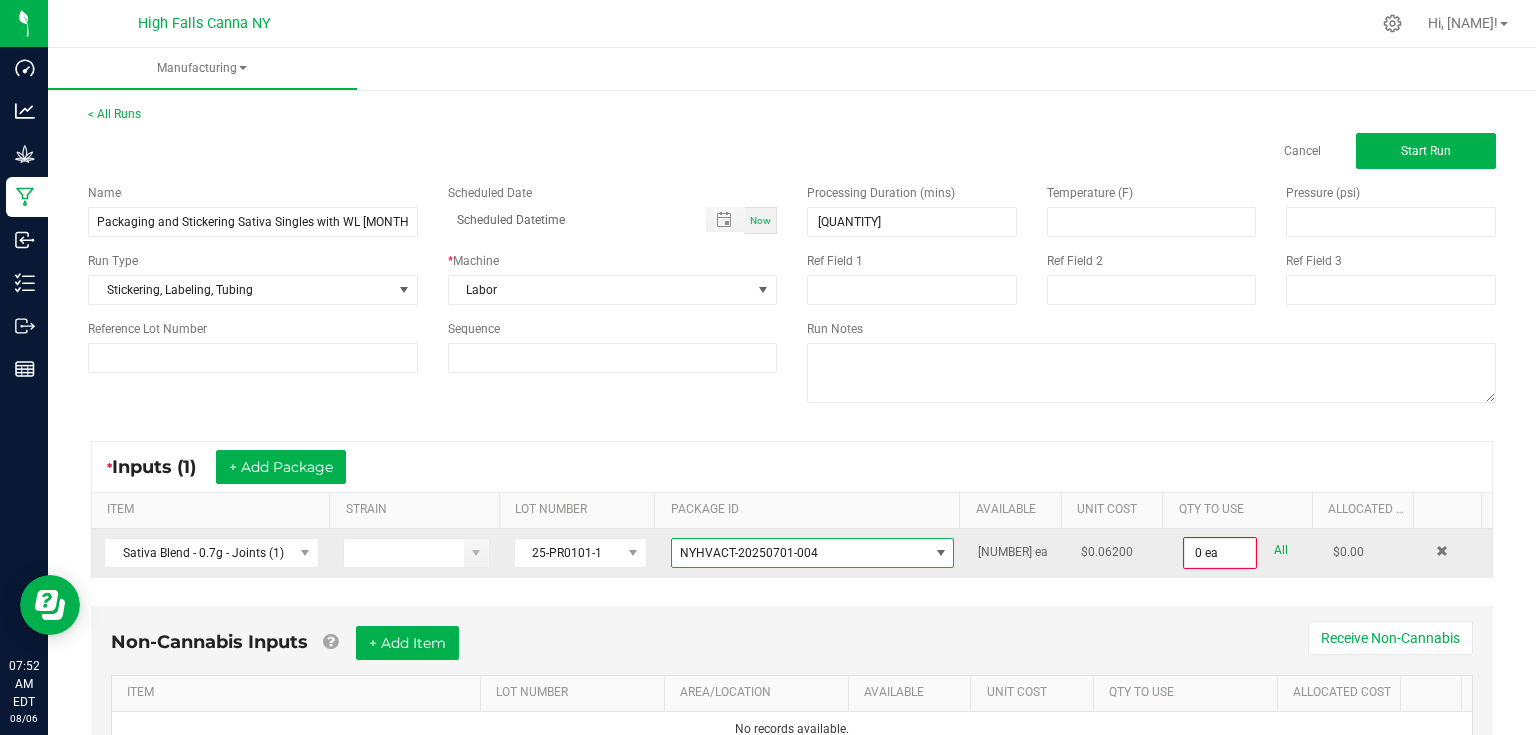click on "0 ea" at bounding box center [1220, 553] 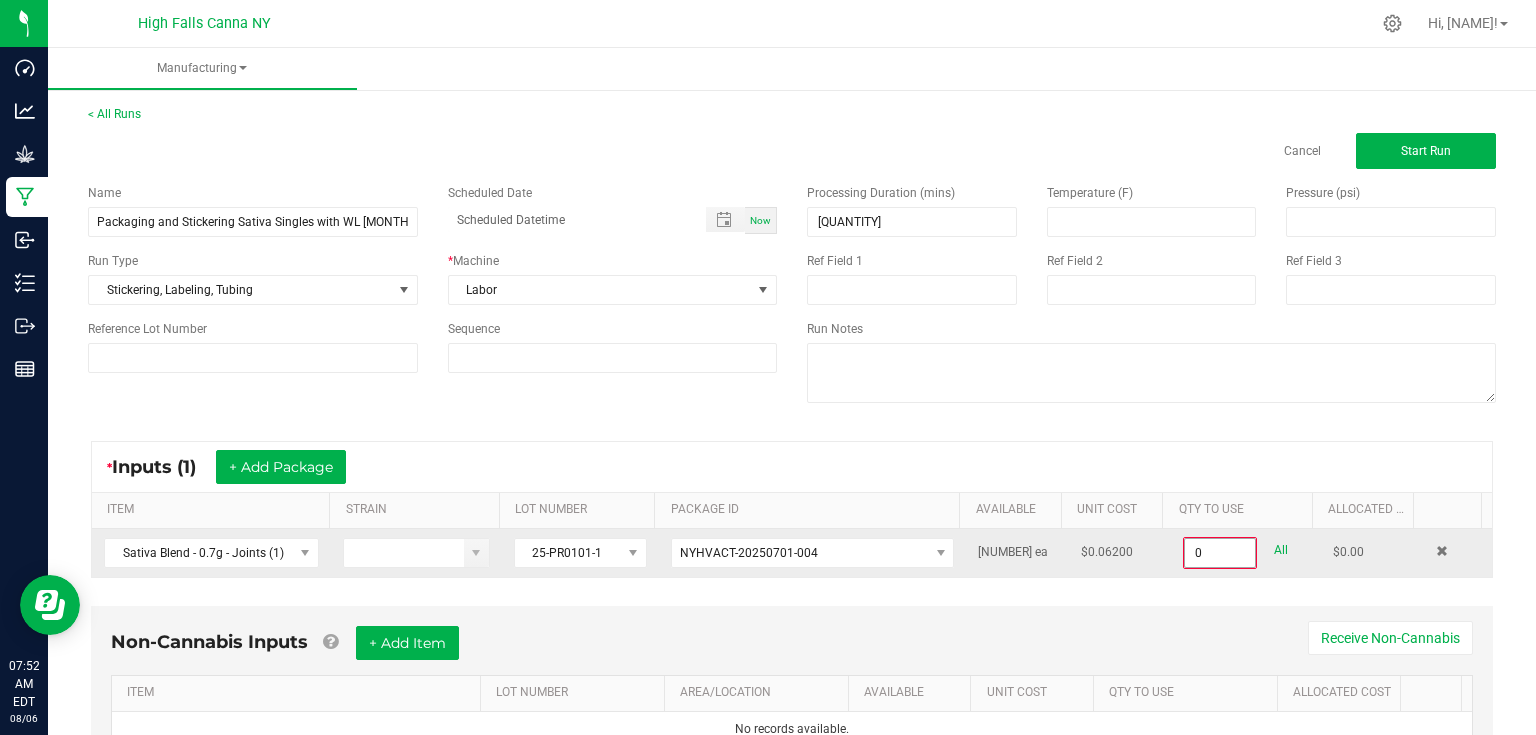 click on "0" at bounding box center [1220, 553] 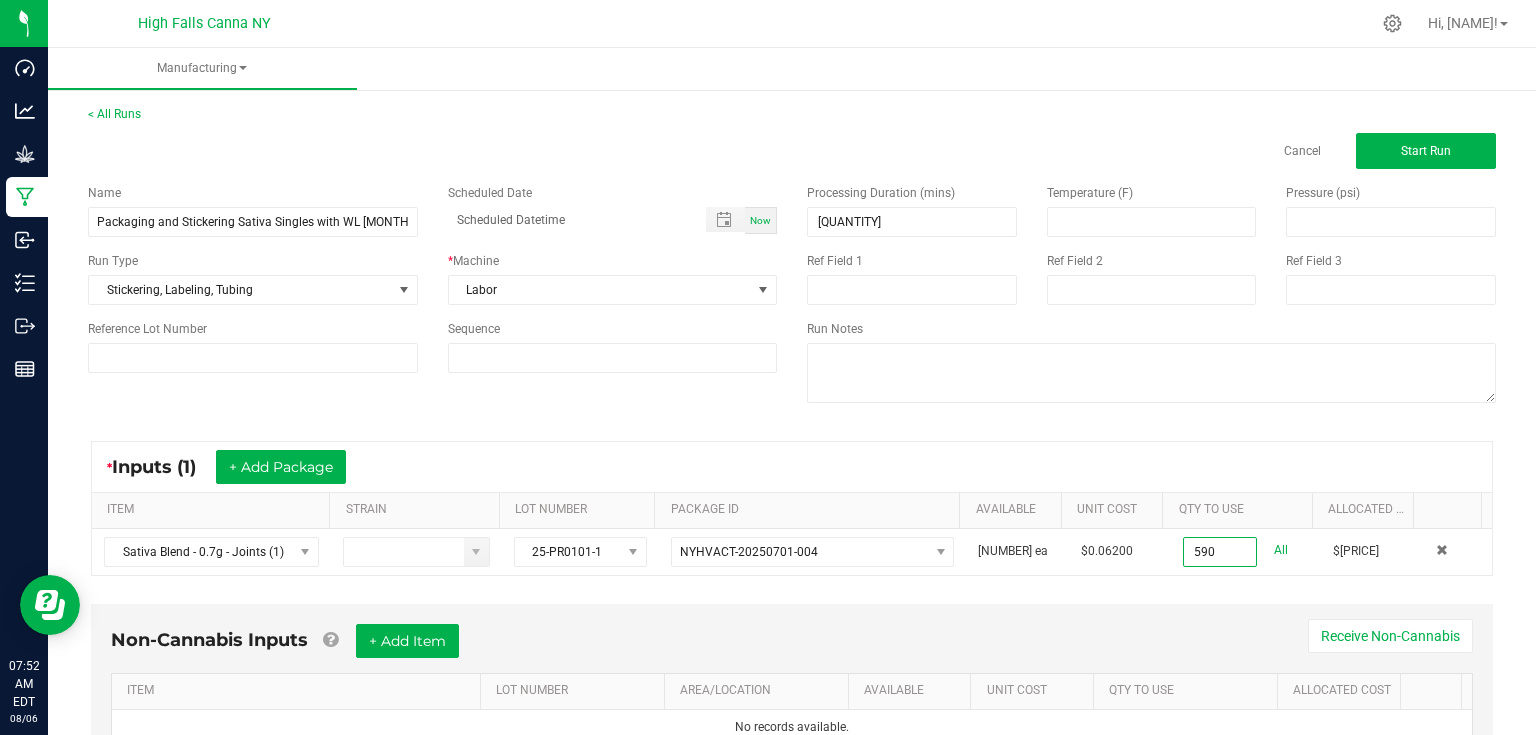 type on "590 ea" 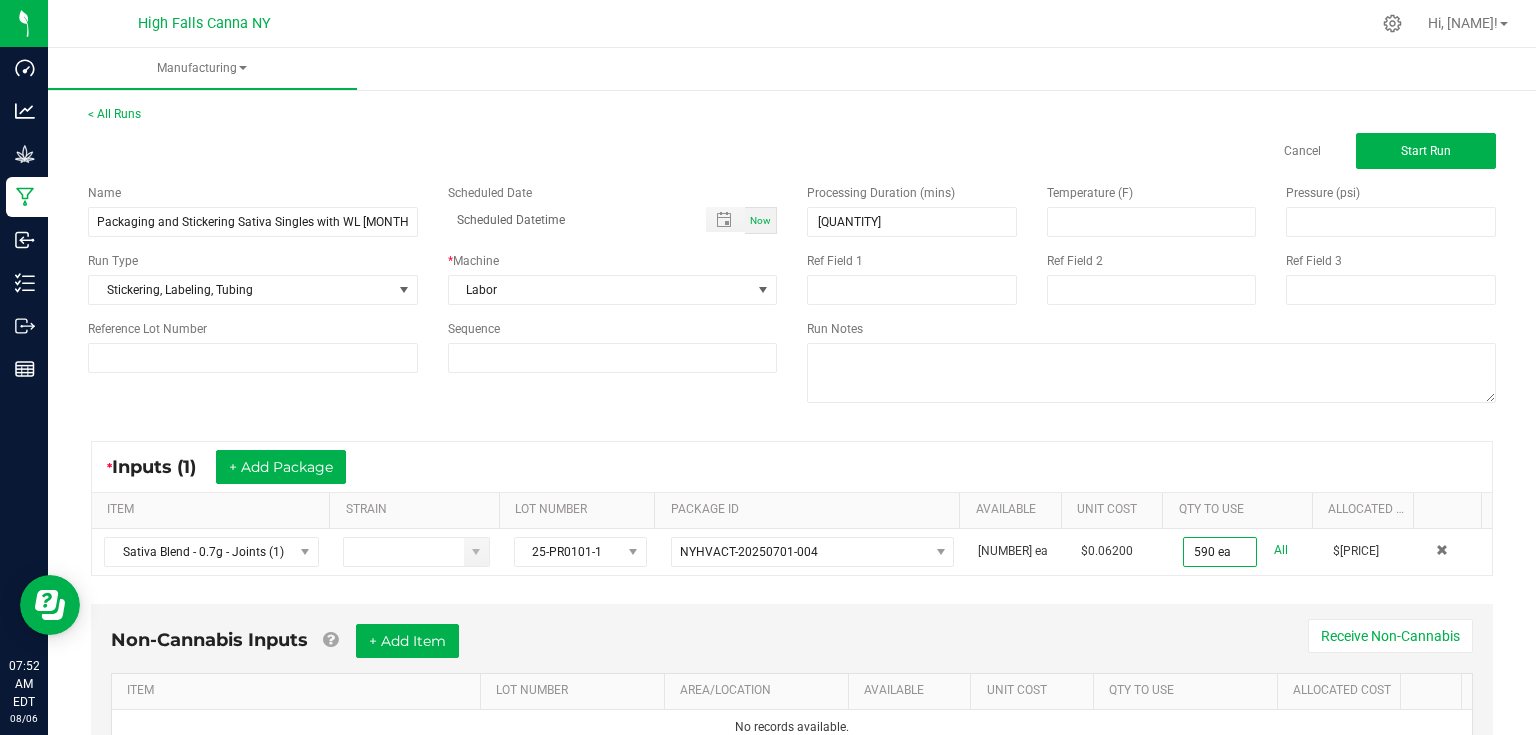 click on "Non-Cannabis Inputs   + Add Item   Receive Non-Cannabis  ITEM LOT NUMBER AREA/LOCATION AVAILABLE Unit Cost QTY TO USE Allocated Cost  No records available." at bounding box center (792, 685) 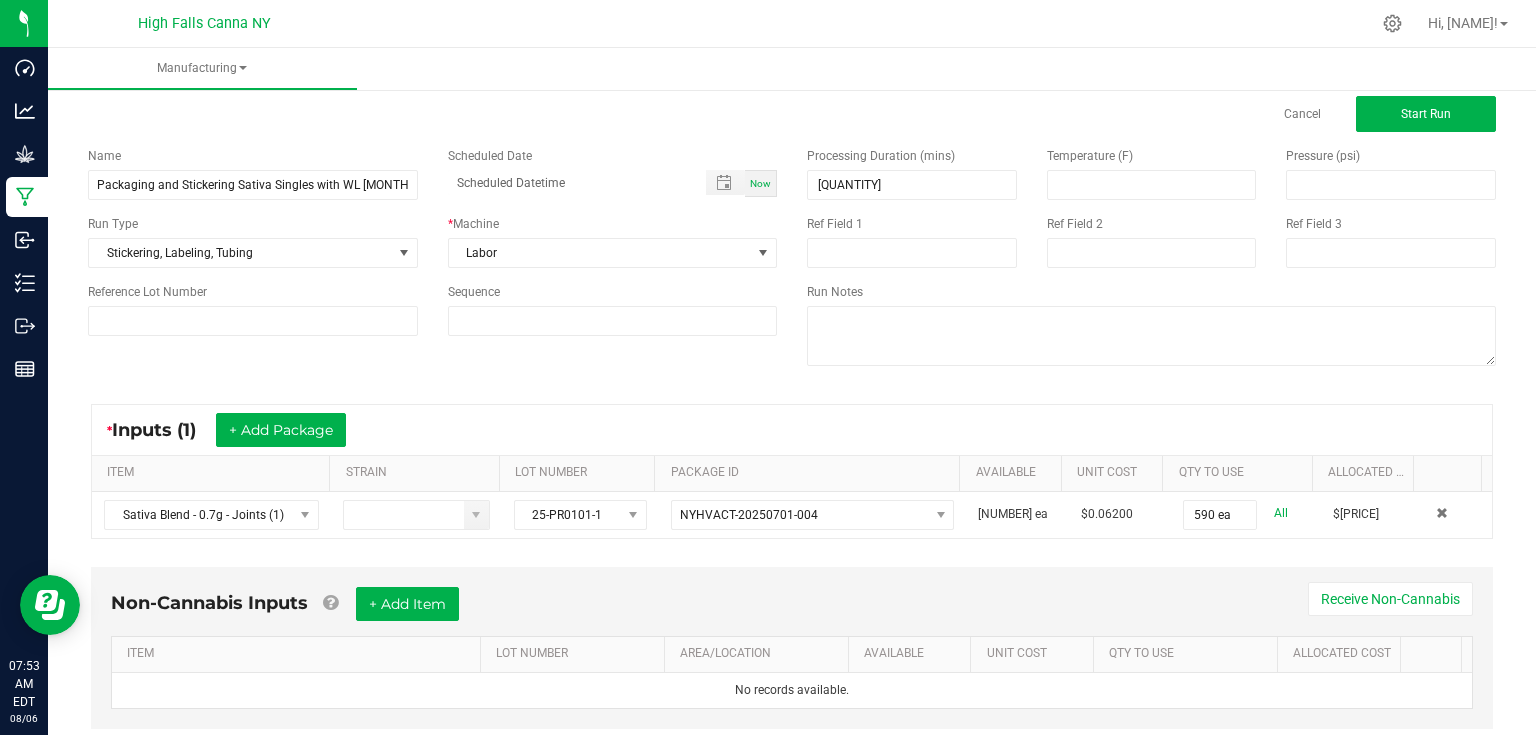 scroll, scrollTop: 85, scrollLeft: 0, axis: vertical 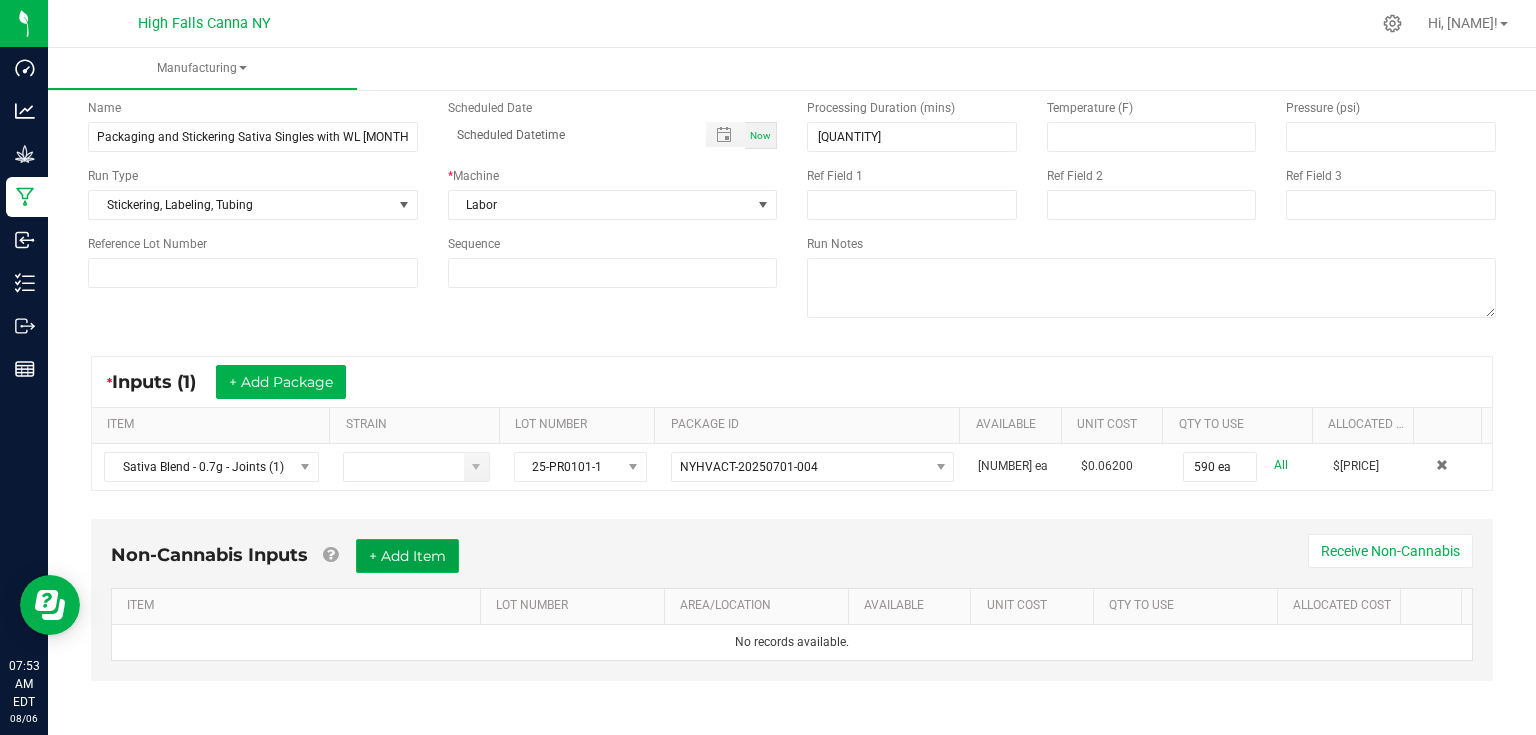 click on "+ Add Item" at bounding box center (407, 556) 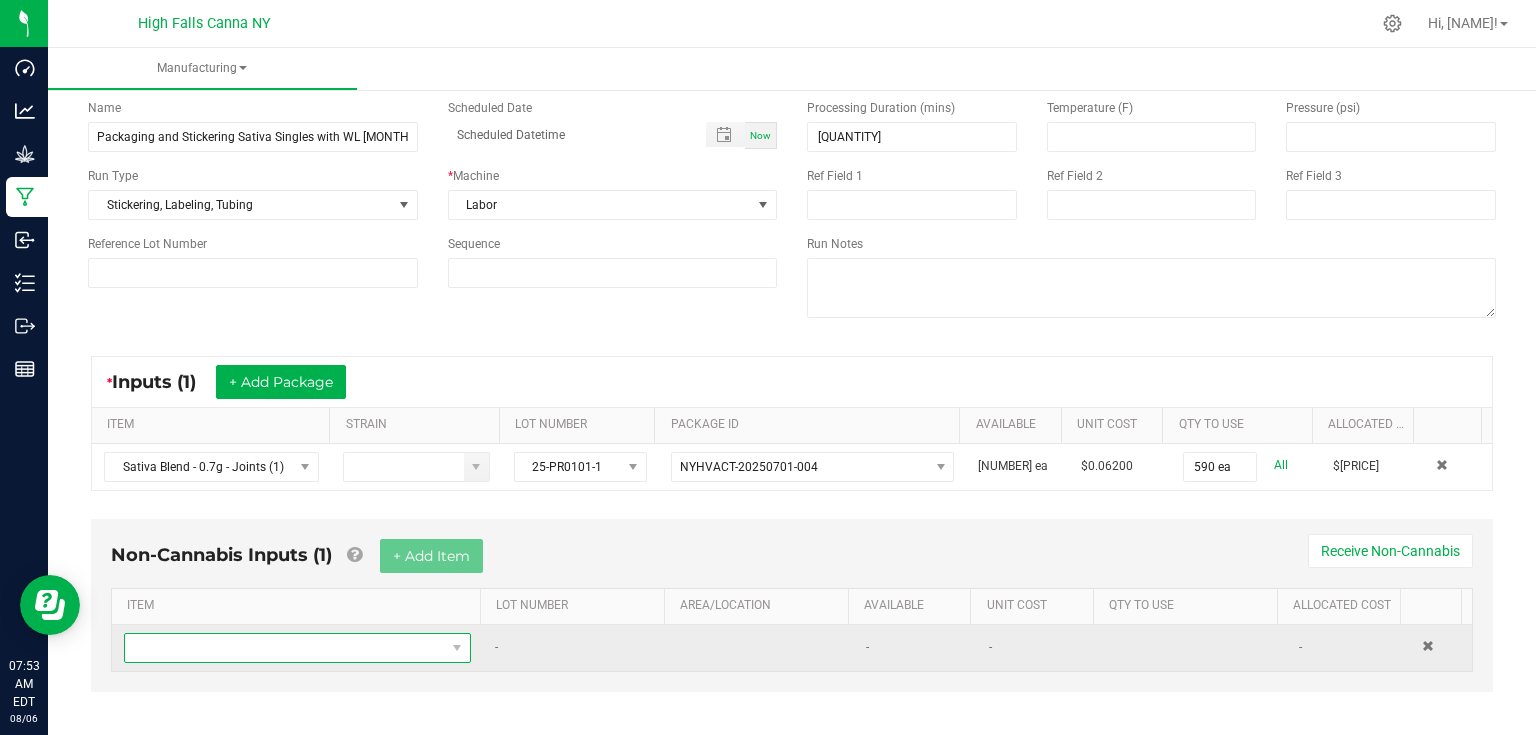 click at bounding box center [285, 648] 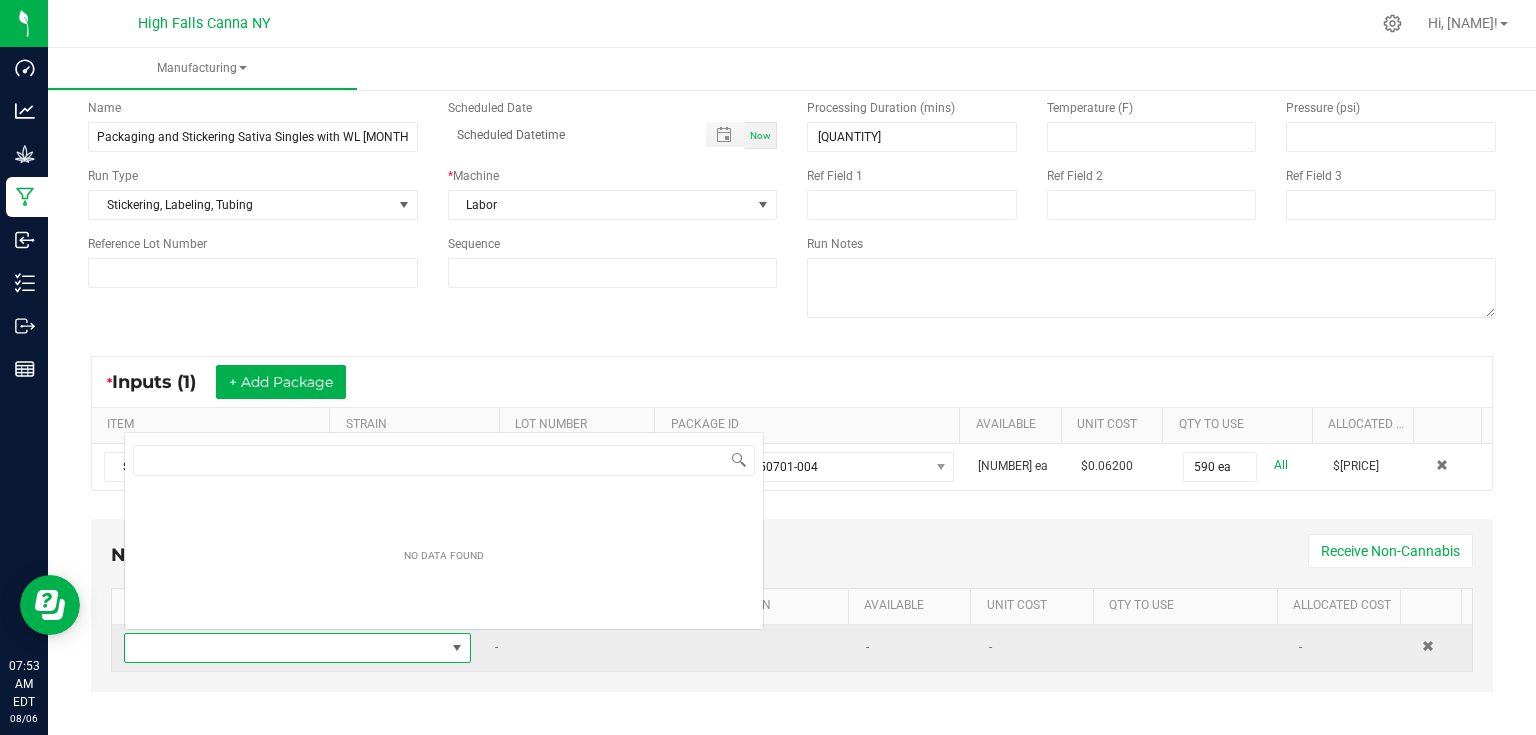scroll, scrollTop: 0, scrollLeft: 0, axis: both 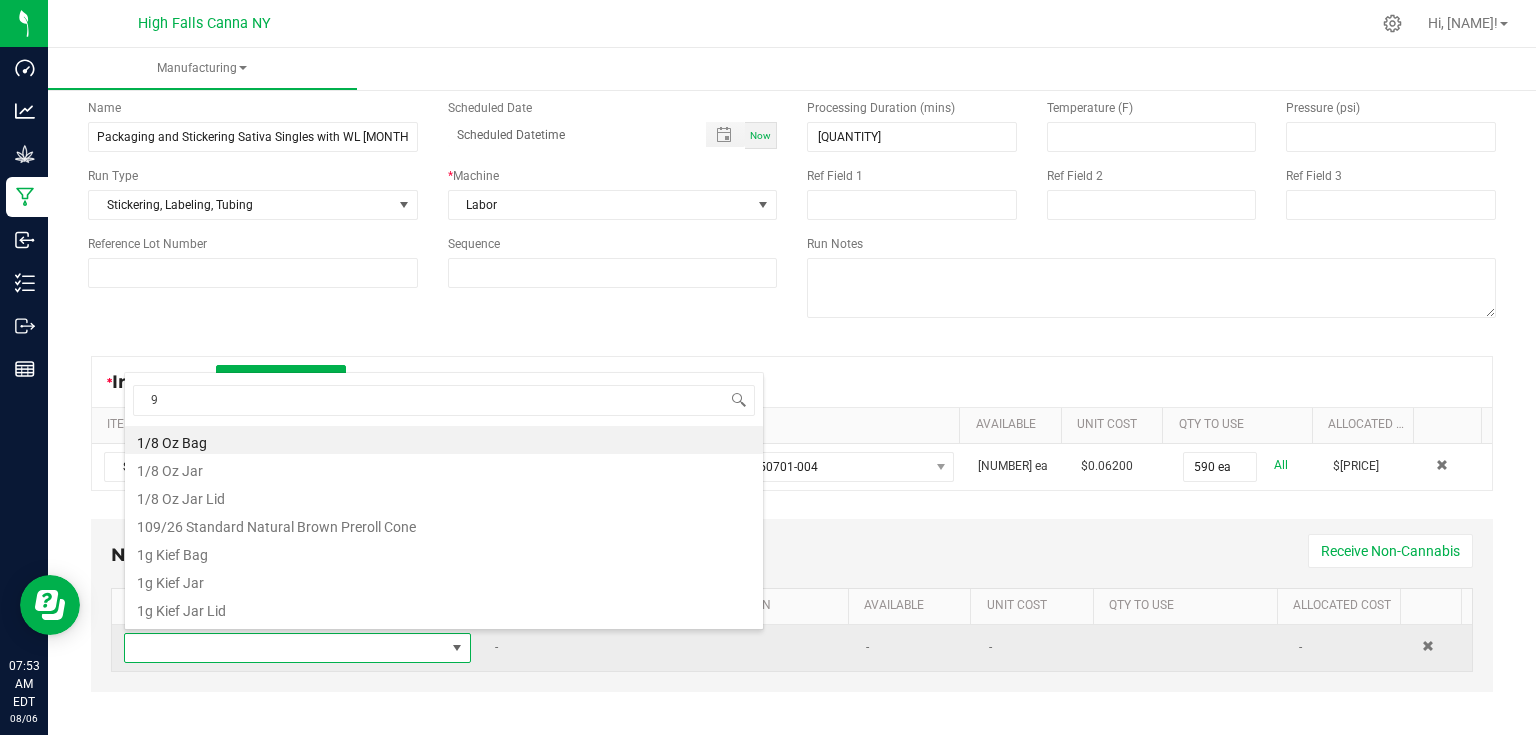 type on "95" 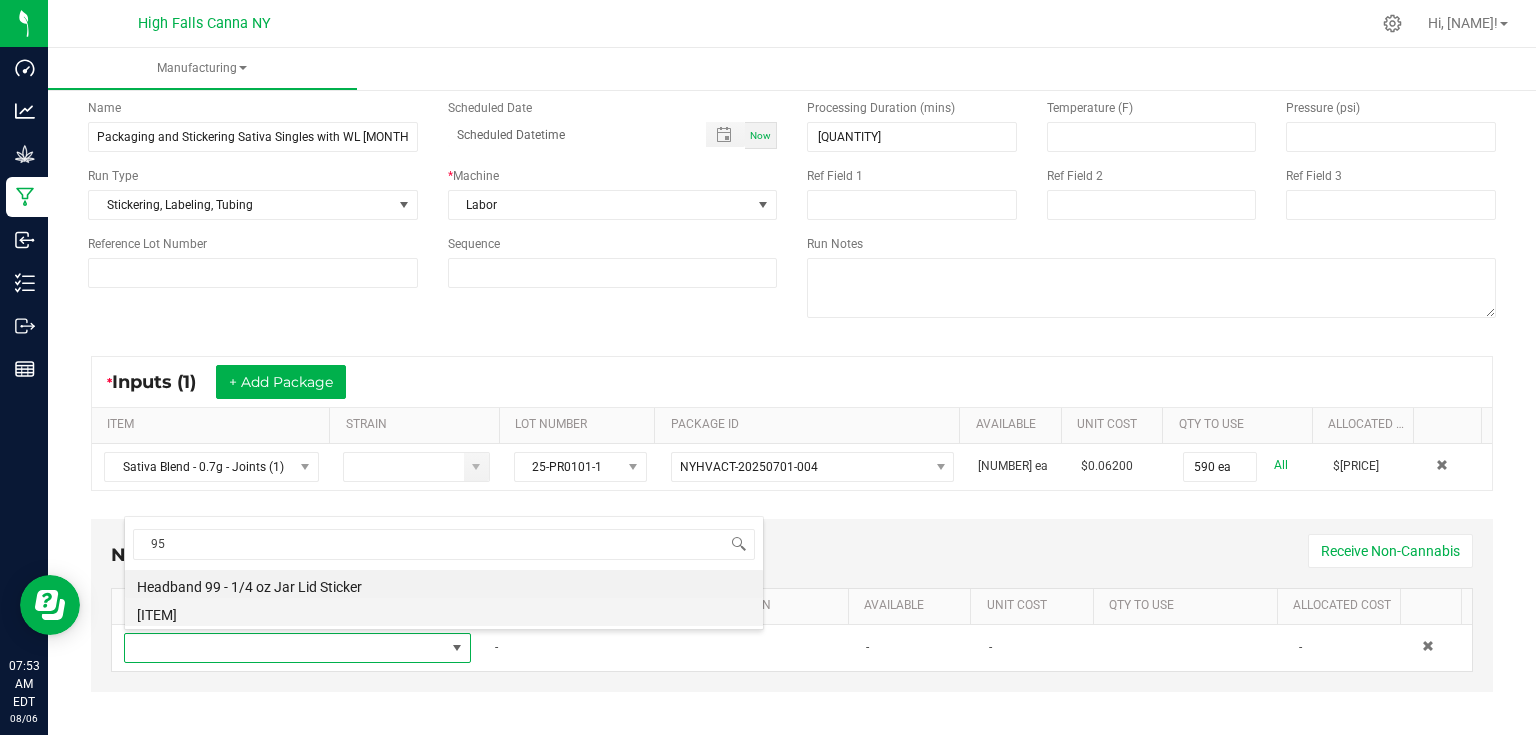 click on "[ITEM]" at bounding box center (444, 612) 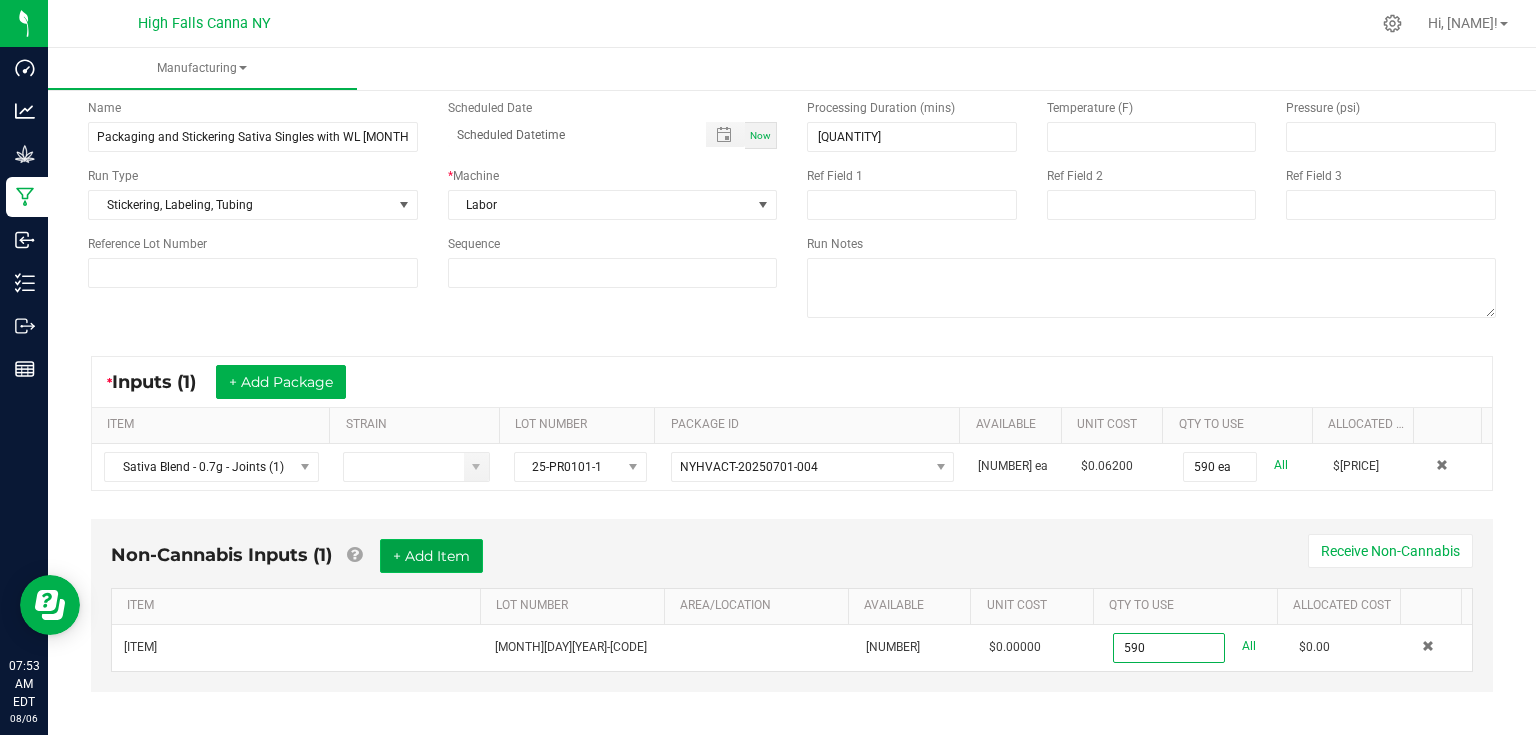 type on "590 ea" 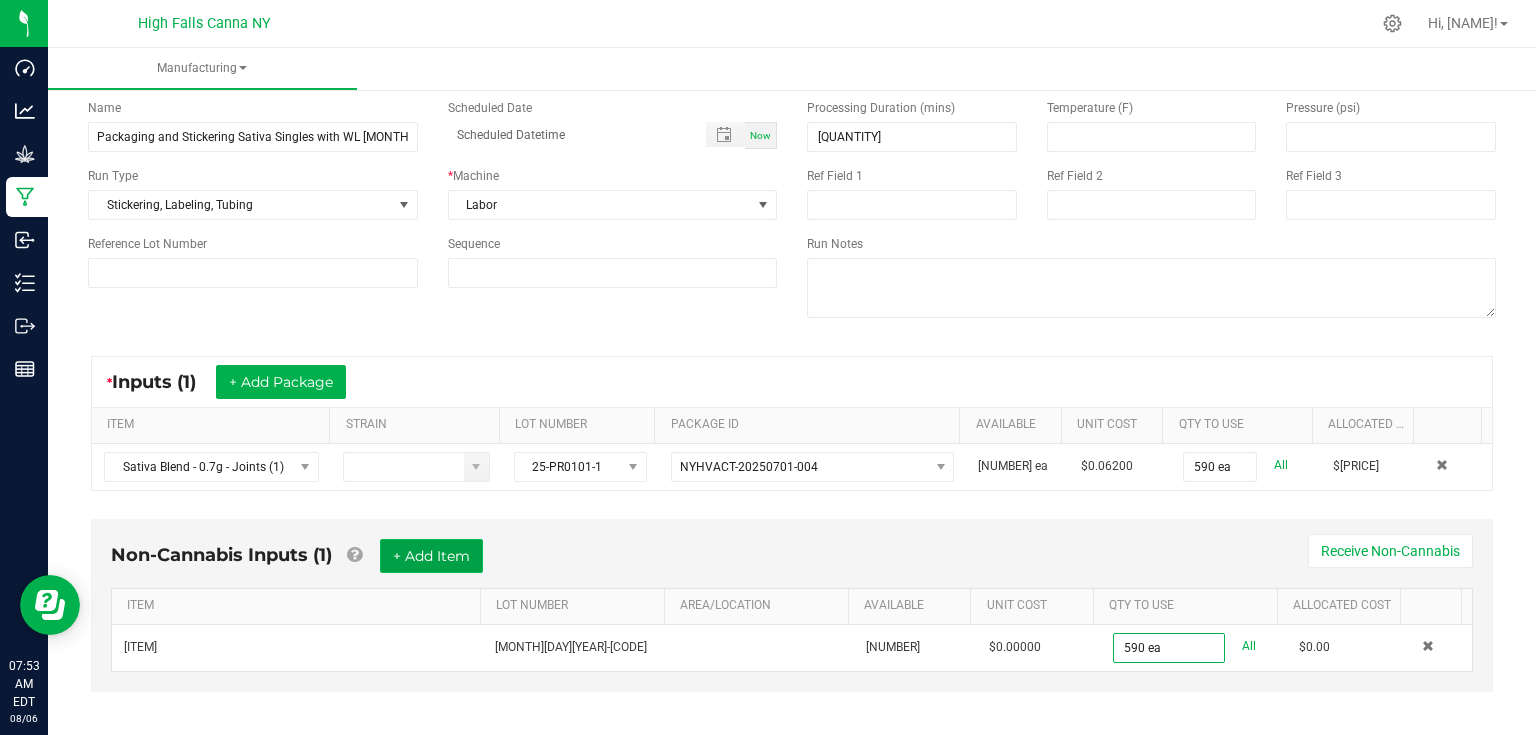 click on "+ Add Item" at bounding box center [431, 556] 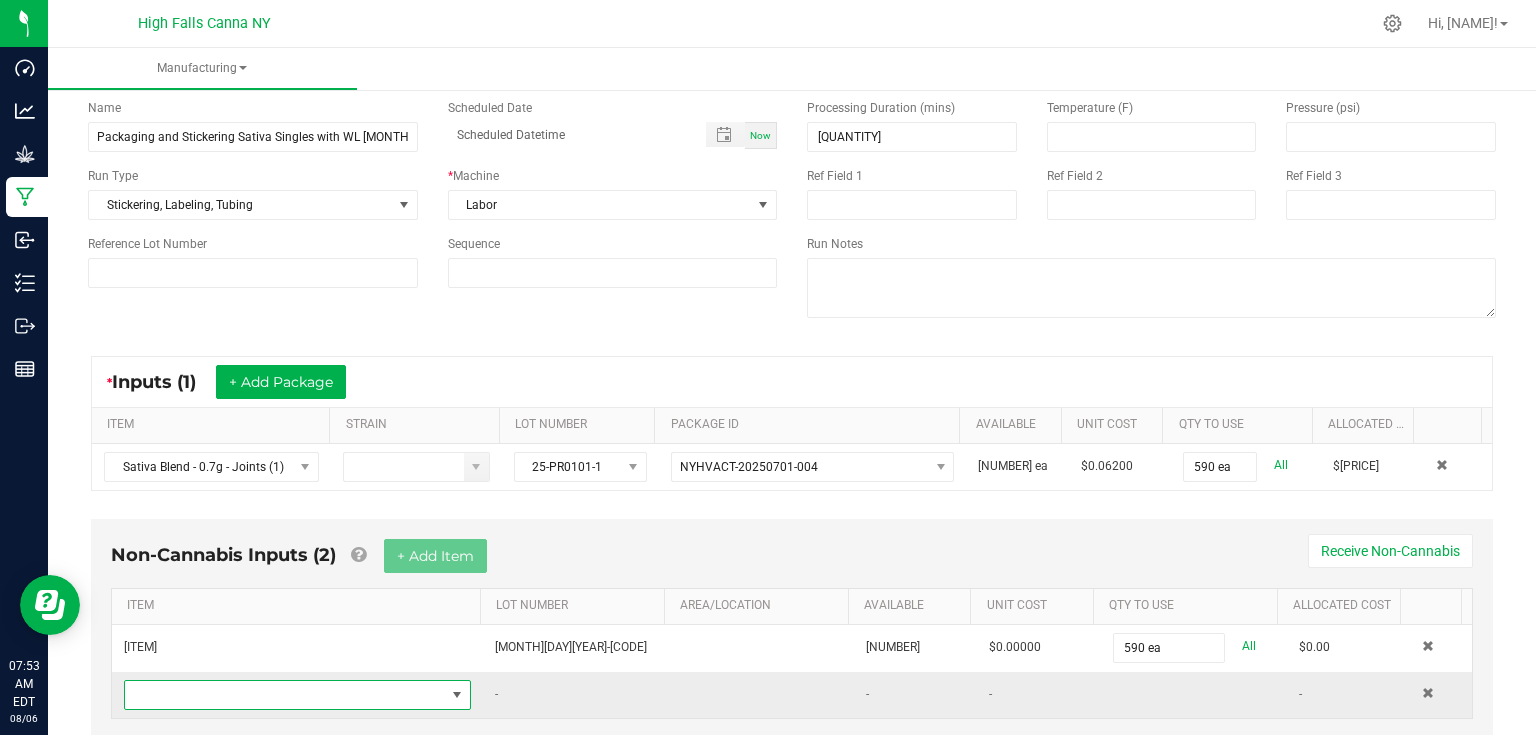 click at bounding box center [285, 695] 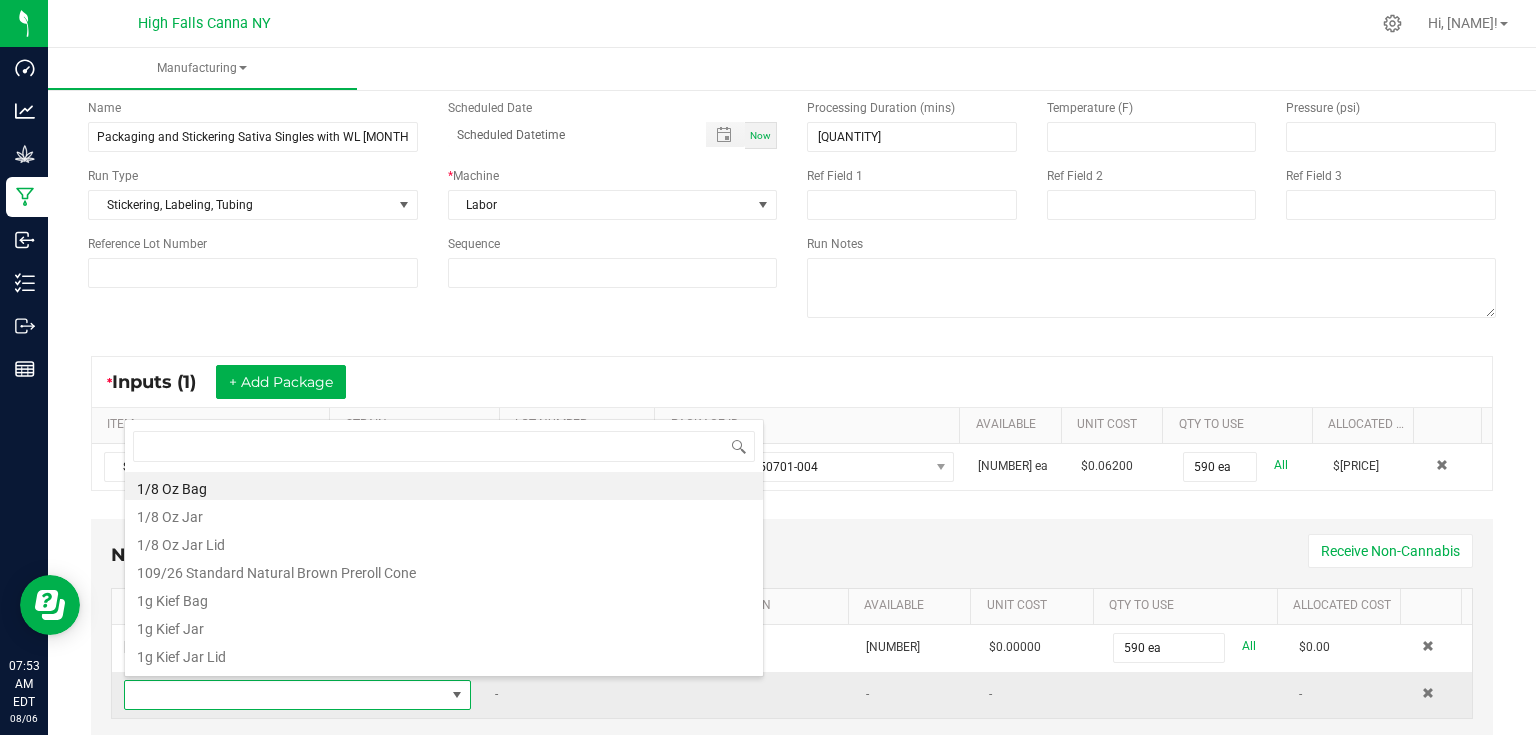 scroll, scrollTop: 99970, scrollLeft: 99659, axis: both 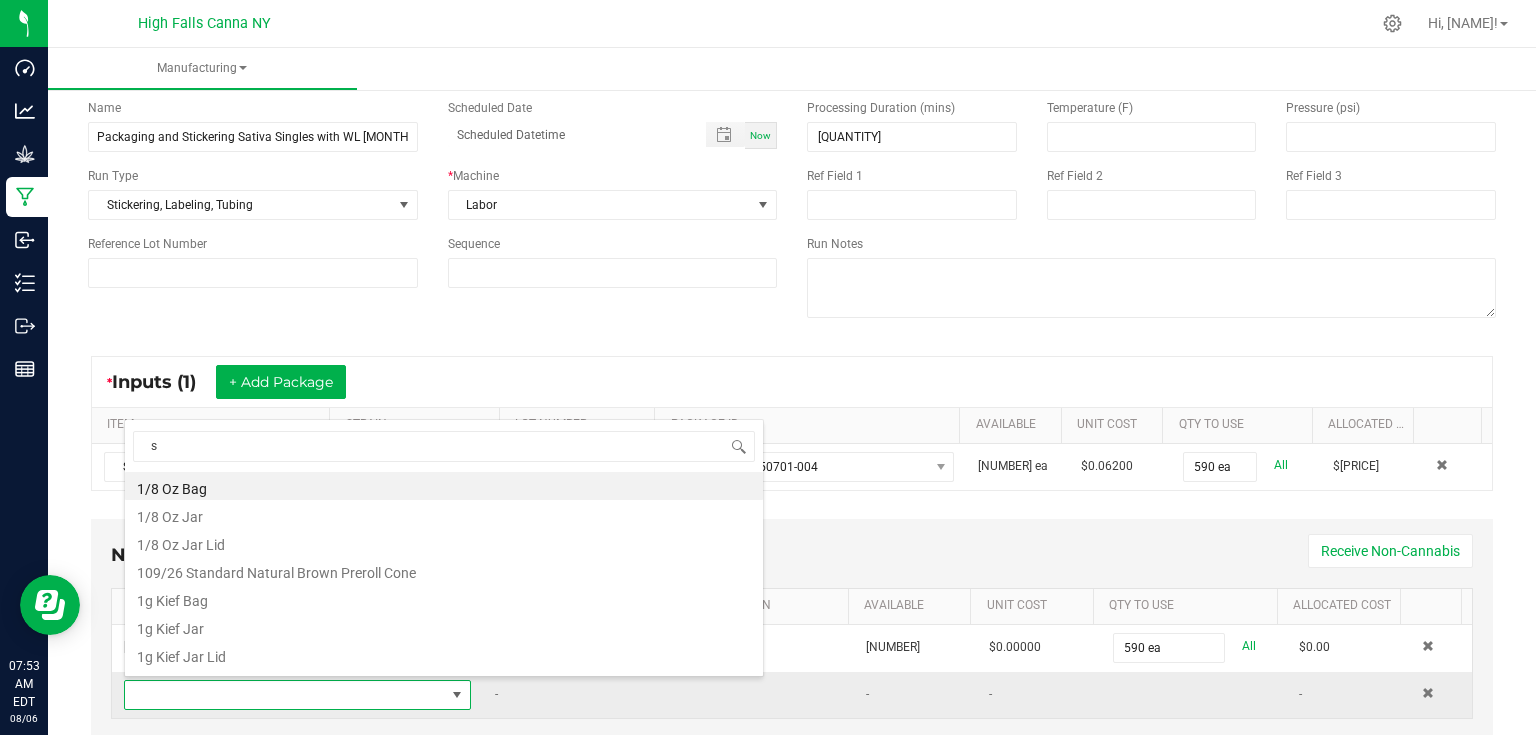 type on "sa" 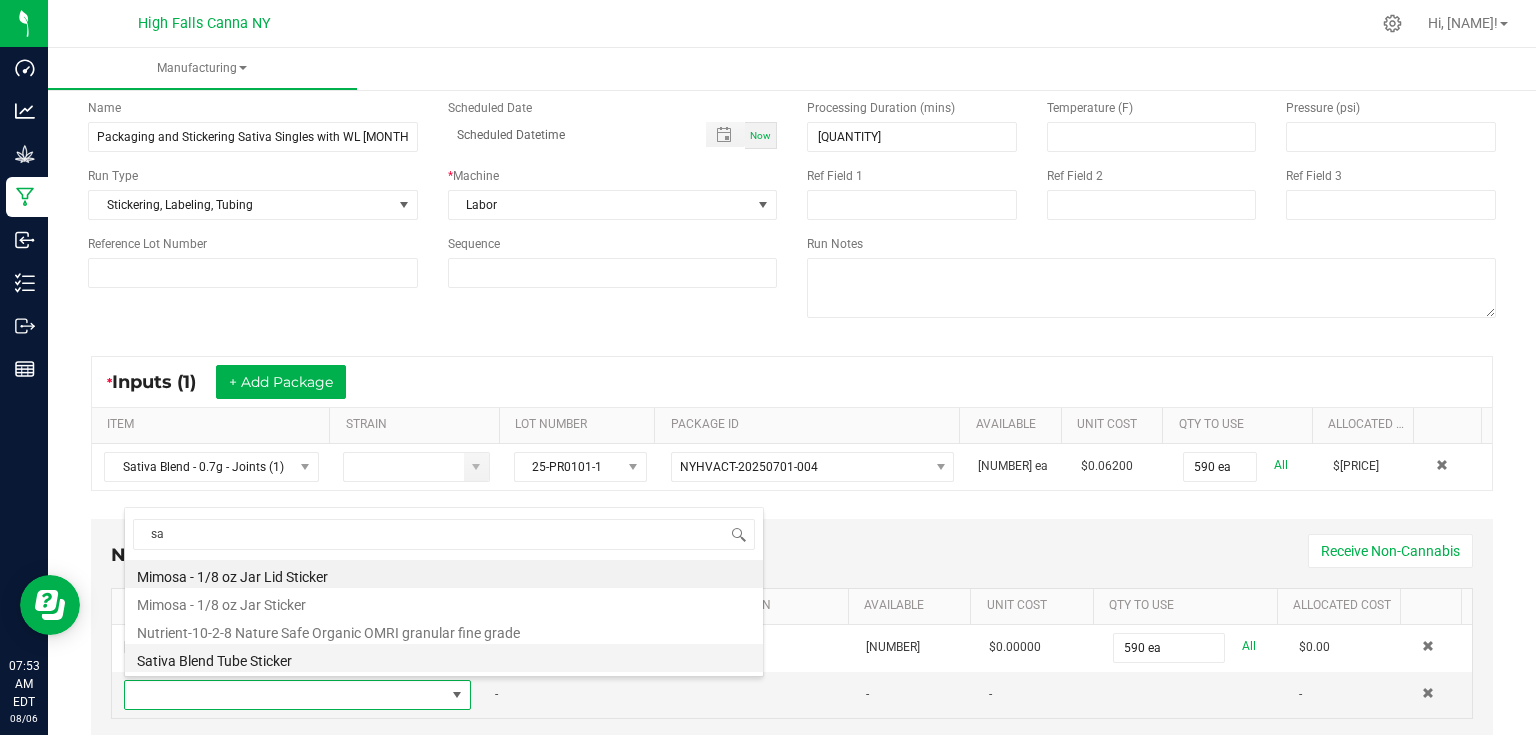 click on "Sativa Blend Tube Sticker" at bounding box center (444, 658) 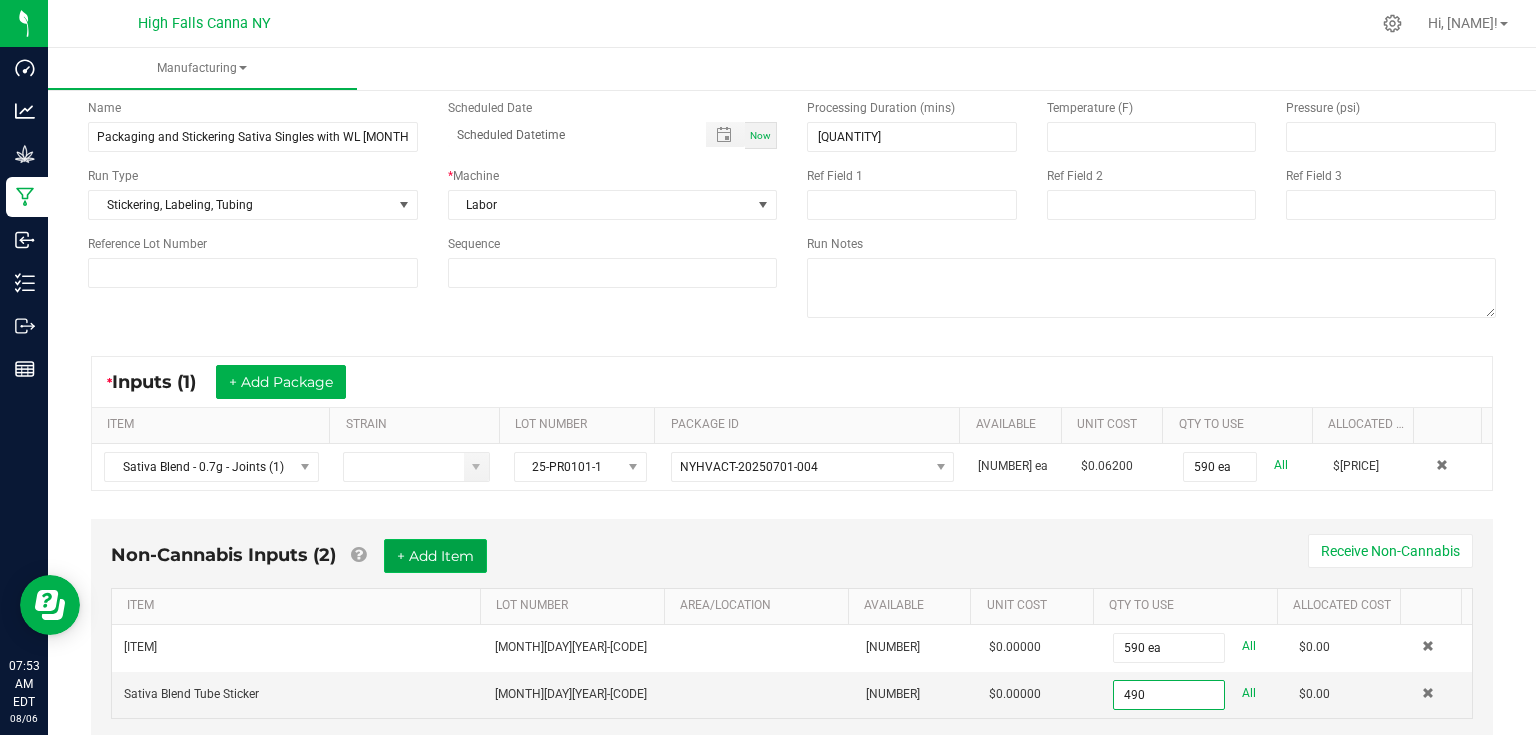 type on "490 ea" 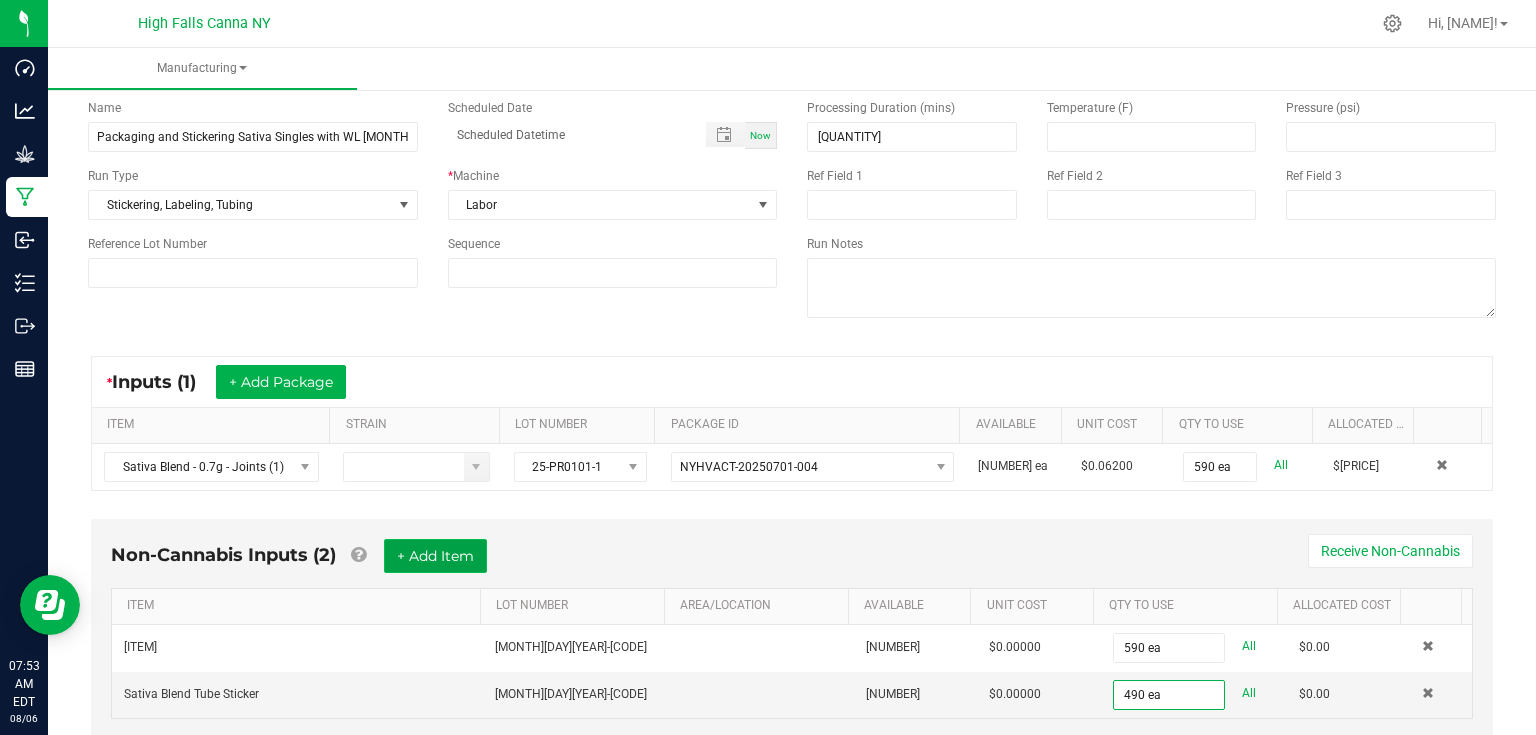 click on "+ Add Item" at bounding box center [435, 556] 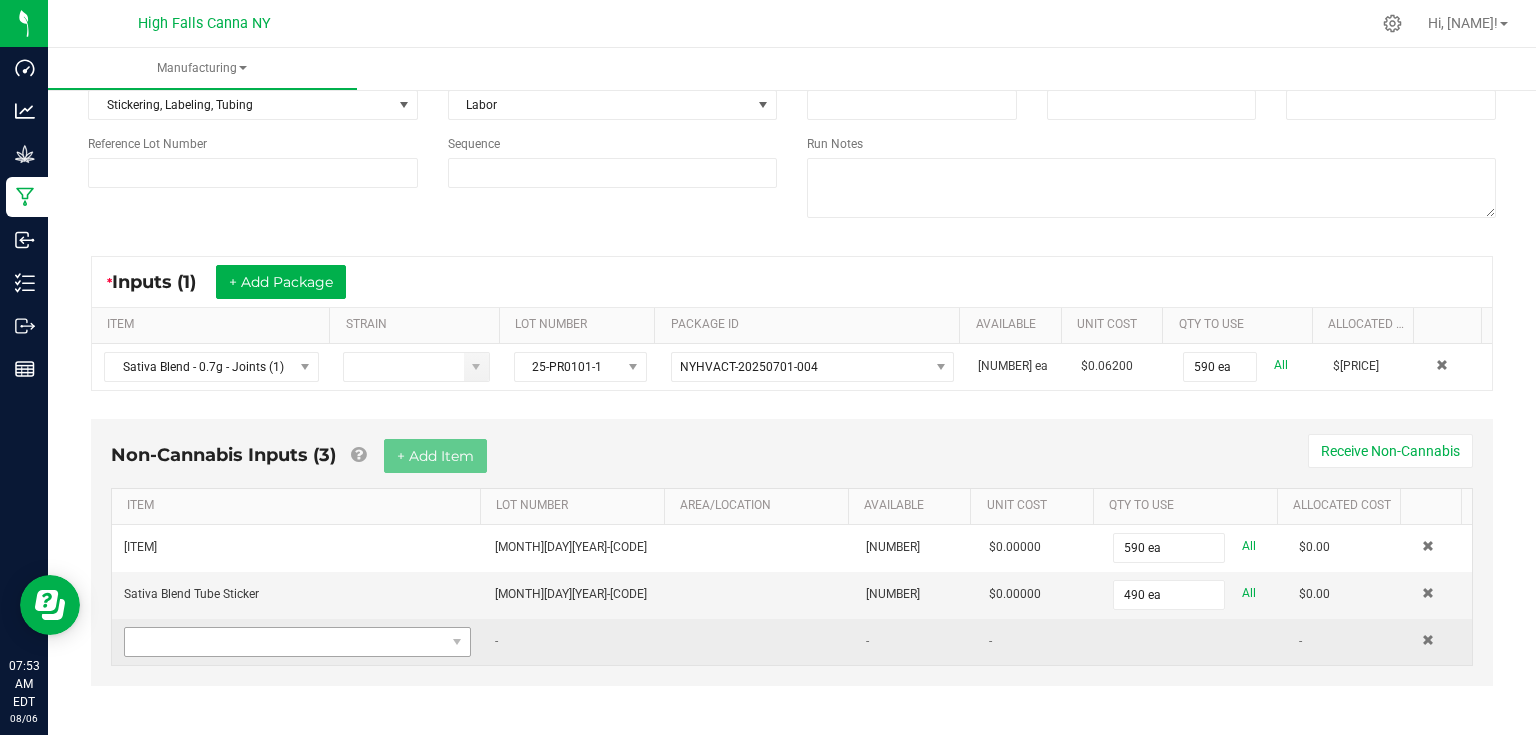 scroll, scrollTop: 188, scrollLeft: 0, axis: vertical 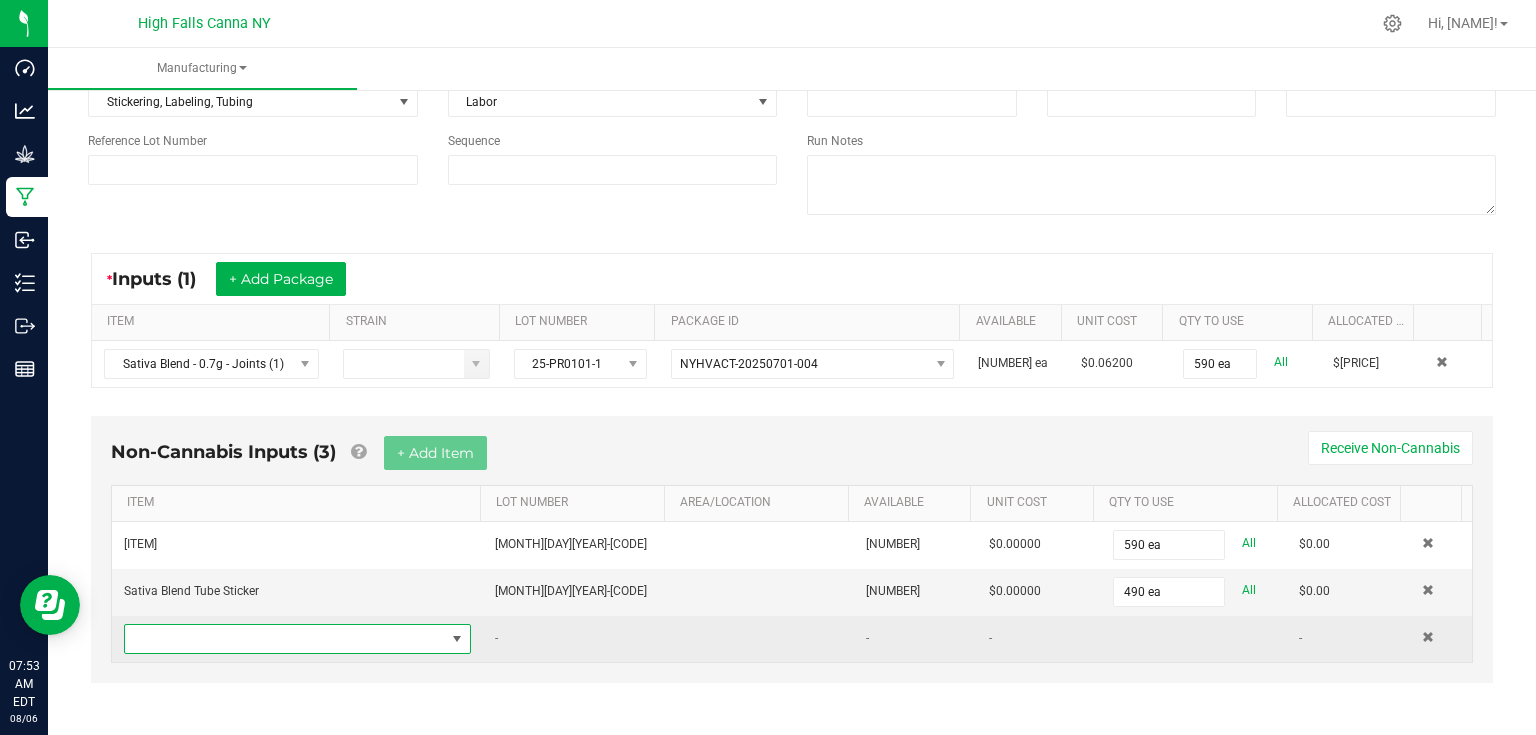 click at bounding box center [285, 639] 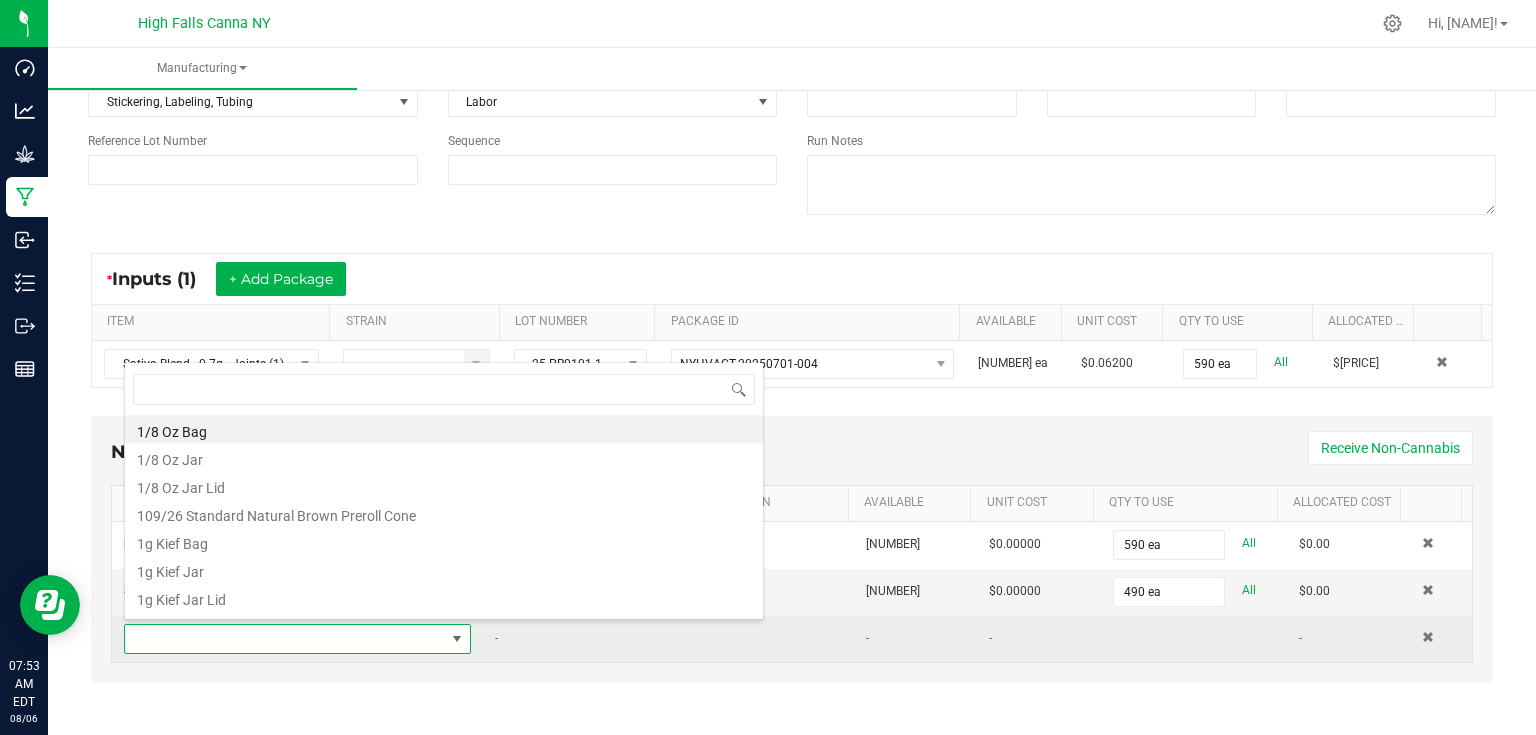 scroll, scrollTop: 99970, scrollLeft: 99659, axis: both 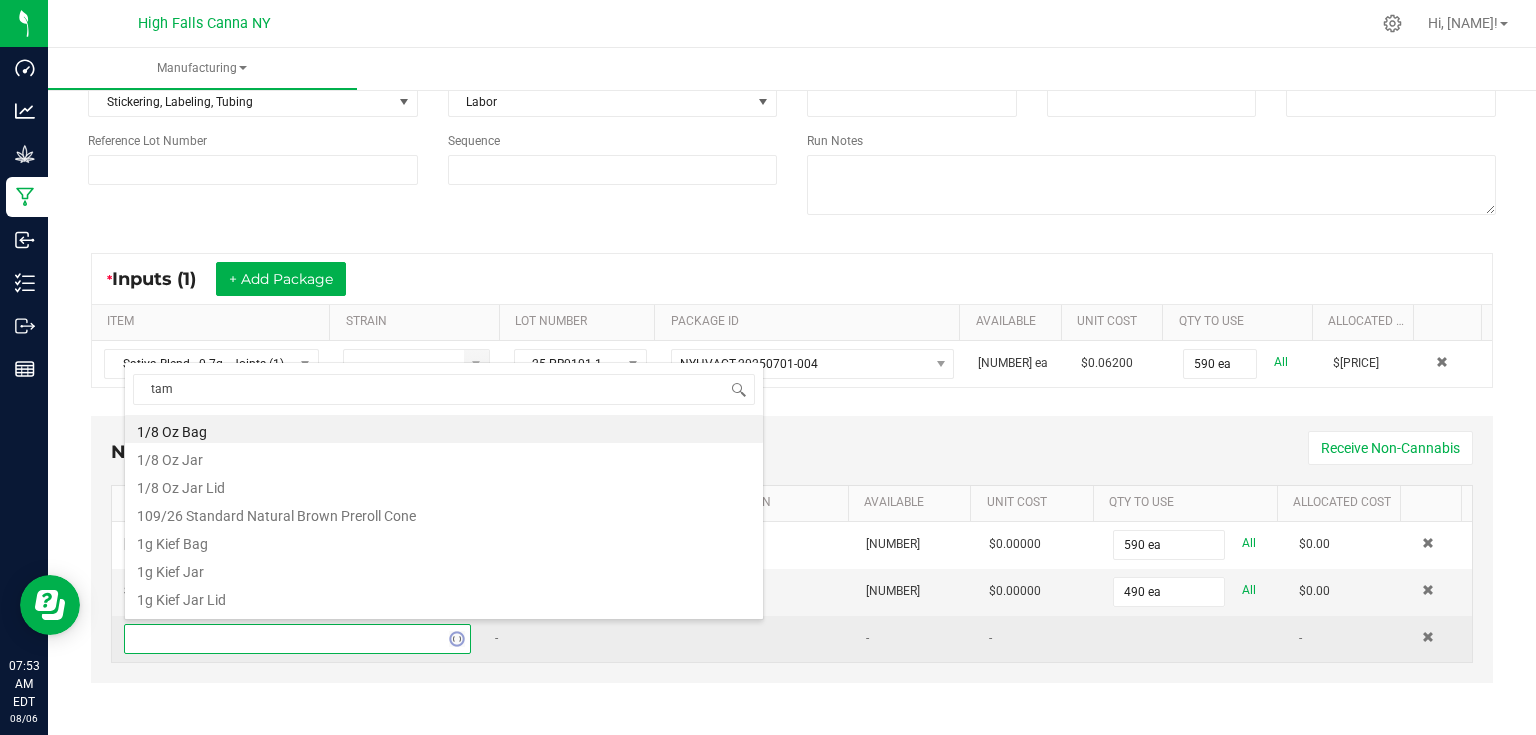 type on "tamp" 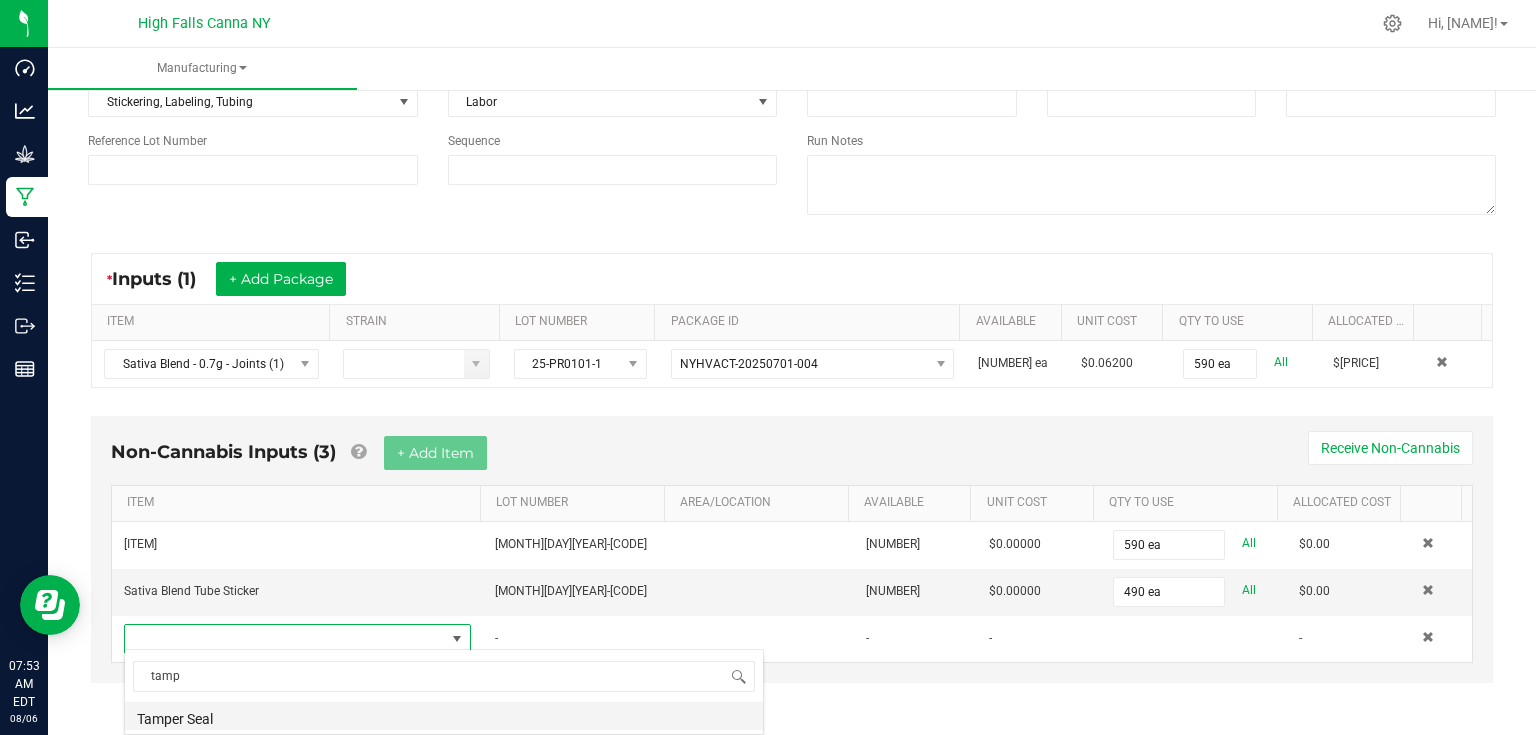 click on "Tamper Seal" at bounding box center [444, 716] 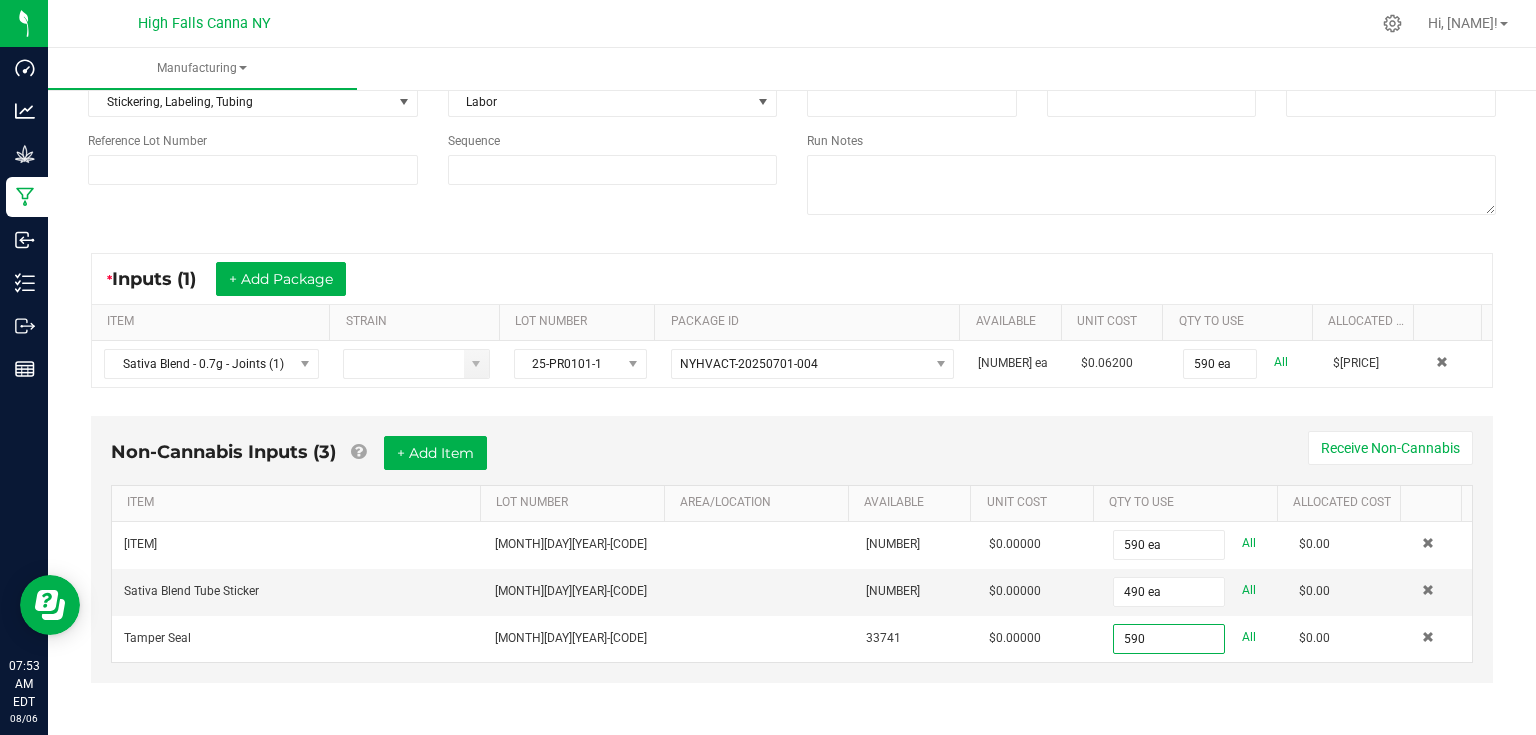 type on "590 ea" 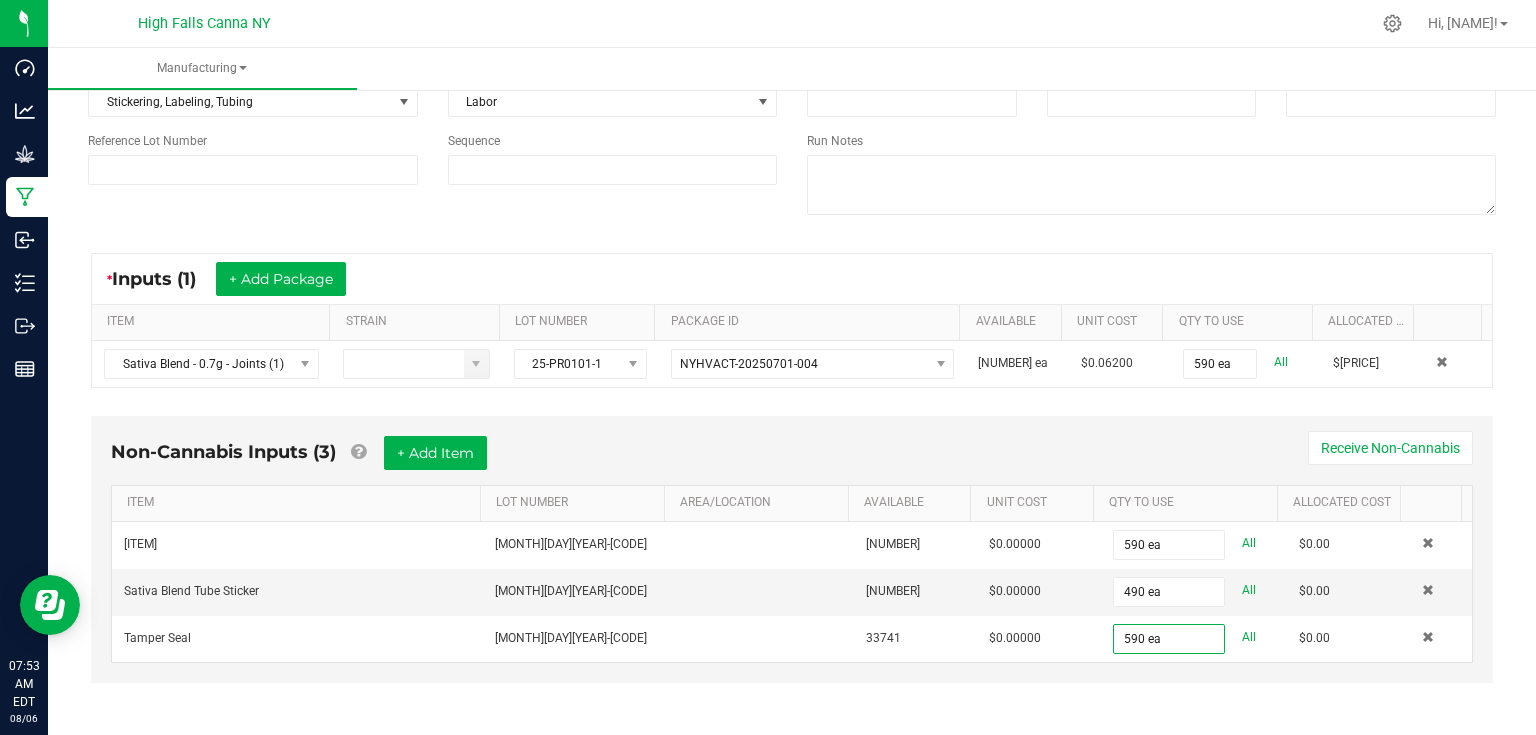 click on "Non-Cannabis Inputs ([NUMBER])  + Add Item   Receive Non-Cannabis  ITEM LOT NUMBER AREA/LOCATION AVAILABLE Unit Cost QTY TO USE Allocated Cost [PRODUCT]   [LOT NUMBER]      [NUMBER]    $[NUMBER] [NUMBER] ea All  $[NUMBER]   [PRODUCT] [PRODUCT]   [LOT NUMBER]      [NUMBER]    $[NUMBER] [NUMBER] ea All  $[NUMBER]   [PRODUCT]   [LOT NUMBER]      [NUMBER]    $[NUMBER] [NUMBER] ea All  $[NUMBER]" at bounding box center [792, 549] 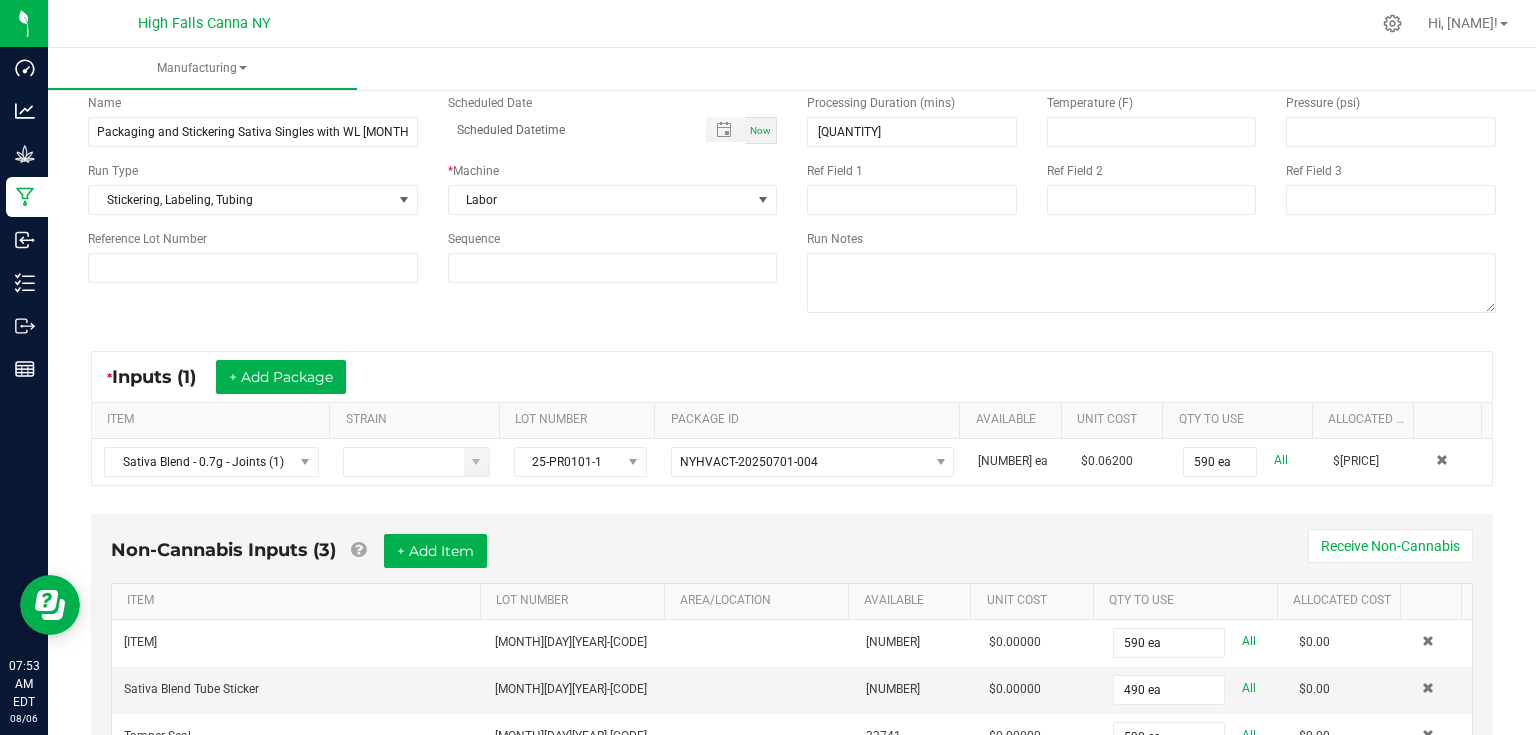 scroll, scrollTop: 0, scrollLeft: 0, axis: both 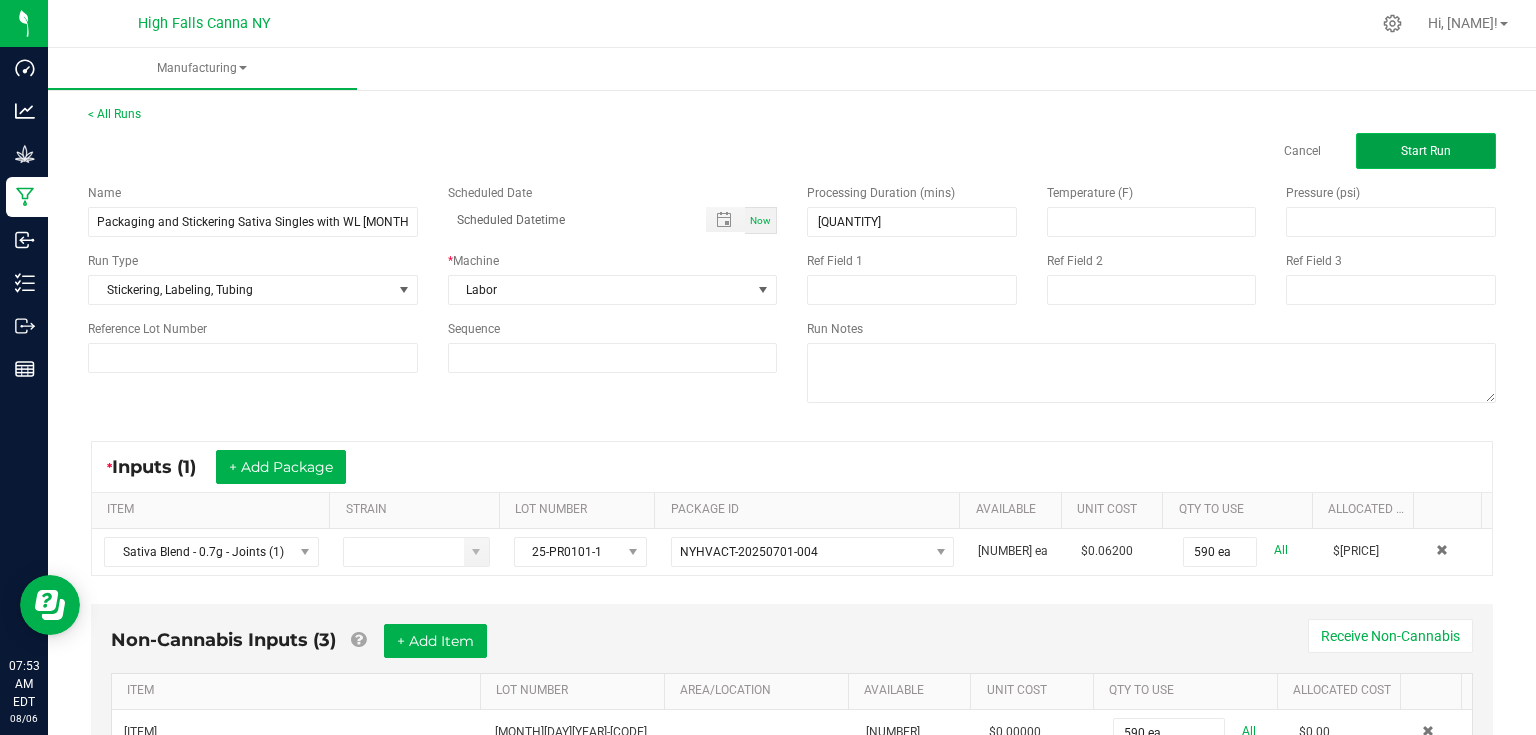 click on "Start Run" 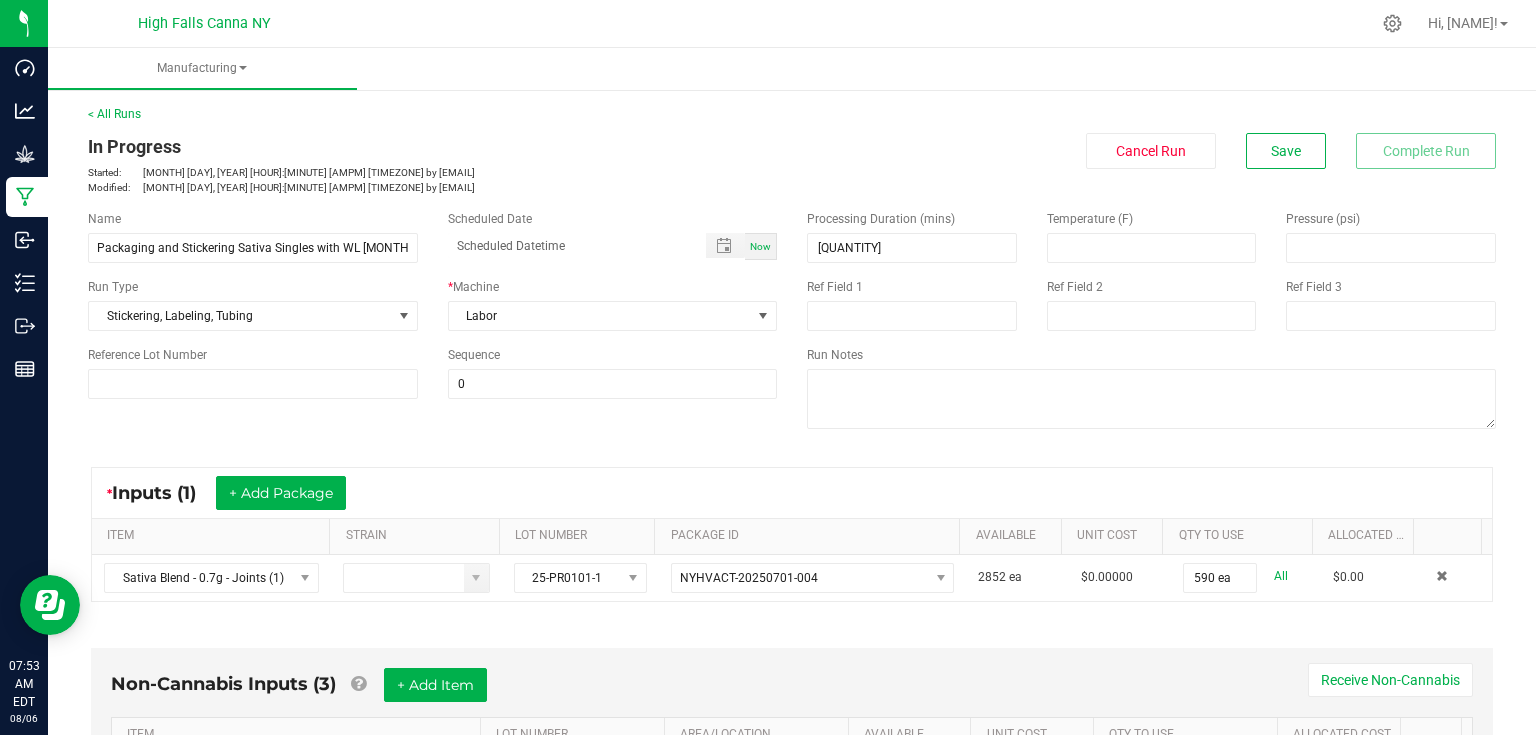 scroll, scrollTop: 320, scrollLeft: 0, axis: vertical 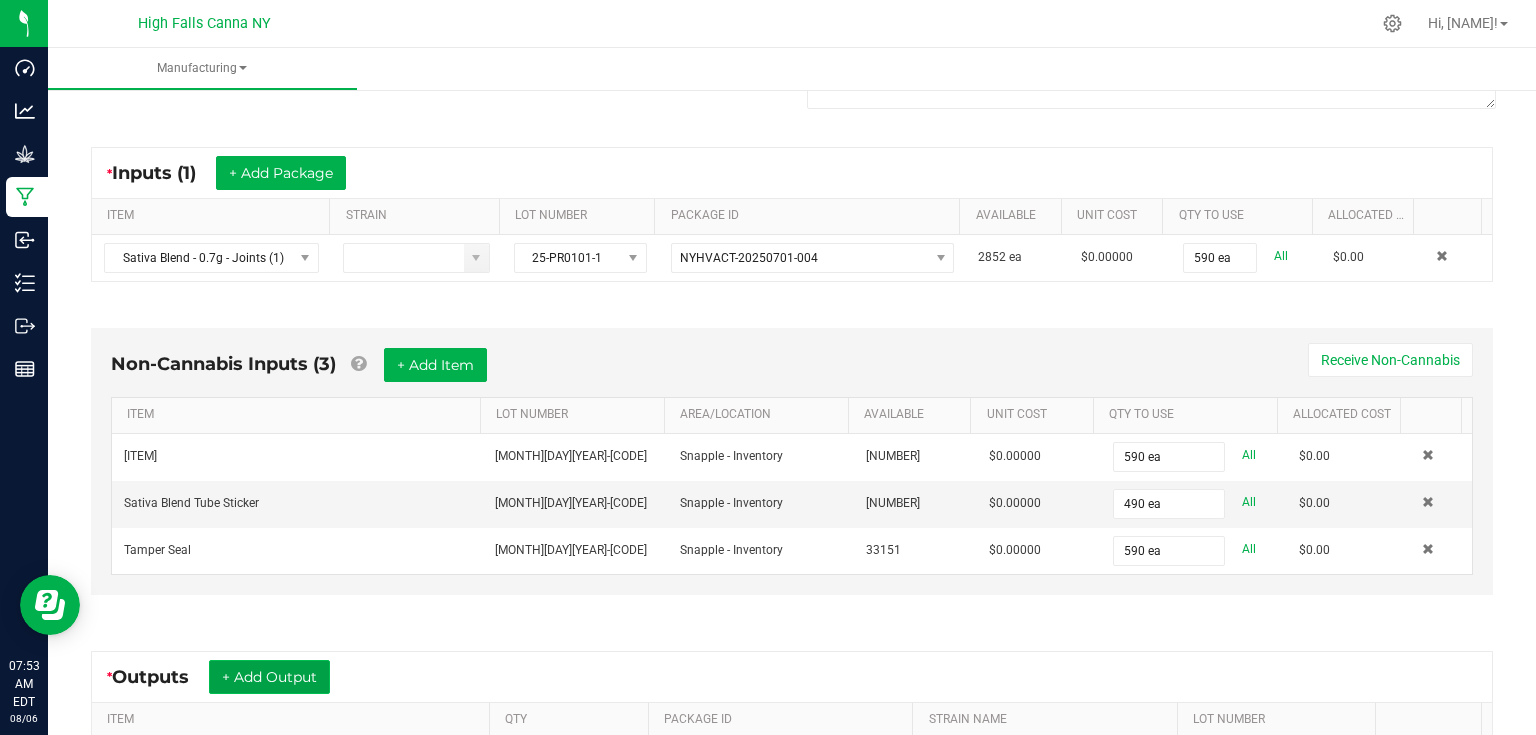 click on "+ Add Output" at bounding box center (269, 677) 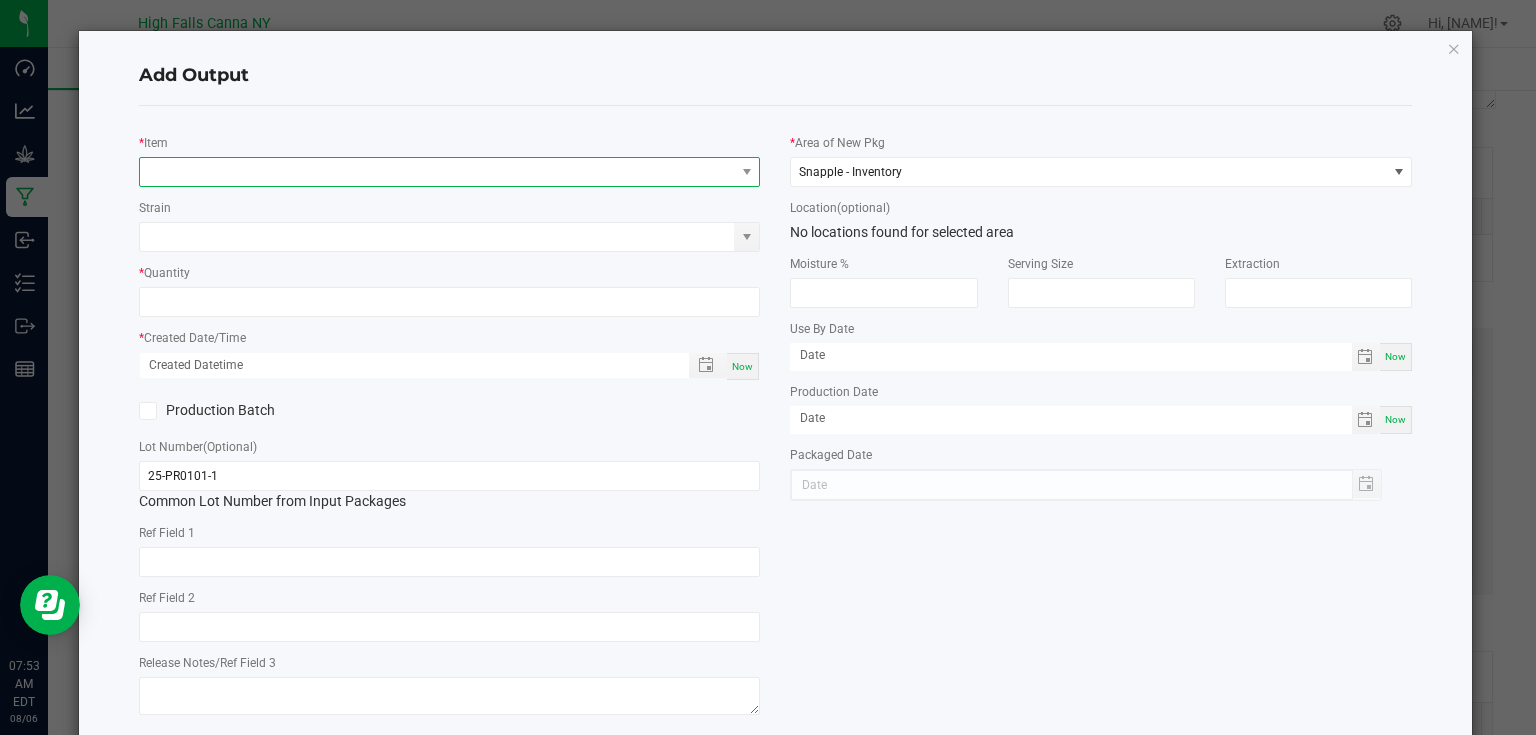 click at bounding box center [437, 172] 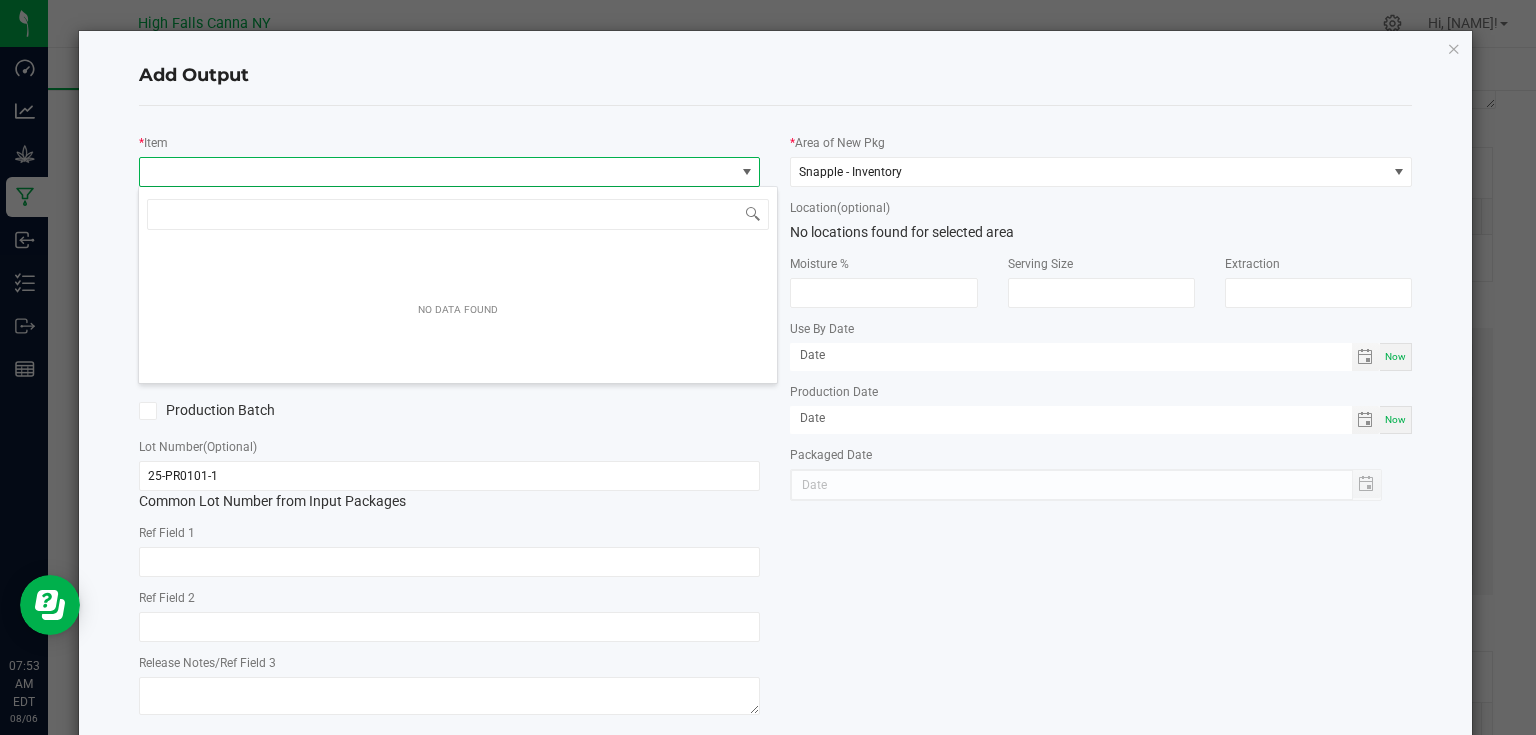 scroll, scrollTop: 99970, scrollLeft: 99383, axis: both 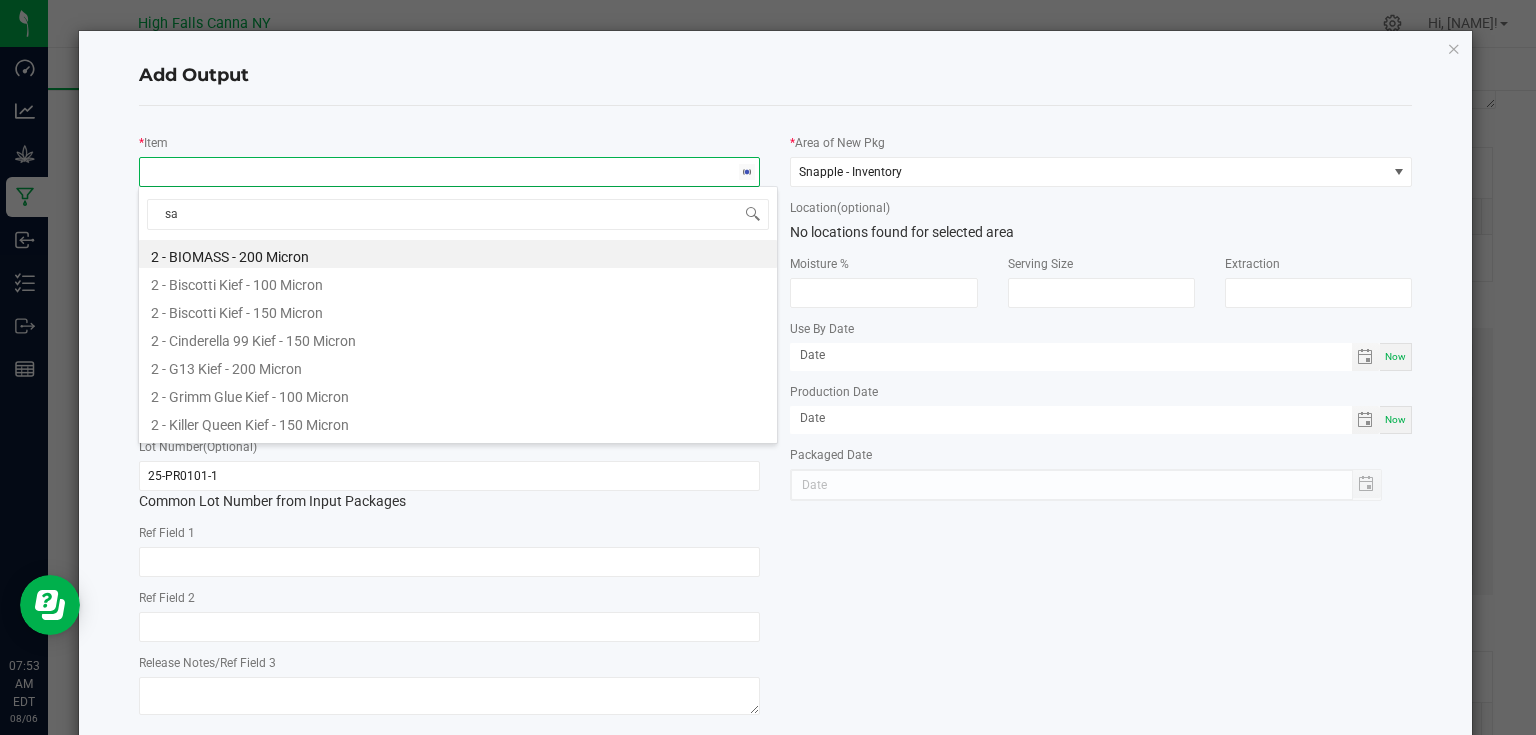 type on "sat" 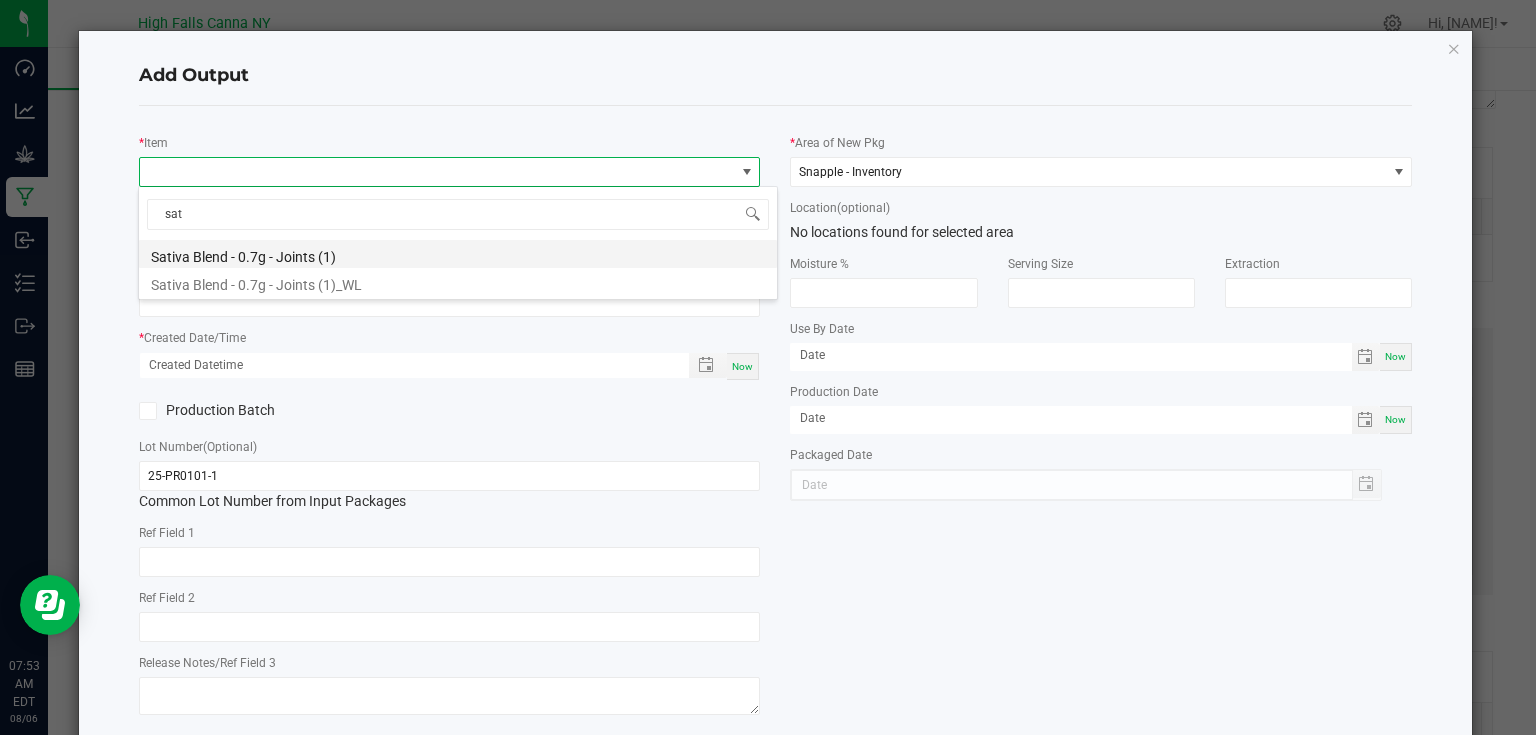 click on "Sativa Blend - 0.7g - Joints (1)" at bounding box center (458, 254) 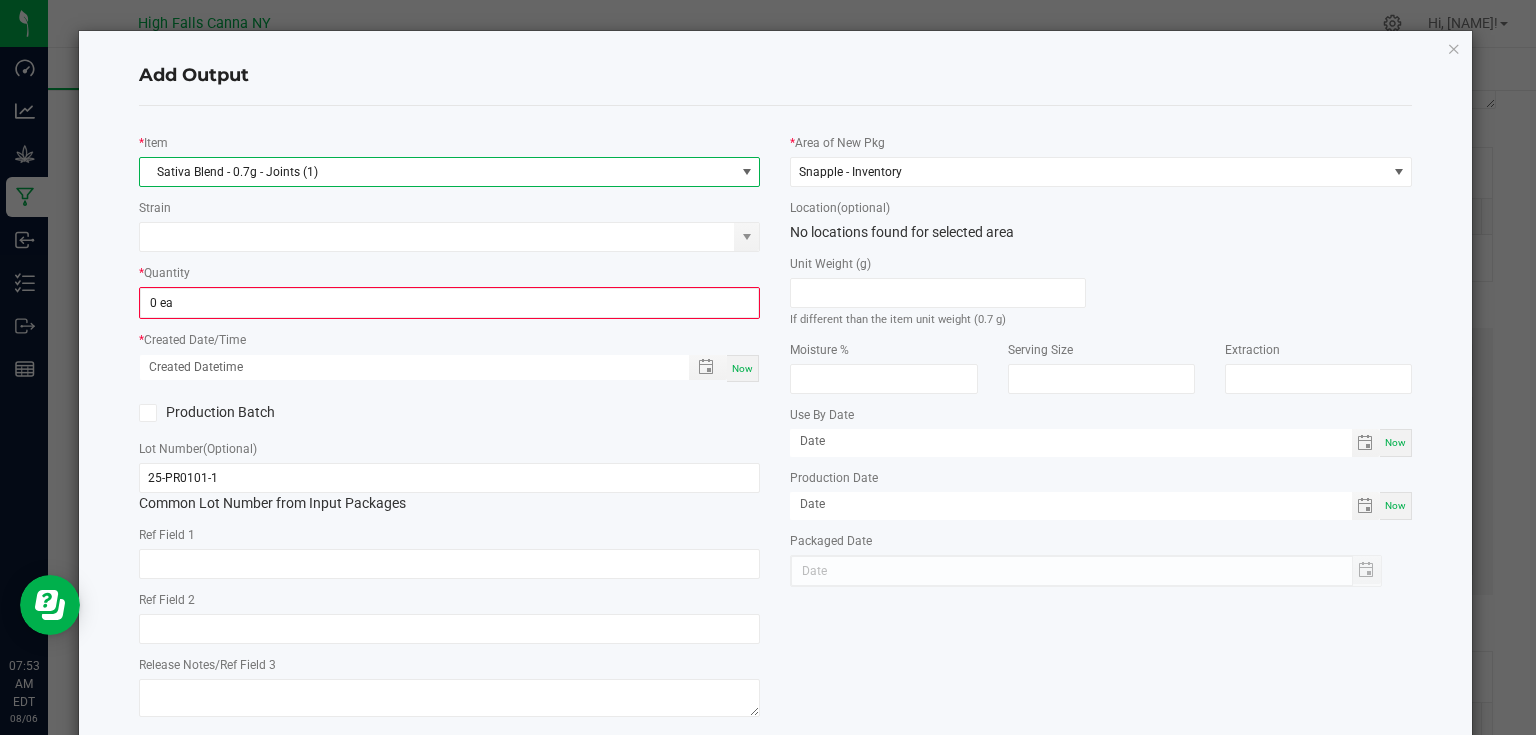 click on "*   Quantity  0 ea" 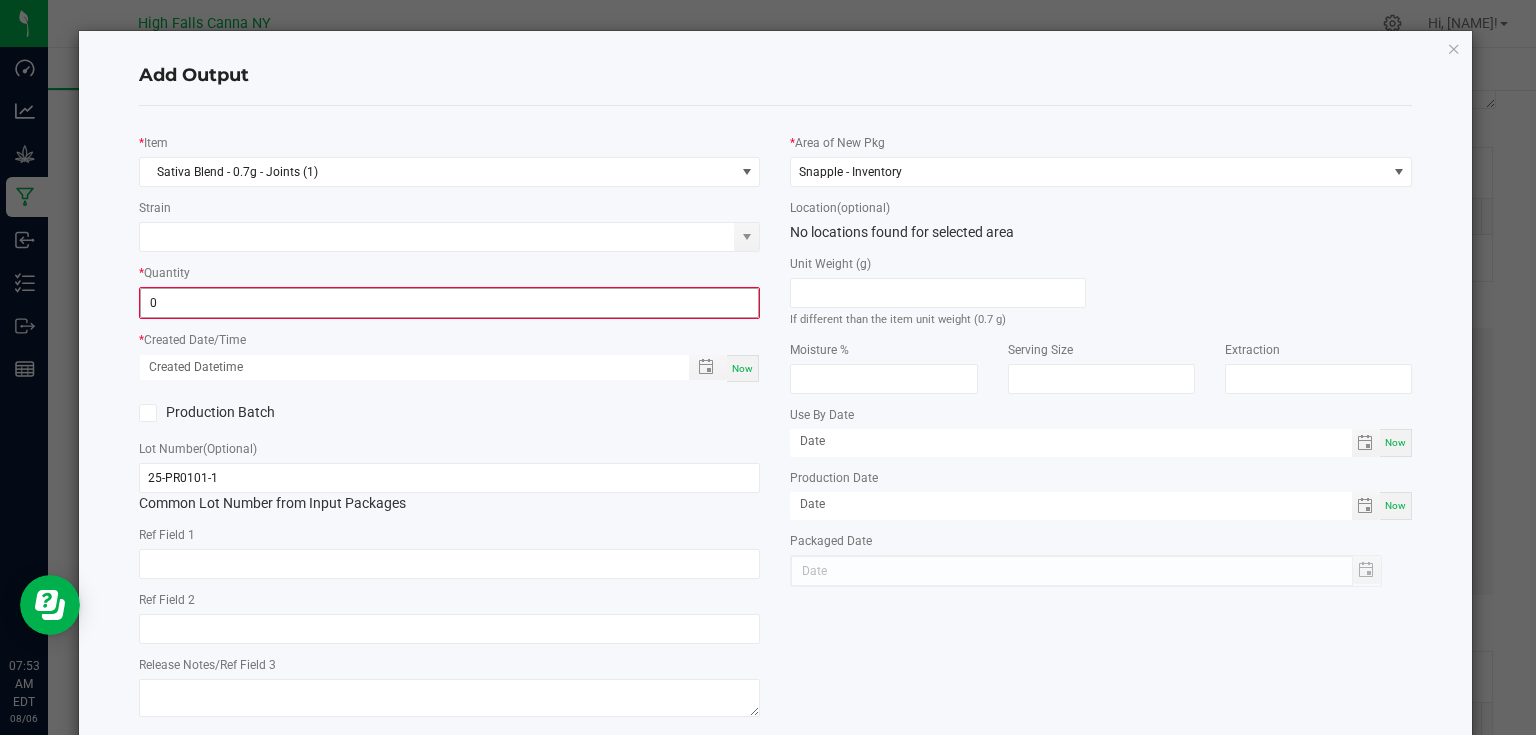 click on "0" at bounding box center (450, 303) 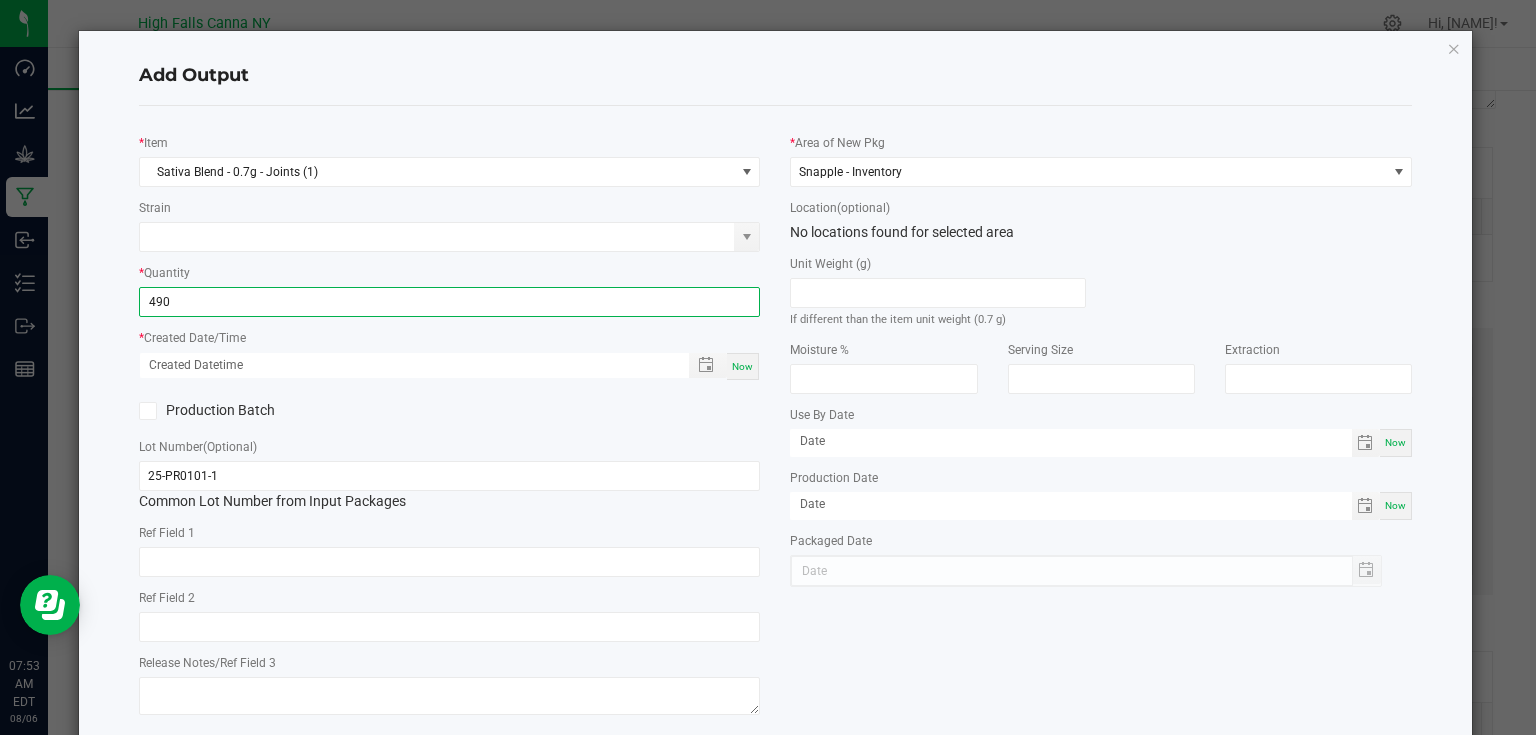 type on "490 ea" 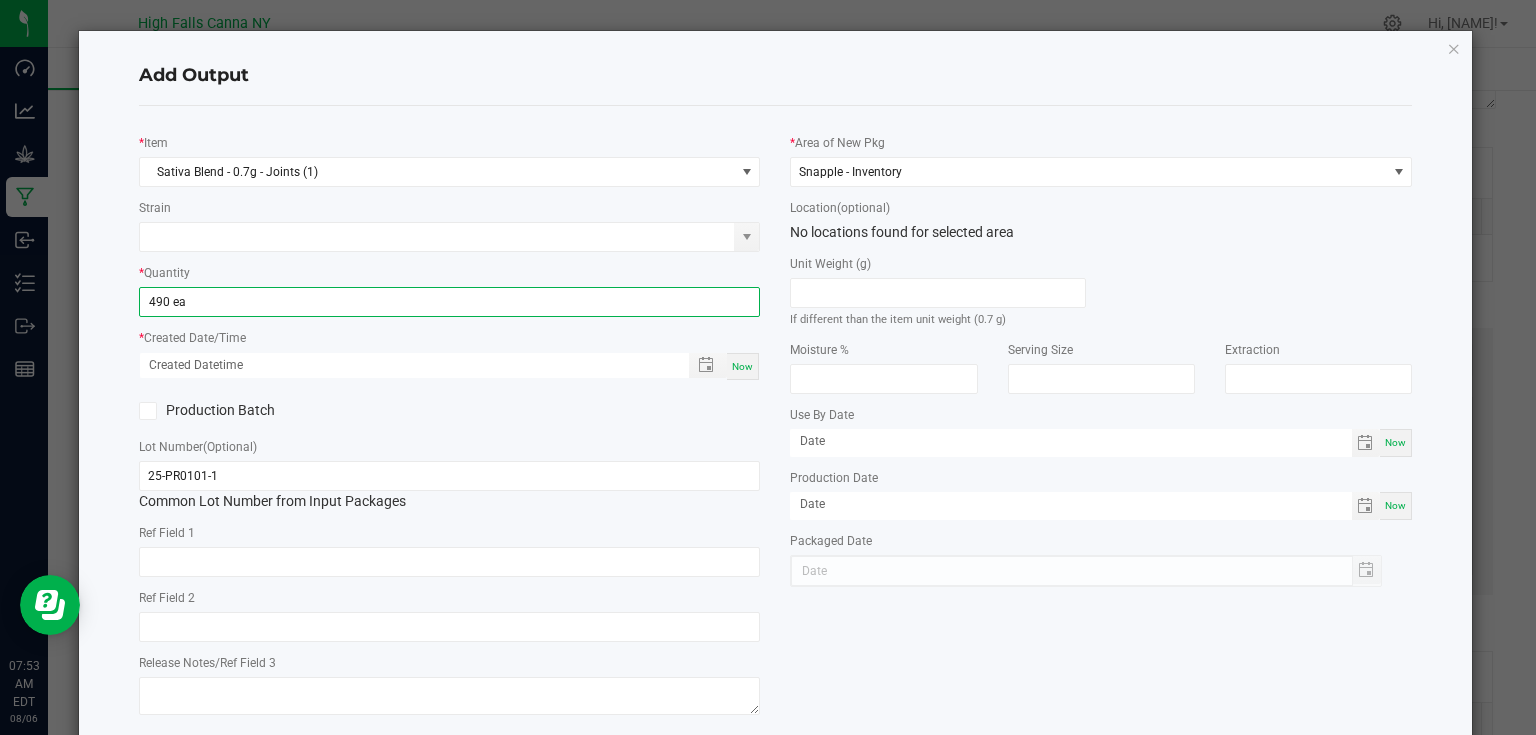 click on "Now" at bounding box center (743, 366) 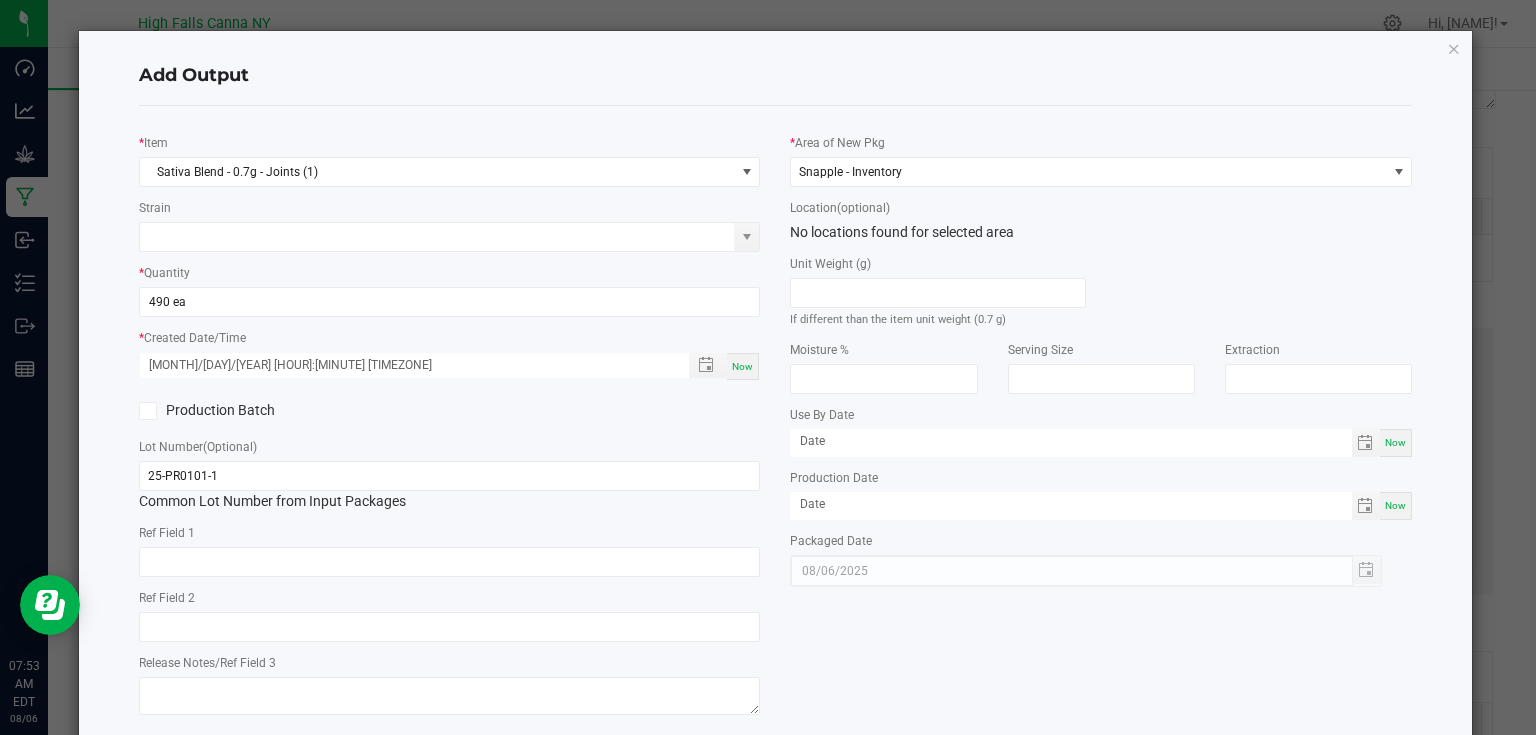 click on "Production Batch" 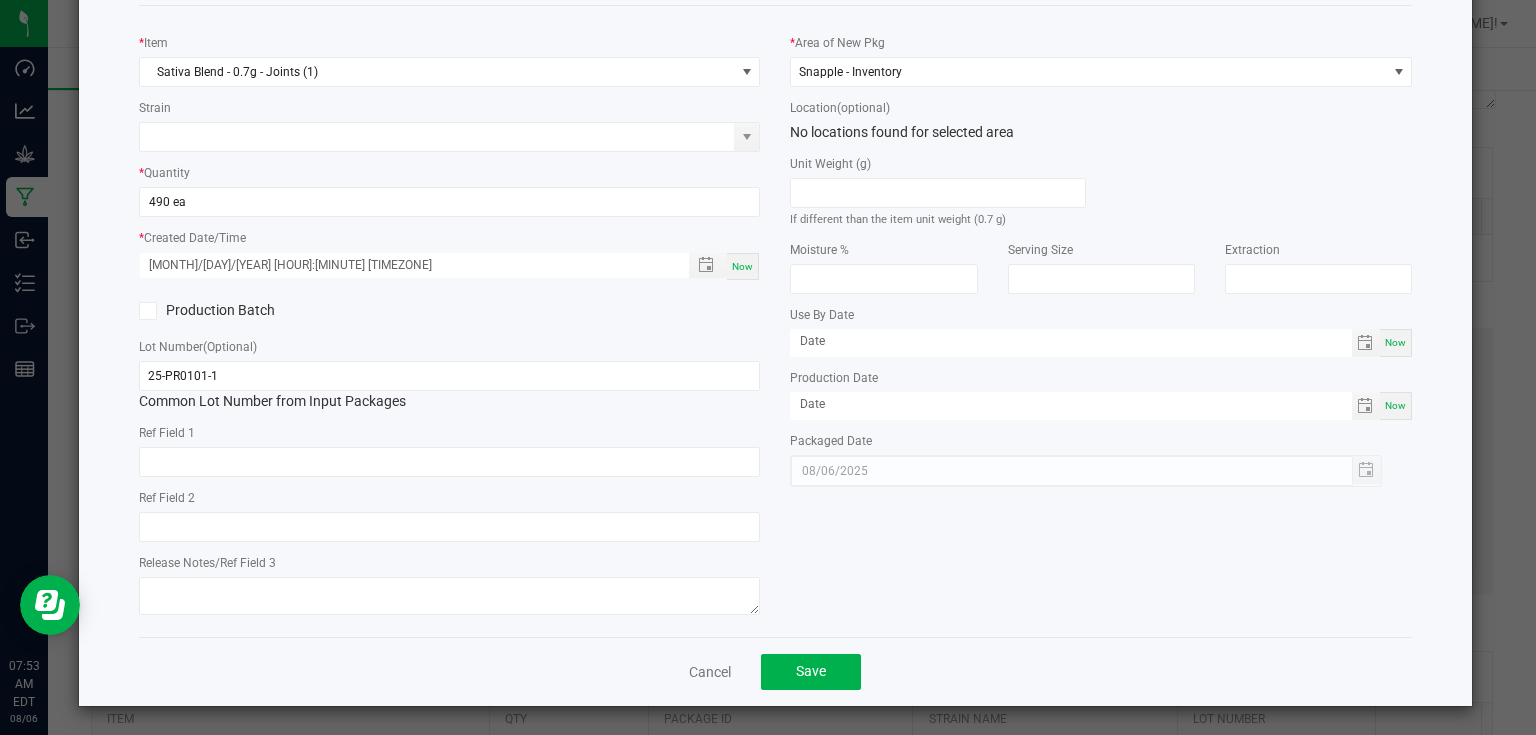 scroll, scrollTop: 102, scrollLeft: 0, axis: vertical 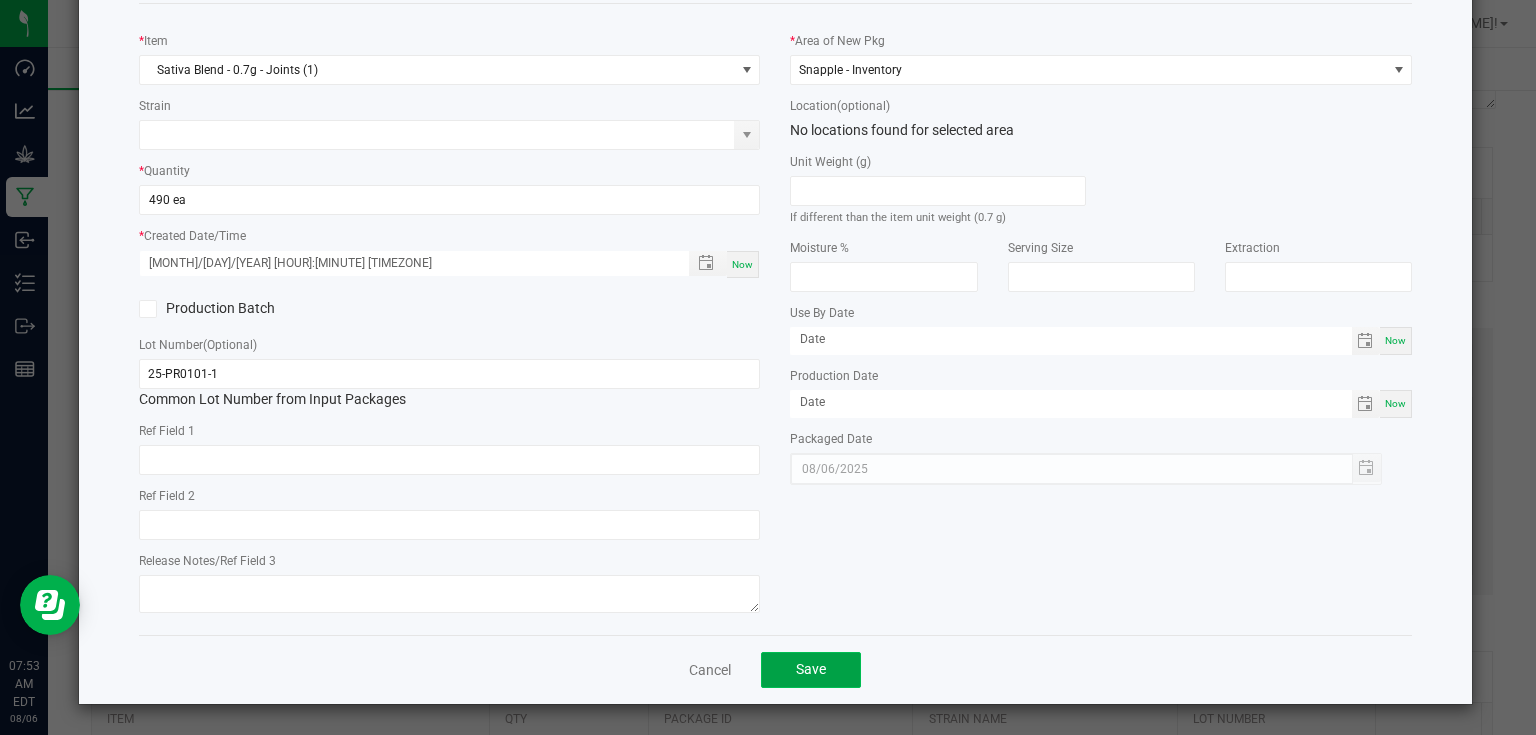 click on "Save" 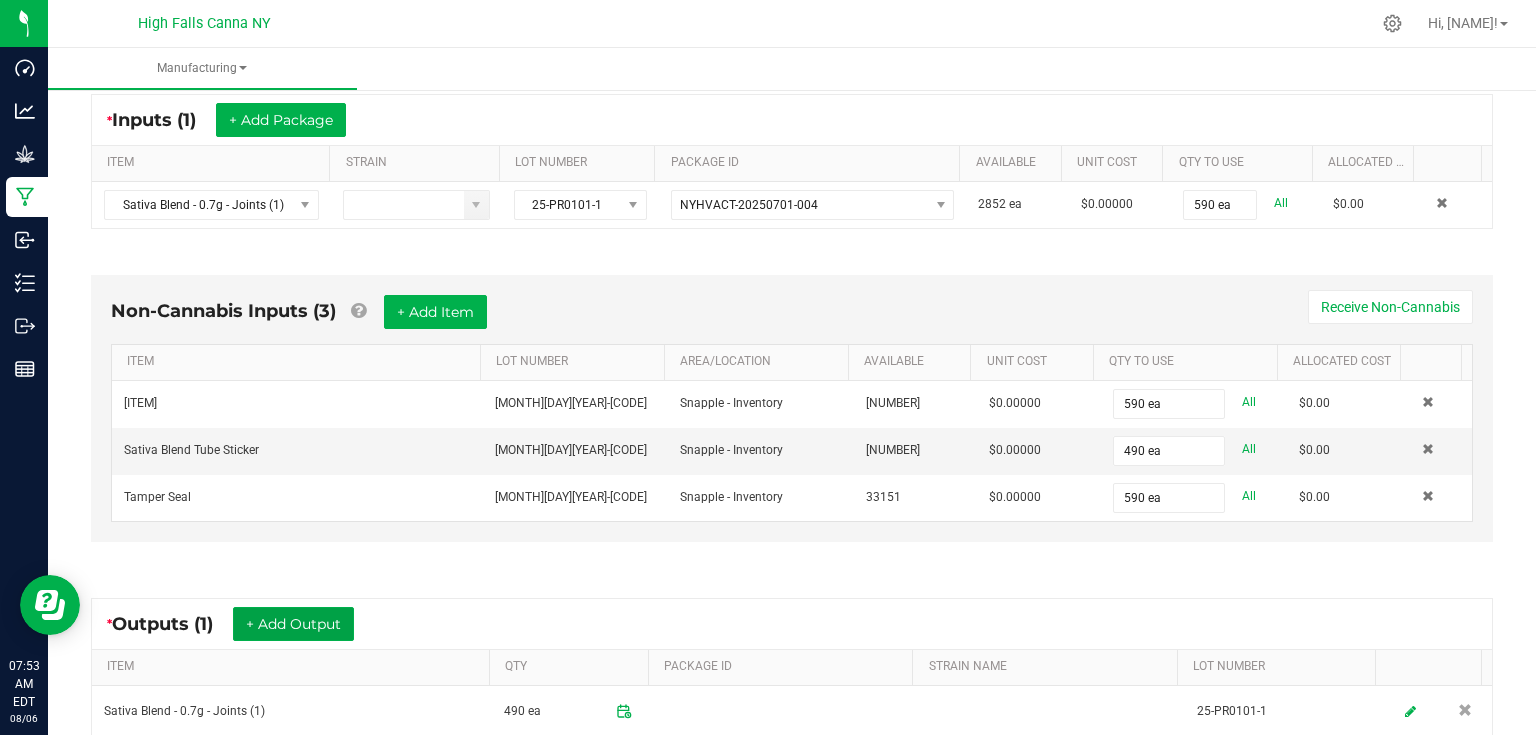scroll, scrollTop: 400, scrollLeft: 0, axis: vertical 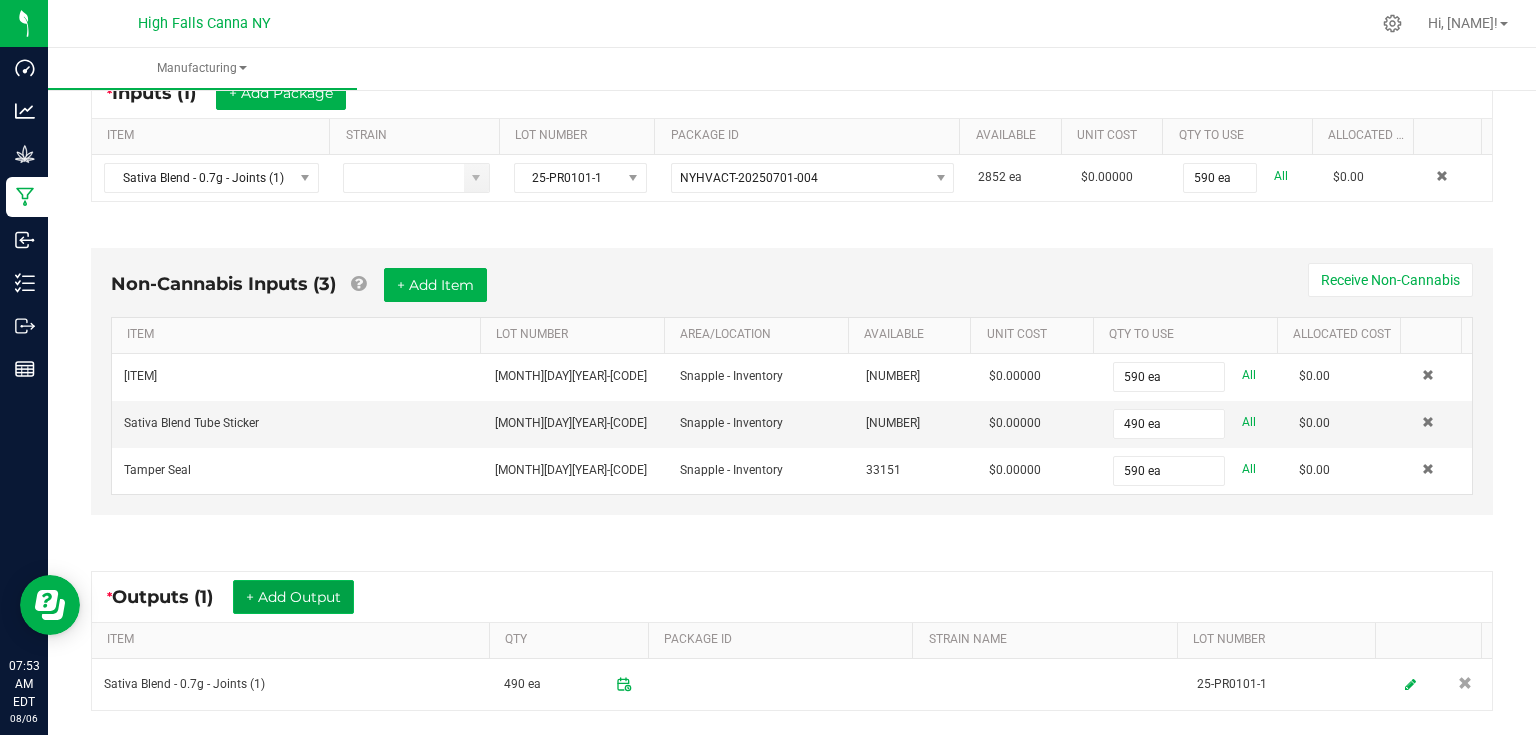 click on "+ Add Output" at bounding box center (293, 597) 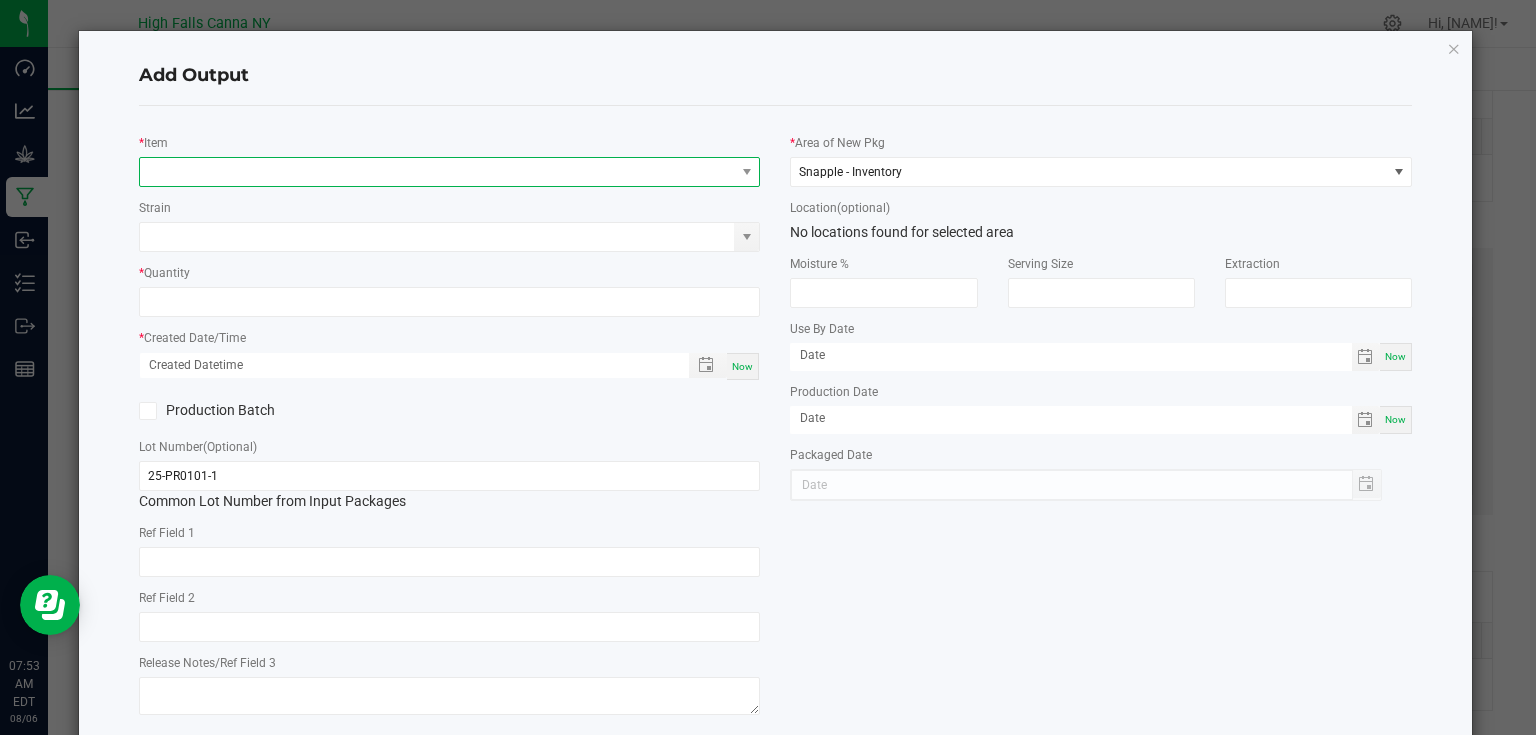 click at bounding box center (437, 172) 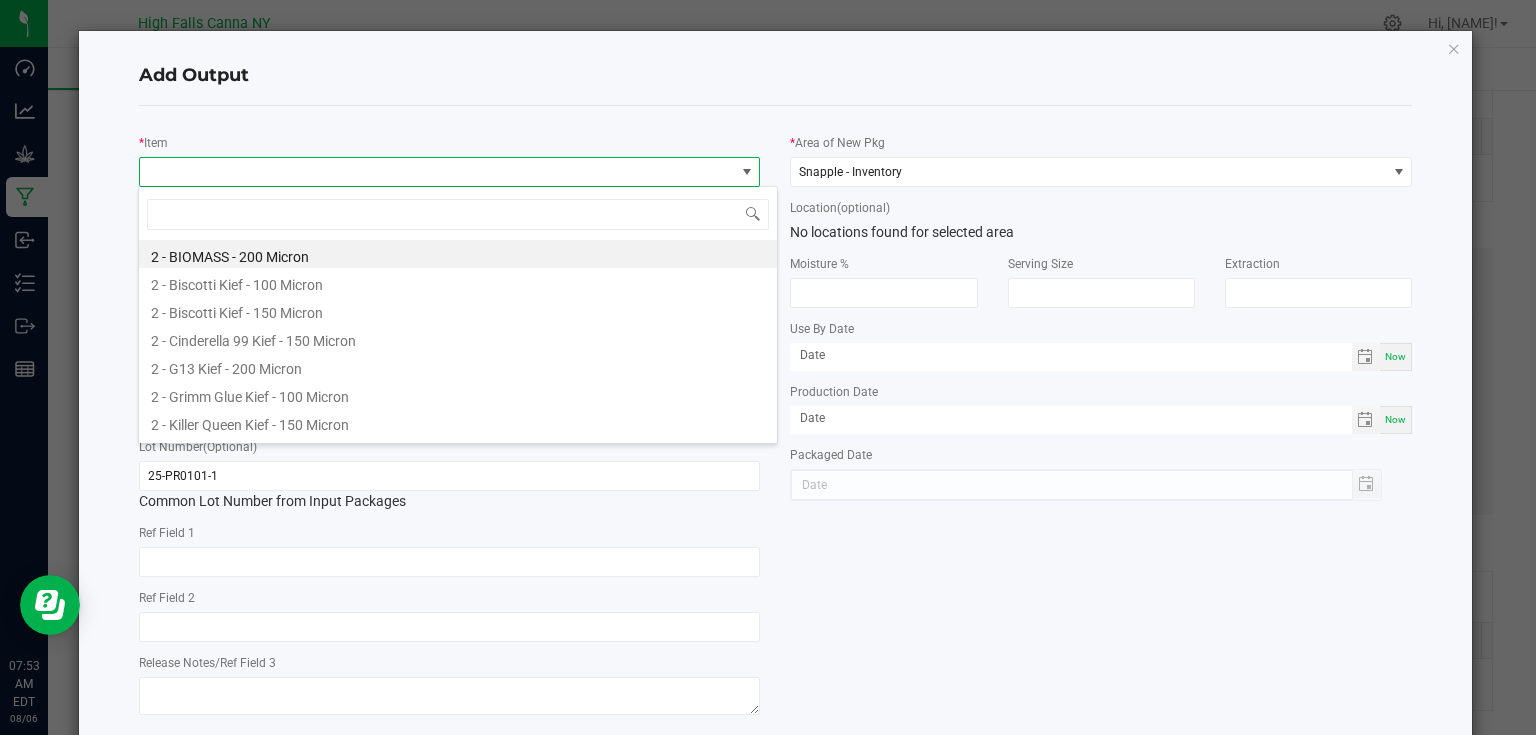 scroll, scrollTop: 99970, scrollLeft: 99383, axis: both 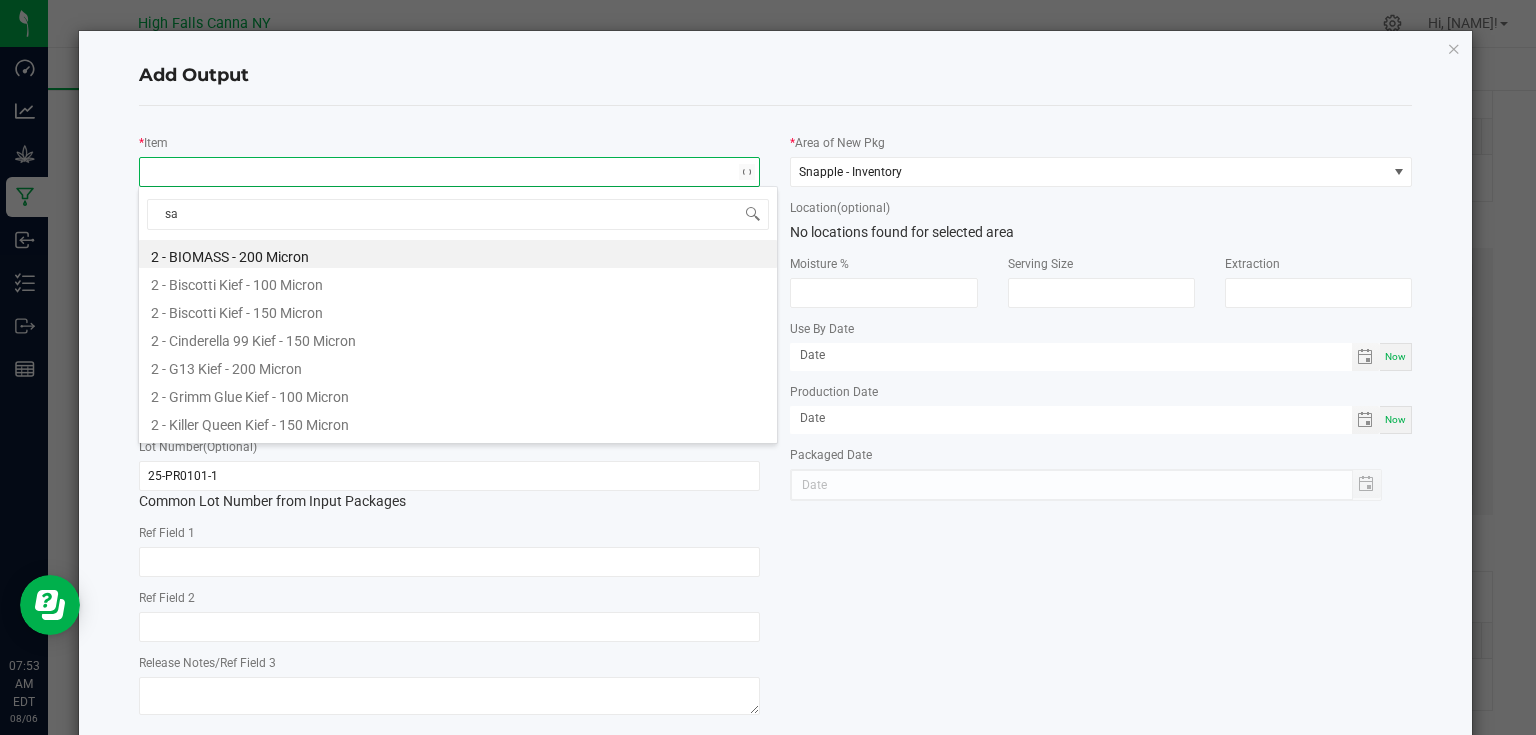 type on "sat" 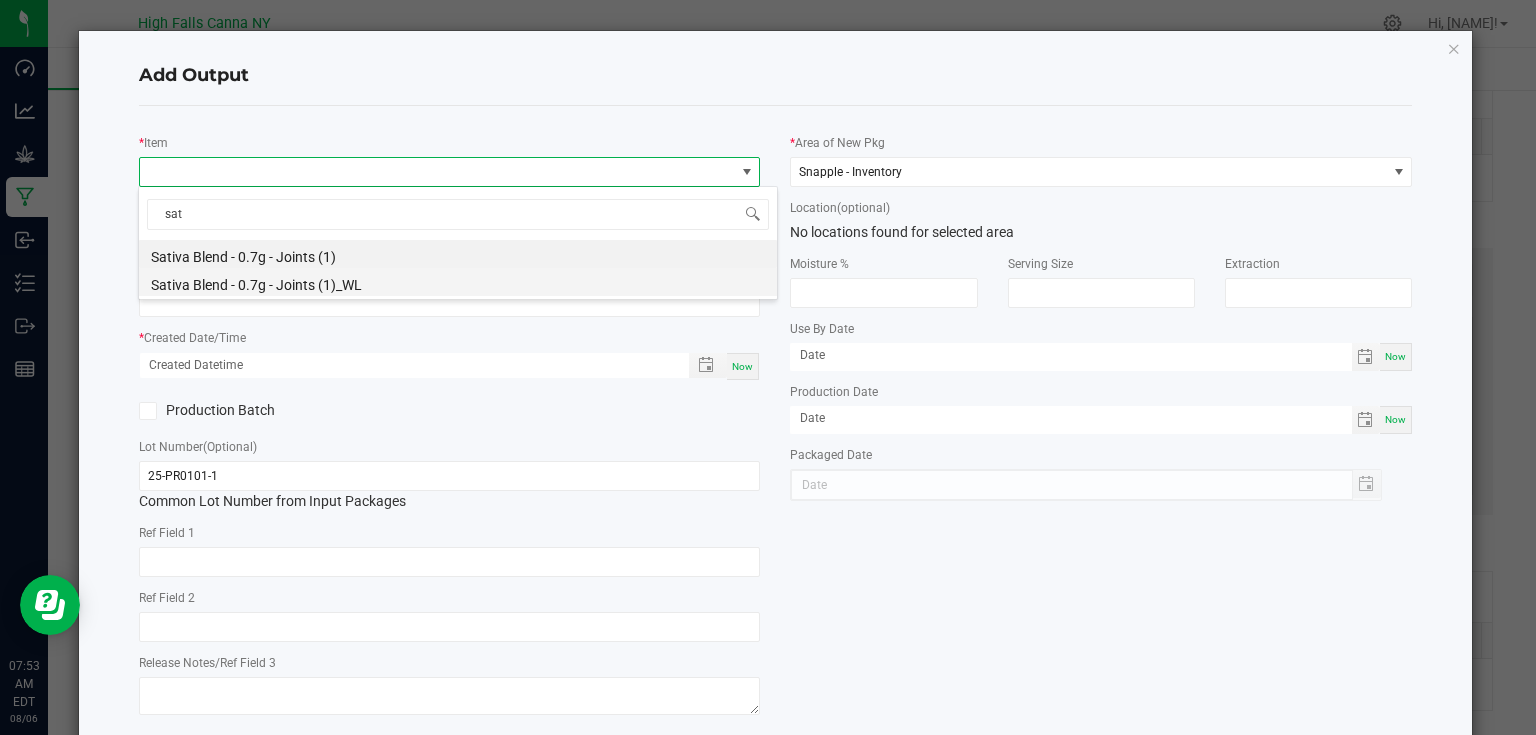 click on "Sativa Blend - 0.7g - Joints (1)_WL" at bounding box center [458, 282] 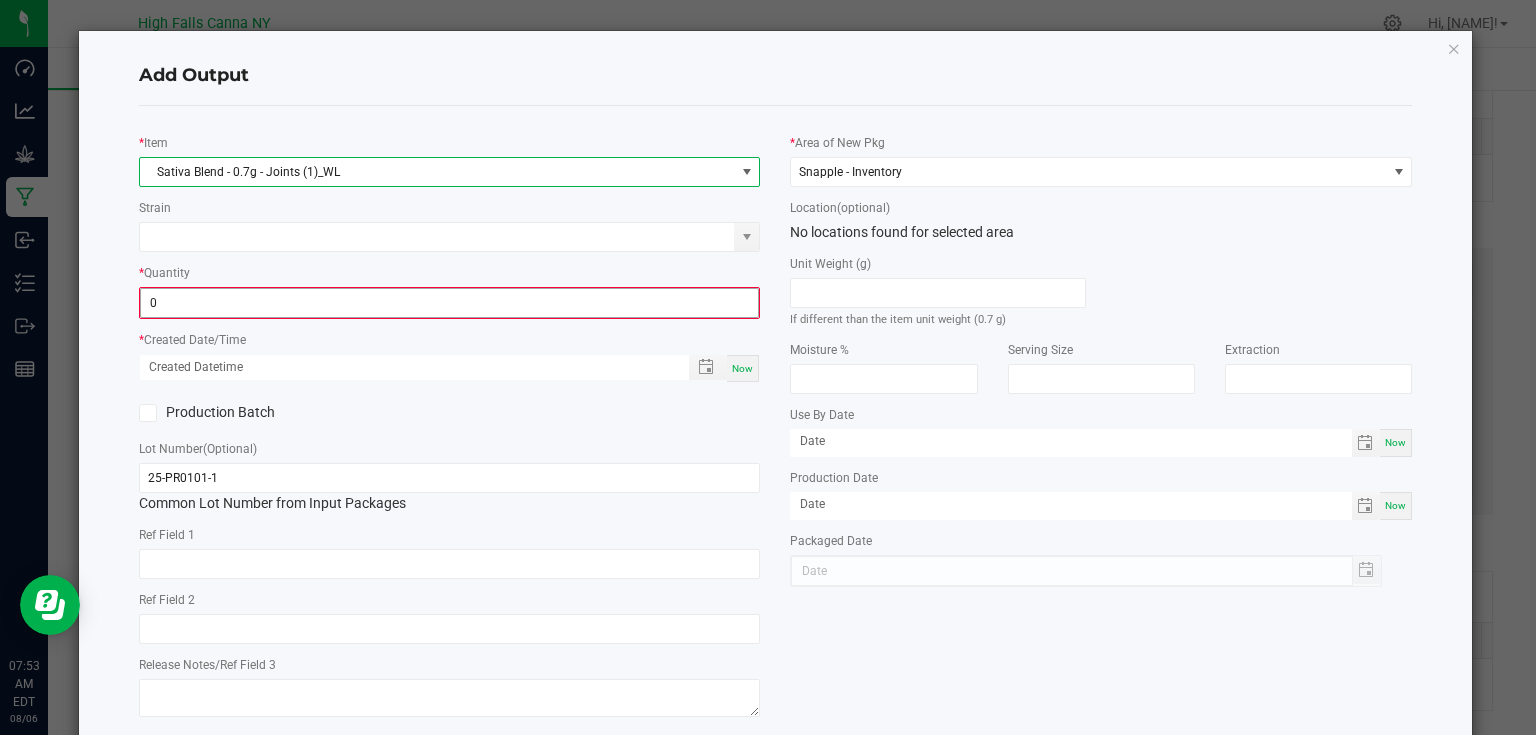 click on "0" at bounding box center [450, 303] 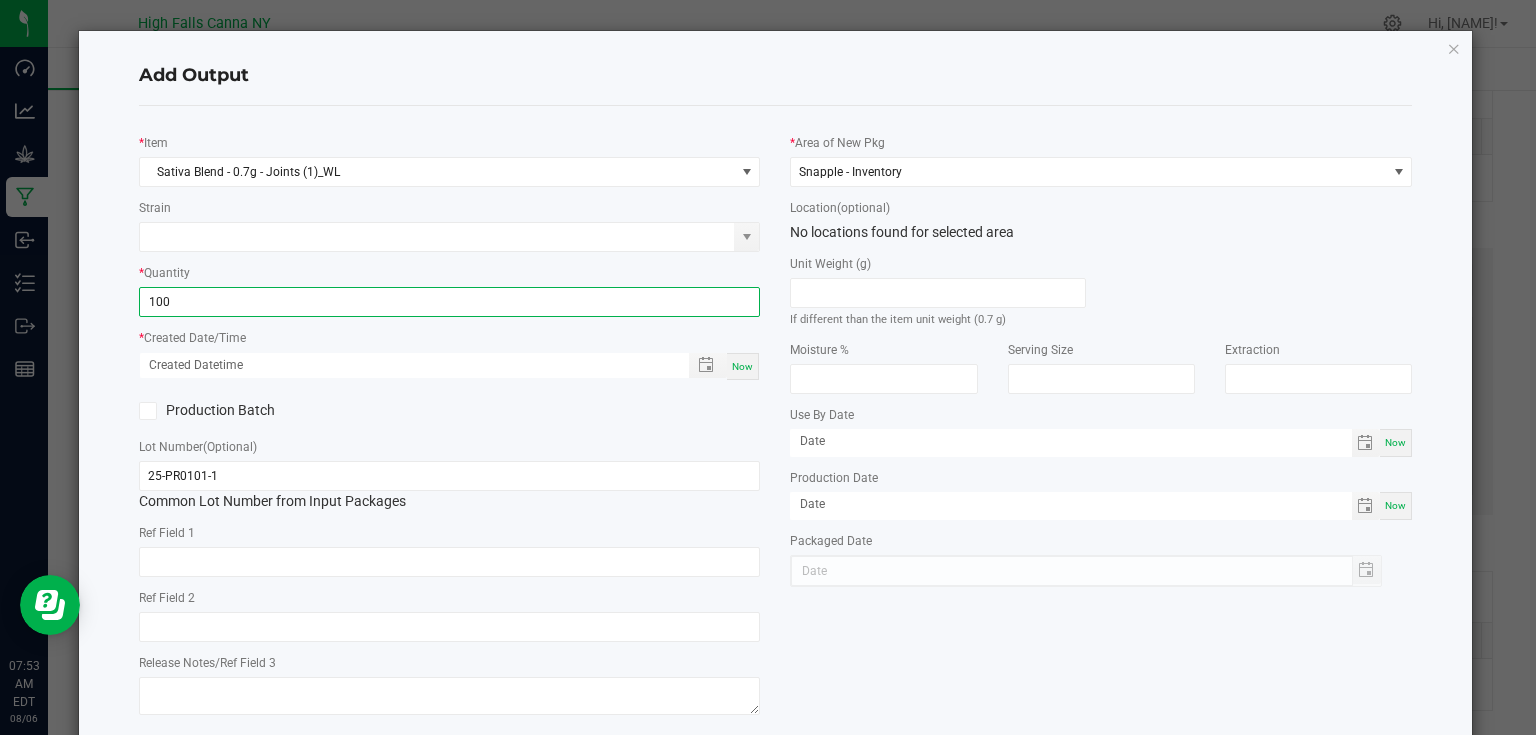 type on "100 ea" 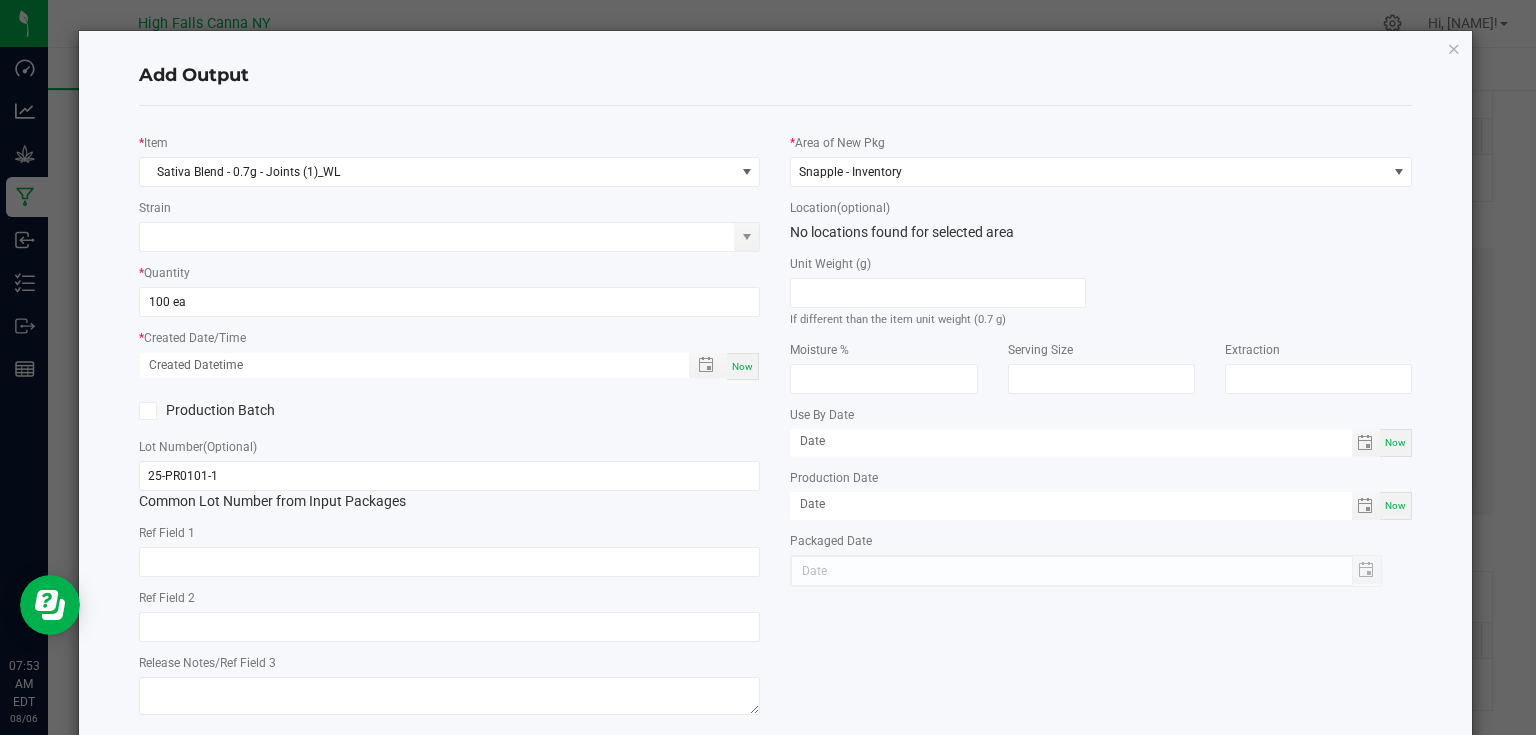 click on "Now" at bounding box center [742, 366] 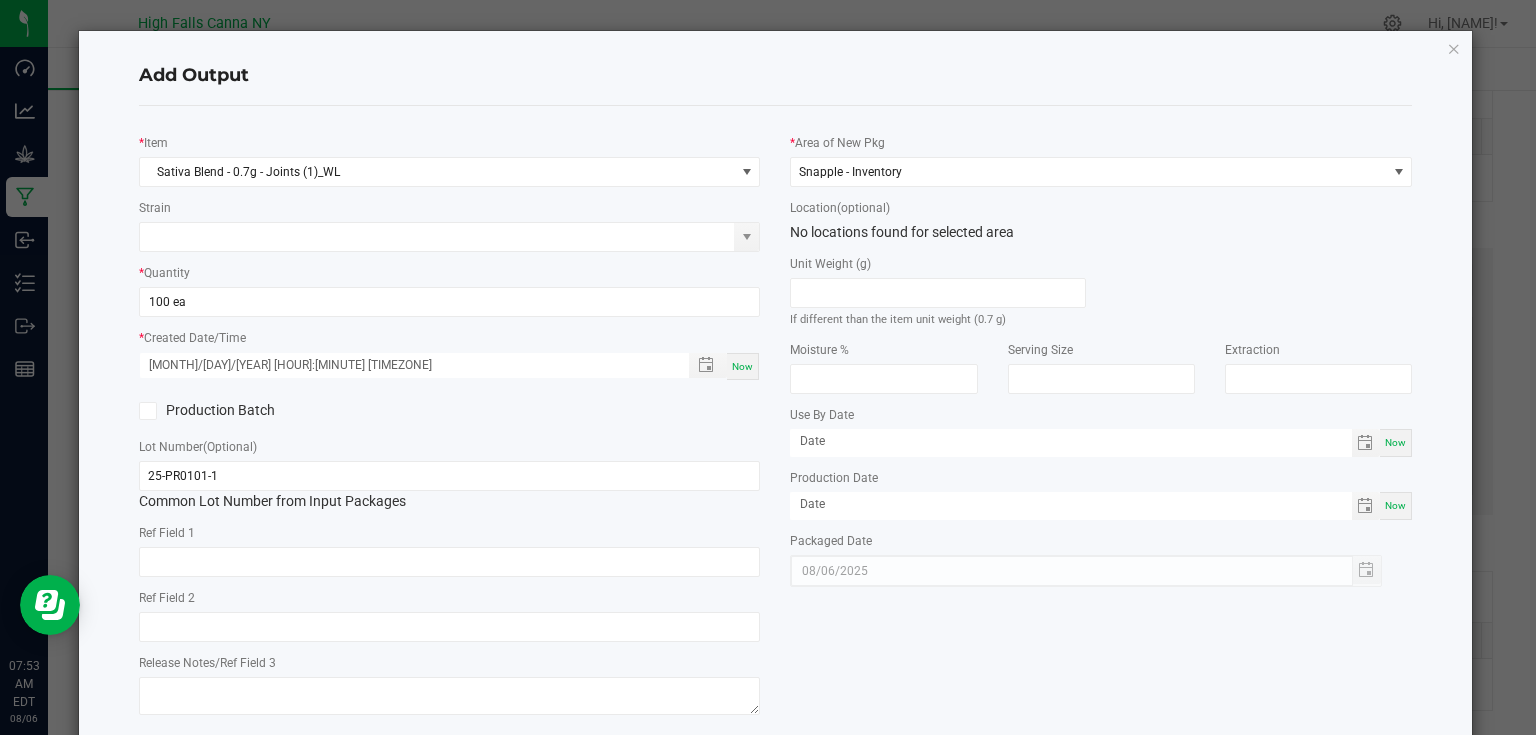 click on "* Item Sativa Blend - 0.7g - Joints (1)_WL Strain * Quantity 100 ea * Created Date/Time [MONTH]/[DAY]/[YEAR] [HOUR]:[MINUTE] [AMPM] Now Production Batch Lot Number (Optional) [LOT_NUMBER] Common Lot Number from Input Packages Ref Field 1 Ref Field 2 Release Notes/Ref Field 3" 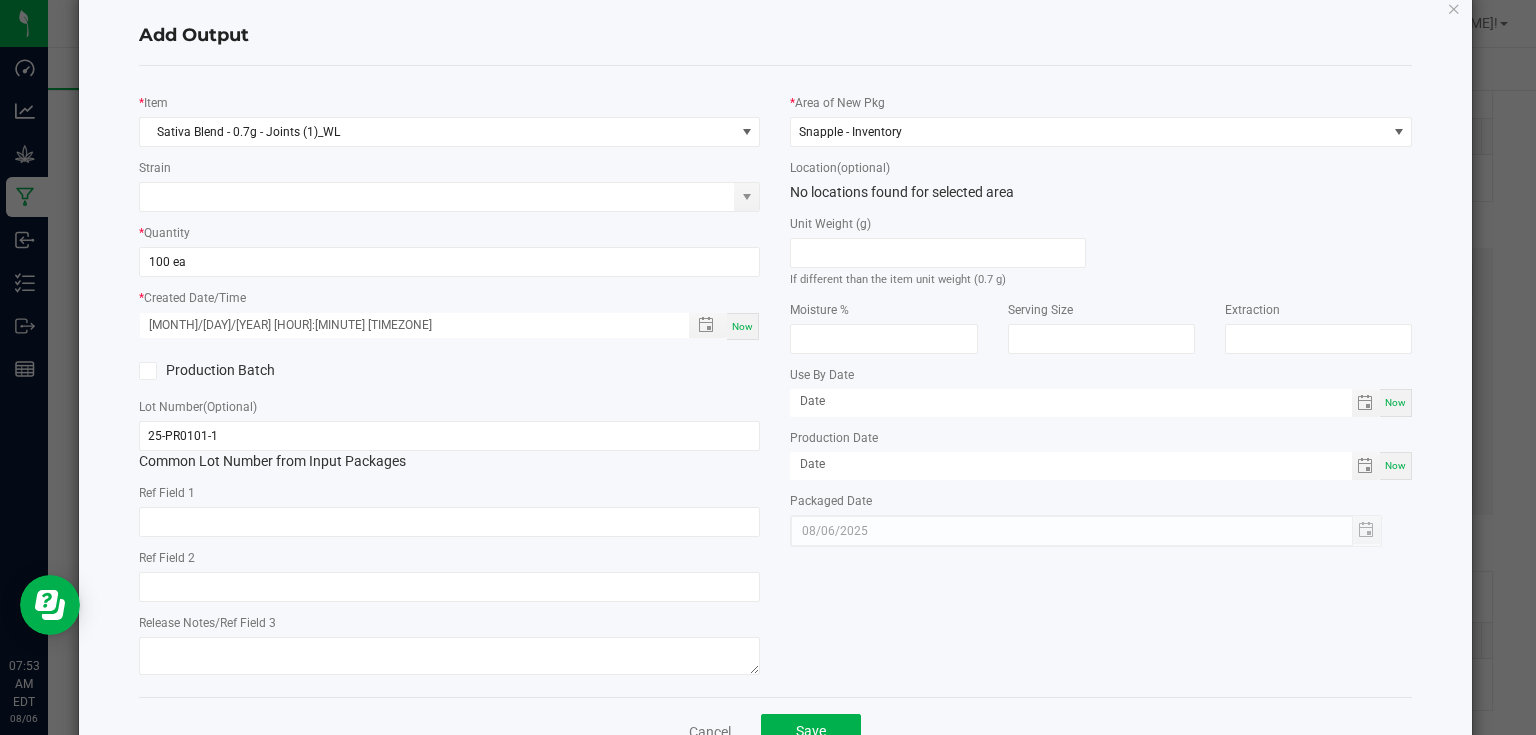 scroll, scrollTop: 102, scrollLeft: 0, axis: vertical 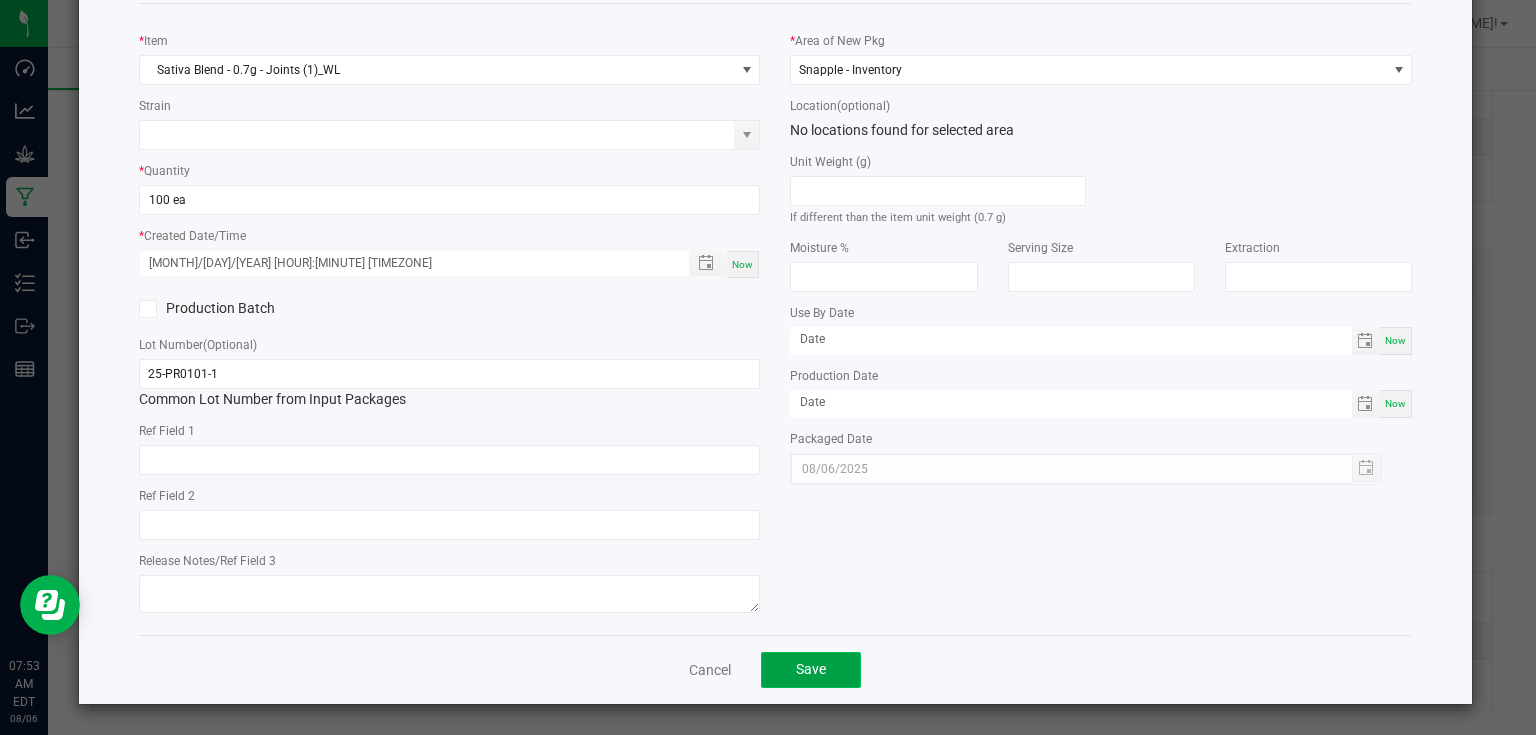 click on "Save" 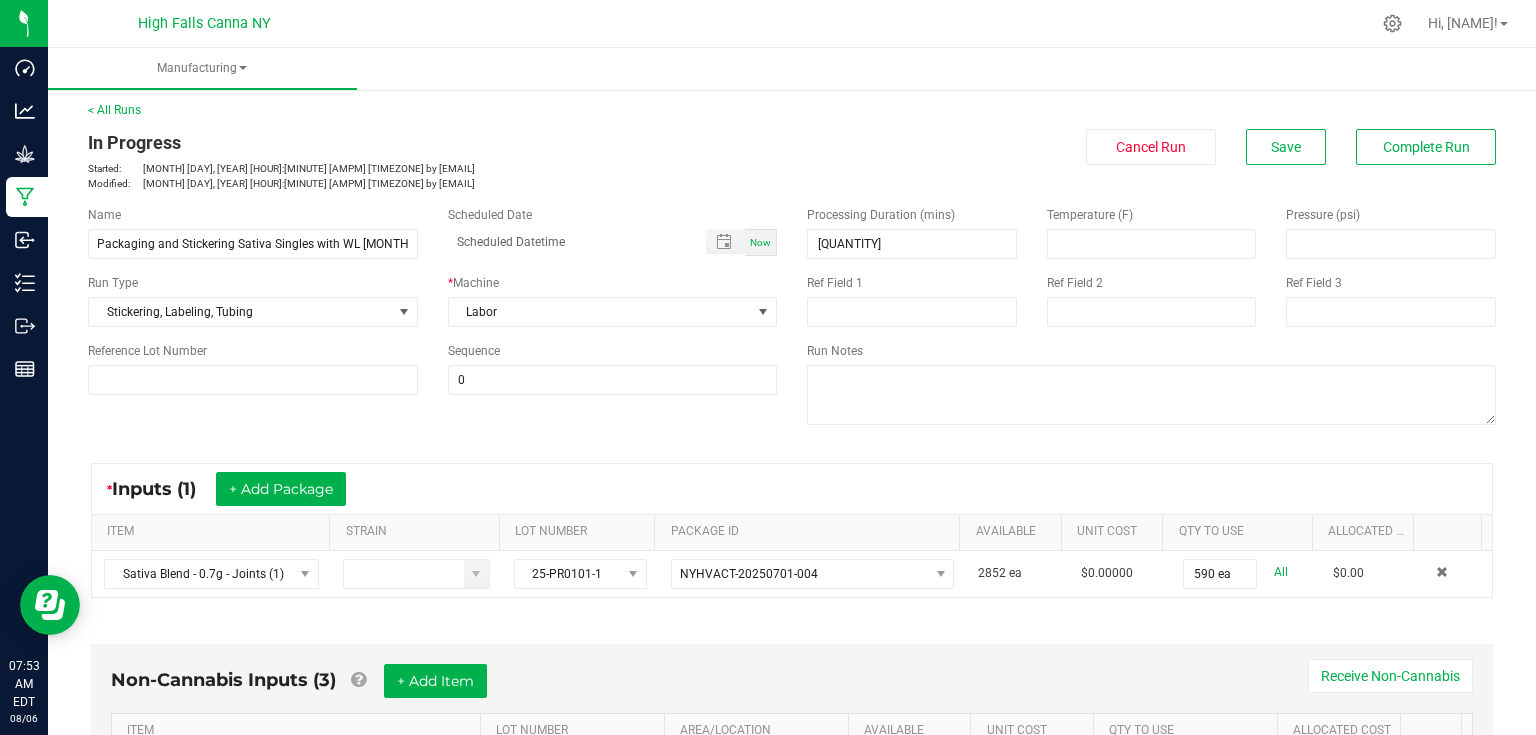 scroll, scrollTop: 0, scrollLeft: 0, axis: both 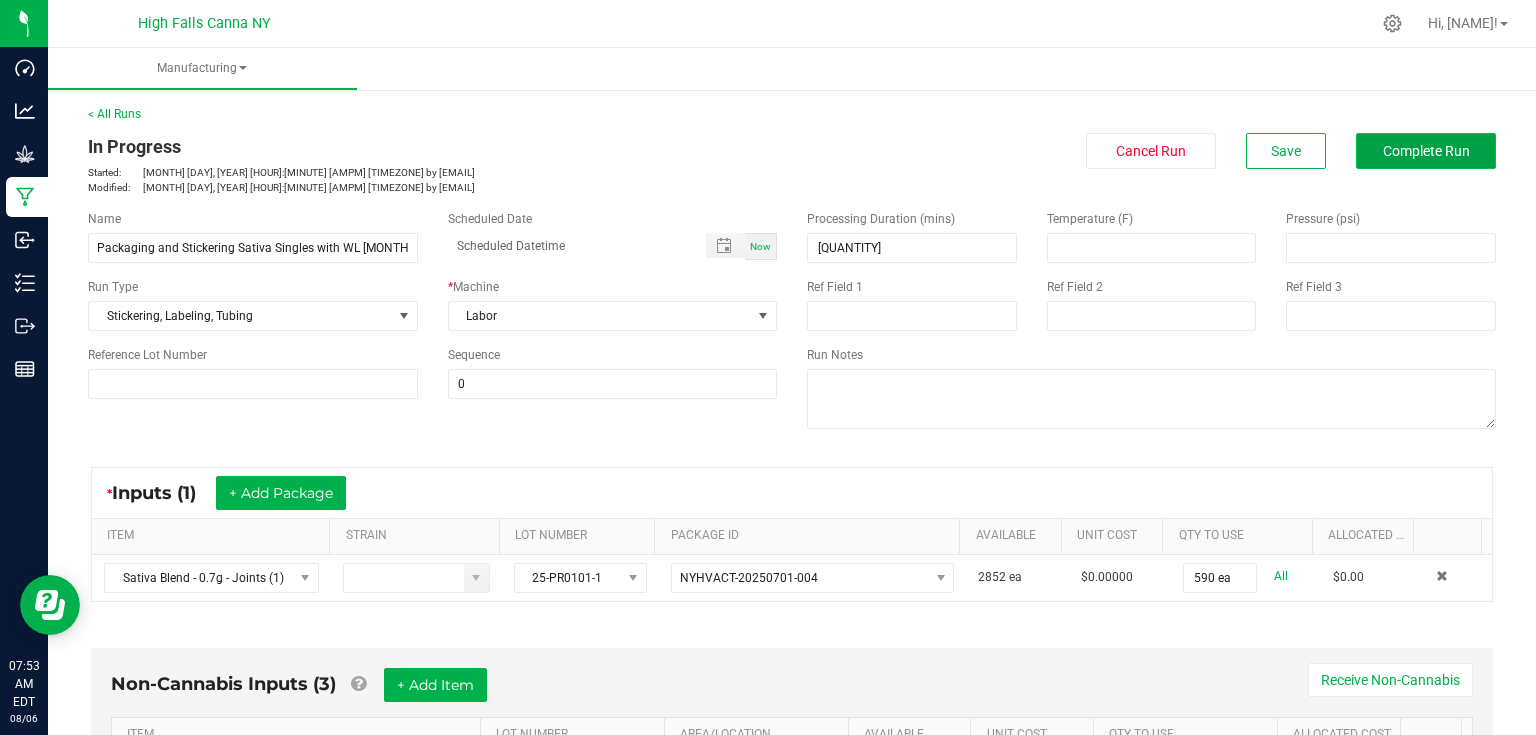 click on "Complete Run" at bounding box center [1426, 151] 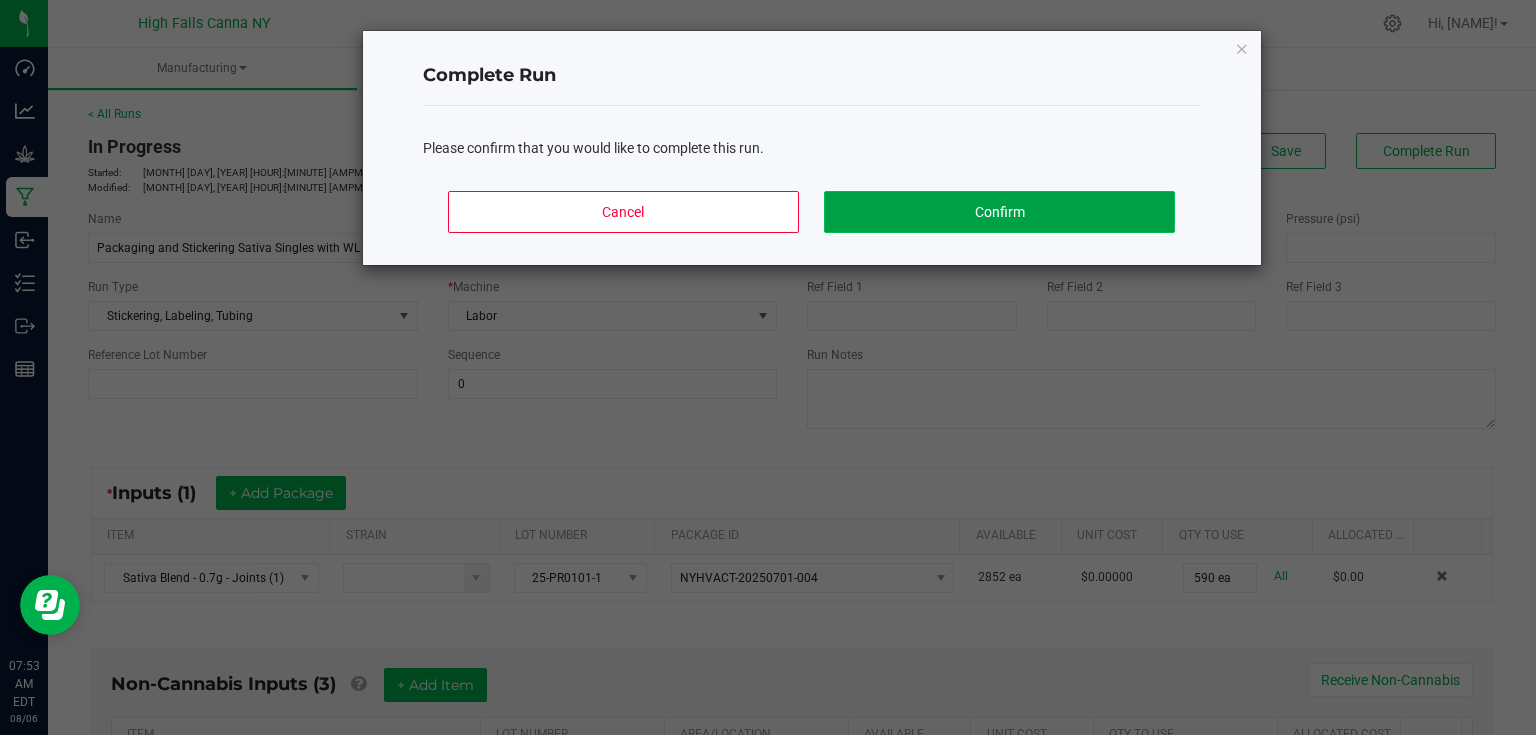 click on "Confirm" 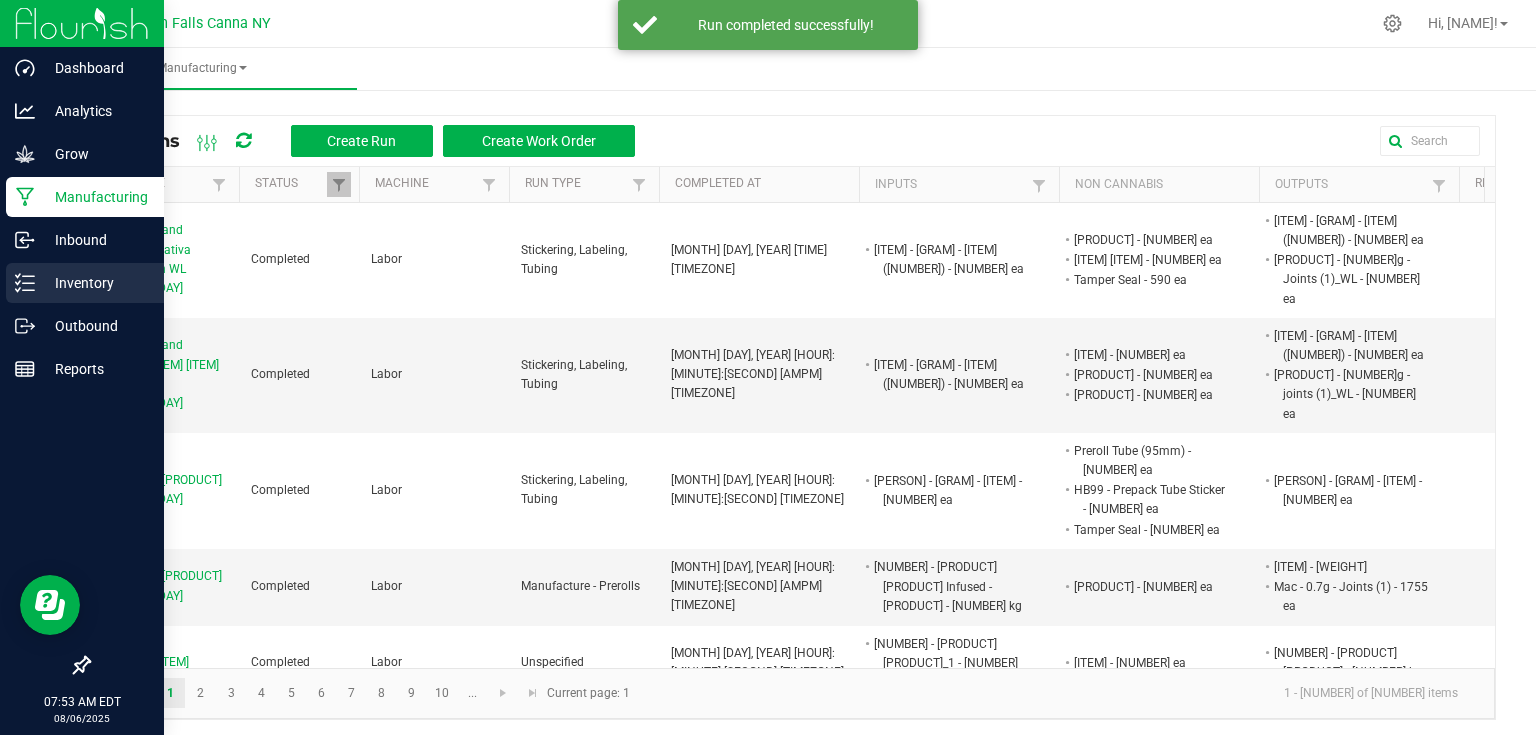 click 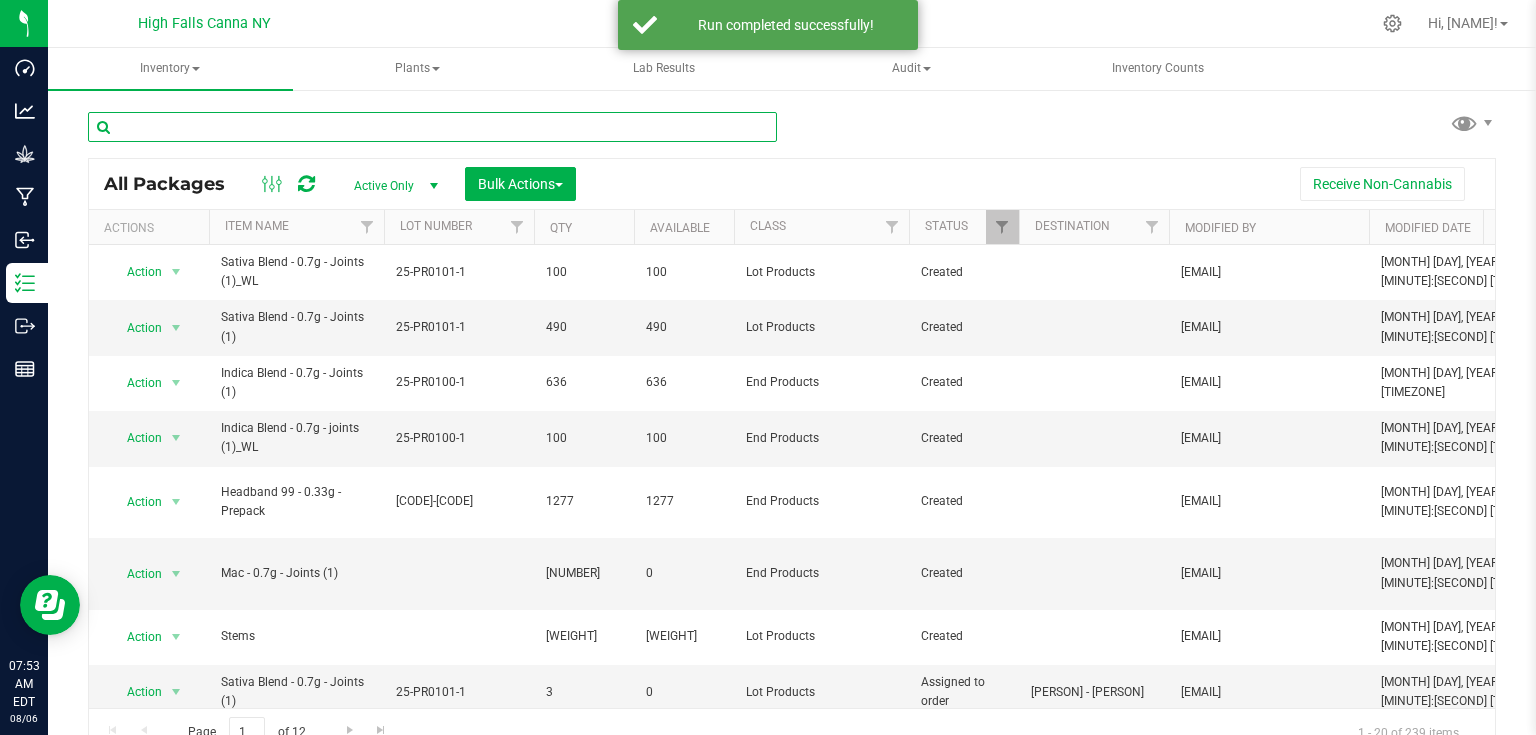 click at bounding box center (432, 127) 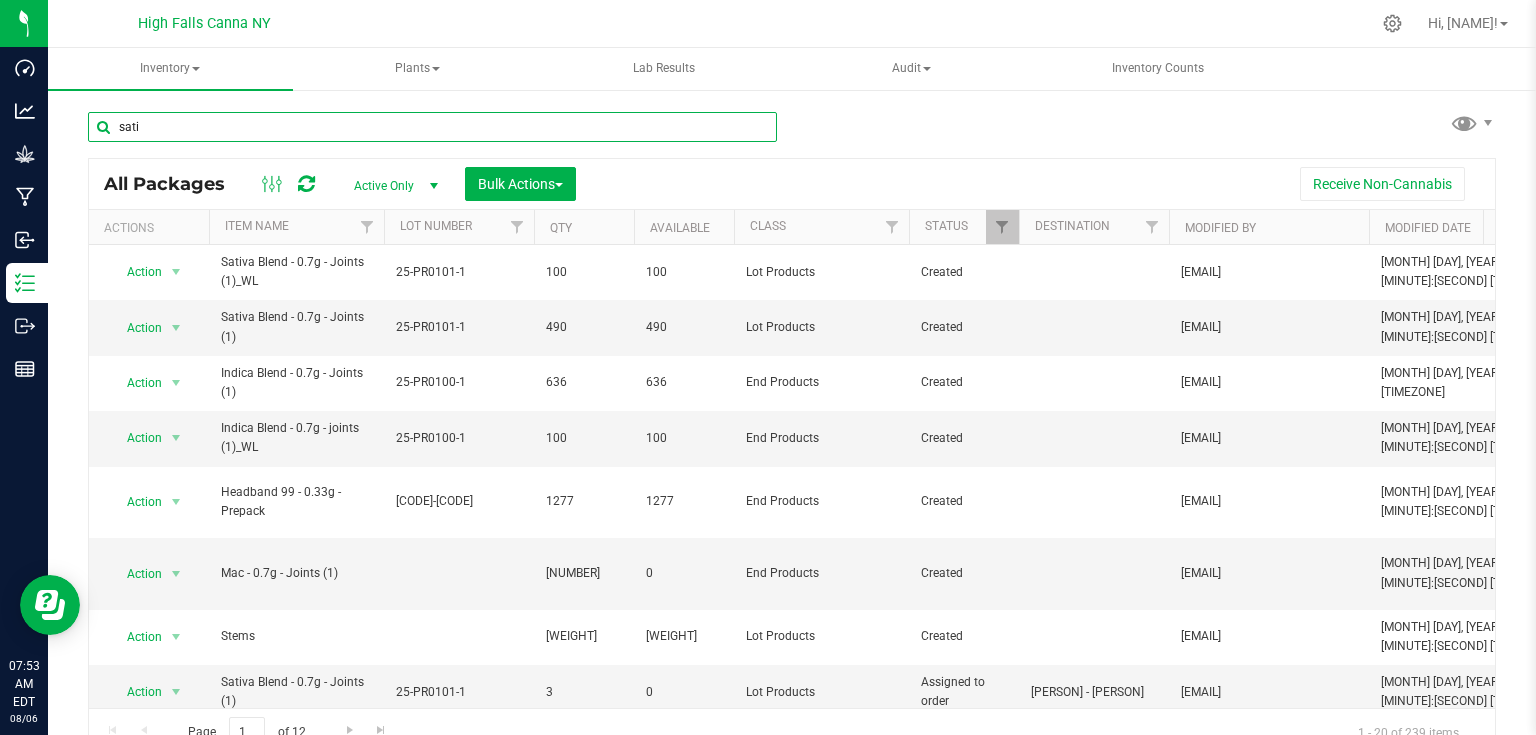 type on "sativ" 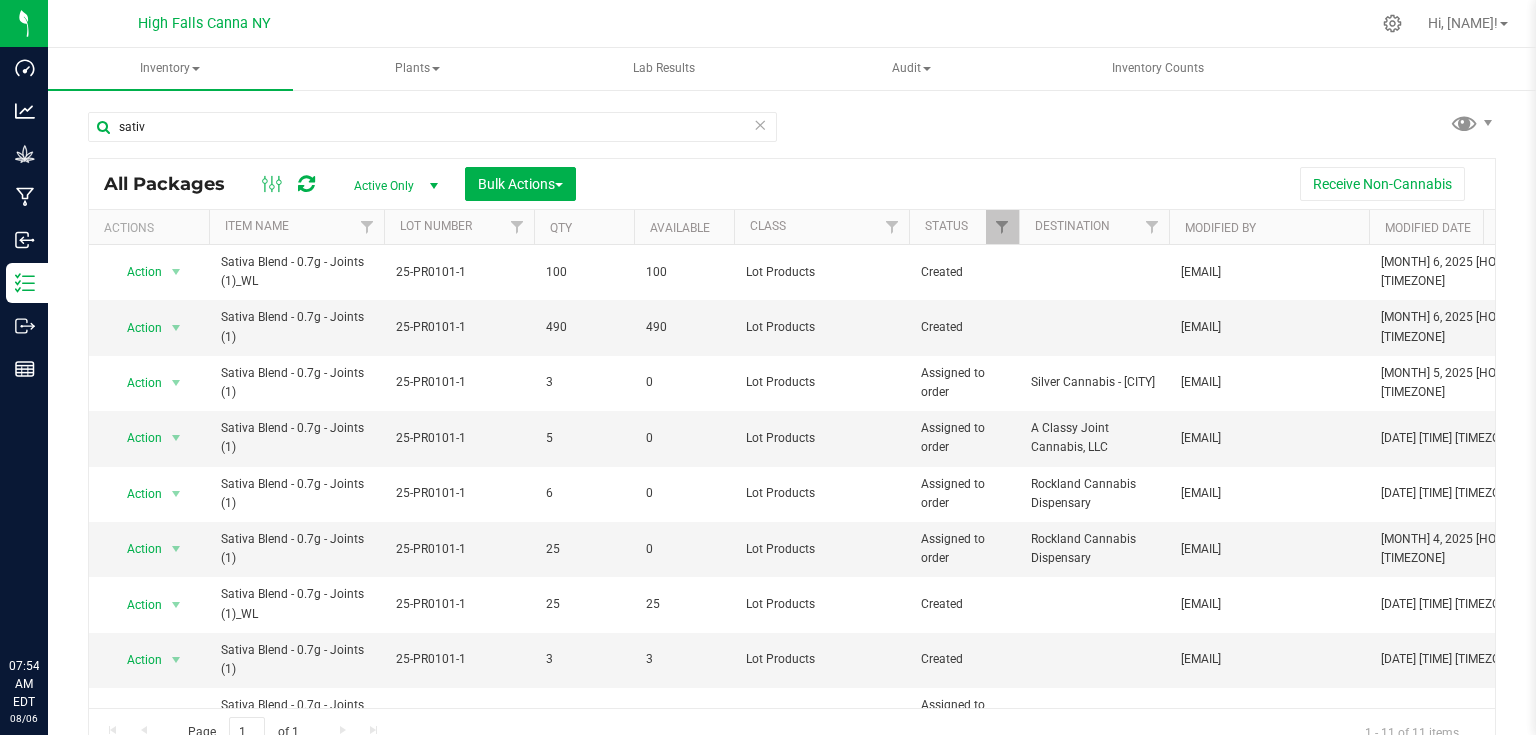 scroll, scrollTop: 0, scrollLeft: 0, axis: both 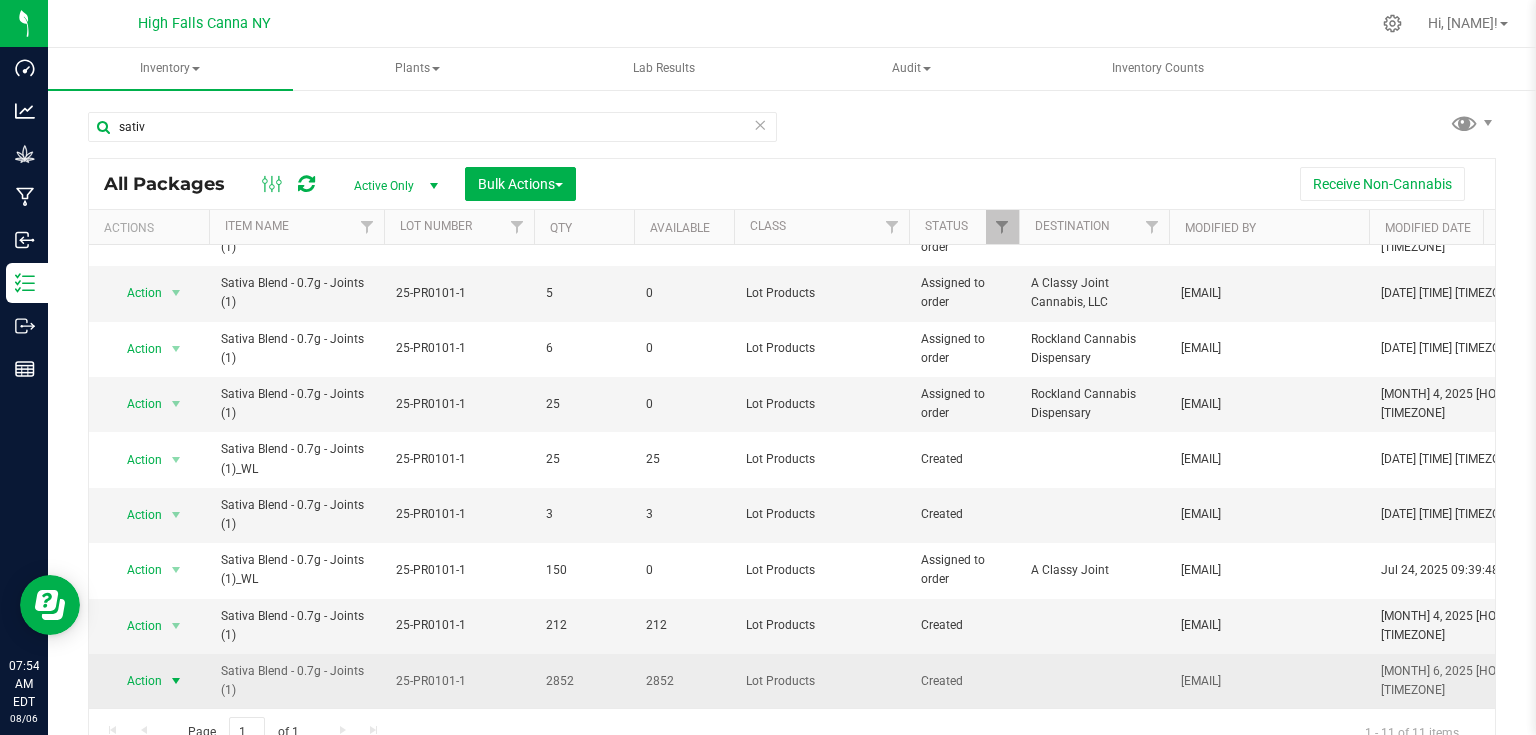 type on "sativ" 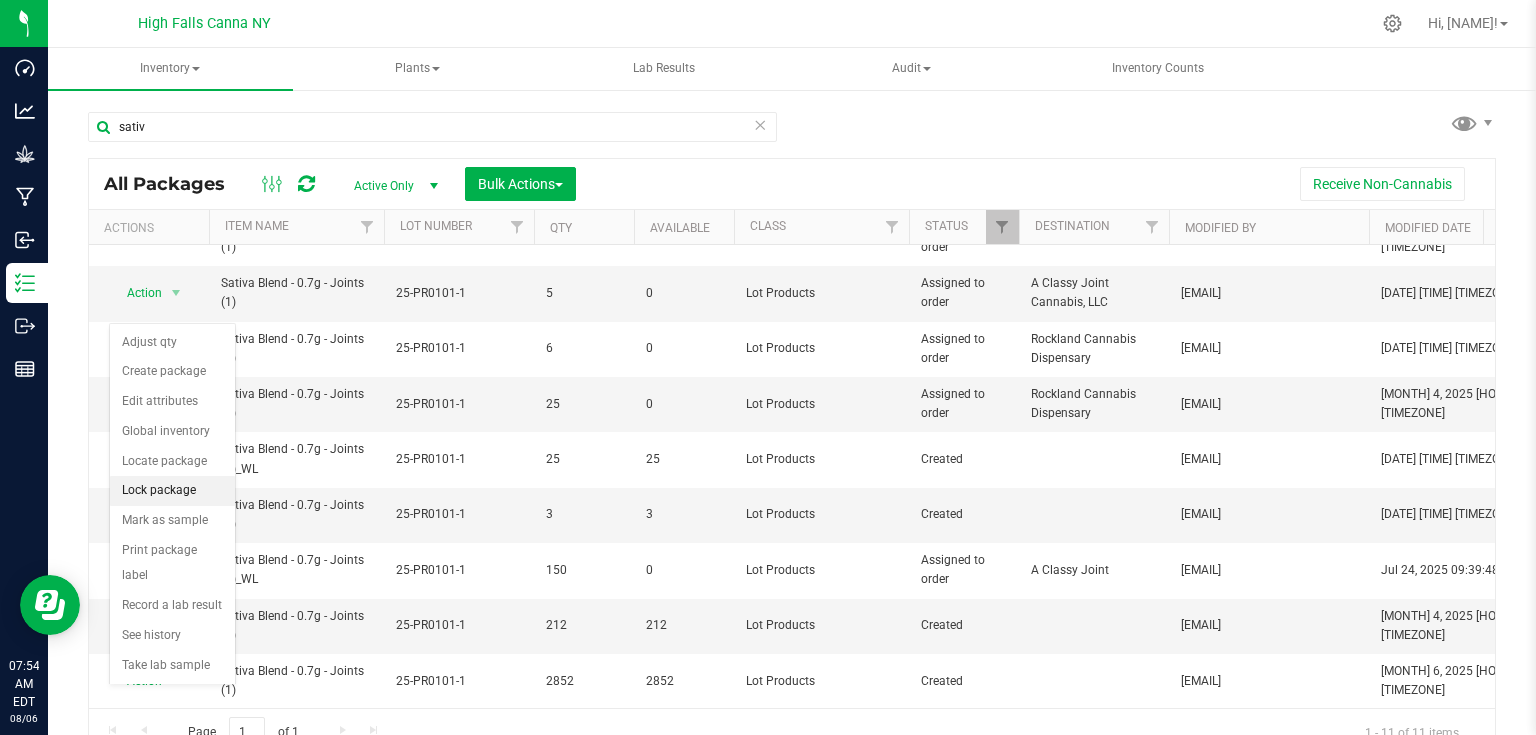 click on "Lock package" at bounding box center [172, 491] 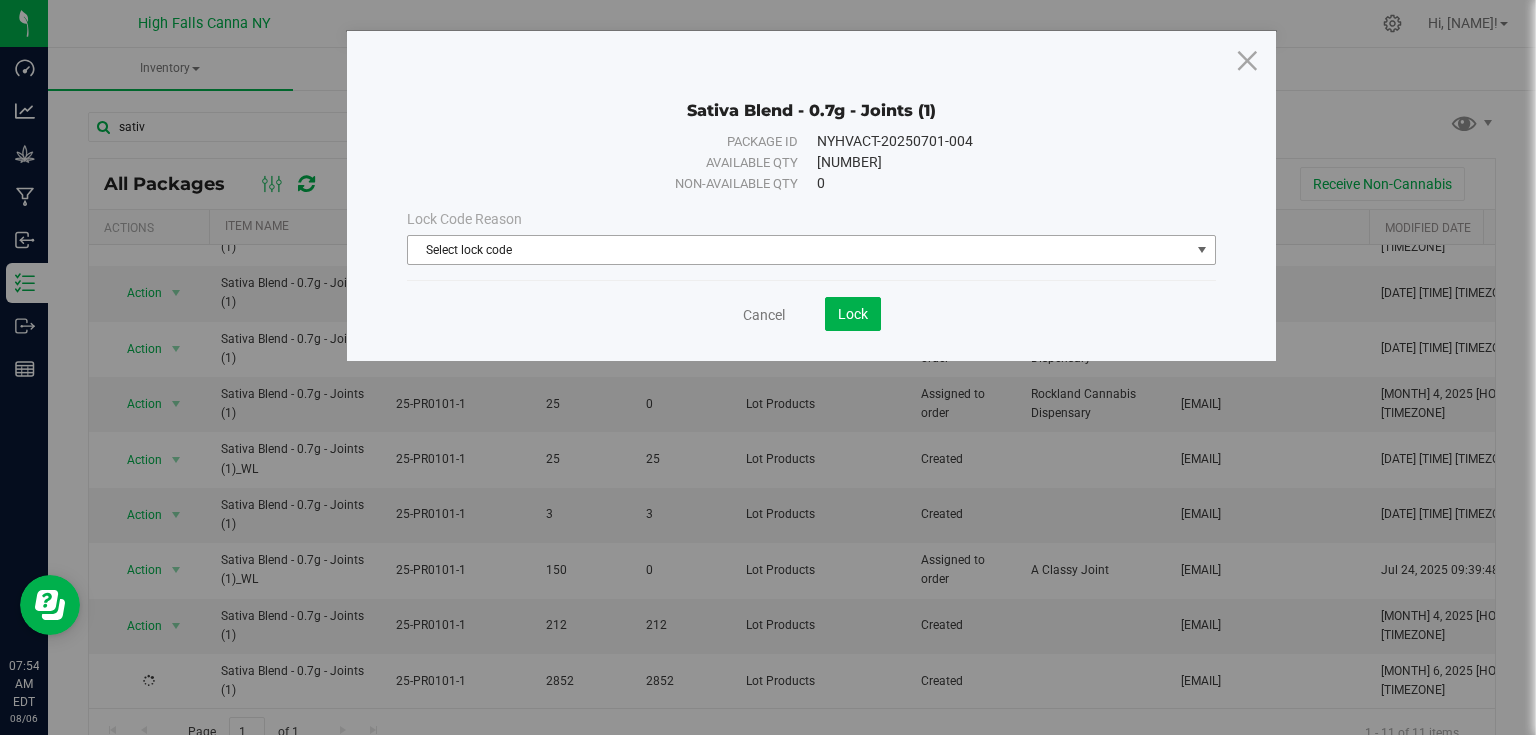 click on "Select lock code" at bounding box center [799, 250] 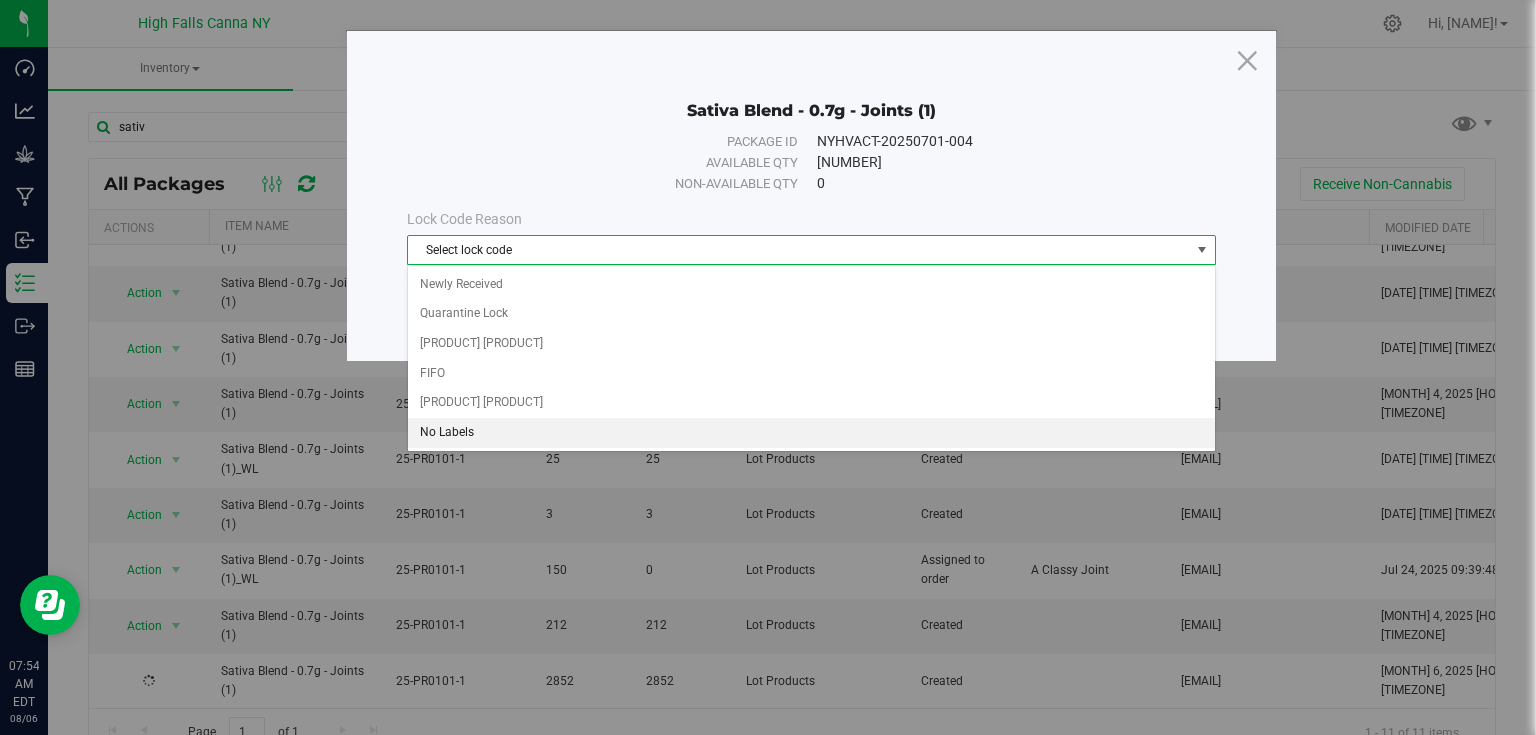 click on "No Labels" at bounding box center [811, 433] 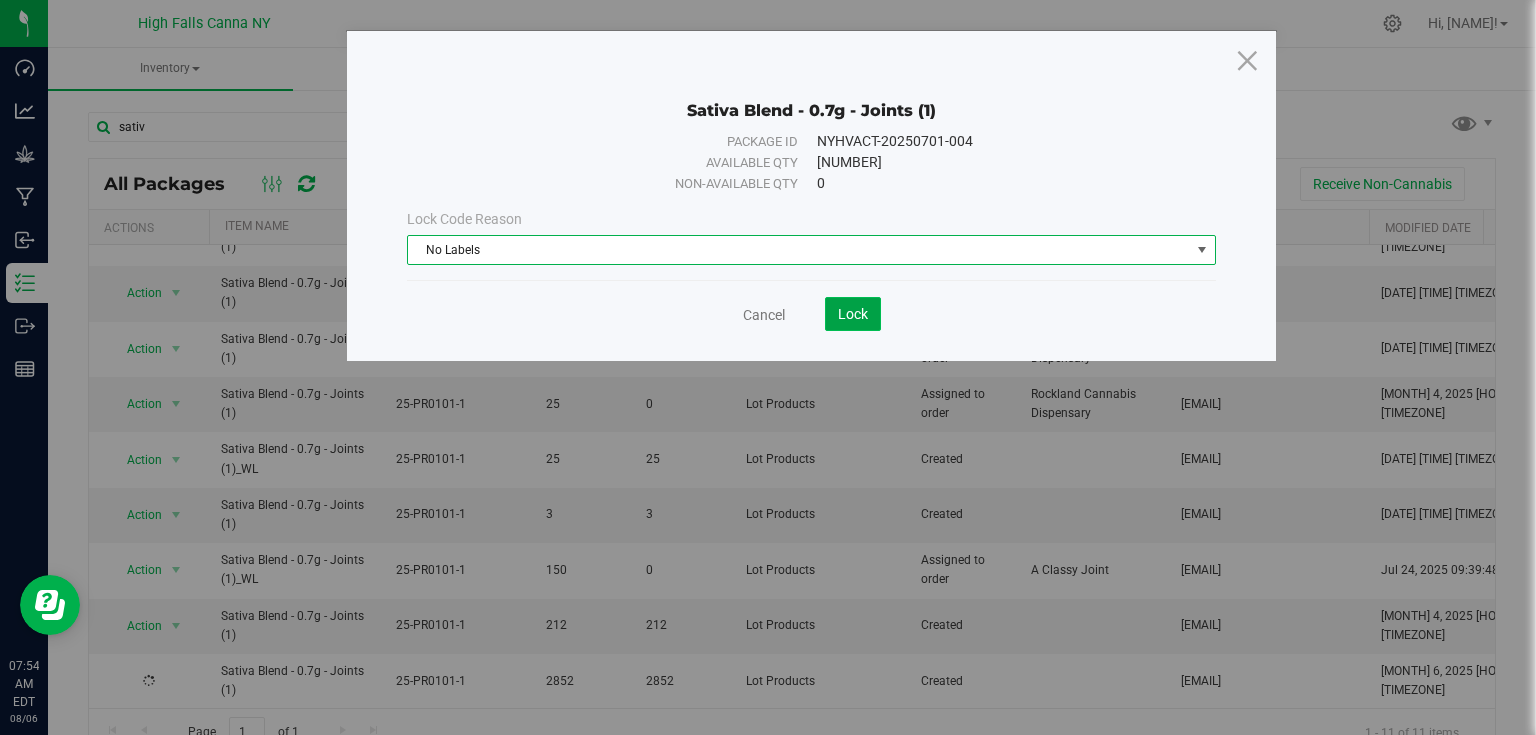 click on "Lock" 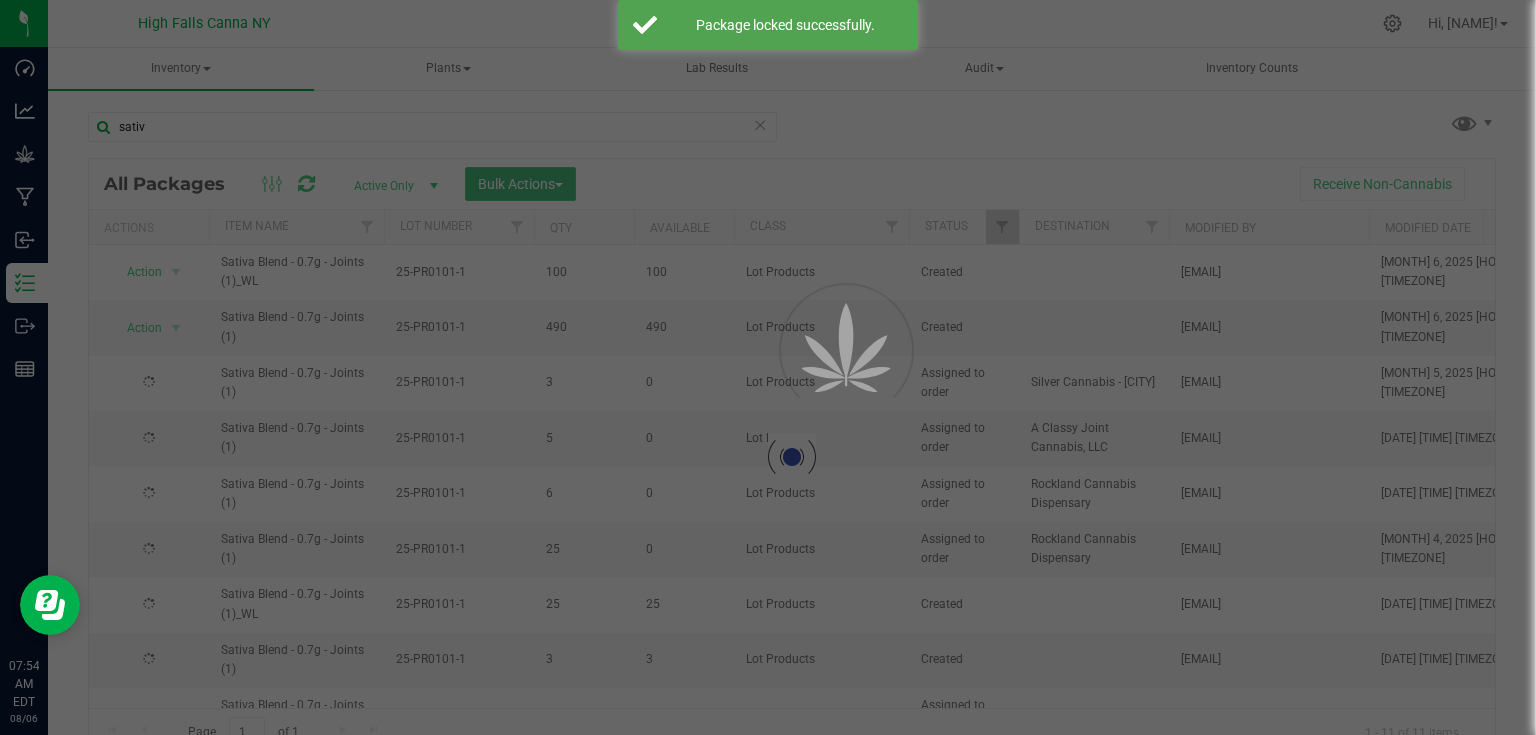 click on "Bulk Actions" at bounding box center [520, 184] 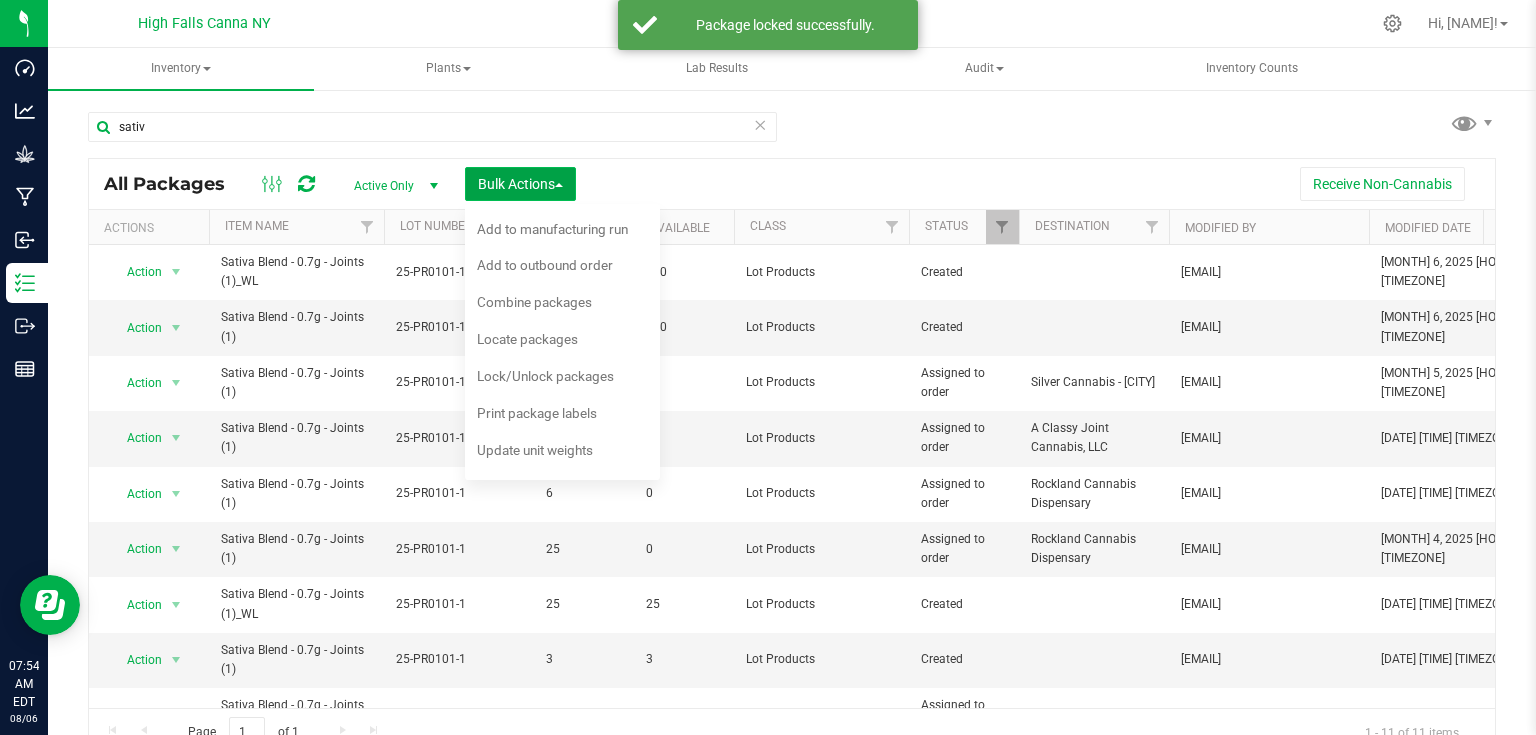 click on "Bulk Actions" at bounding box center (520, 184) 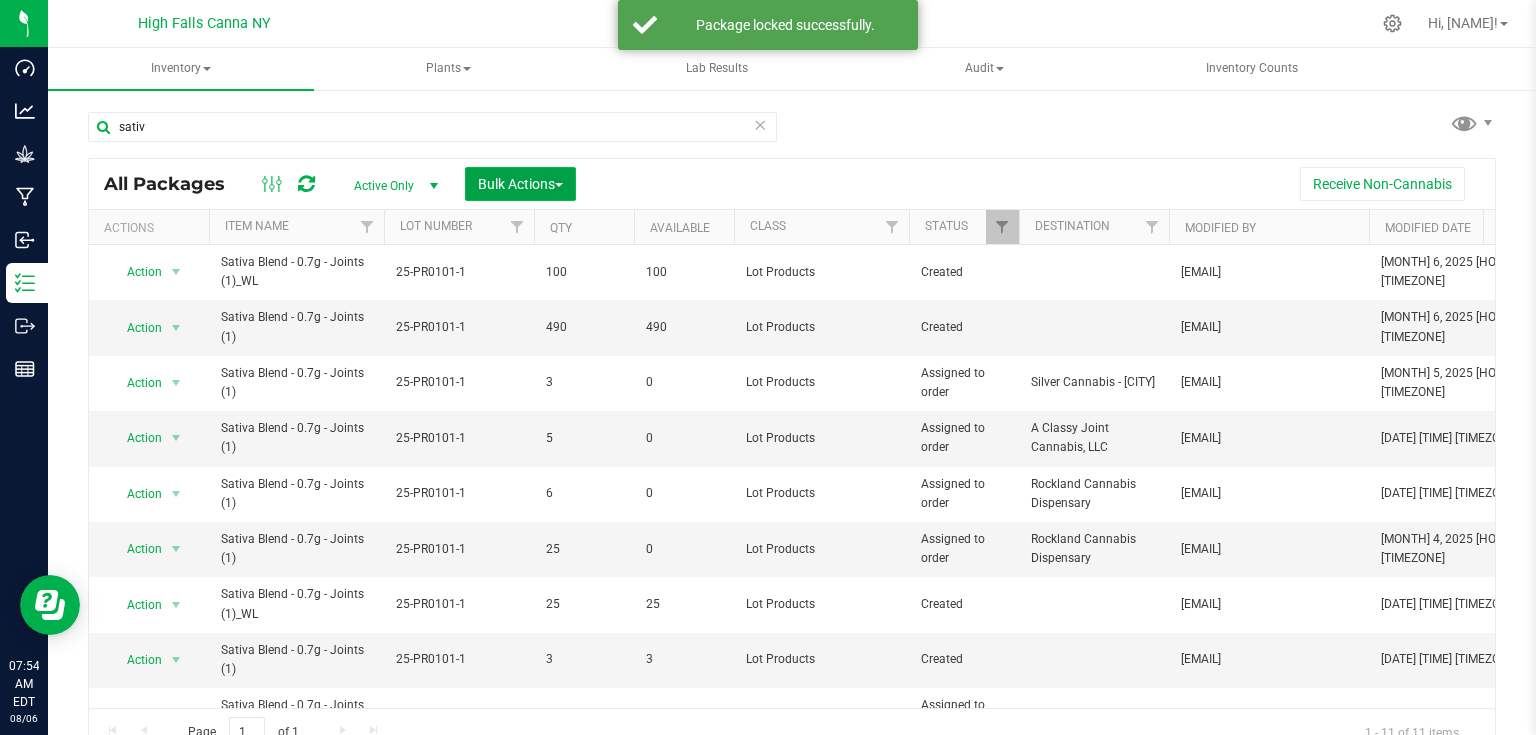 click on "Bulk Actions" at bounding box center [520, 184] 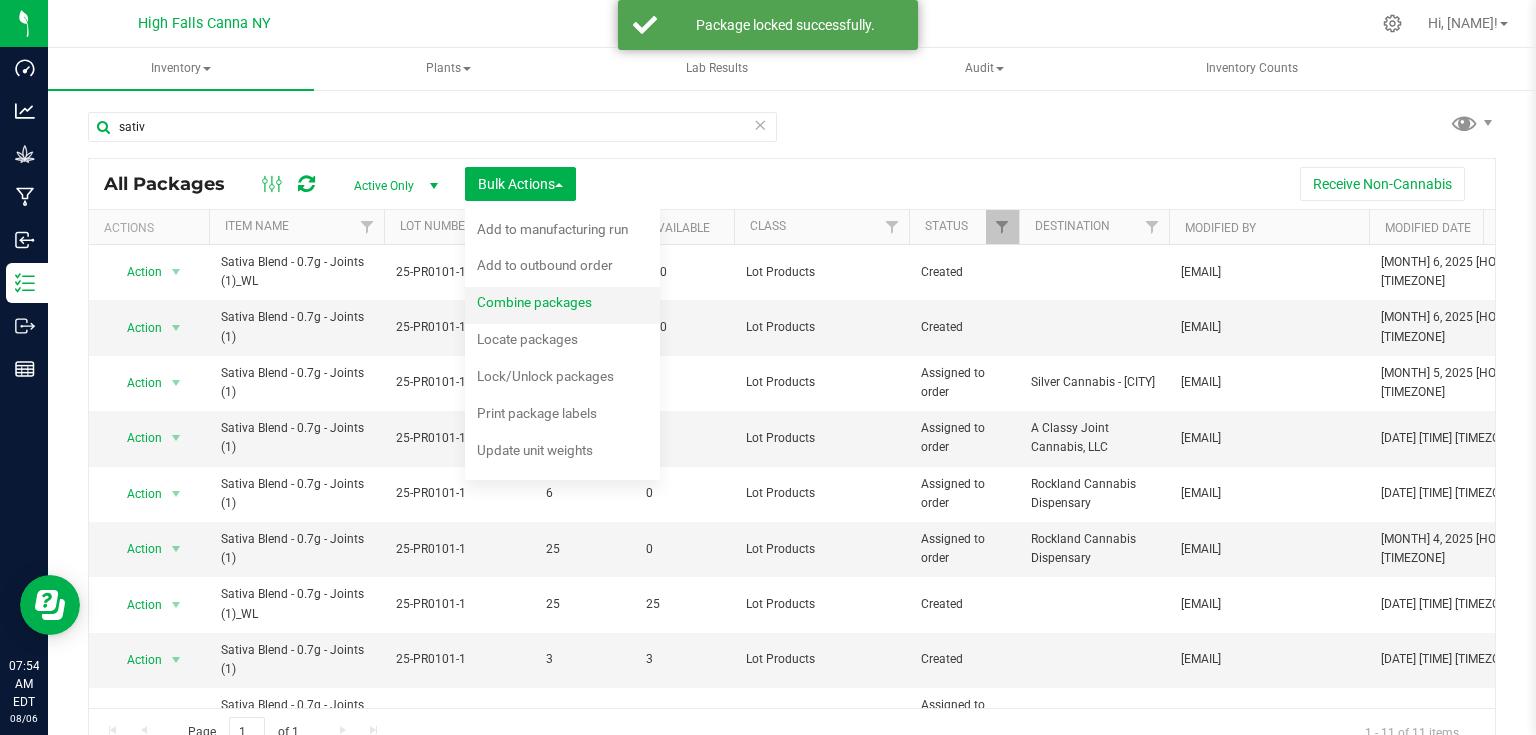 click on "Combine packages" at bounding box center [548, 305] 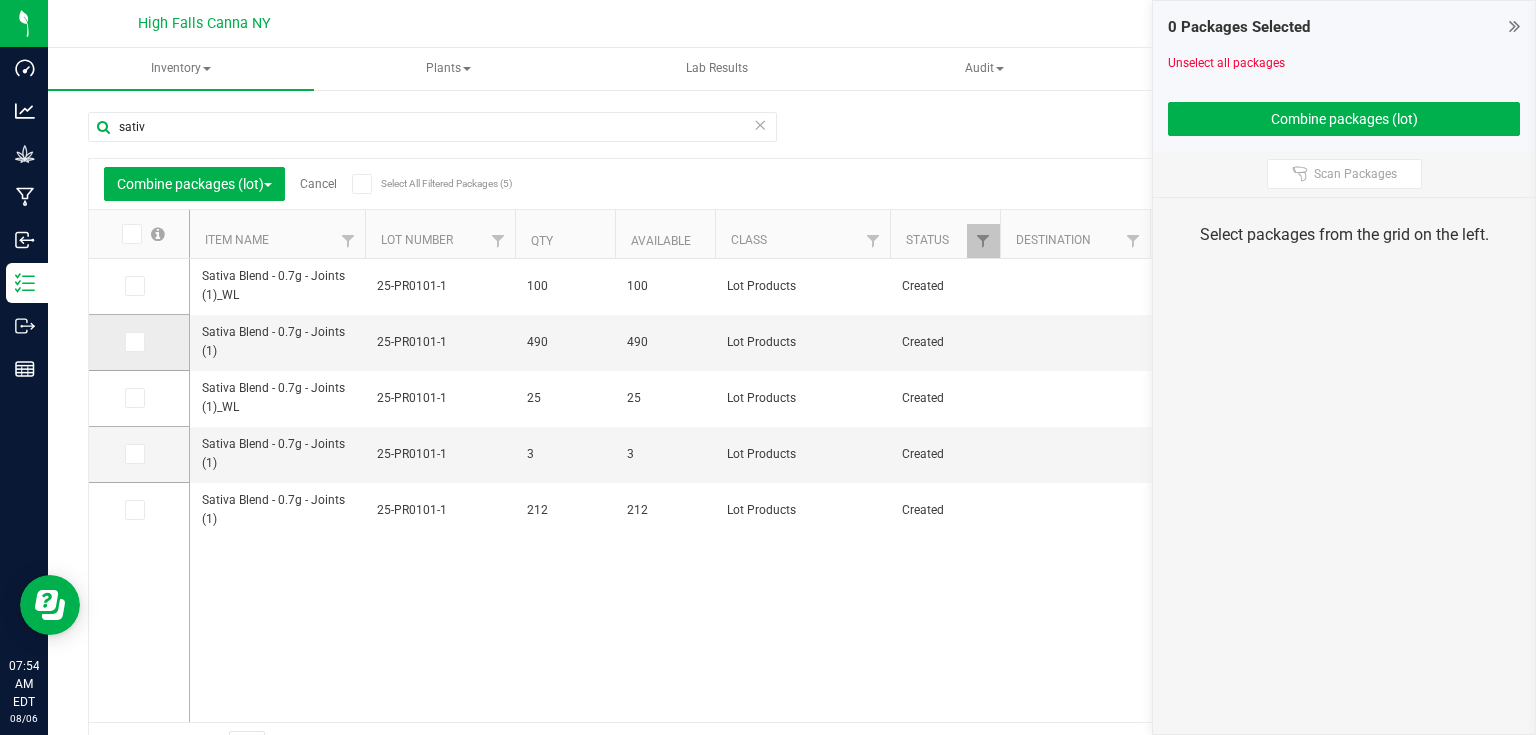 click at bounding box center (139, 343) 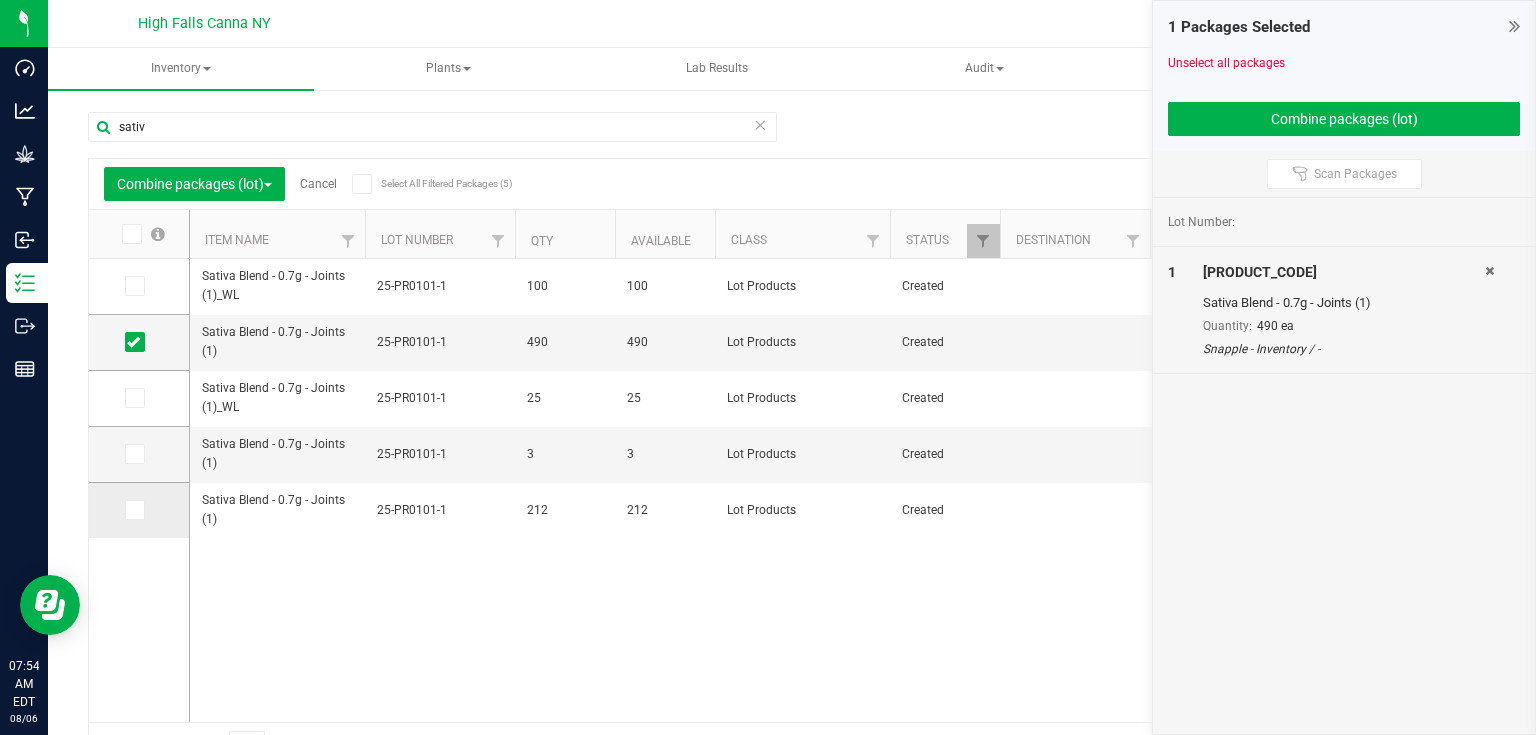click at bounding box center (133, 510) 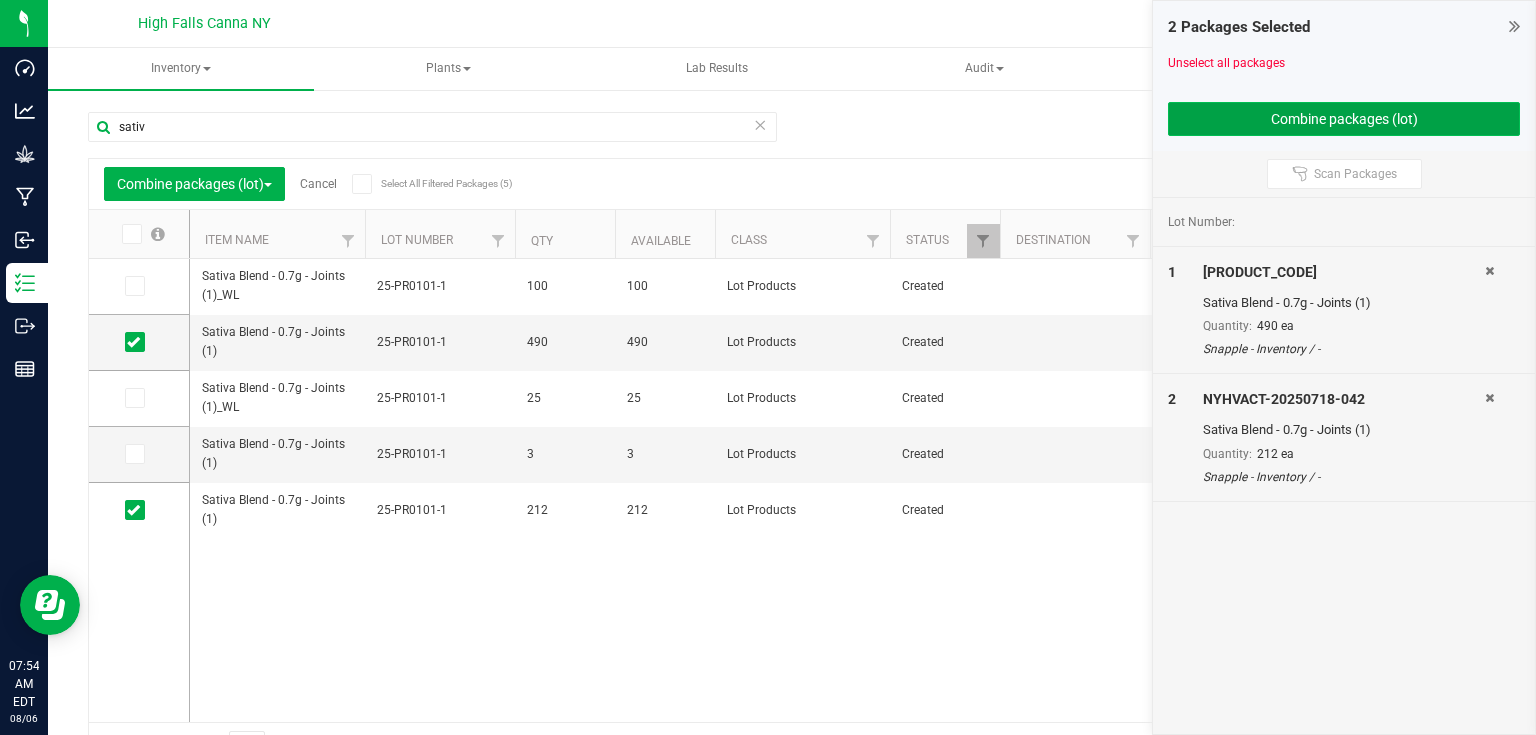 click on "Combine packages (lot)" at bounding box center (1344, 119) 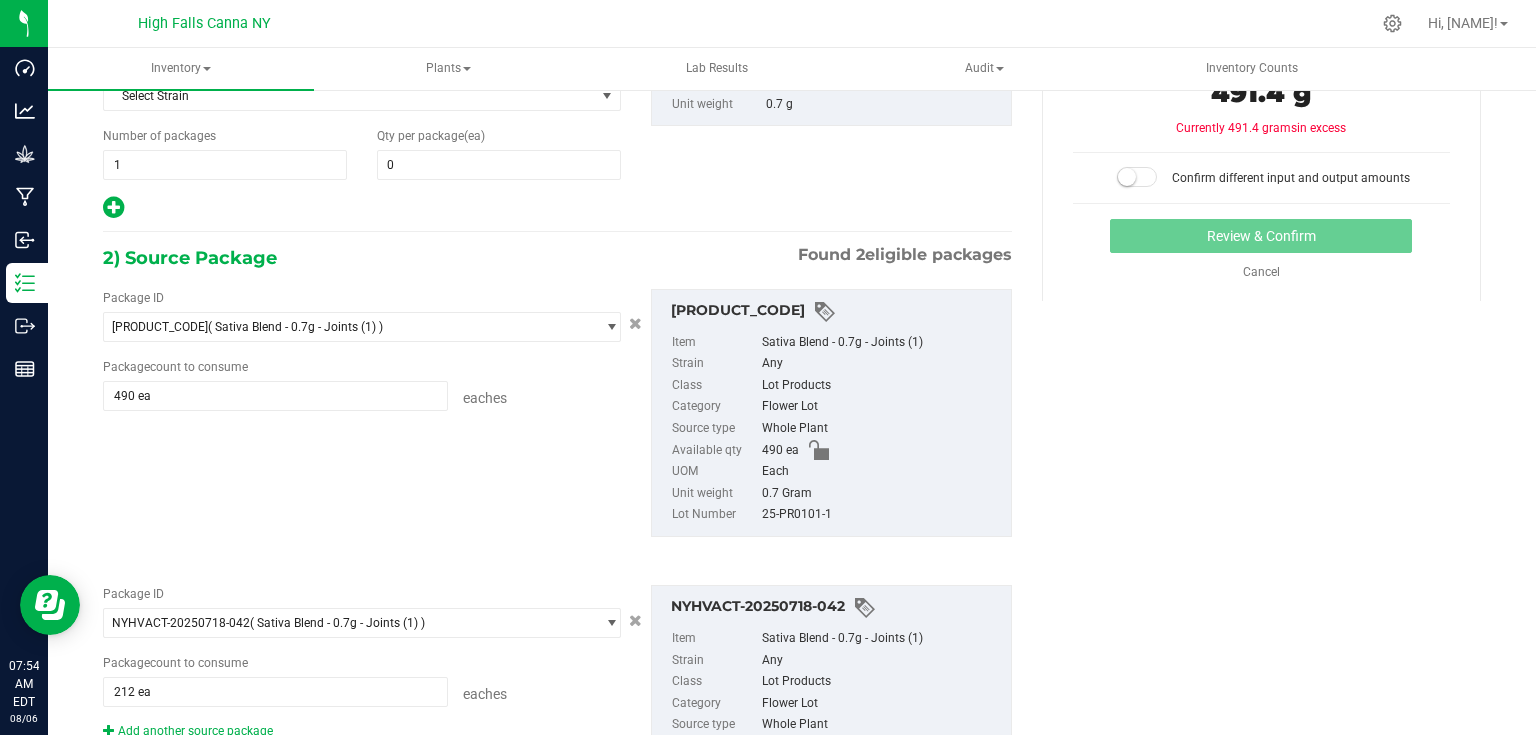 scroll, scrollTop: 160, scrollLeft: 0, axis: vertical 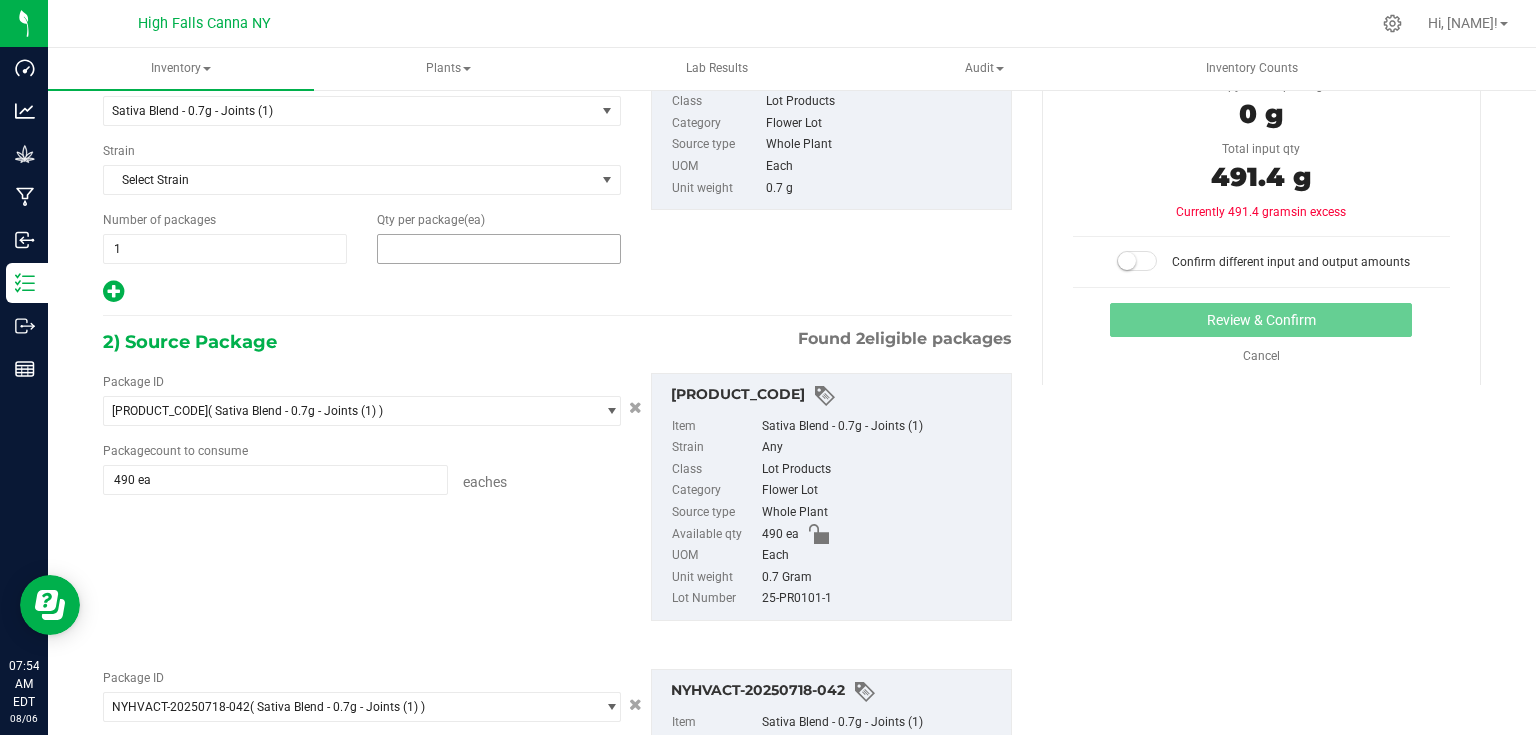 click at bounding box center (499, 249) 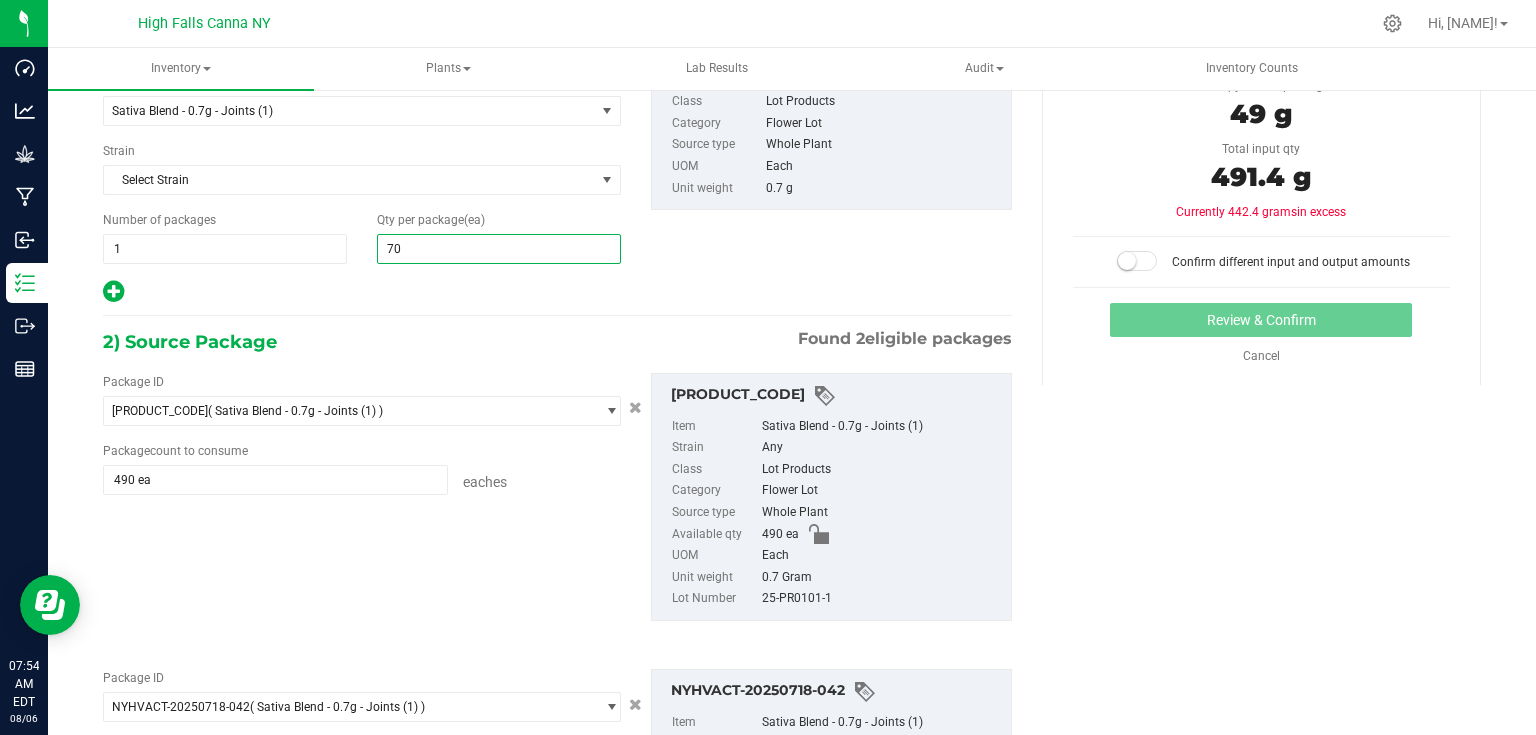 type on "702" 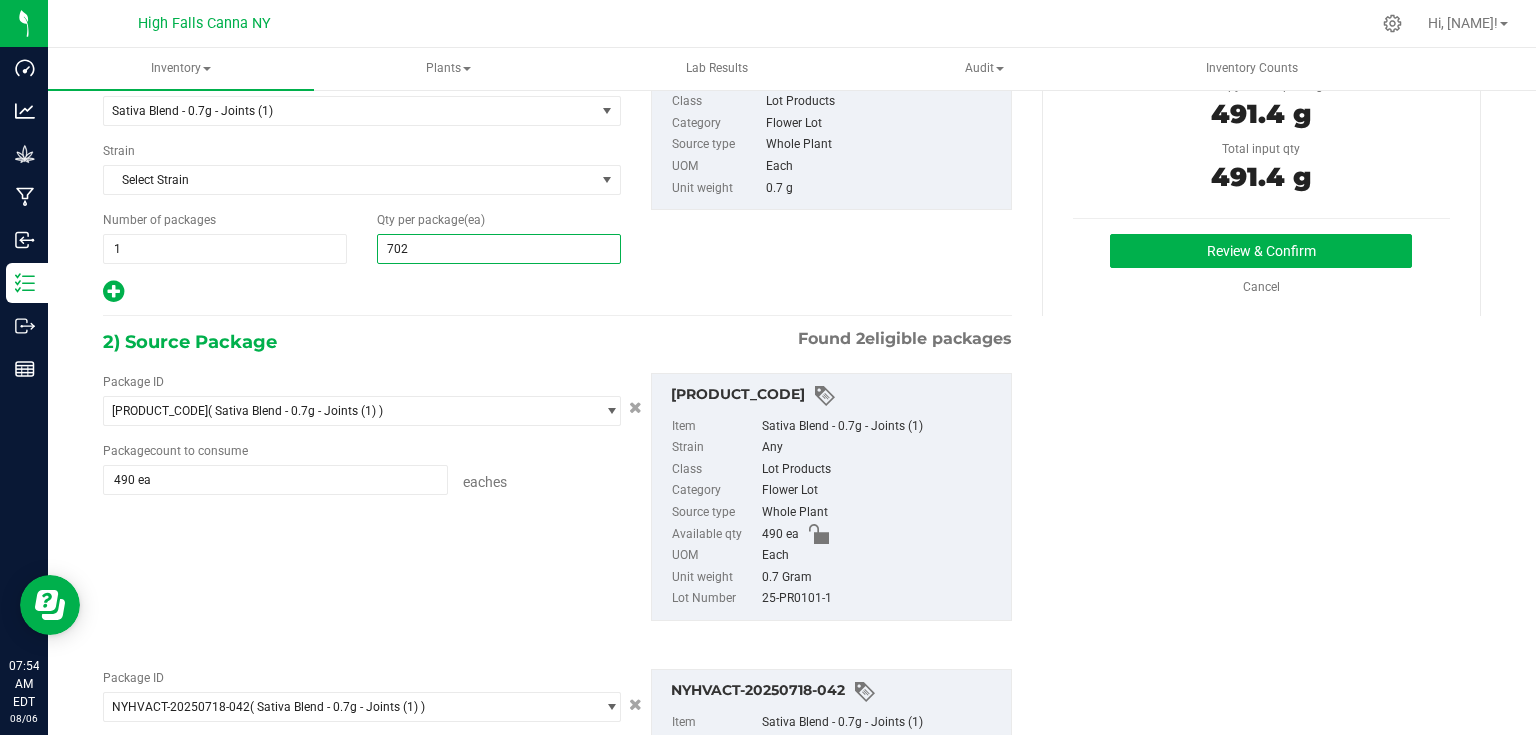 type on "702" 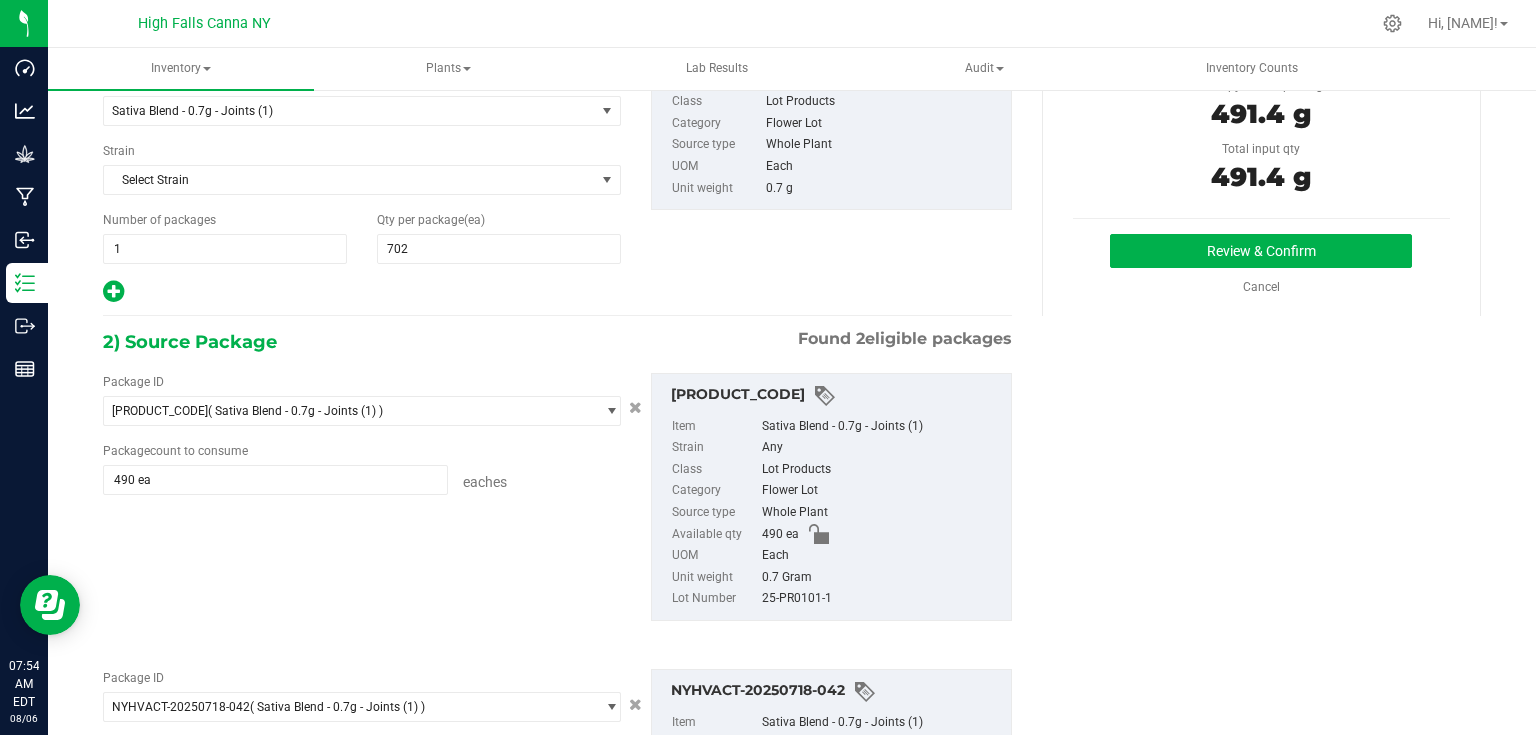 click on "1) New Package
Select Item
Sativa Blend - 0.7g - Joints (1)
2 - BIOMASS - 200 Micron 2 - Biscotti Kief - 100 Micron 2 - Biscotti Kief - 150 Micron 2 - Cinderella 99 Kief - 150 Micron 2 - G13 Kief - 200 Micron 2 - Grimm Glue Kief - 100 Micron 2 - Killer Queen Kief - 150 Micron 2 - Mimosa Kief - 150 Micron 2023 - Motor Breath Kief - 75 Micron 3 - Bannermans Blueberry Trim 3 - Bannermans Blueberry Trim_1 3 - Bannermans Gelato Smalls 3 - Bannermans Gelato Trim 3 - Bannermans Gelato Trim_1 3 - Cherry Kandy Smalls 3 - Cherry Kandy Smalls (Ground) 3 - Cherry Kandy Trim 3 - Cherry Kandy Trim_1 3 - G13 Smalls 3 - G13 Smalls (Ground) 3 - G13 Trim 3 - G13 Trim_1 3 - Mac Smalls" at bounding box center [557, 166] 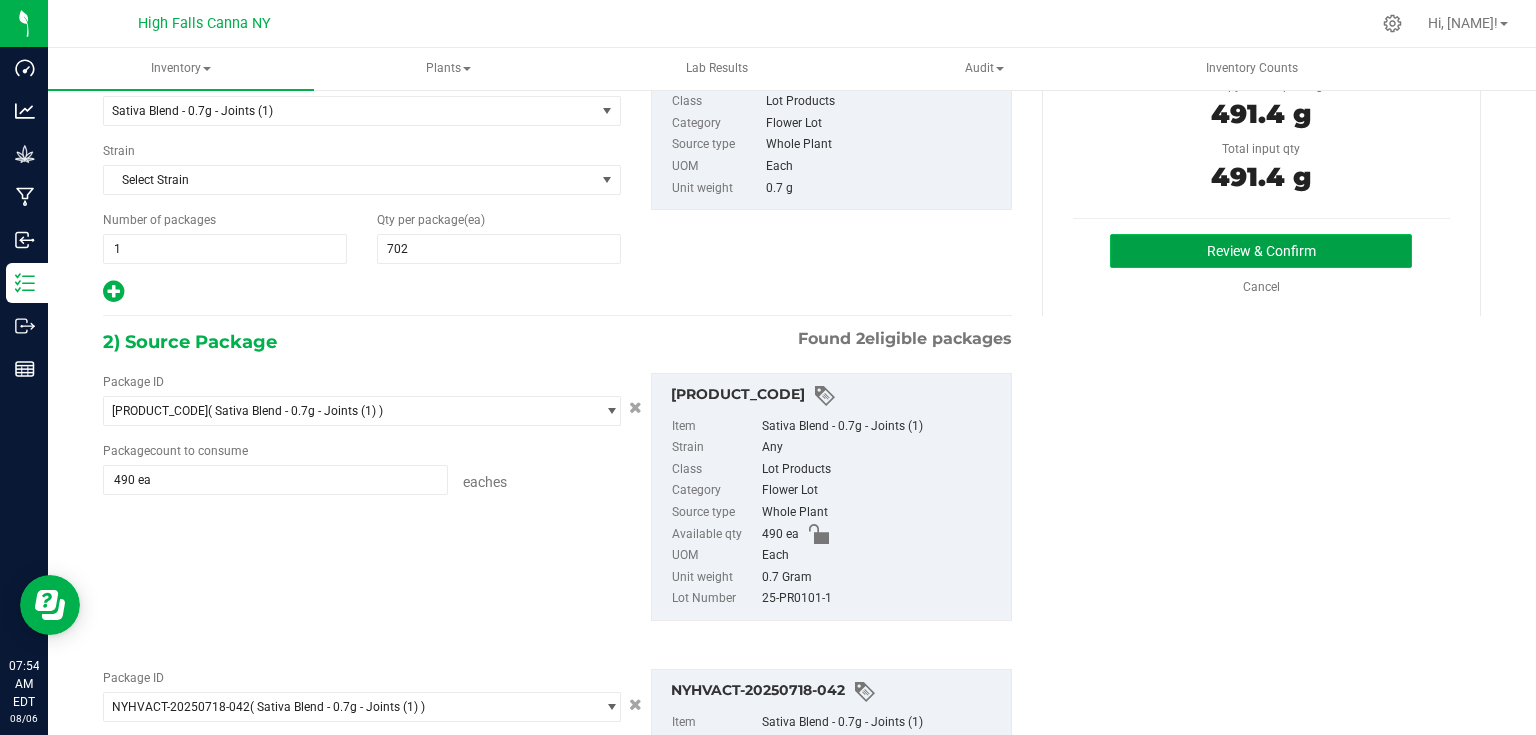 click on "Review & Confirm" at bounding box center (1261, 251) 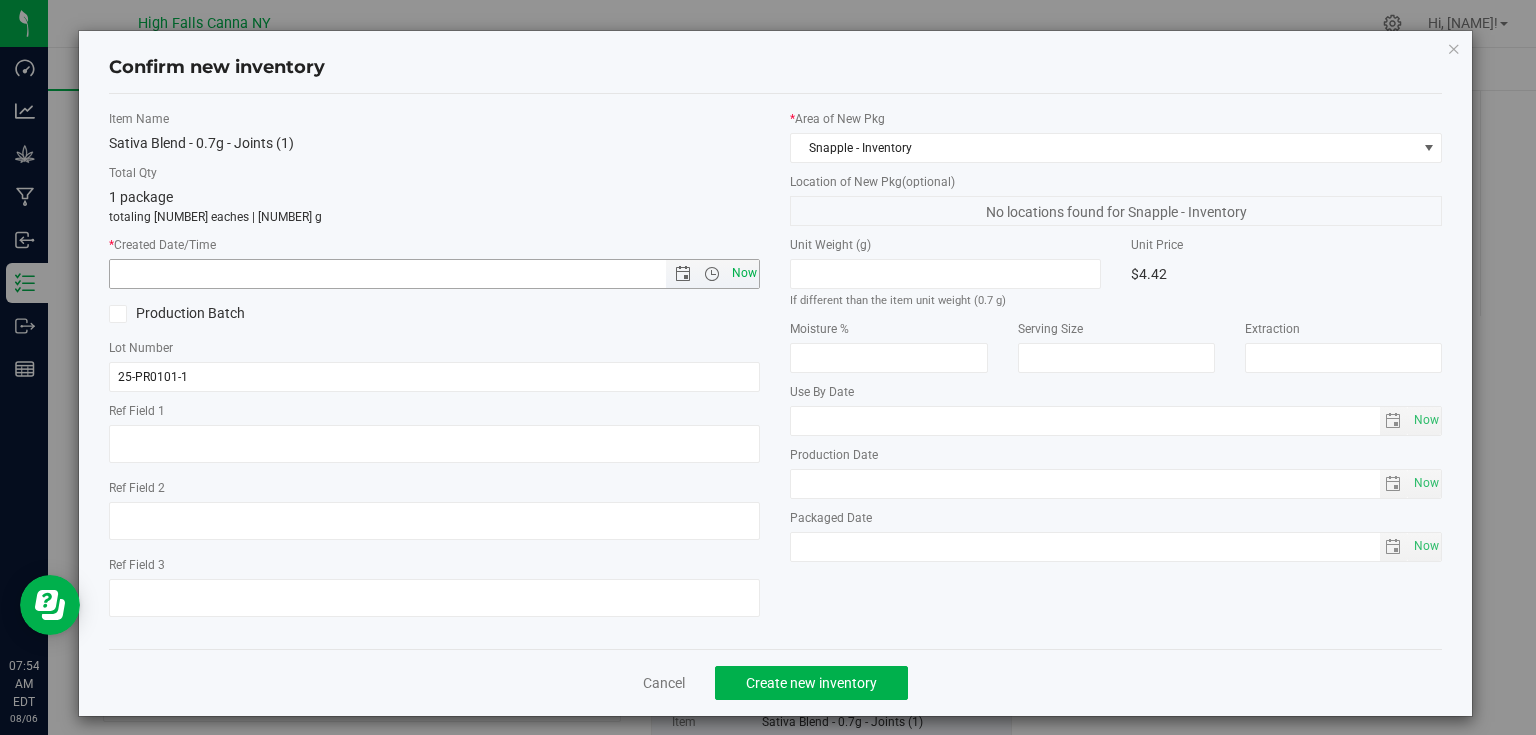 click on "Now" at bounding box center (744, 273) 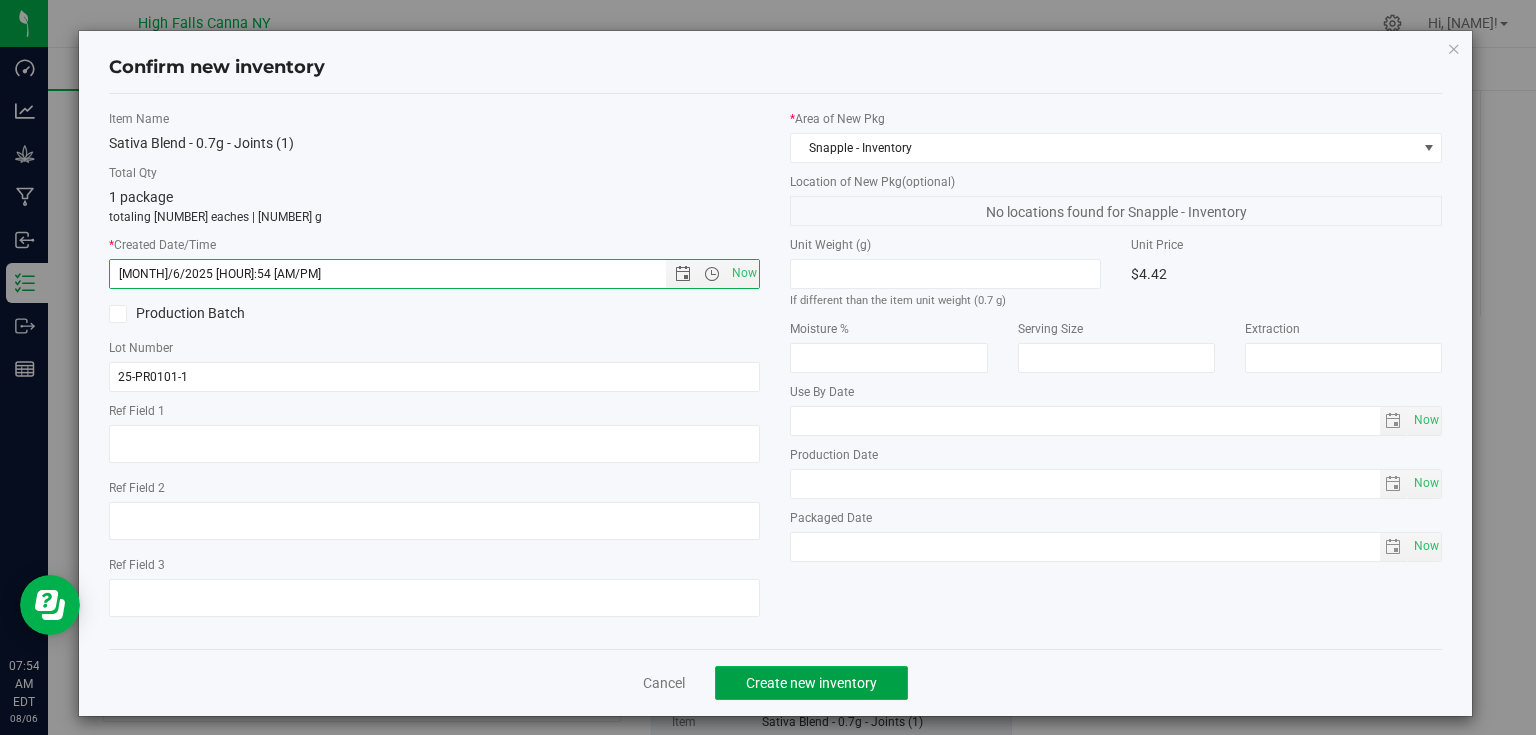 click on "Create new inventory" 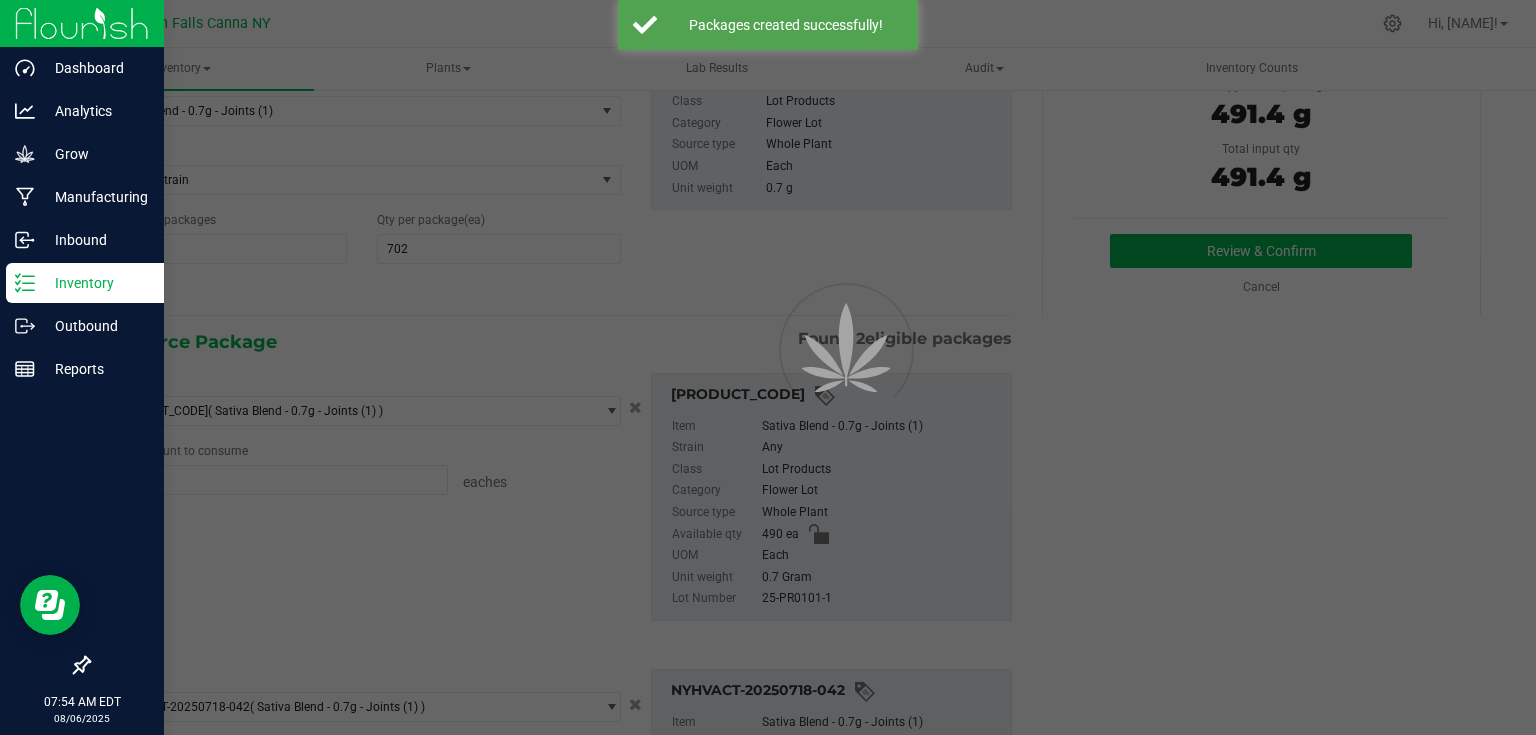 scroll, scrollTop: 0, scrollLeft: 0, axis: both 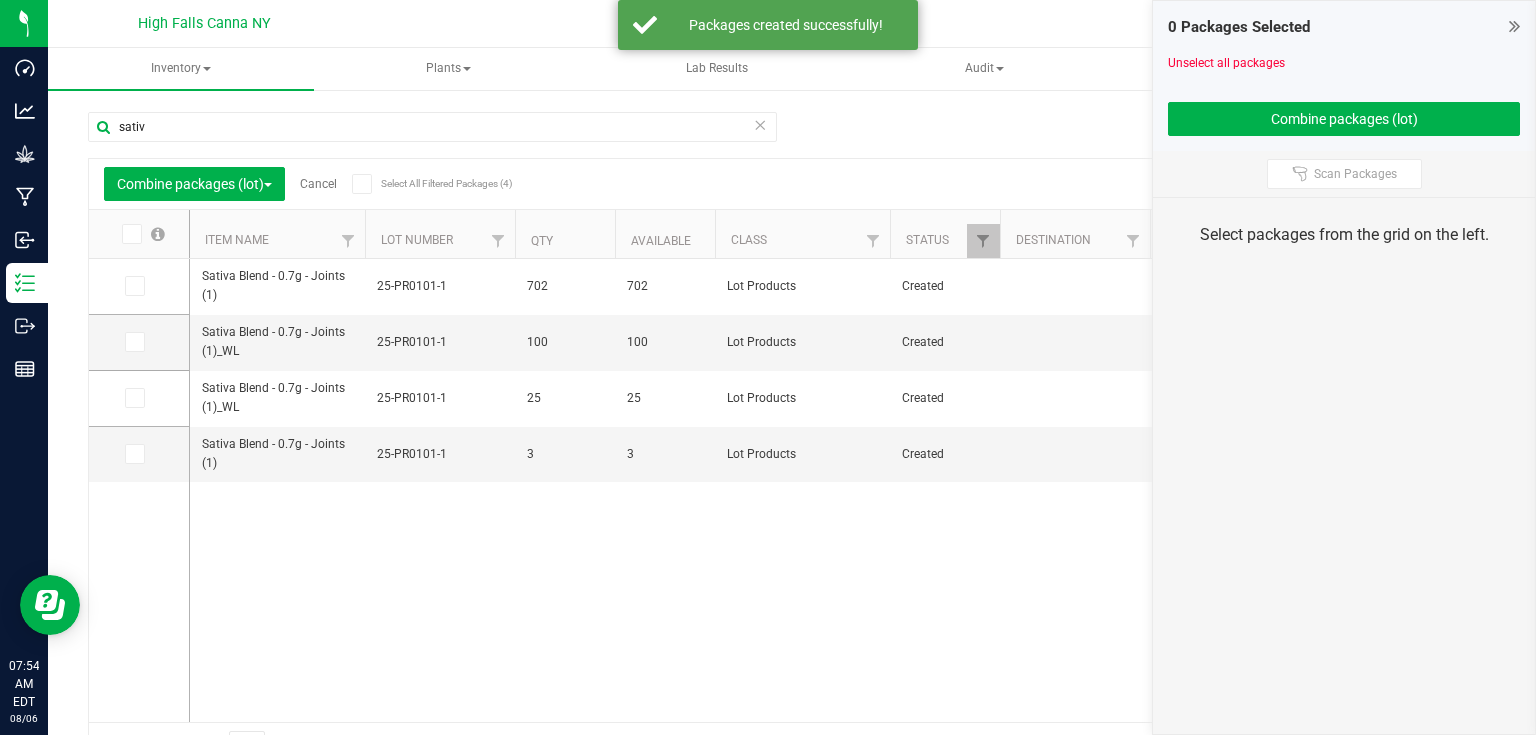 click at bounding box center (1514, 26) 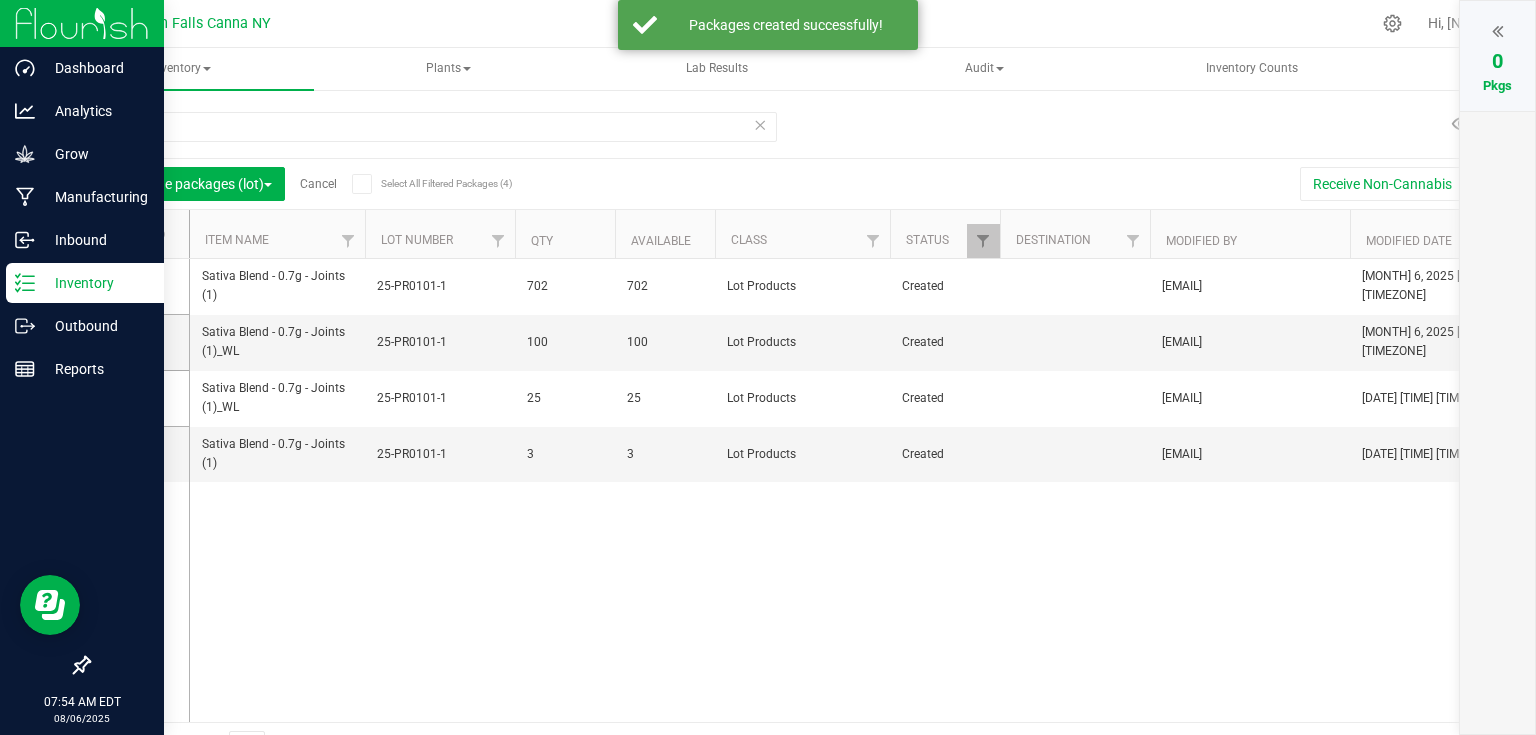 click 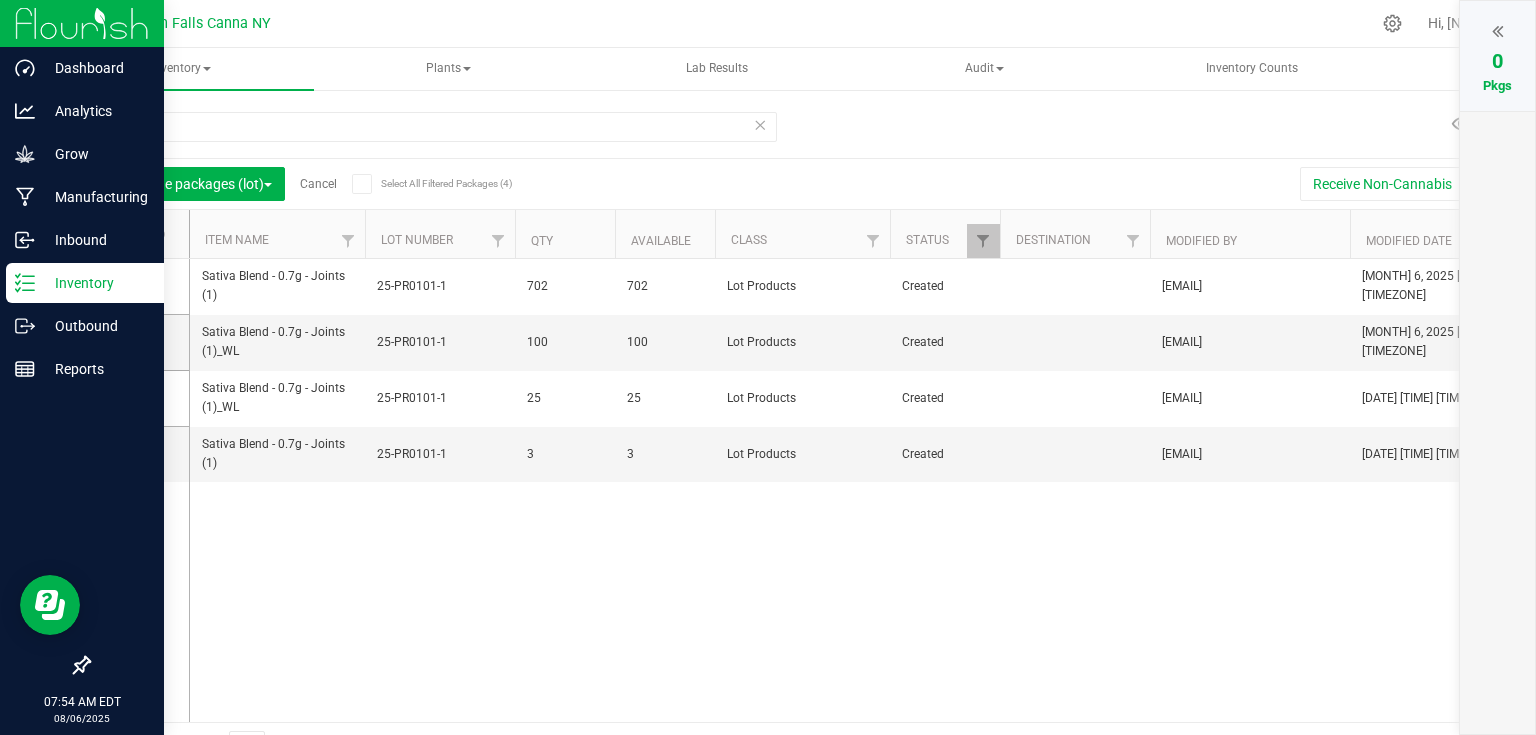 click at bounding box center [82, 23] 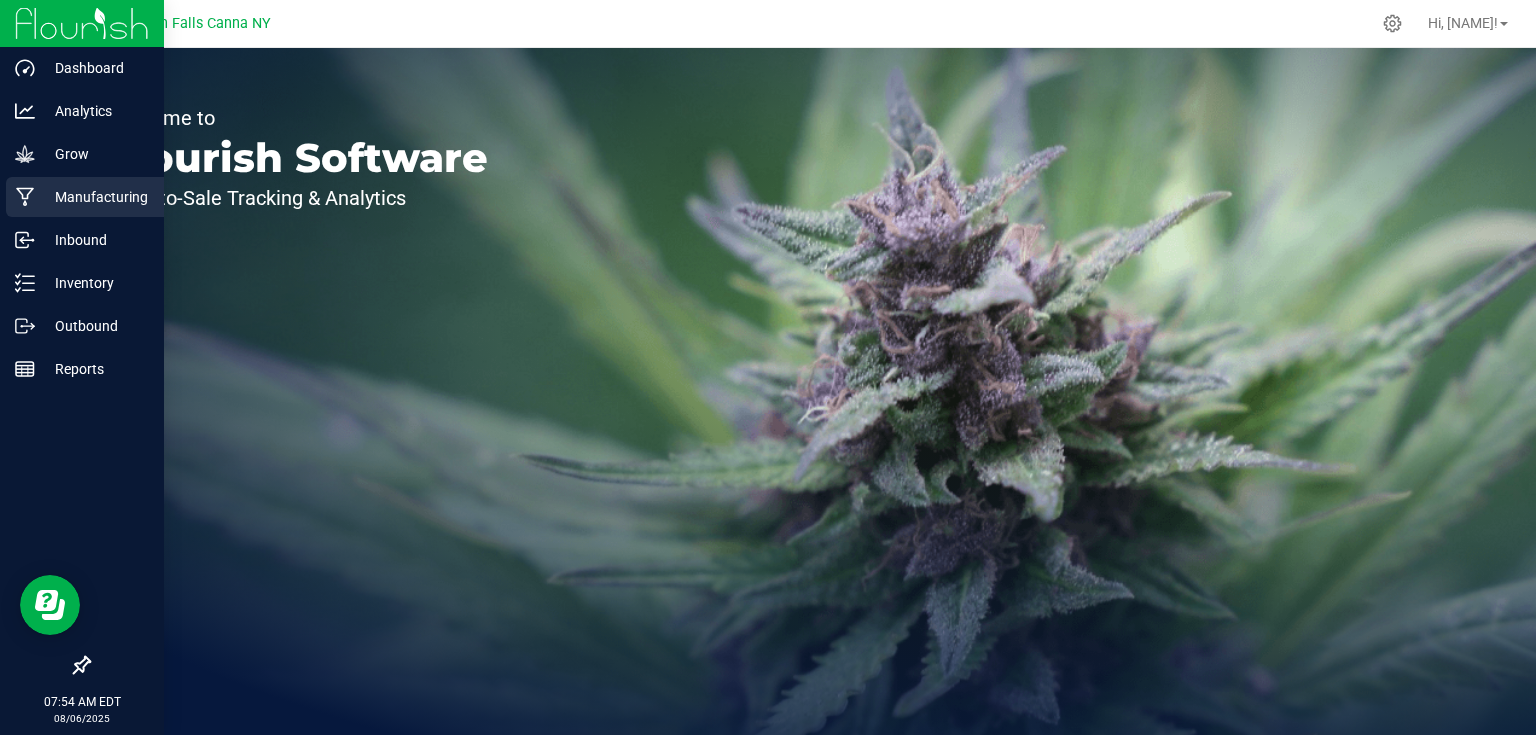 click on "Manufacturing" at bounding box center (95, 197) 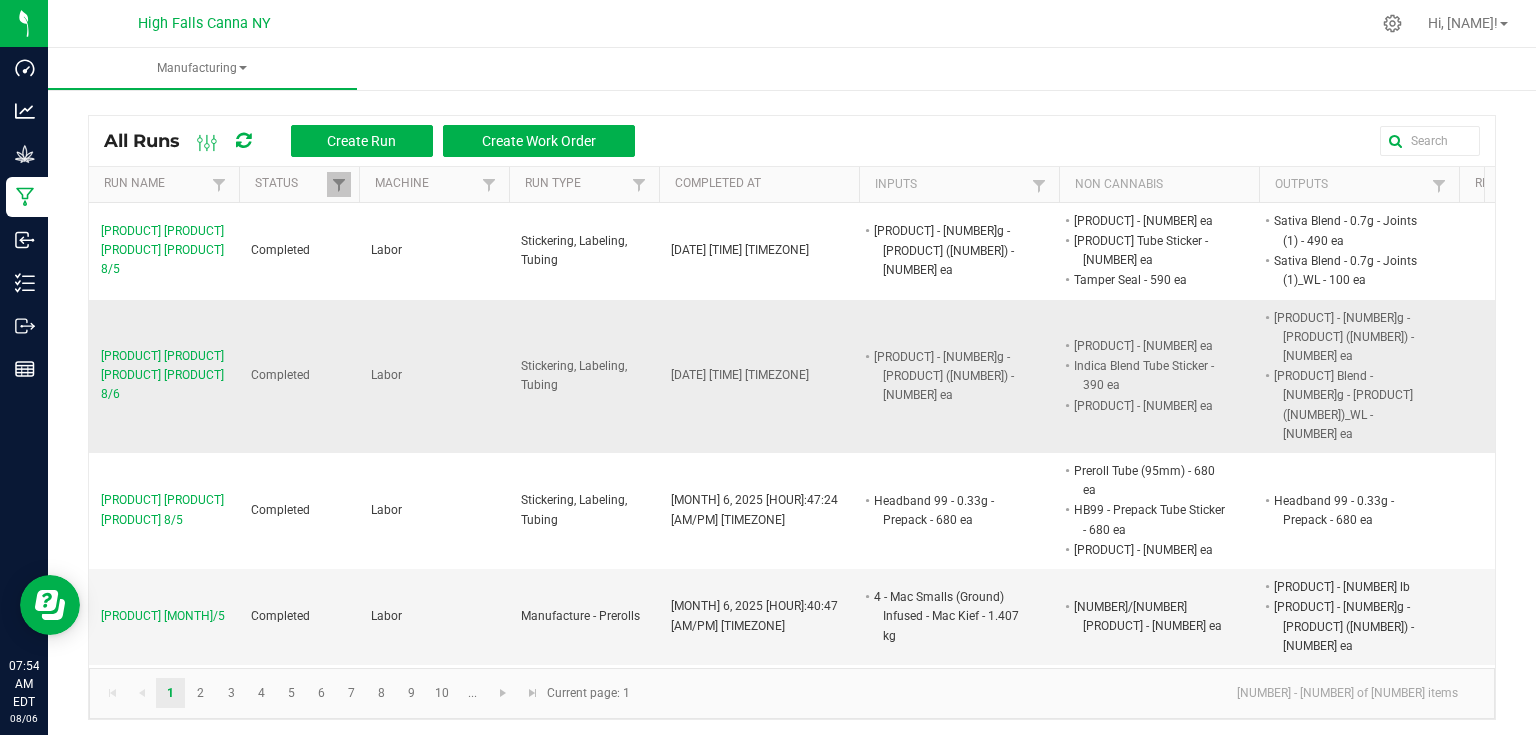 click on "Packaging and Labeling [ITEM] [ITEM] with [ITEM] [MONTH]/[DAY]" at bounding box center [164, 376] 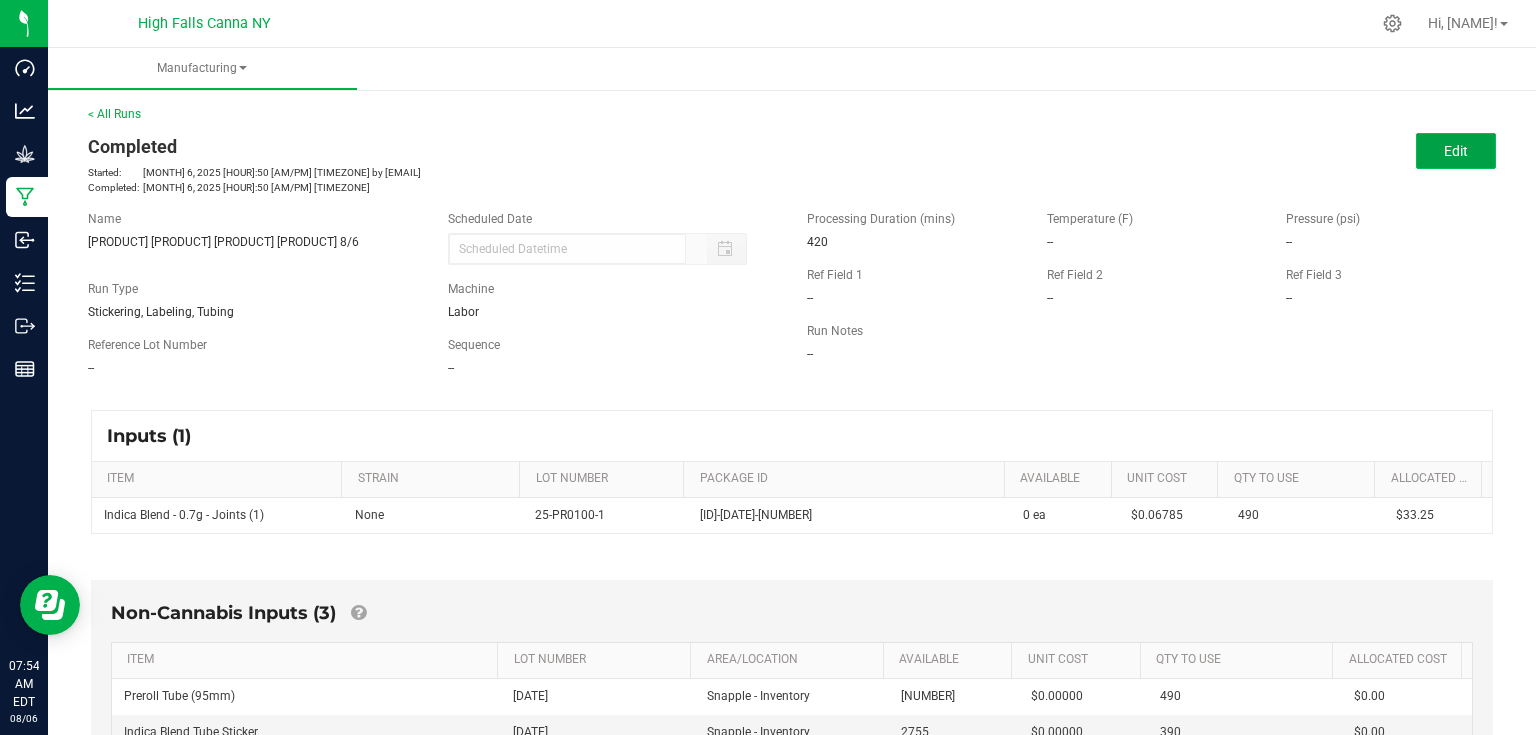 click on "Edit" at bounding box center (1456, 151) 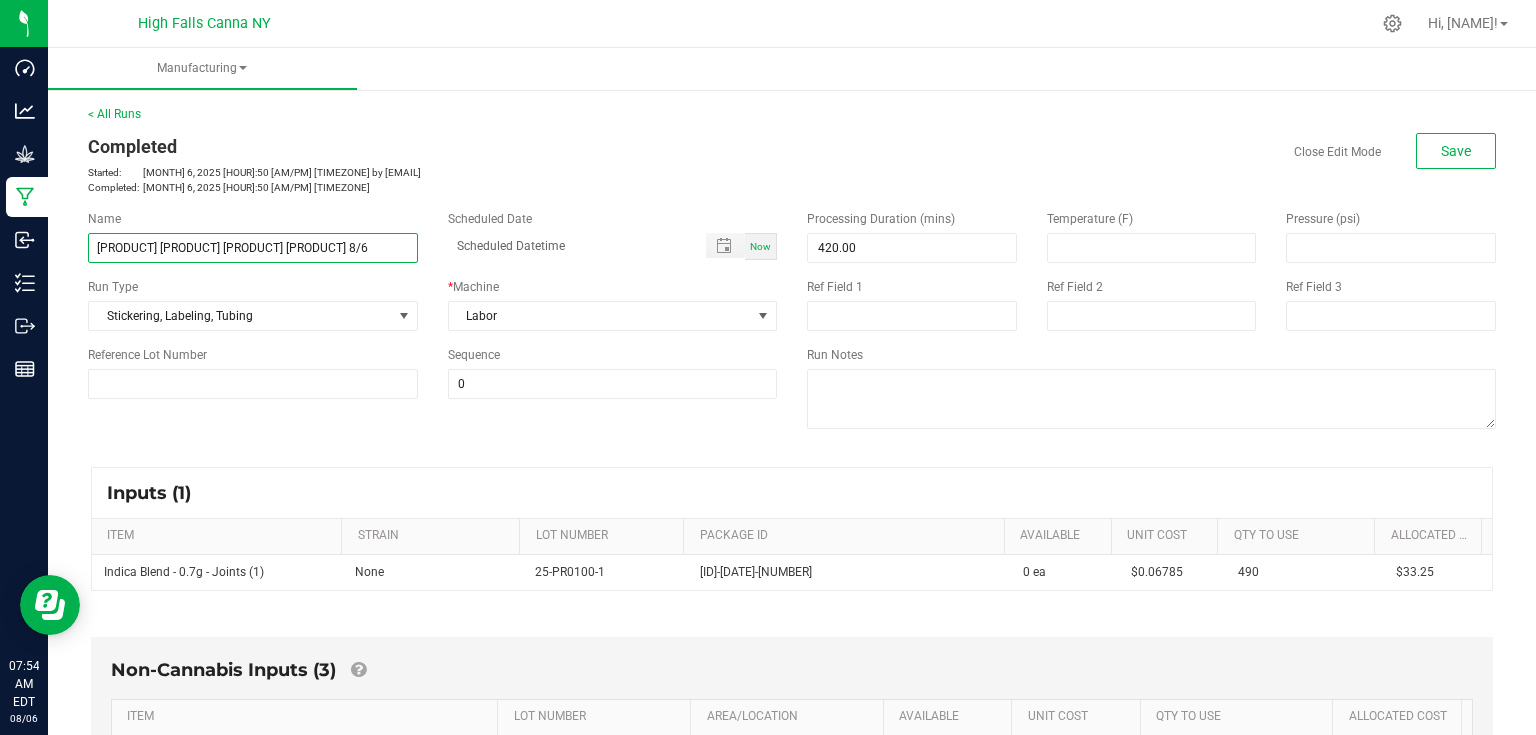 click on "Packaging and Labeling [ITEM] [ITEM] with [ITEM] [MONTH]/[DAY]" at bounding box center [253, 248] 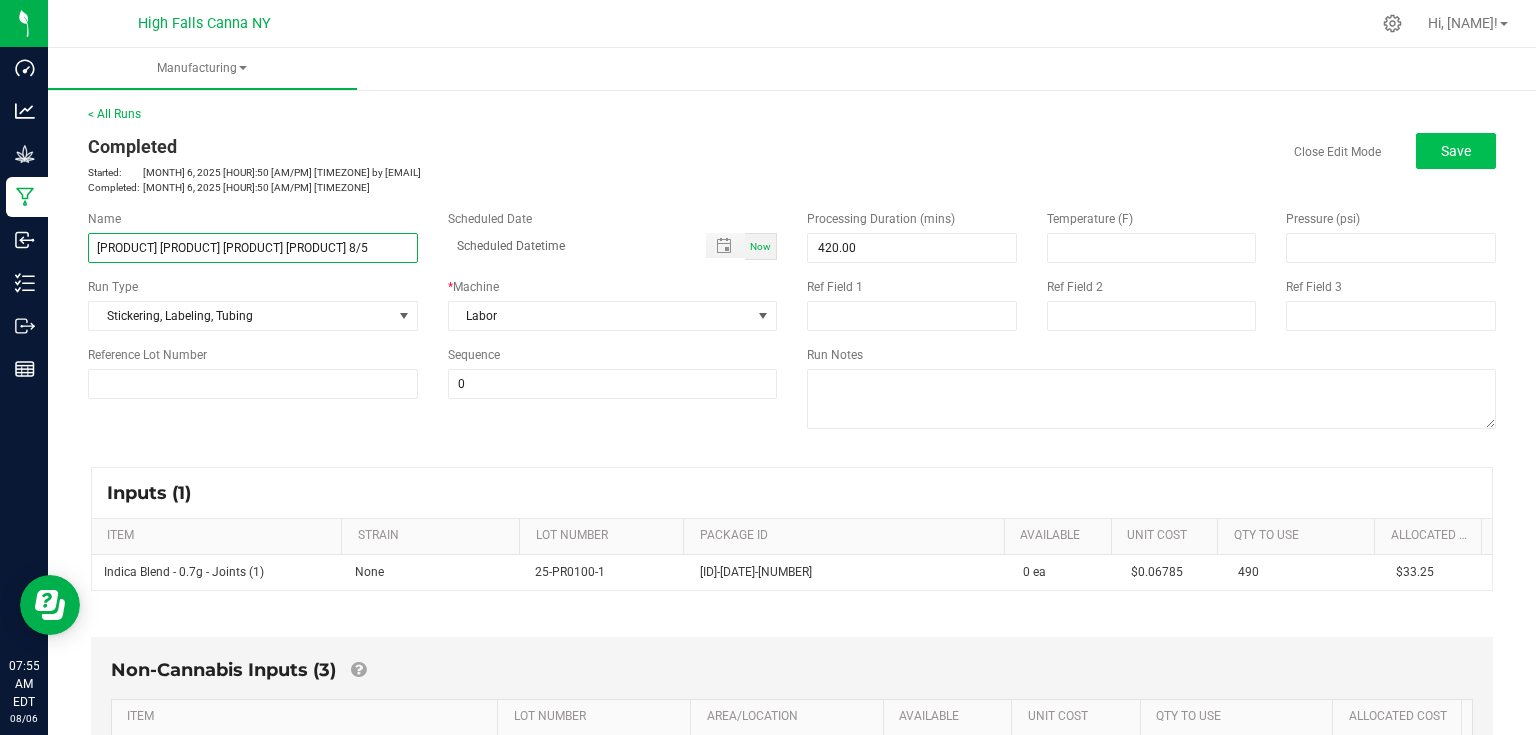 type on "Packaging and Labeling Indica Singles with WL 8/5" 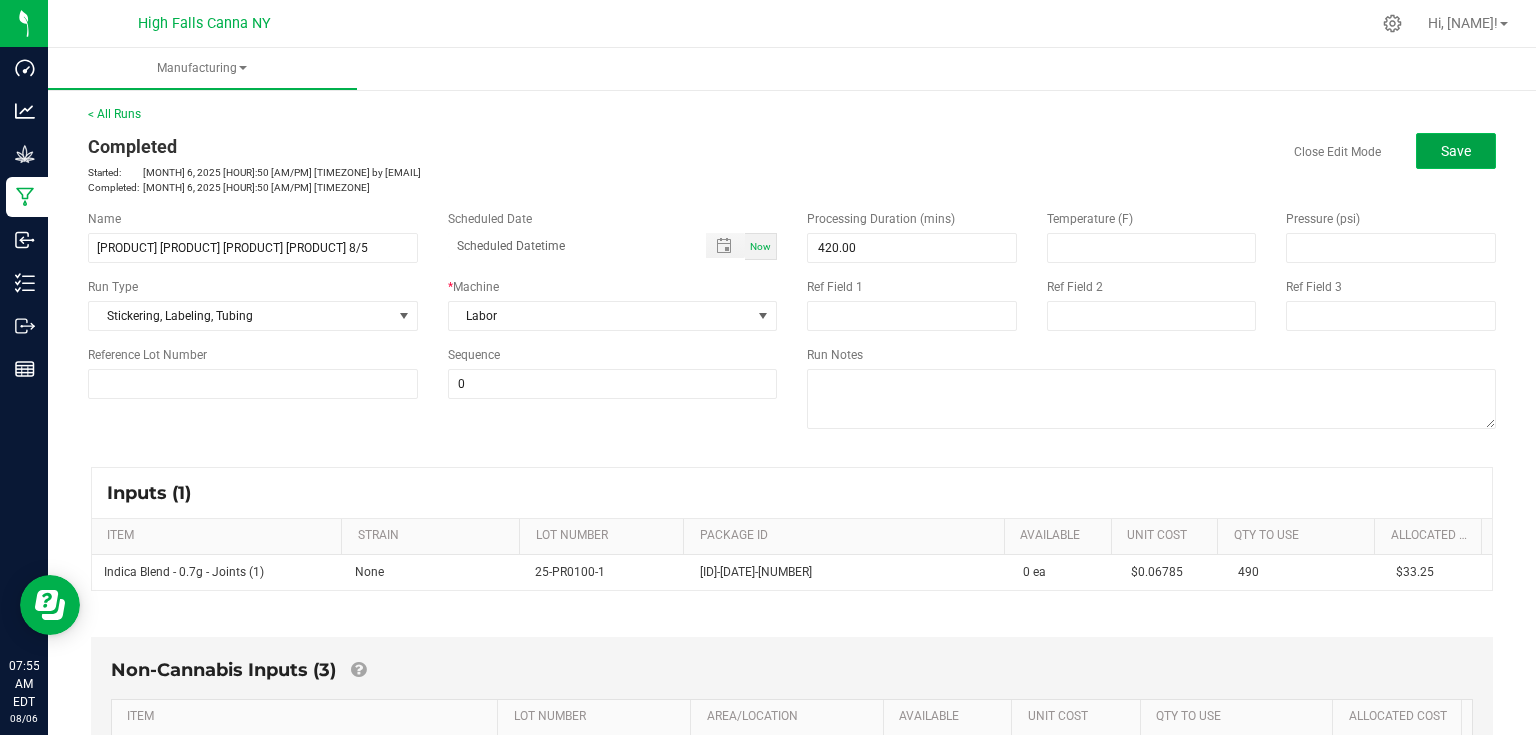 click on "Save" 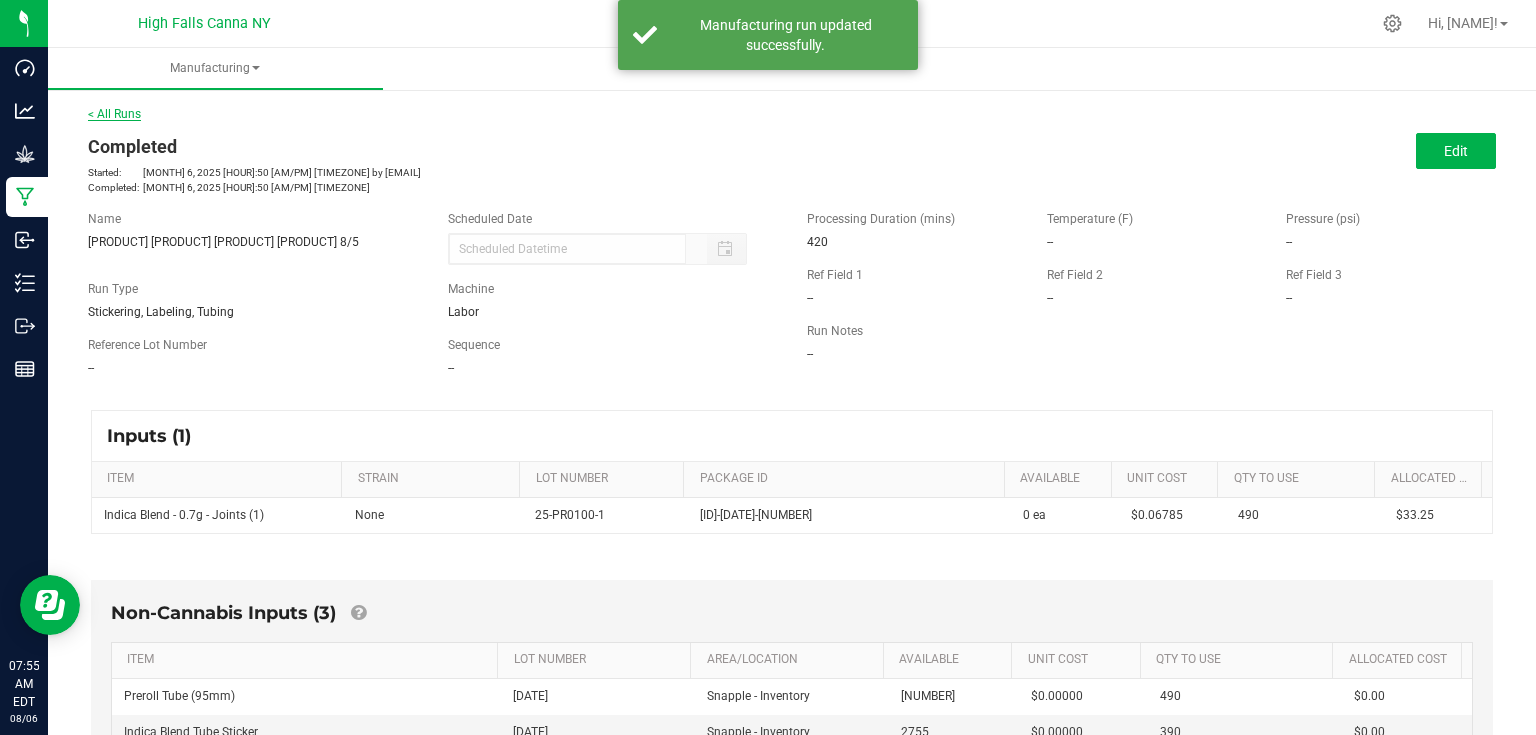 click on "< All Runs" at bounding box center (114, 114) 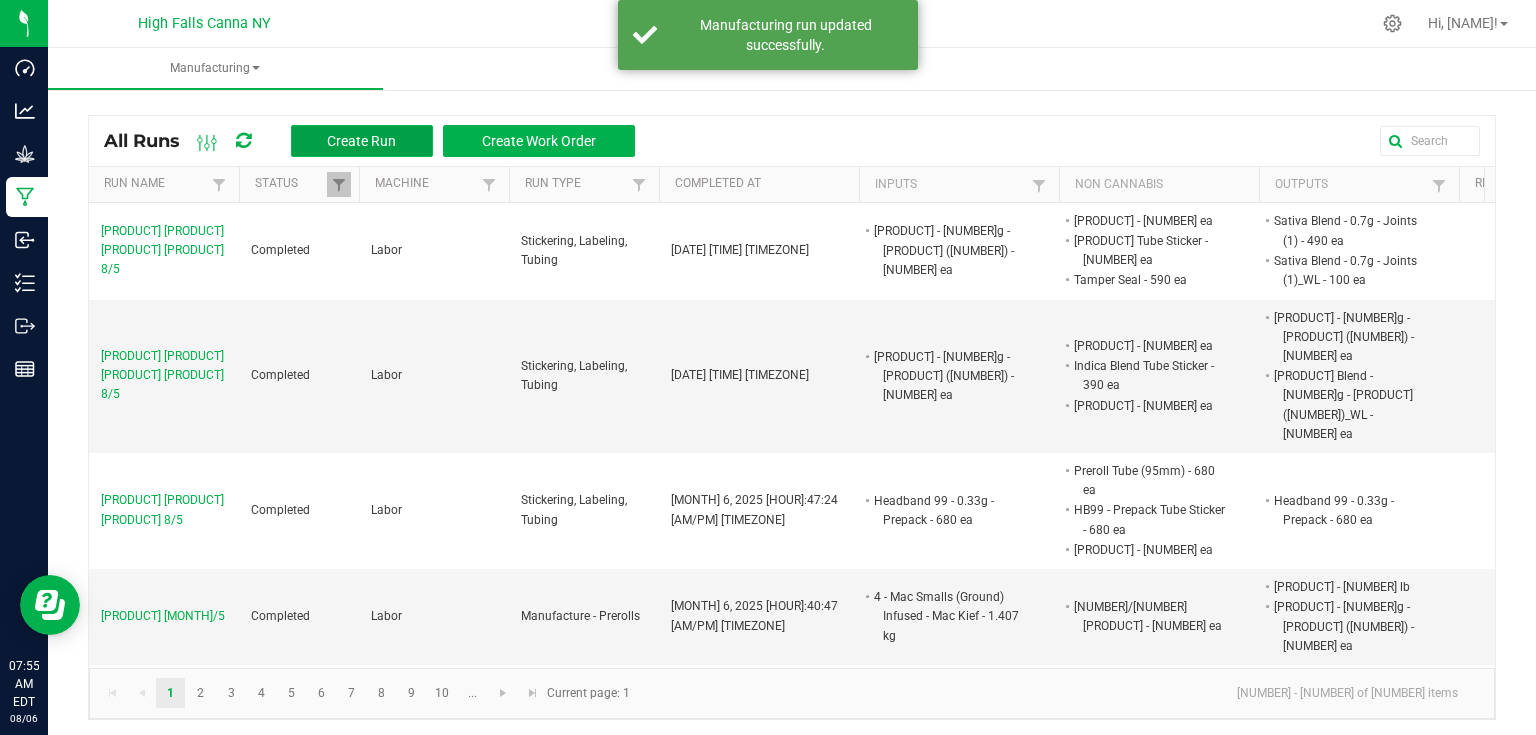 click on "Create Run" at bounding box center (361, 141) 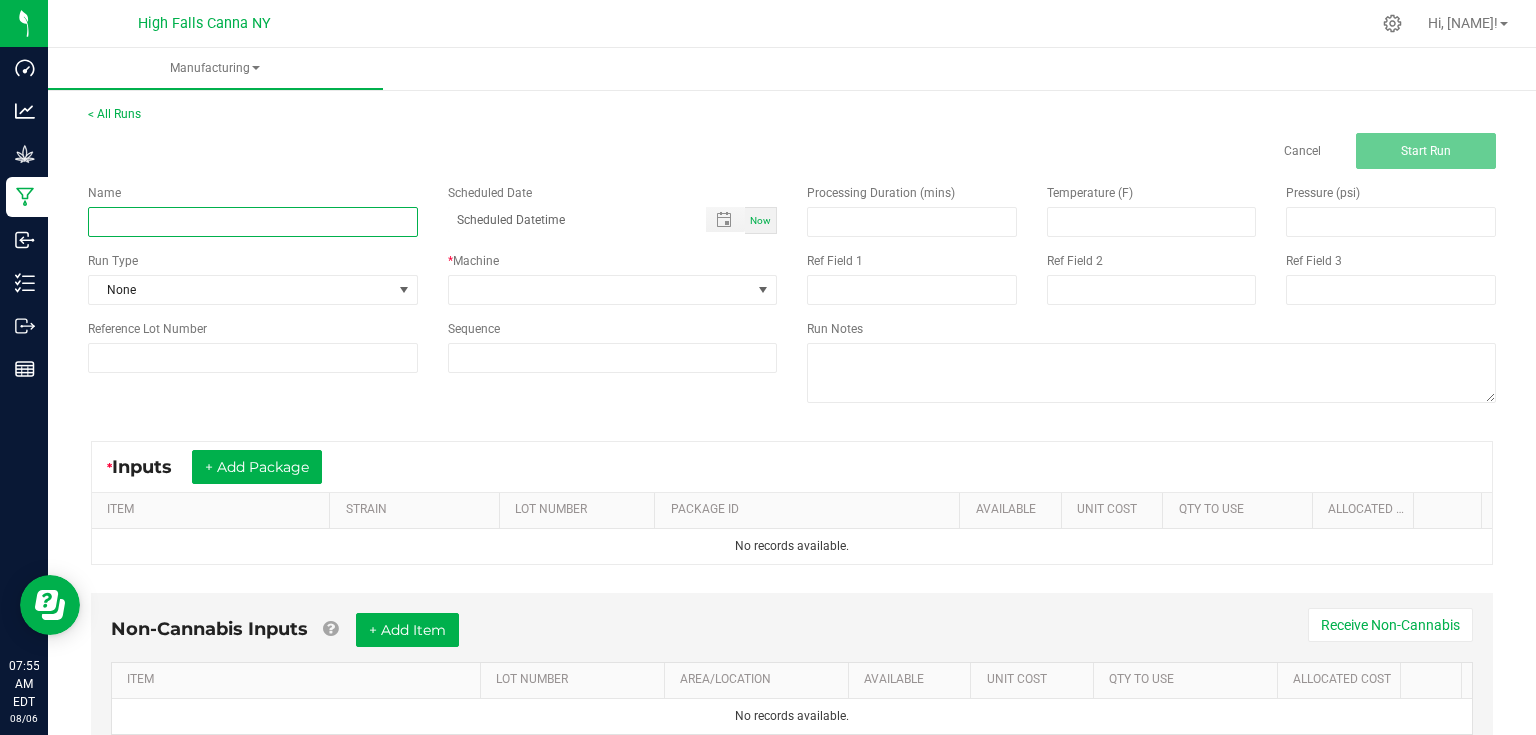 click at bounding box center (253, 222) 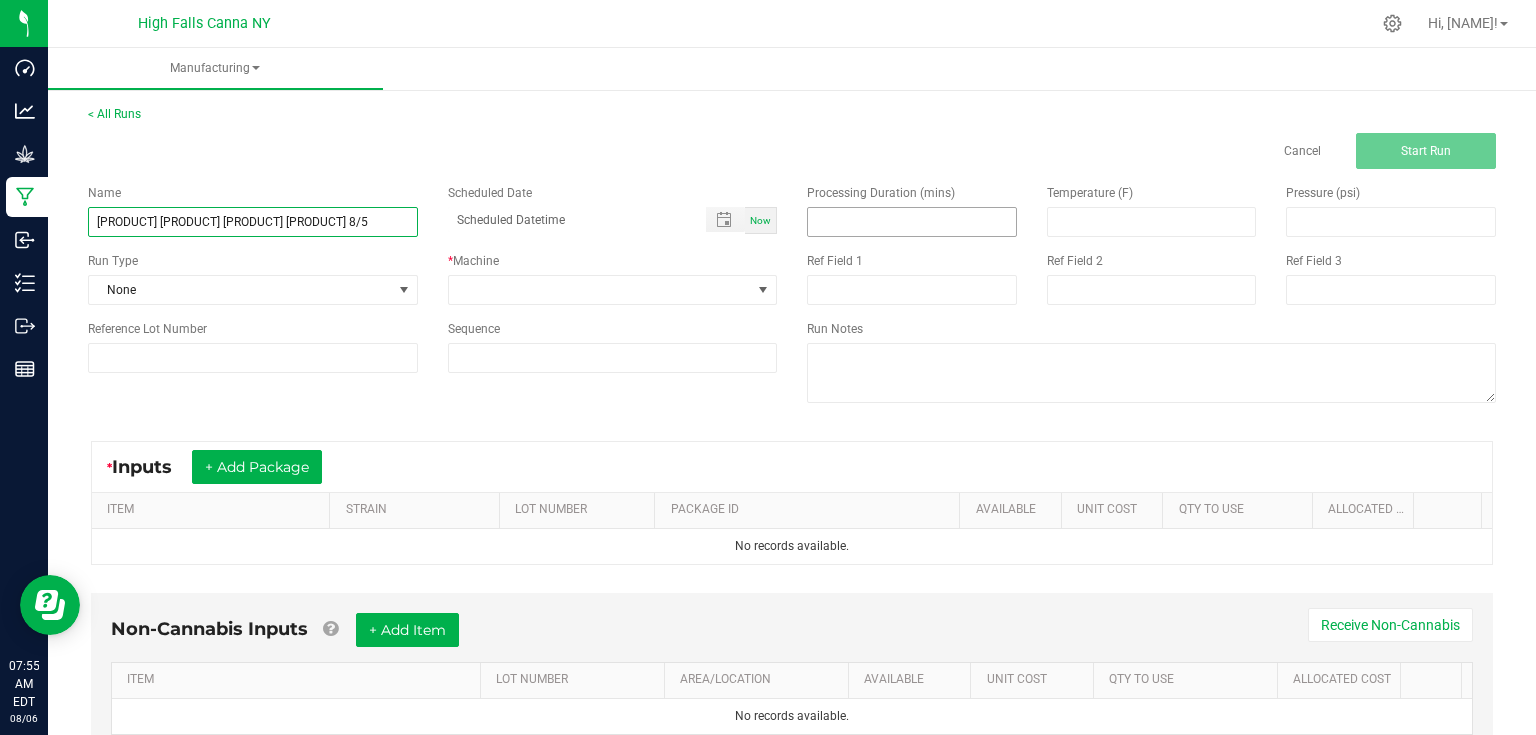 type on "Packaging and Stickering Blissful Blaze 8/5" 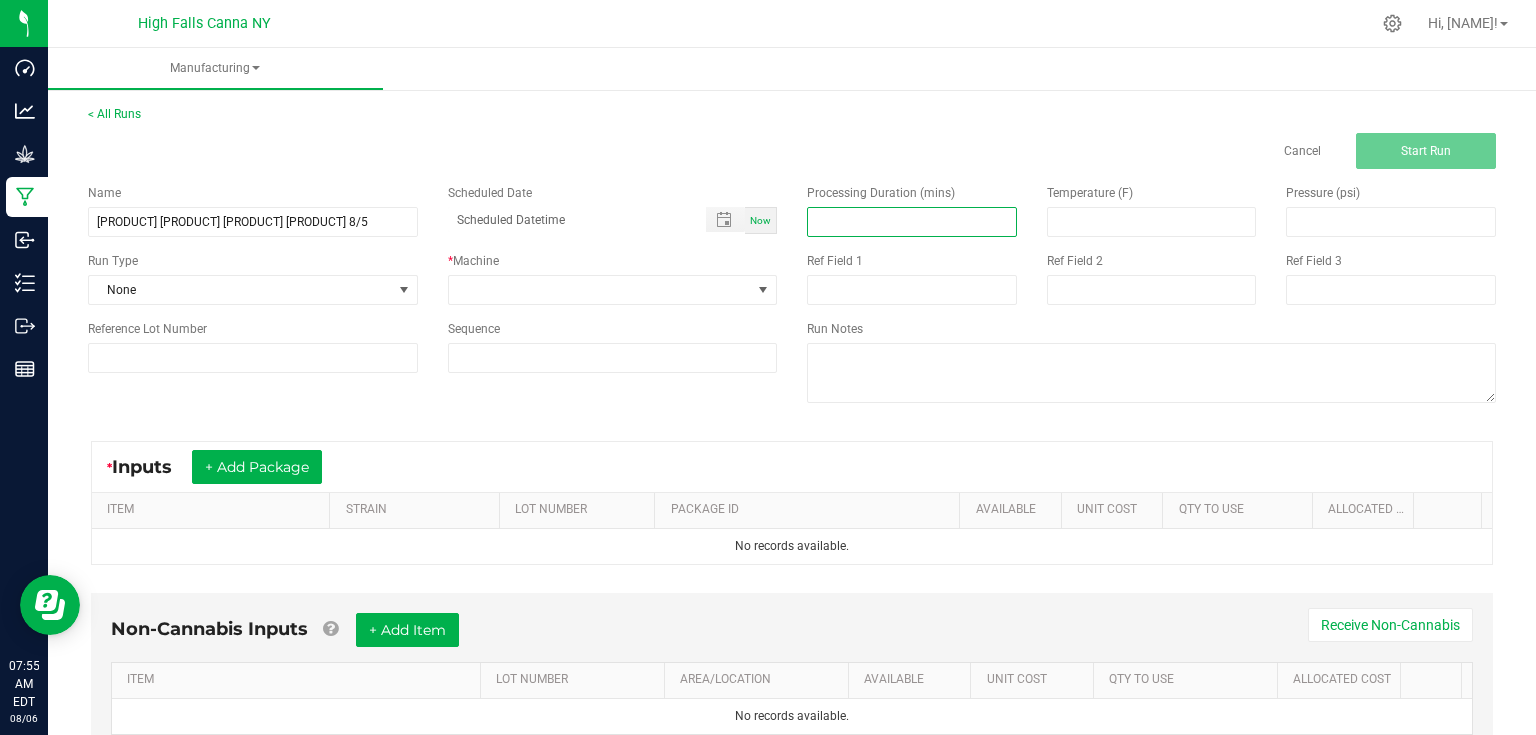 click at bounding box center (912, 222) 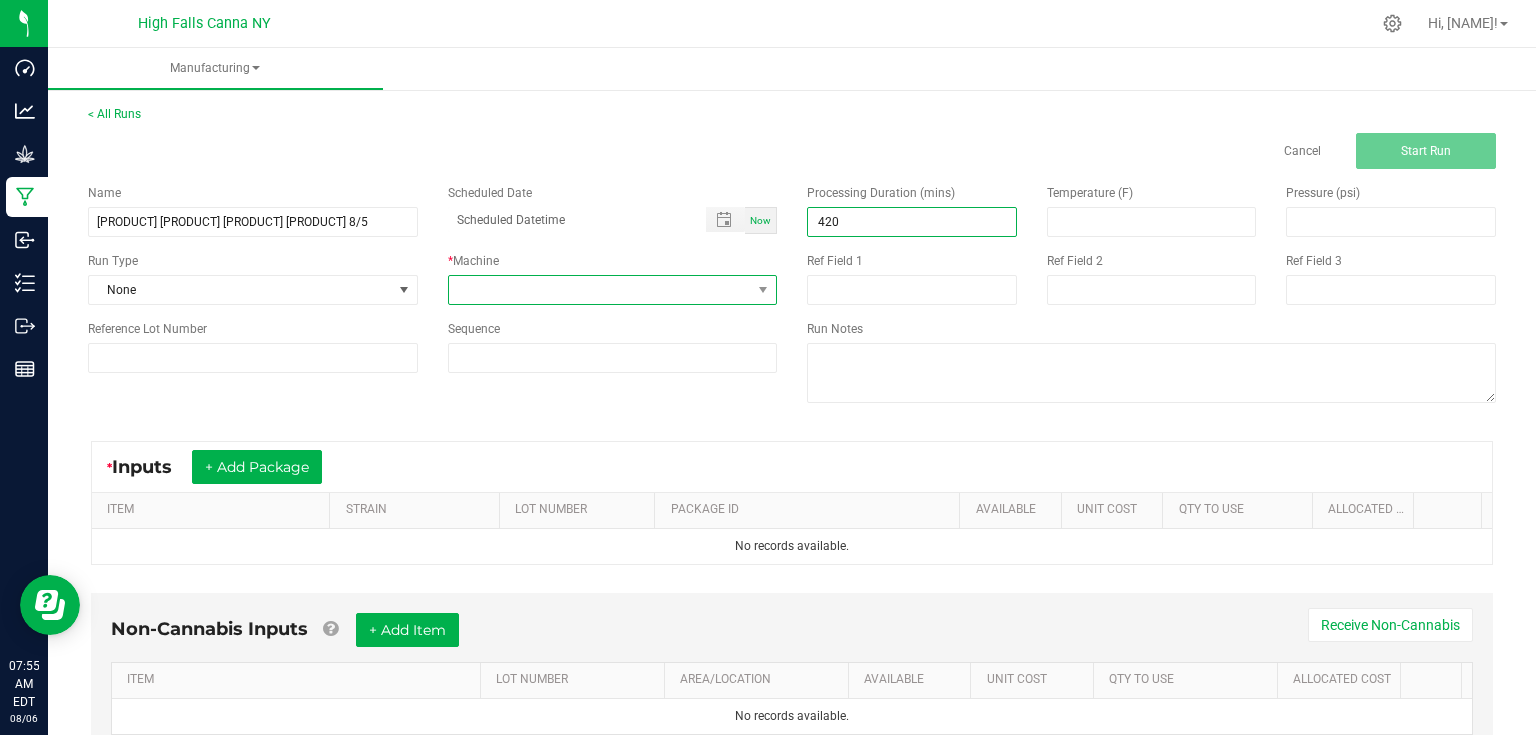 type on "[QUANTITY]" 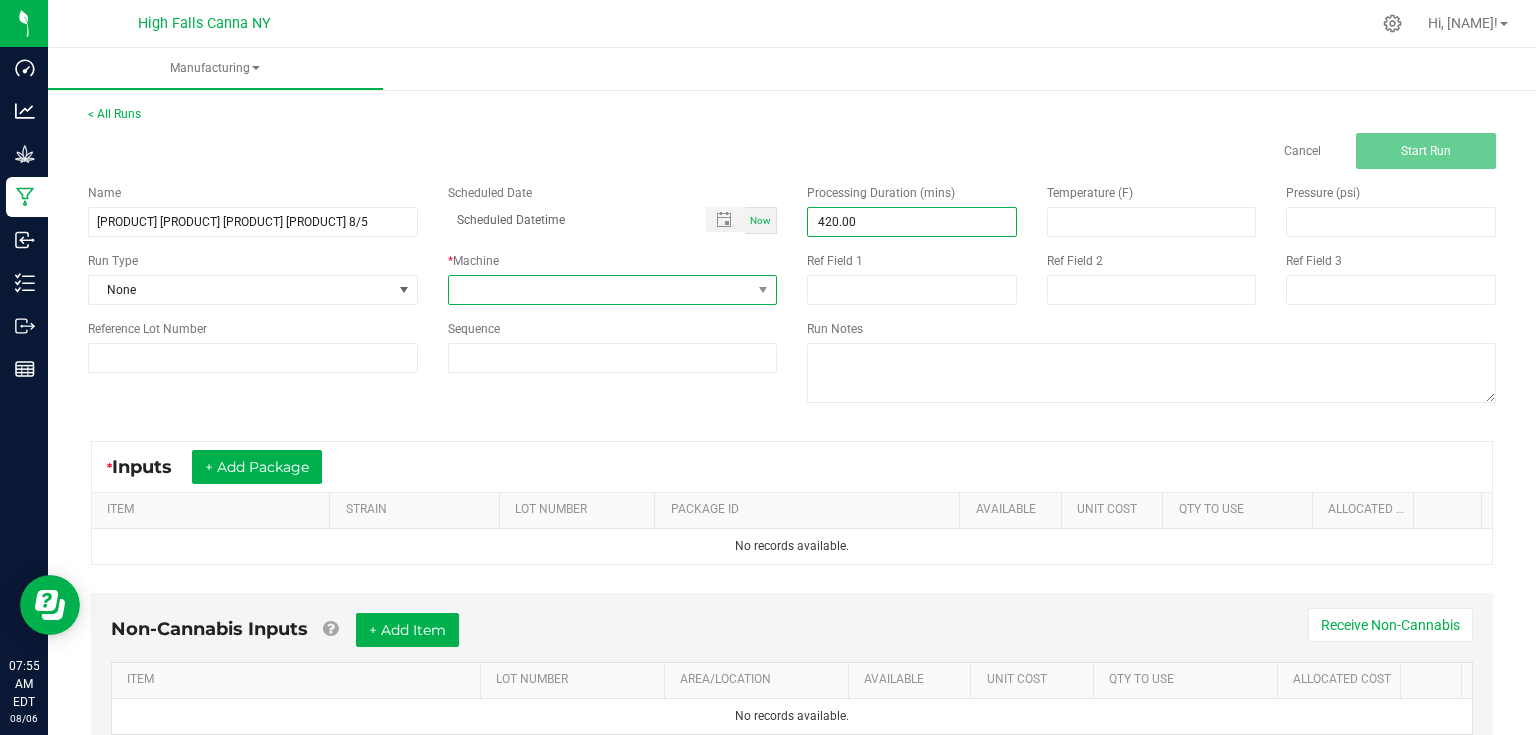 click at bounding box center [600, 290] 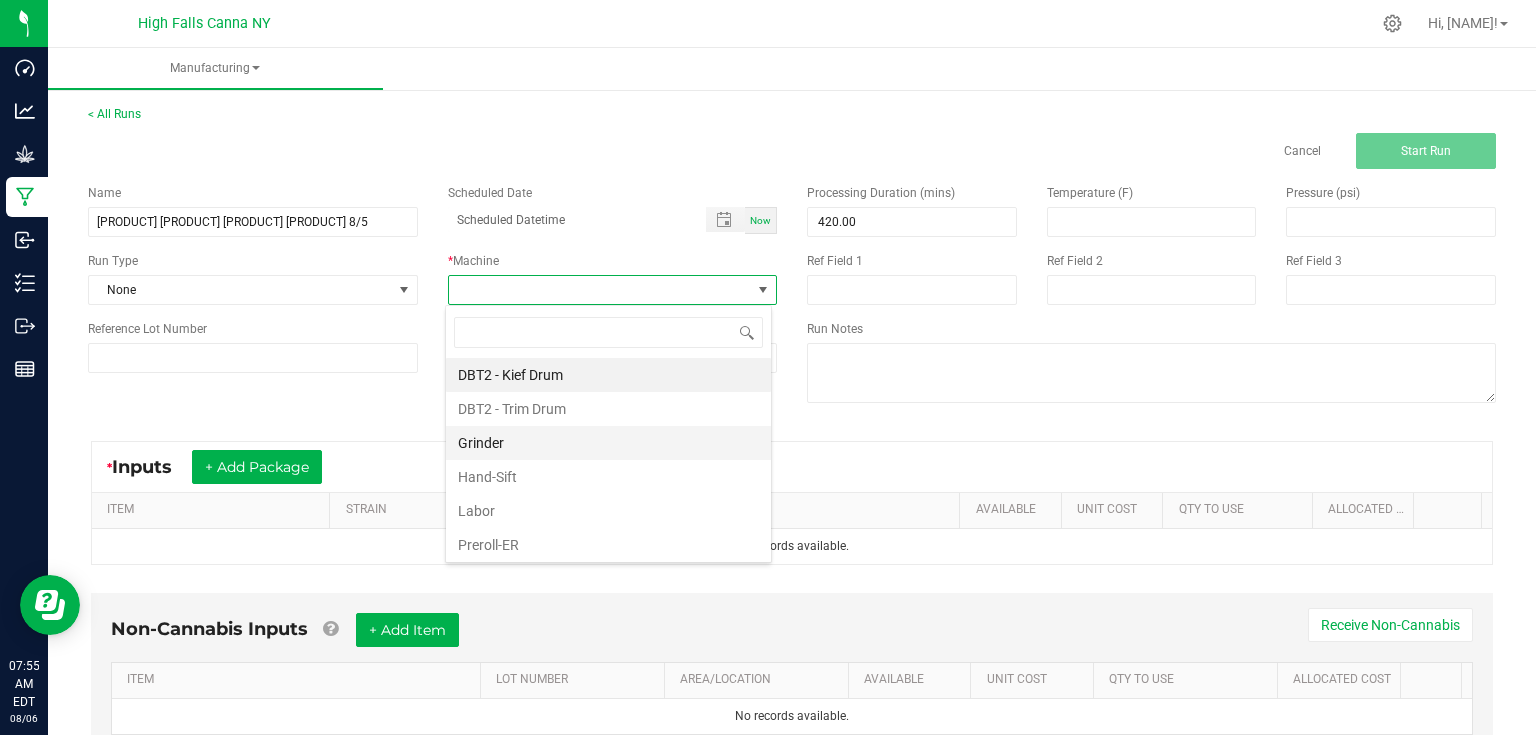 scroll, scrollTop: 99970, scrollLeft: 99673, axis: both 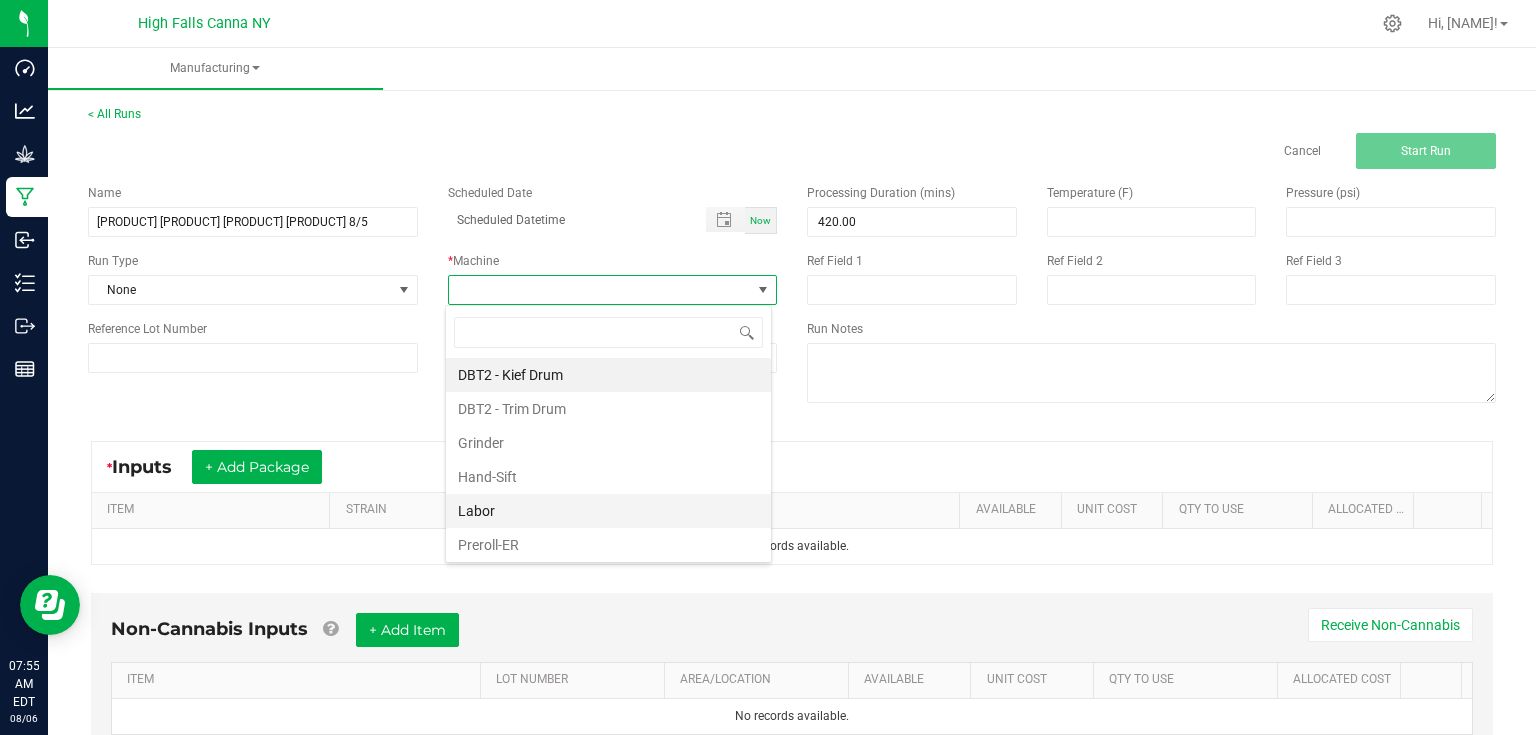 click on "Labor" at bounding box center [608, 511] 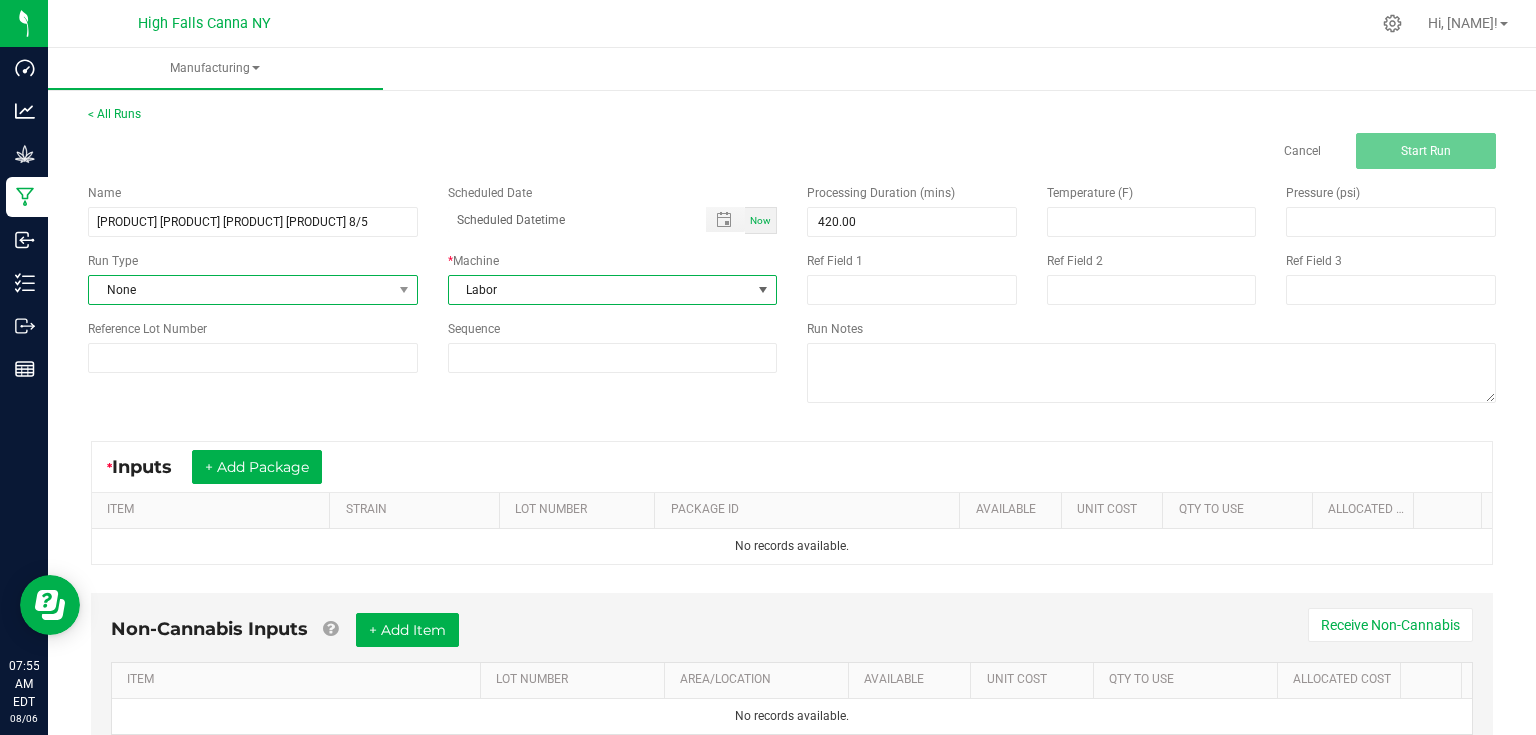click on "None" at bounding box center [240, 290] 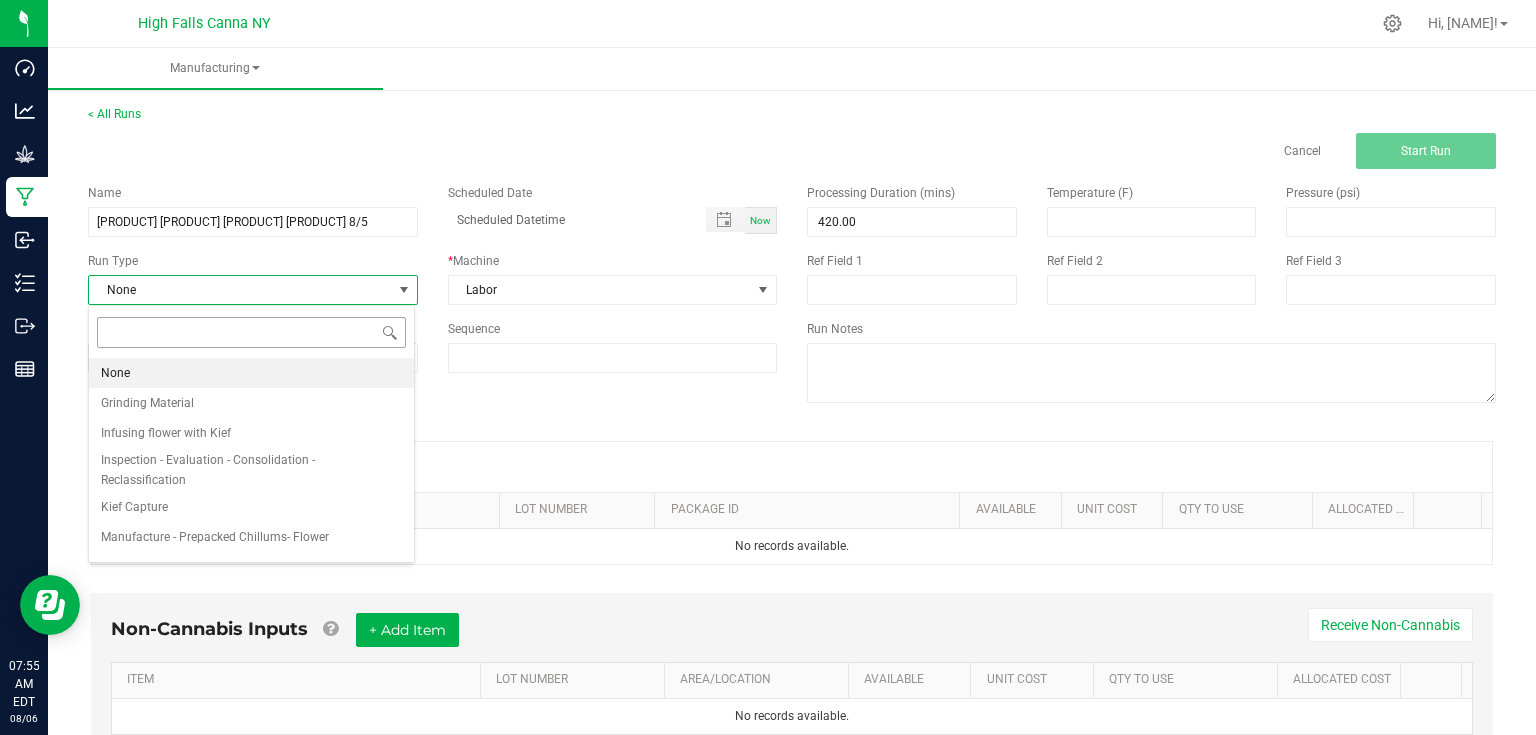 scroll, scrollTop: 99970, scrollLeft: 99673, axis: both 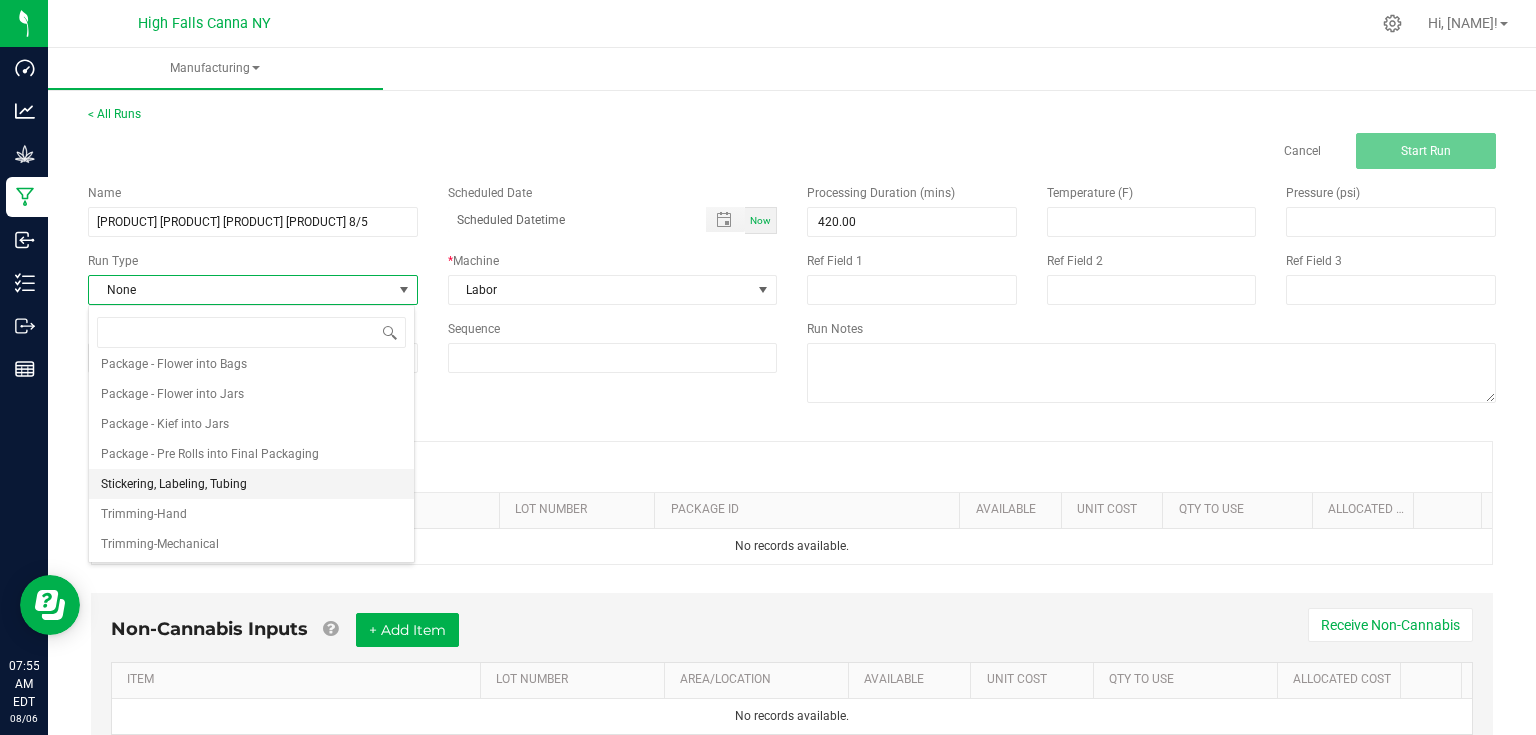 click on "Stickering, Labeling, Tubing" at bounding box center [174, 484] 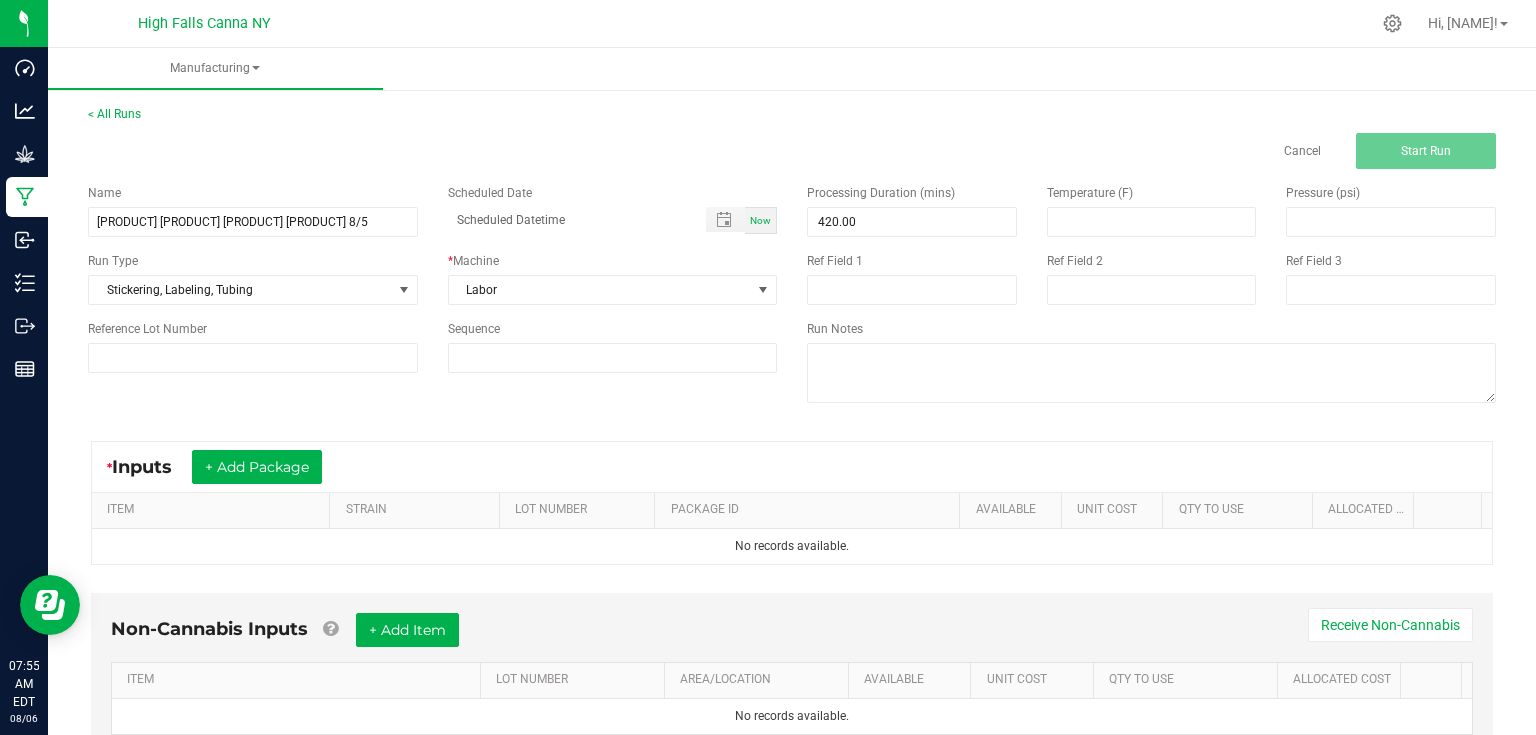click on "Name  Packaging and Stickering Blissful Blaze 8/5  Scheduled Date  Now  Run Type  Stickering, Labeling, Tubing  *   Machine  Labor  Reference Lot Number   Sequence   Processing Duration (mins)  420.00  Temperature (F)   Pressure (psi)   Ref Field 1   Ref Field 2   Ref Field 3   Run Notes" at bounding box center [792, 296] 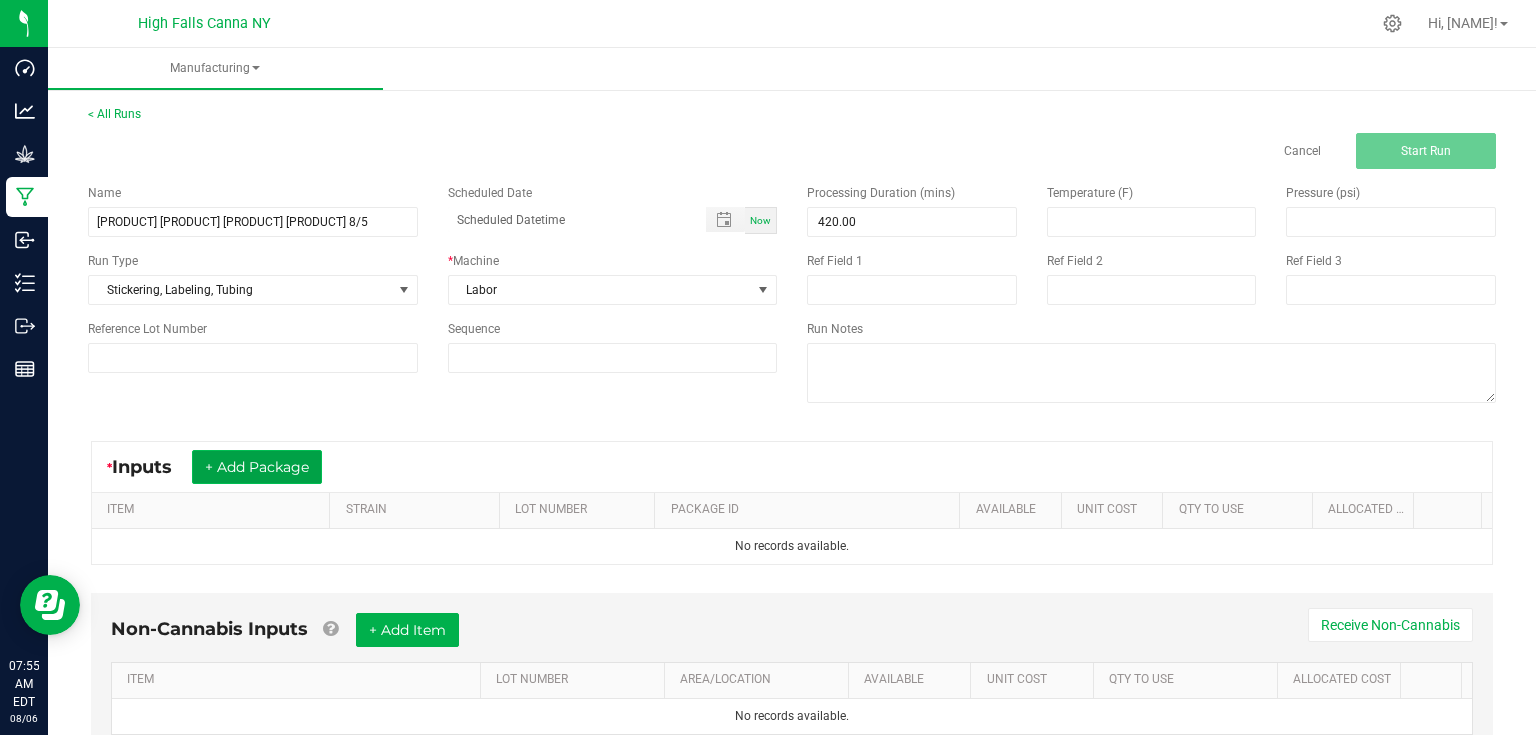click on "+ Add Package" at bounding box center (257, 467) 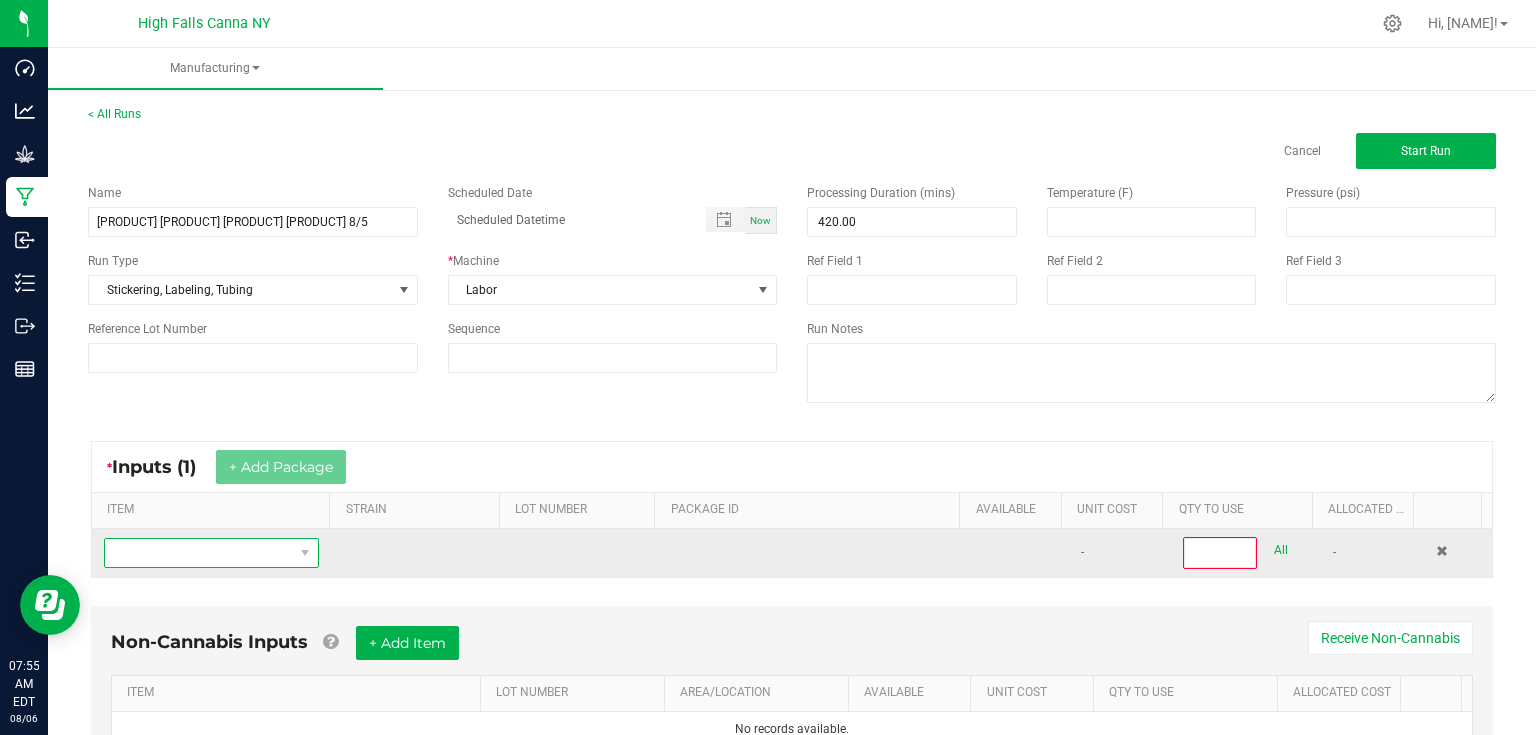 click at bounding box center [199, 553] 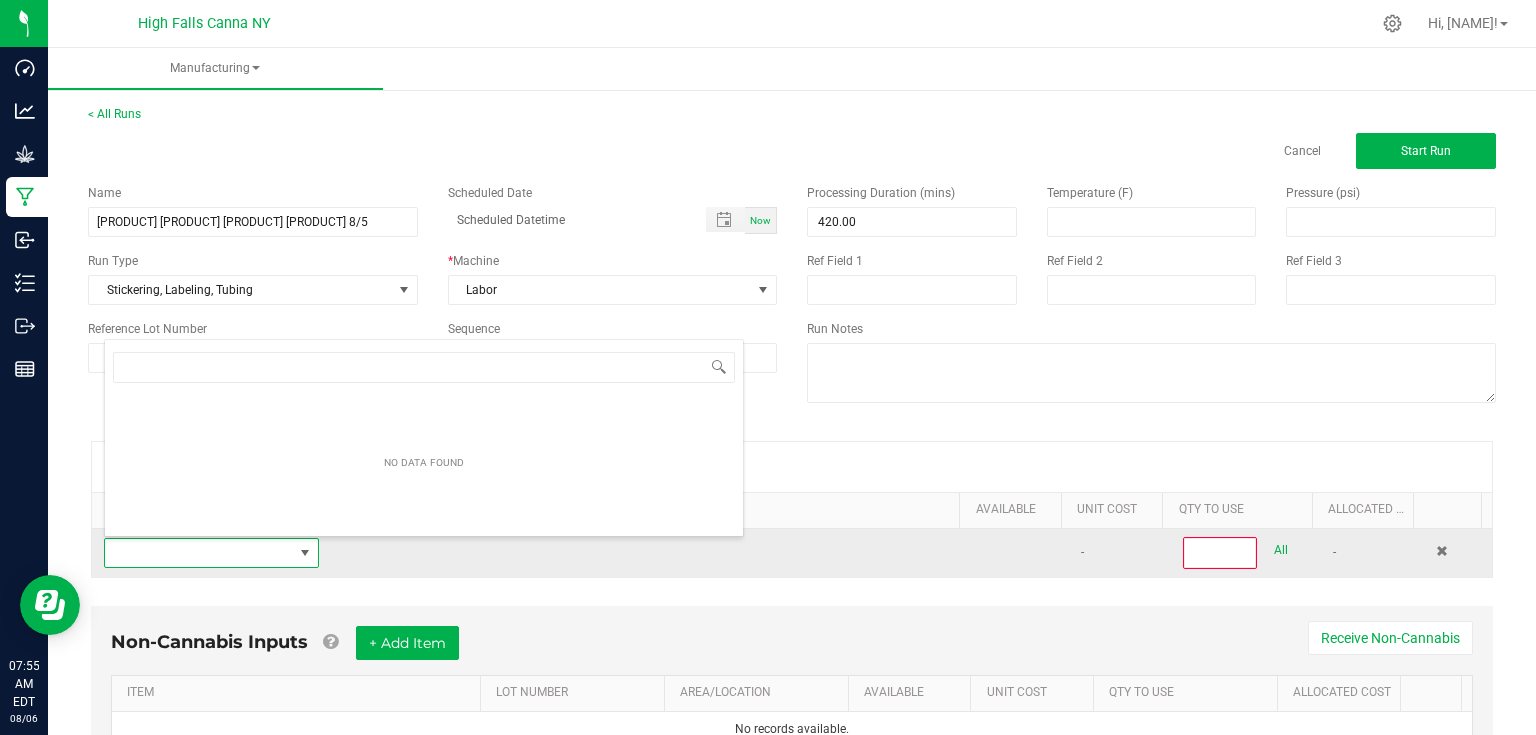 scroll, scrollTop: 99970, scrollLeft: 99788, axis: both 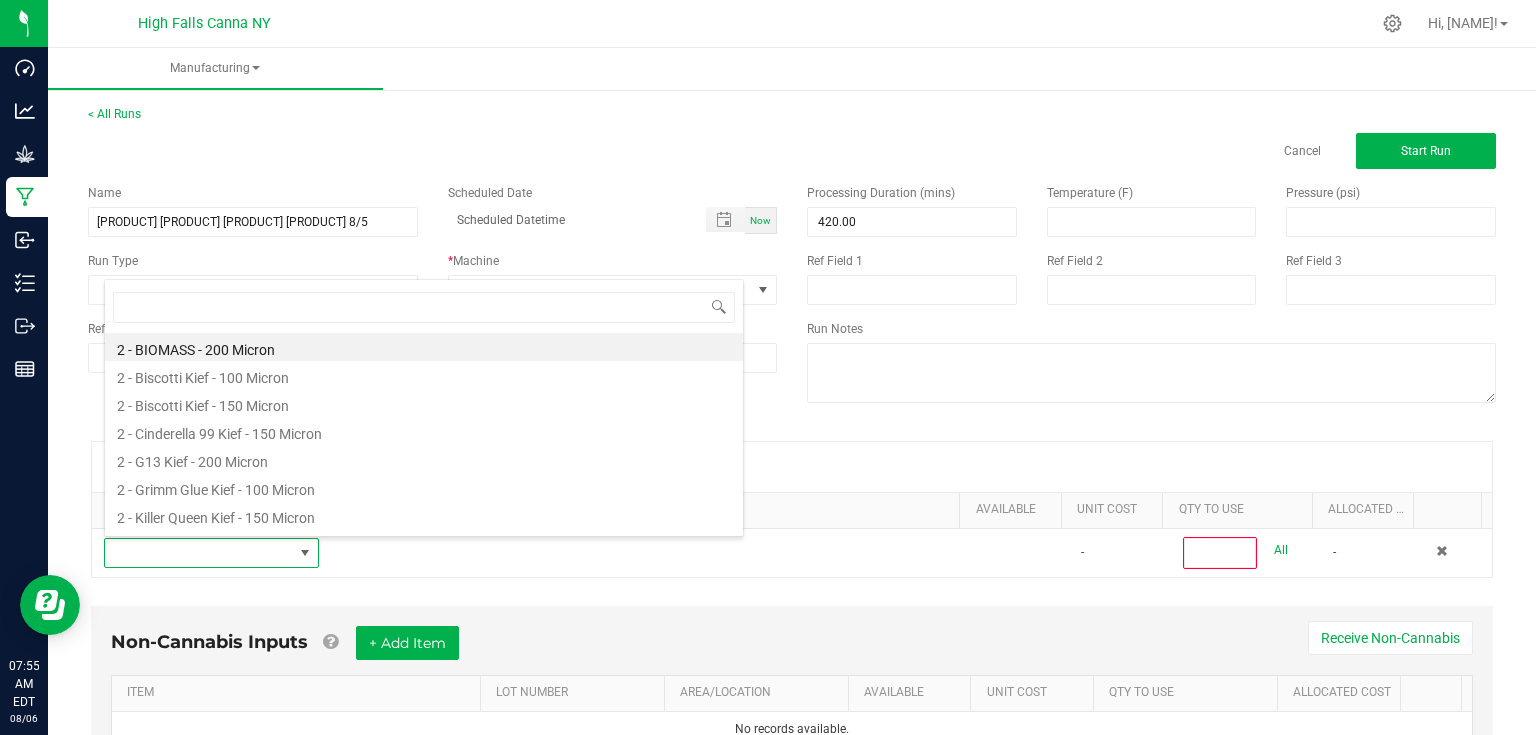 click on "*    Inputs (1)   + Add Package  ITEM STRAIN LOT NUMBER PACKAGE ID AVAILABLE Unit Cost QTY TO USE Allocated Cost  -  All  -" at bounding box center (792, 509) 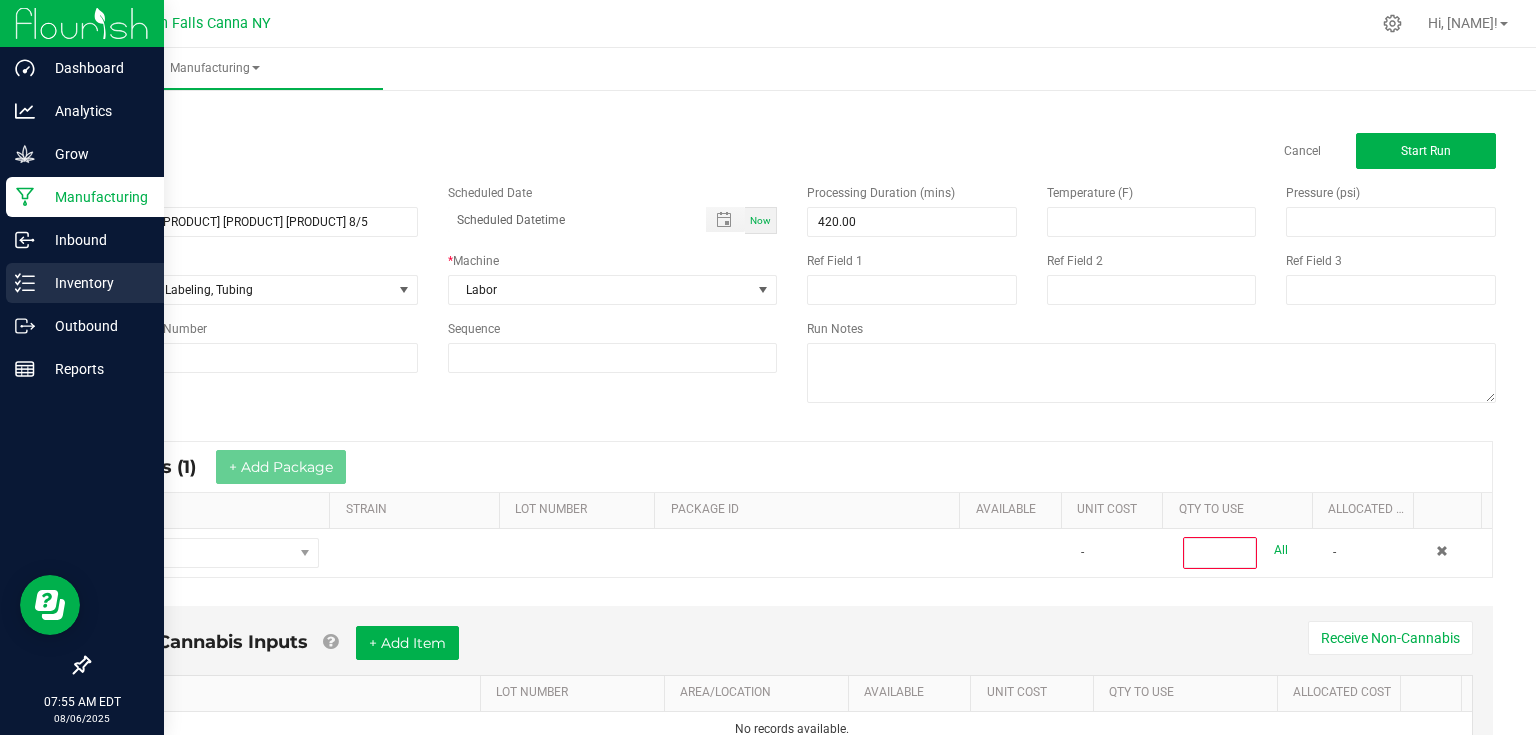 click on "Inventory" at bounding box center (95, 283) 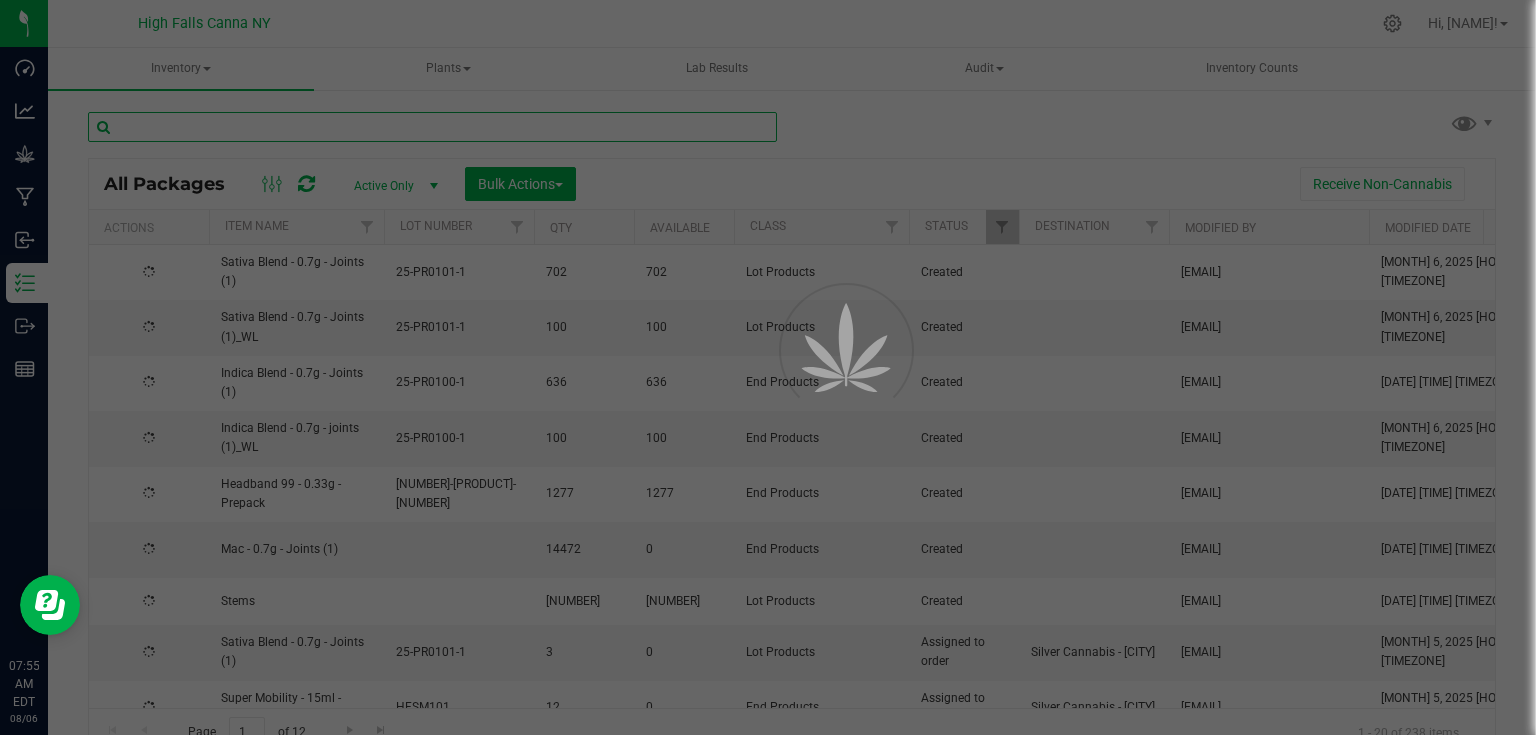 click at bounding box center (432, 127) 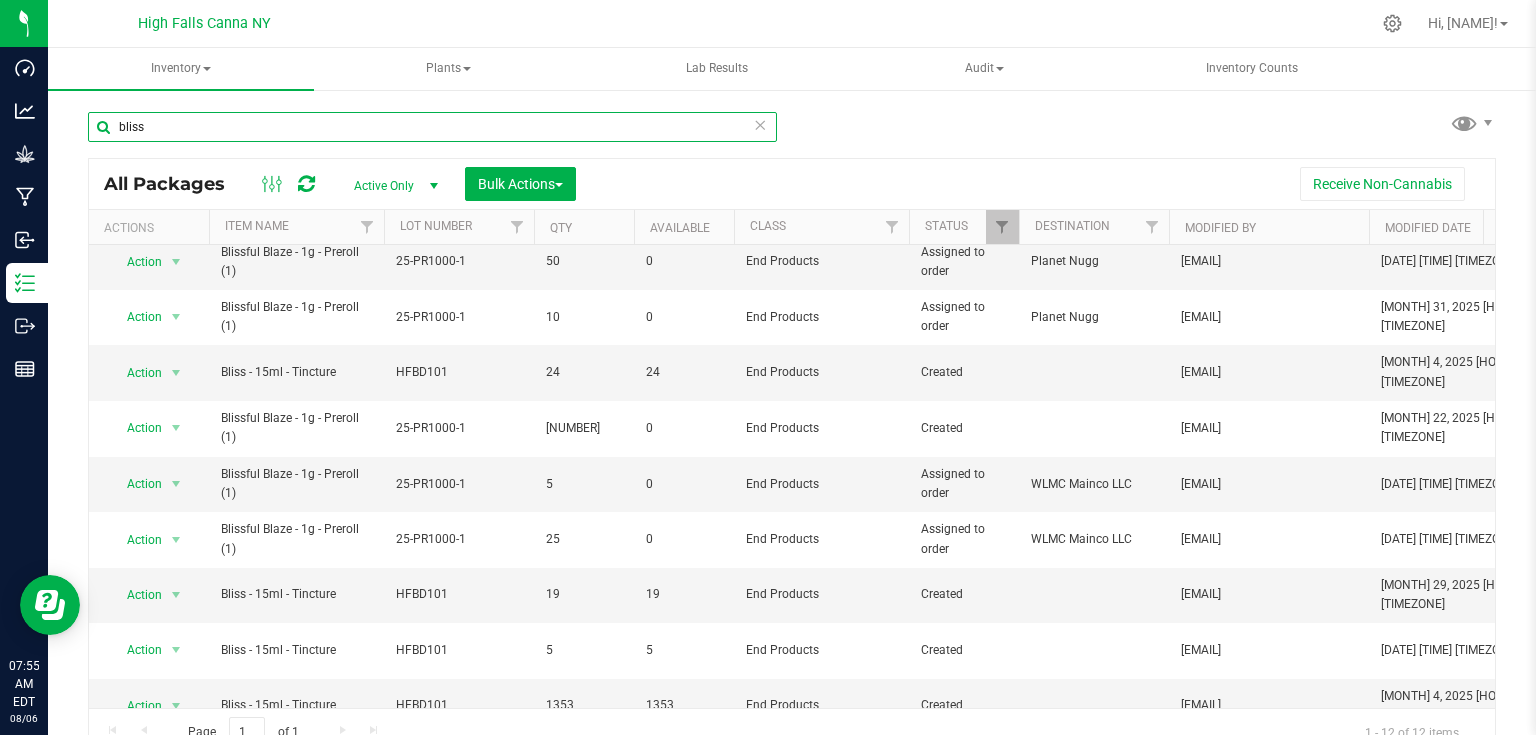 scroll, scrollTop: 246, scrollLeft: 0, axis: vertical 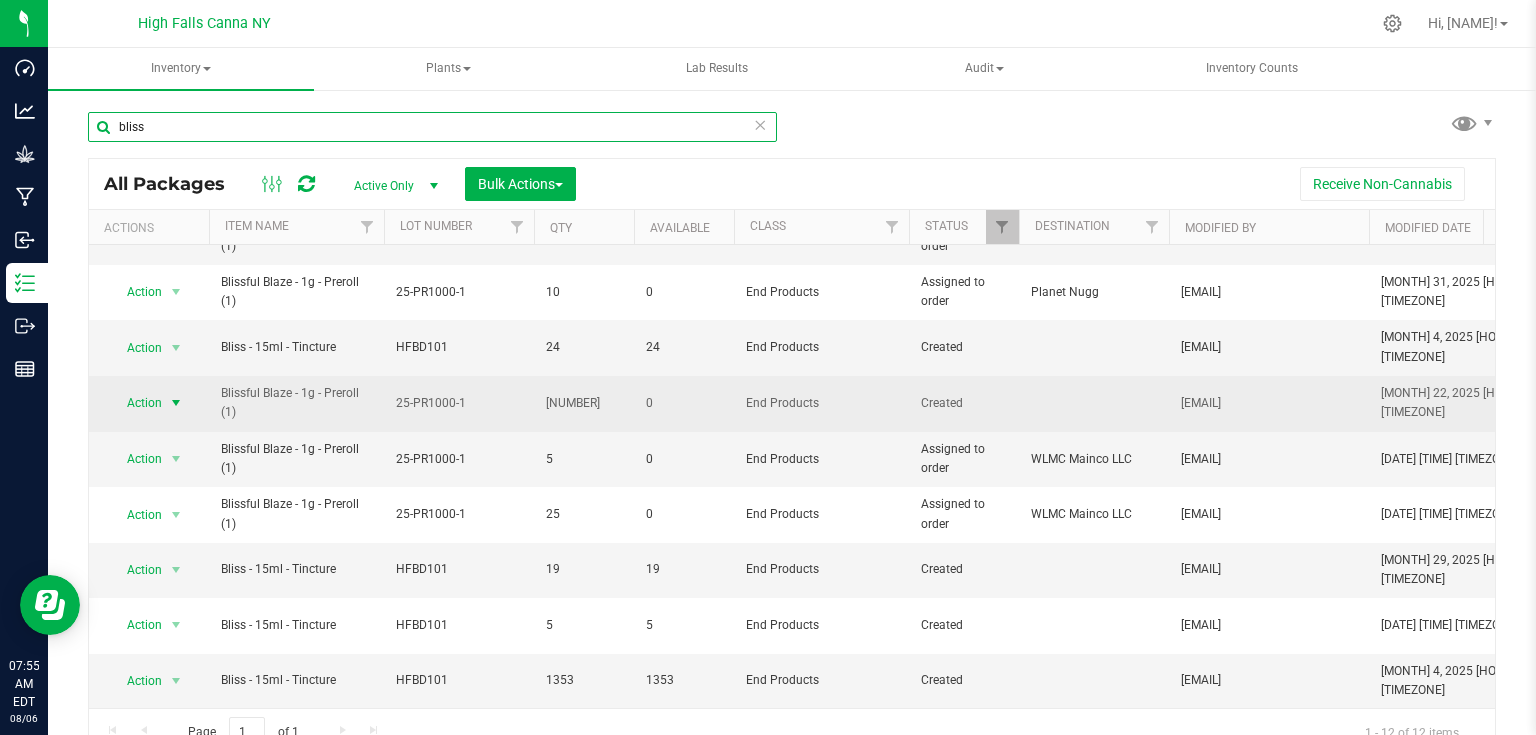 type on "bliss" 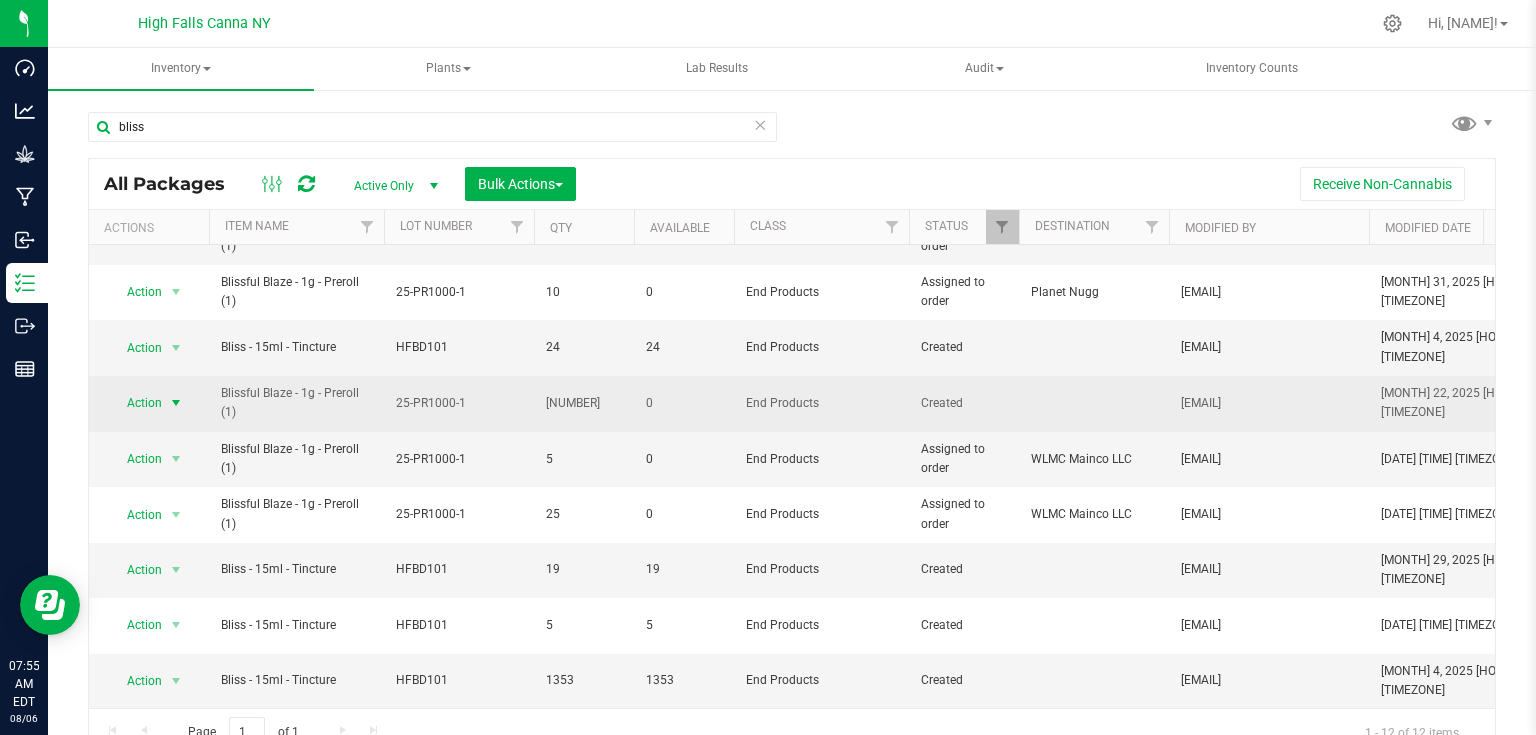 click at bounding box center [176, 403] 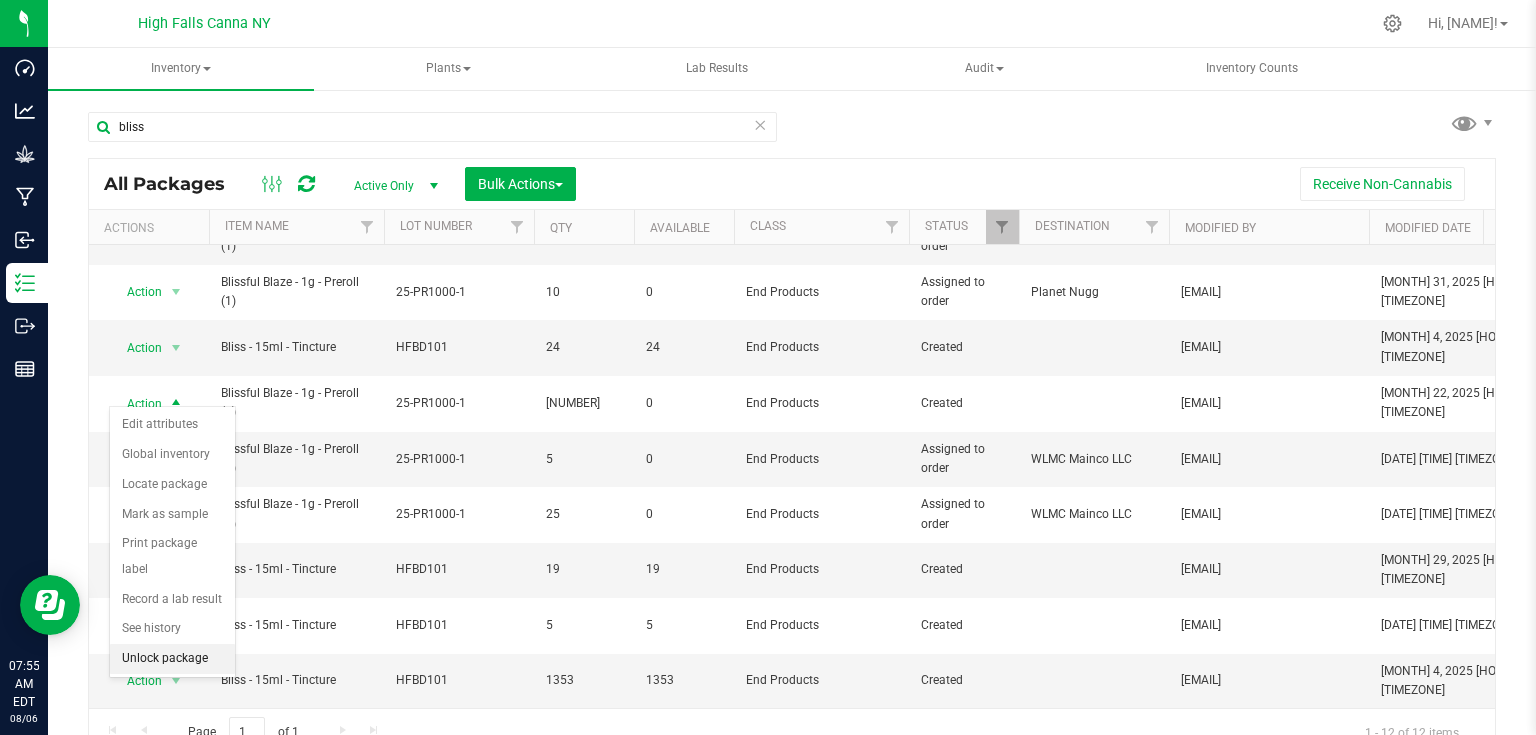 click on "Unlock package" at bounding box center [172, 659] 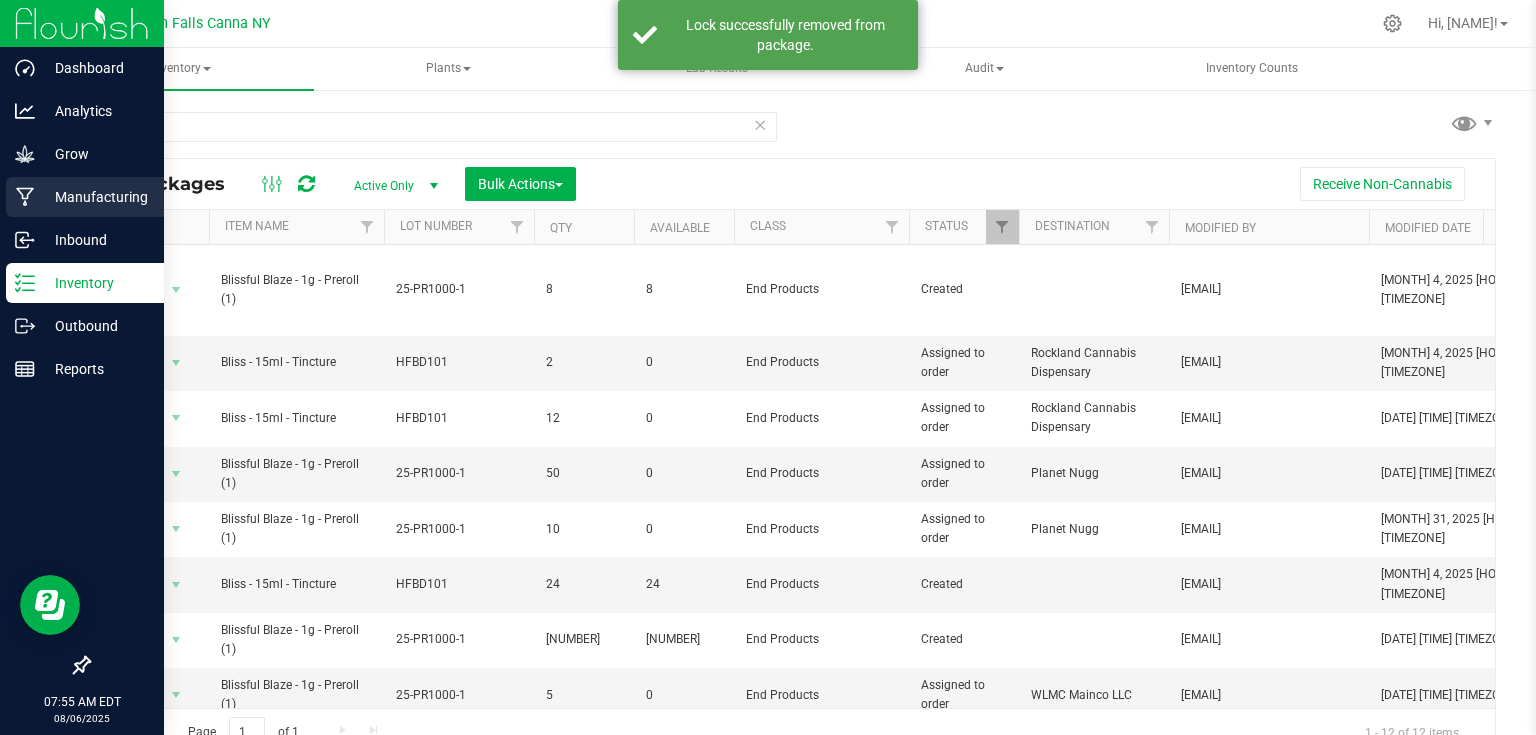 click 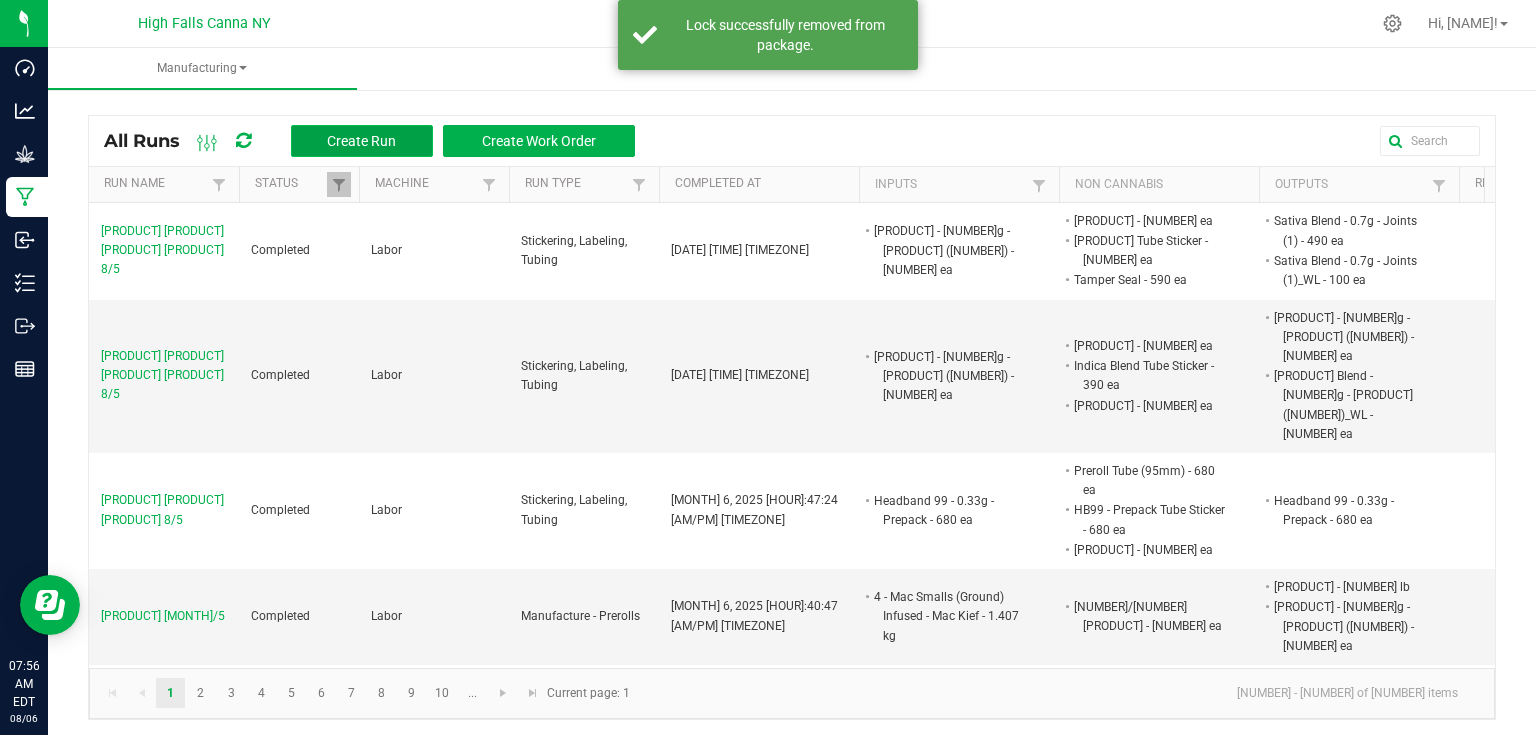 click on "Create Run" at bounding box center [362, 141] 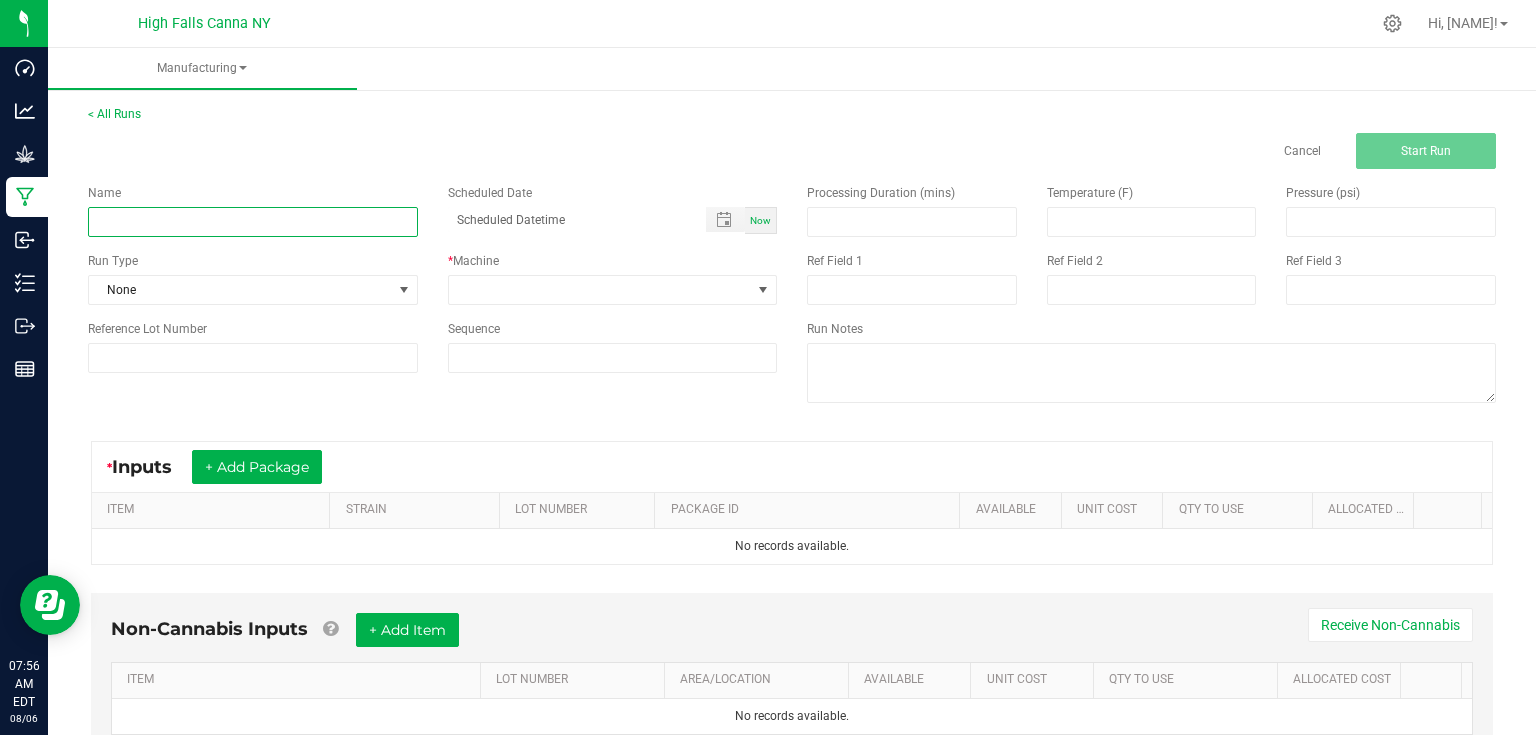 click at bounding box center (253, 222) 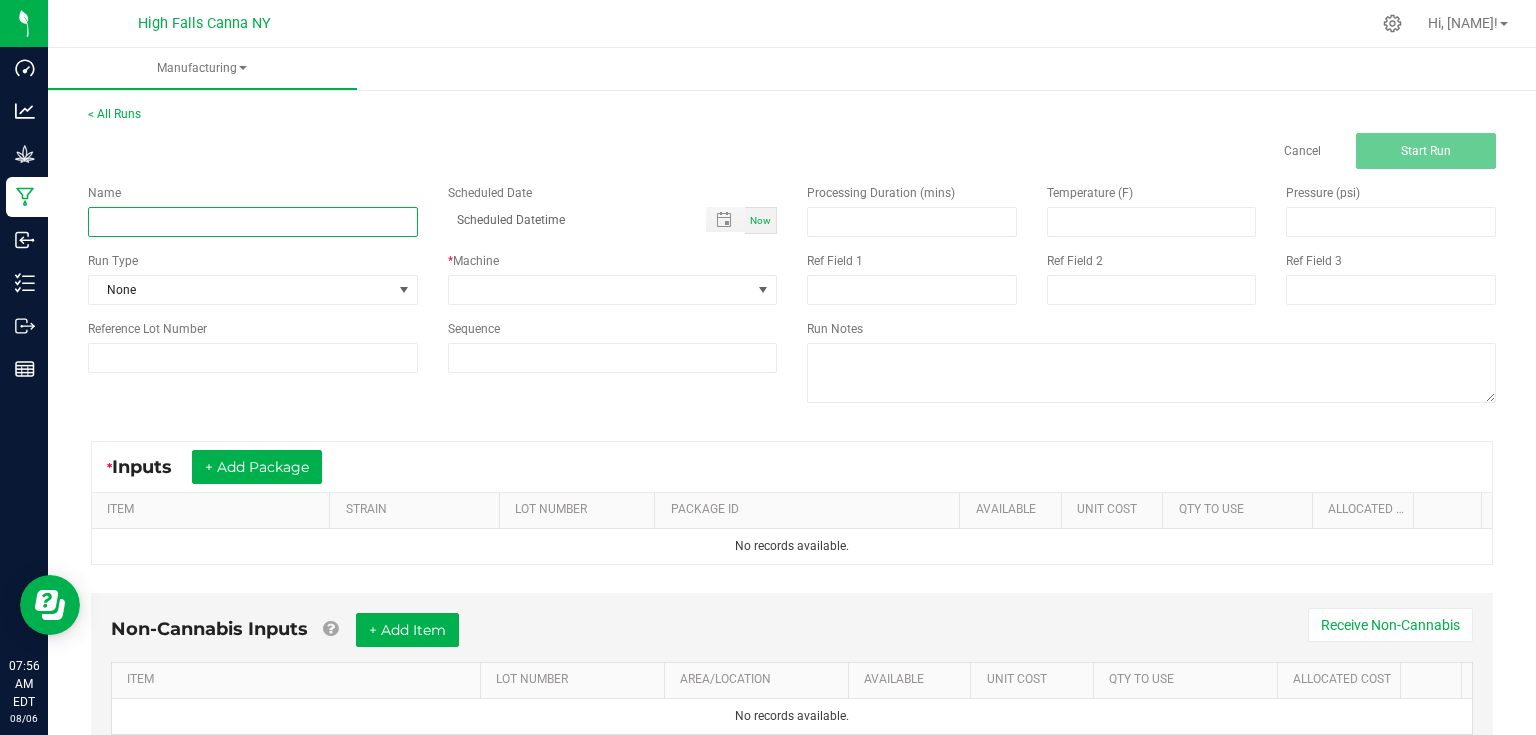 paste on "[PROCESS] [PRODUCT] [MONTH]/[DAY]" 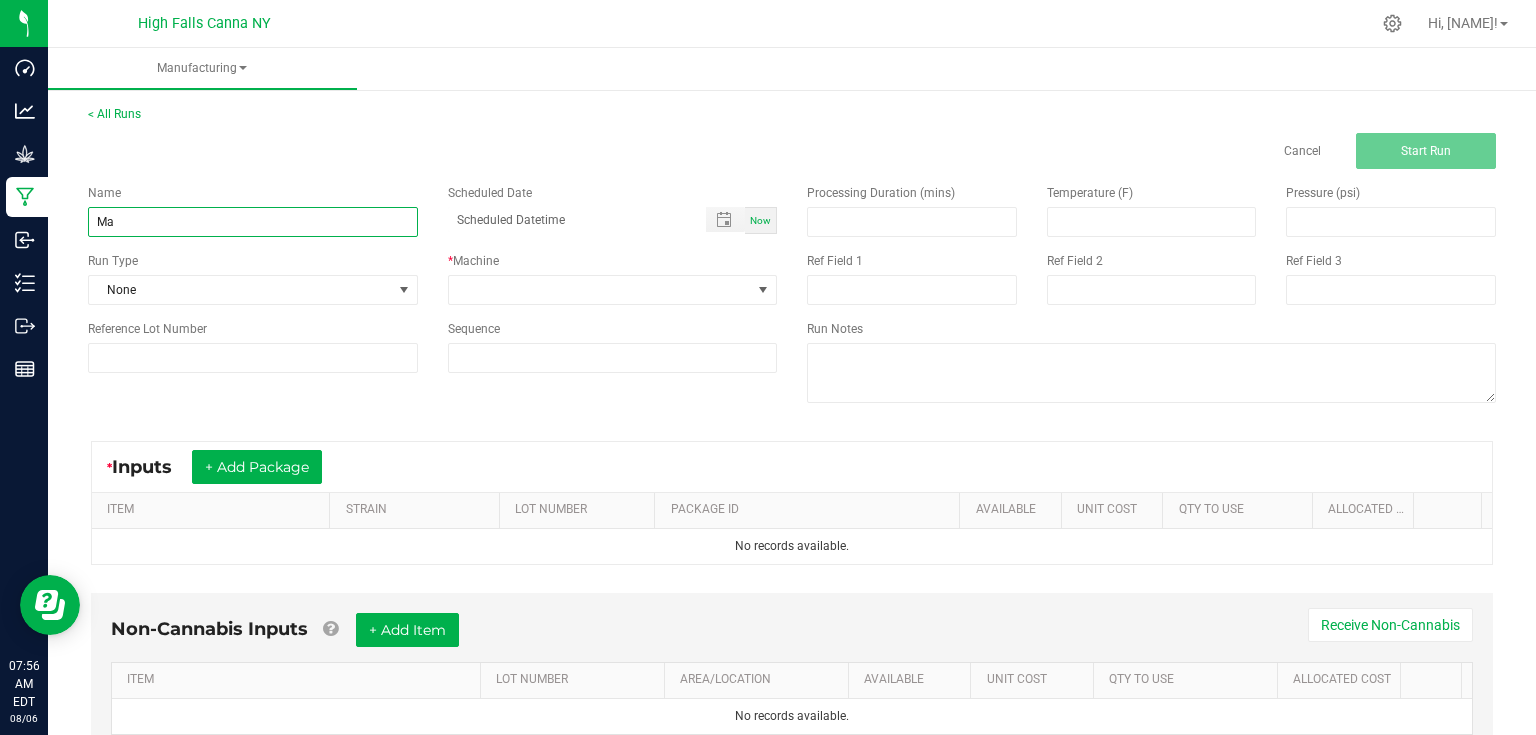 type on "M" 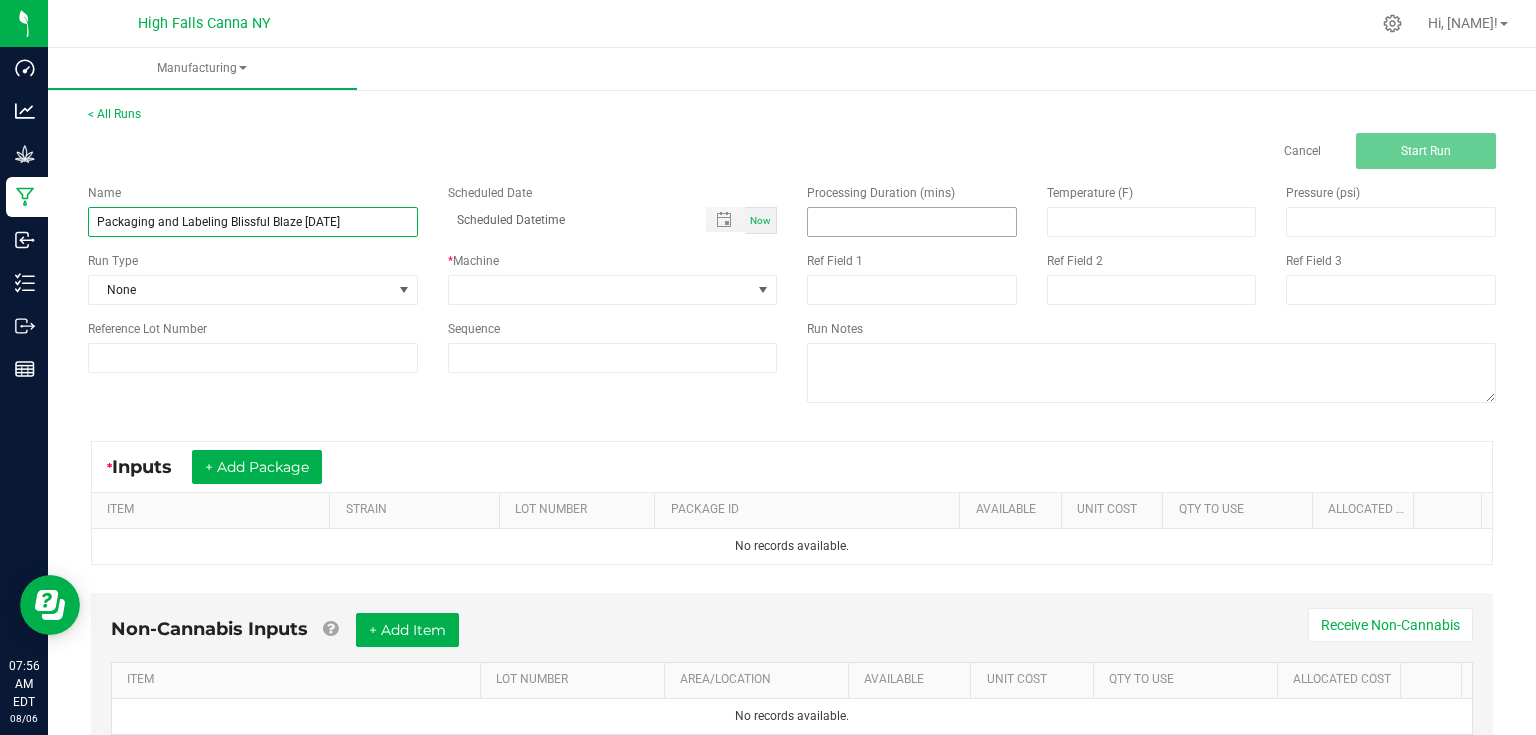 type on "Packaging and Labeling Blissful Blaze 8/6" 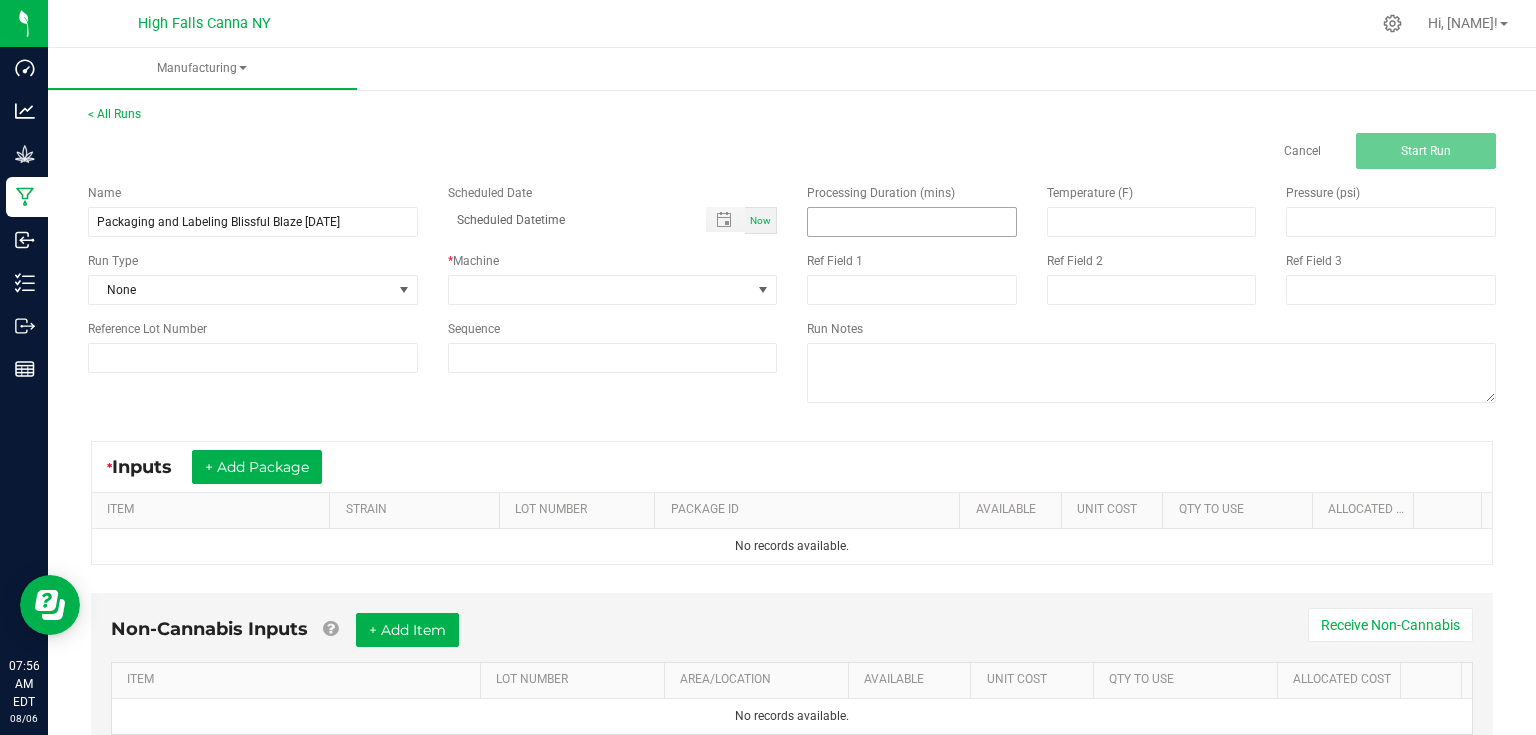click at bounding box center (912, 222) 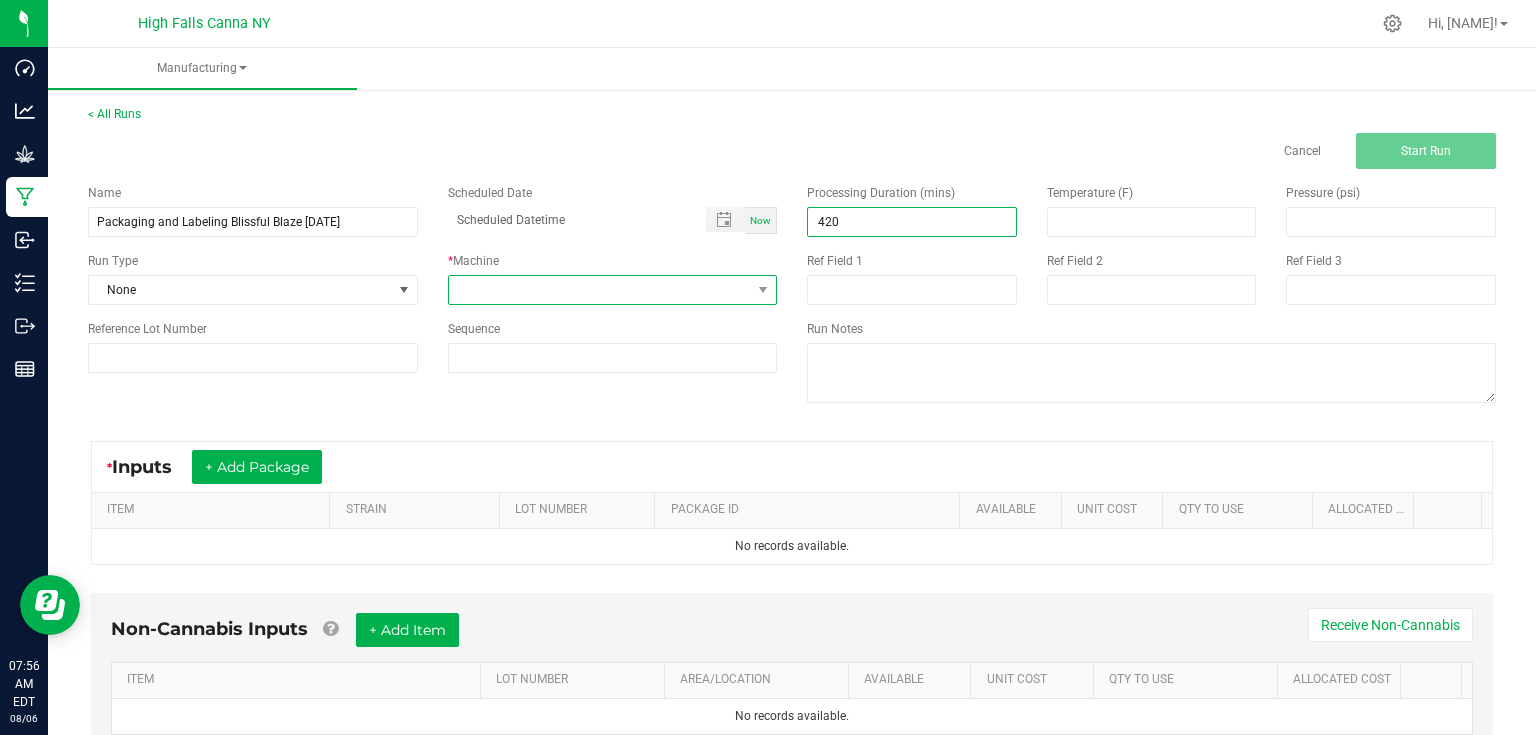 type on "[QUANTITY]" 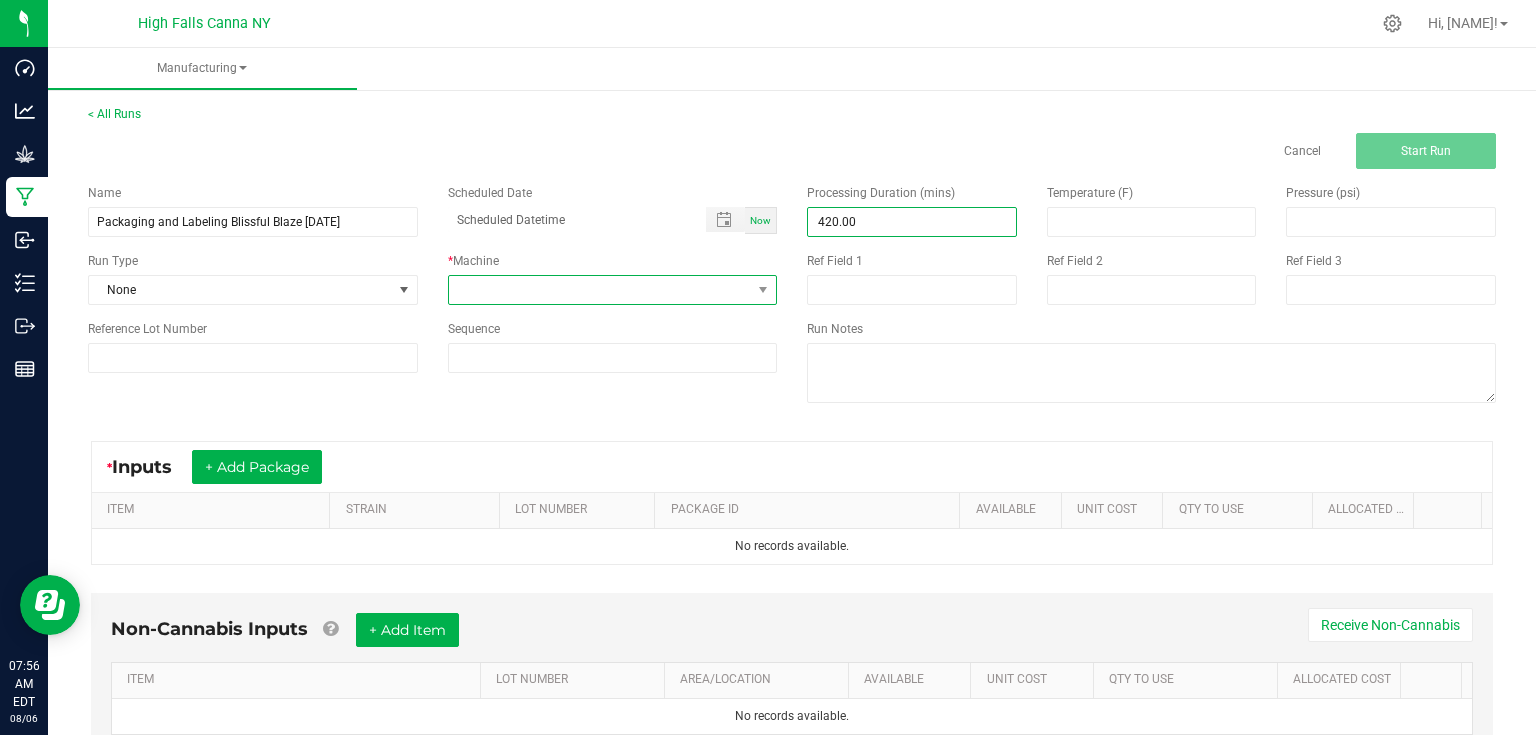 click at bounding box center (600, 290) 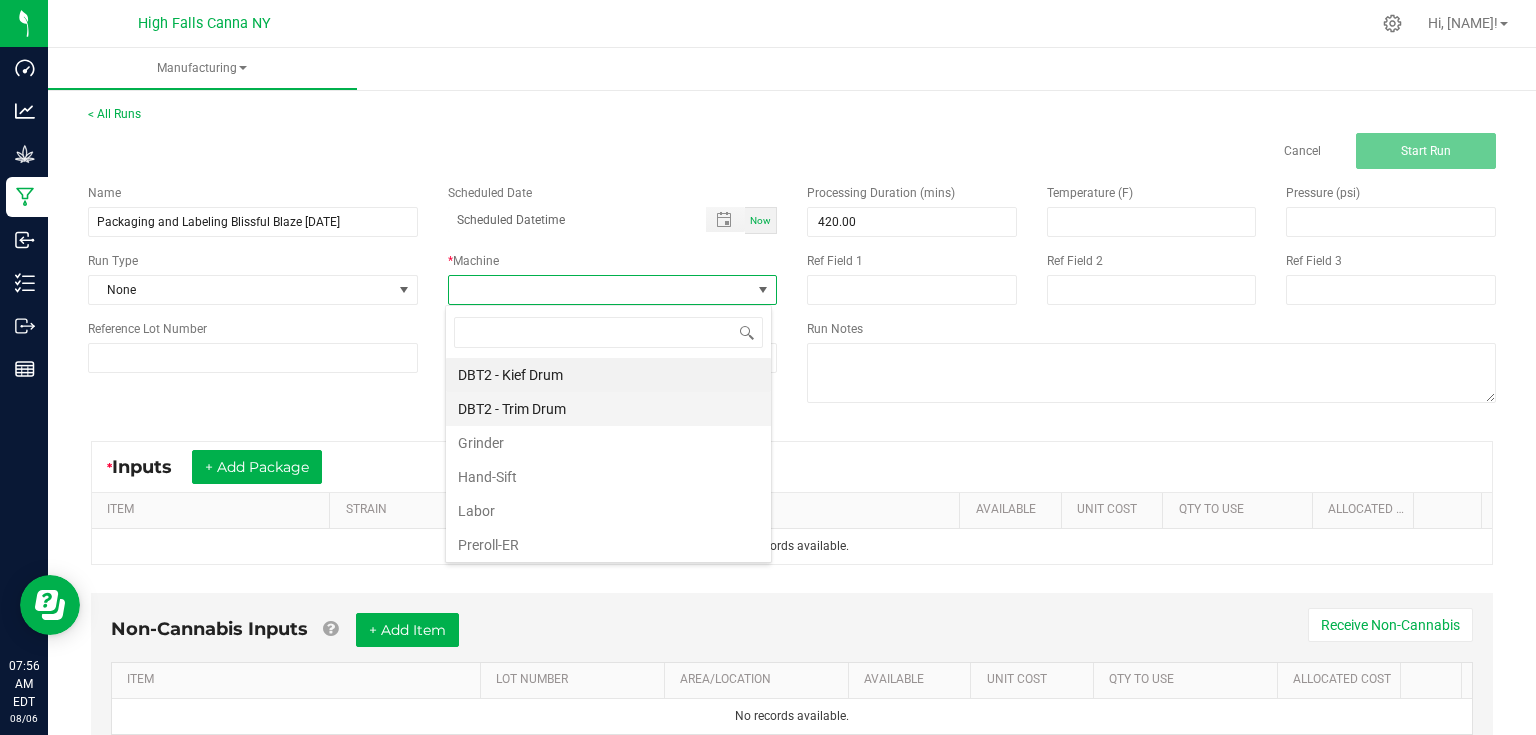 scroll, scrollTop: 99970, scrollLeft: 99673, axis: both 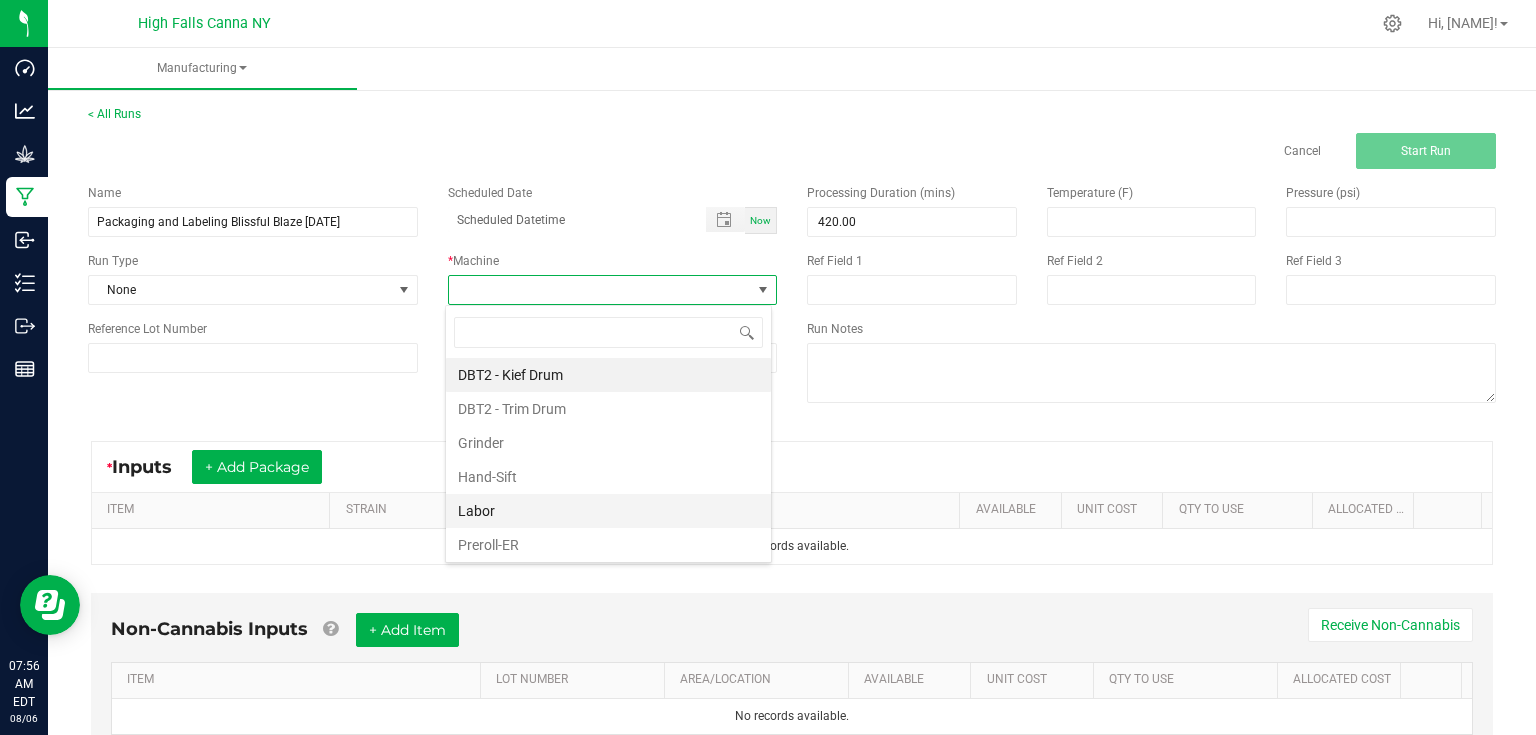 click on "Labor" at bounding box center [608, 511] 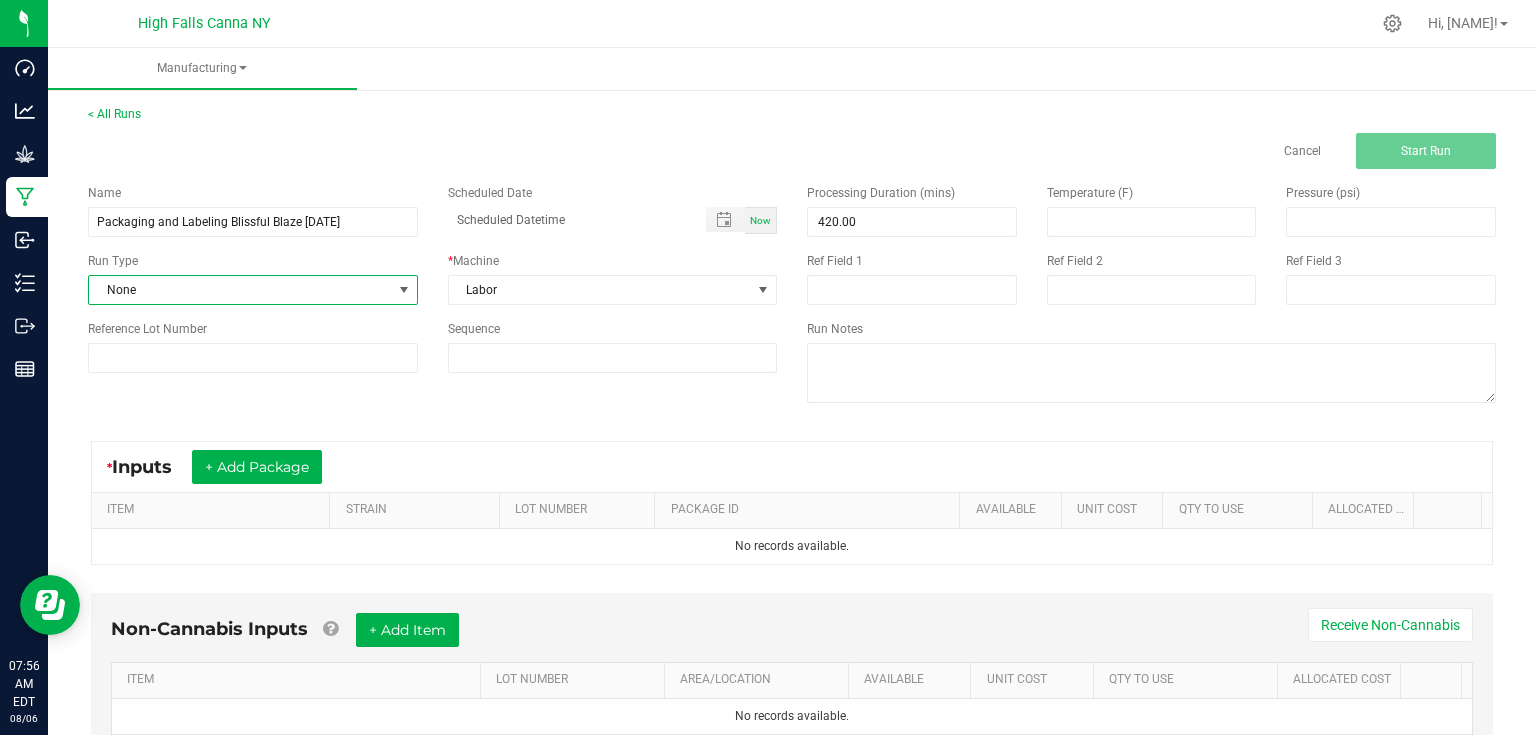 click on "None" at bounding box center (240, 290) 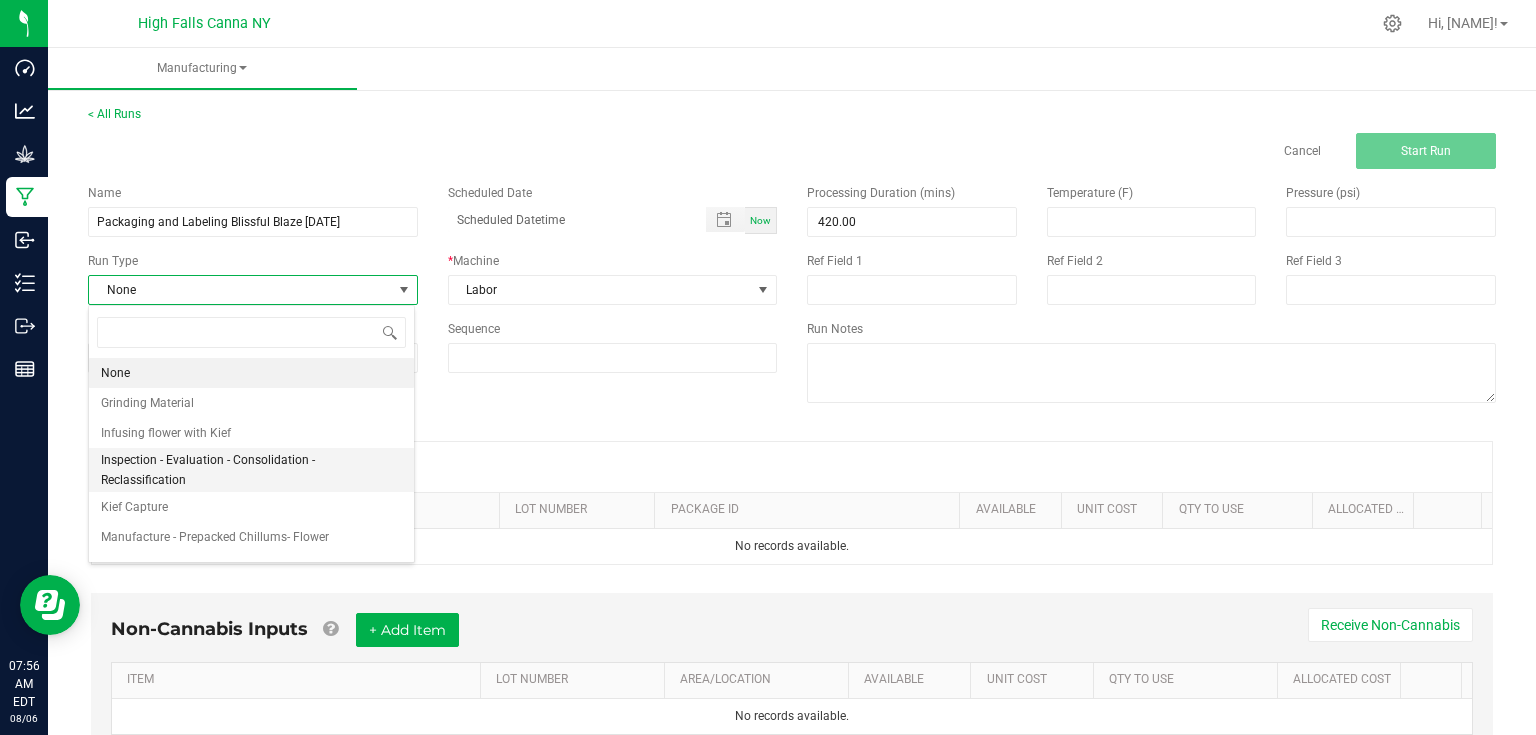 scroll, scrollTop: 99970, scrollLeft: 99673, axis: both 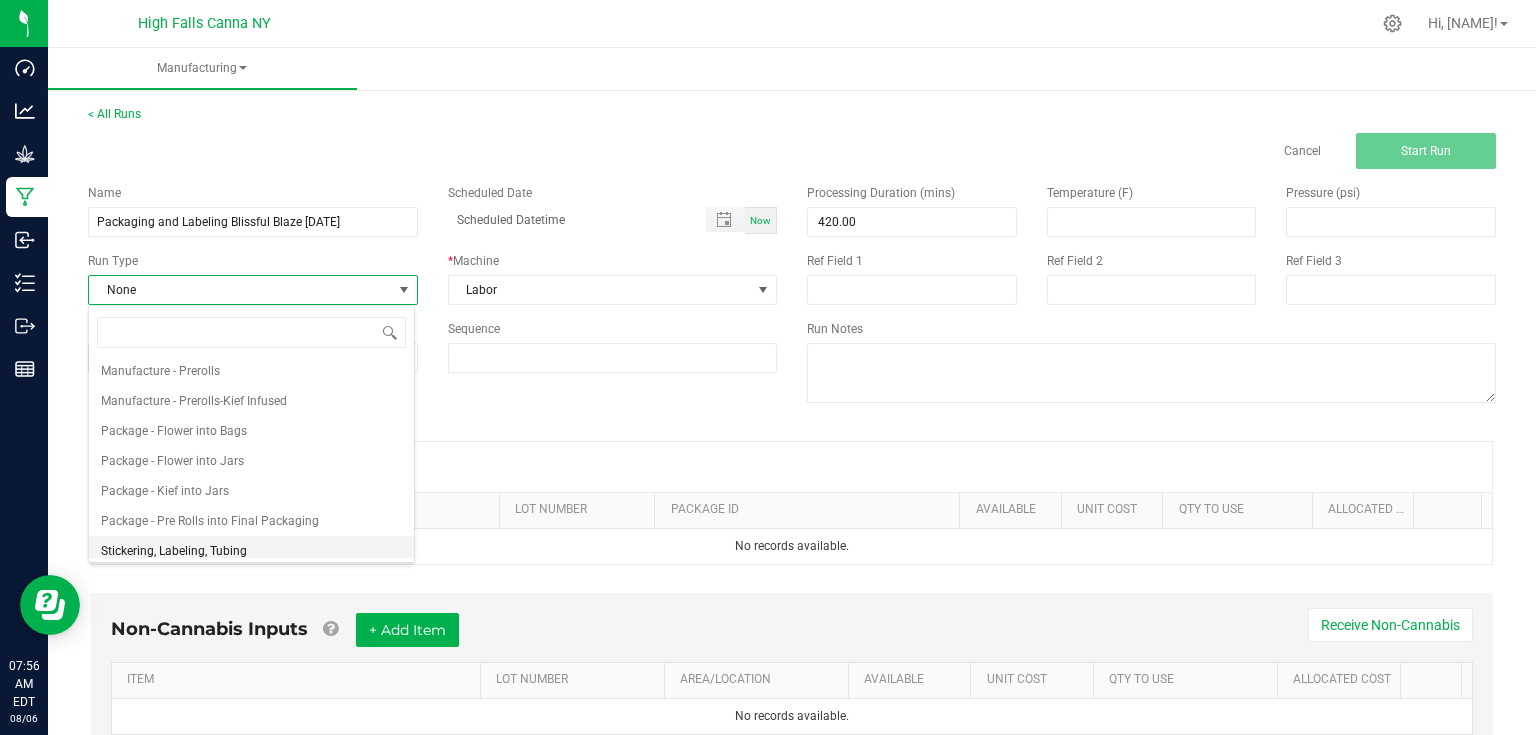 click on "Stickering, Labeling, Tubing" at bounding box center (174, 551) 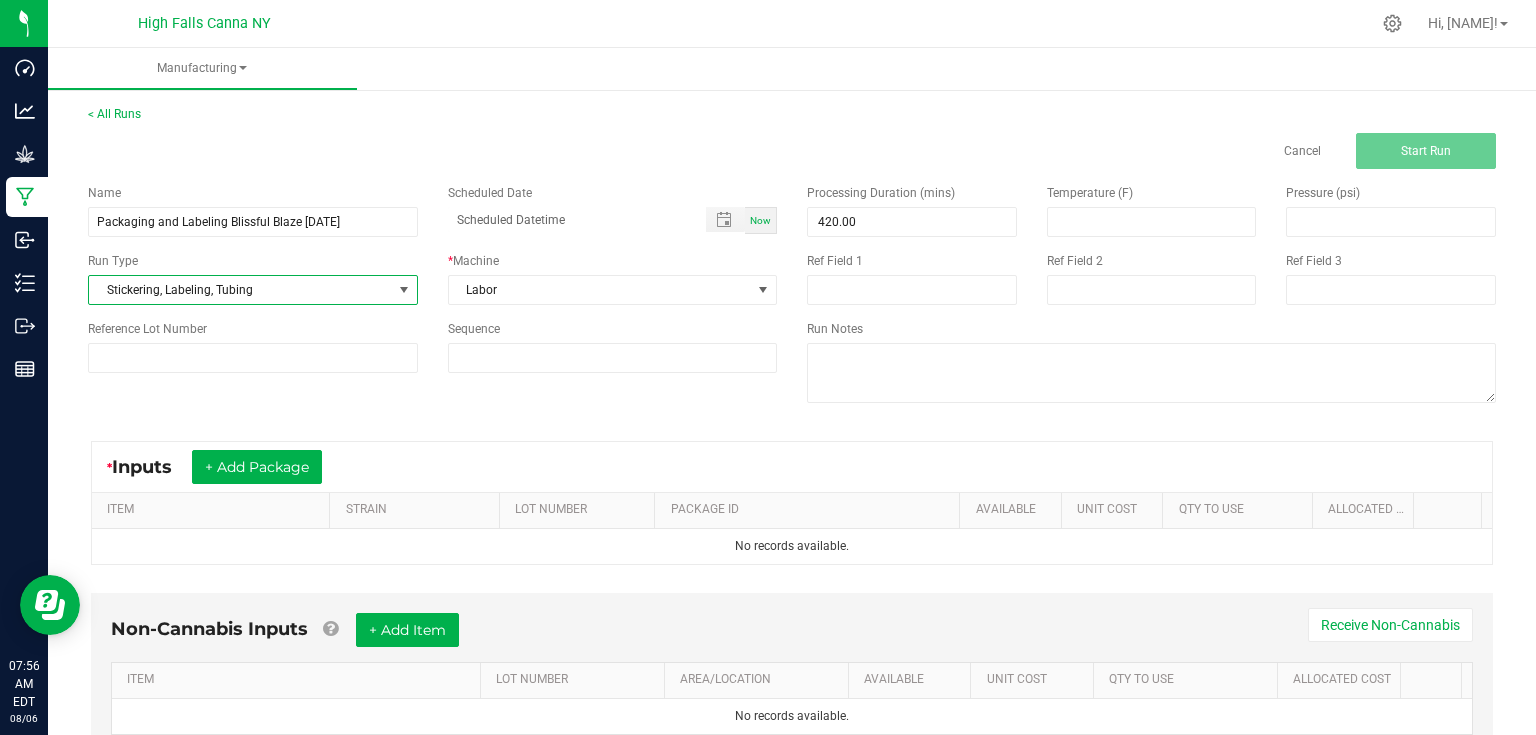 click on "*    Inputs    + Add Package" at bounding box center [792, 467] 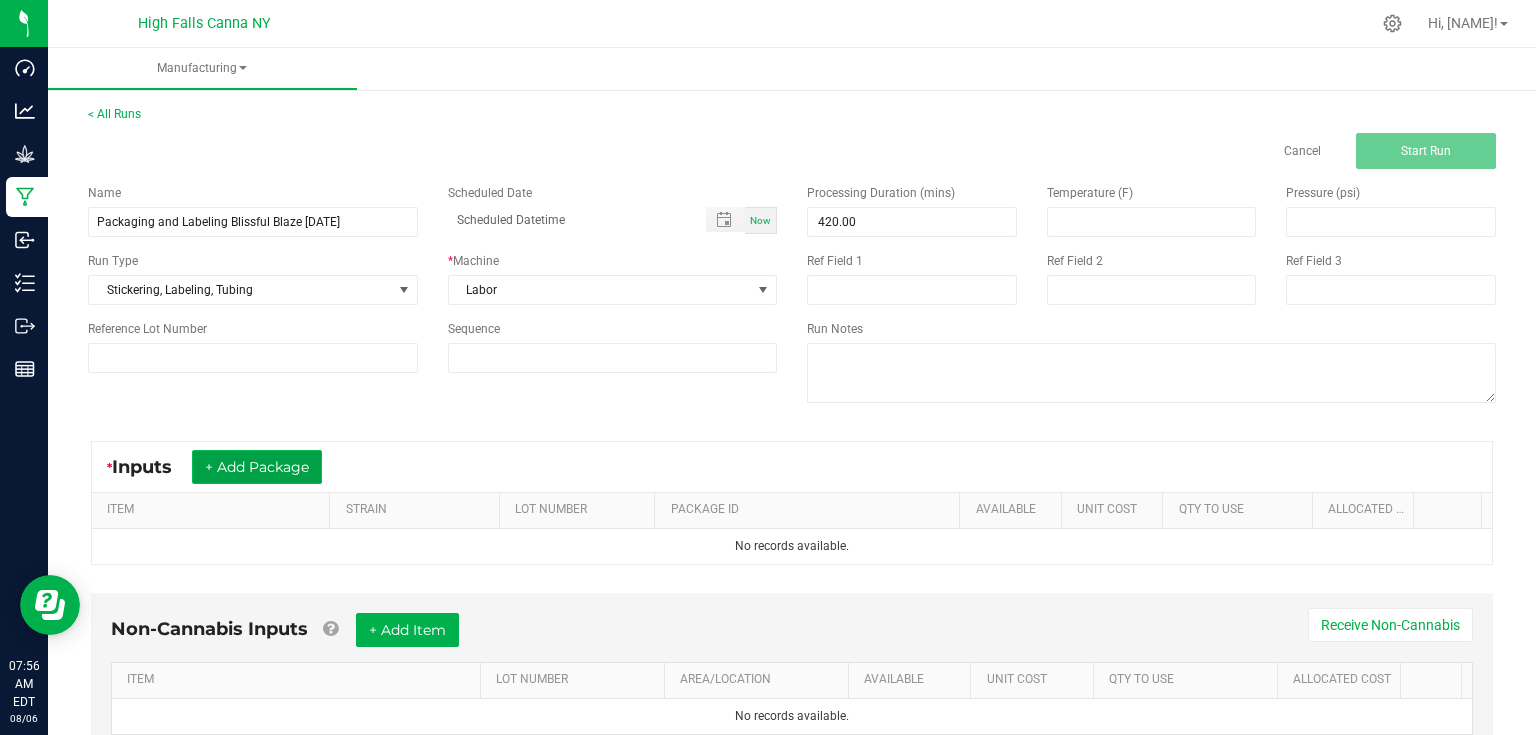 click on "+ Add Package" at bounding box center (257, 467) 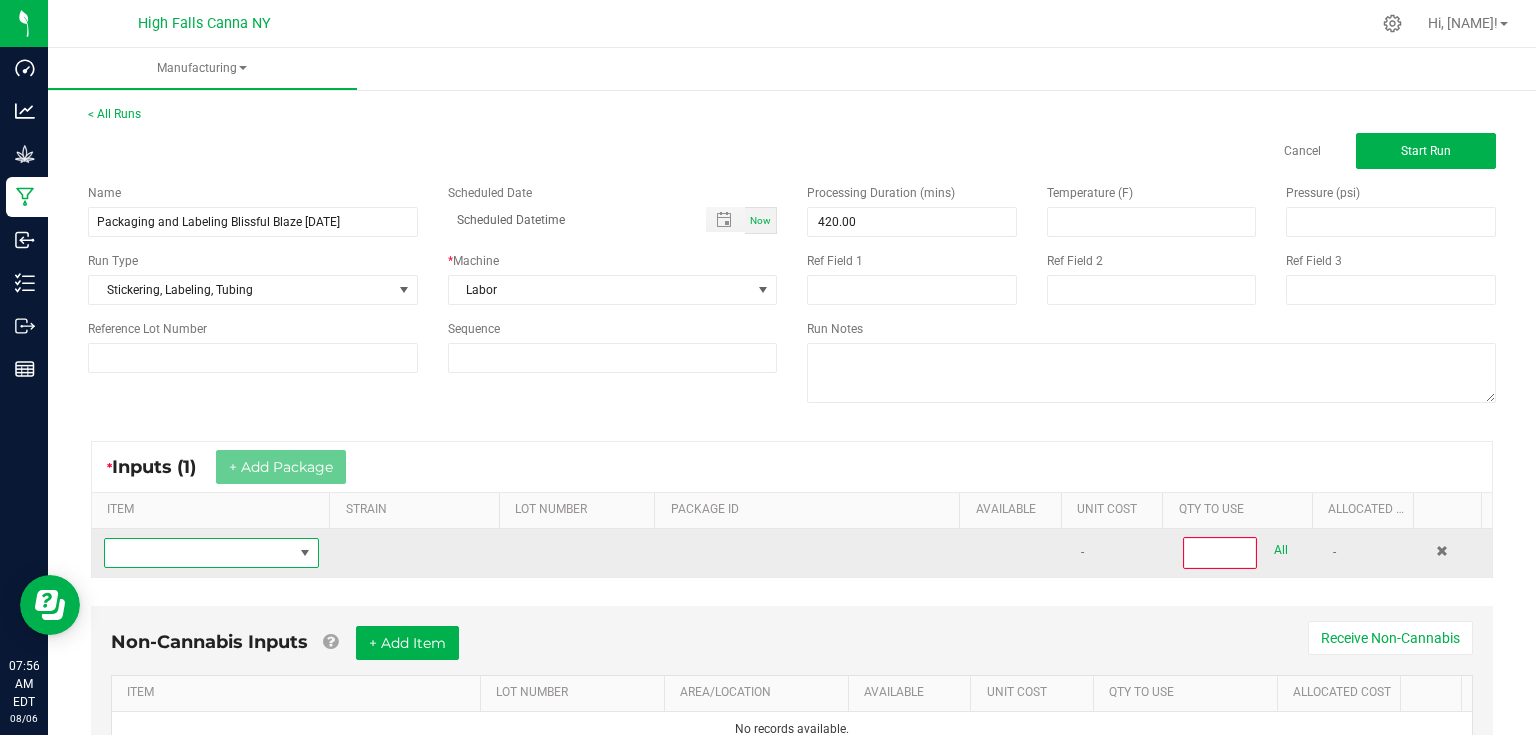 click at bounding box center [199, 553] 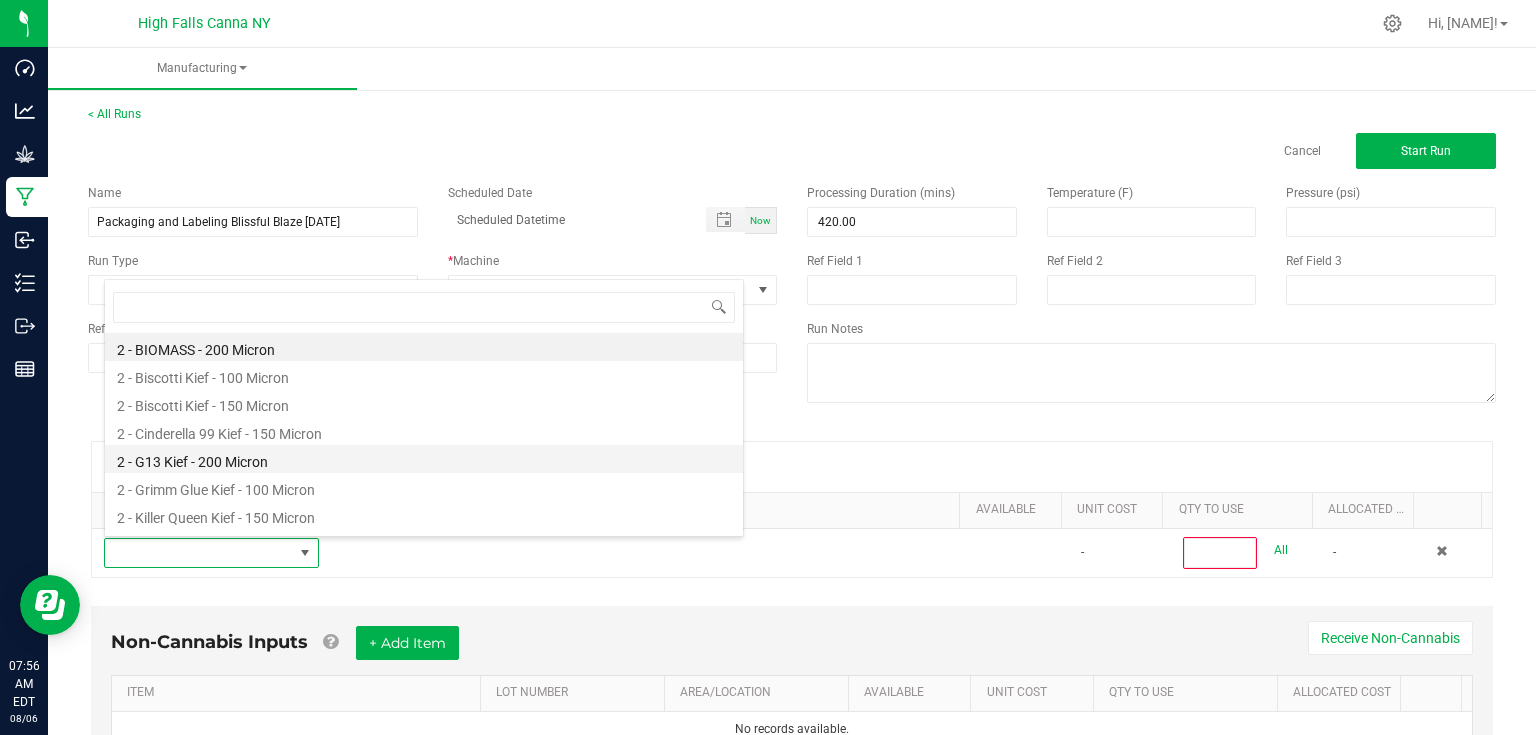 scroll, scrollTop: 99970, scrollLeft: 99788, axis: both 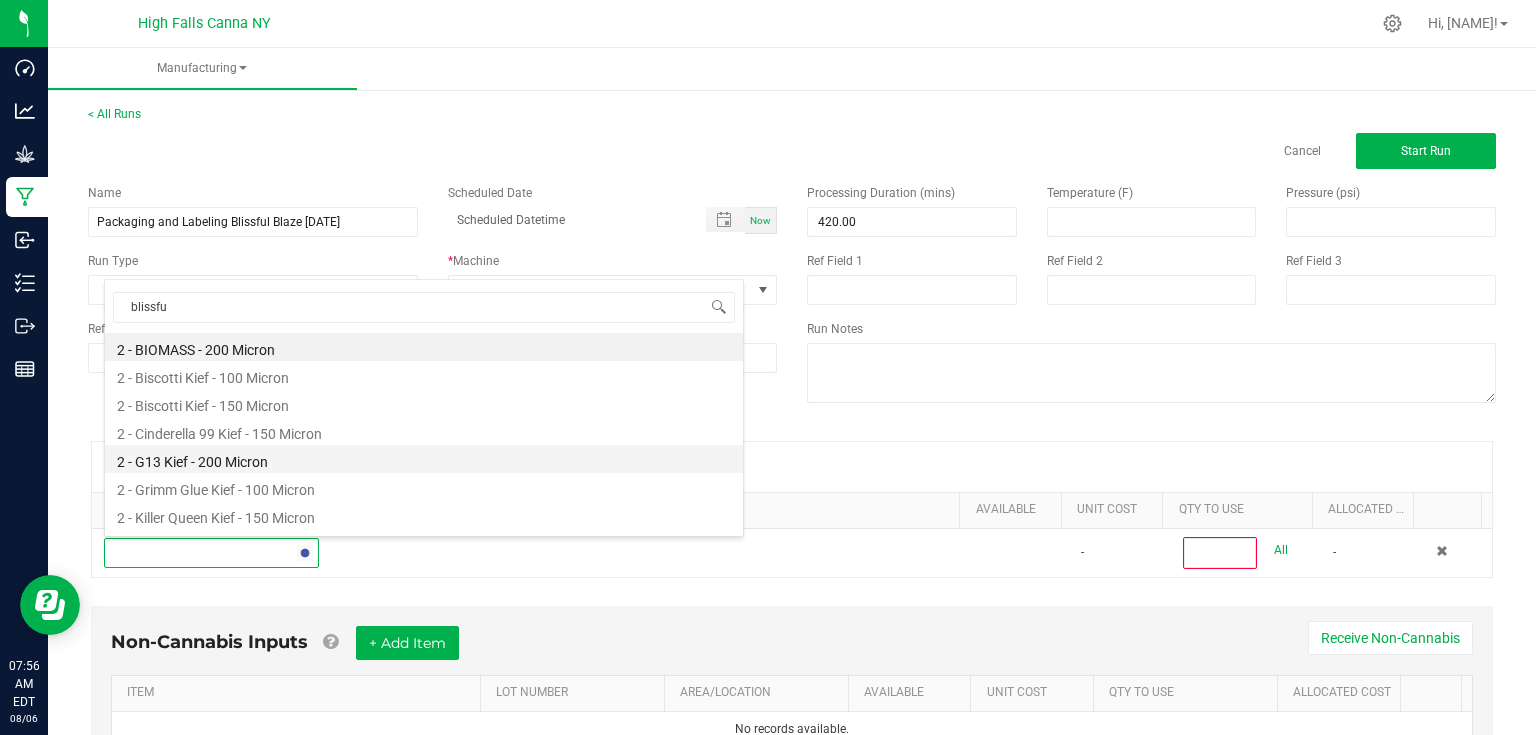 type on "blissful" 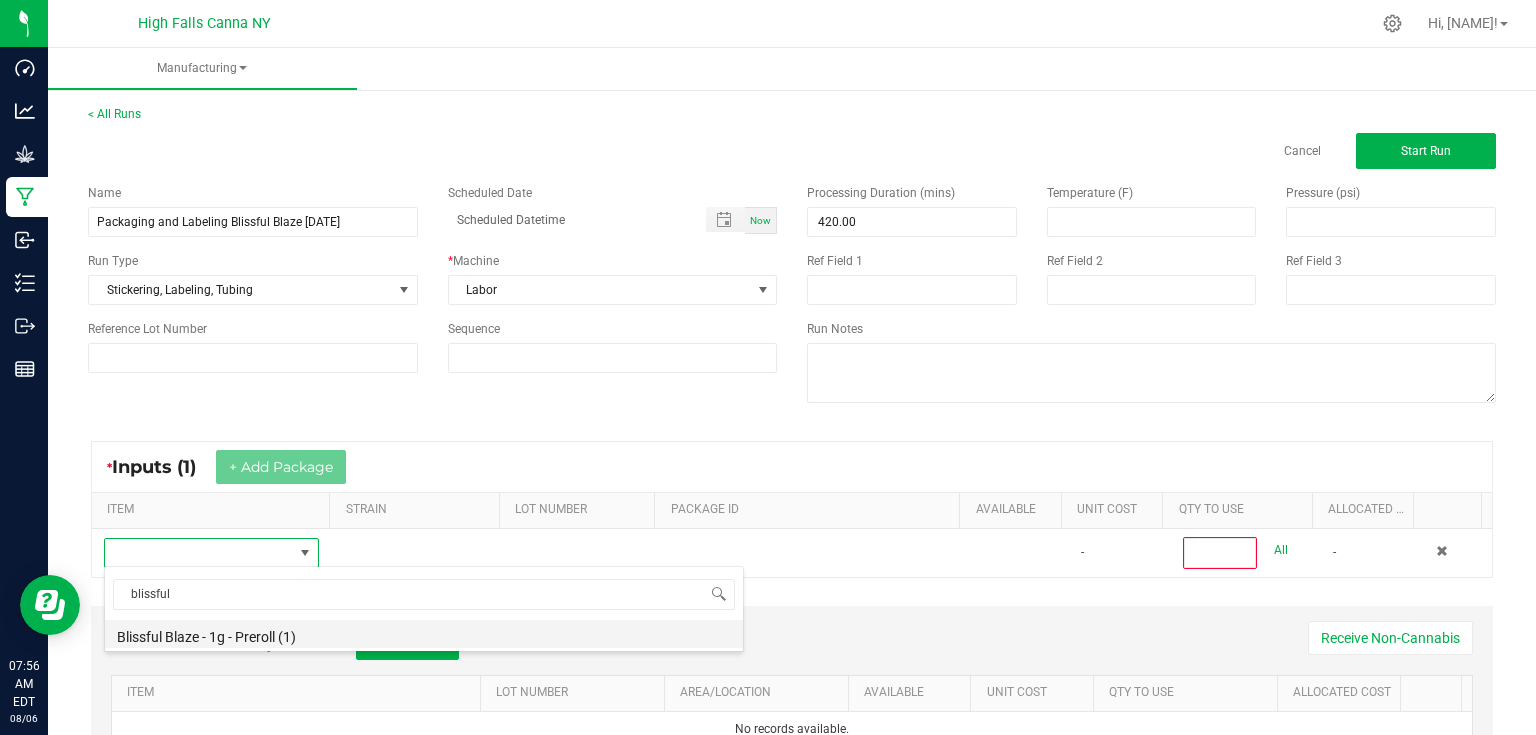 click on "Blissful Blaze - 1g - Preroll (1)" at bounding box center [424, 634] 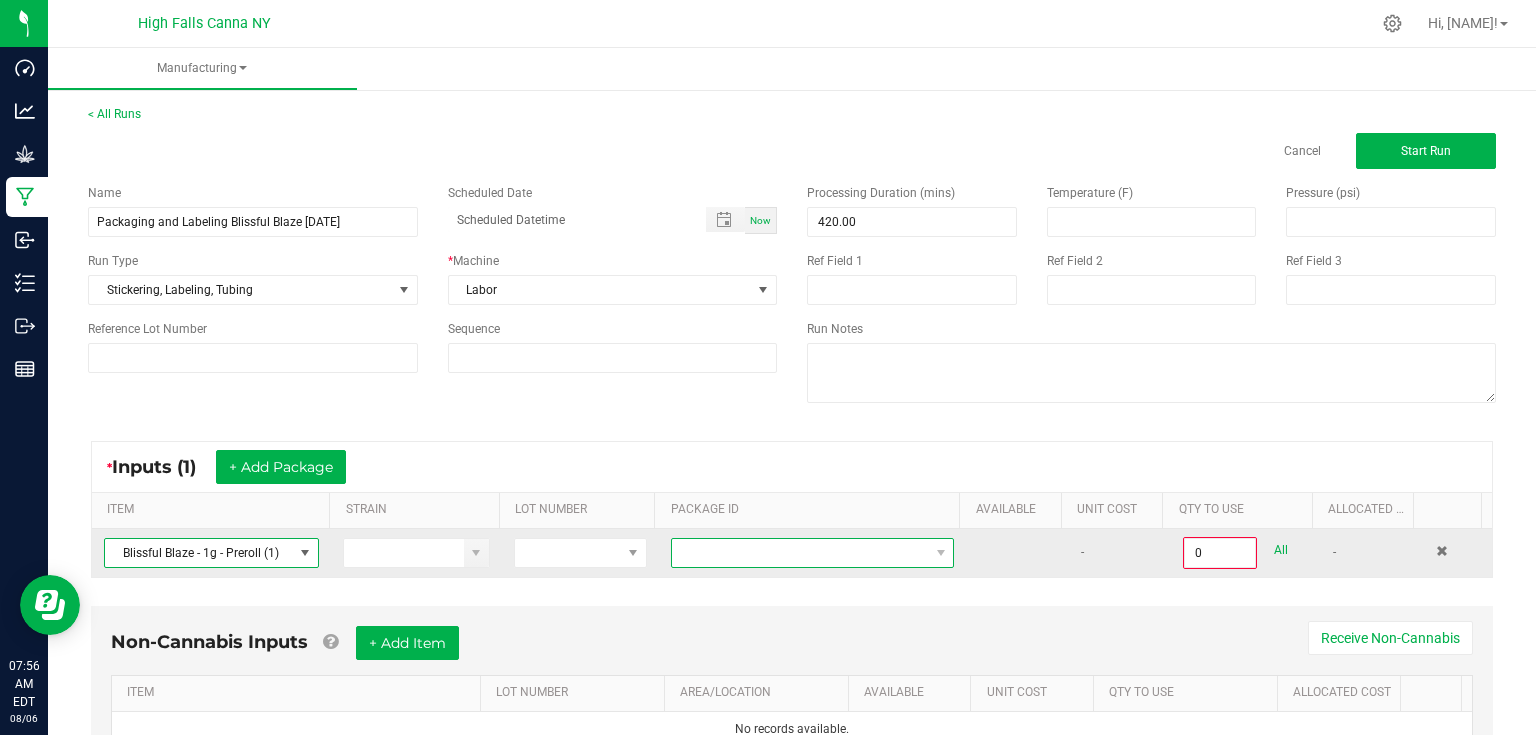 click at bounding box center (800, 553) 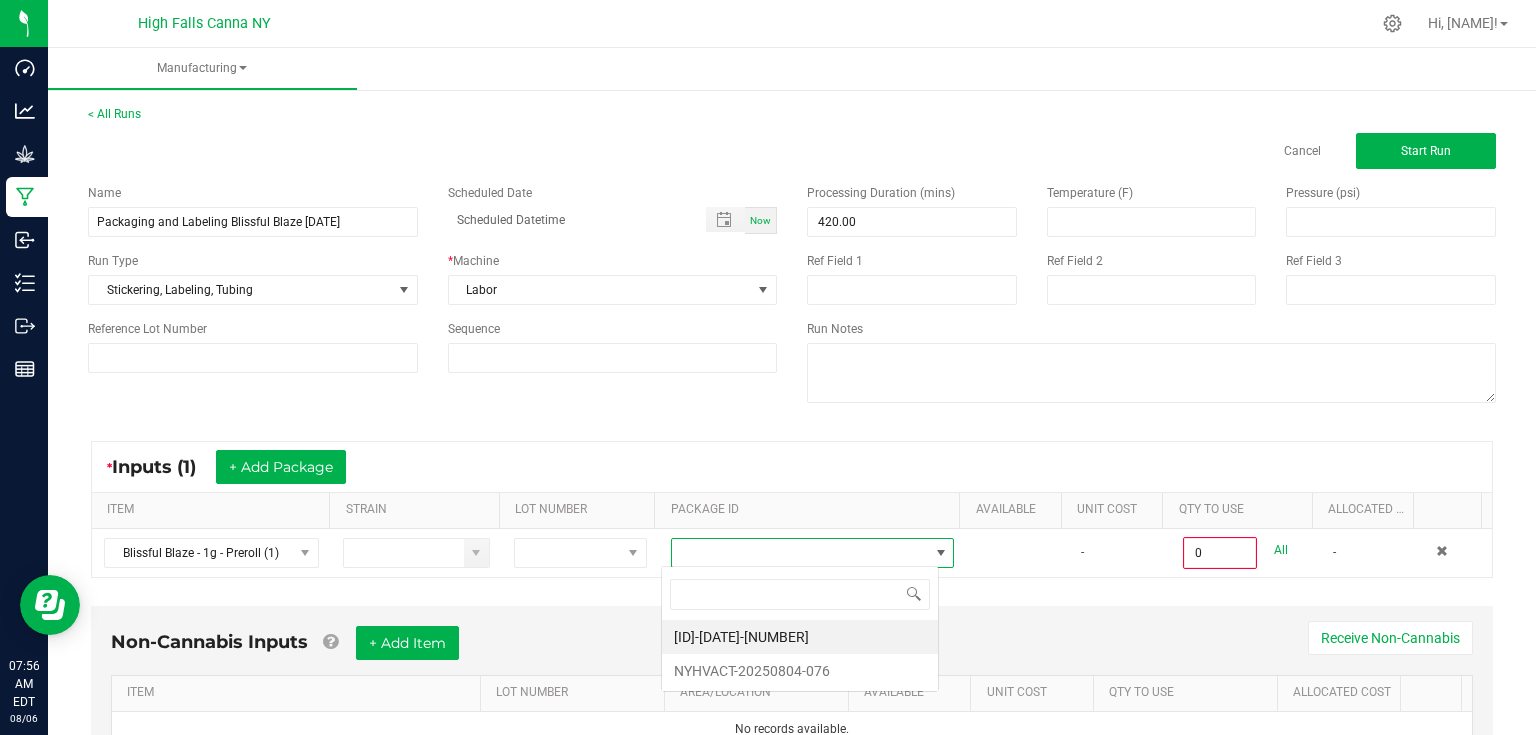 scroll, scrollTop: 99970, scrollLeft: 99721, axis: both 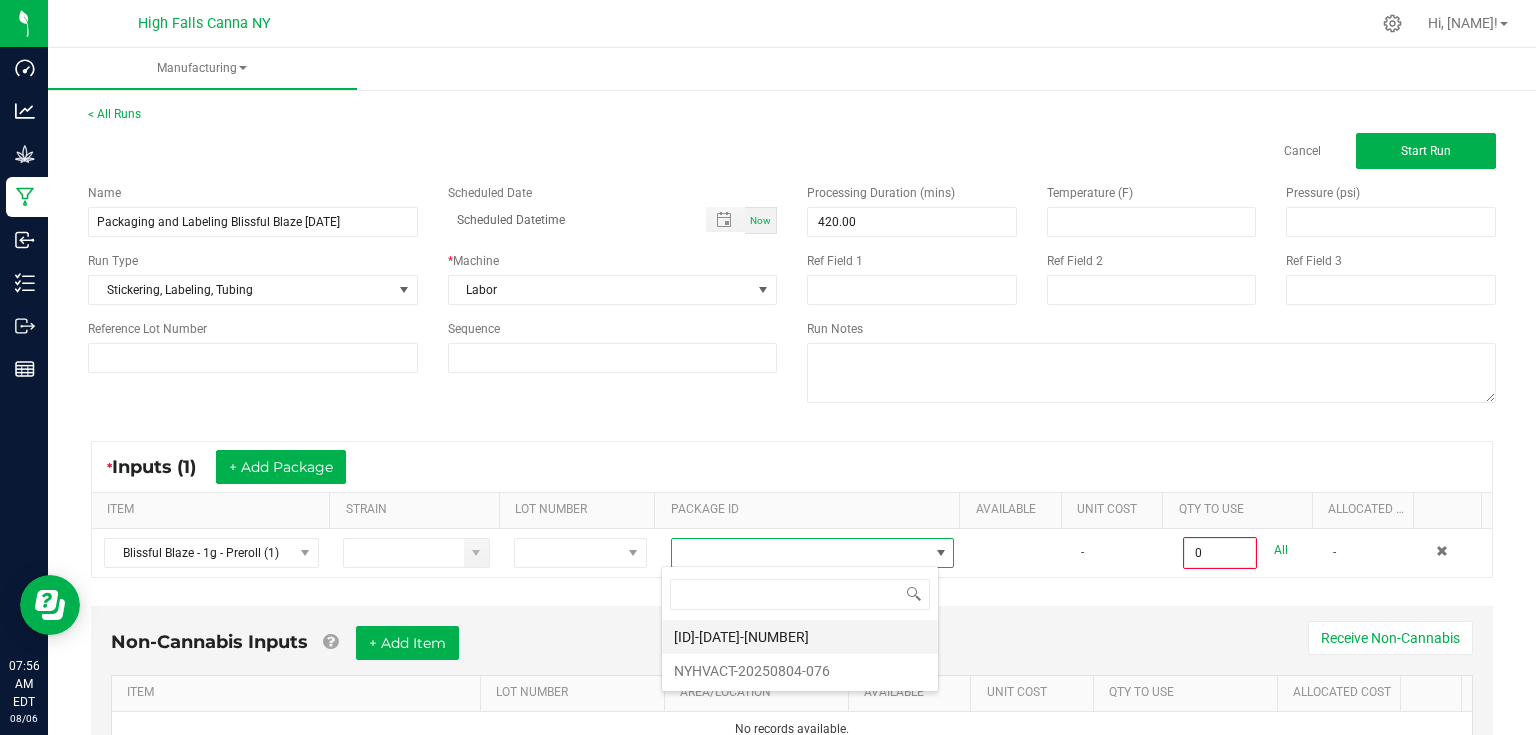 click on "NYHVACT-20250722-003" at bounding box center (800, 637) 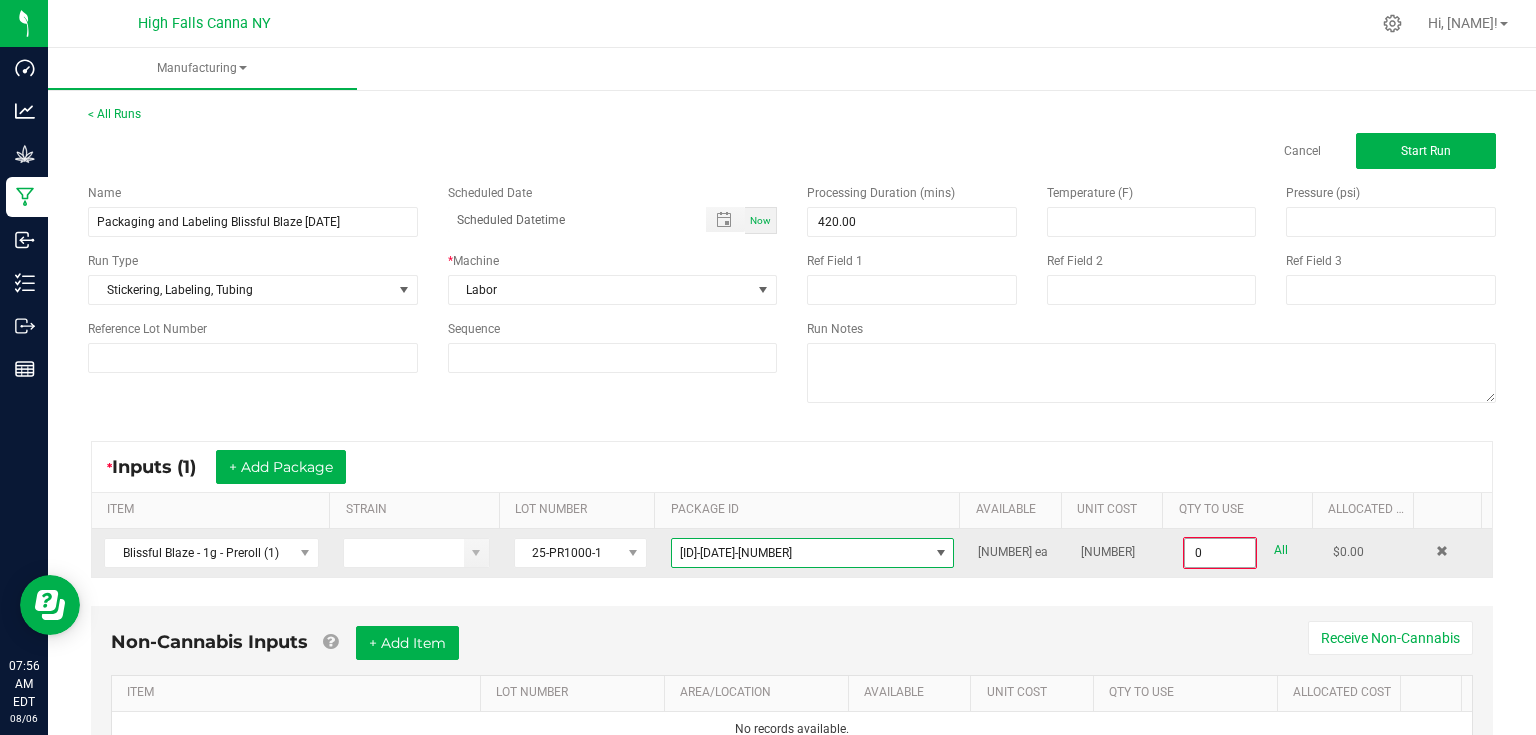 click on "0" at bounding box center [1220, 553] 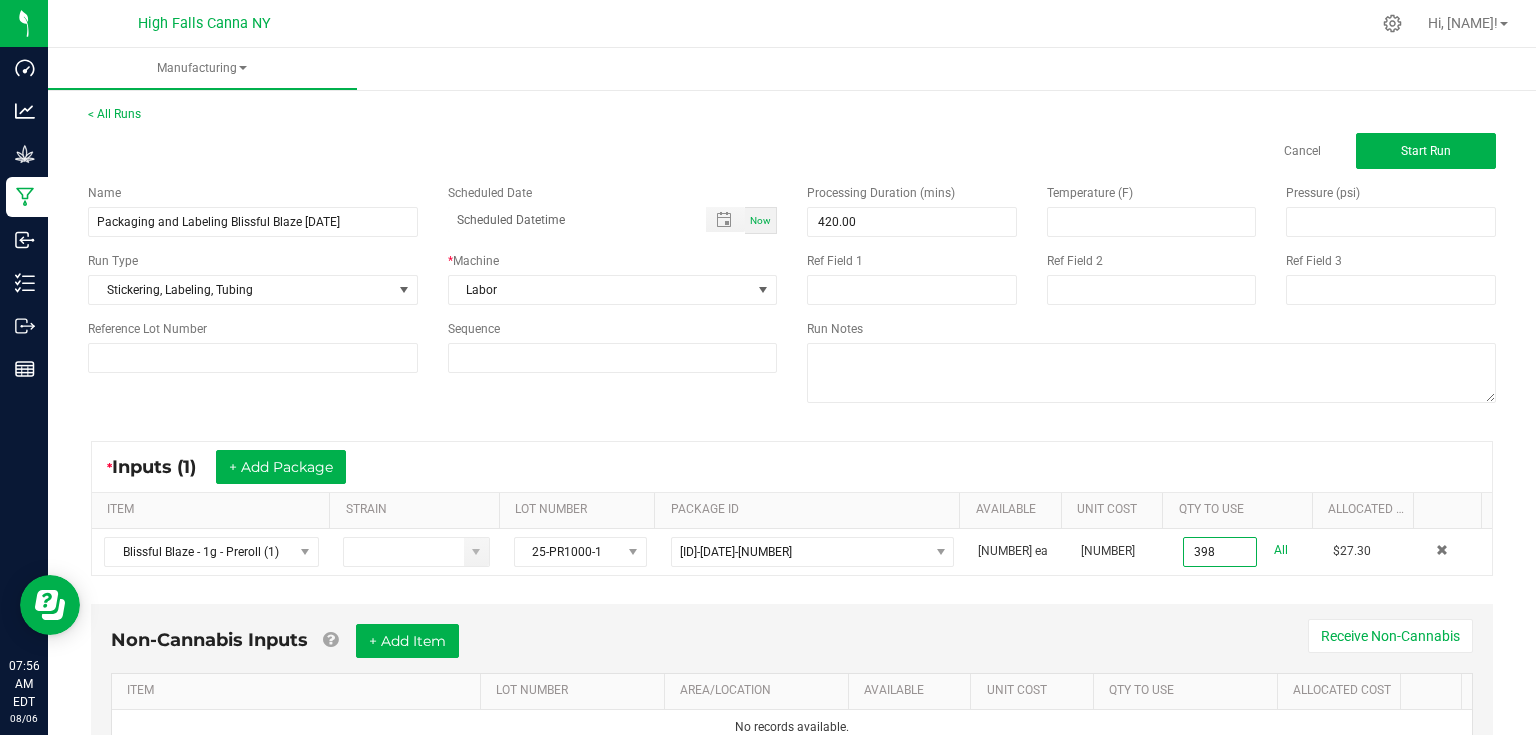 type on "398 ea" 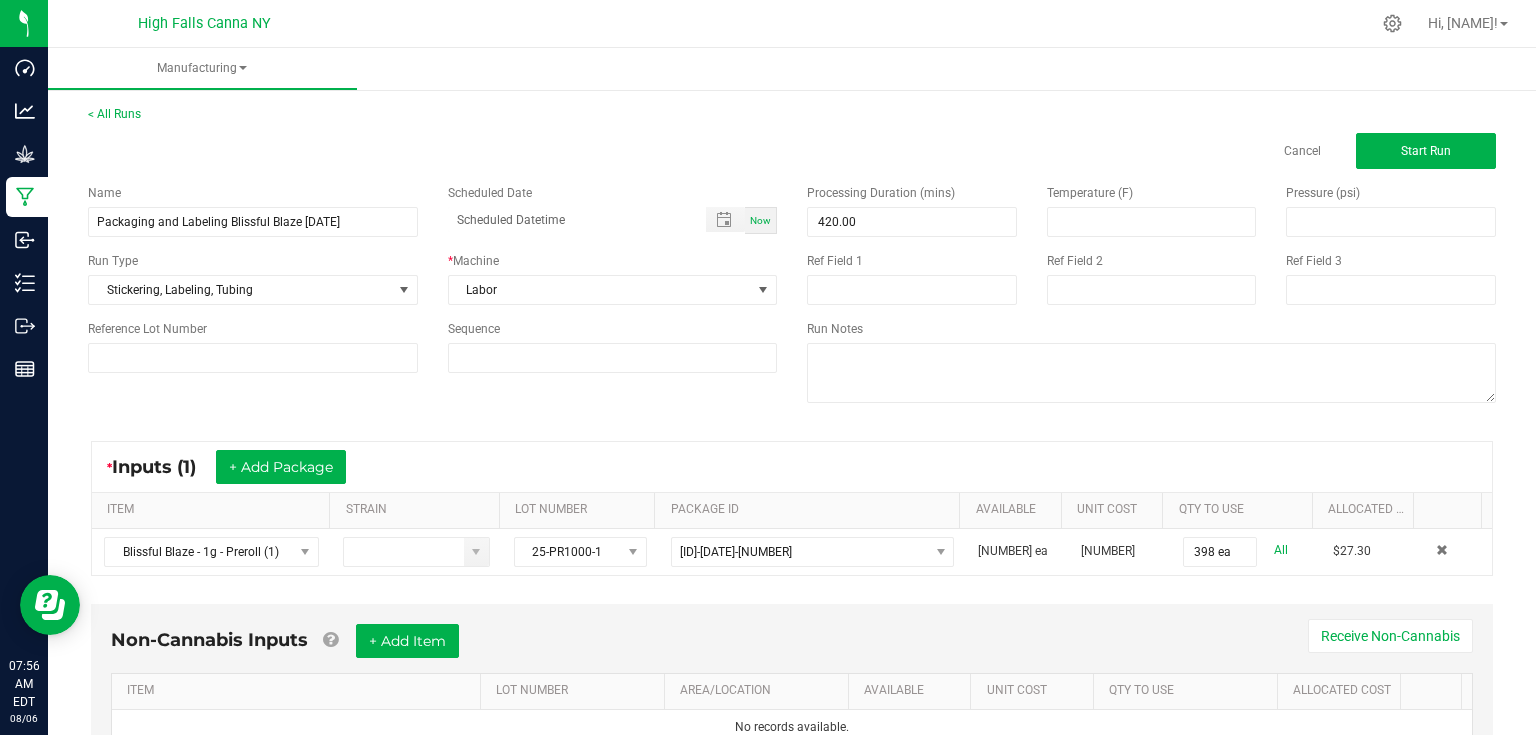 click on "*    Inputs (1)   + Add Package  ITEM STRAIN LOT NUMBER PACKAGE ID AVAILABLE Unit Cost QTY TO USE Allocated Cost Blissful Blaze - 1g - Preroll (1) 25-PR1000-1 NYHVACT-20250722-003 15259   ea  $0.06859  398 ea All  $27.30" at bounding box center (792, 508) 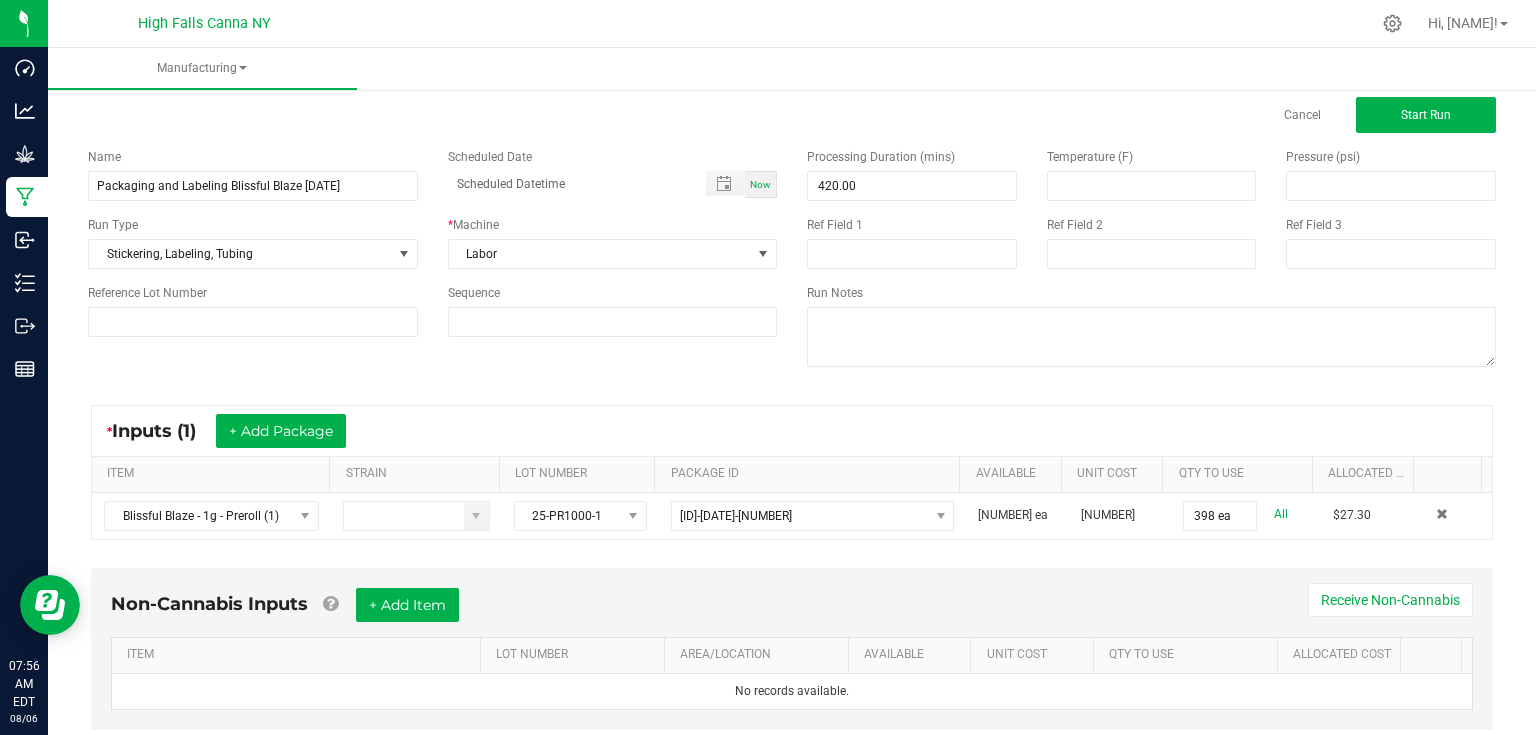 scroll, scrollTop: 85, scrollLeft: 0, axis: vertical 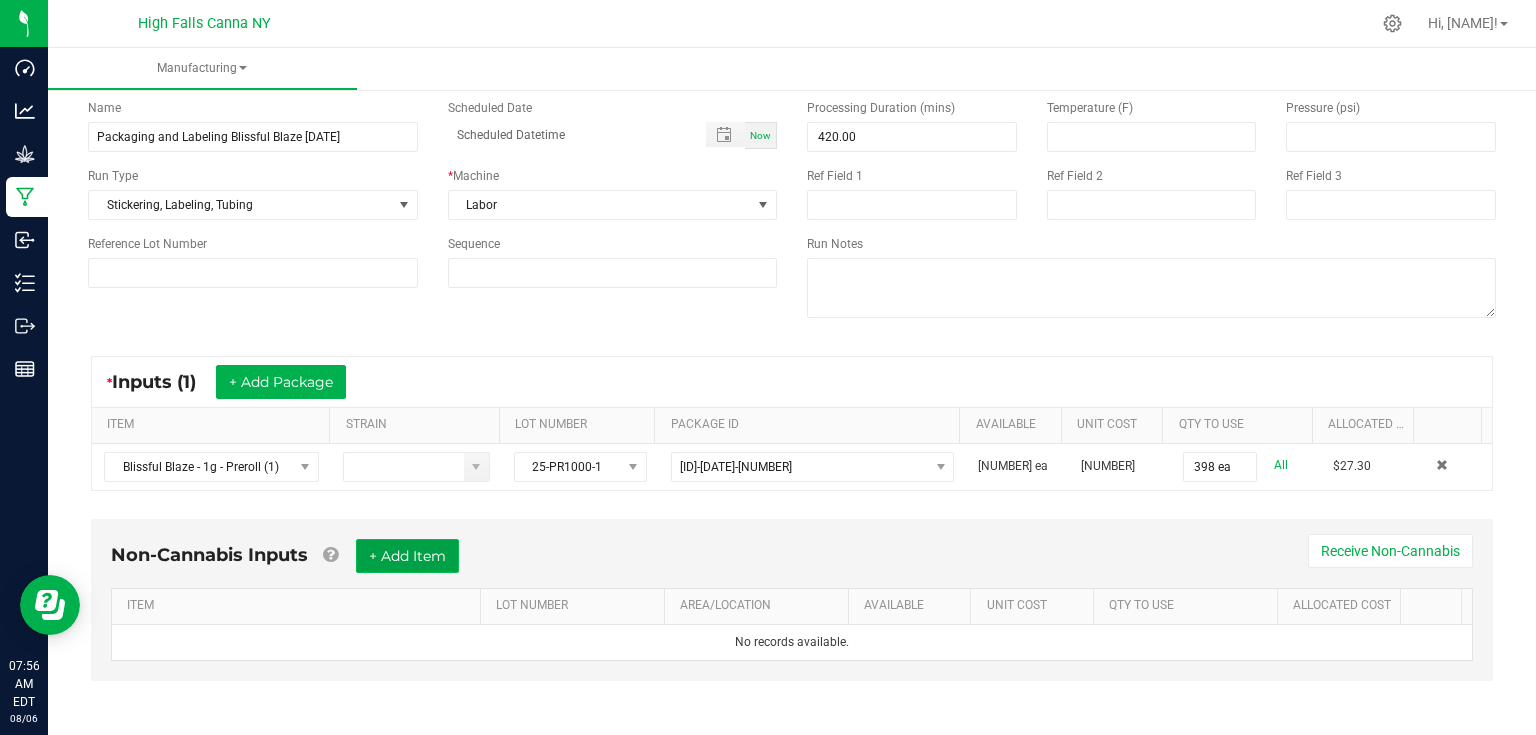click on "+ Add Item" at bounding box center (407, 556) 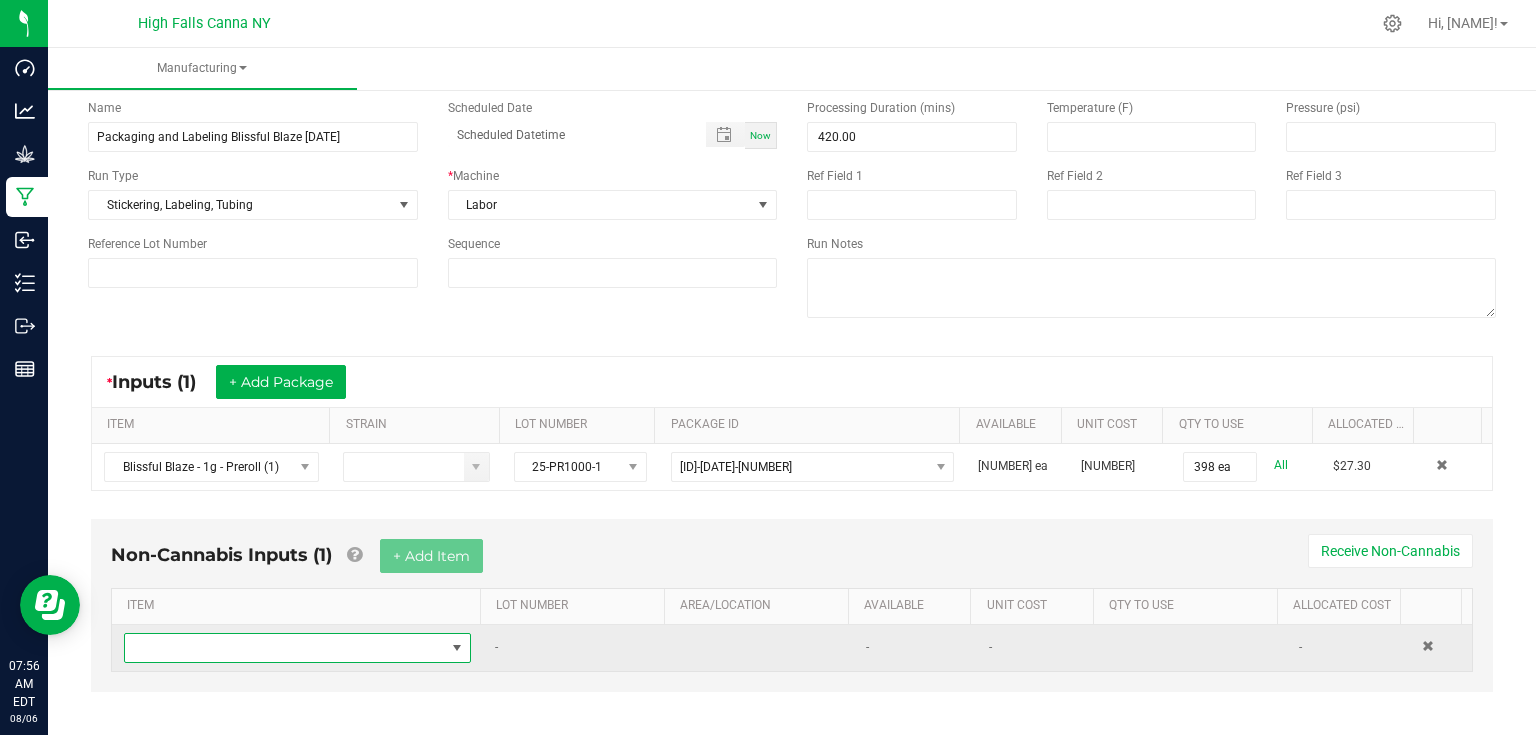 click at bounding box center [285, 648] 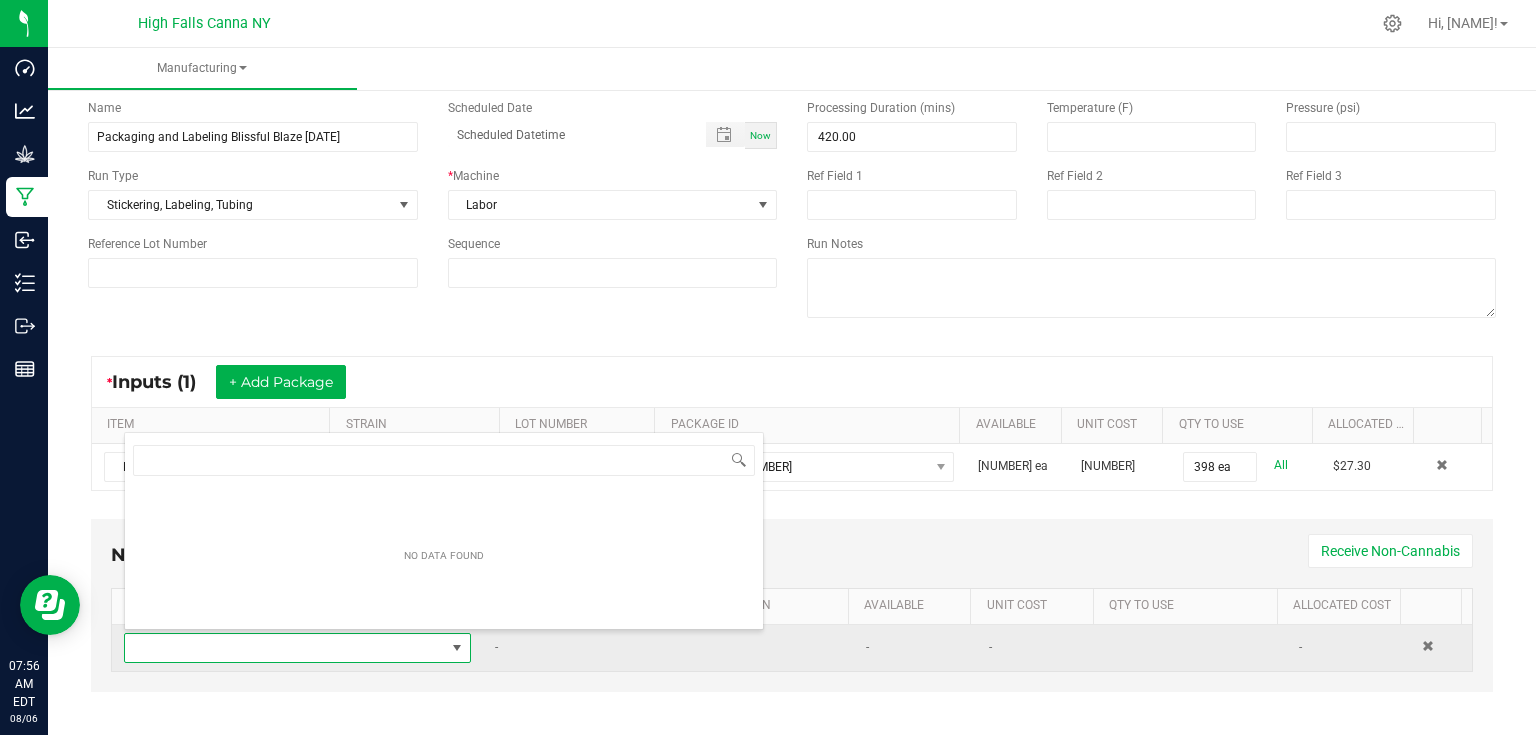 scroll, scrollTop: 99970, scrollLeft: 99659, axis: both 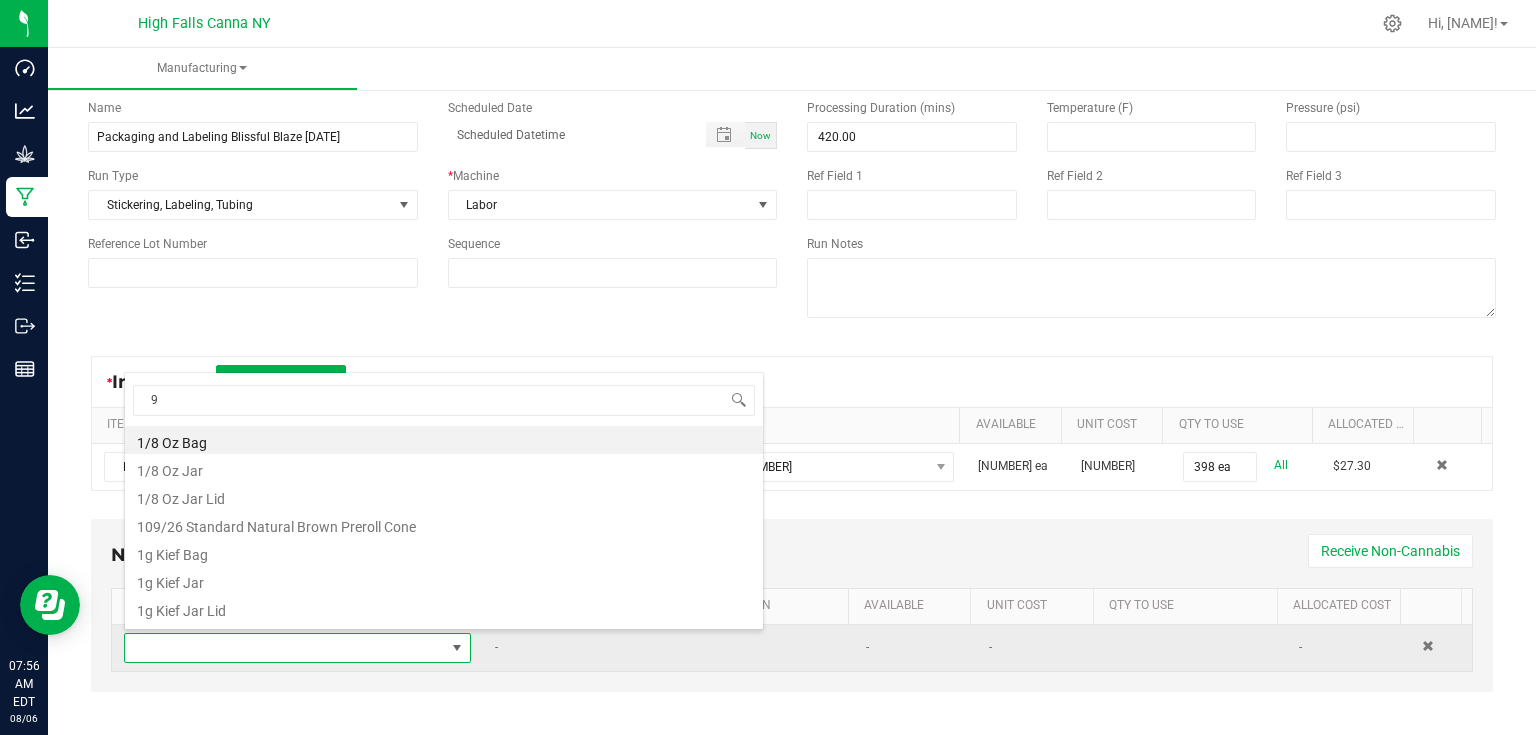 type on "95" 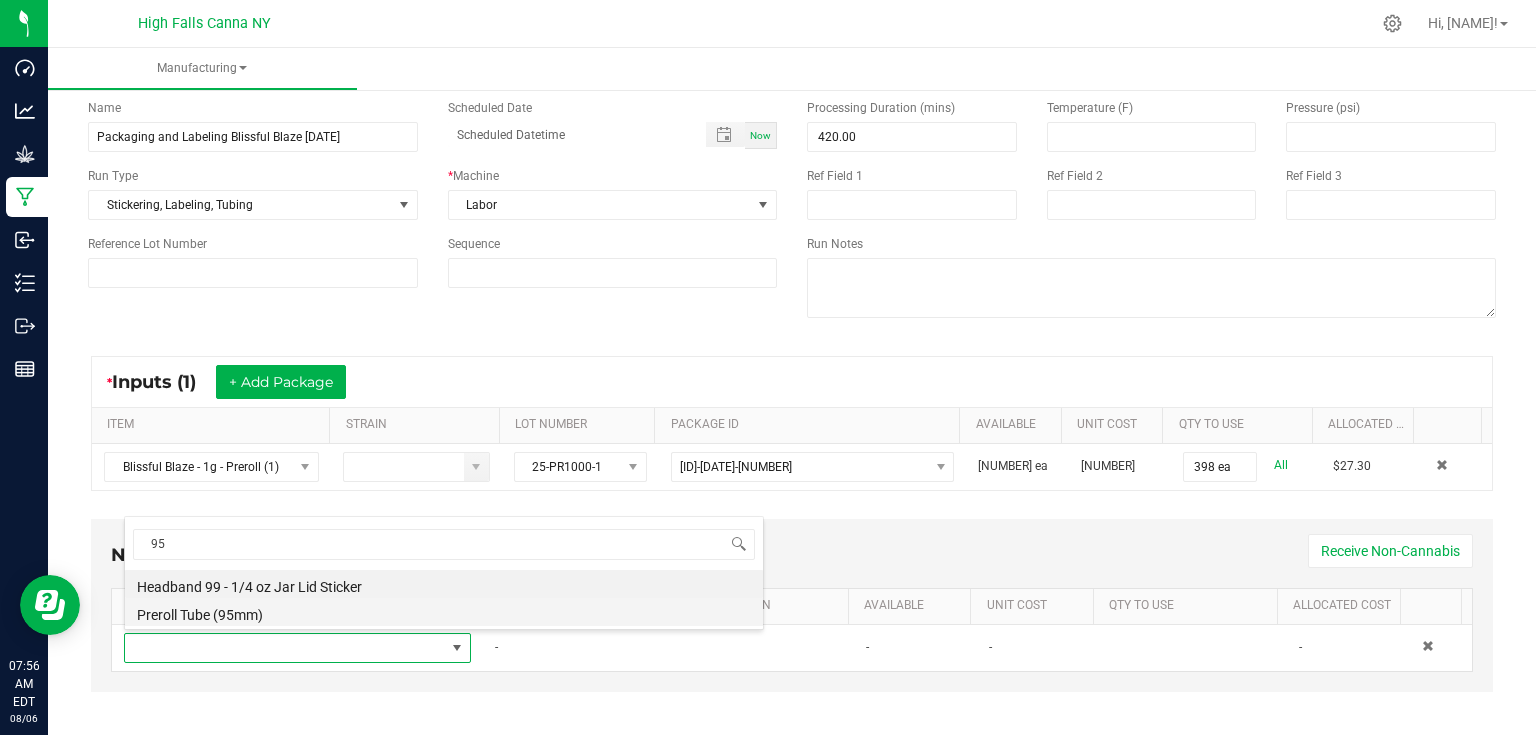 click on "[ITEM]" at bounding box center [444, 612] 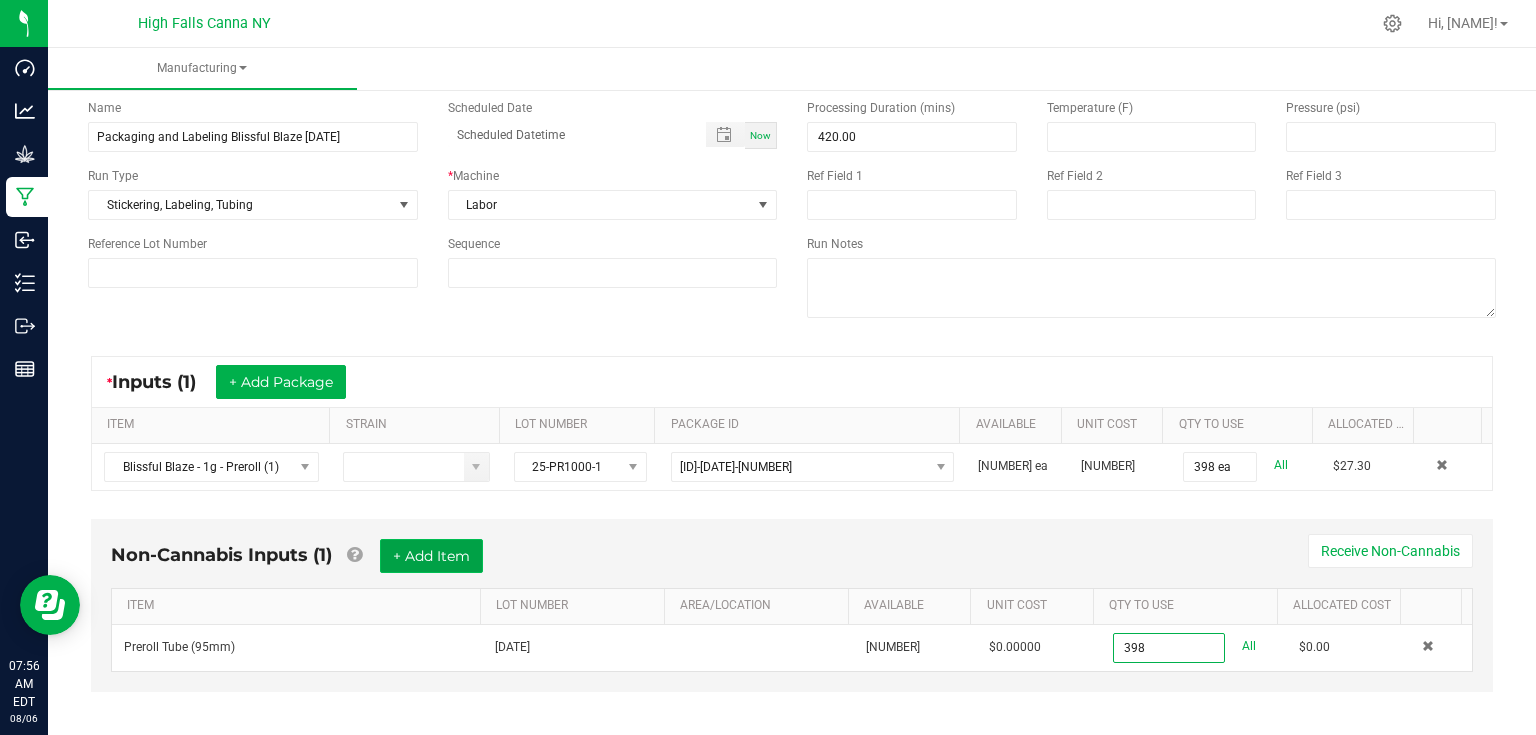 type on "398 ea" 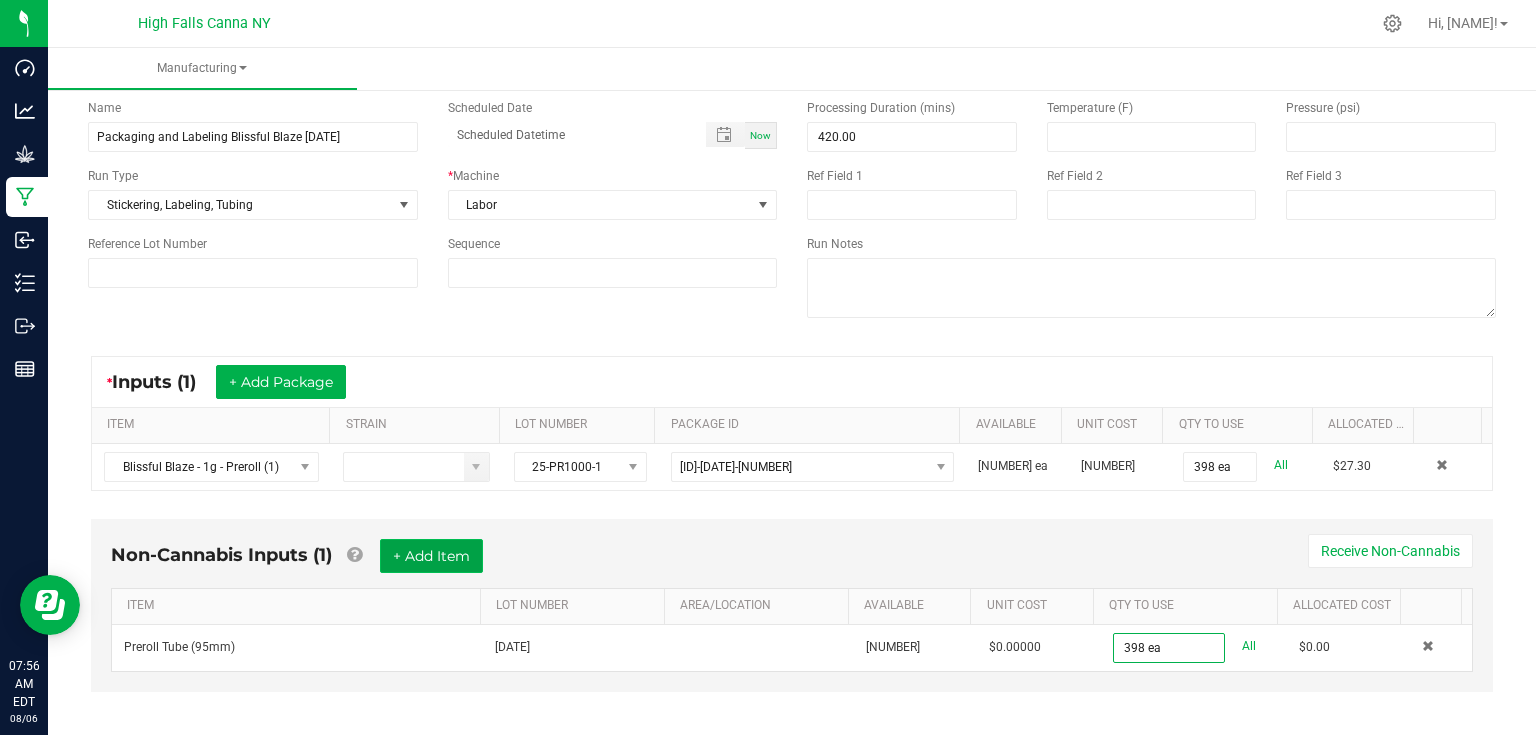 click on "+ Add Item" at bounding box center (431, 556) 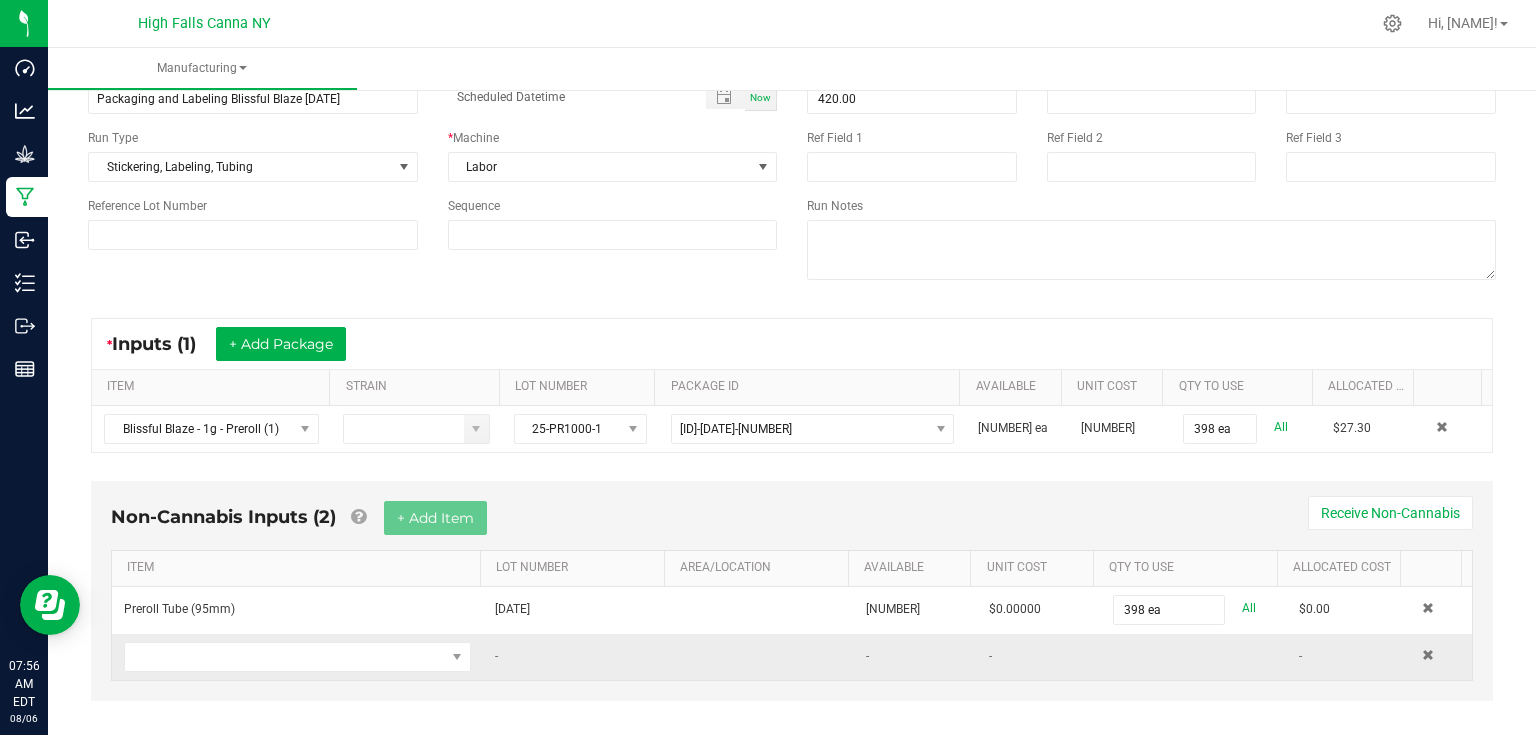scroll, scrollTop: 142, scrollLeft: 0, axis: vertical 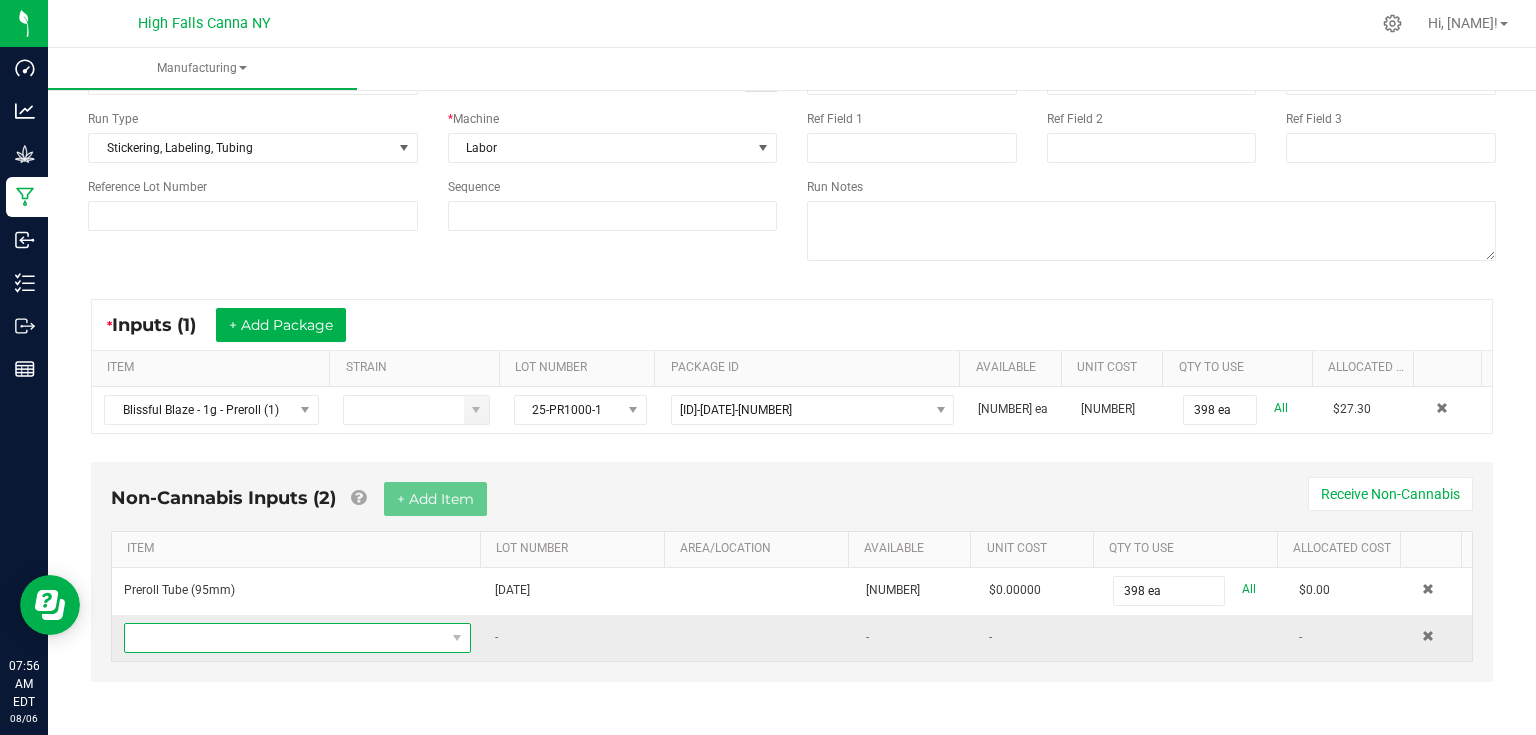 click at bounding box center (285, 638) 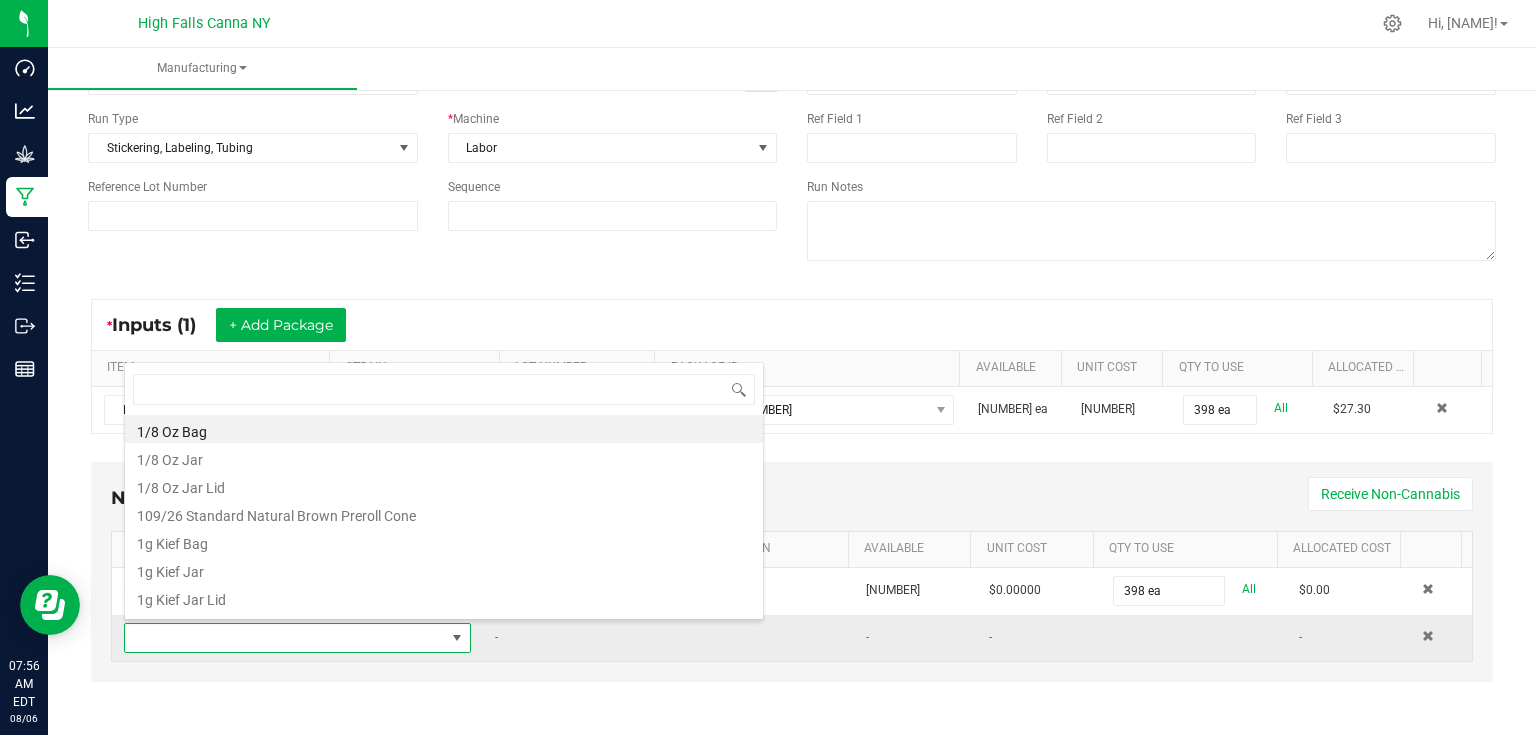 scroll, scrollTop: 99970, scrollLeft: 99659, axis: both 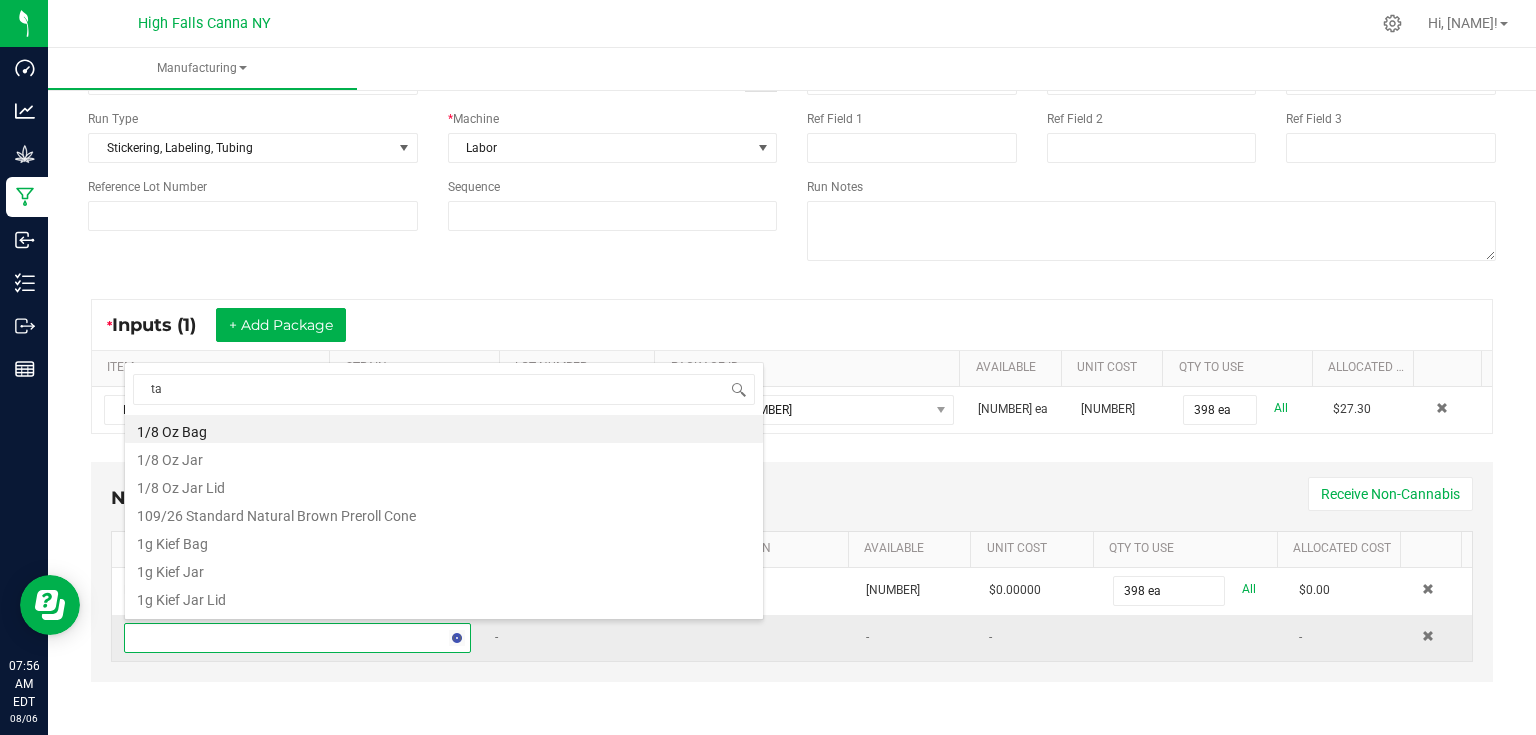 type on "tam" 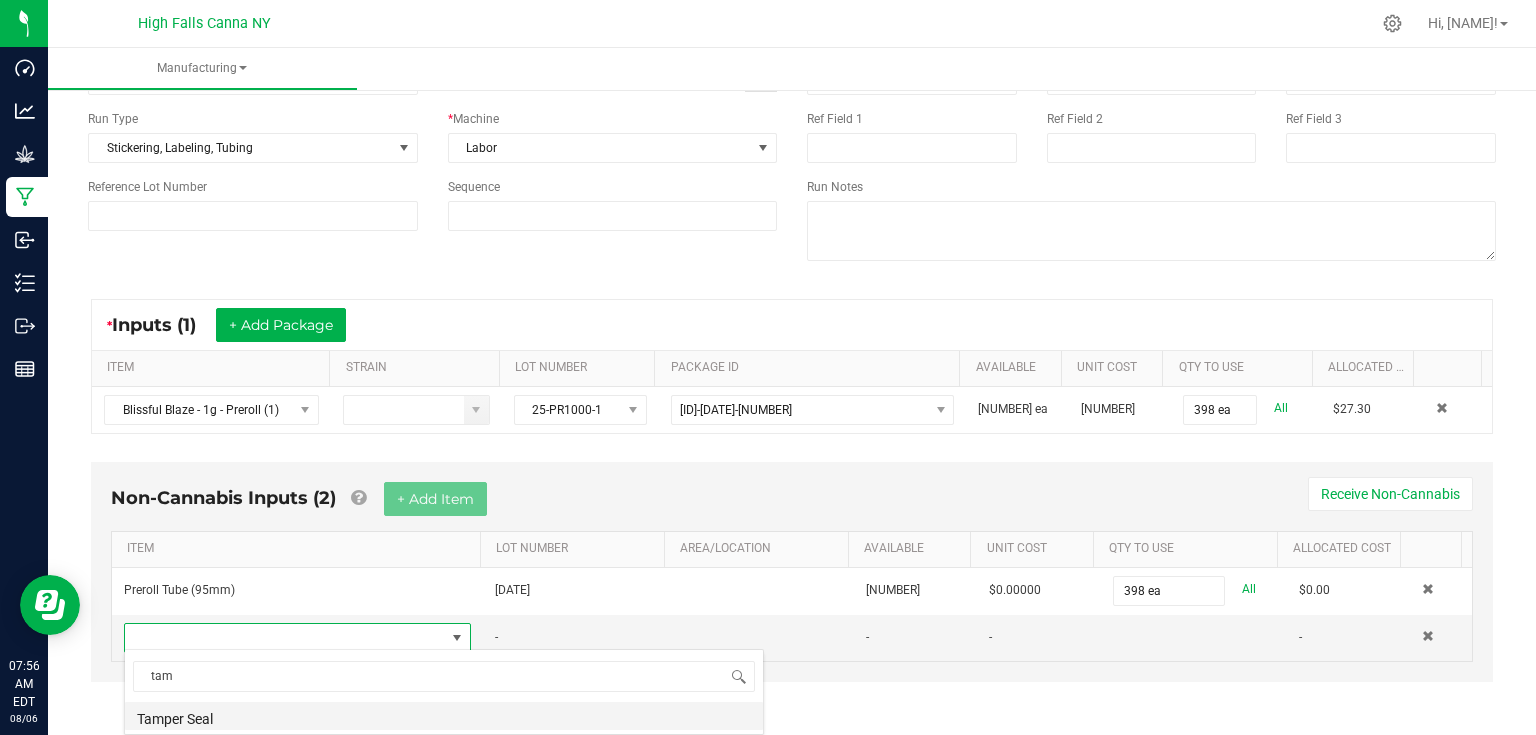 click on "Tamper Seal" at bounding box center (444, 716) 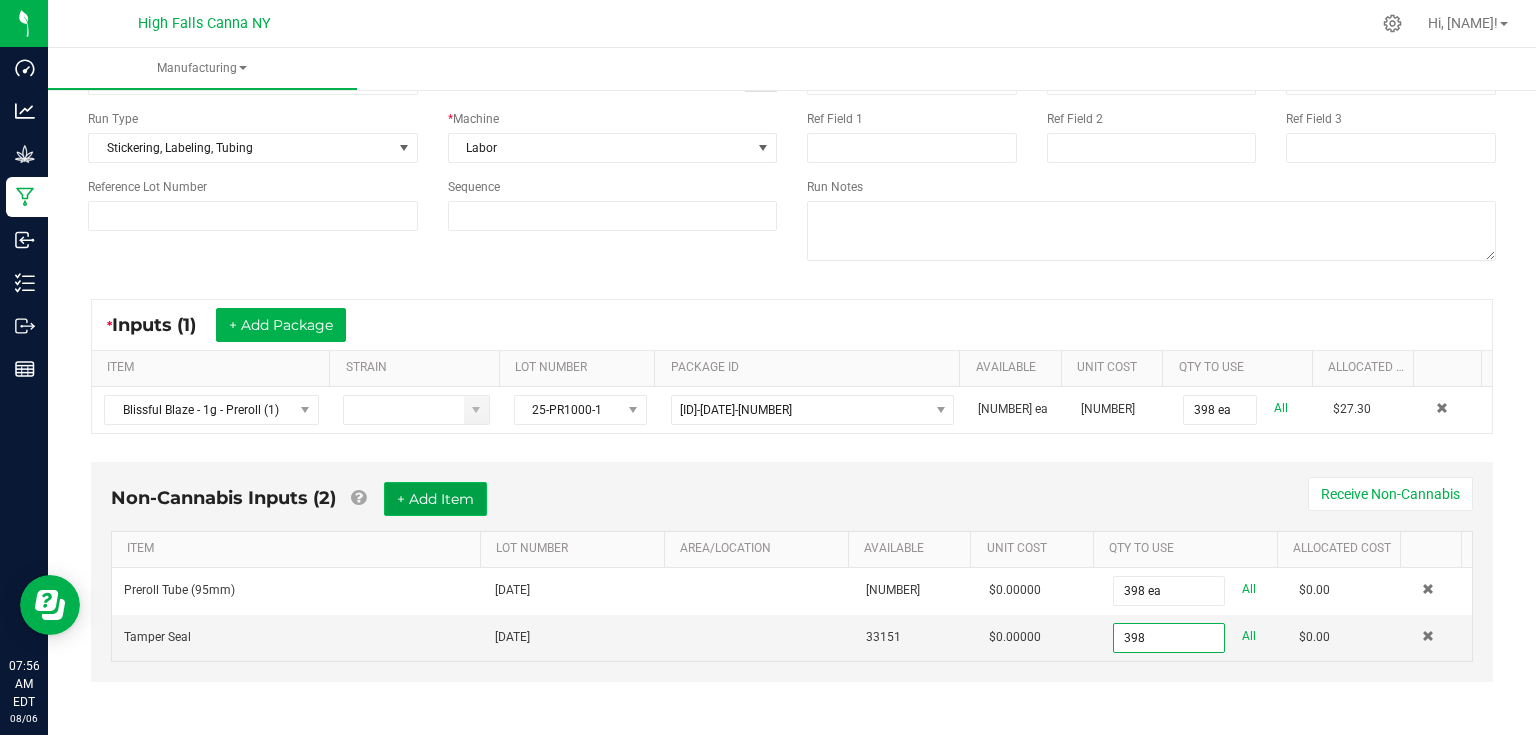 type on "398 ea" 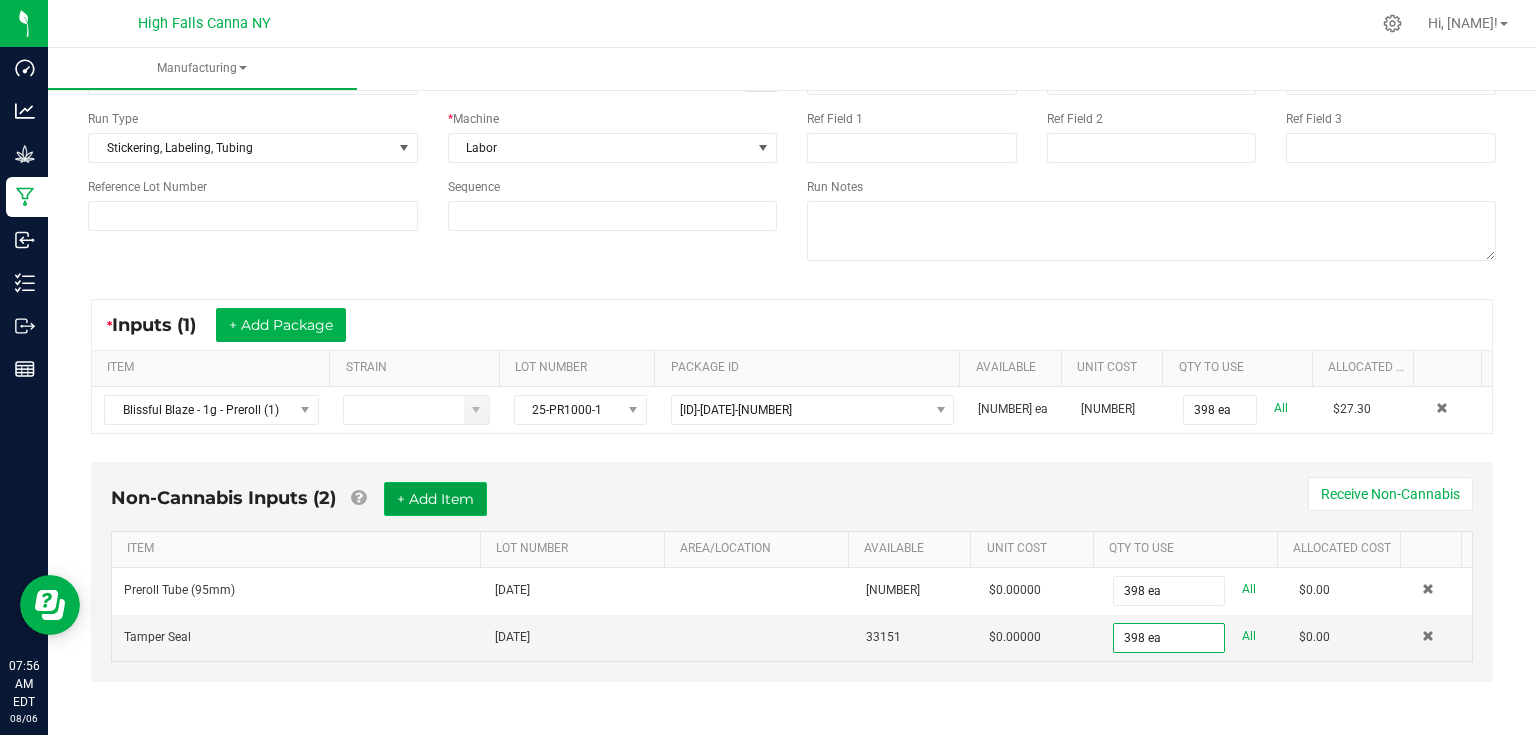 click on "+ Add Item" at bounding box center [435, 499] 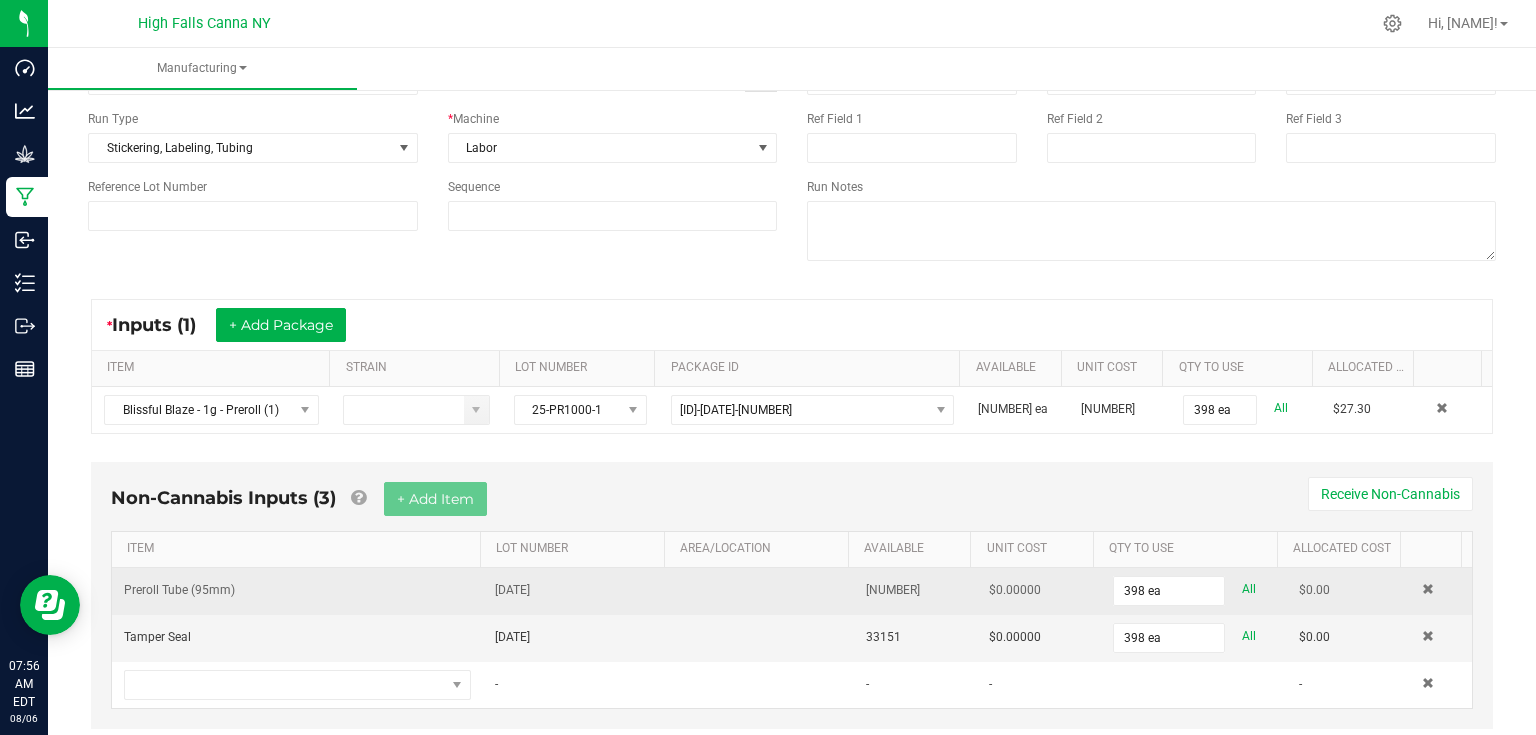 scroll, scrollTop: 188, scrollLeft: 0, axis: vertical 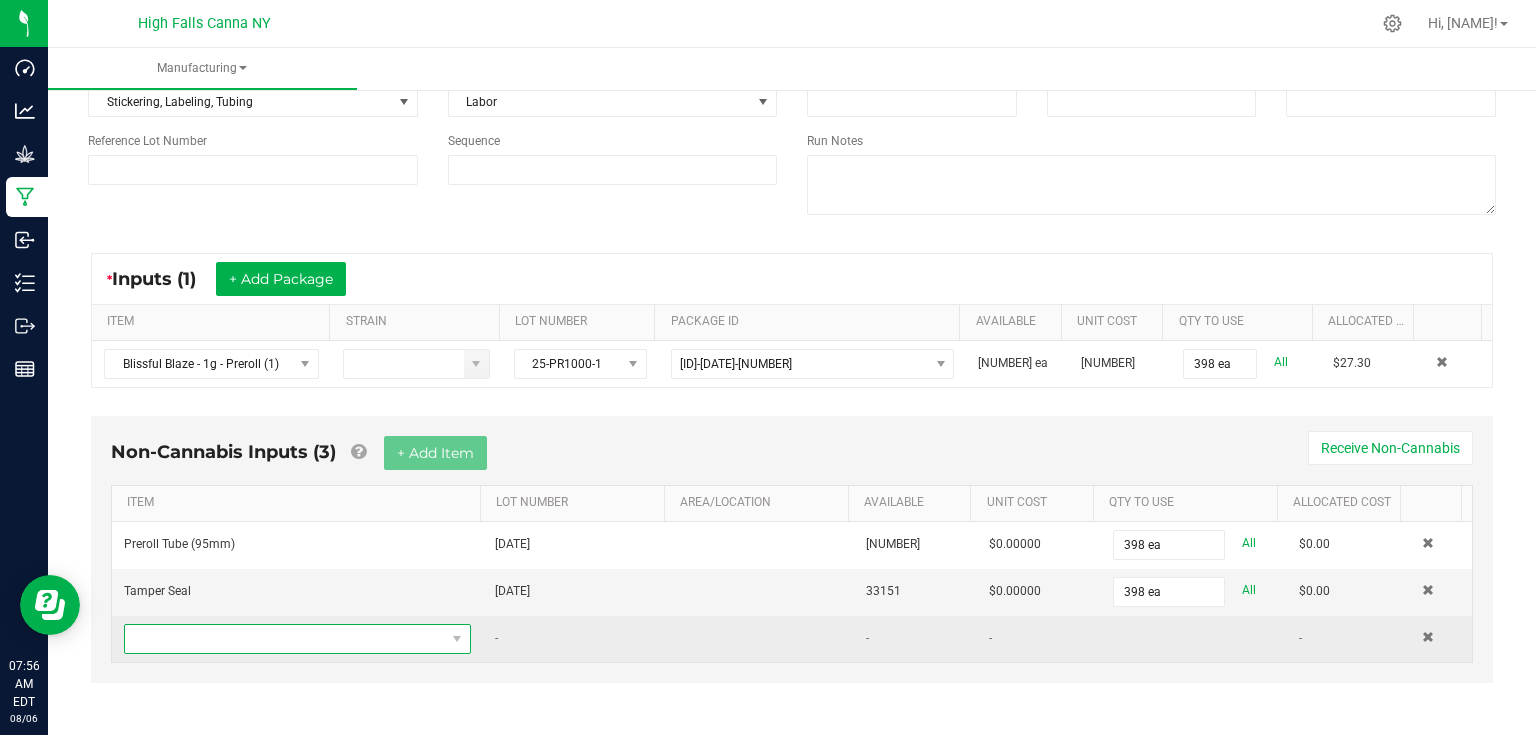 click at bounding box center [285, 639] 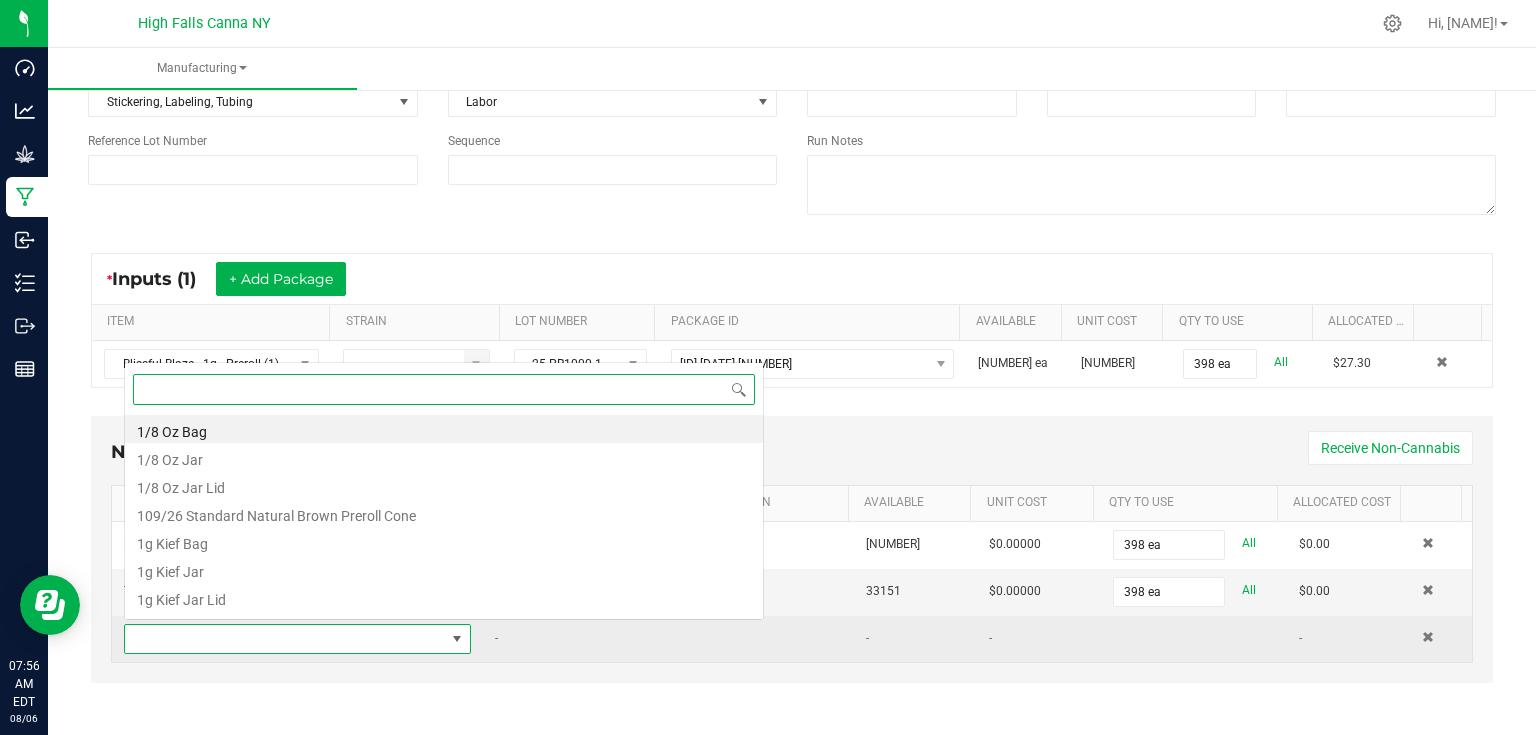 scroll, scrollTop: 0, scrollLeft: 0, axis: both 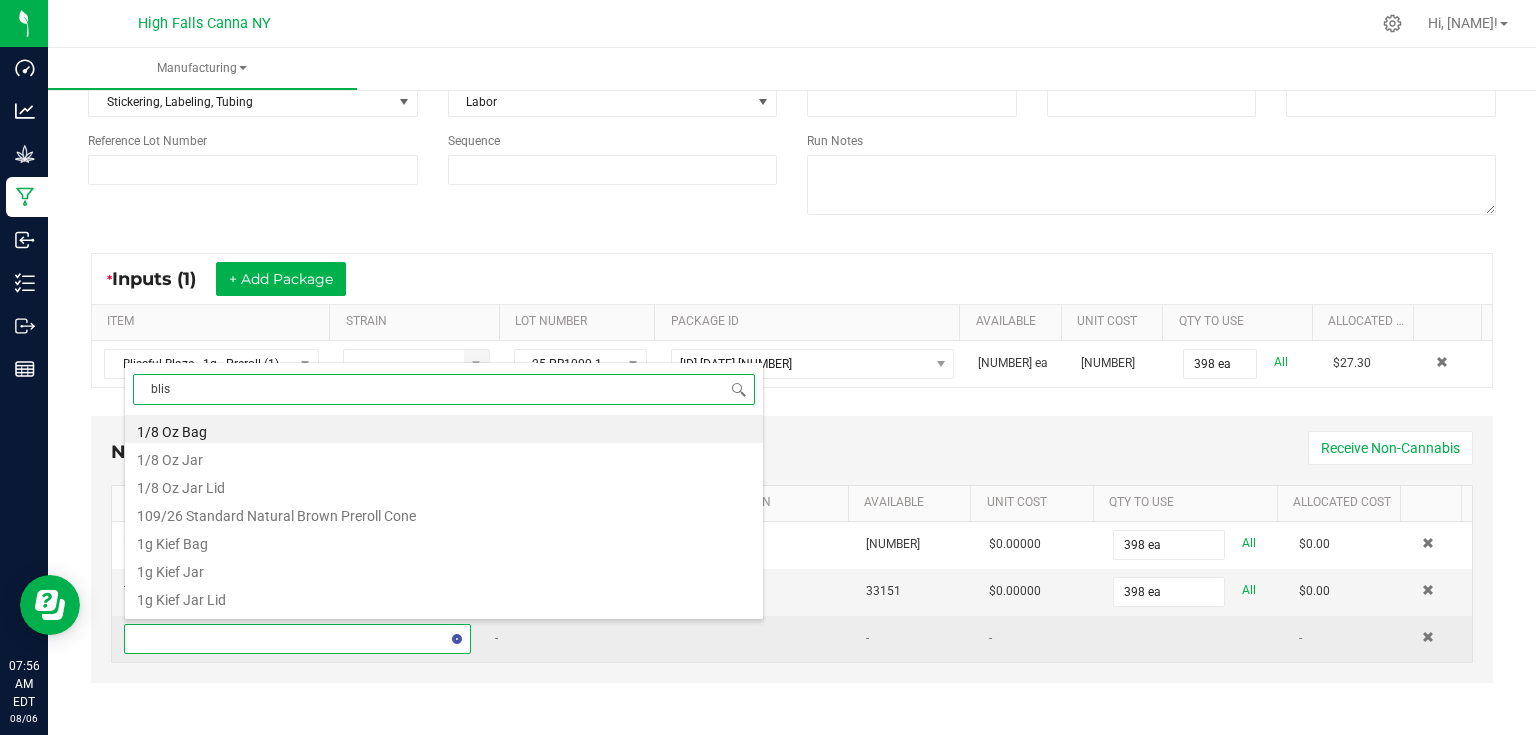 type on "bliss" 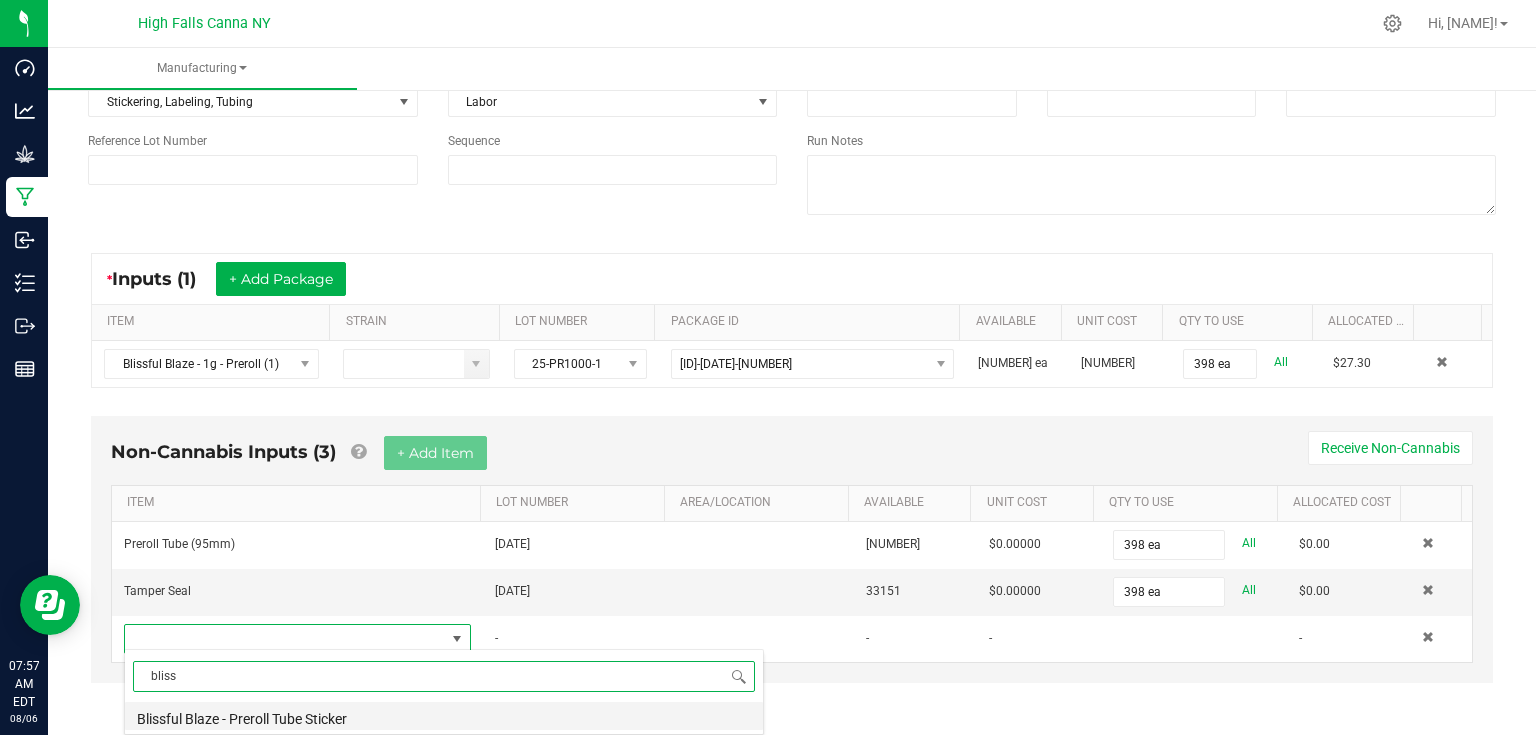 click on "Blissful Blaze - Preroll Tube Sticker" at bounding box center (444, 716) 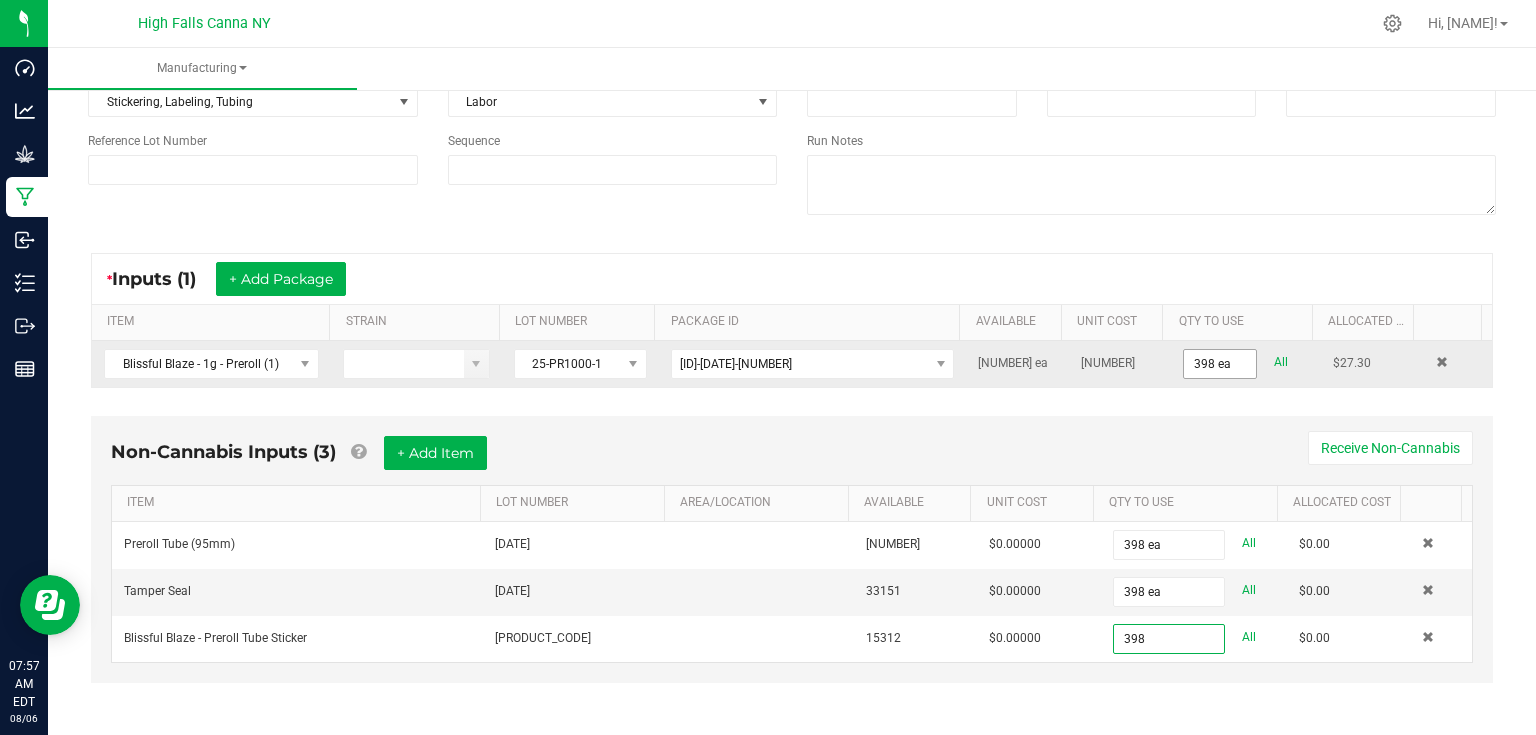 type on "398" 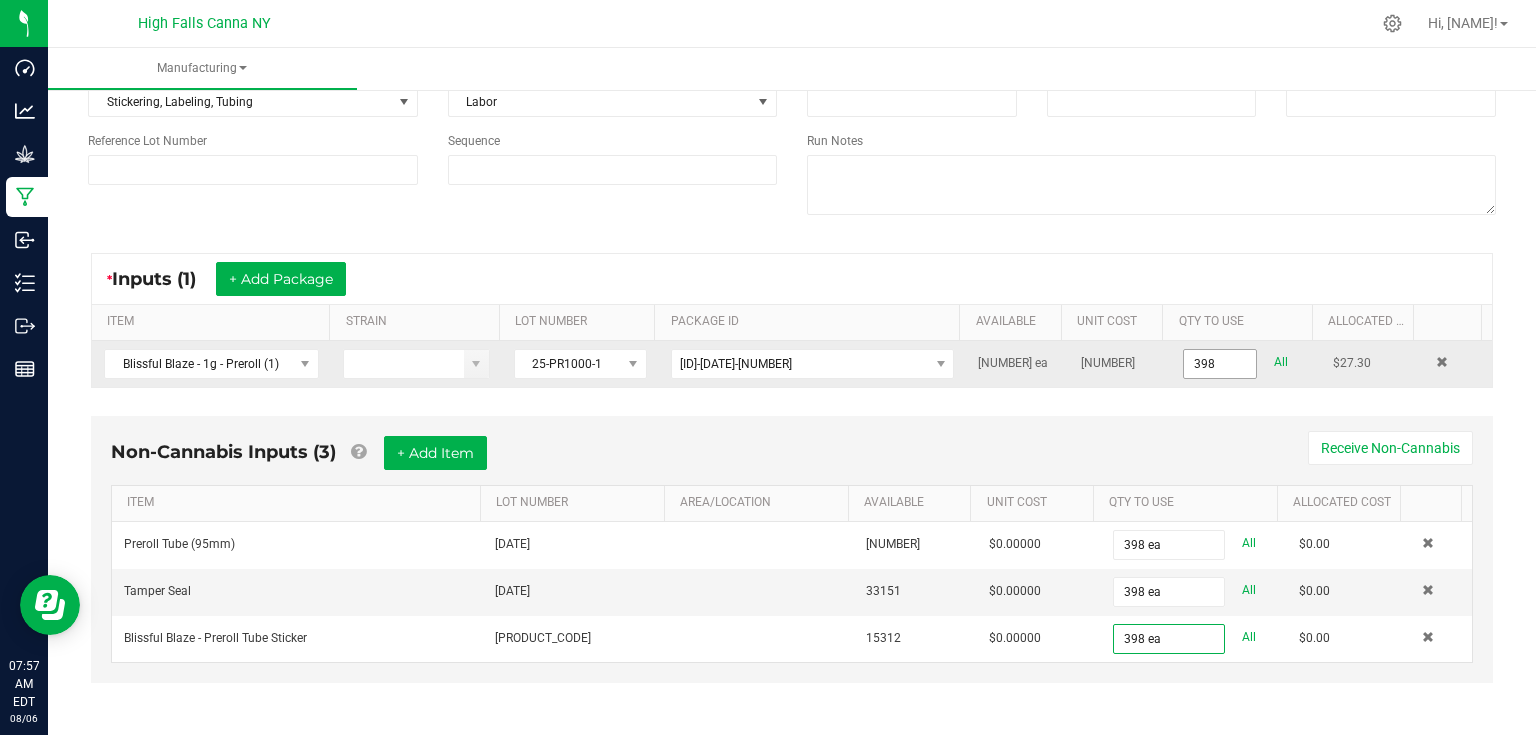 click on "398" at bounding box center (1220, 364) 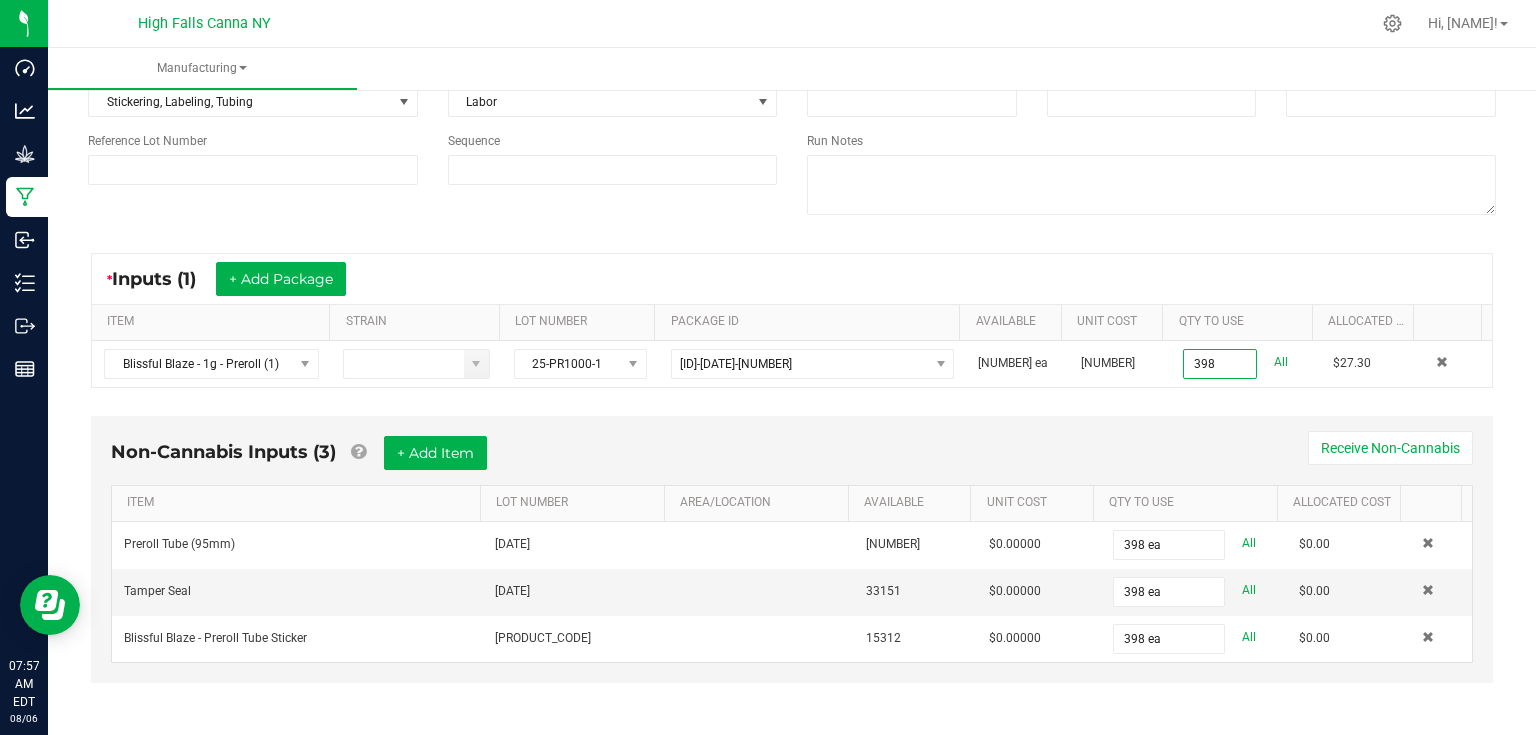 type on "398 ea" 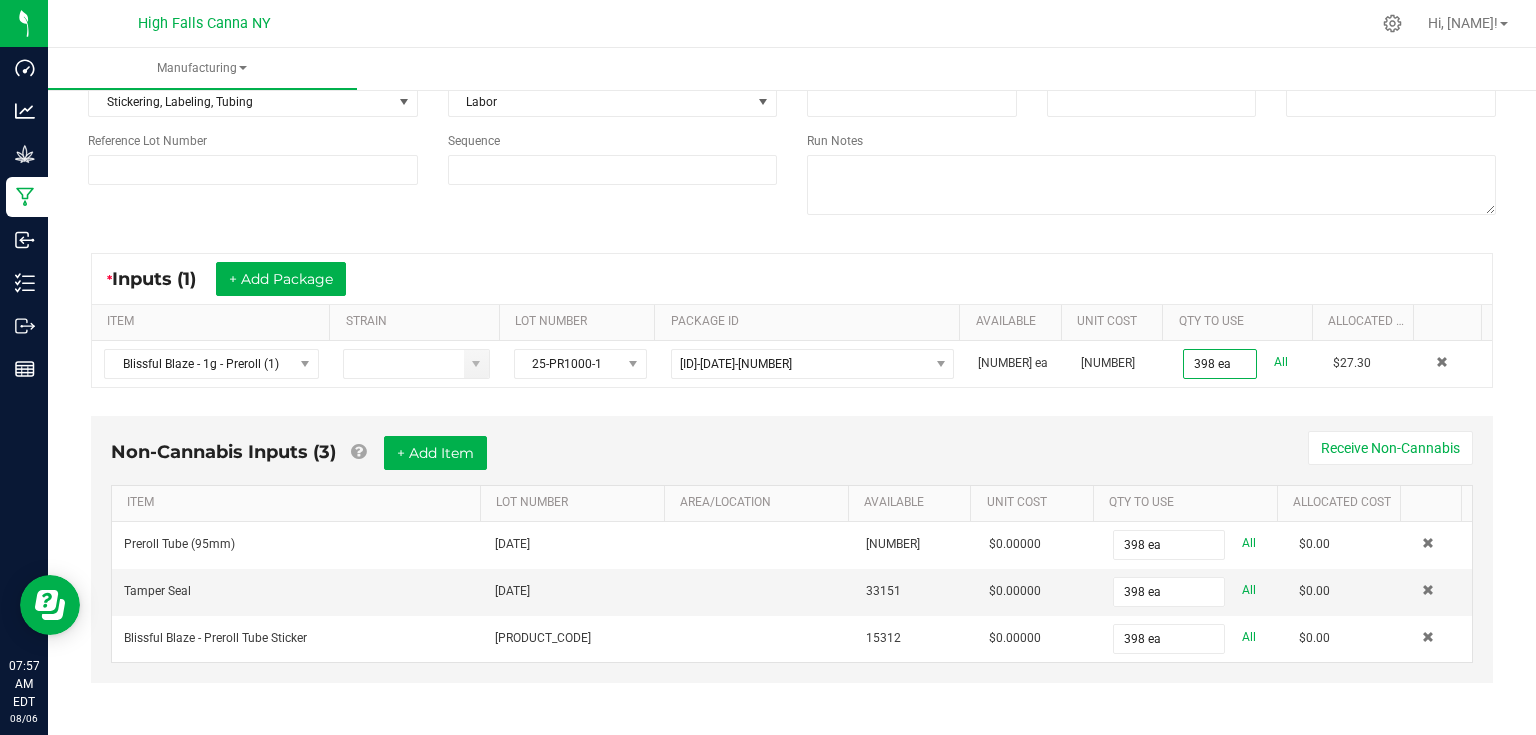 click on "Non-Cannabis Inputs (3)  + Add Item   Receive Non-Cannabis  ITEM LOT NUMBER AREA/LOCATION AVAILABLE Unit Cost QTY TO USE Allocated Cost  Preroll Tube (95mm)   JUN132025-587      38754    $0.00000  398 ea All  $0.00   Tamper Seal   JUL022025-617      33151    $0.00000  398 ea All  $0.00   Blissful Blaze - Preroll Tube Sticker   JUL022025-616      15312    $0.00000  398 ea All  $0.00" at bounding box center [792, 549] 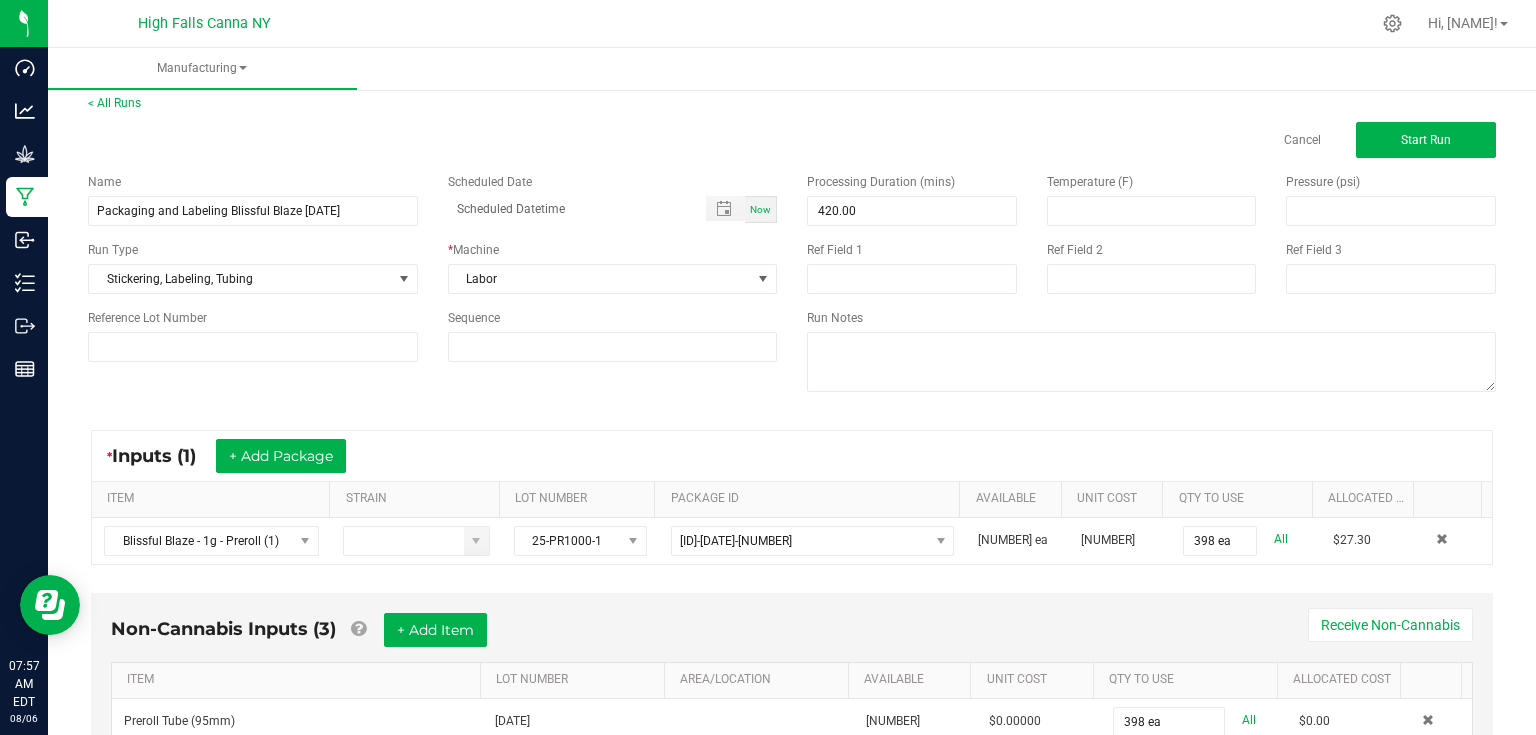 scroll, scrollTop: 0, scrollLeft: 0, axis: both 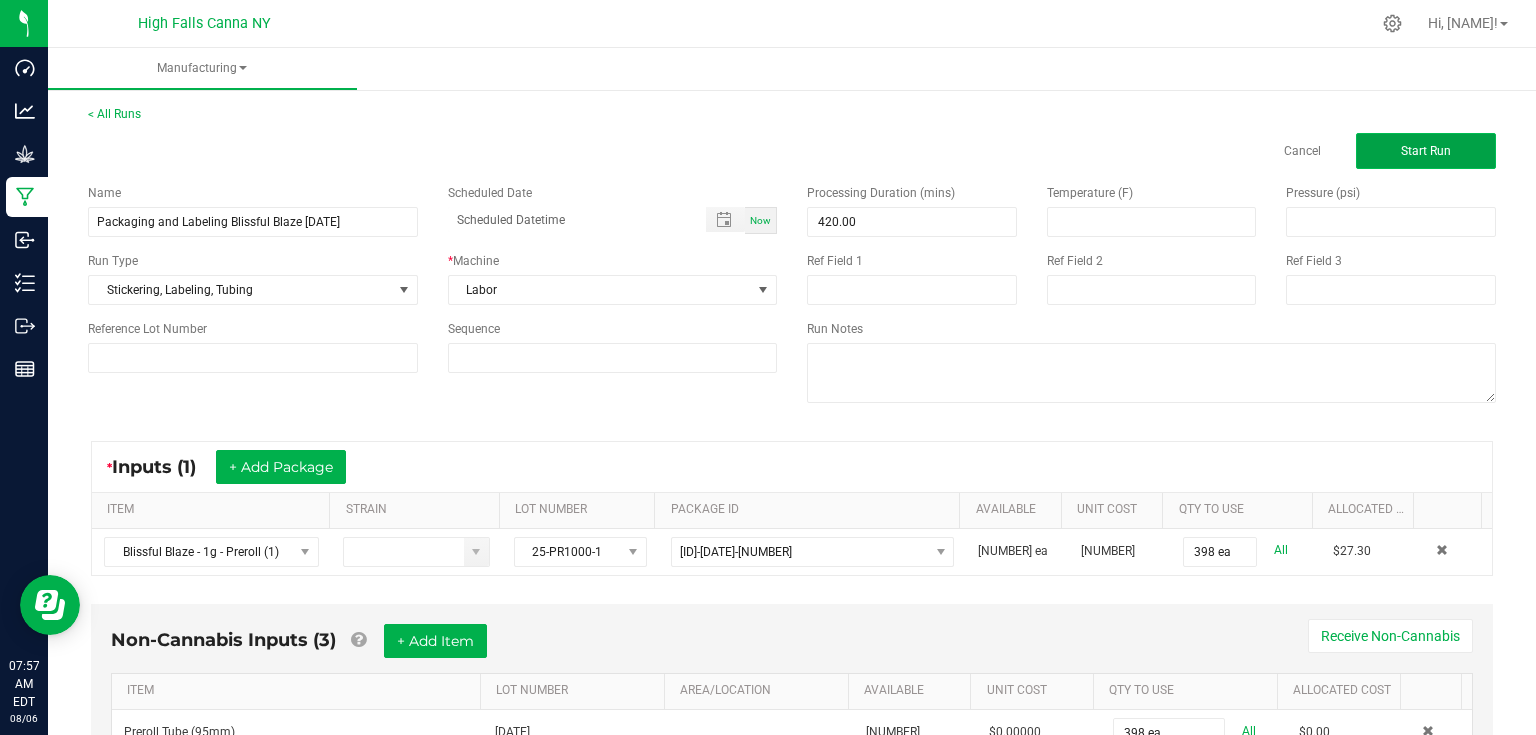 click on "Start Run" 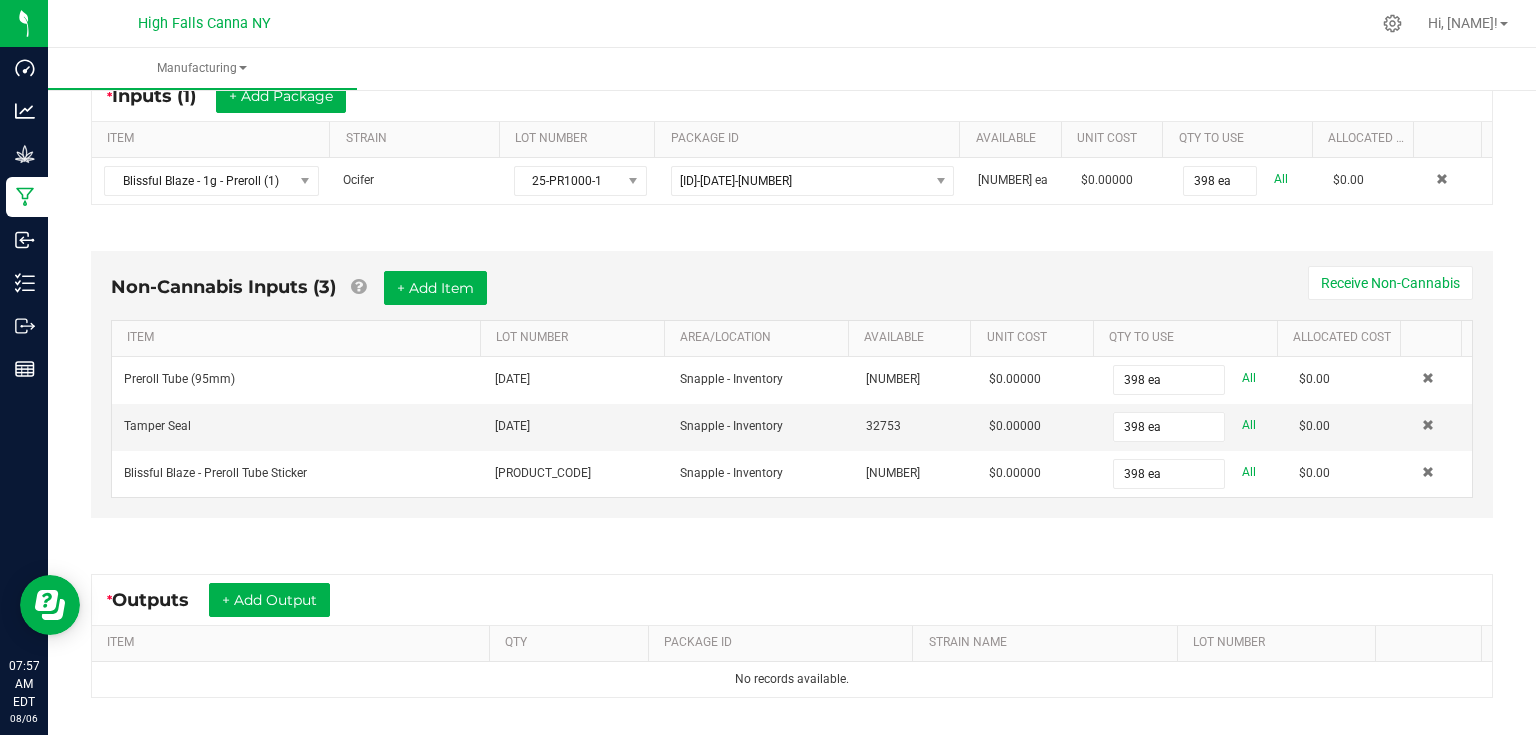 scroll, scrollTop: 400, scrollLeft: 0, axis: vertical 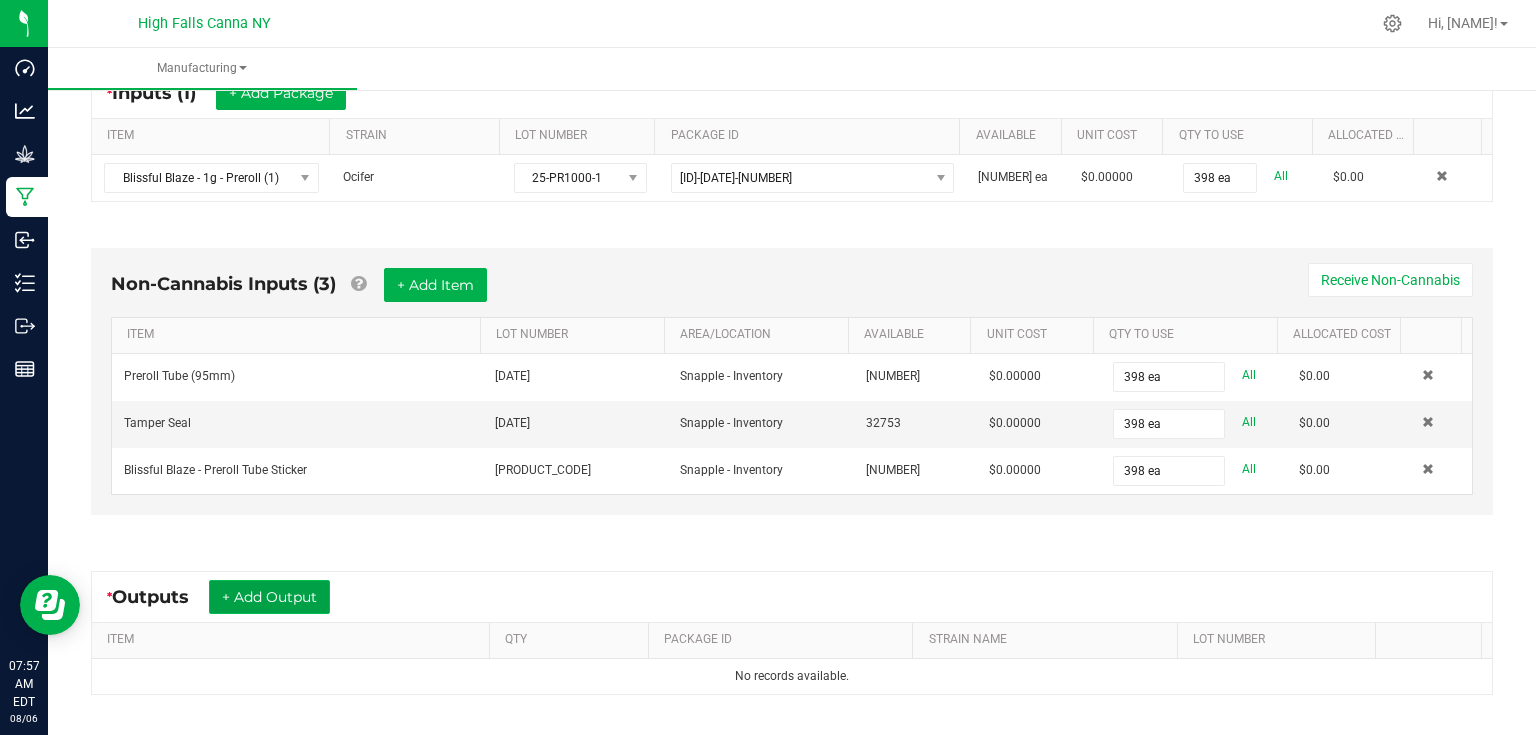 click on "+ Add Output" at bounding box center (269, 597) 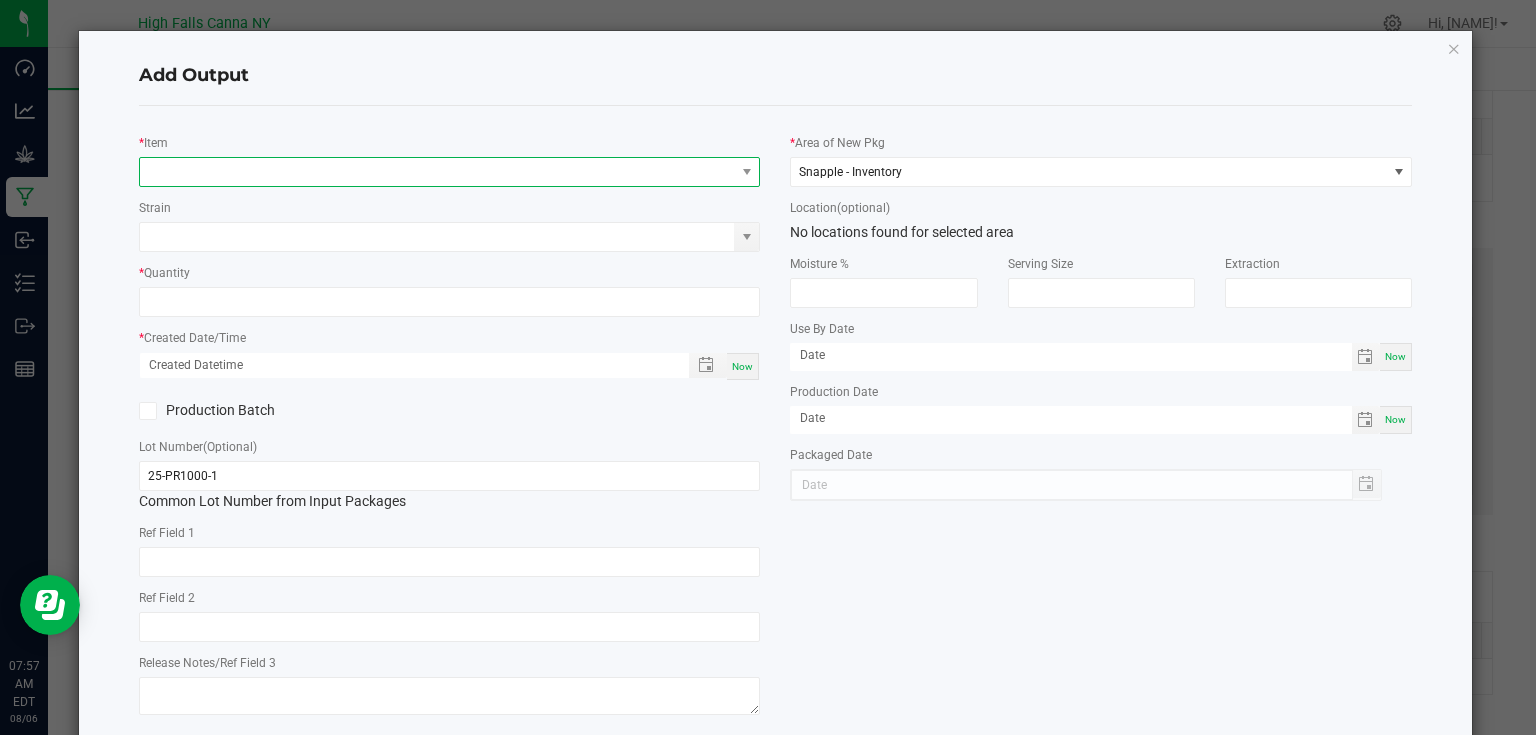 click at bounding box center (437, 172) 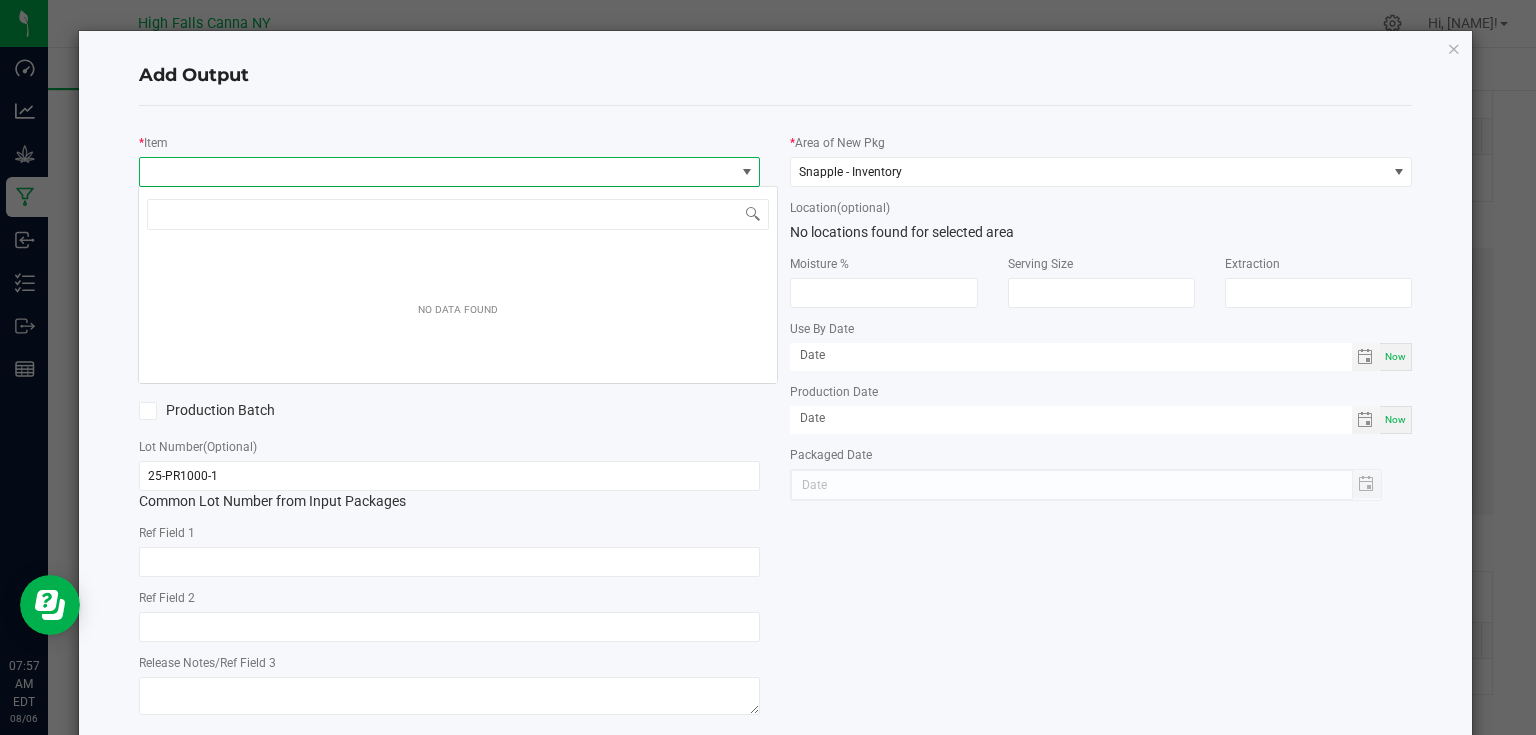 scroll, scrollTop: 99970, scrollLeft: 99383, axis: both 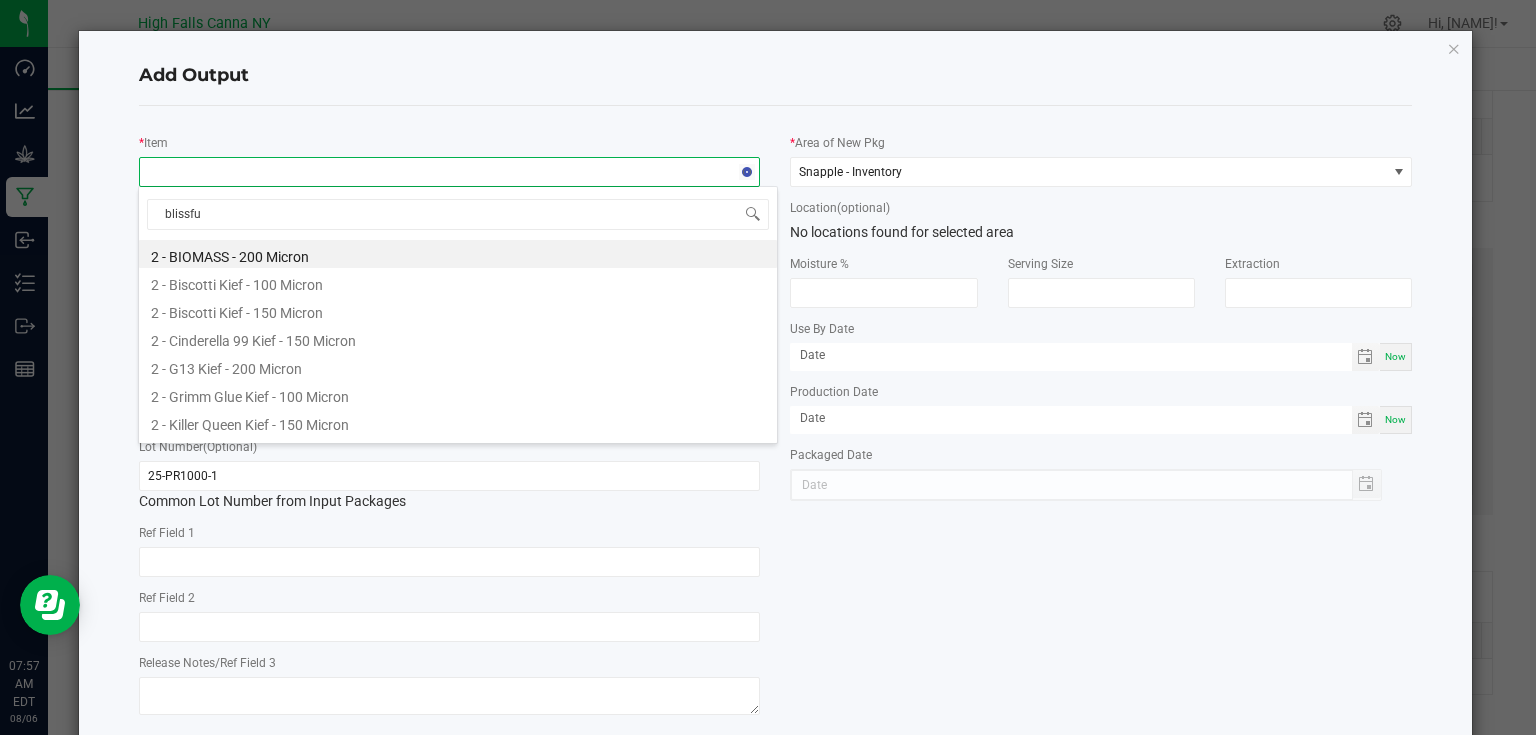 type on "blissful" 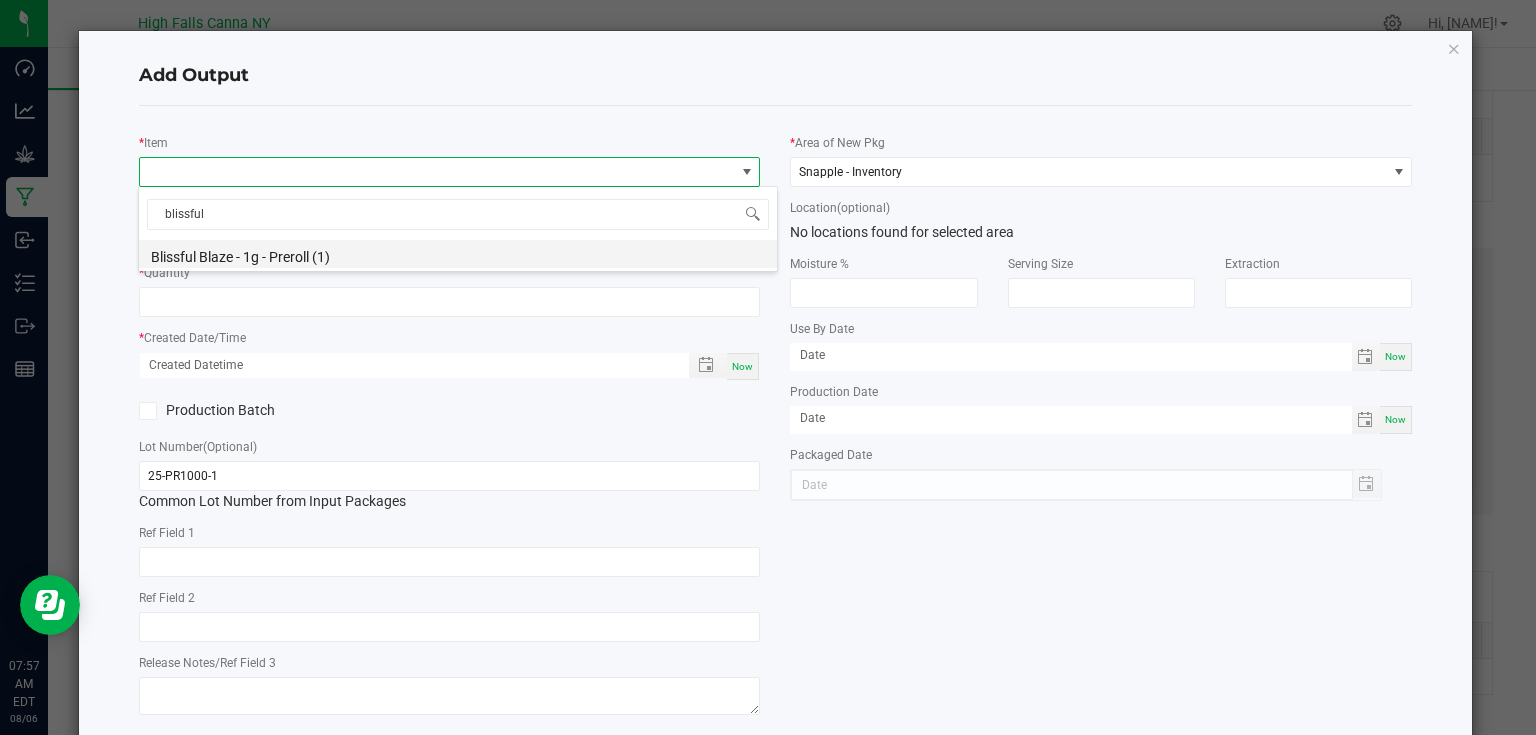 click on "Blissful Blaze - 1g - Preroll (1)" at bounding box center (458, 254) 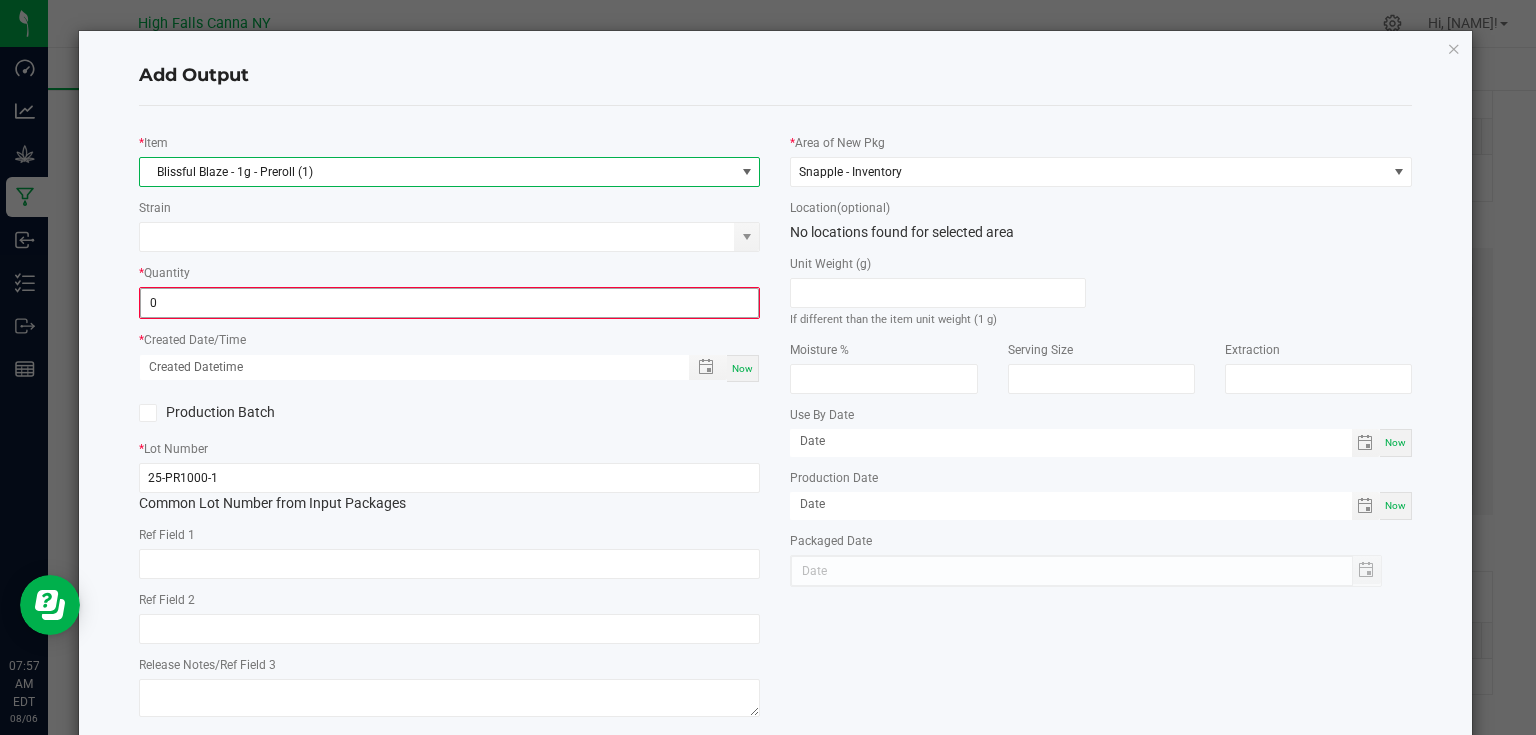 click on "0" at bounding box center [450, 303] 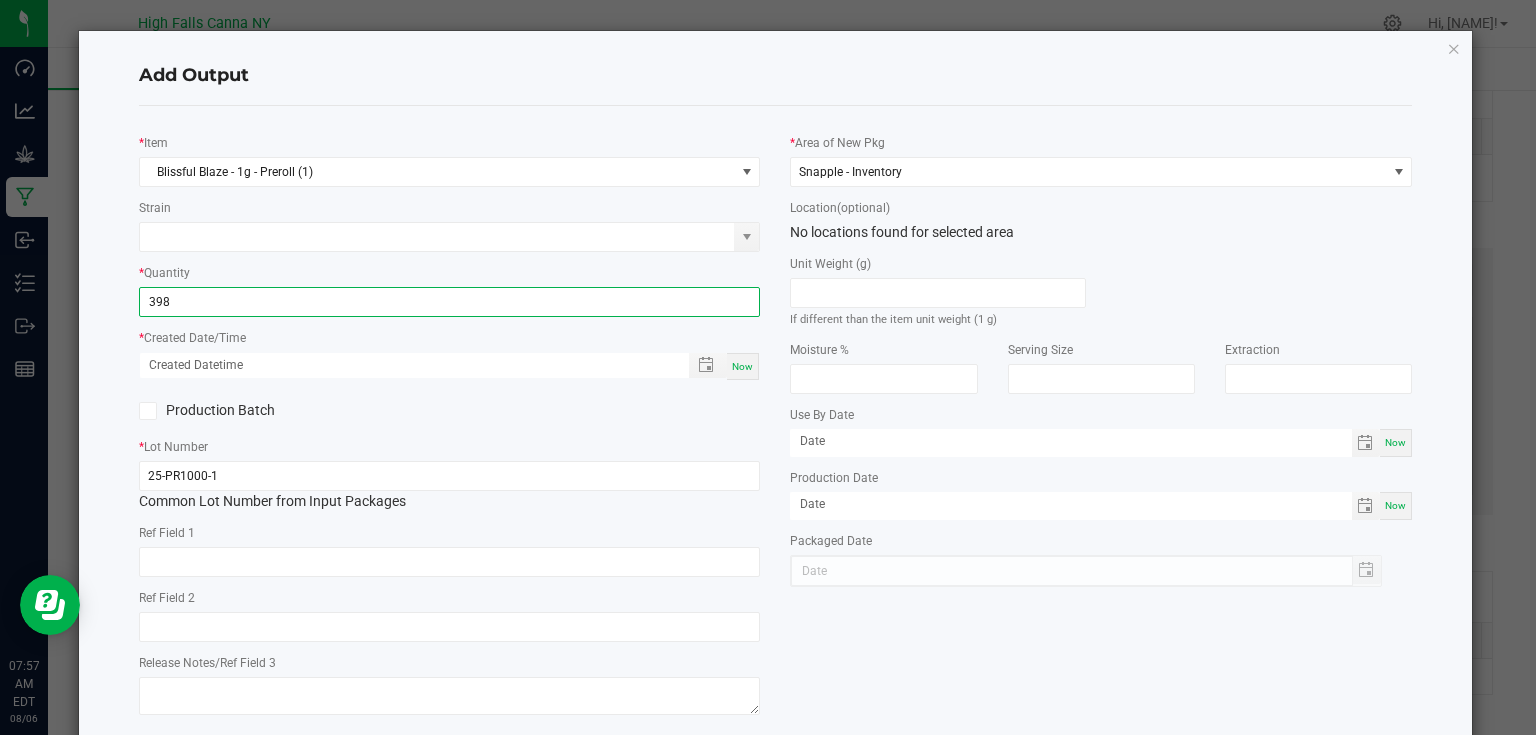 type on "398 ea" 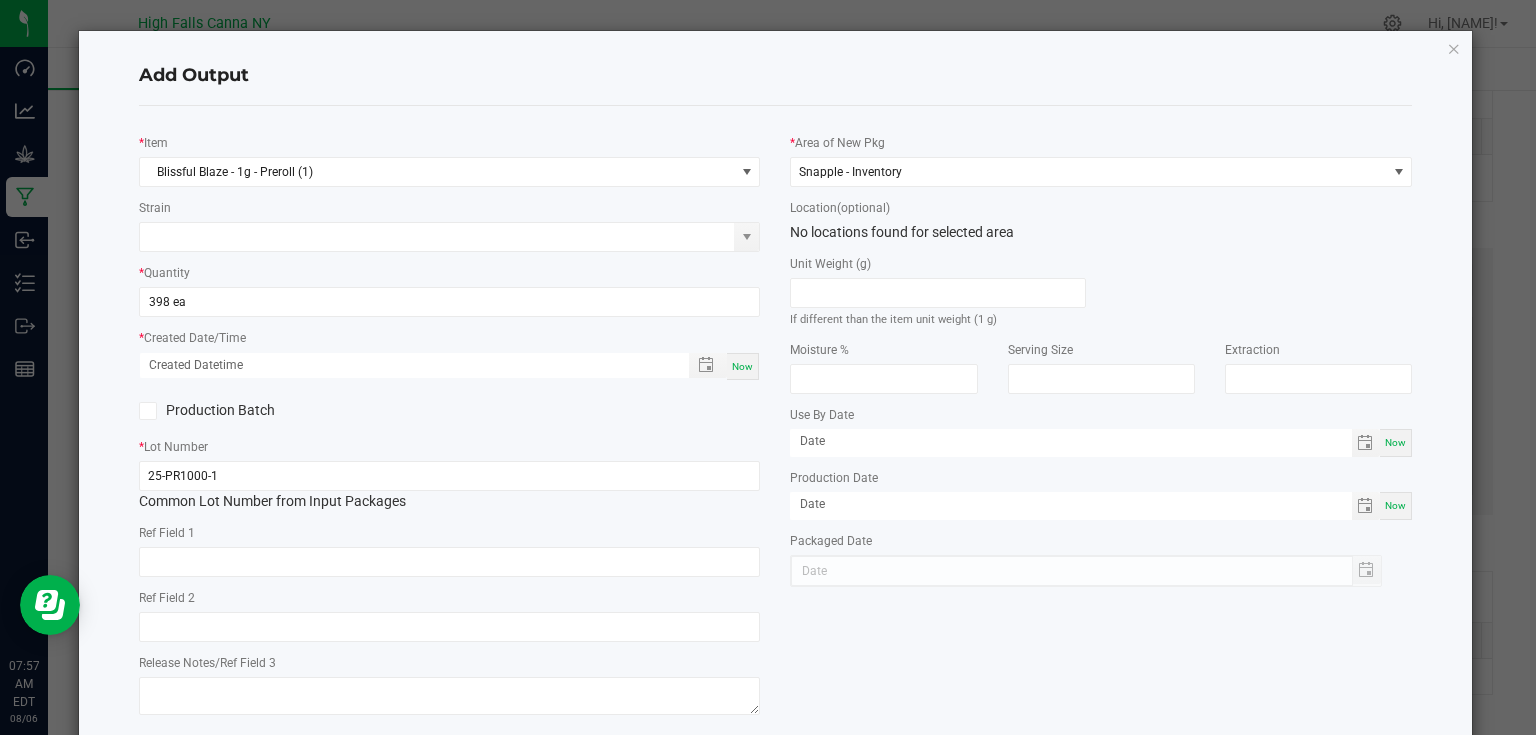 click on "Now" at bounding box center [743, 366] 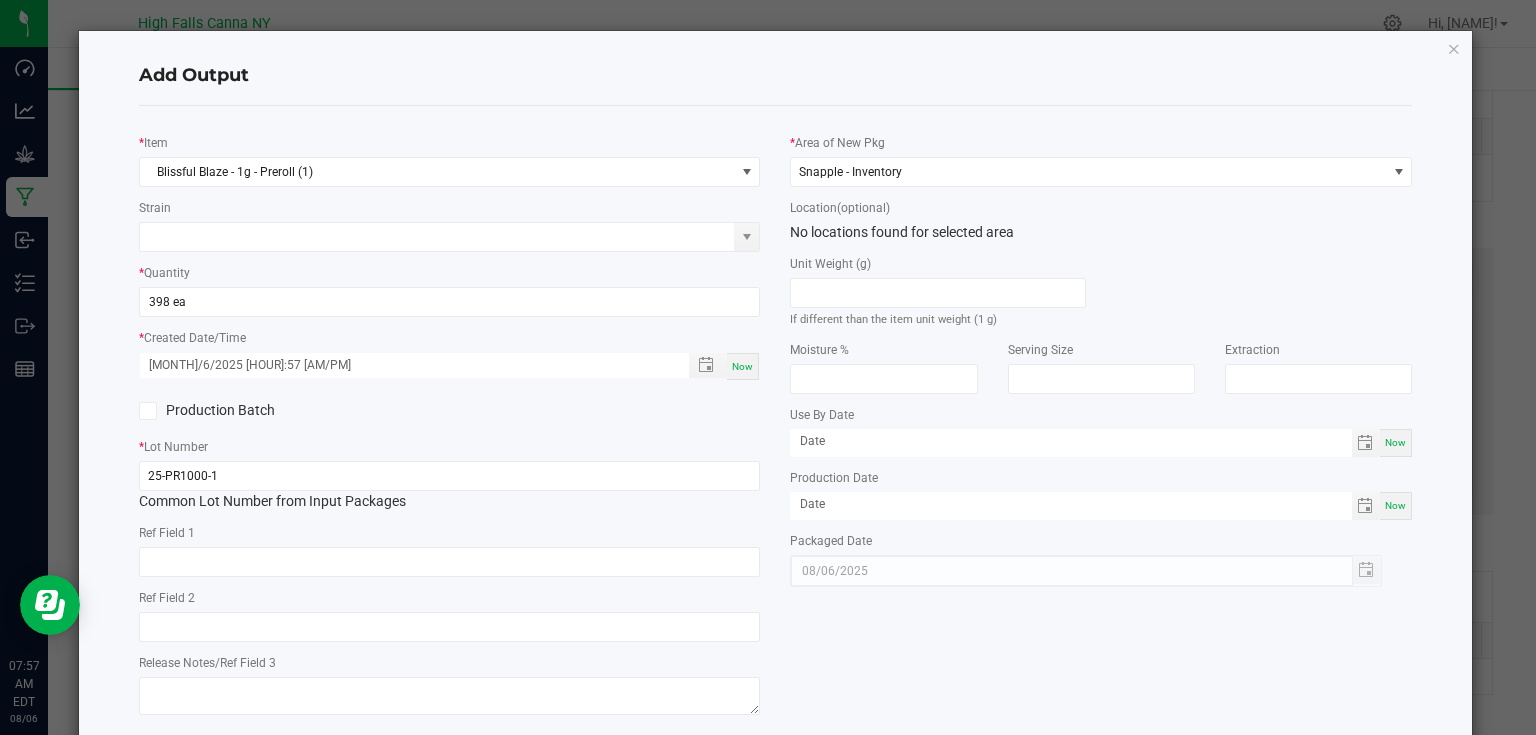click on "Production Batch" 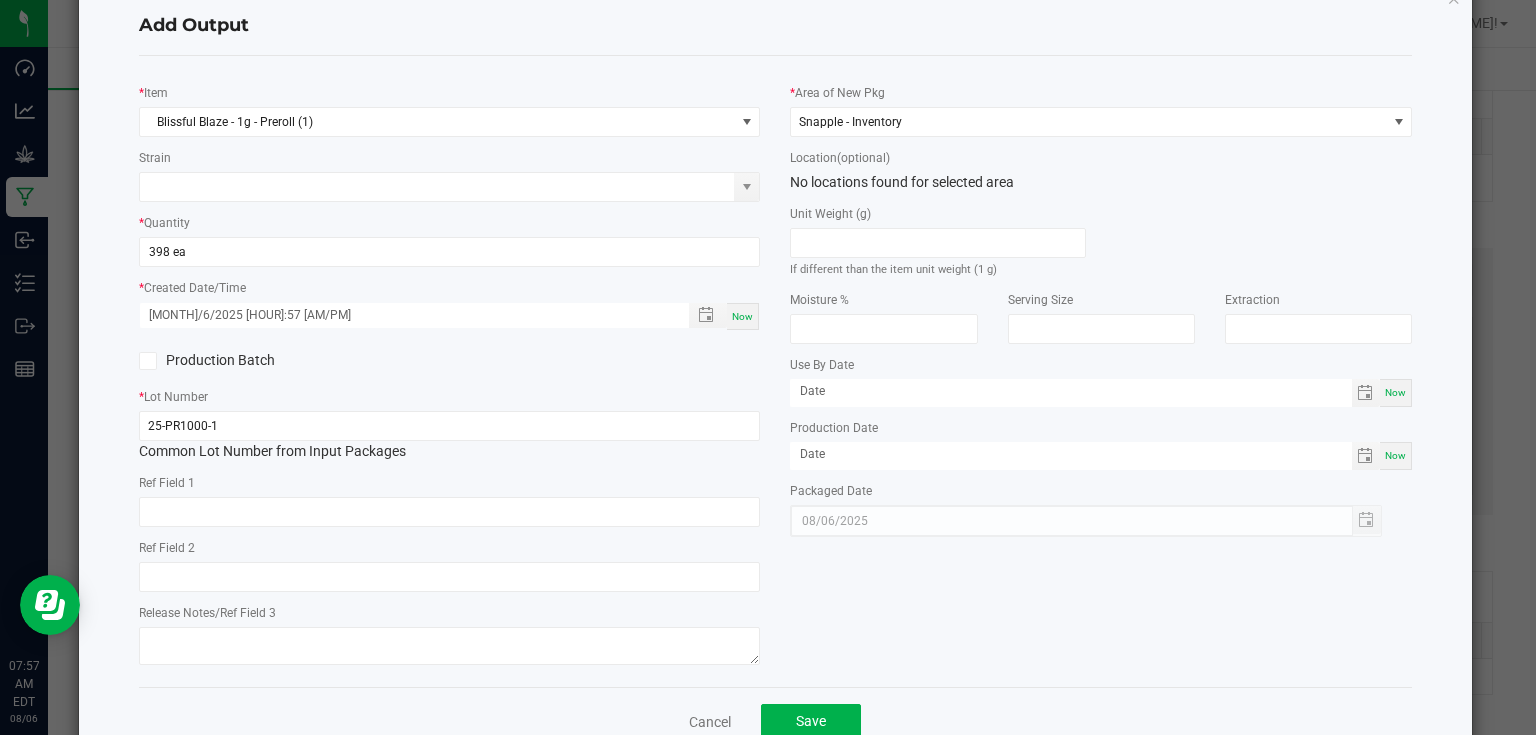 scroll, scrollTop: 102, scrollLeft: 0, axis: vertical 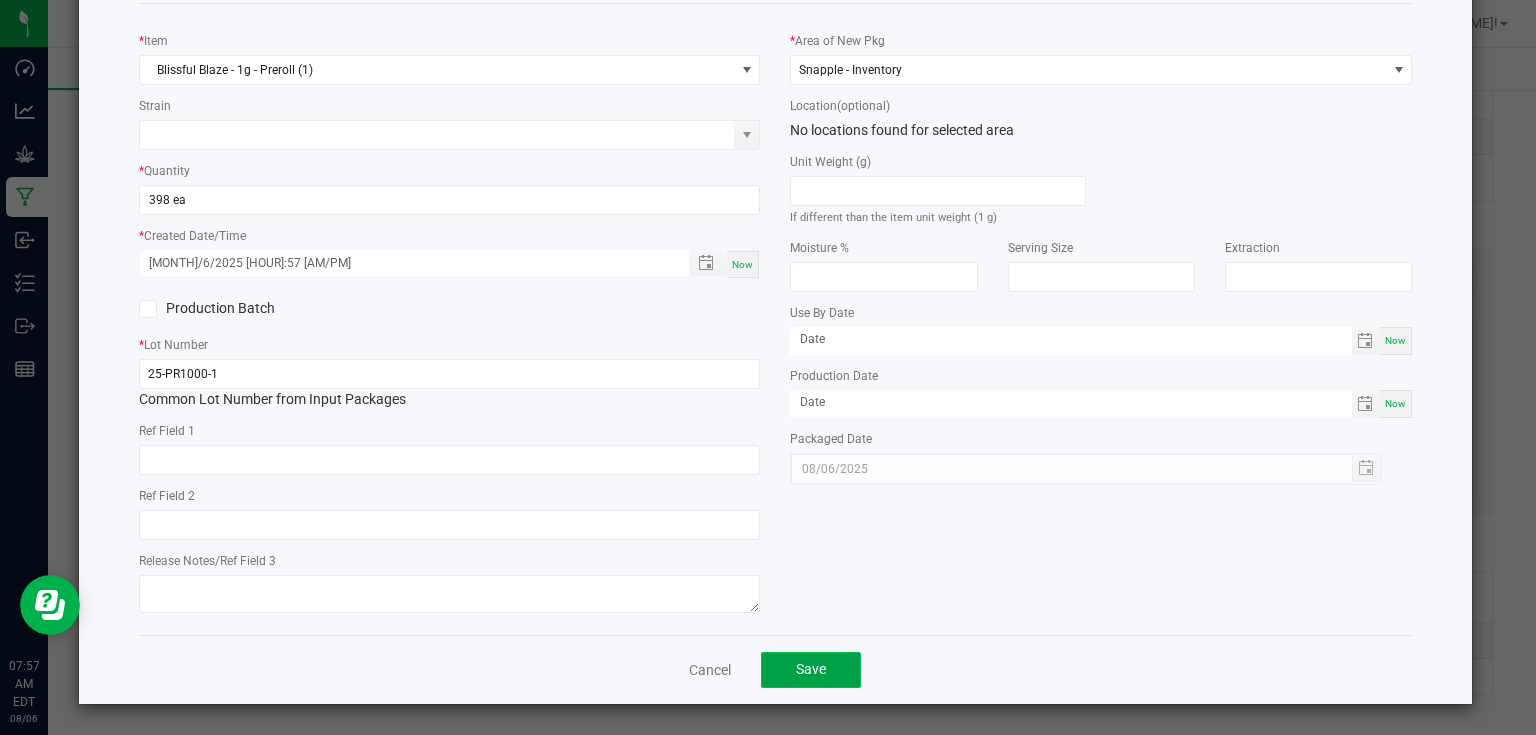 click on "Save" 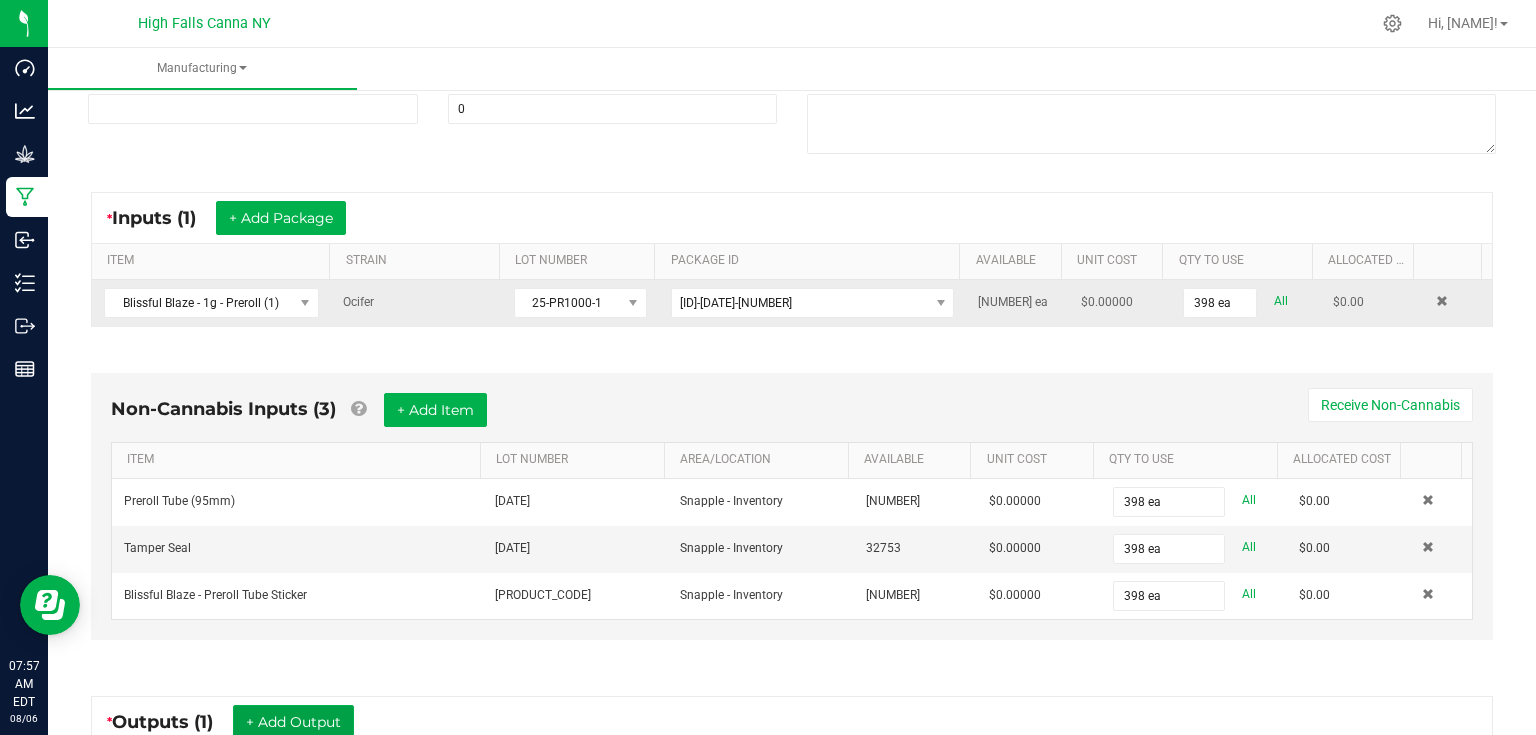 scroll, scrollTop: 0, scrollLeft: 0, axis: both 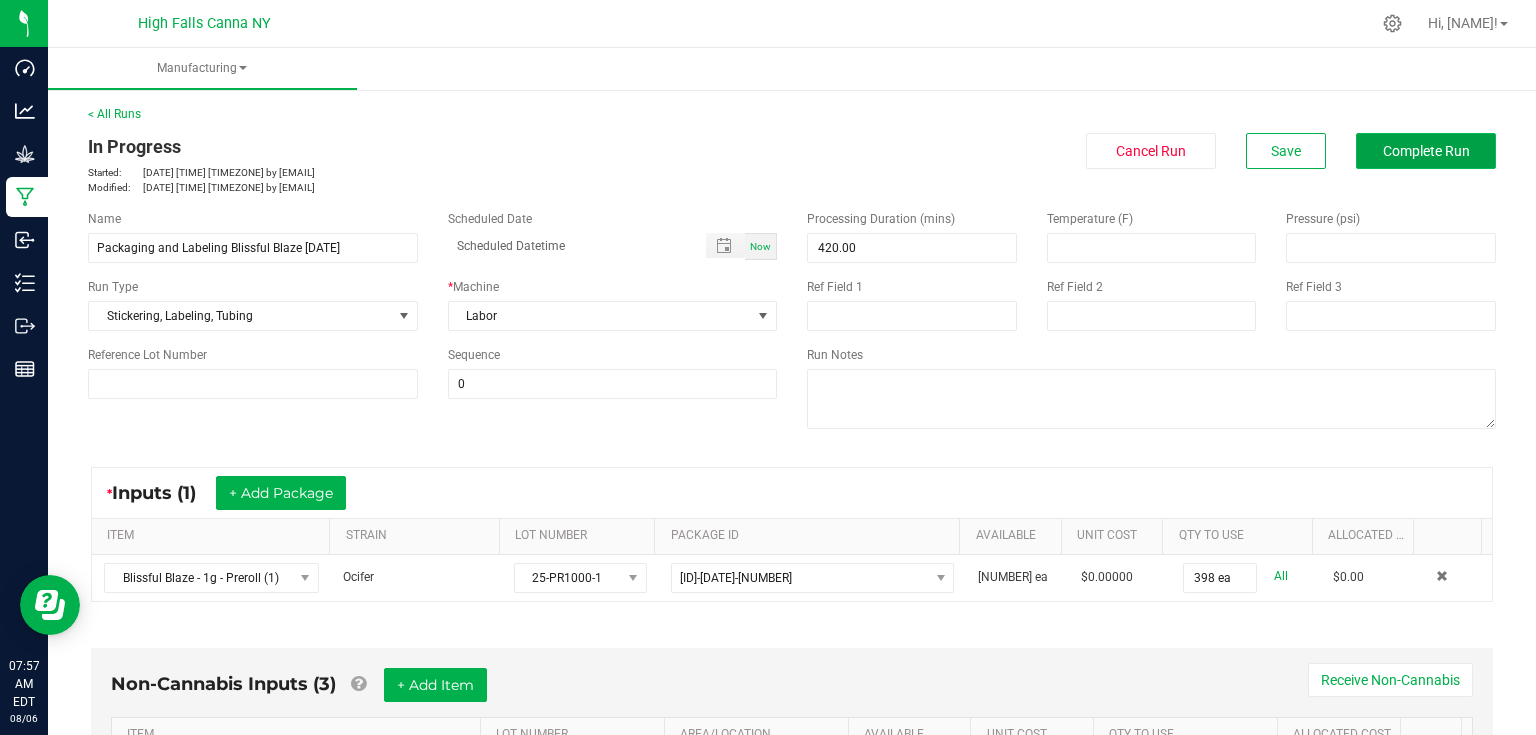click on "Complete Run" at bounding box center [1426, 151] 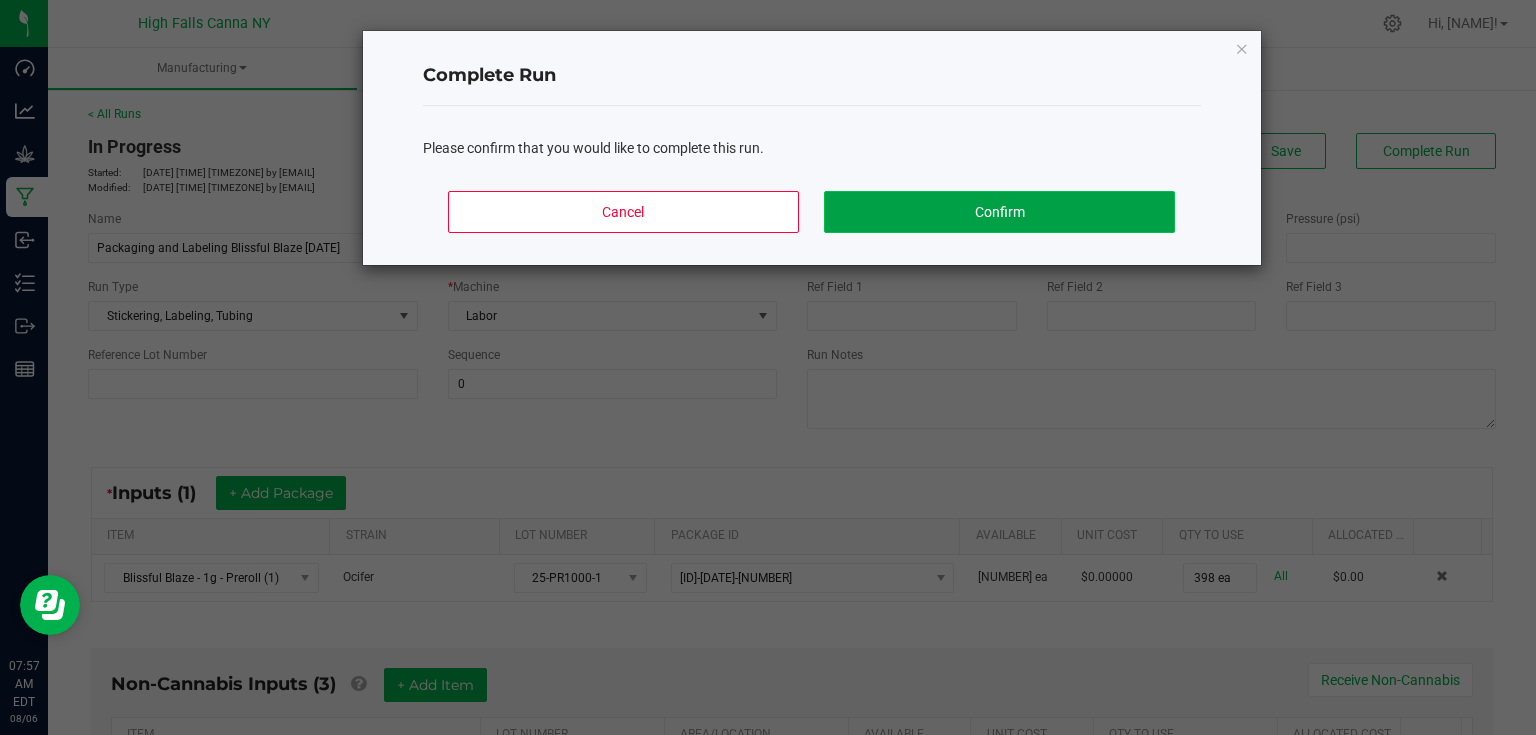 click on "Confirm" 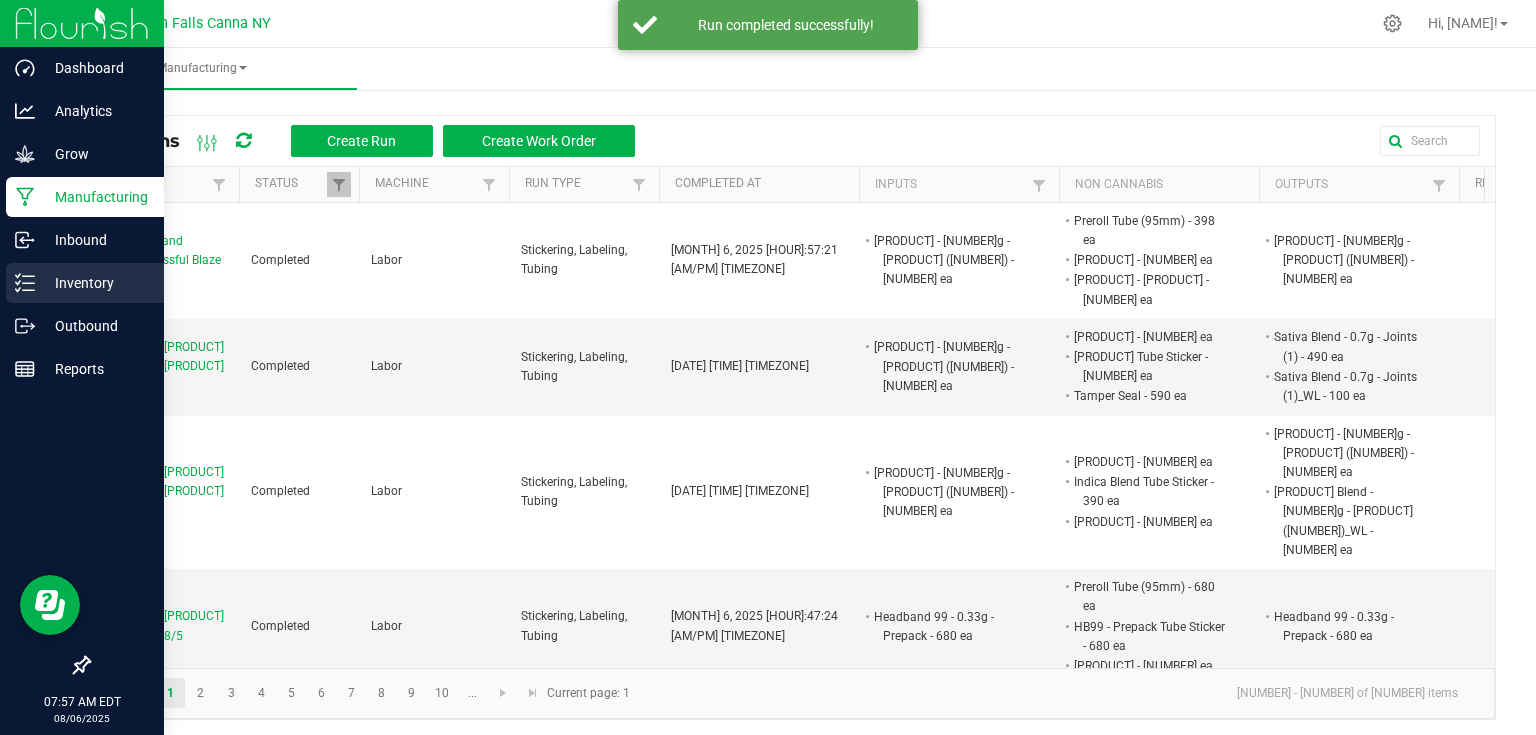 click on "Inventory" at bounding box center [95, 283] 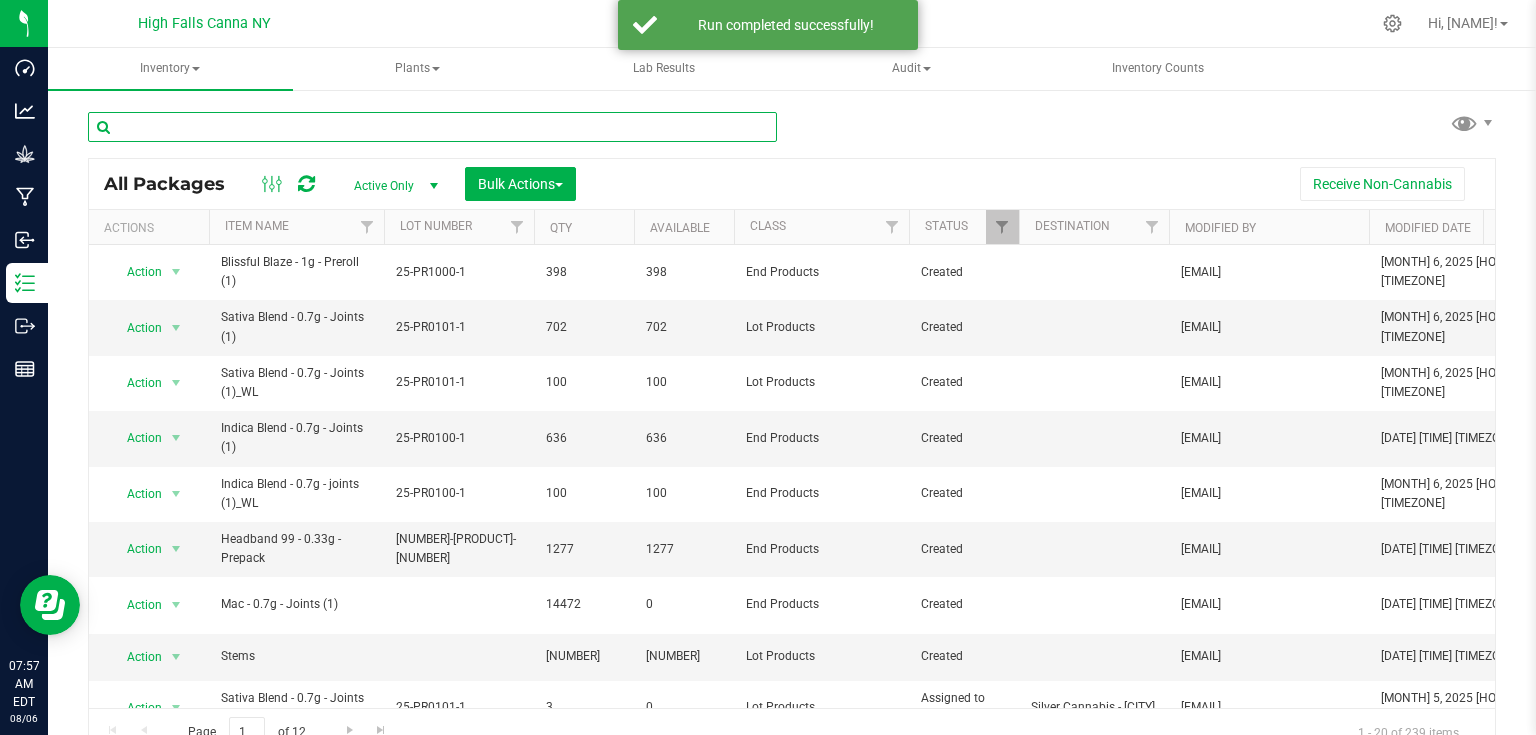 click at bounding box center [432, 127] 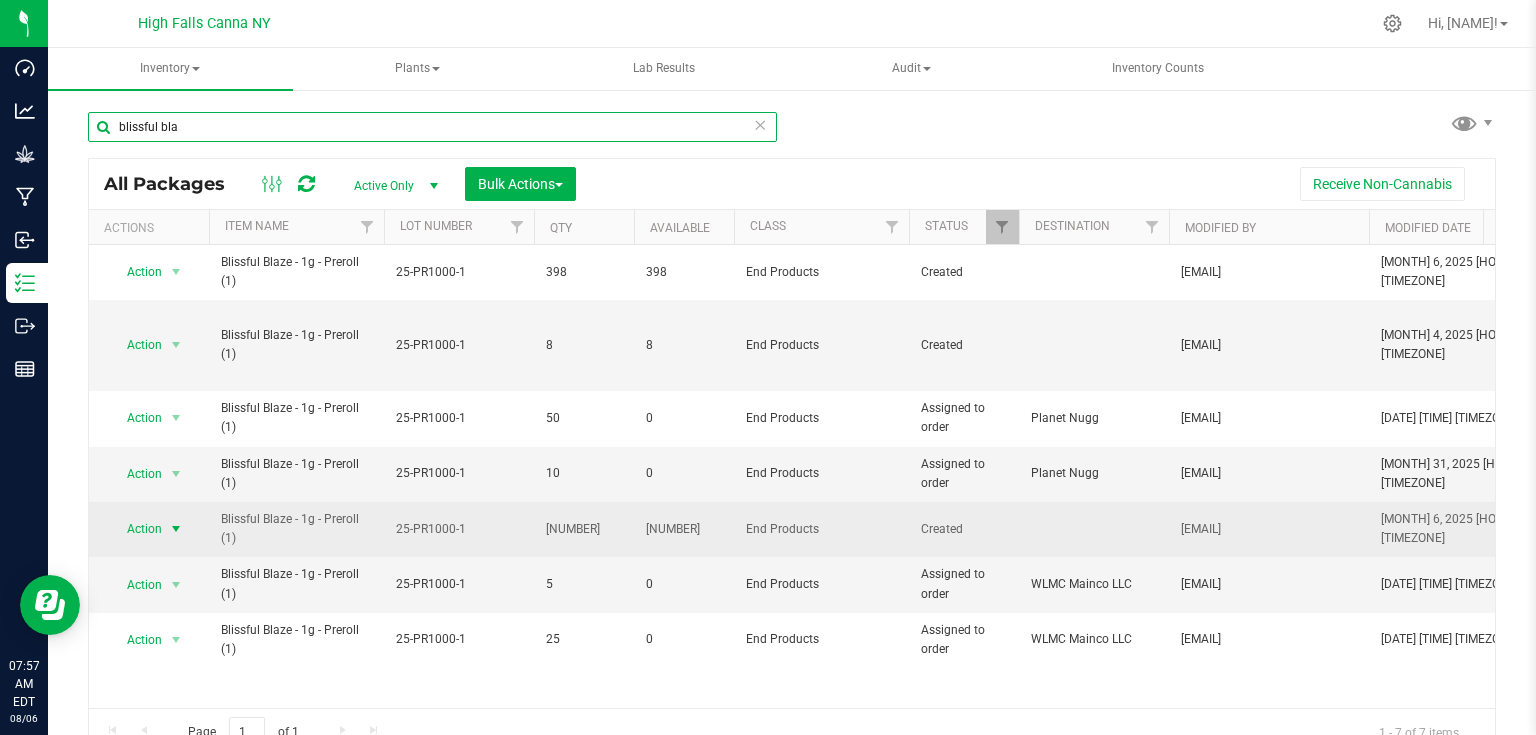 type on "blissful bla" 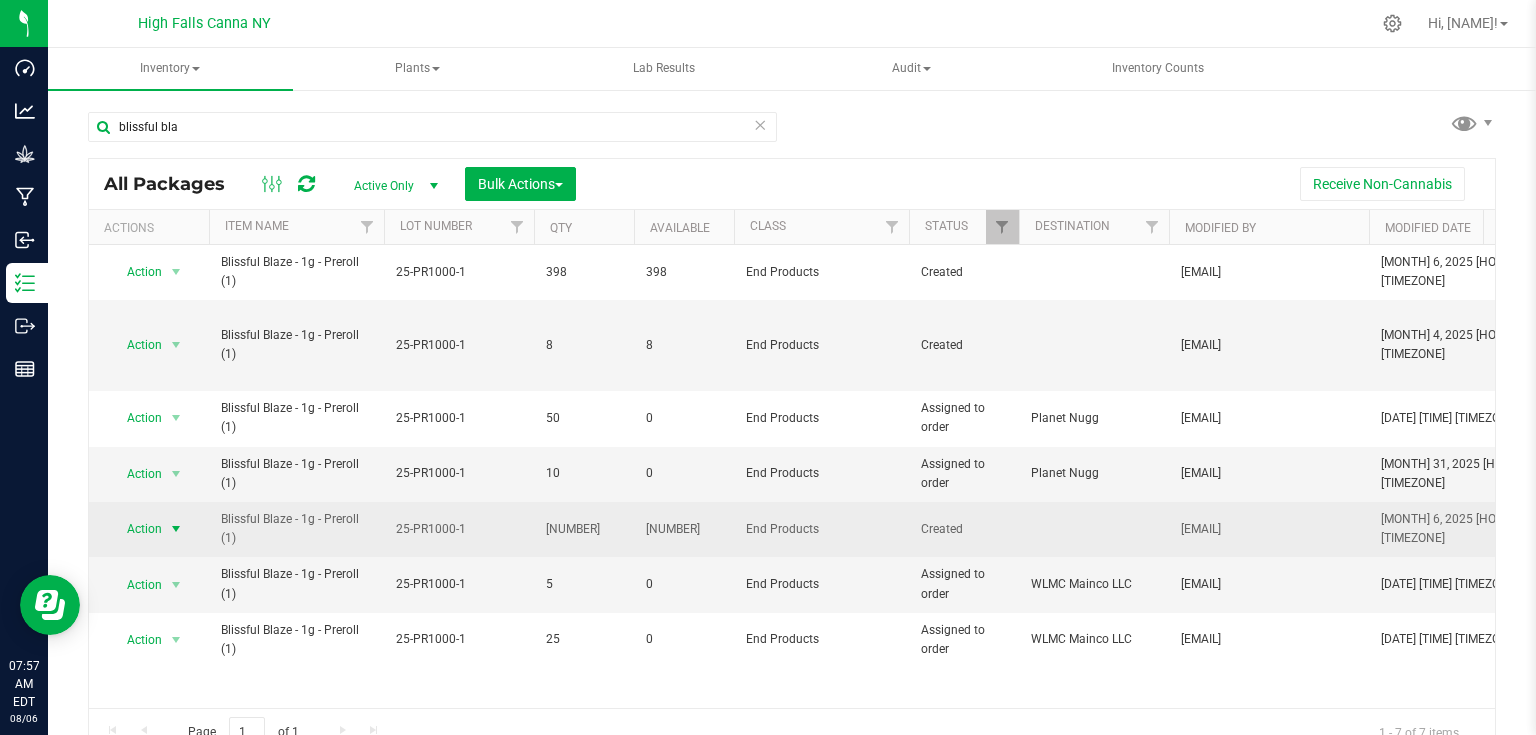 click at bounding box center (176, 529) 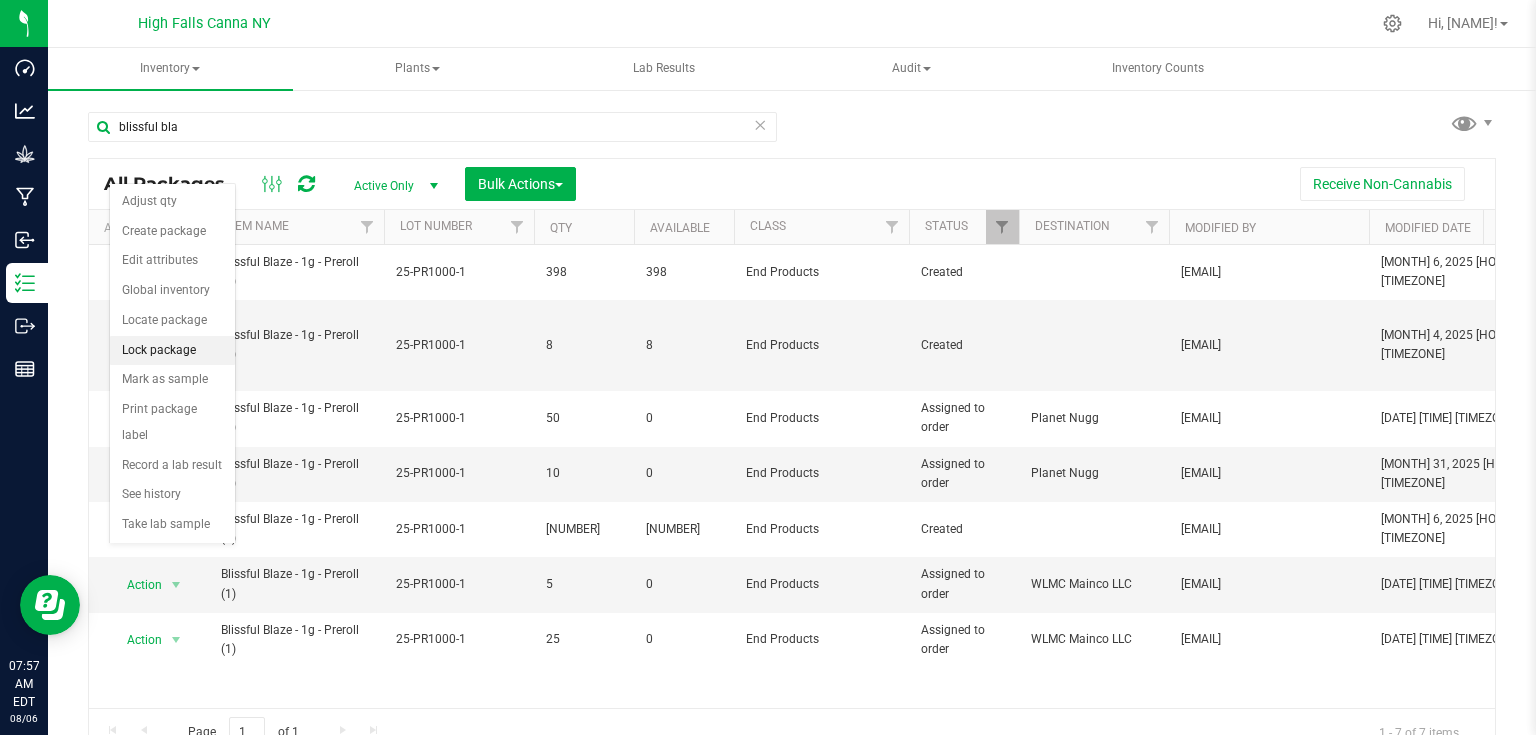 click on "Lock package" at bounding box center [172, 351] 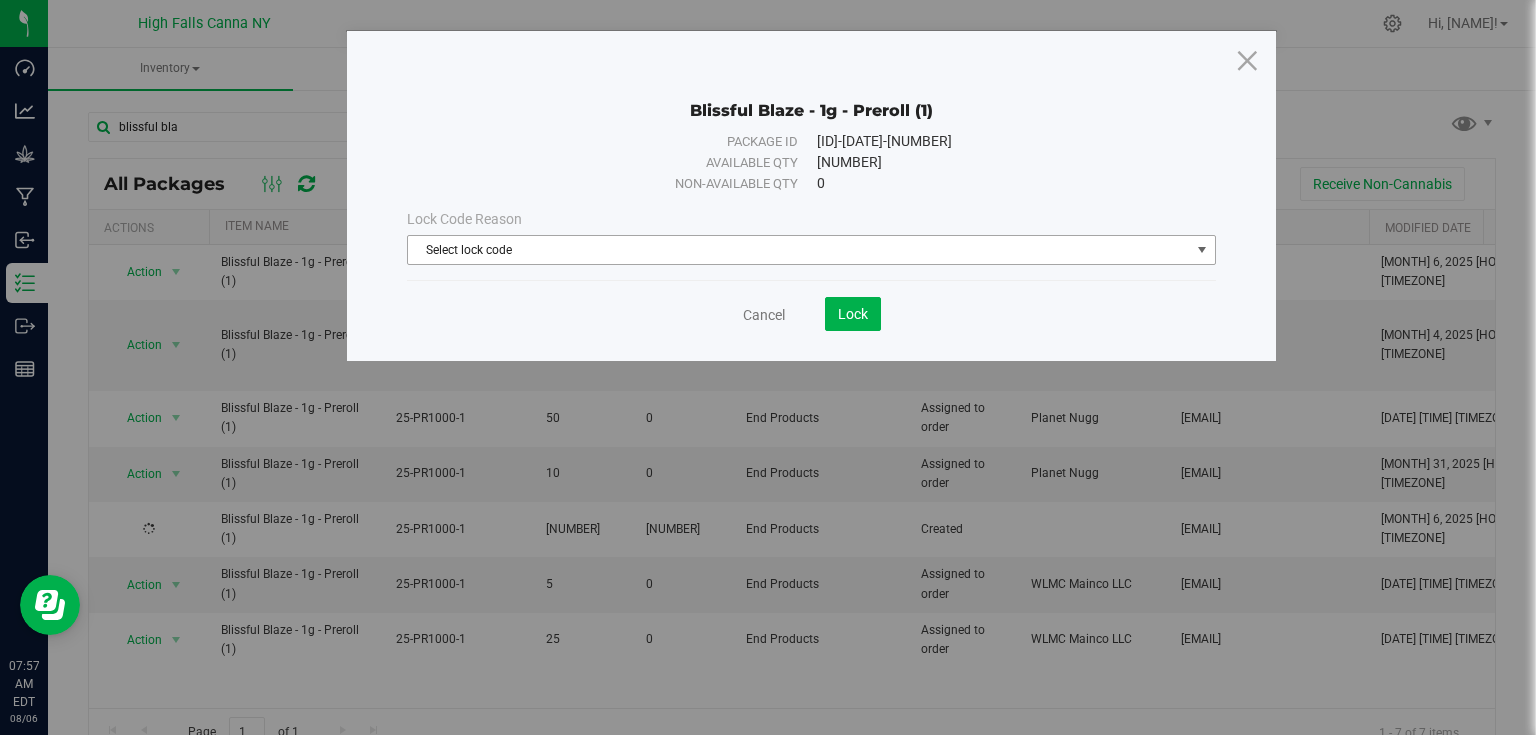 click on "Select lock code" at bounding box center [799, 250] 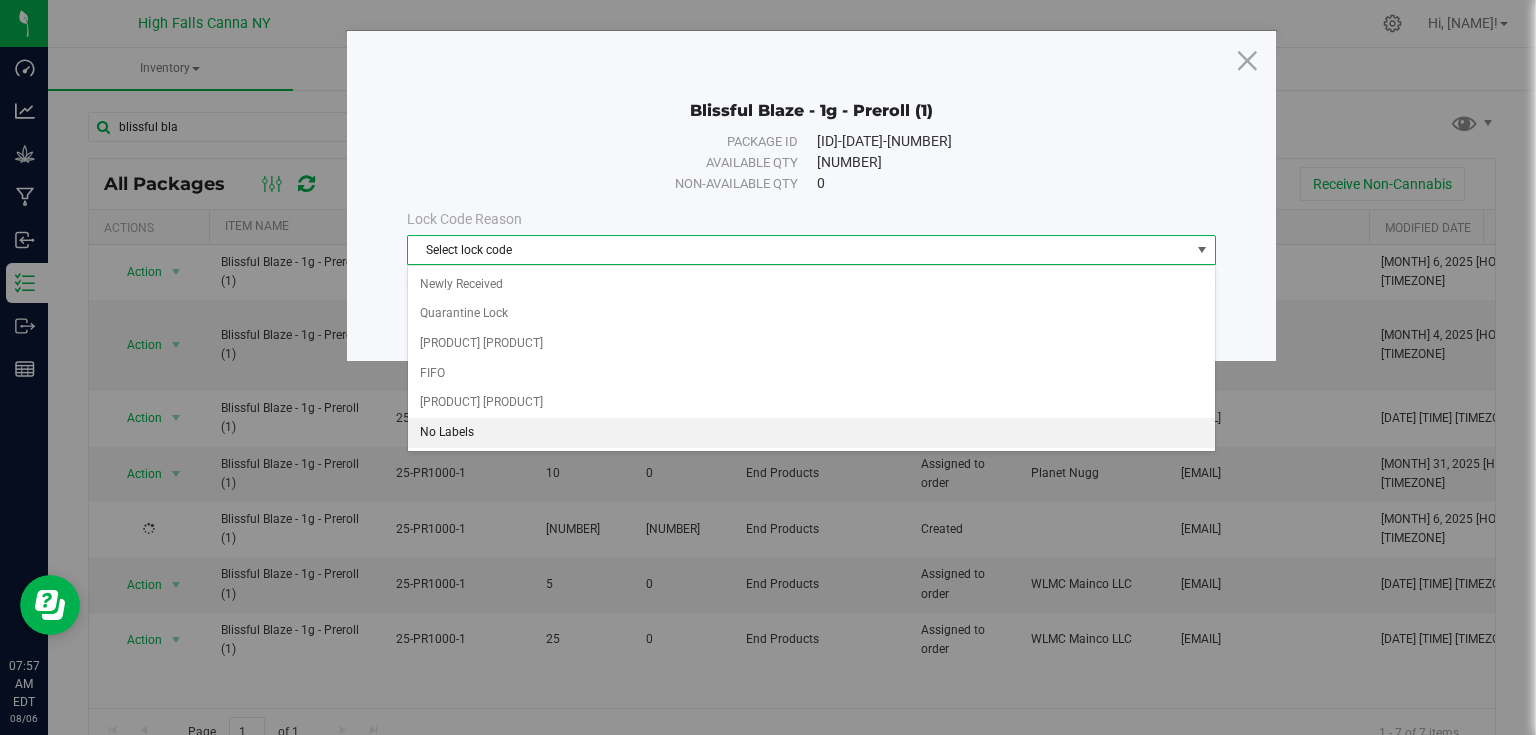 click on "No Labels" at bounding box center (811, 433) 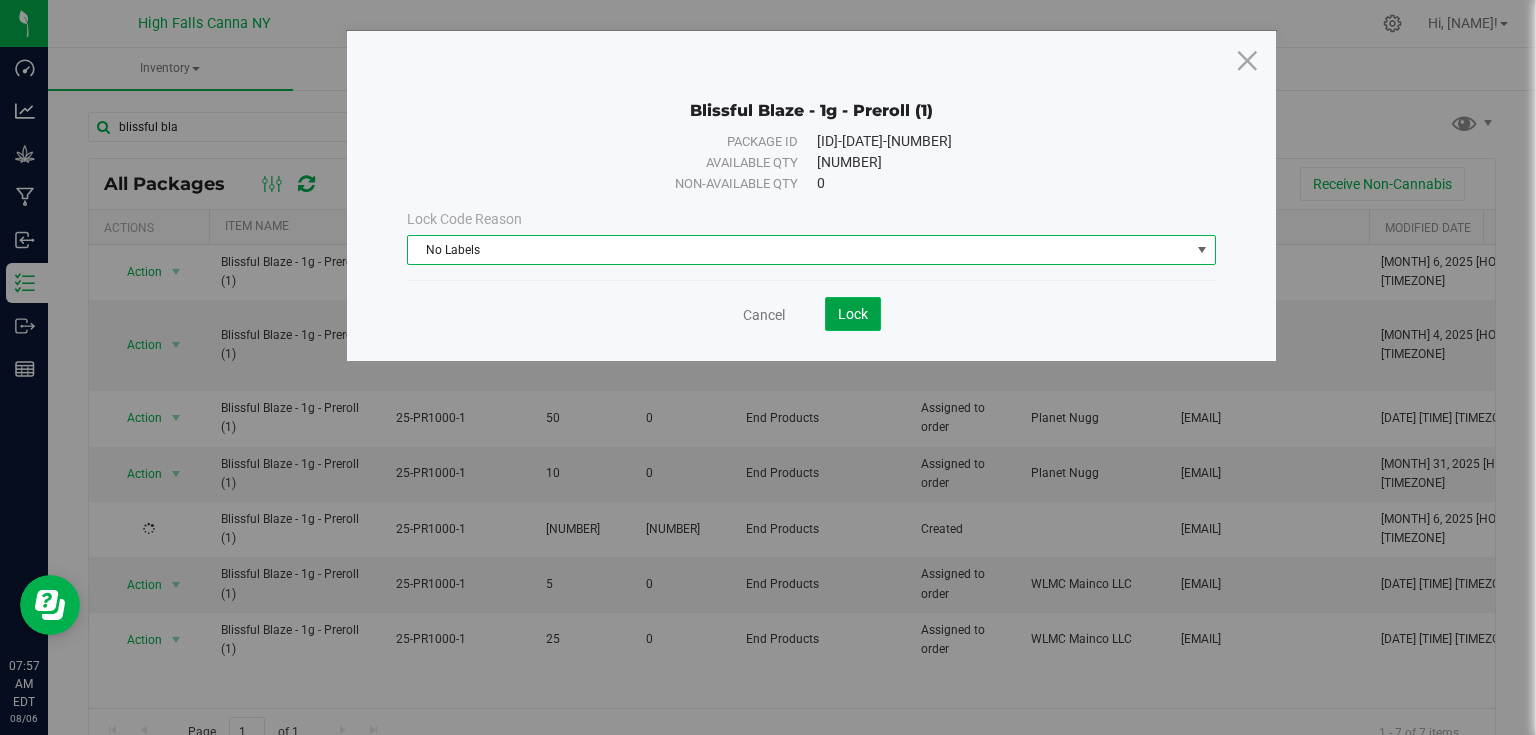 click on "Lock" 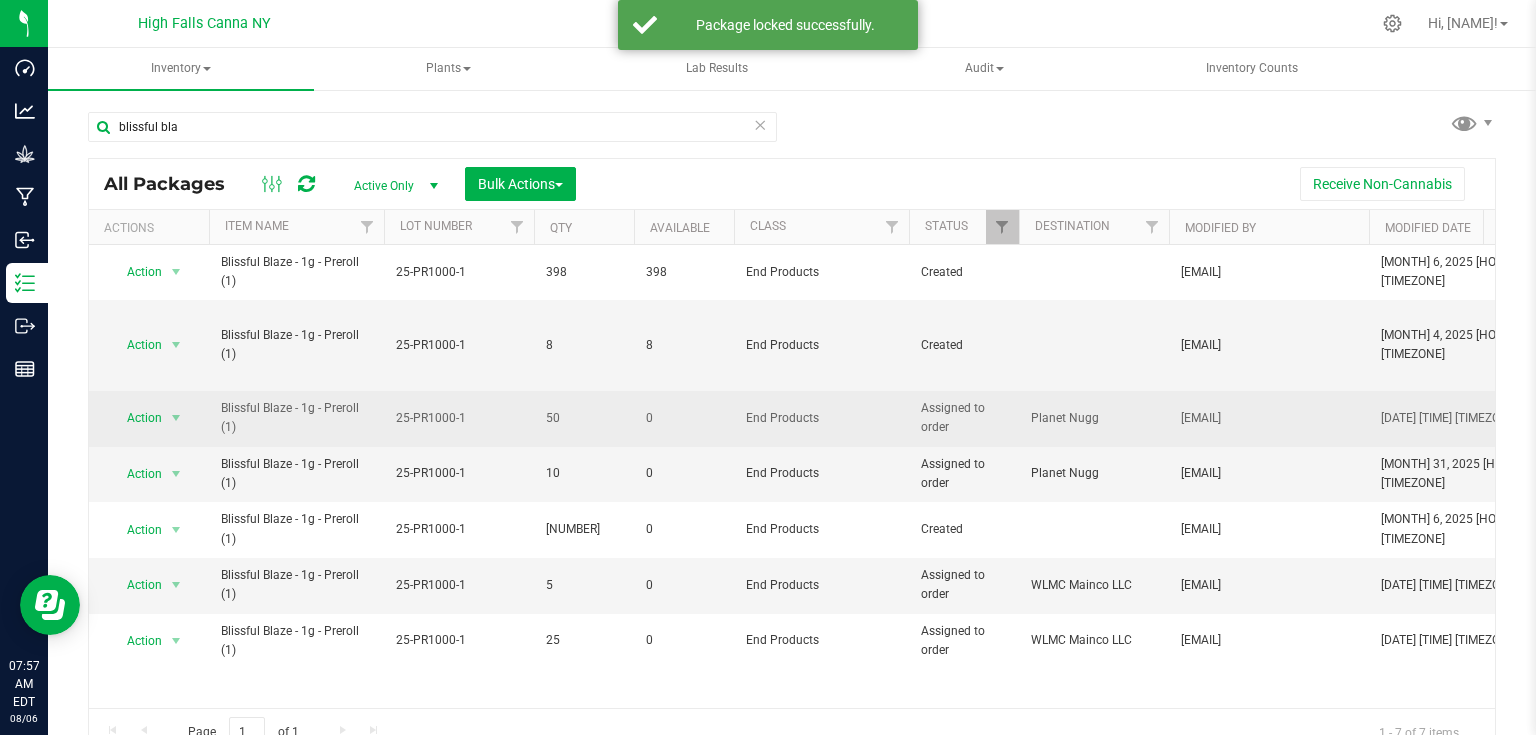 scroll, scrollTop: 20, scrollLeft: 0, axis: vertical 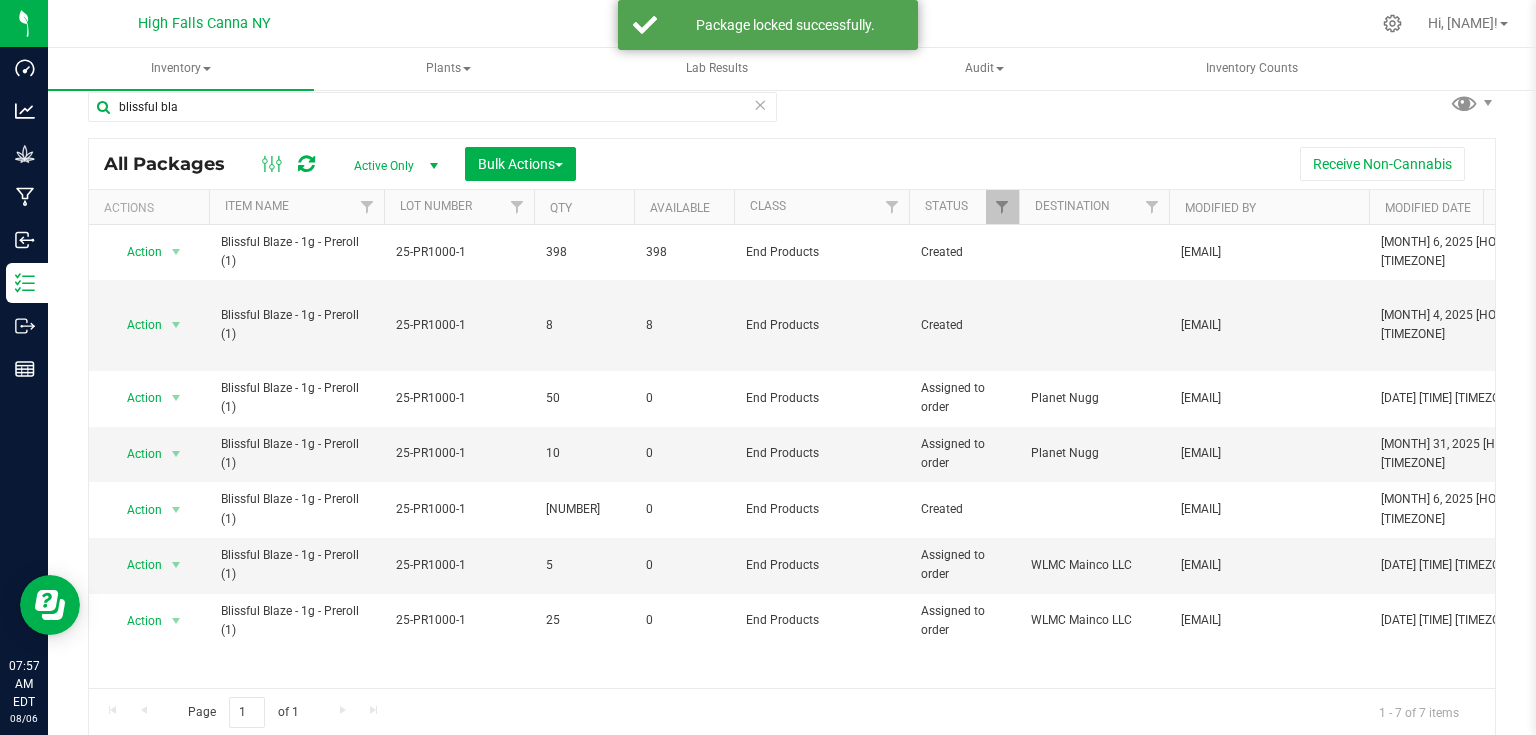 click on "All Packages
Active Only Active Only Lab Samples Locked All
Bulk Actions
Add to manufacturing run
Add to outbound order
Combine packages
Combine packages (lot)" at bounding box center (792, 164) 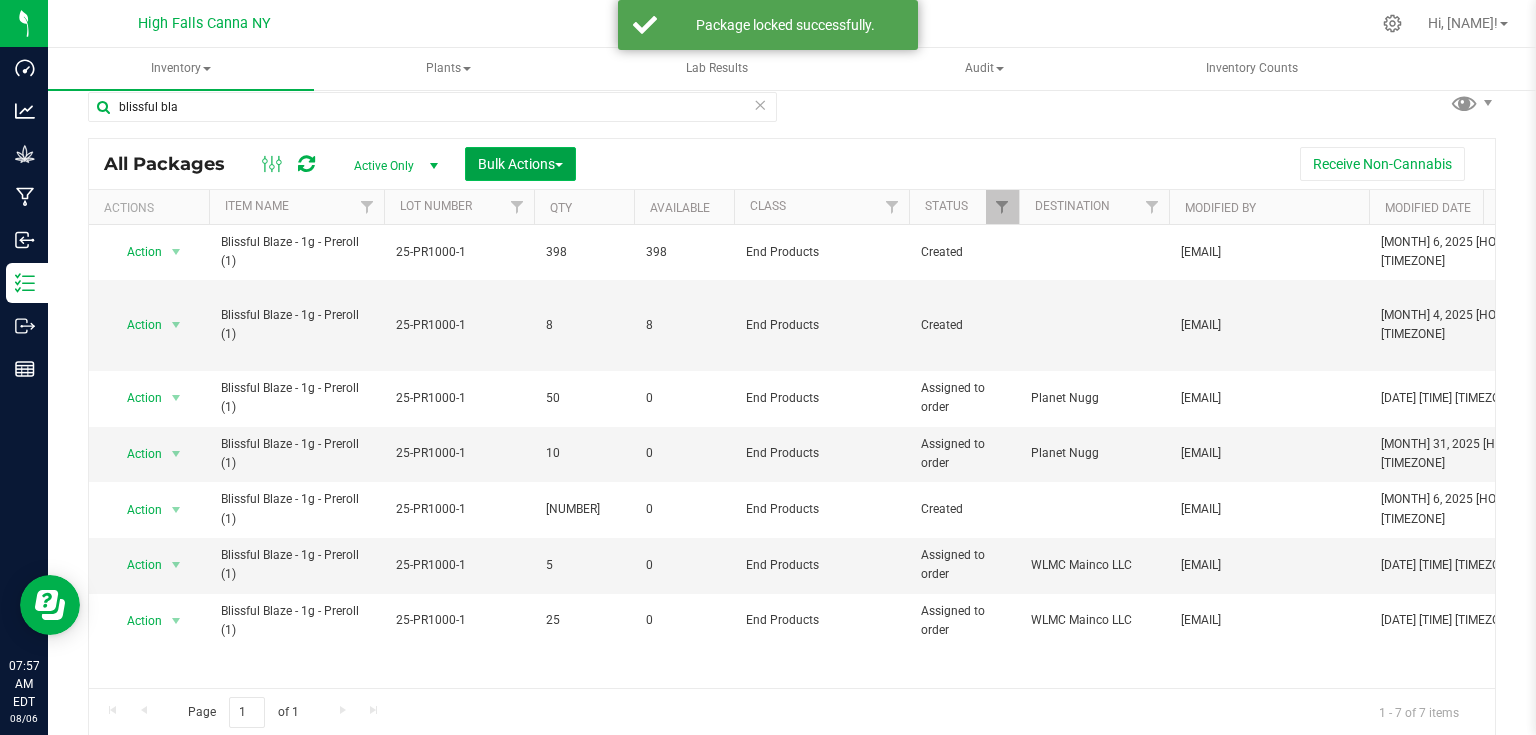 click on "Bulk Actions" at bounding box center [520, 164] 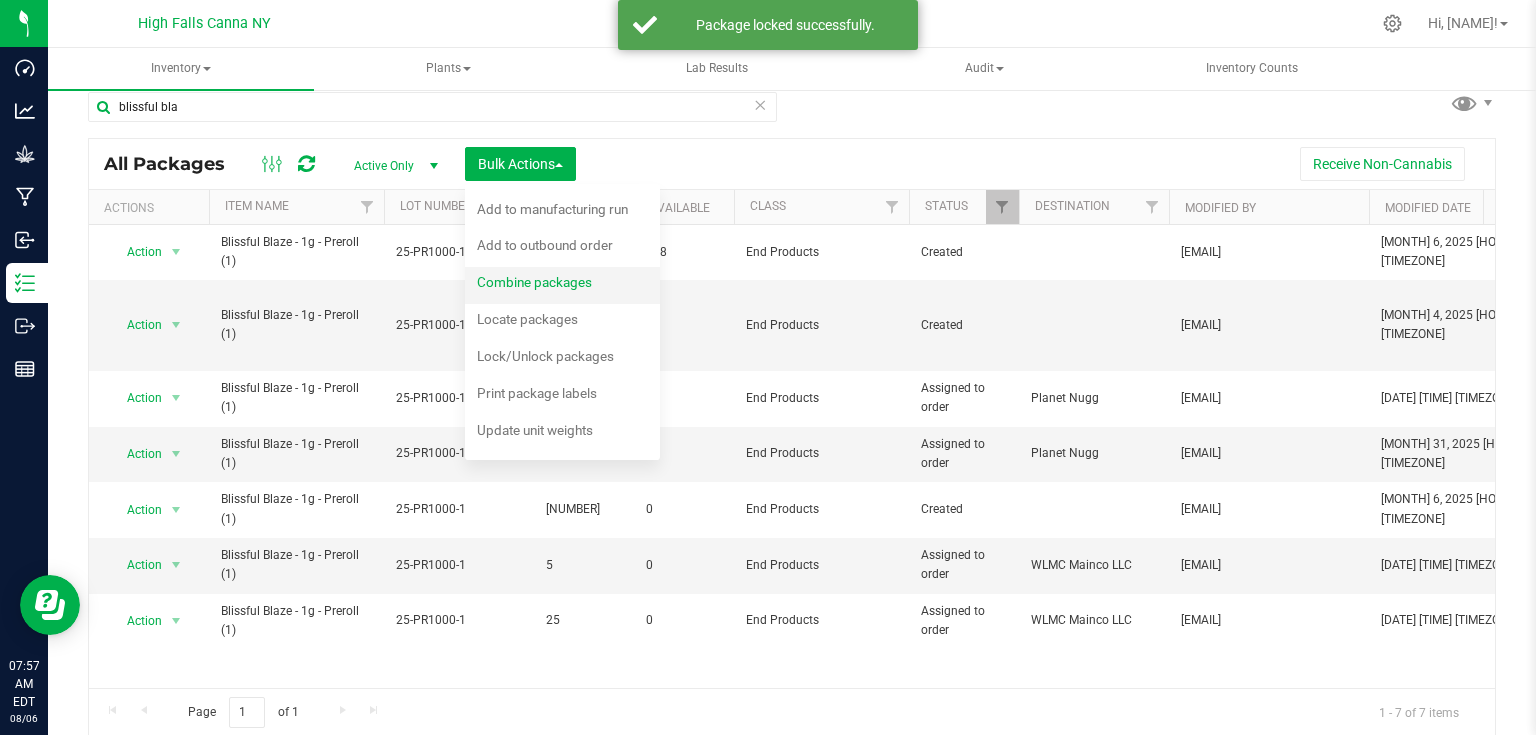 click on "Combine packages" at bounding box center [534, 282] 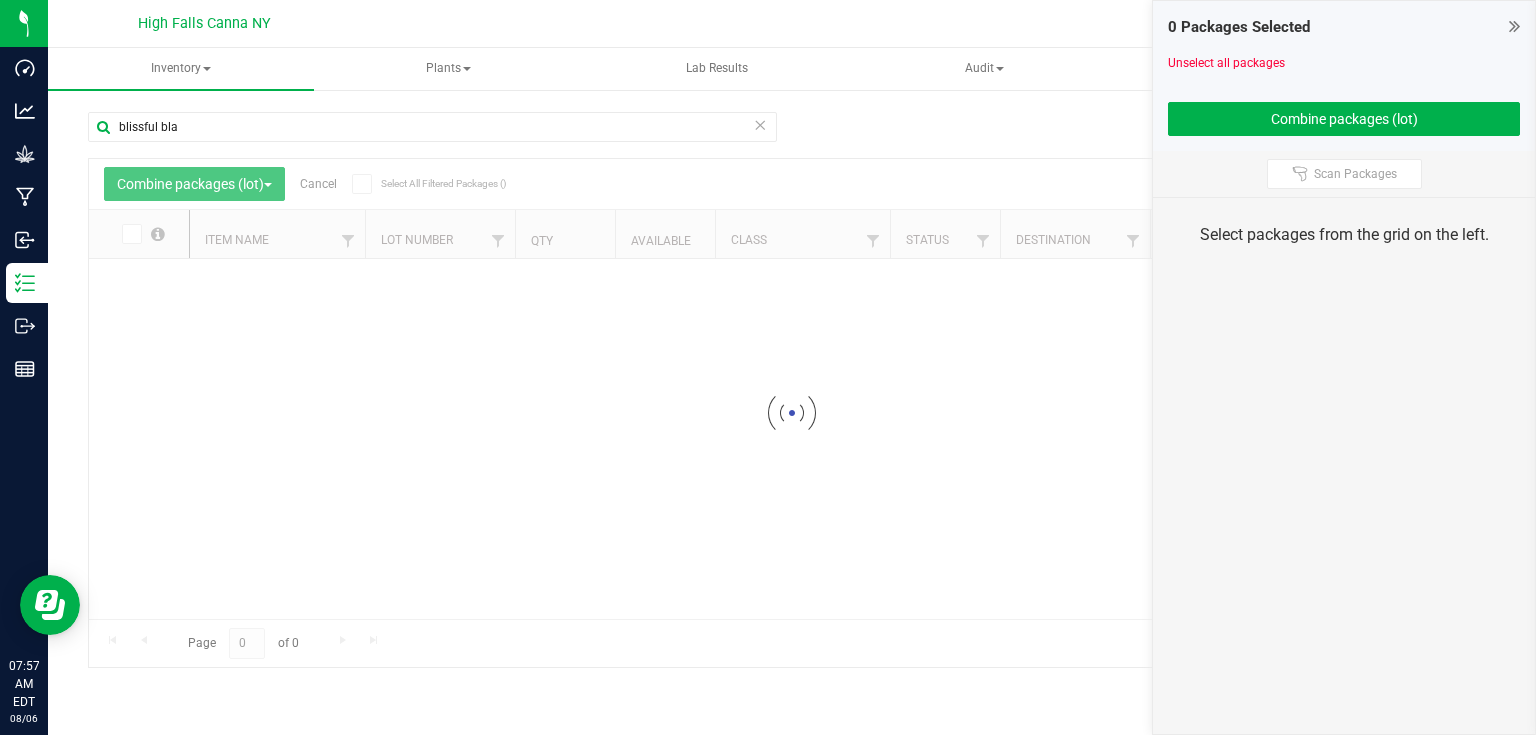 scroll, scrollTop: 0, scrollLeft: 0, axis: both 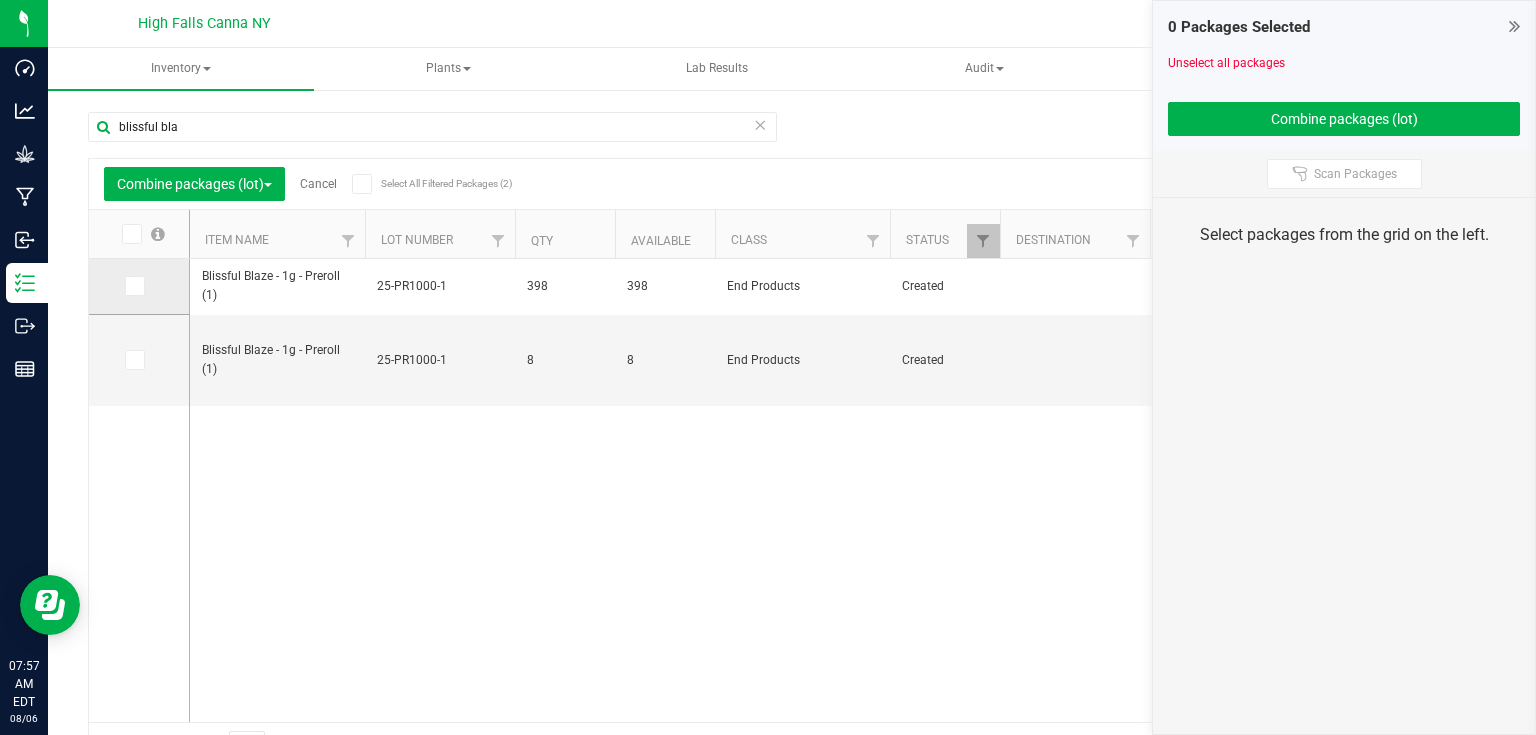 click at bounding box center [133, 286] 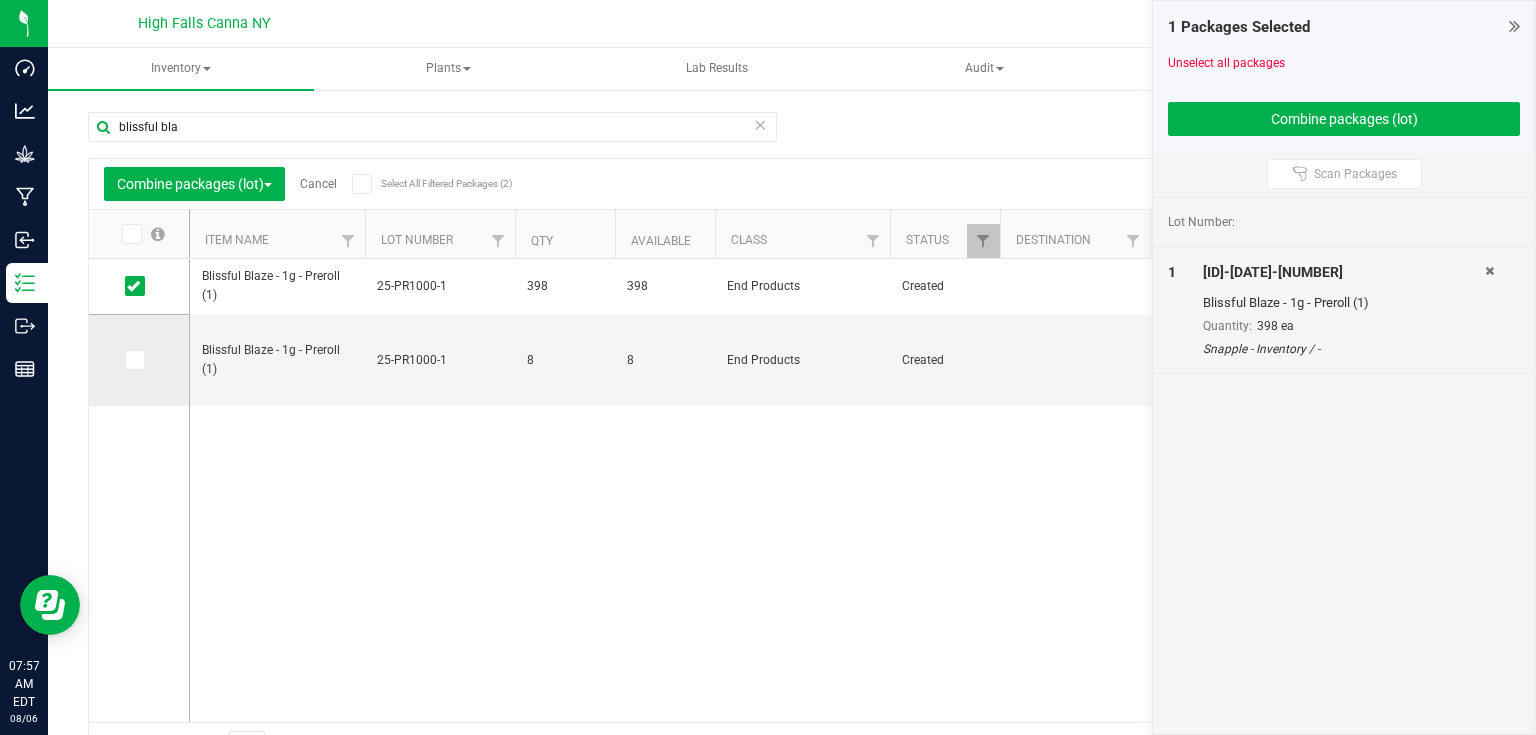 click at bounding box center (133, 360) 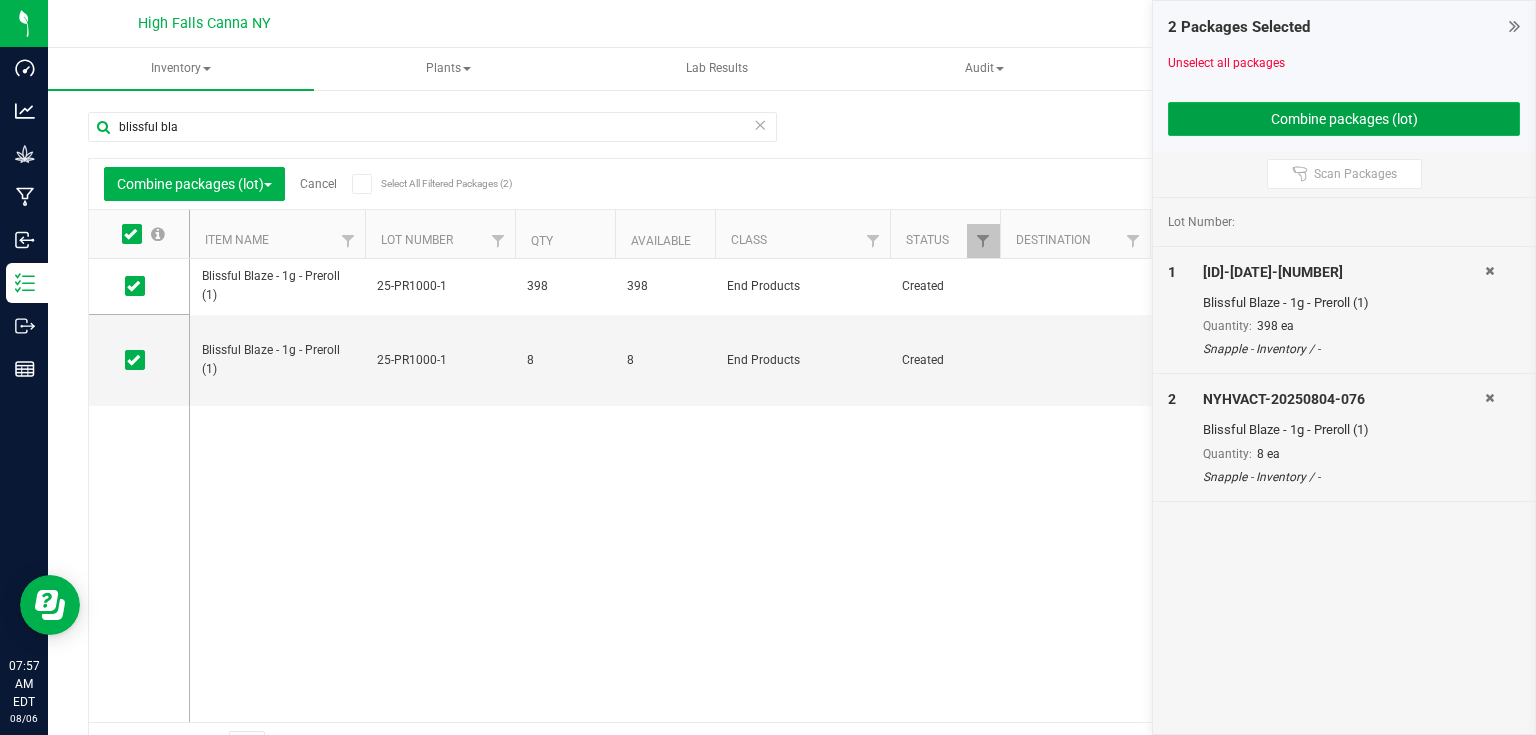 click on "Combine packages (lot)" at bounding box center [1344, 119] 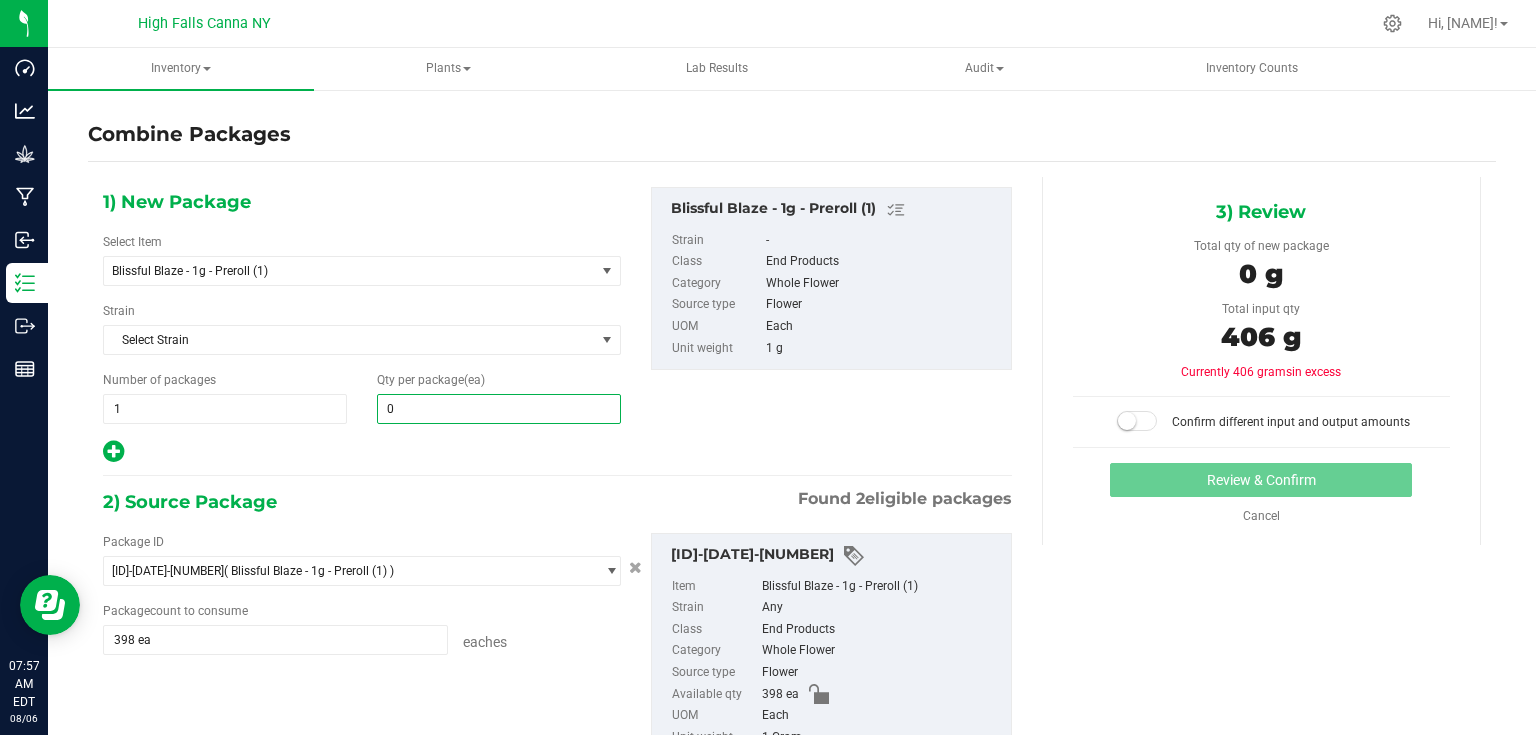 type 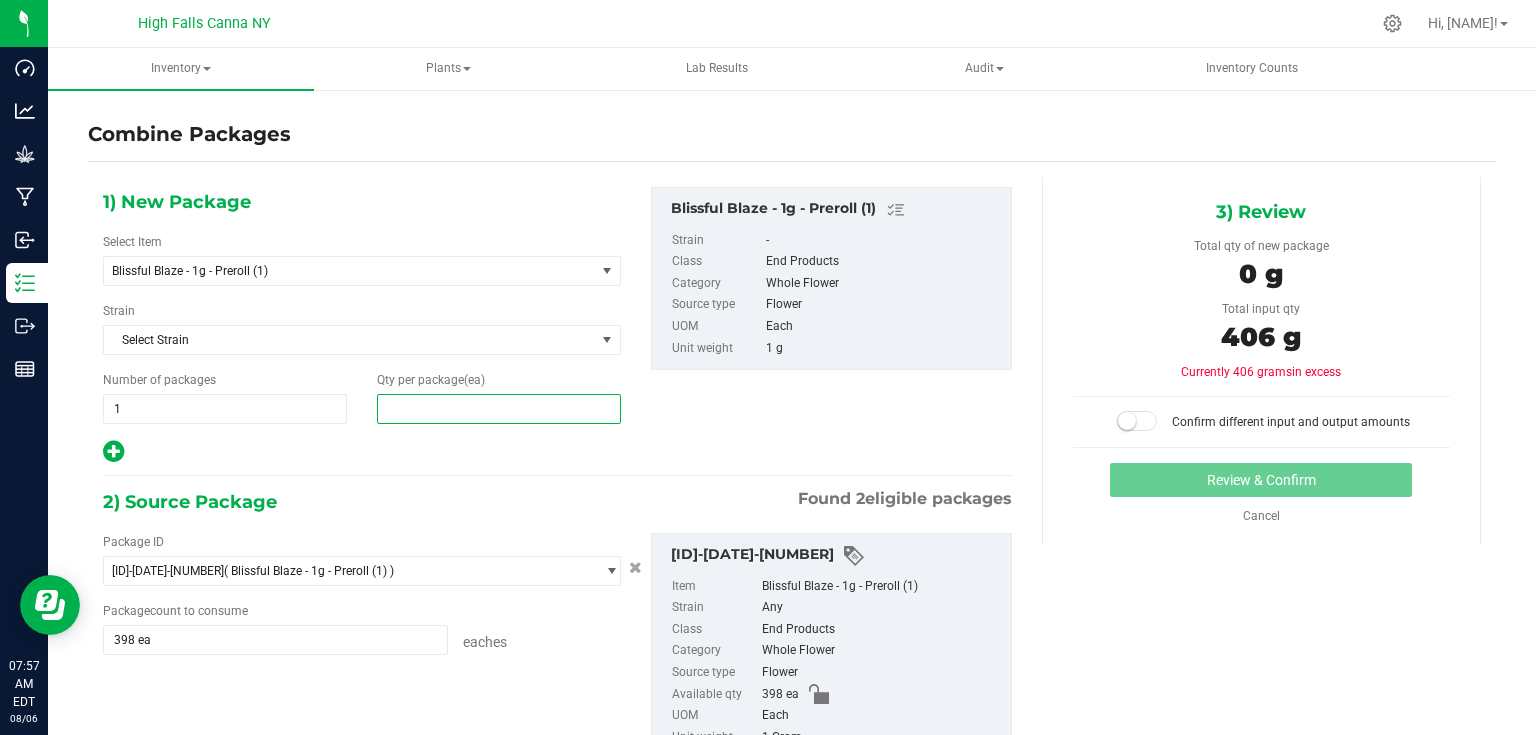 click at bounding box center [499, 409] 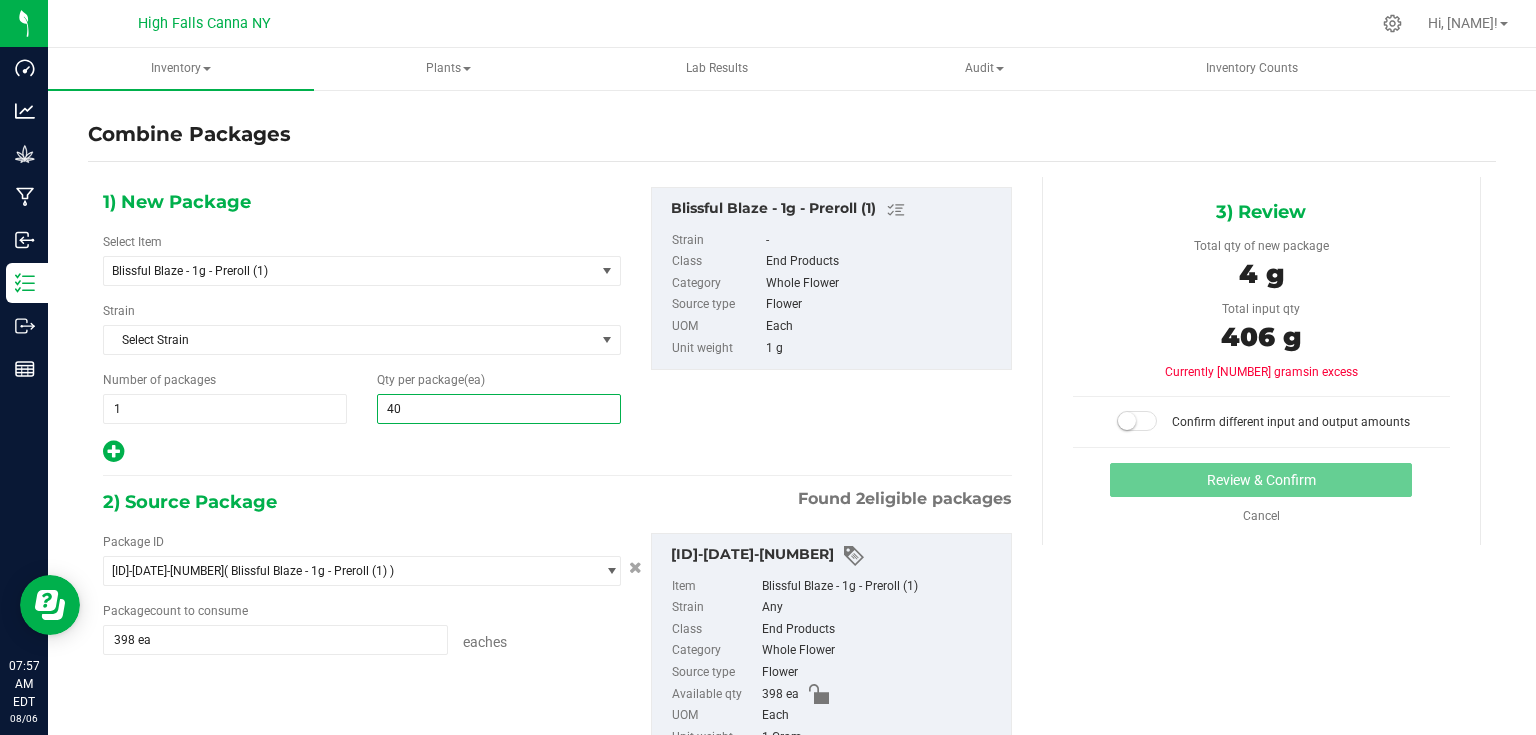 type on "406" 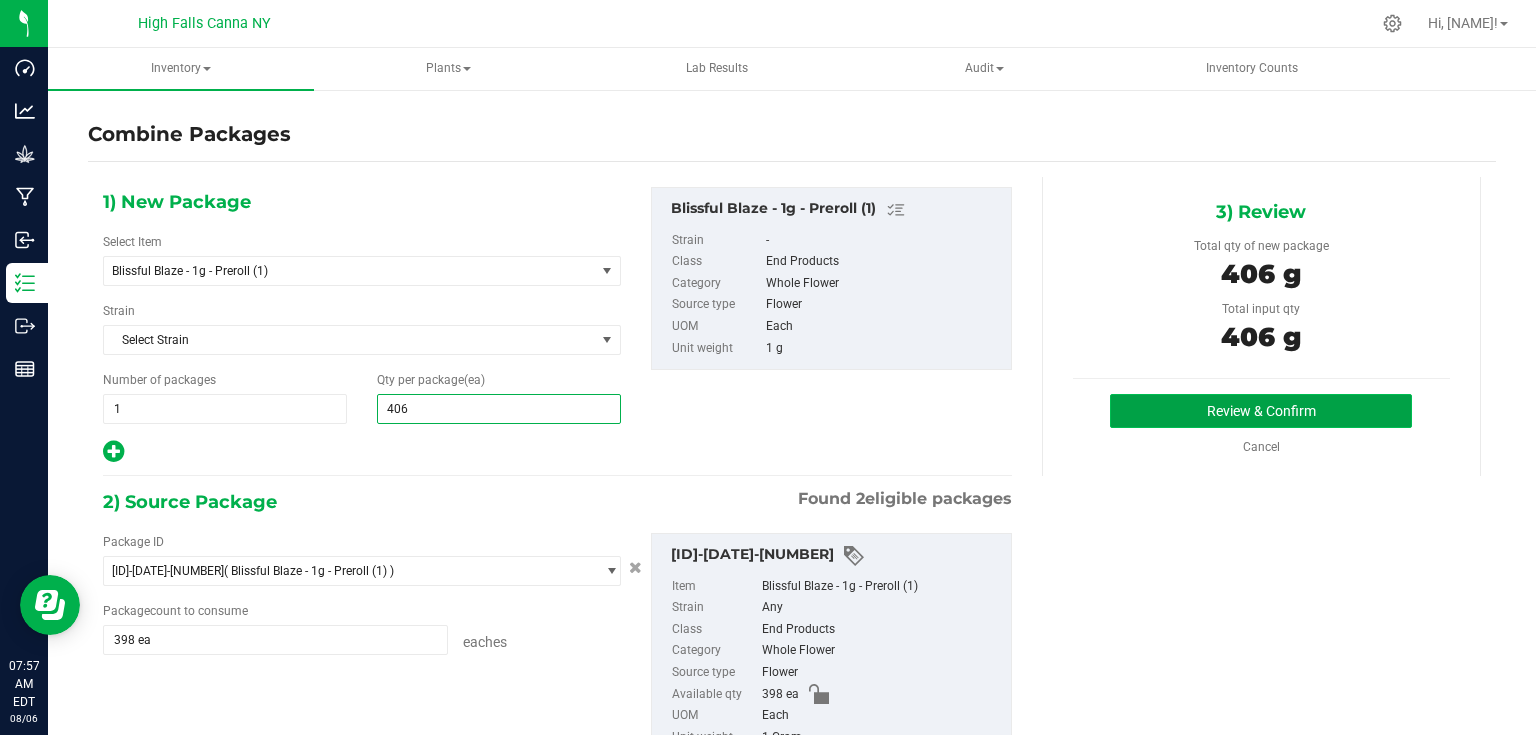 type on "406" 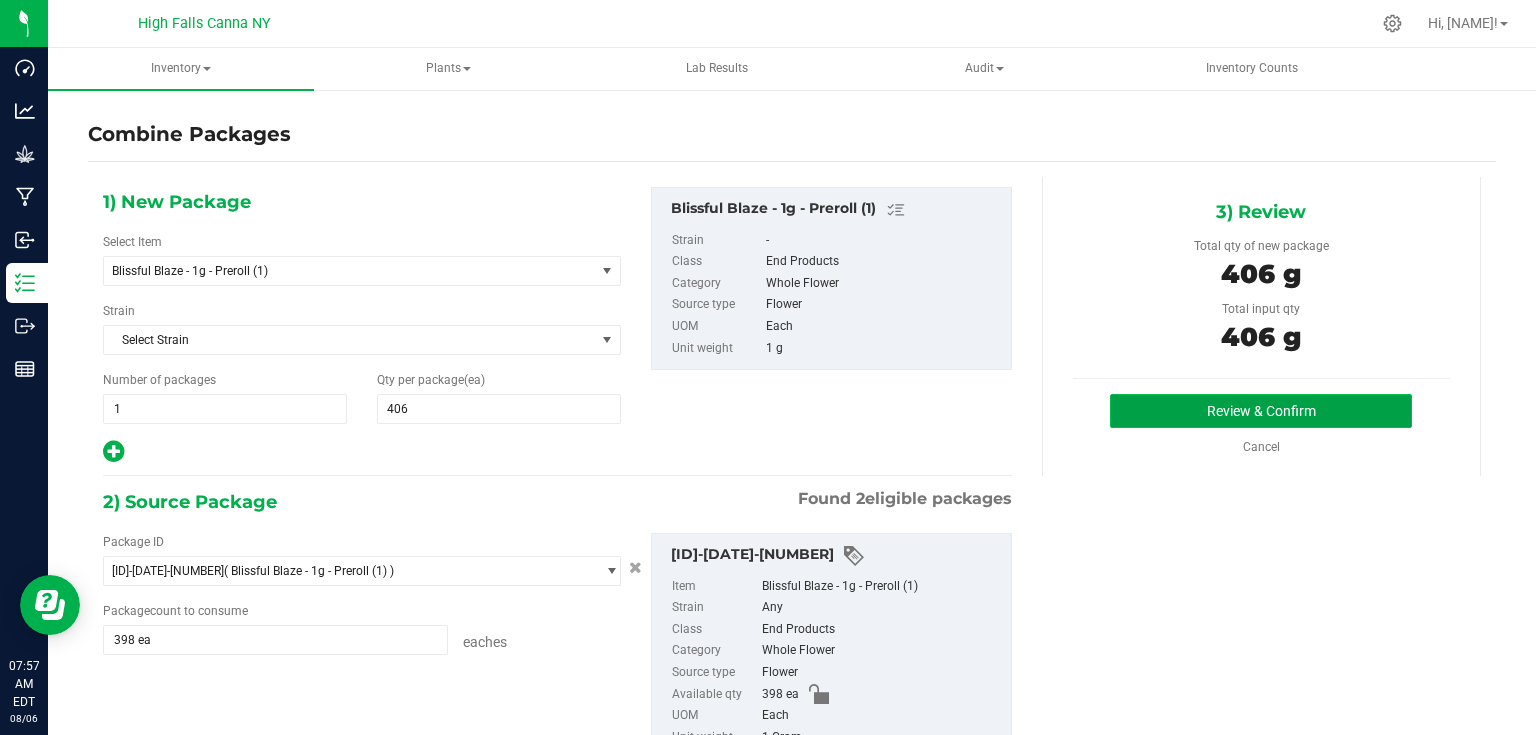 click on "Review & Confirm" at bounding box center [1261, 411] 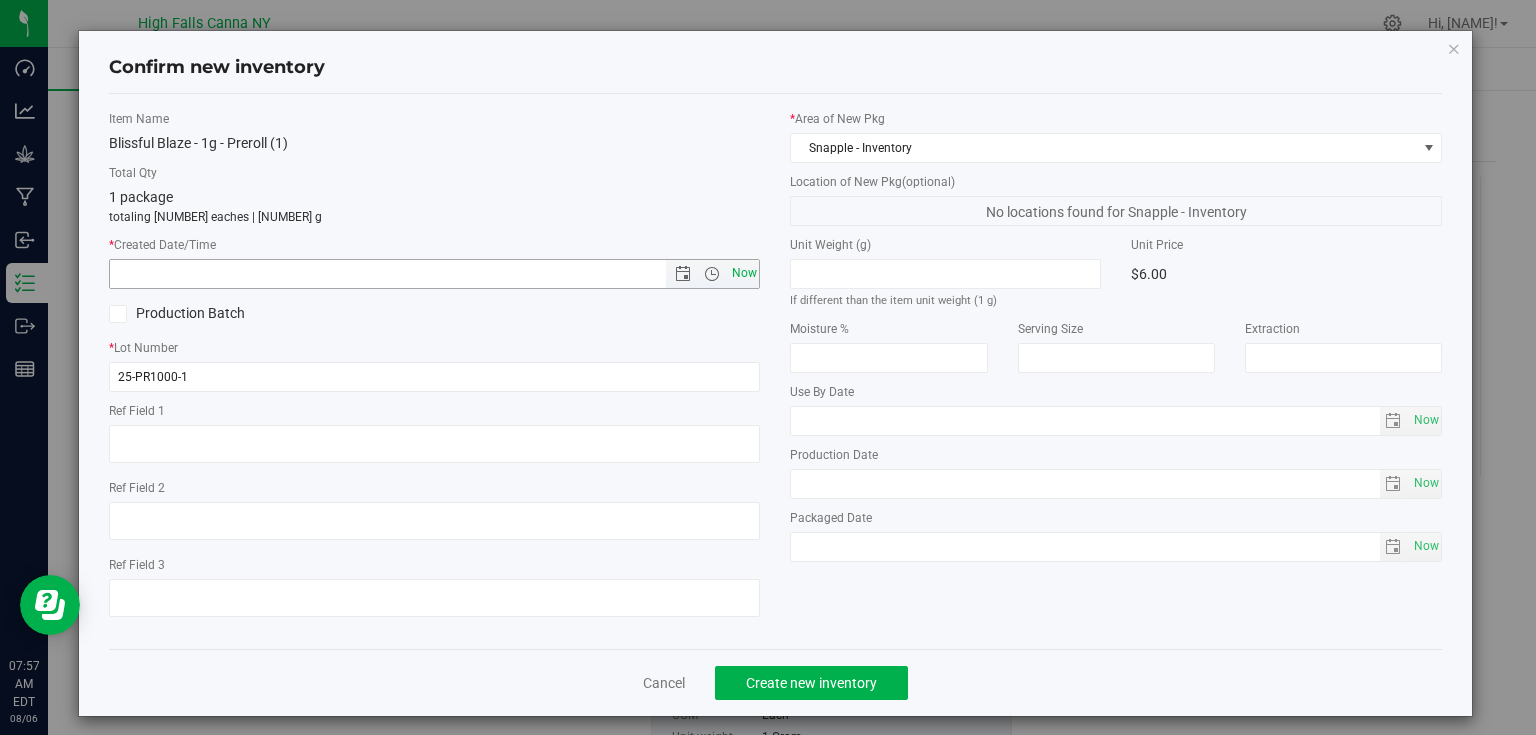 click on "Now" at bounding box center (744, 273) 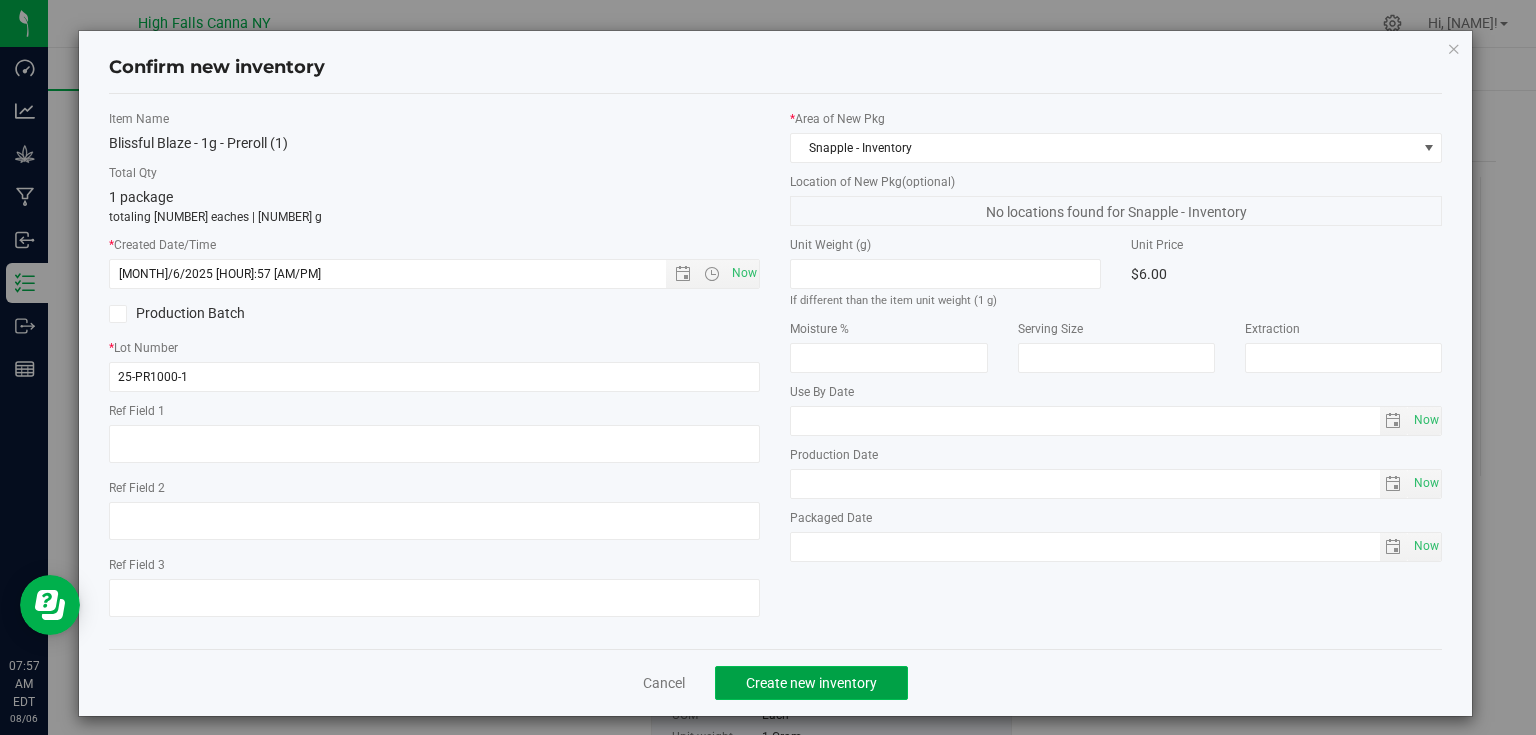 click on "Create new inventory" 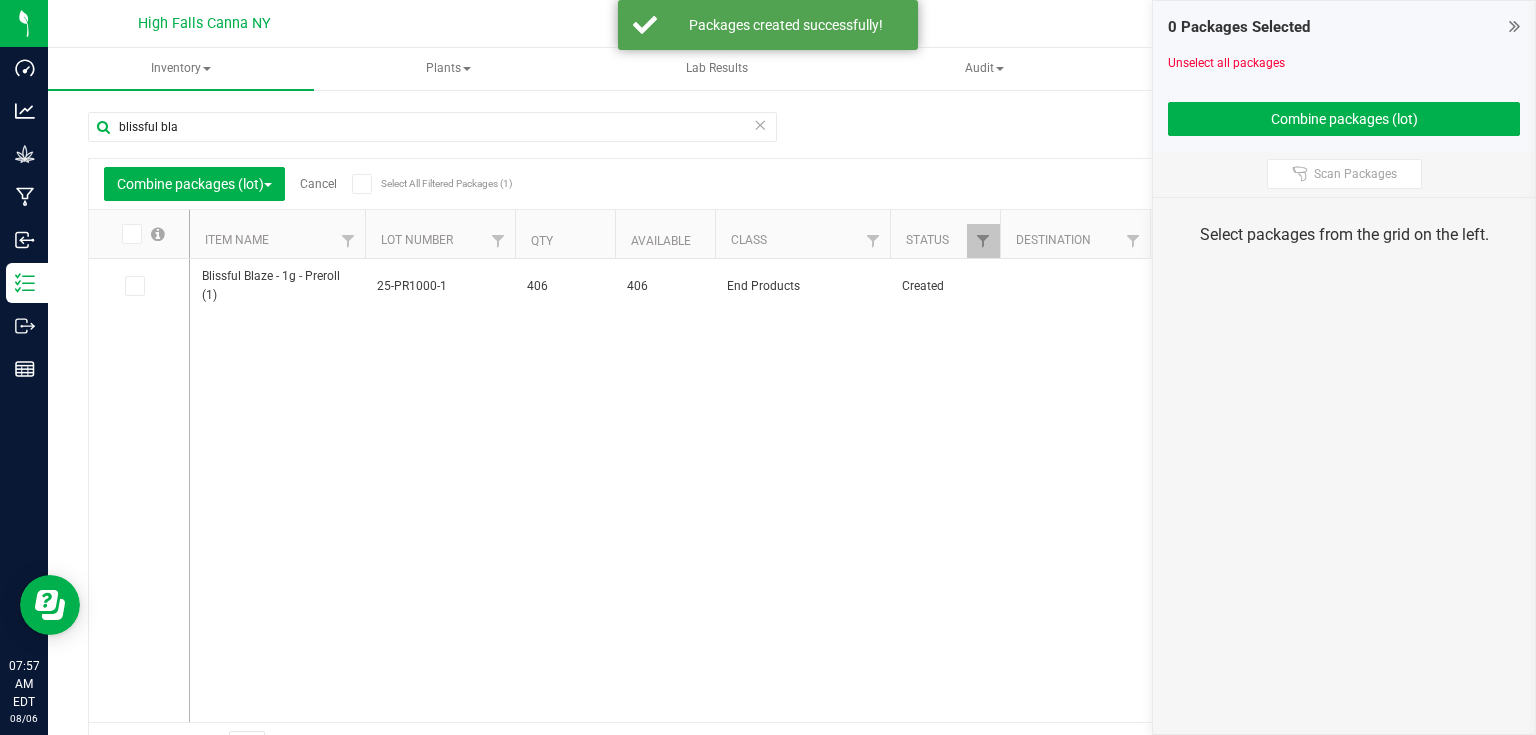 click on "0 Packages Selected   Unselect all packages   Combine packages (lot)" at bounding box center [1344, 76] 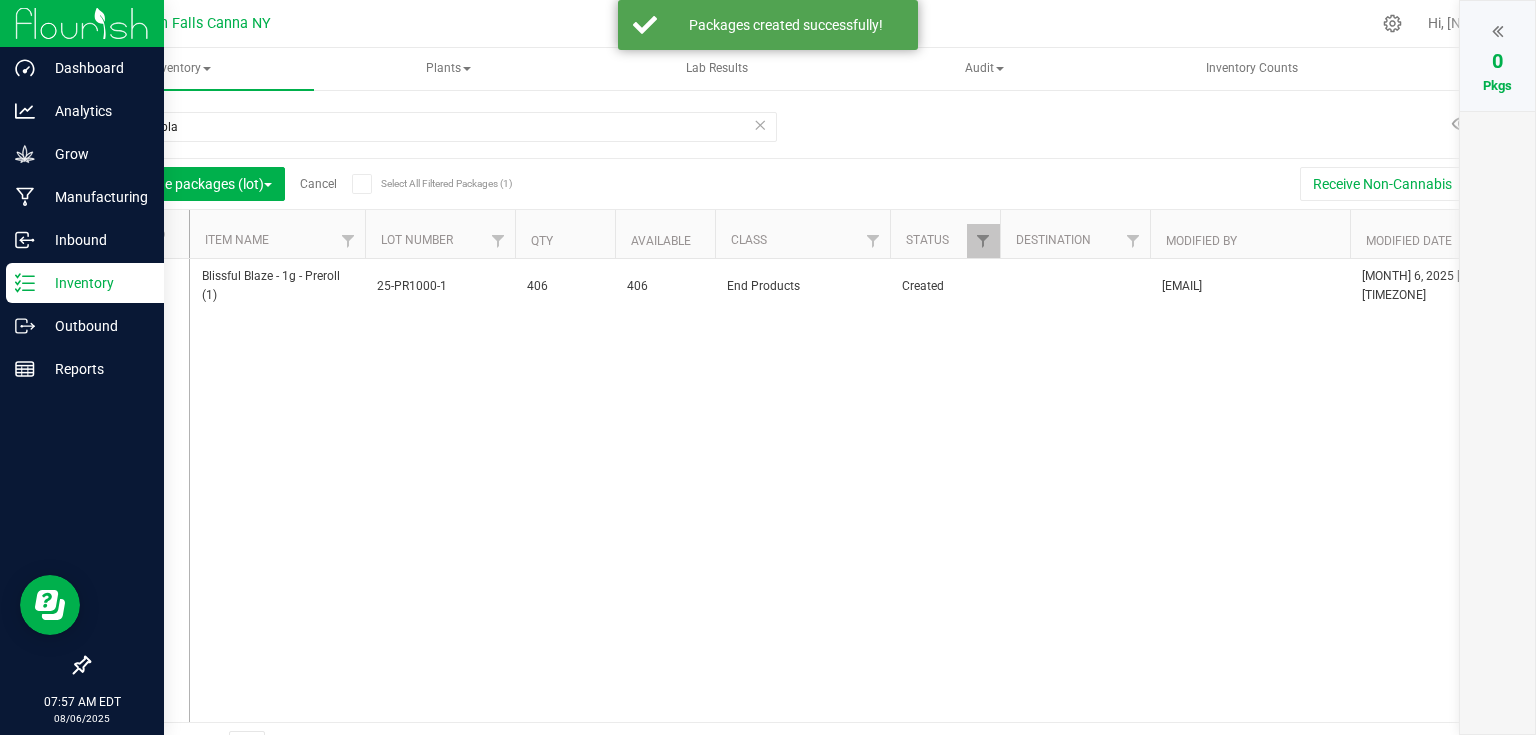 click at bounding box center [82, 23] 